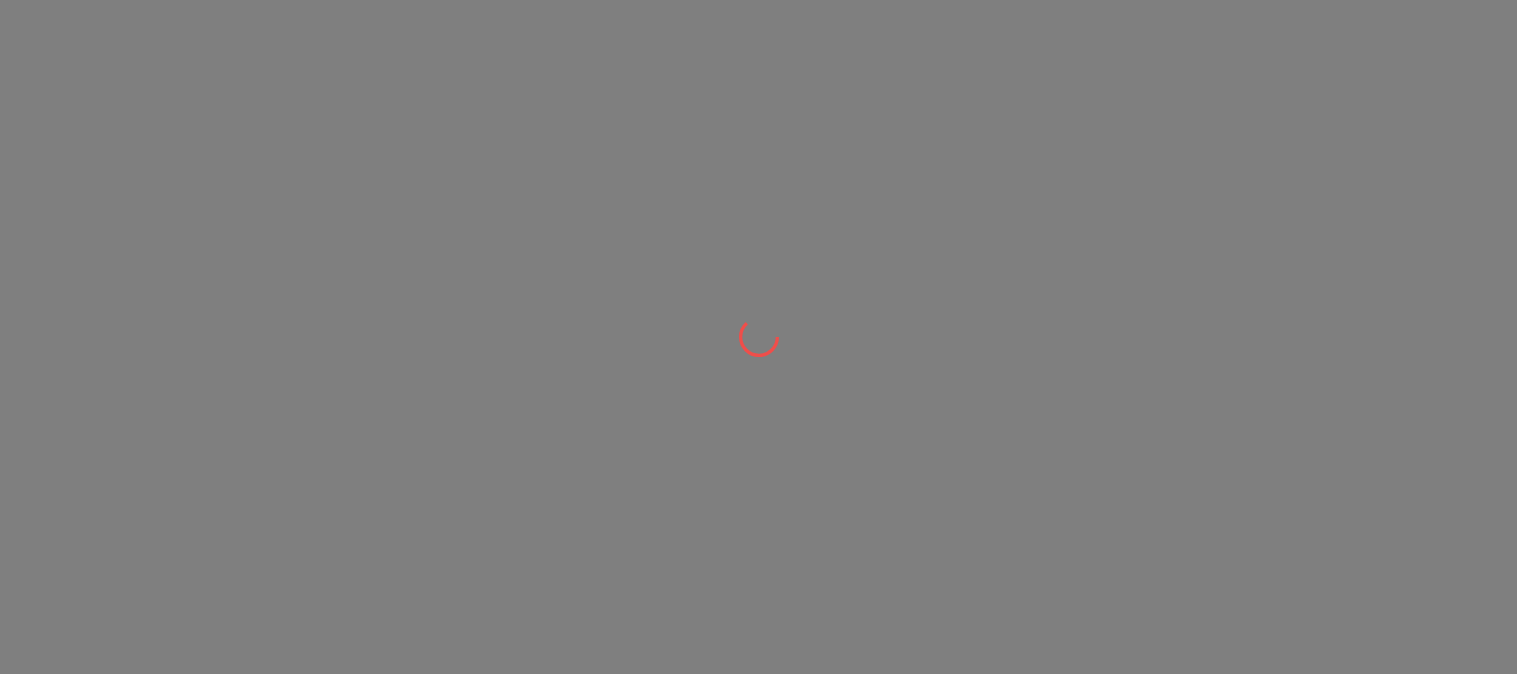scroll, scrollTop: 0, scrollLeft: 0, axis: both 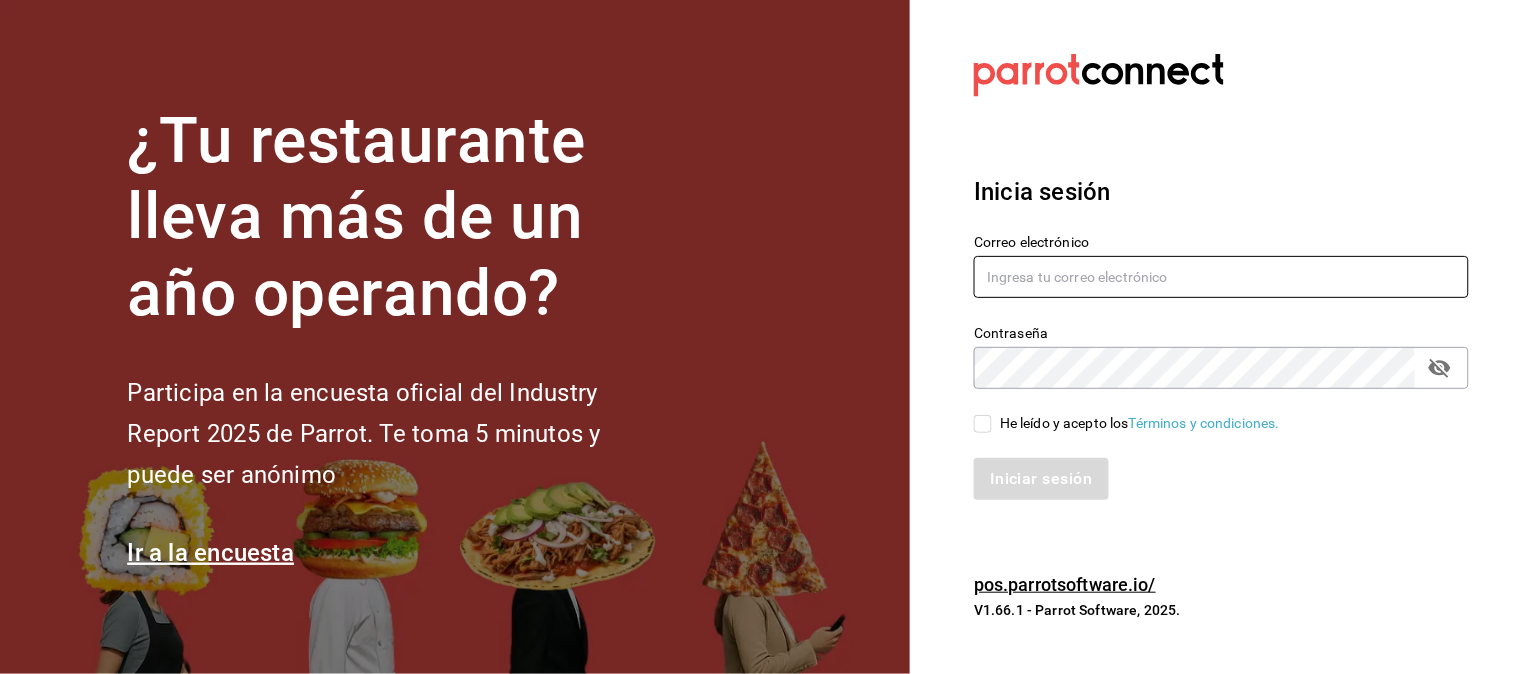 click at bounding box center [1221, 277] 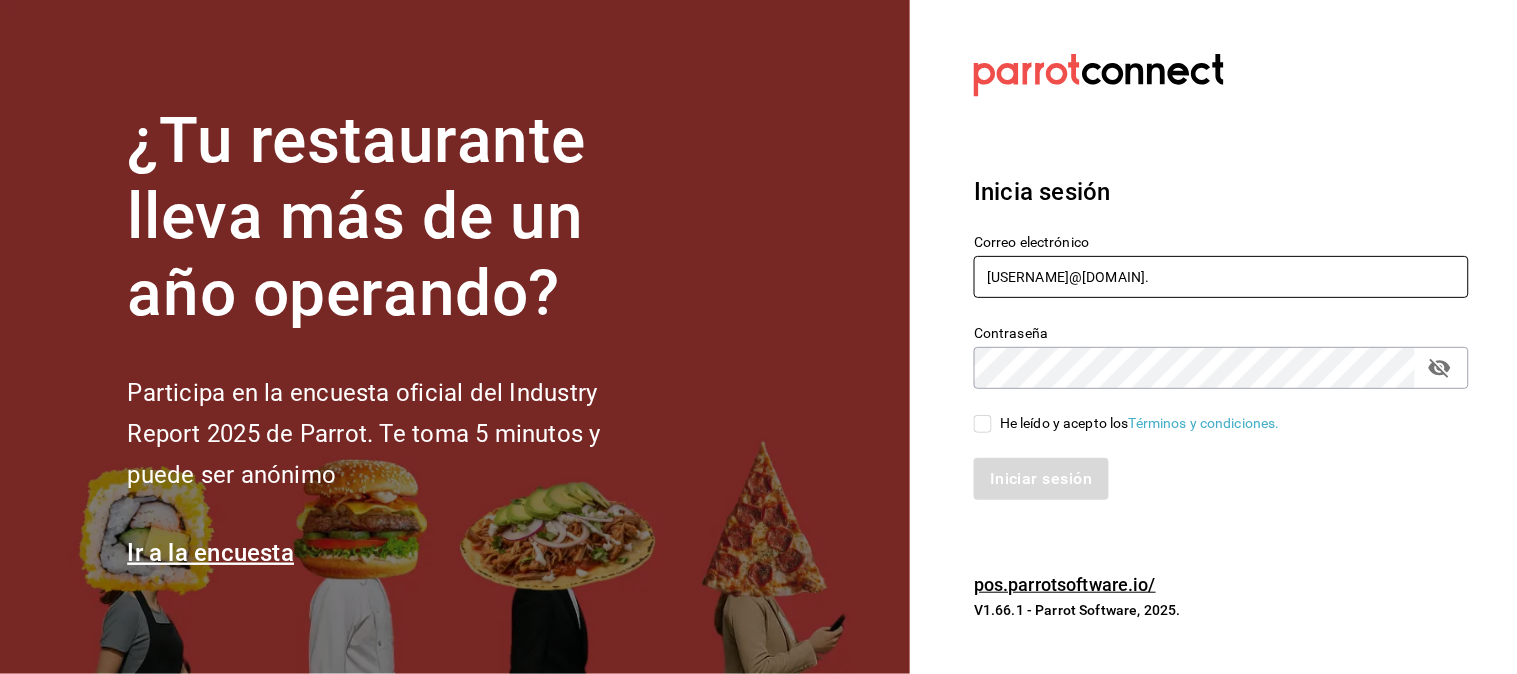 type on "[USERNAME]@[DOMAIN]." 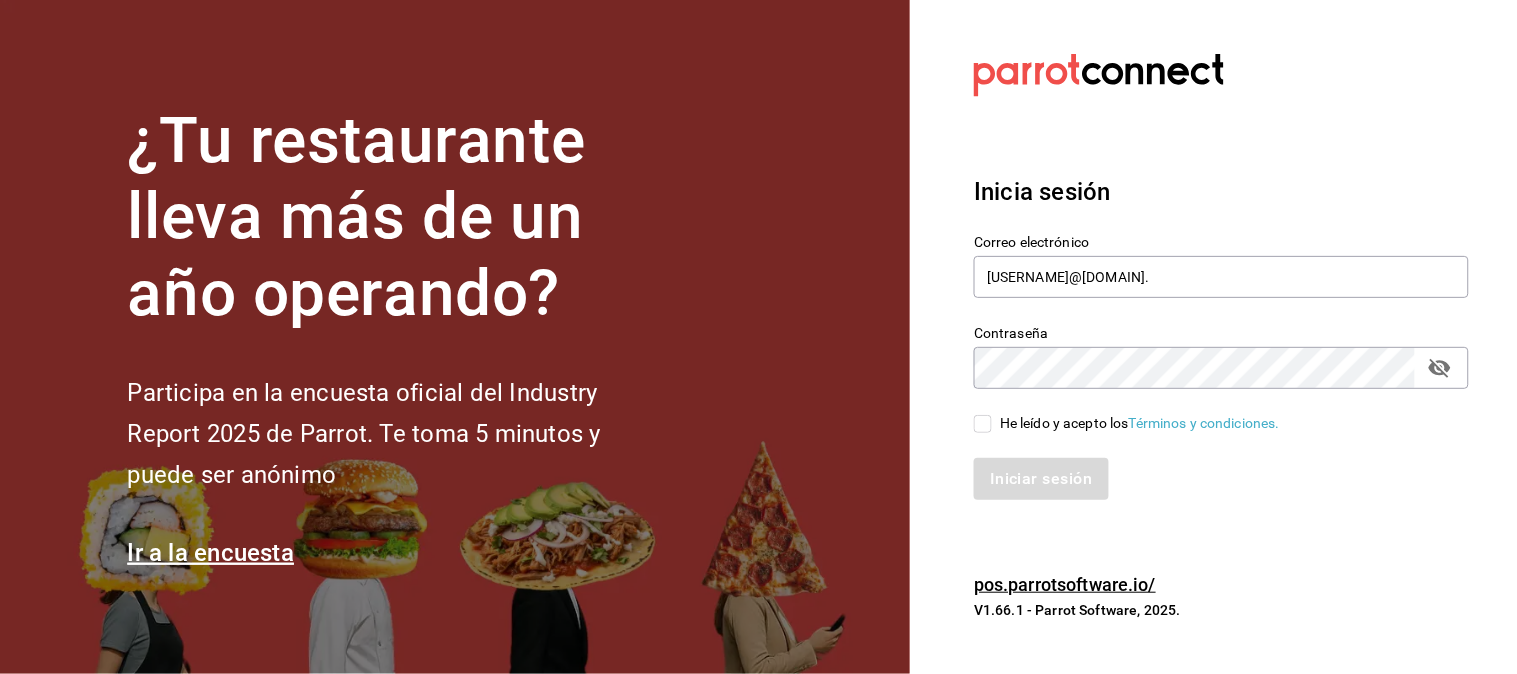 click on "He leído y acepto los  Términos y condiciones." at bounding box center (983, 424) 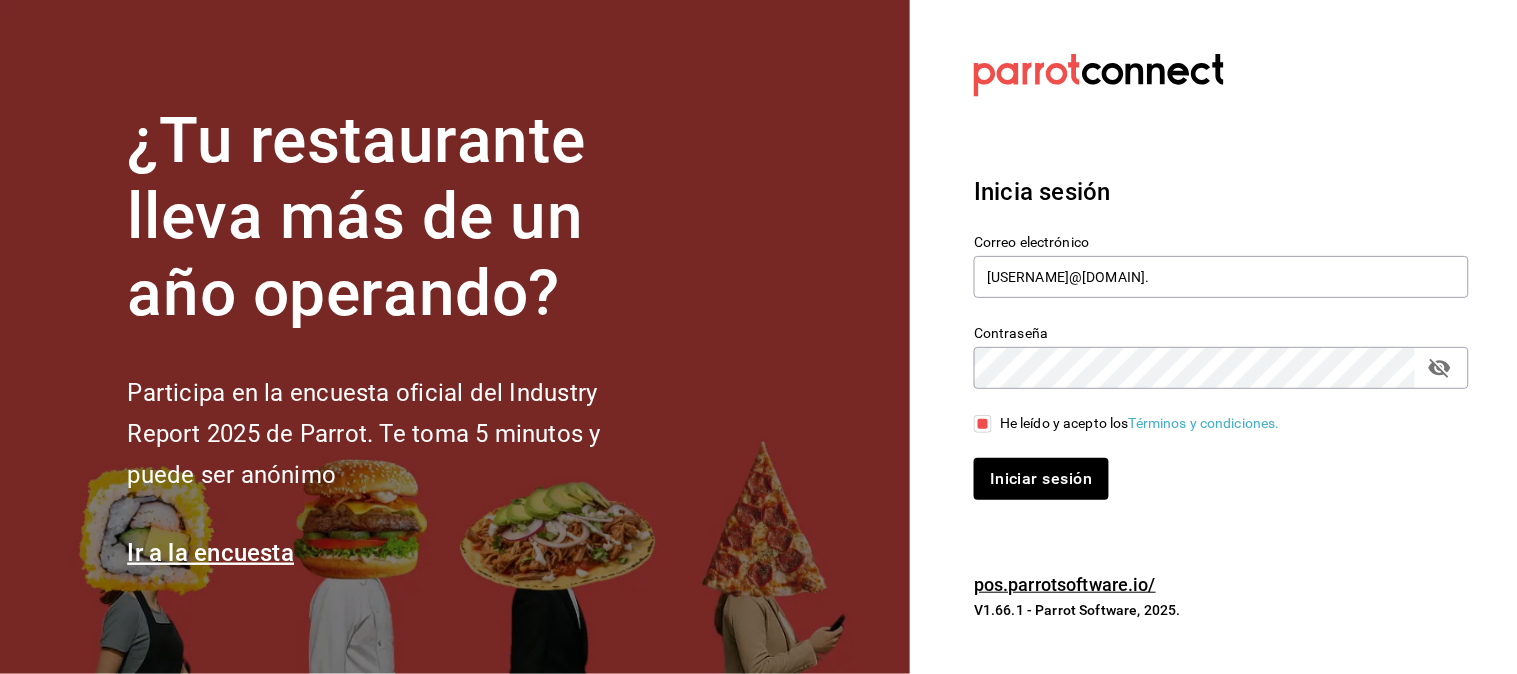 click 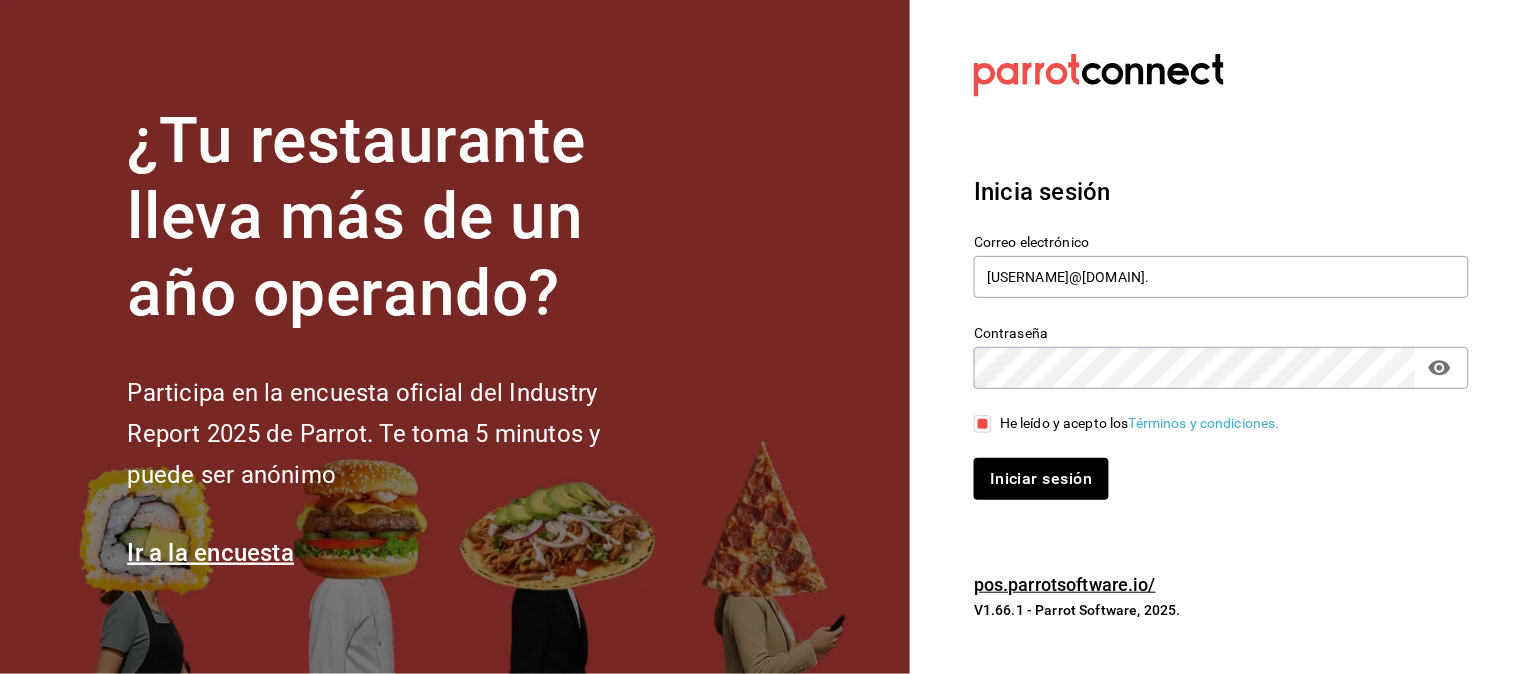 click 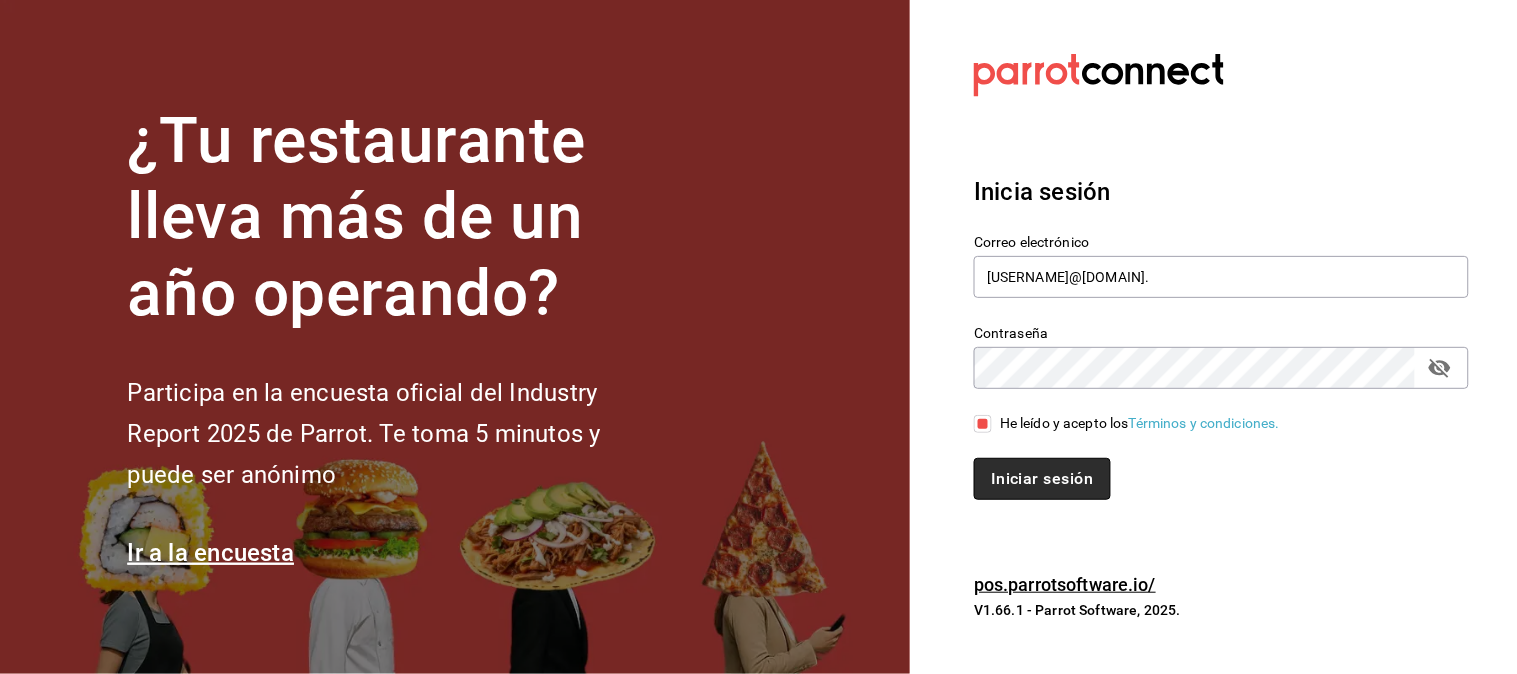 click on "Iniciar sesión" at bounding box center (1042, 479) 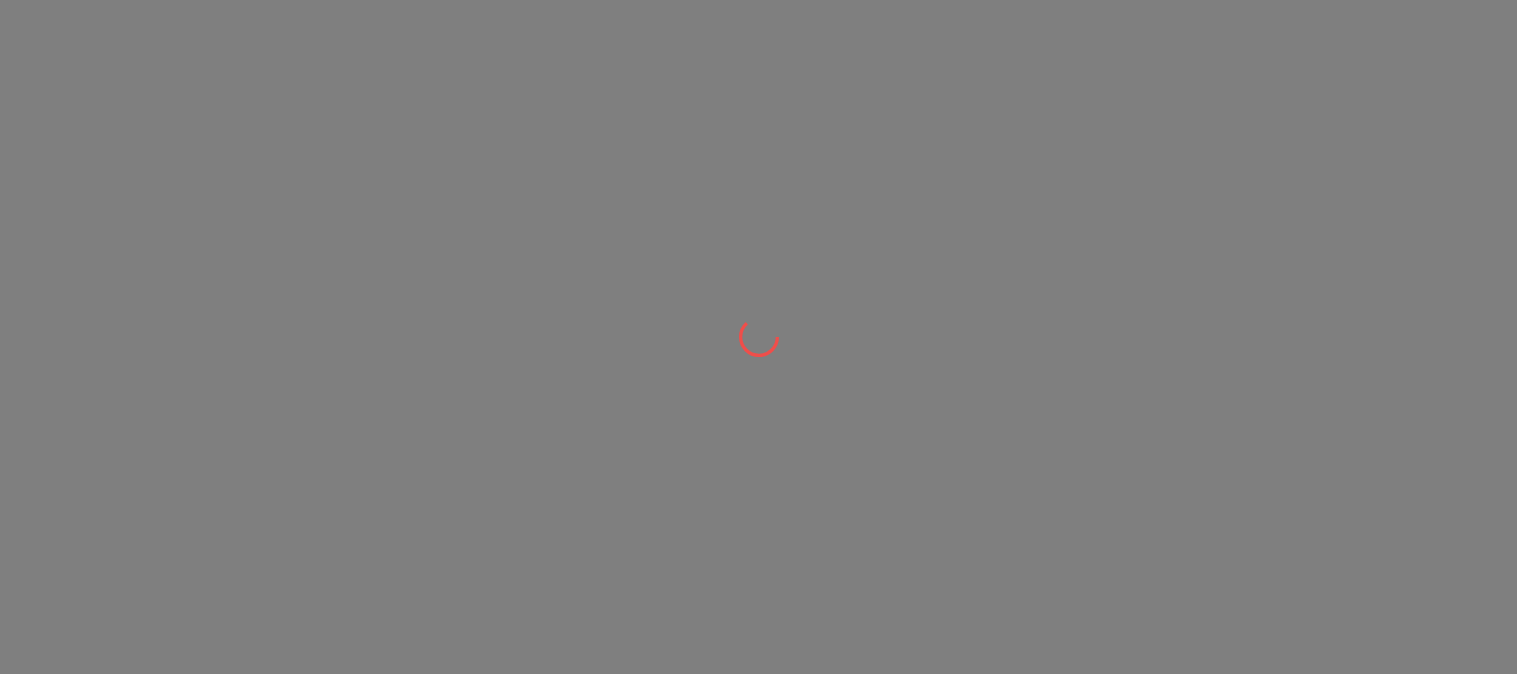 scroll, scrollTop: 0, scrollLeft: 0, axis: both 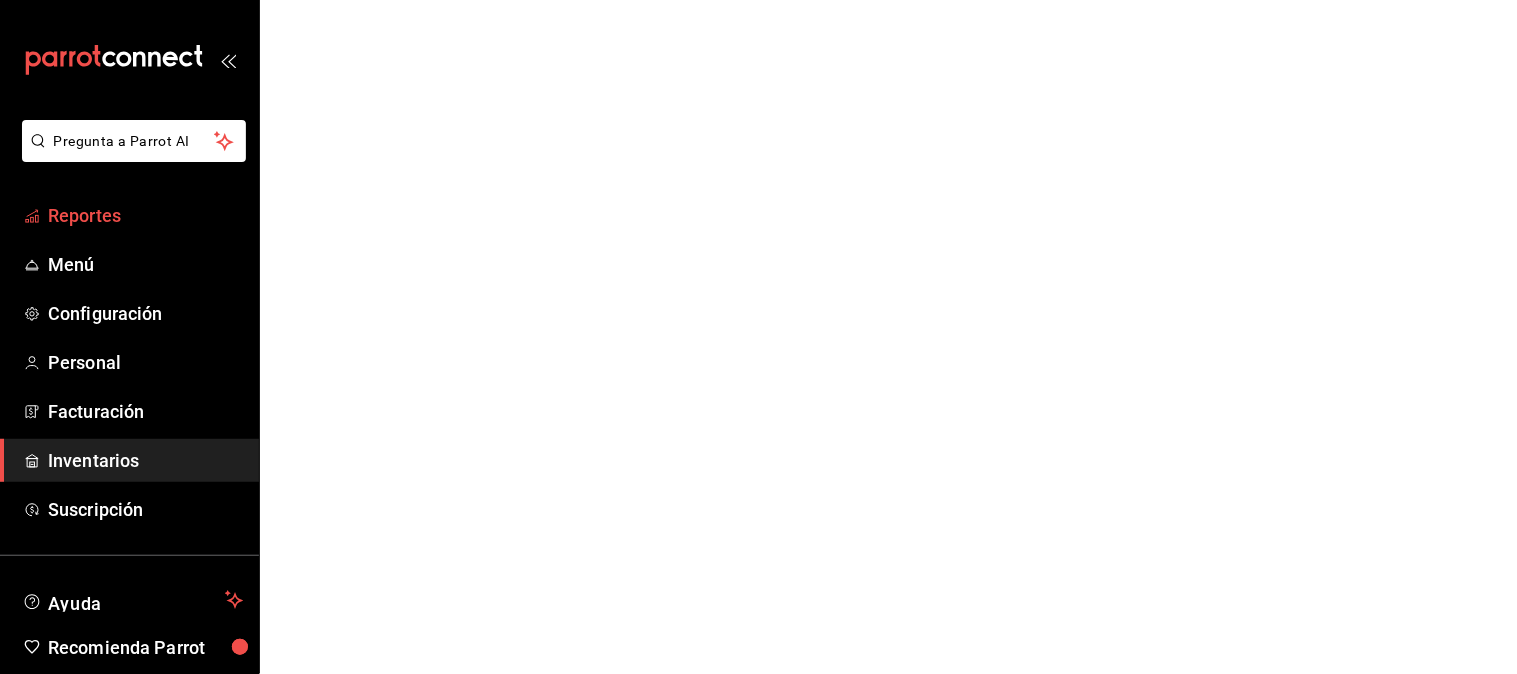 click on "Reportes" at bounding box center [145, 215] 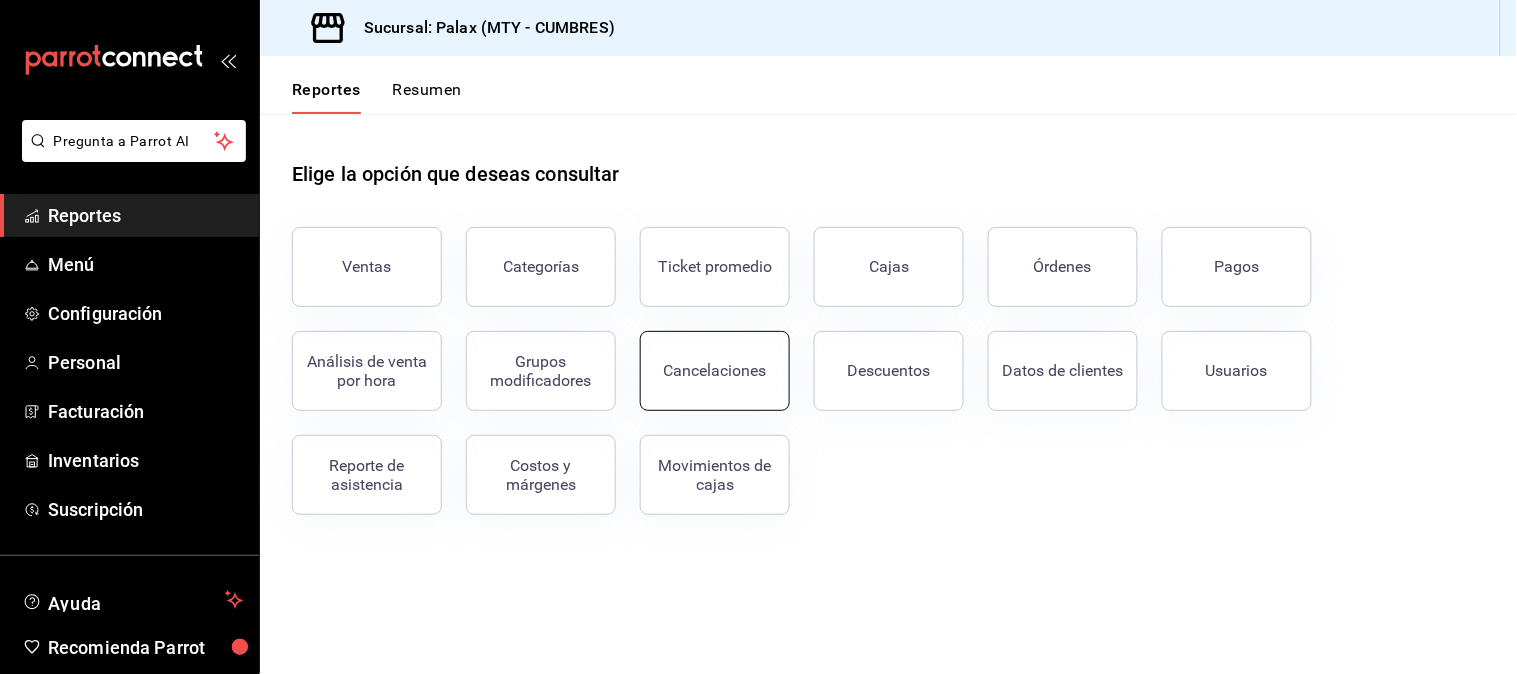 click on "Cancelaciones" at bounding box center [715, 370] 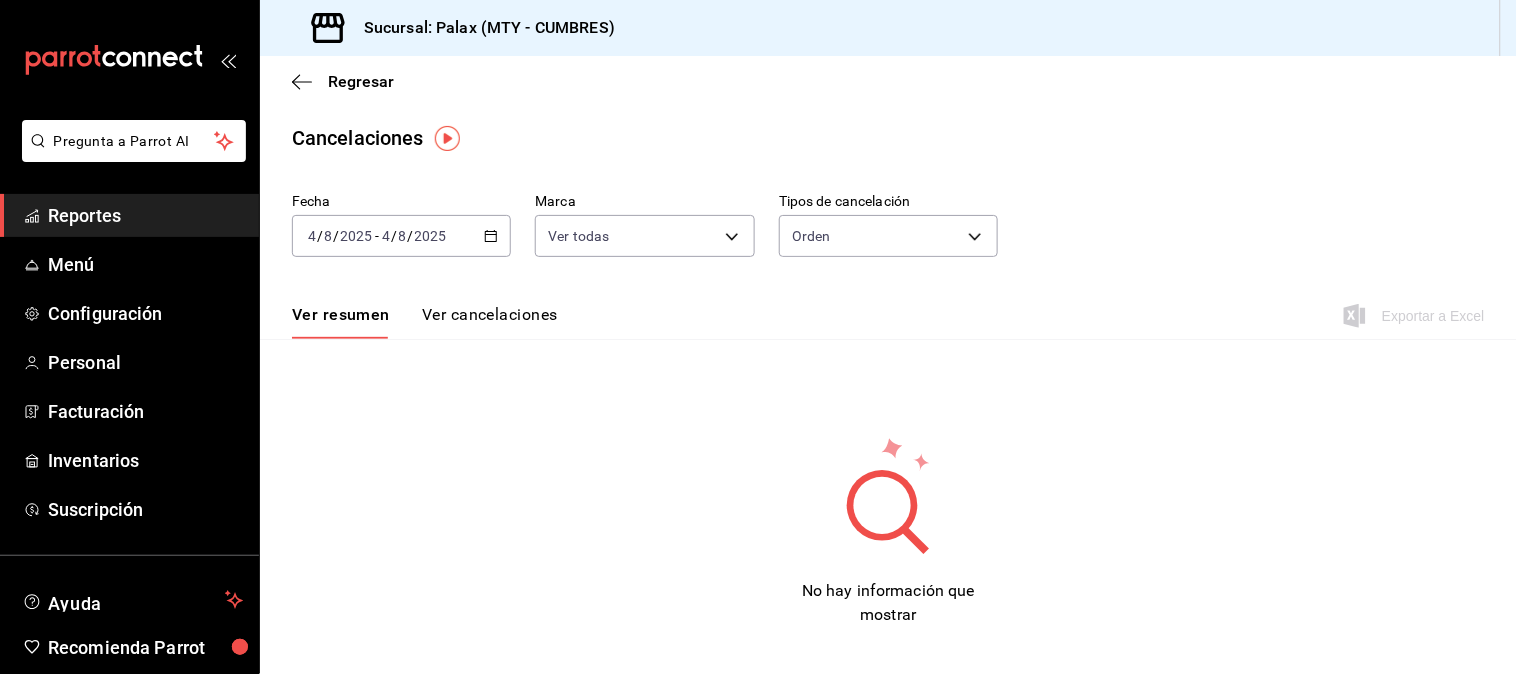 click 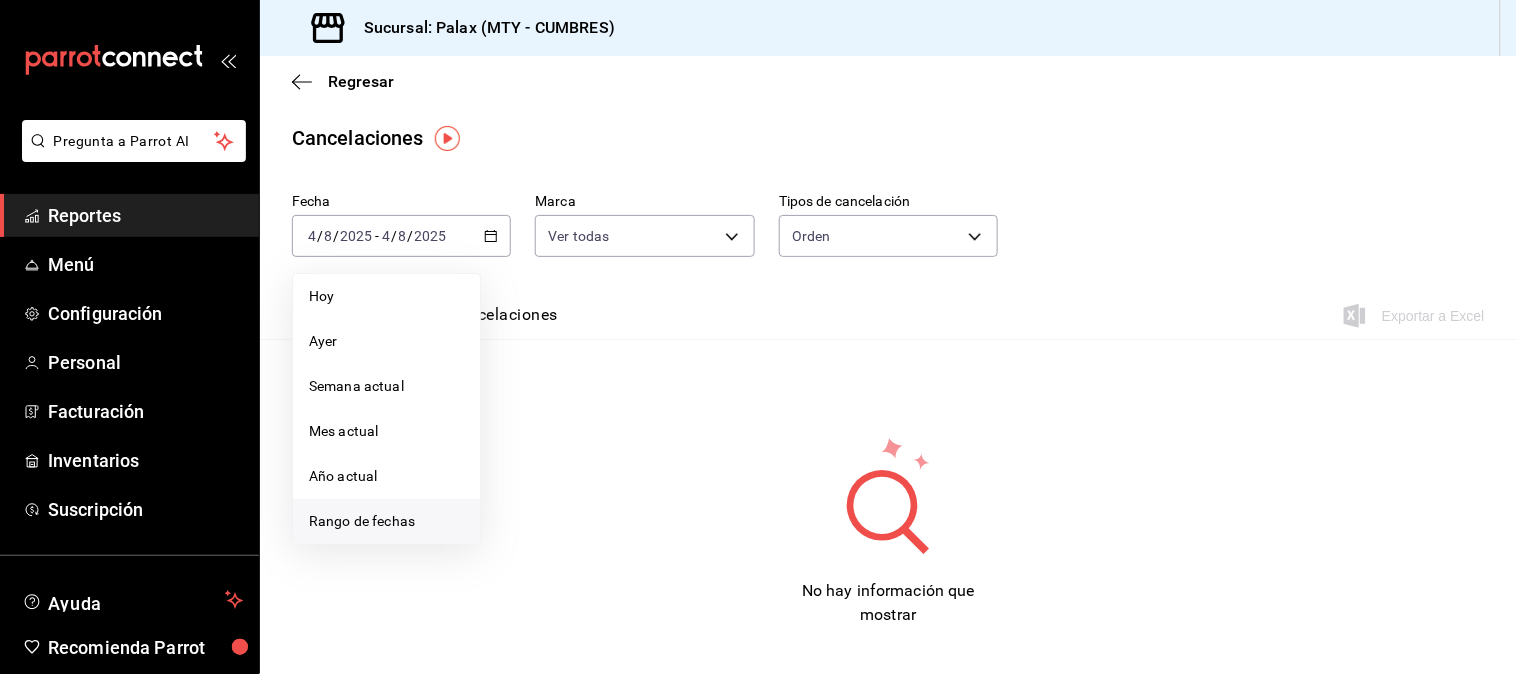 click on "Rango de fechas" at bounding box center [386, 521] 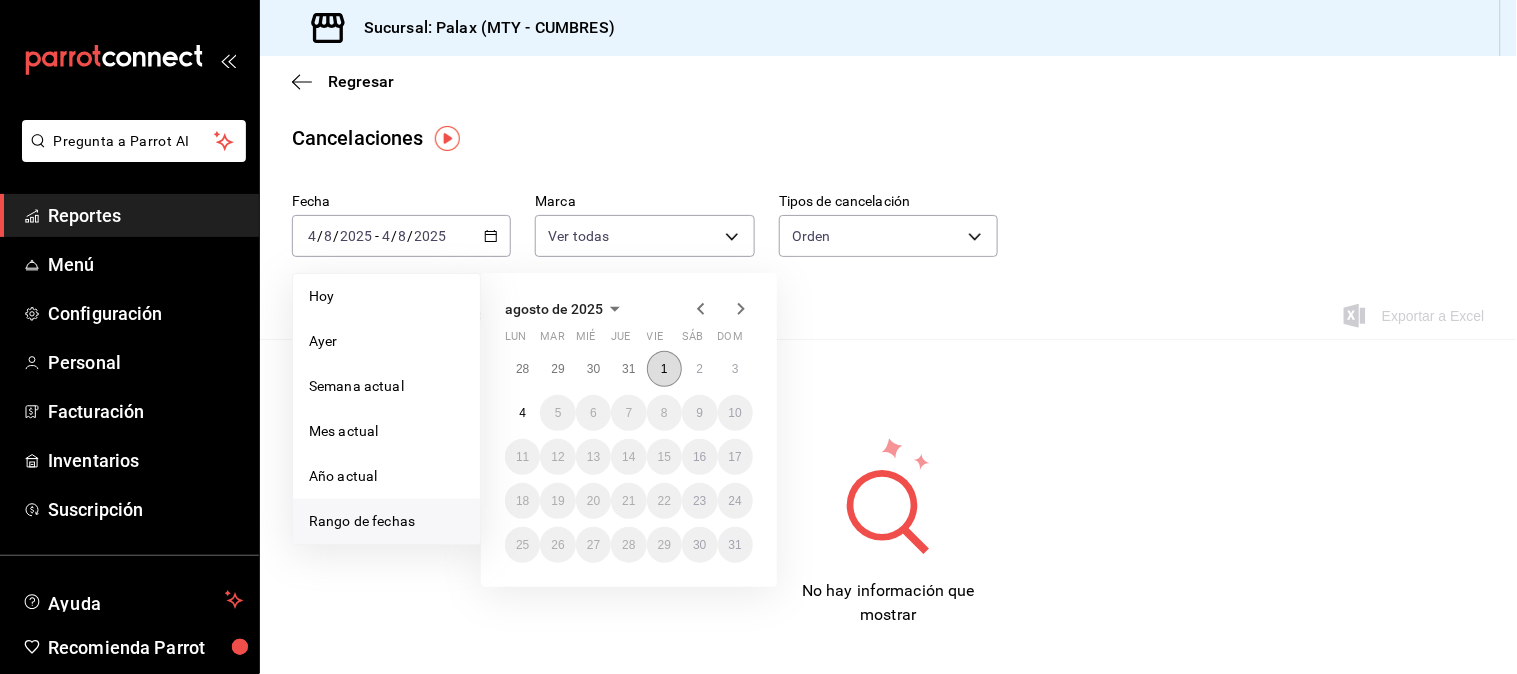 click on "1" at bounding box center [664, 369] 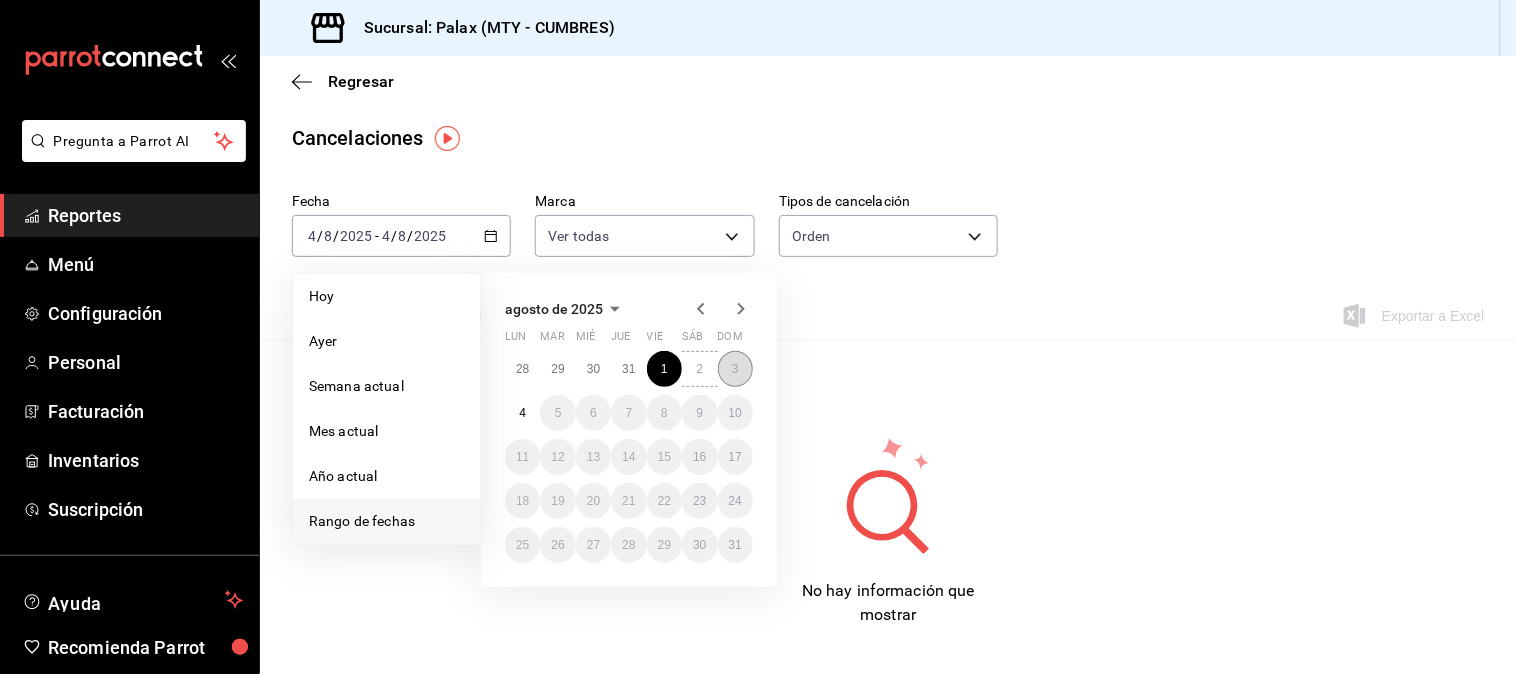 click on "3" at bounding box center [735, 369] 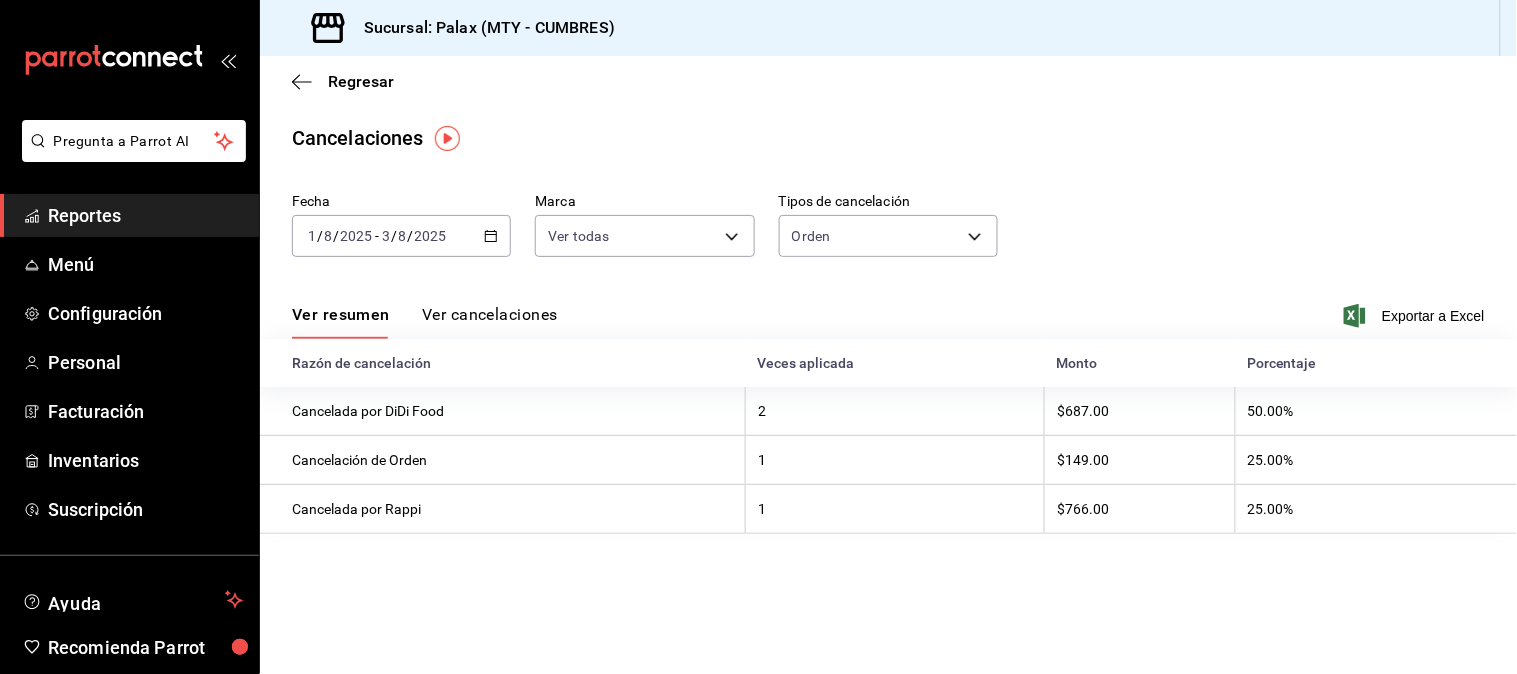 click on "Ver resumen Ver cancelaciones Exportar a Excel" at bounding box center [888, 310] 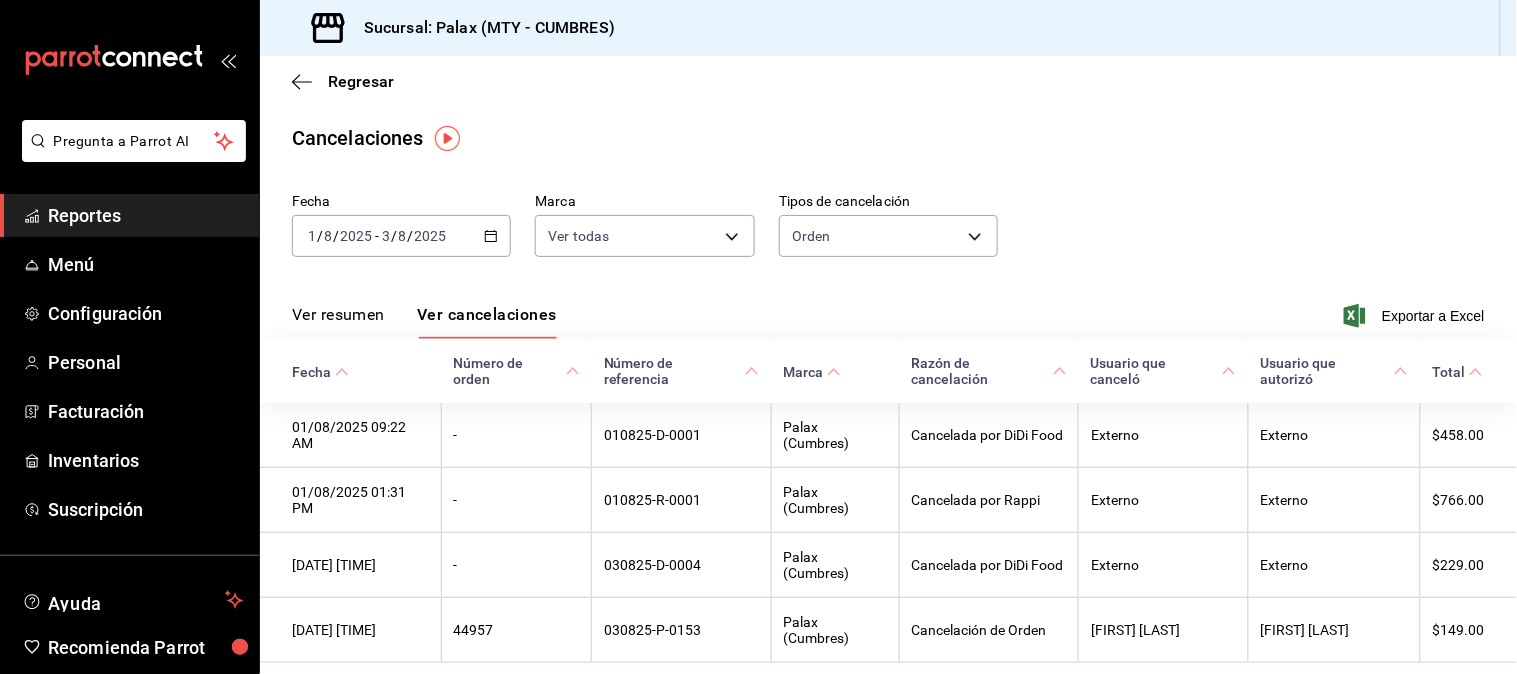 click on "Ver resumen" at bounding box center [338, 322] 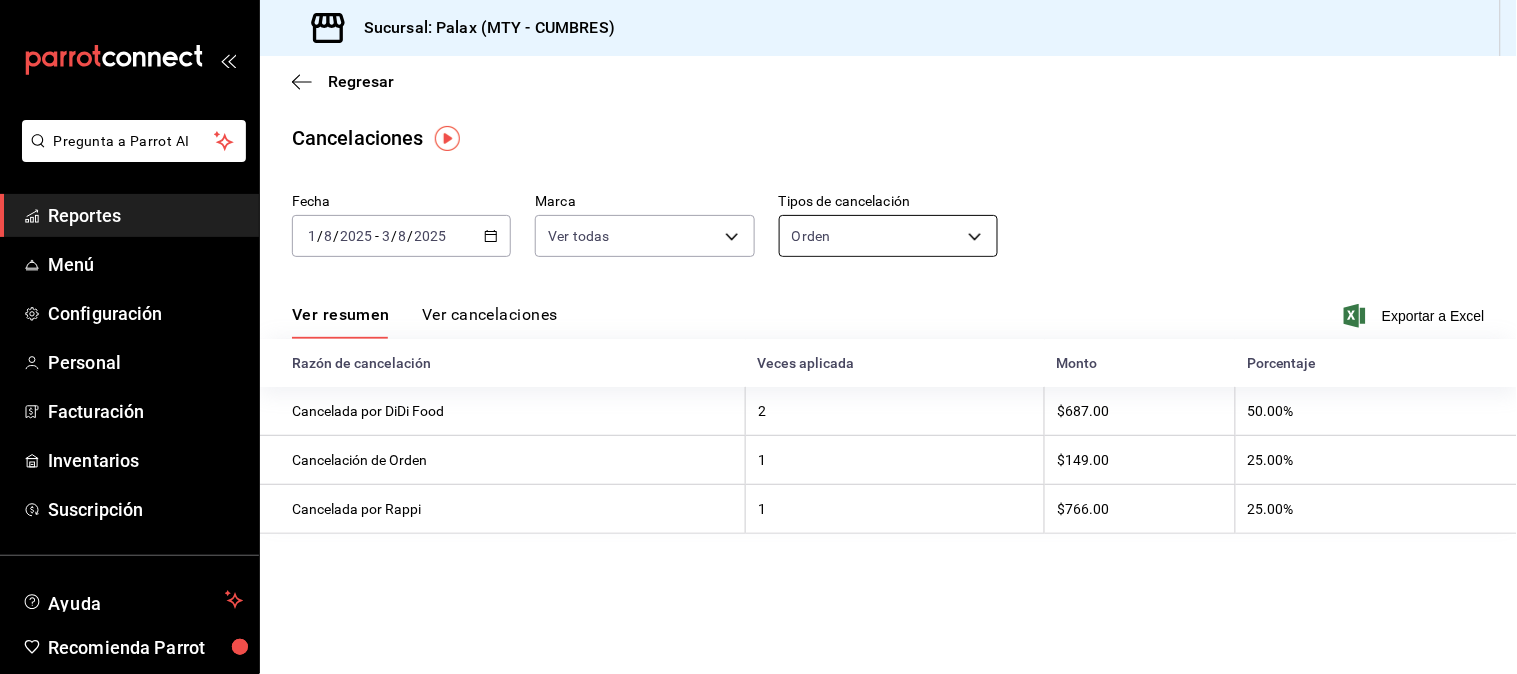 click on "Pregunta a Parrot AI Reportes   Menú   Configuración   Personal   Facturación   Inventarios   Suscripción   Ayuda Recomienda Parrot   Jaqueline N   Sugerir nueva función   Sucursal: Palax (MTY - CUMBRES) Regresar Cancelaciones Fecha 2025-08-01 1 / 8 / 2025 - 2025-08-03 3 / 8 / 2025 Marca Ver todas [object Object] Tipos de cancelación Orden ORDER Ver resumen Ver cancelaciones Exportar a Excel Razón de cancelación Veces aplicada Monto Porcentaje Cancelada por DiDi Food 2 $687.00 50.00% Cancelación de Orden 1 $149.00 25.00% Cancelada por Rappi 1 $766.00 25.00% GANA 1 MES GRATIS EN TU SUSCRIPCIÓN AQUÍ ¿Recuerdas cómo empezó tu restaurante?
Hoy puedes ayudar a un colega a tener el mismo cambio que tú viviste.
Recomienda Parrot directamente desde tu Portal Administrador.
Es fácil y rápido.
🎁 Por cada restaurante que se una, ganas 1 mes gratis. Ver video tutorial Ir a video Pregunta a Parrot AI Reportes   Menú   Configuración   Personal   Facturación   Inventarios   Suscripción   Ayuda" at bounding box center (758, 337) 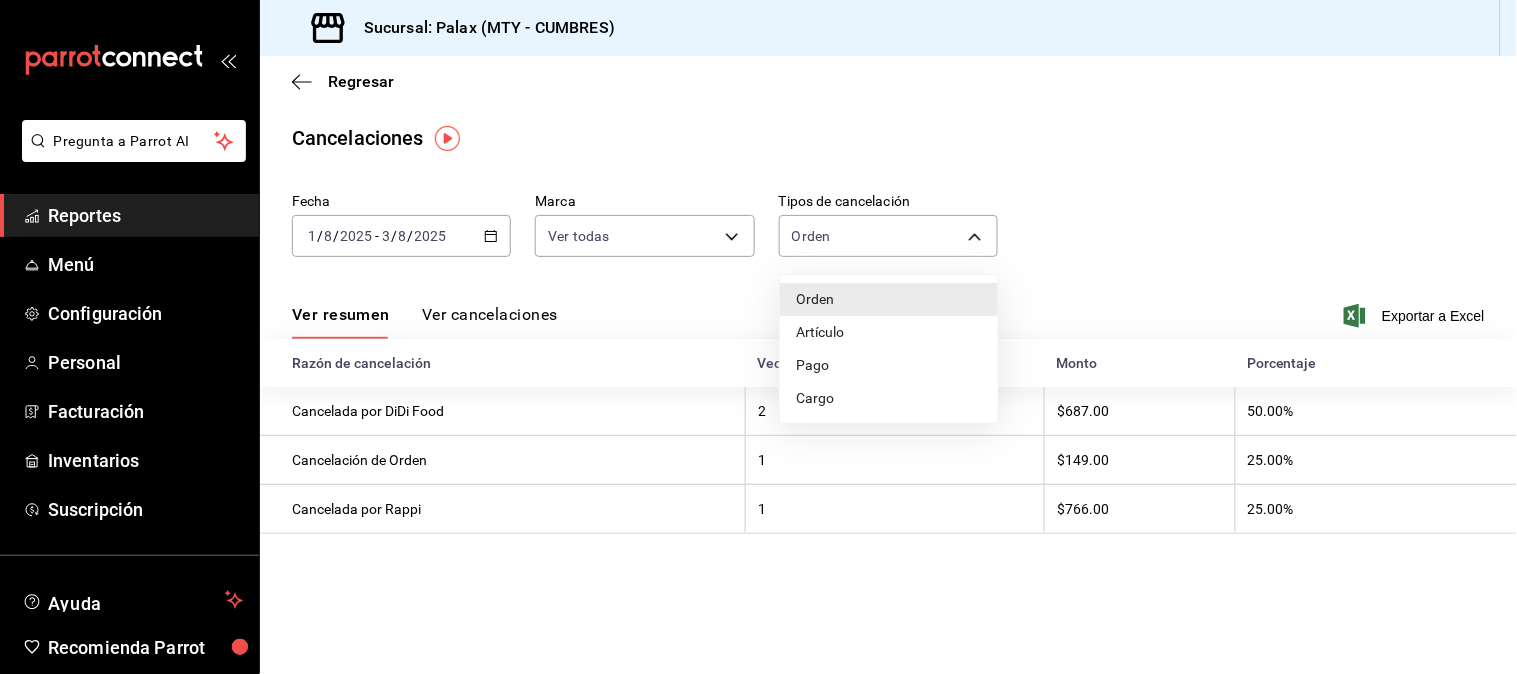 click on "Pago" at bounding box center [889, 365] 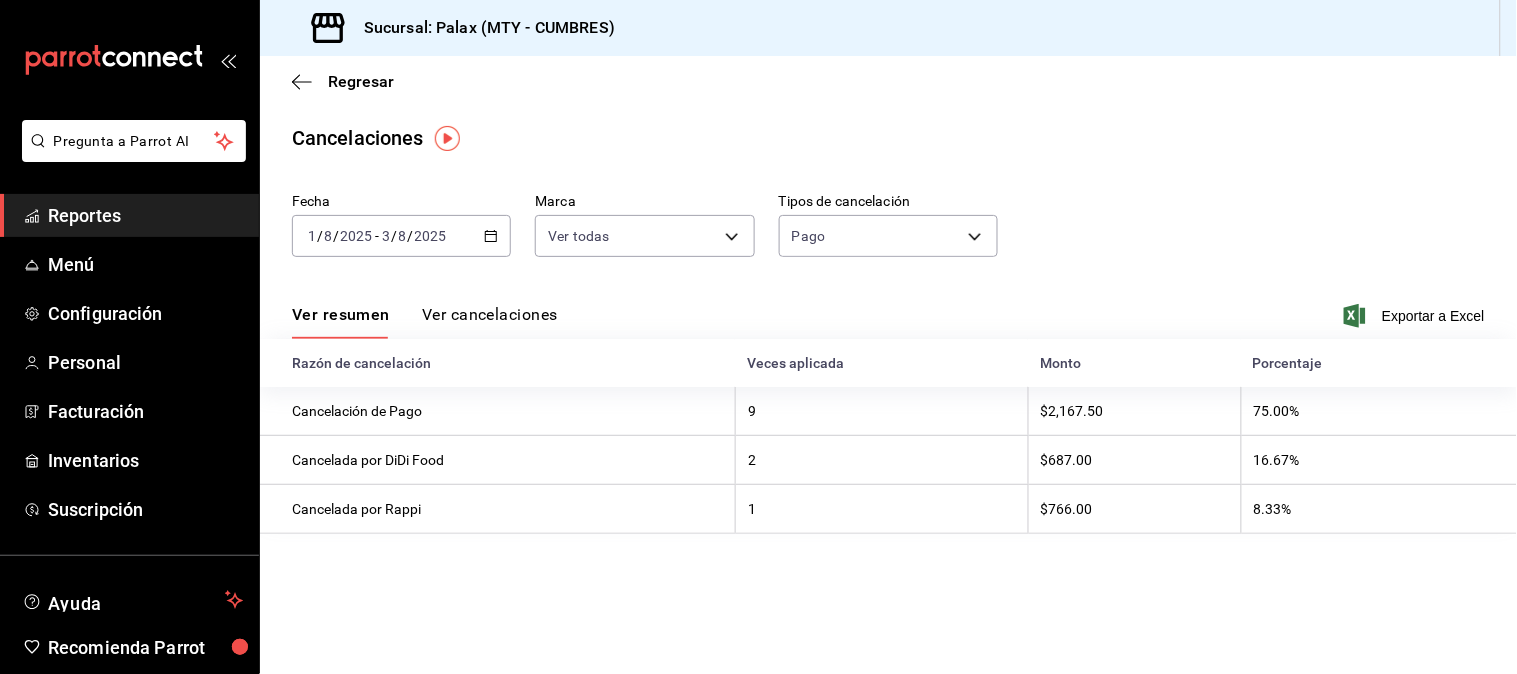 click on "Ver cancelaciones" at bounding box center (490, 322) 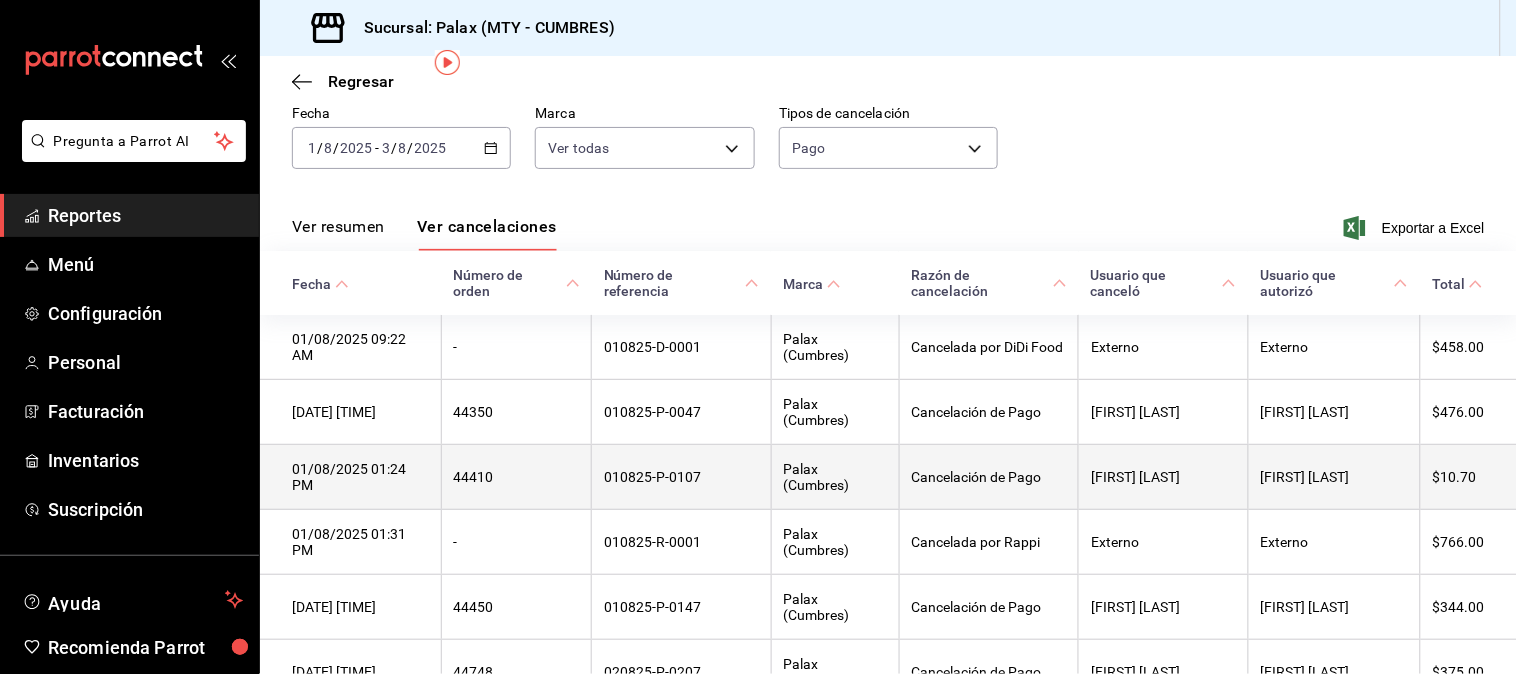 scroll, scrollTop: 0, scrollLeft: 0, axis: both 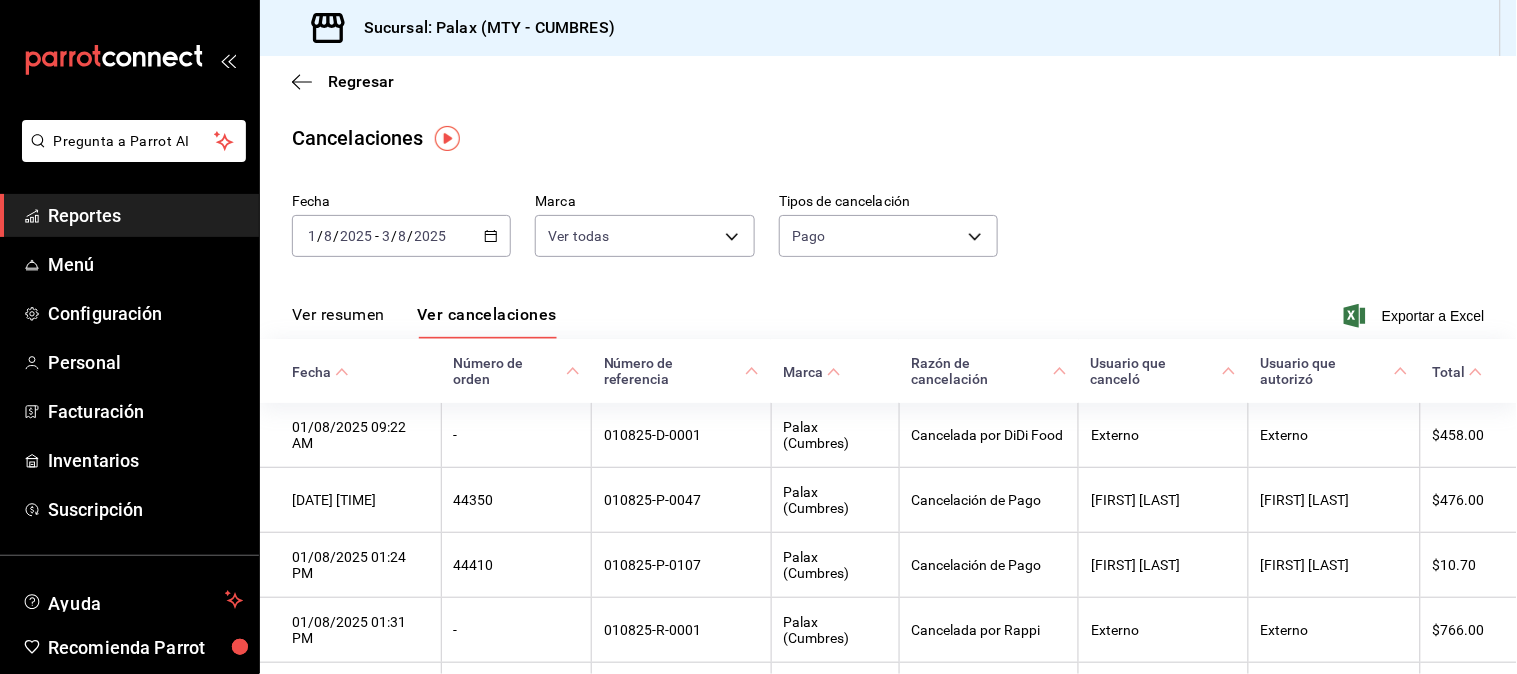 click 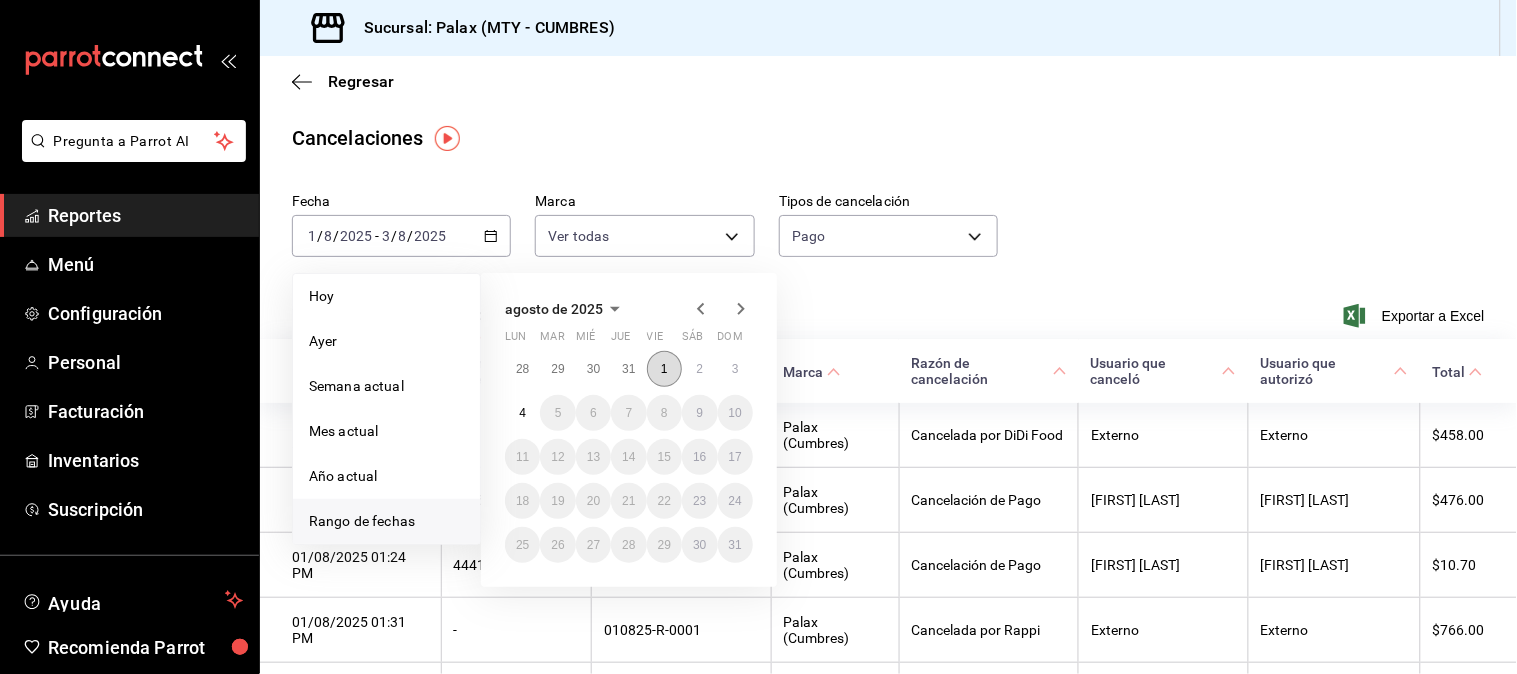 click on "1" at bounding box center [664, 369] 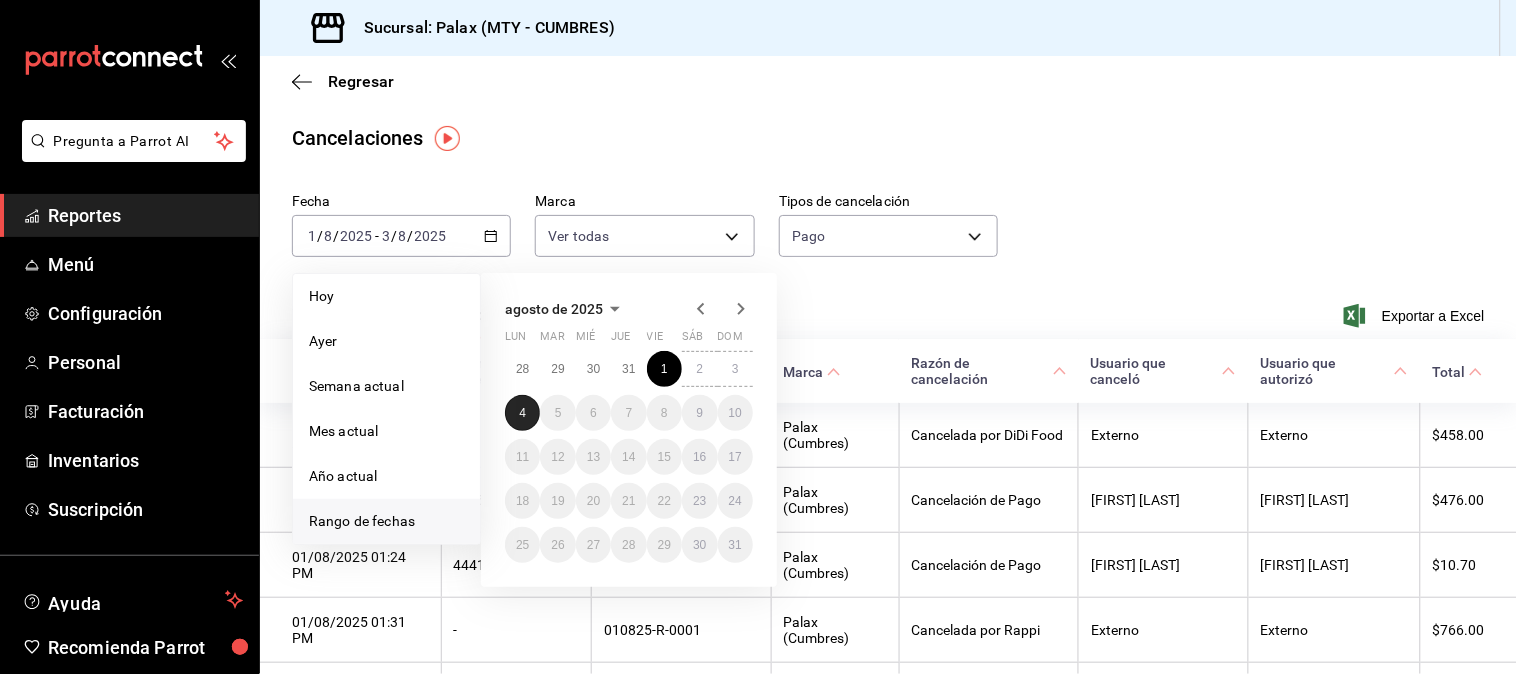 click on "4" at bounding box center [522, 413] 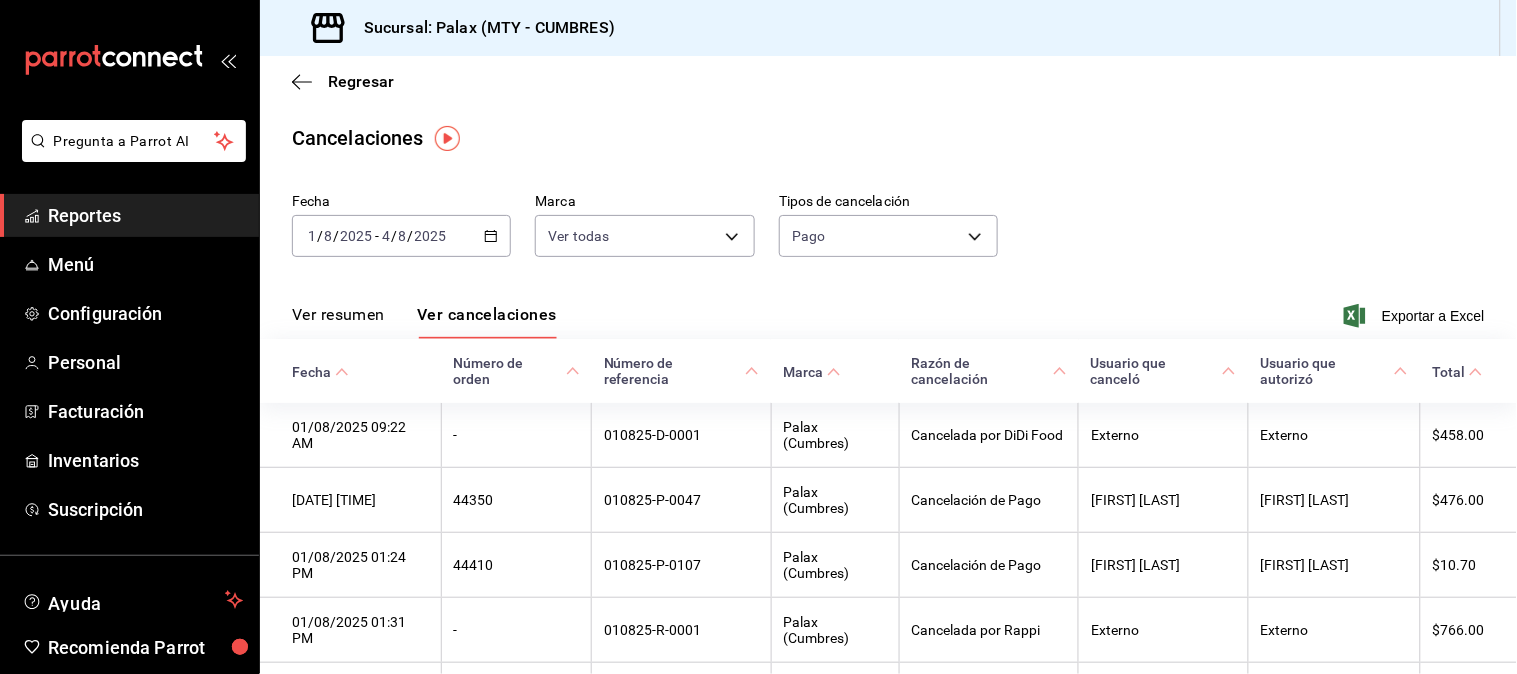 click on "Fecha 2025-08-01 1 / 8 / 2025 - 2025-08-04 4 / 8 / 2025 Marca Ver todas [object Object] Tipos de cancelación Pago ORDER_PAYMENT" at bounding box center (888, 233) 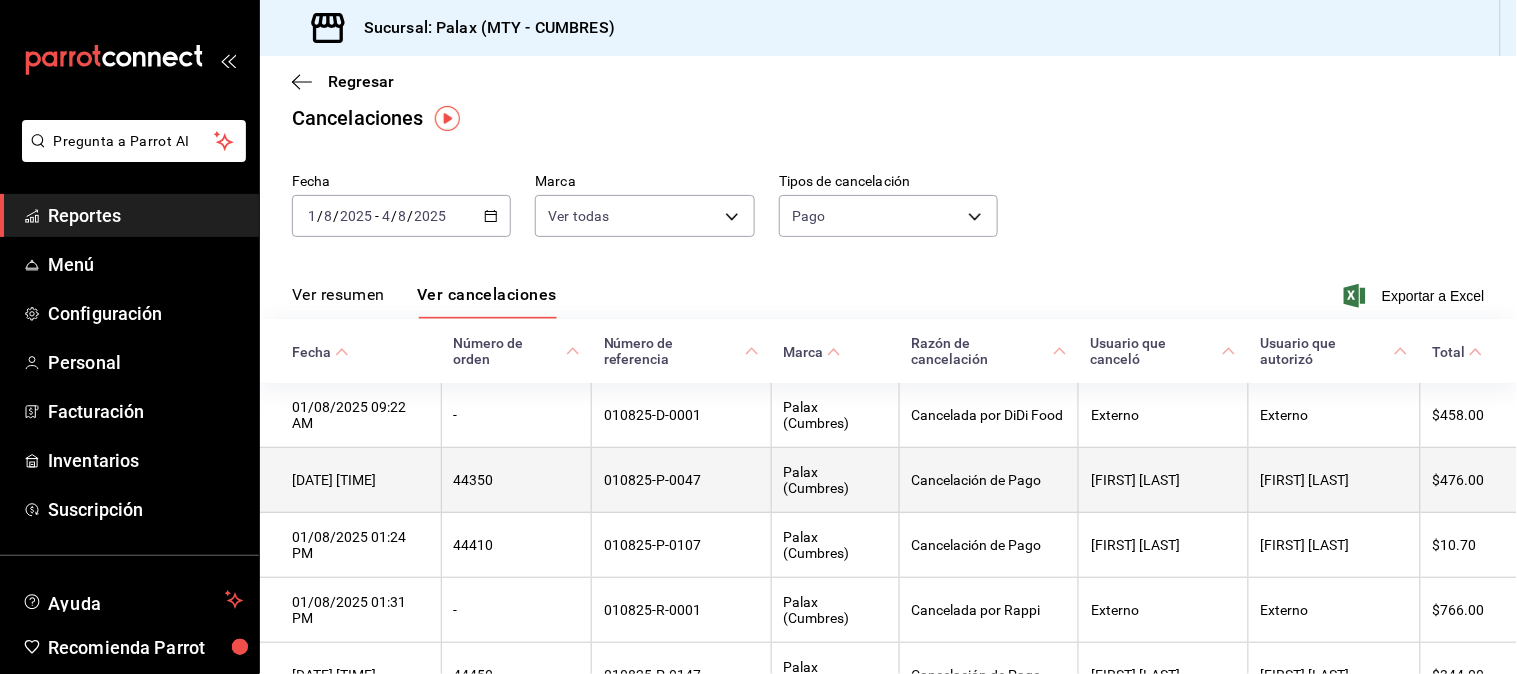 scroll, scrollTop: 0, scrollLeft: 0, axis: both 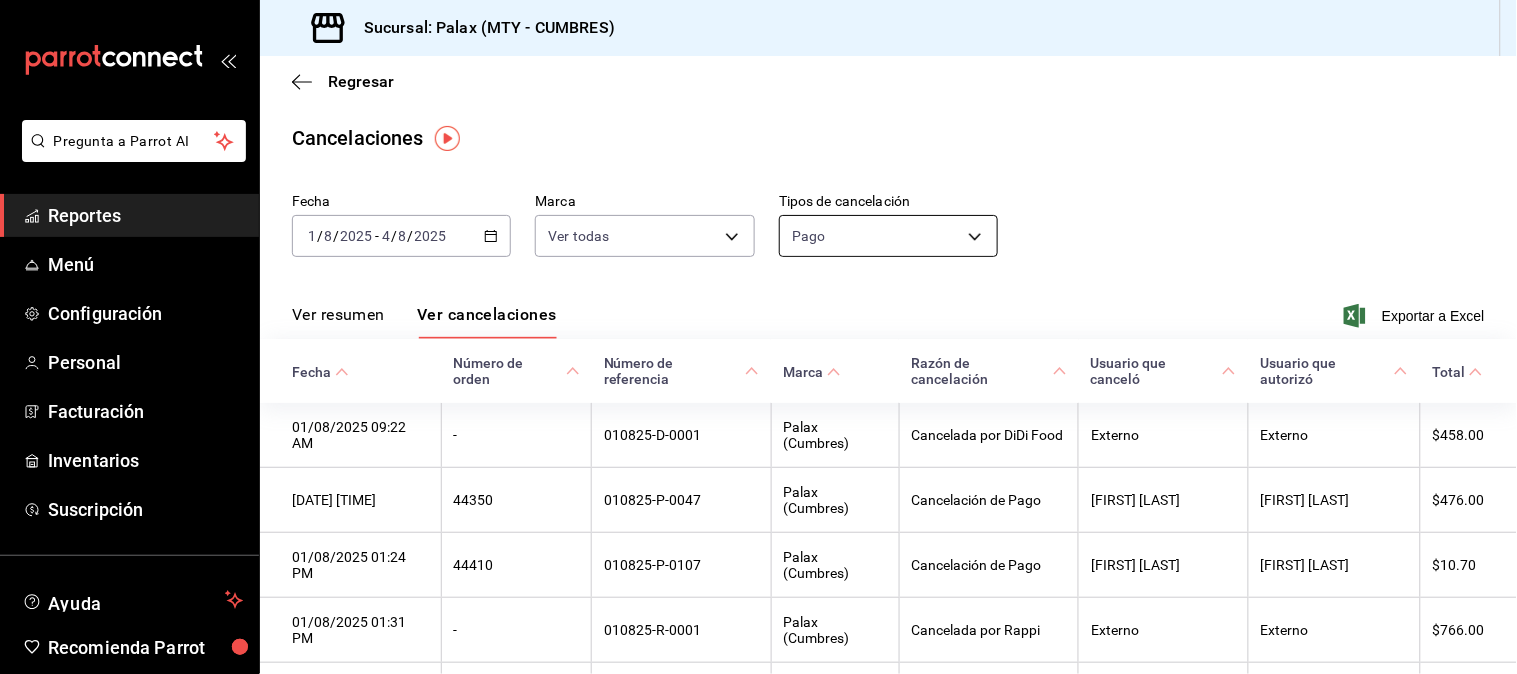 click on "Pregunta a Parrot AI Reportes   Menú   Configuración   Personal   Facturación   Inventarios   Suscripción   Ayuda Recomienda Parrot   Jaqueline N   Sugerir nueva función   Sucursal: Palax (MTY - CUMBRES) Regresar Cancelaciones Fecha 2025-08-01 1 / 8 / 2025 - 2025-08-04 4 / 8 / 2025 Marca Ver todas [object Object] Tipos de cancelación Pago ORDER_PAYMENT Ver resumen Ver cancelaciones Exportar a Excel Fecha Número de orden Número de referencia Marca Razón de cancelación Usuario que canceló Usuario que autorizó Total 01/08/2025 09:22 AM - 010825-D-0001 Palax (Cumbres) Cancelada por DiDi Food Externo Externo $458.00 01/08/2025 11:04 AM 44350 010825-P-0047 Palax (Cumbres) Cancelación de Pago HECTOR RODRIGUEZ HECTOR RODRIGUEZ $476.00 01/08/2025 01:24 PM 44410 010825-P-0107 Palax (Cumbres) Cancelación de Pago HECTOR RODRIGUEZ HECTOR RODRIGUEZ $10.70 01/08/2025 01:31 PM - 010825-R-0001 Palax (Cumbres) Cancelada por Rappi Externo Externo $766.00 01/08/2025 04:31 PM 44450 010825-P-0147 Palax (Cumbres) -" at bounding box center [758, 337] 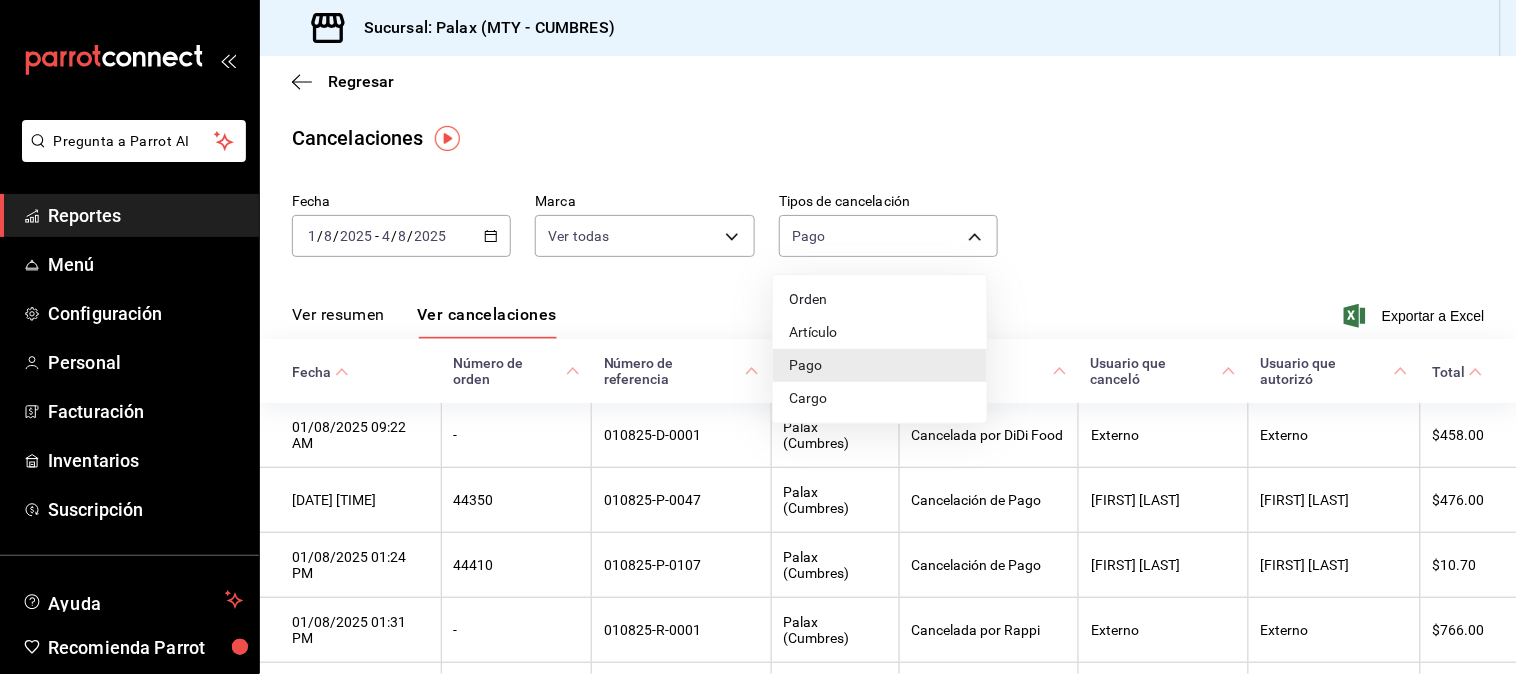 click on "Orden" at bounding box center [880, 299] 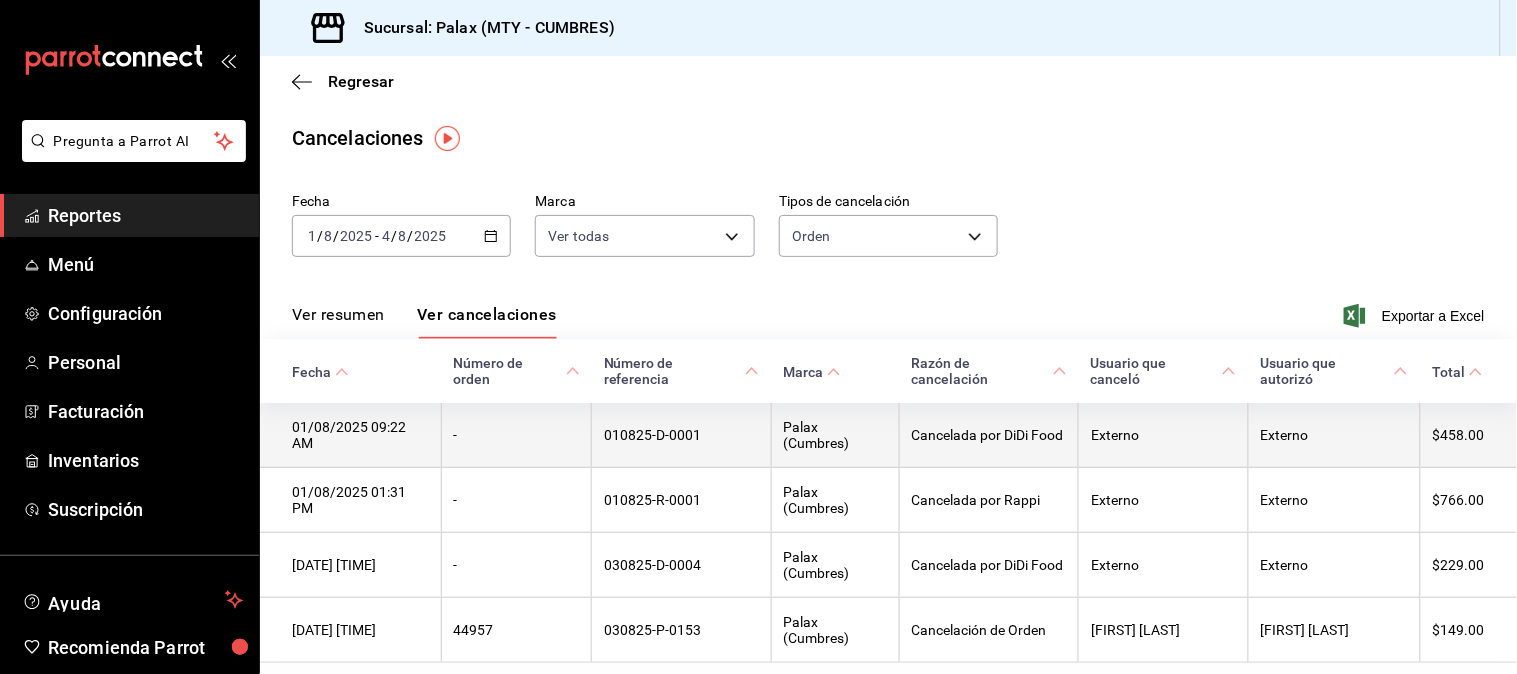 click on "Cancelada por DiDi Food" at bounding box center [989, 435] 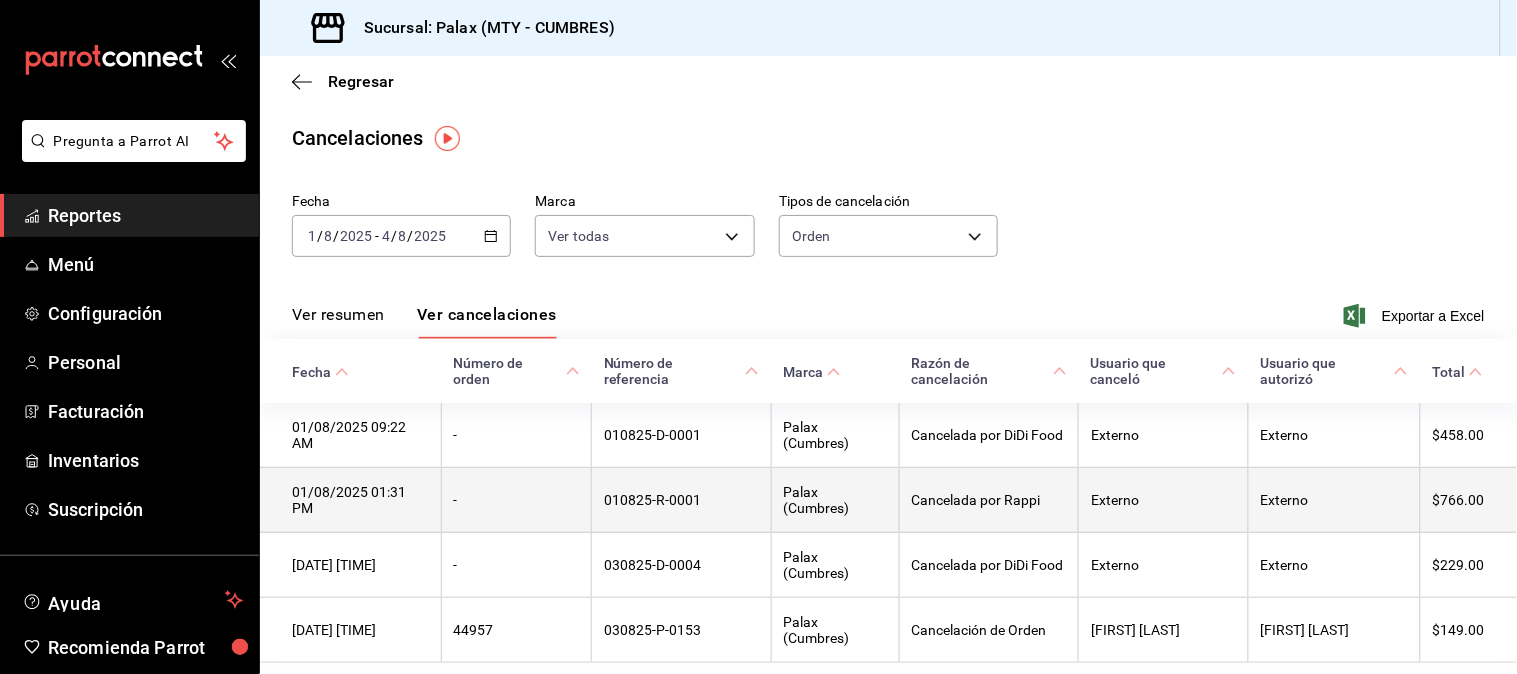 click on "Cancelada por Rappi" at bounding box center [989, 500] 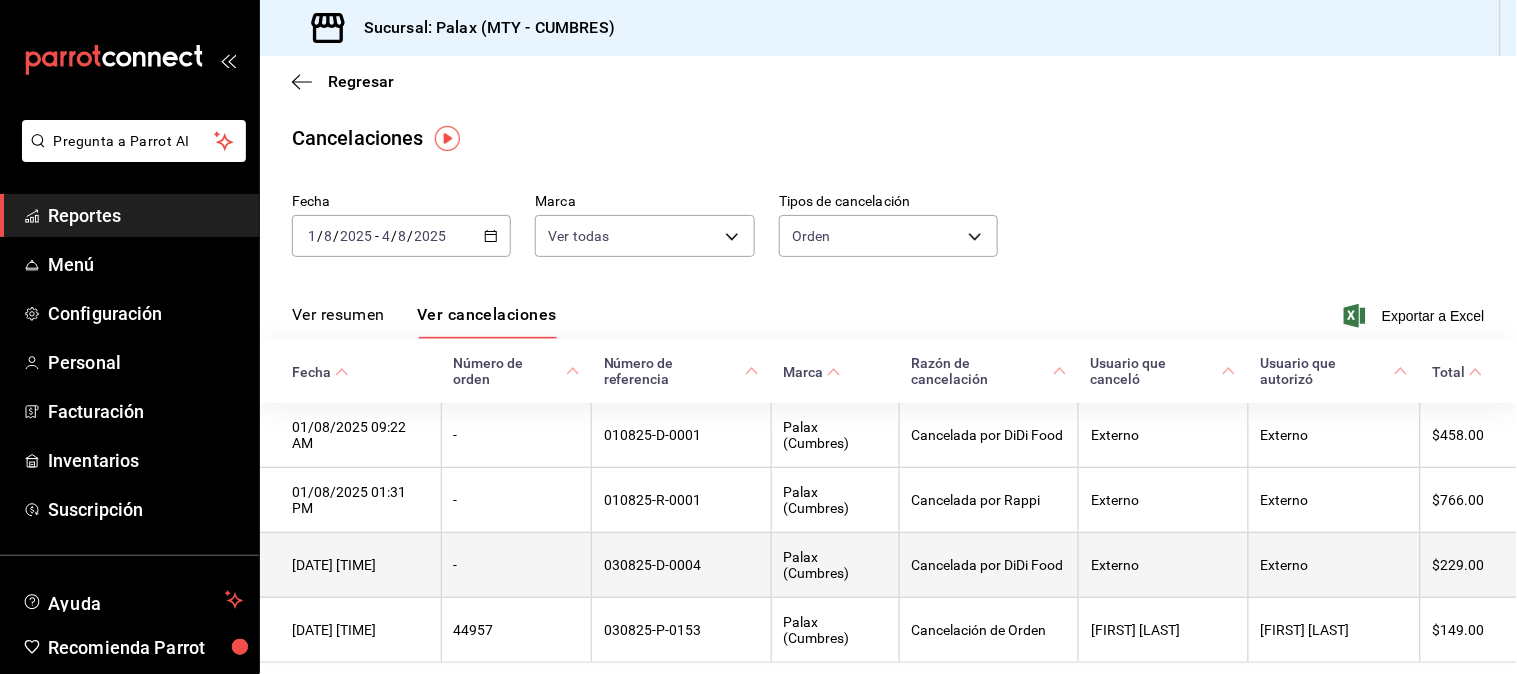 drag, startPoint x: 1018, startPoint y: 536, endPoint x: 1023, endPoint y: 518, distance: 18.681541 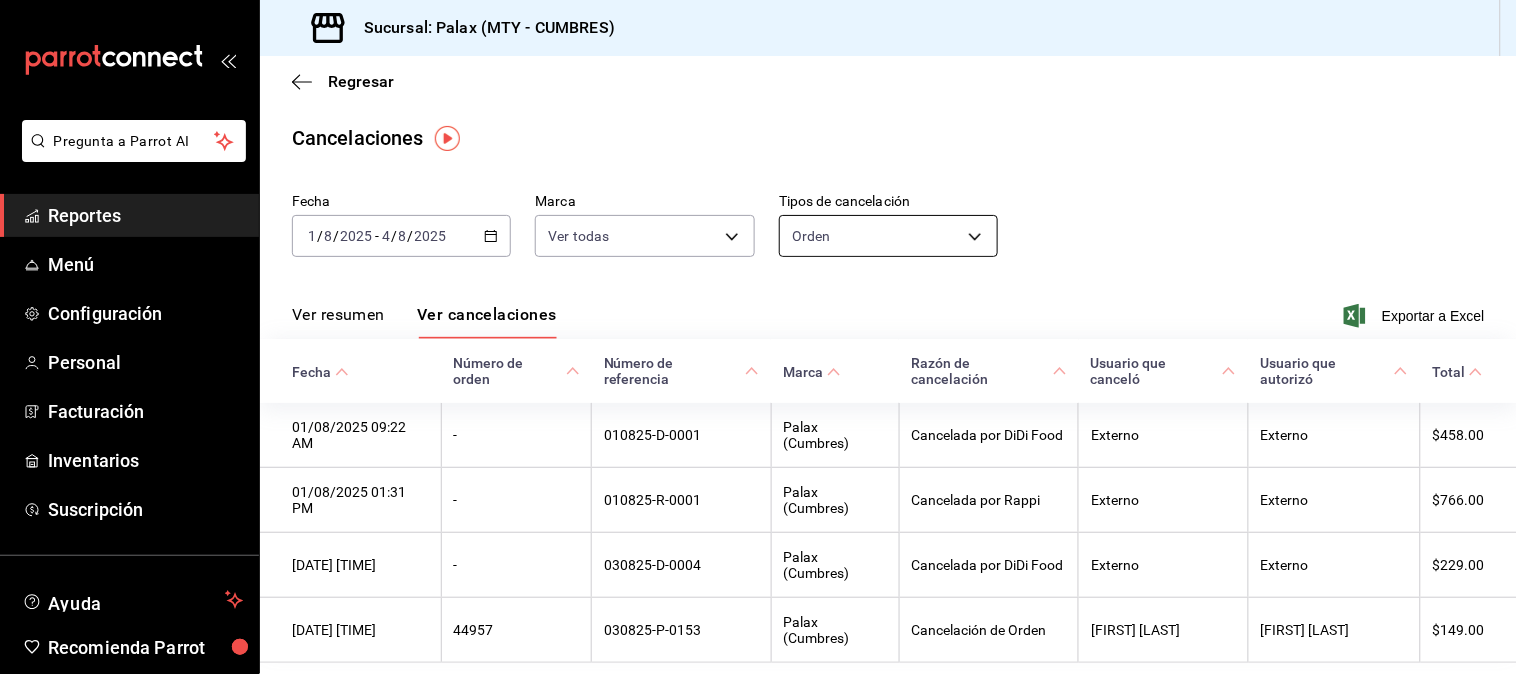 click on "Pregunta a Parrot AI Reportes   Menú   Configuración   Personal   Facturación   Inventarios   Suscripción   Ayuda Recomienda Parrot   Jaqueline N   Sugerir nueva función   Sucursal: Palax (MTY - CUMBRES) Regresar Cancelaciones Fecha 2025-08-01 1 / 8 / 2025 - 2025-08-04 4 / 8 / 2025 Marca Ver todas [object Object] Tipos de cancelación Orden ORDER Ver resumen Ver cancelaciones Exportar a Excel Fecha Número de orden Número de referencia Marca Razón de cancelación Usuario que canceló Usuario que autorizó Total 01/08/2025 09:22 AM - 010825-D-0001 Palax (Cumbres) Cancelada por DiDi Food Externo Externo $458.00 01/08/2025 01:31 PM - 010825-R-0001 Palax (Cumbres) Cancelada por Rappi Externo Externo $766.00 03/08/2025 11:00 AM - 030825-D-0004 Palax (Cumbres) Cancelada por DiDi Food Externo Externo $229.00 03/08/2025 02:12 PM 44957 030825-P-0153 Palax (Cumbres) Cancelación de Orden HECTOR RODRIGUEZ HECTOR RODRIGUEZ $149.00 GANA 1 MES GRATIS EN TU SUSCRIPCIÓN AQUÍ Ver video tutorial Ir a video Reportes" at bounding box center [758, 337] 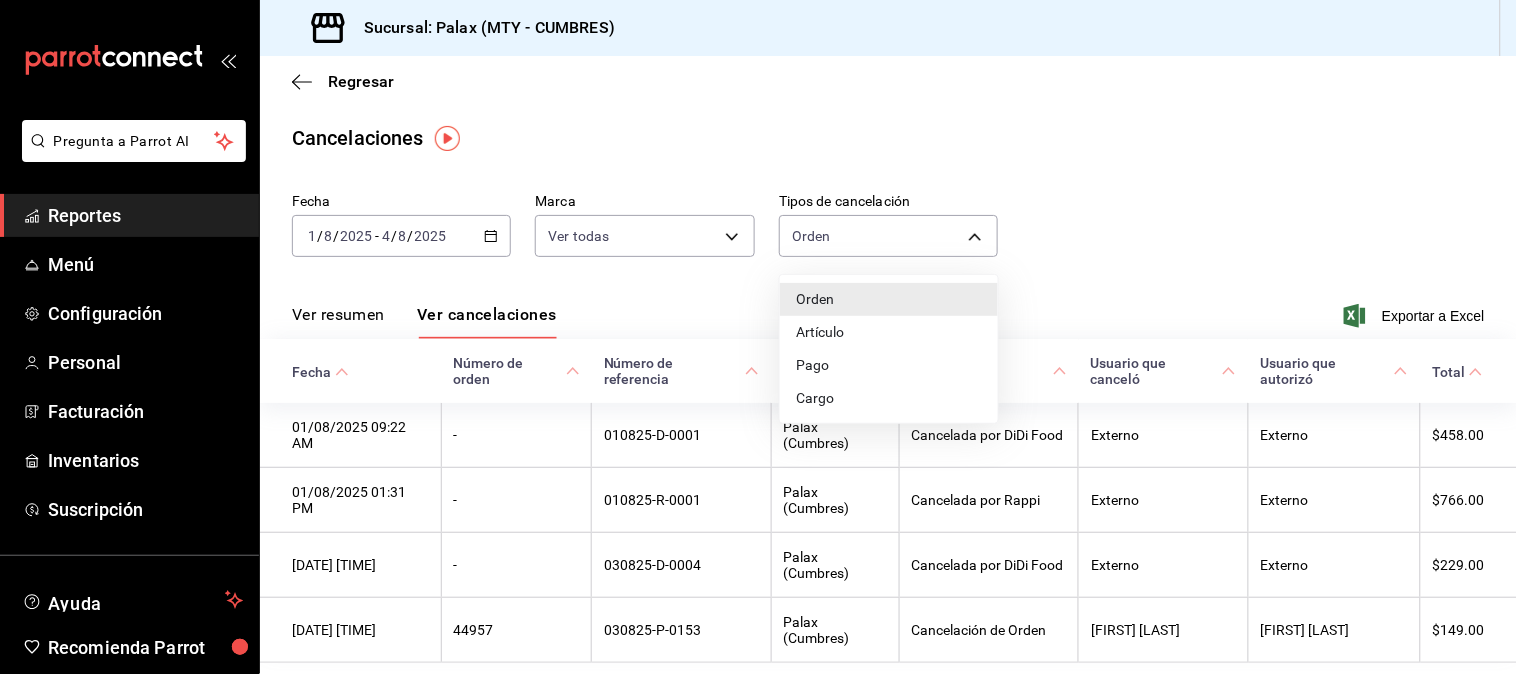 click at bounding box center (758, 337) 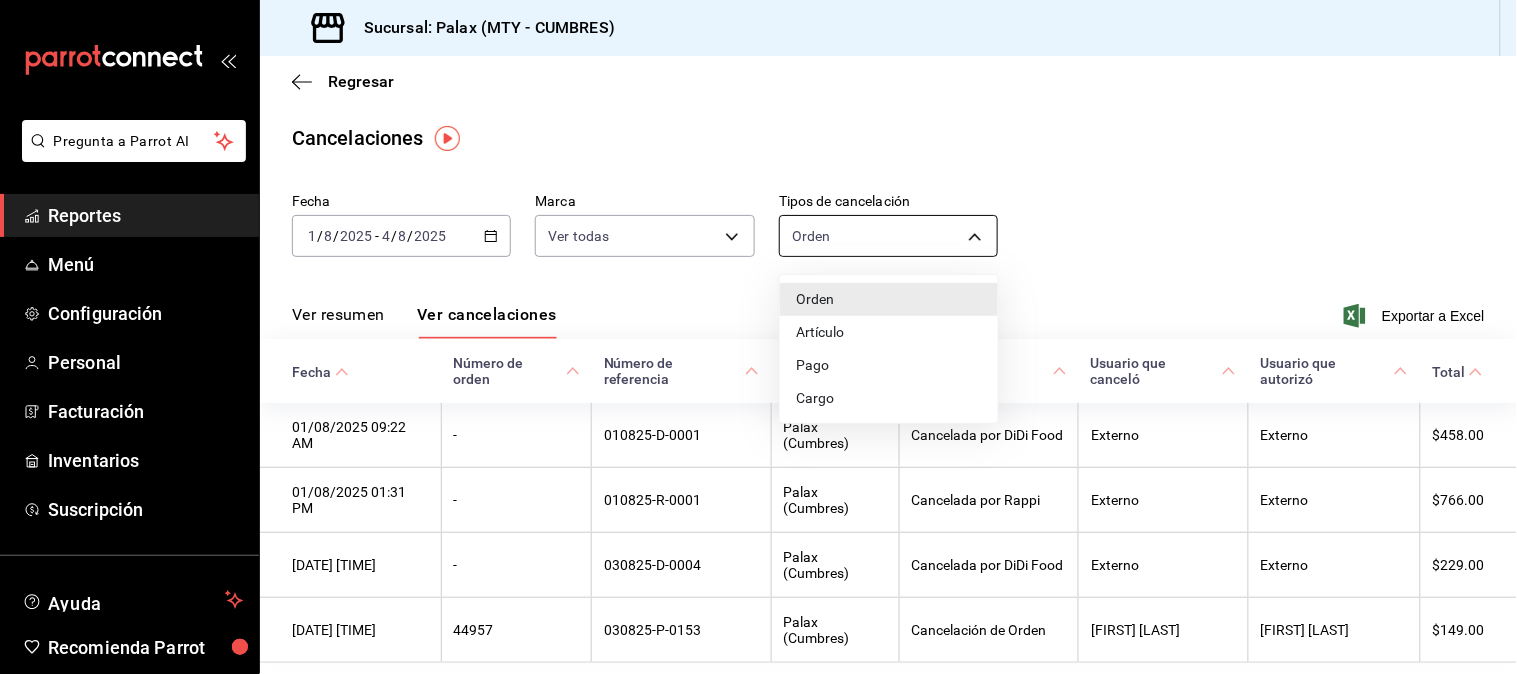 click on "Pregunta a Parrot AI Reportes   Menú   Configuración   Personal   Facturación   Inventarios   Suscripción   Ayuda Recomienda Parrot   Jaqueline N   Sugerir nueva función   Sucursal: Palax (MTY - CUMBRES) Regresar Cancelaciones Fecha 2025-08-01 1 / 8 / 2025 - 2025-08-04 4 / 8 / 2025 Marca Ver todas [object Object] Tipos de cancelación Orden ORDER Ver resumen Ver cancelaciones Exportar a Excel Fecha Número de orden Número de referencia Marca Razón de cancelación Usuario que canceló Usuario que autorizó Total 01/08/2025 09:22 AM - 010825-D-0001 Palax (Cumbres) Cancelada por DiDi Food Externo Externo $458.00 01/08/2025 01:31 PM - 010825-R-0001 Palax (Cumbres) Cancelada por Rappi Externo Externo $766.00 03/08/2025 11:00 AM - 030825-D-0004 Palax (Cumbres) Cancelada por DiDi Food Externo Externo $229.00 03/08/2025 02:12 PM 44957 030825-P-0153 Palax (Cumbres) Cancelación de Orden HECTOR RODRIGUEZ HECTOR RODRIGUEZ $149.00 GANA 1 MES GRATIS EN TU SUSCRIPCIÓN AQUÍ Ver video tutorial Ir a video Reportes" at bounding box center (758, 337) 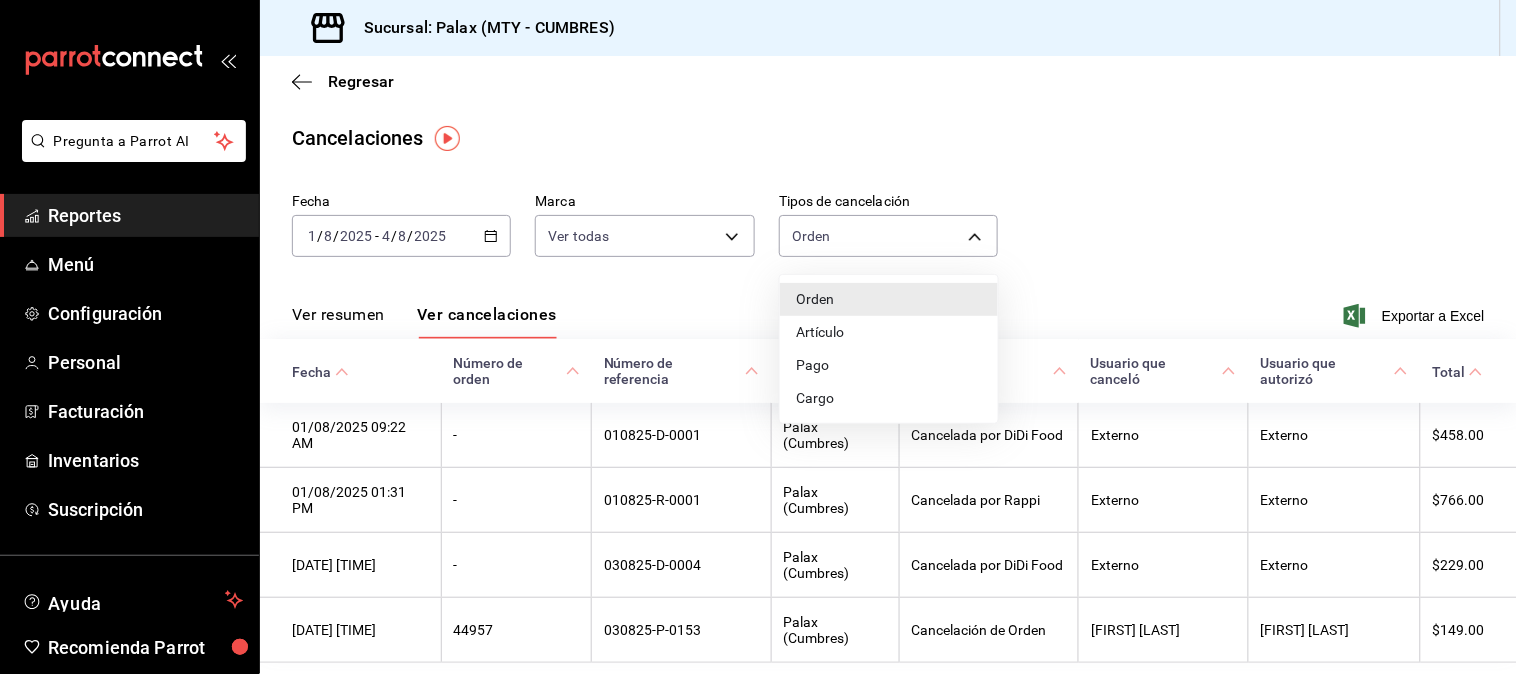 click on "Pago" at bounding box center (889, 365) 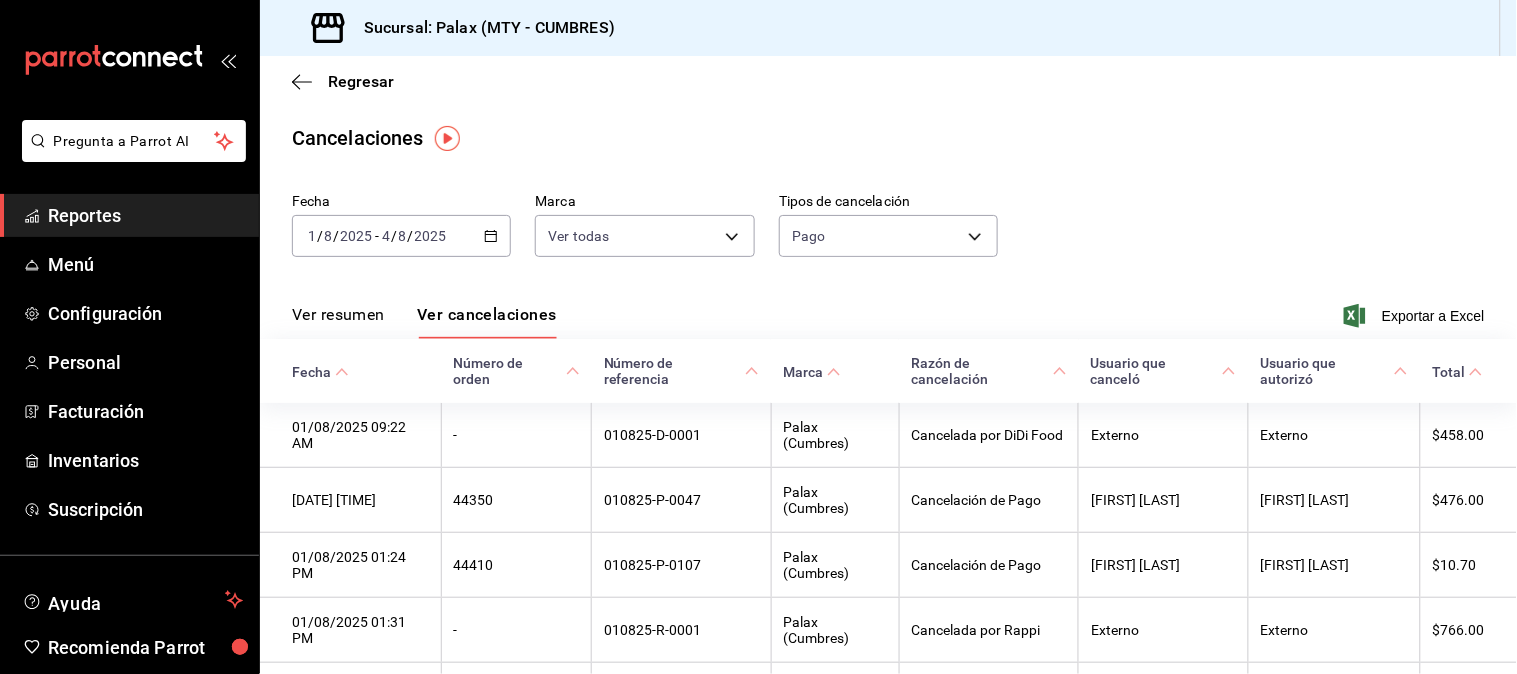 click on "Fecha 2025-08-01 1 / 8 / 2025 - 2025-08-04 4 / 8 / 2025 Marca Ver todas [object Object] Tipos de cancelación Pago ORDER_PAYMENT" at bounding box center [888, 233] 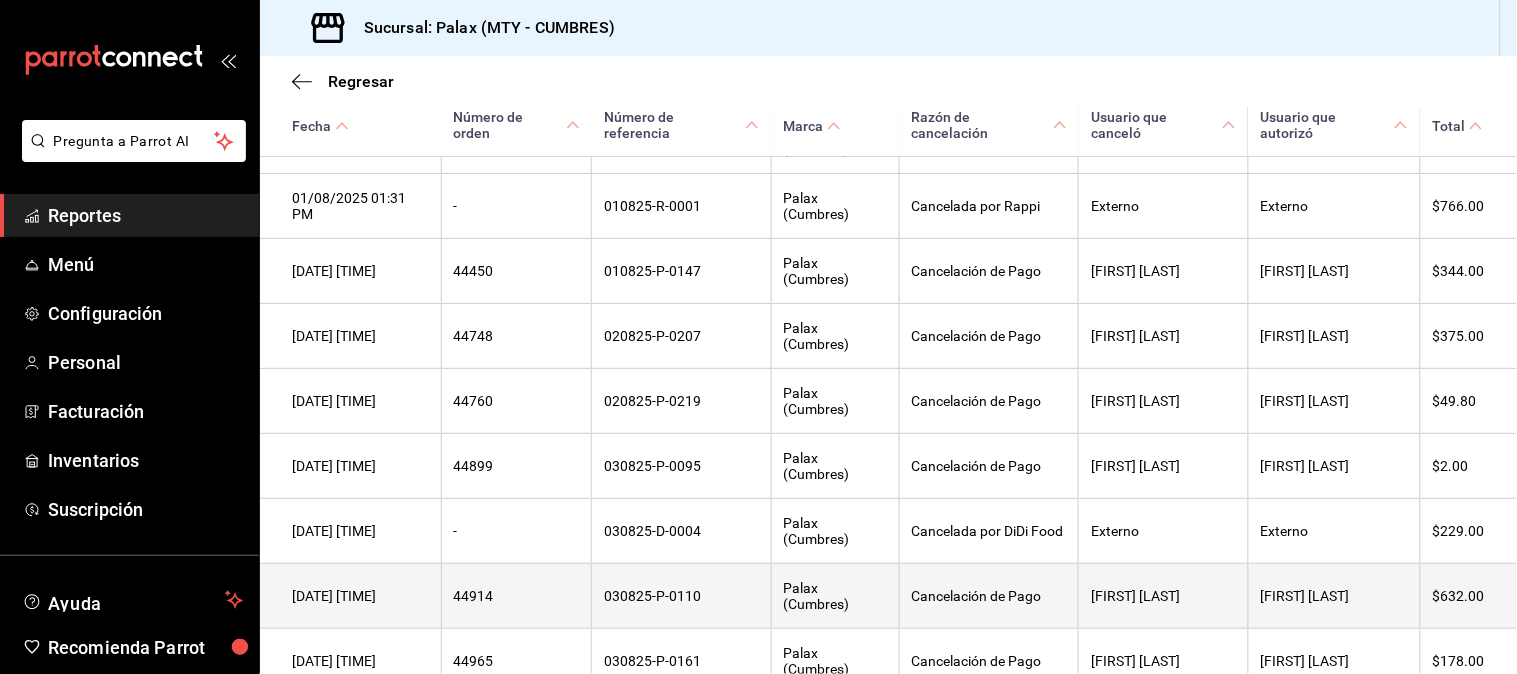 scroll, scrollTop: 644, scrollLeft: 0, axis: vertical 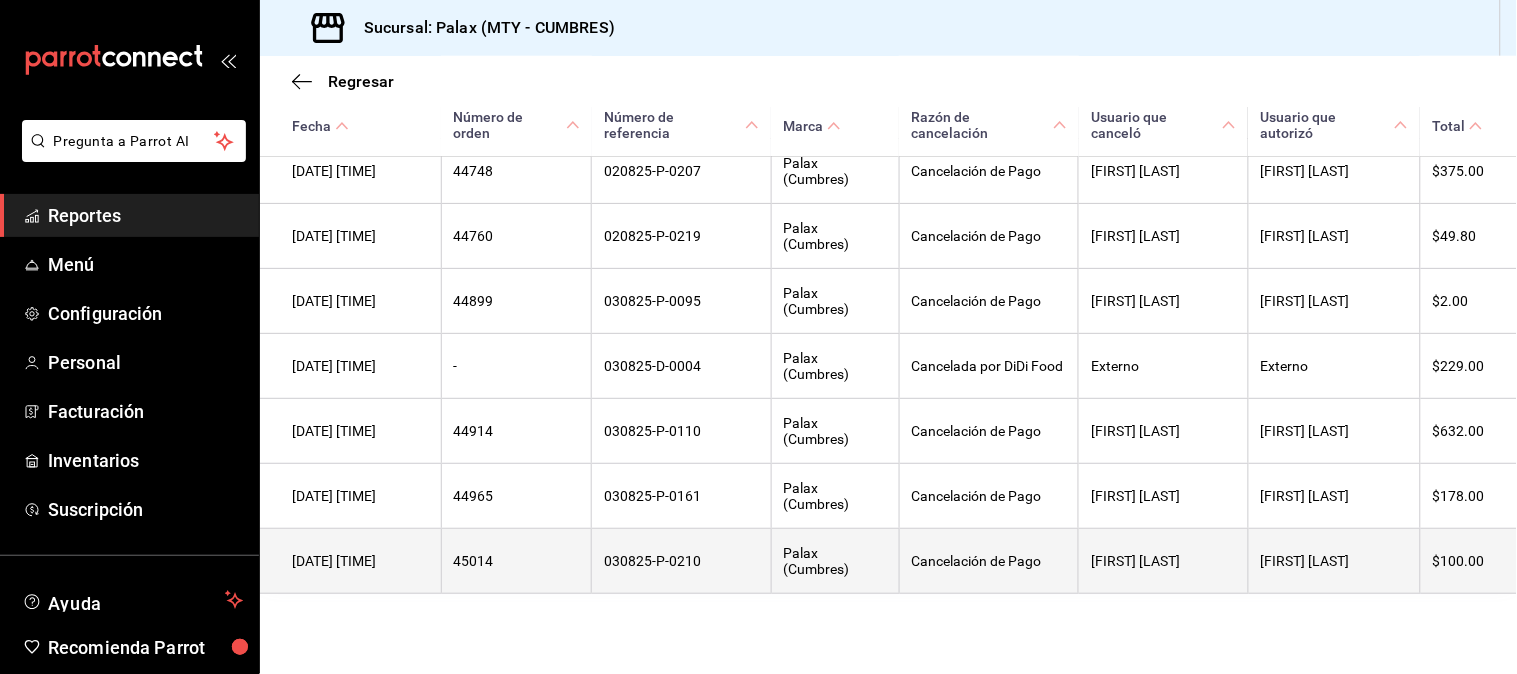 click on "030825-P-0210" at bounding box center [681, 561] 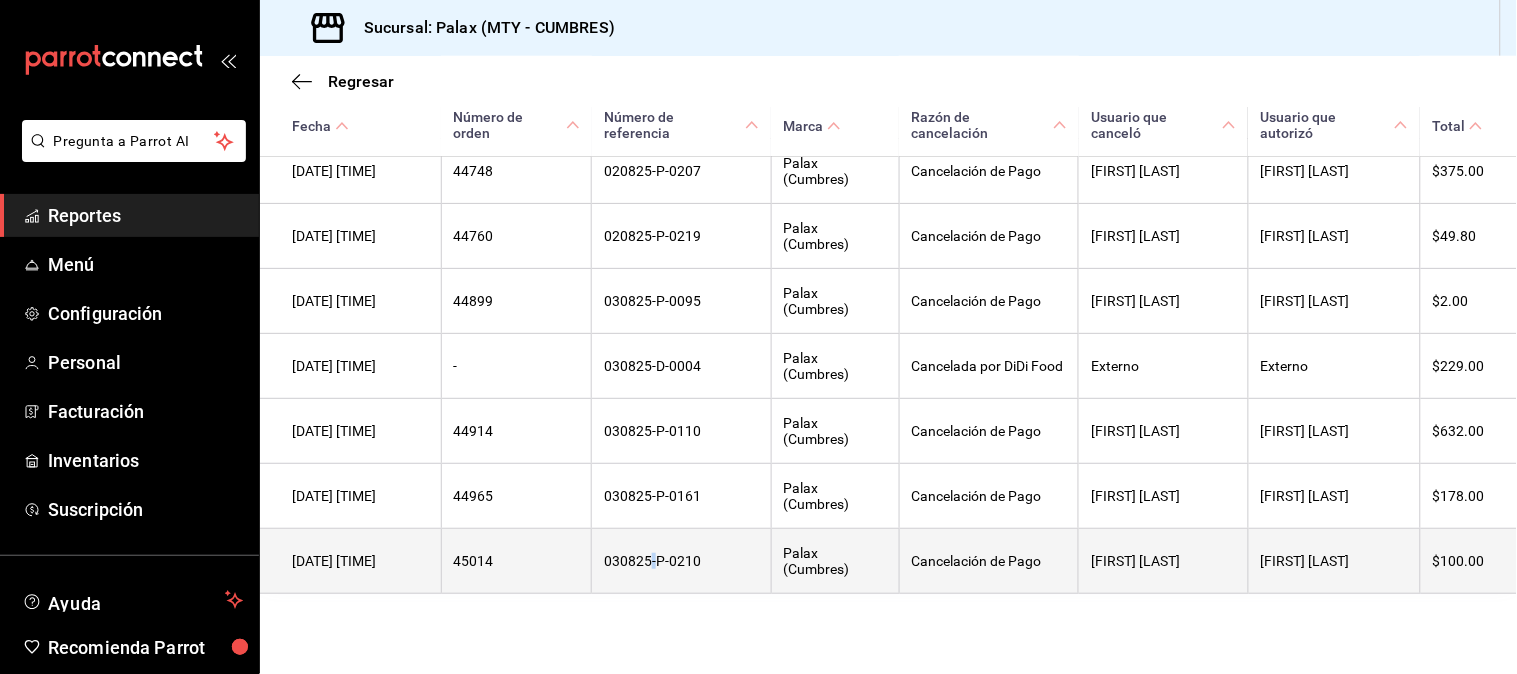 click on "030825-P-0210" at bounding box center [681, 561] 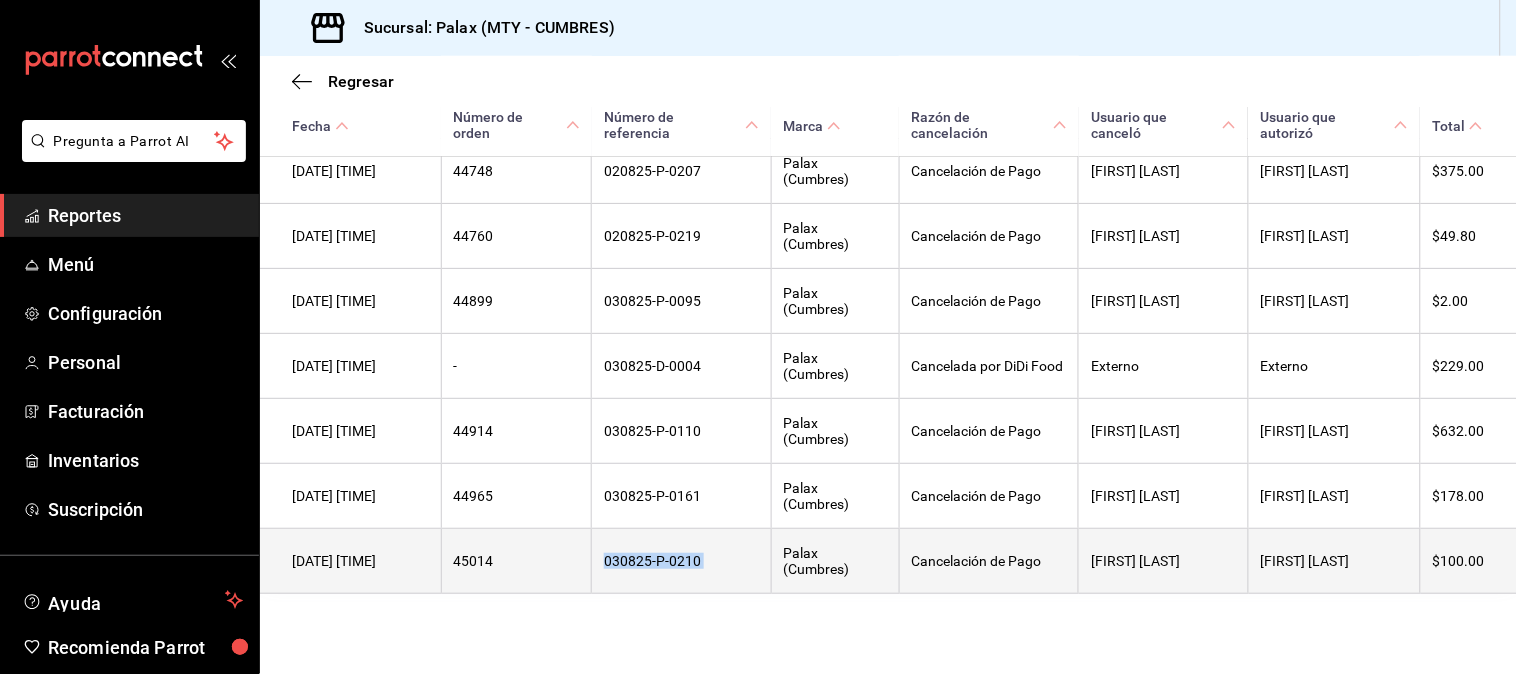 click on "030825-P-0210" at bounding box center (681, 561) 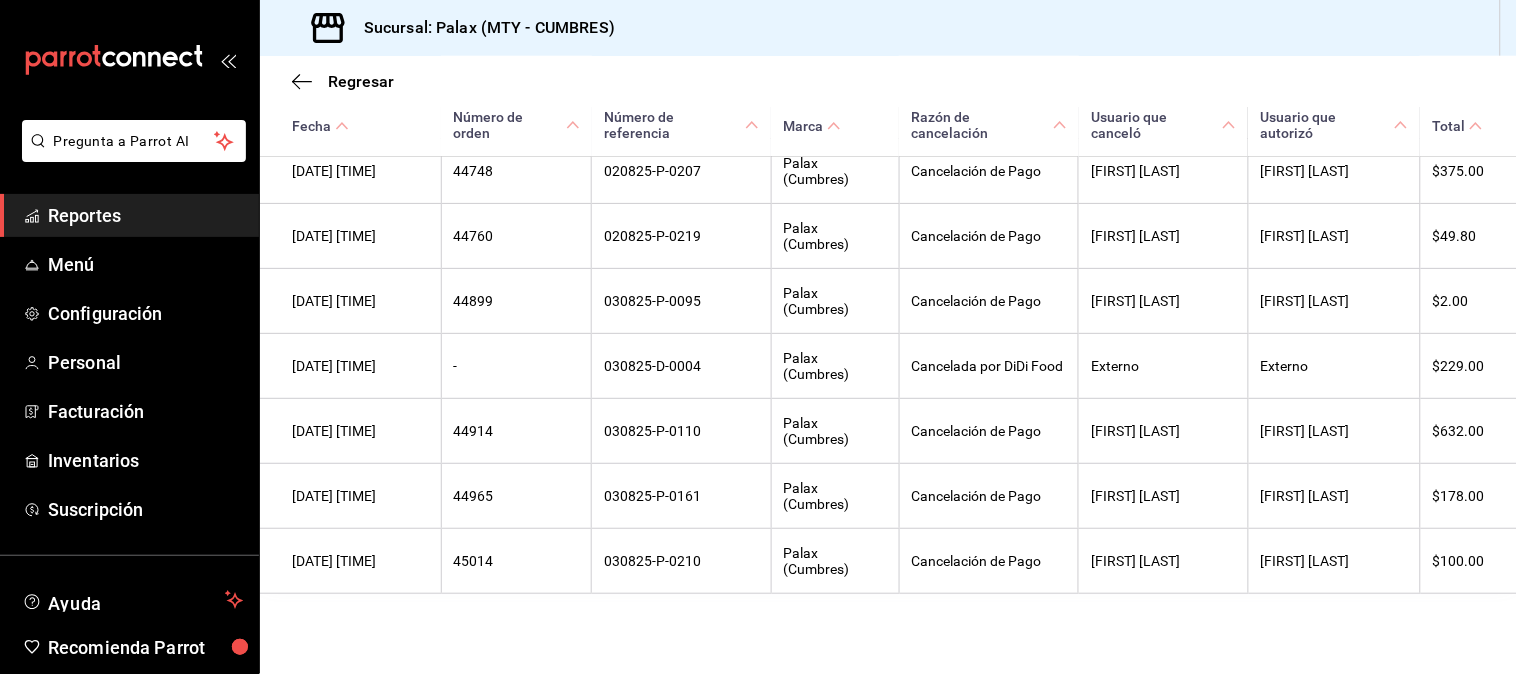 click on "Regresar Cancelaciones Fecha 2025-08-01 1 / 8 / 2025 - 2025-08-04 4 / 8 / 2025 Marca Ver todas [object Object] Tipos de cancelación Pago ORDER_PAYMENT Ver resumen Ver cancelaciones Exportar a Excel Fecha Número de orden Número de referencia Marca Razón de cancelación Usuario que canceló Usuario que autorizó Total 01/08/2025 09:22 AM - 010825-D-0001 Palax (Cumbres) Cancelada por DiDi Food Externo Externo $458.00 01/08/2025 11:04 AM 44350 010825-P-0047 Palax (Cumbres) Cancelación de Pago HECTOR RODRIGUEZ HECTOR RODRIGUEZ $476.00 01/08/2025 01:24 PM 44410 010825-P-0107 Palax (Cumbres) Cancelación de Pago HECTOR RODRIGUEZ HECTOR RODRIGUEZ $10.70 01/08/2025 01:31 PM - 010825-R-0001 Palax (Cumbres) Cancelada por Rappi Externo Externo $766.00 01/08/2025 04:31 PM 44450 010825-P-0147 Palax (Cumbres) Cancelación de Pago Alondra Ruiz Julian Trujillo $344.00 02/08/2025 08:38 PM 44748 020825-P-0207 Palax (Cumbres) Cancelación de Pago HECTOR RODRIGUEZ HECTOR RODRIGUEZ $375.00 02/08/2025 09:35 PM 44760 $49.80 -" at bounding box center [888, 52] 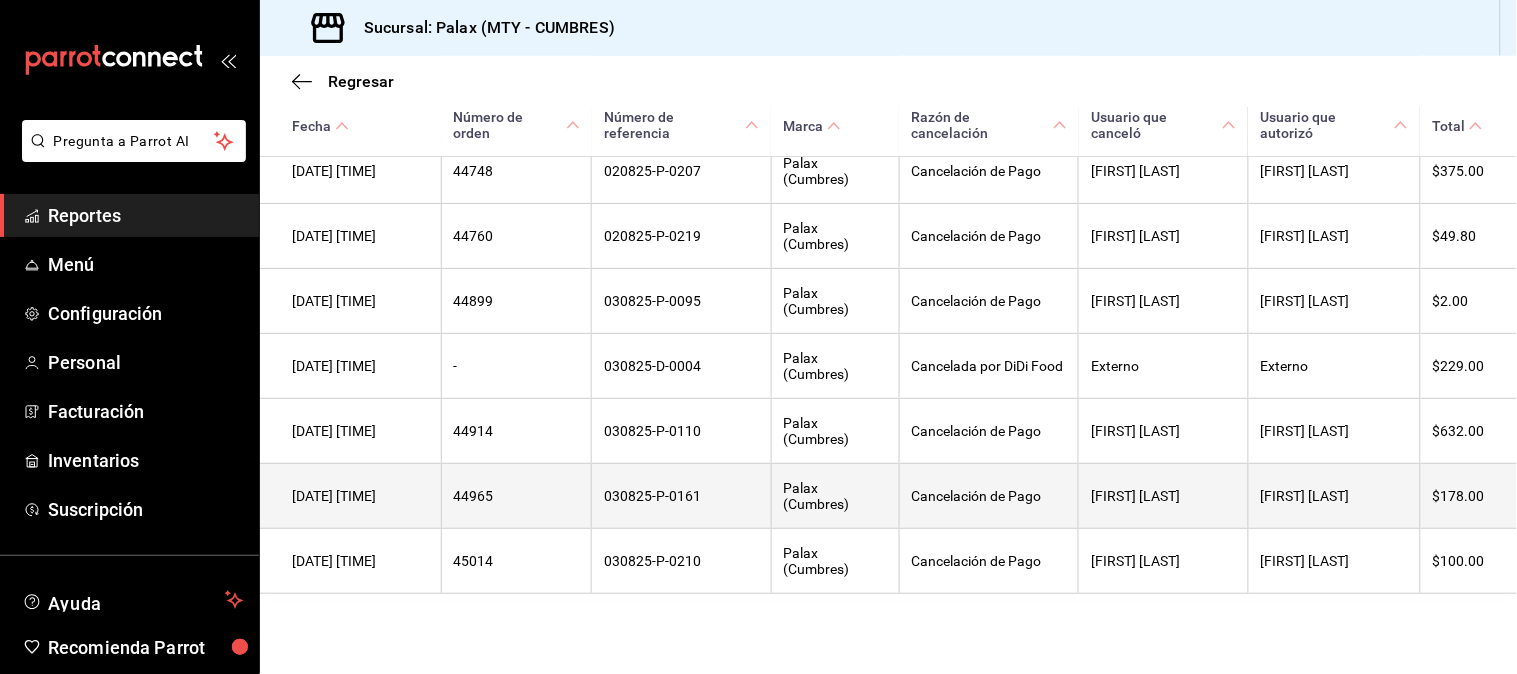 click on "030825-P-0161" at bounding box center [681, 496] 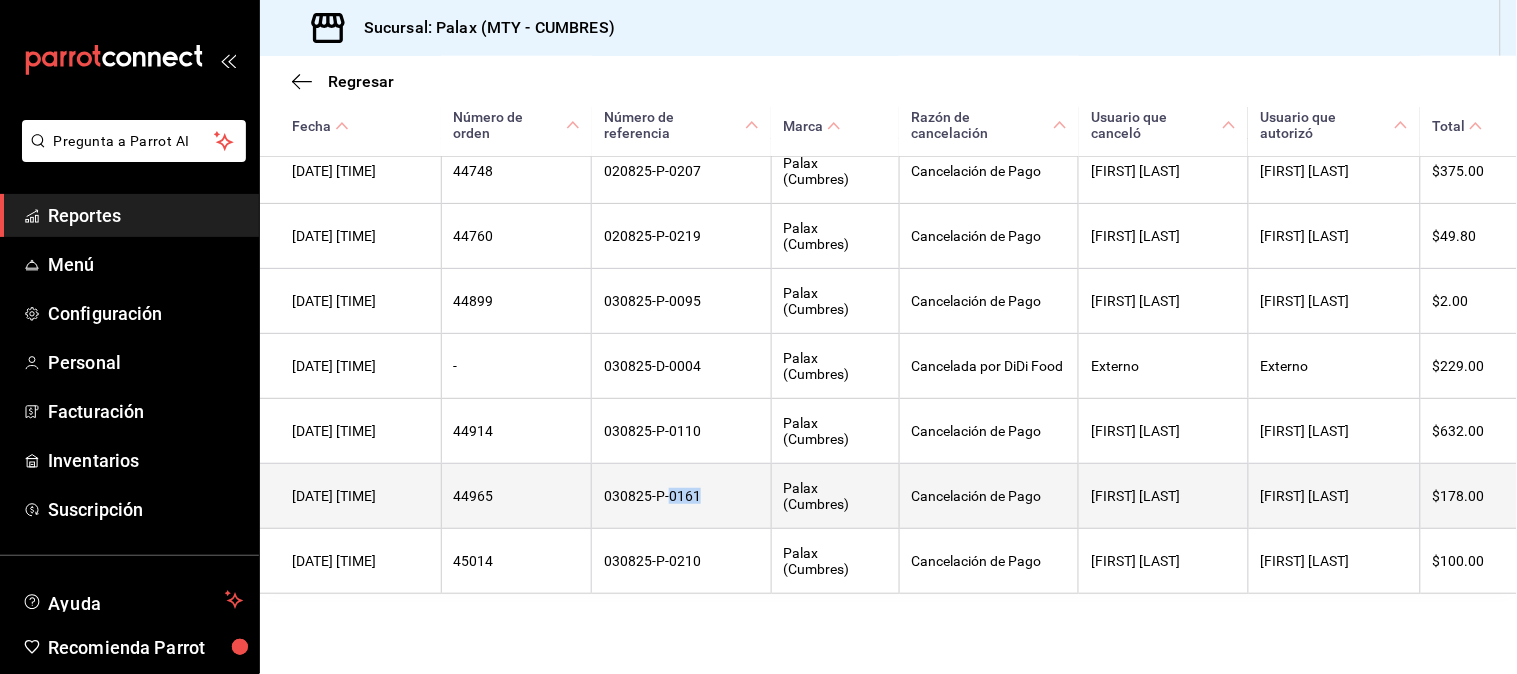 click on "030825-P-0161" at bounding box center [681, 496] 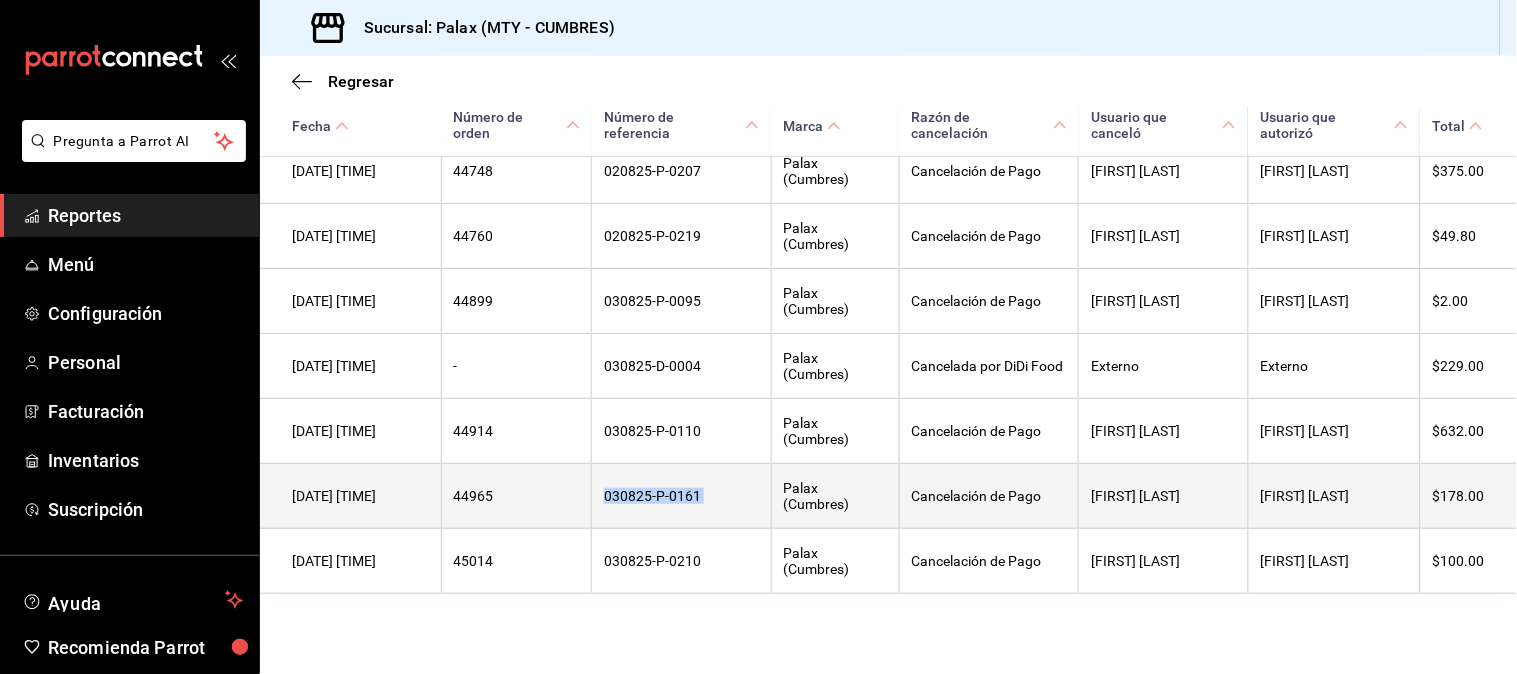 click on "030825-P-0161" at bounding box center [681, 496] 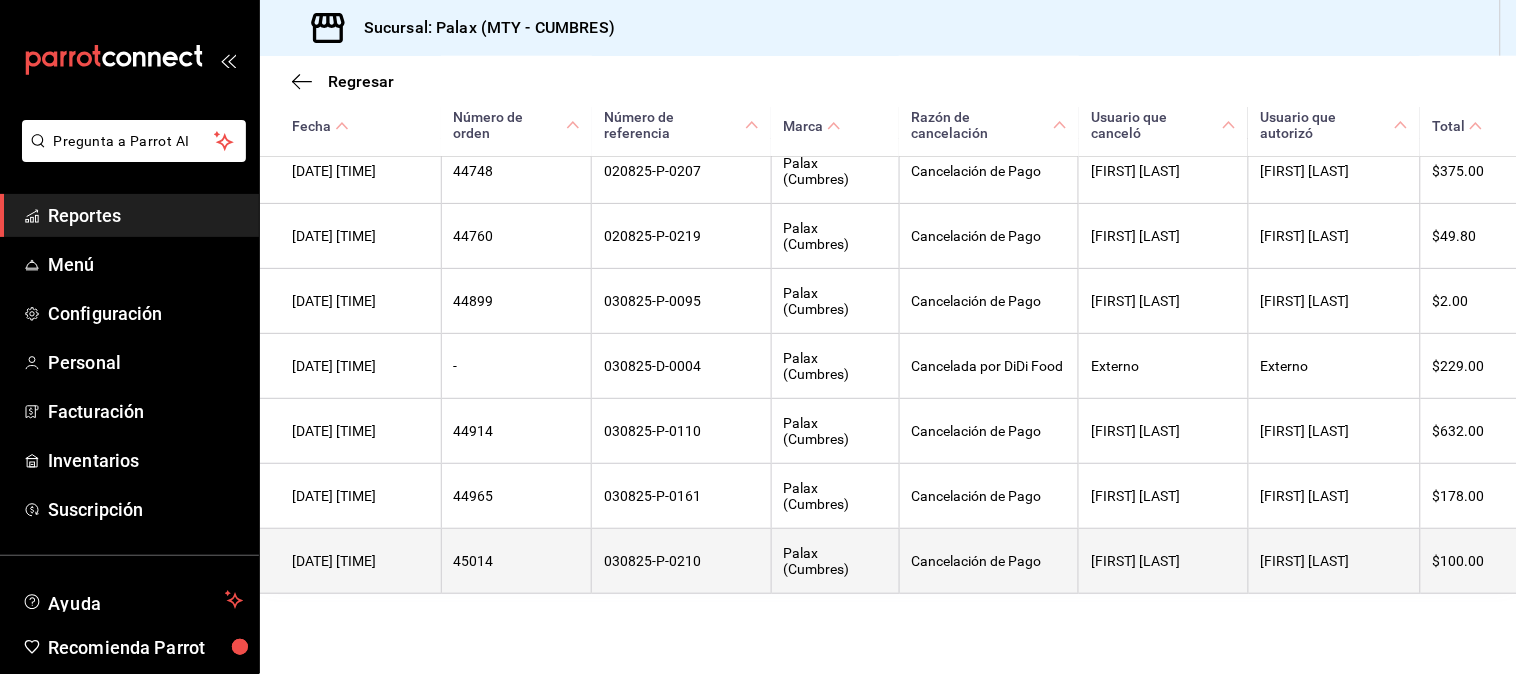 click on "030825-P-0210" at bounding box center [681, 561] 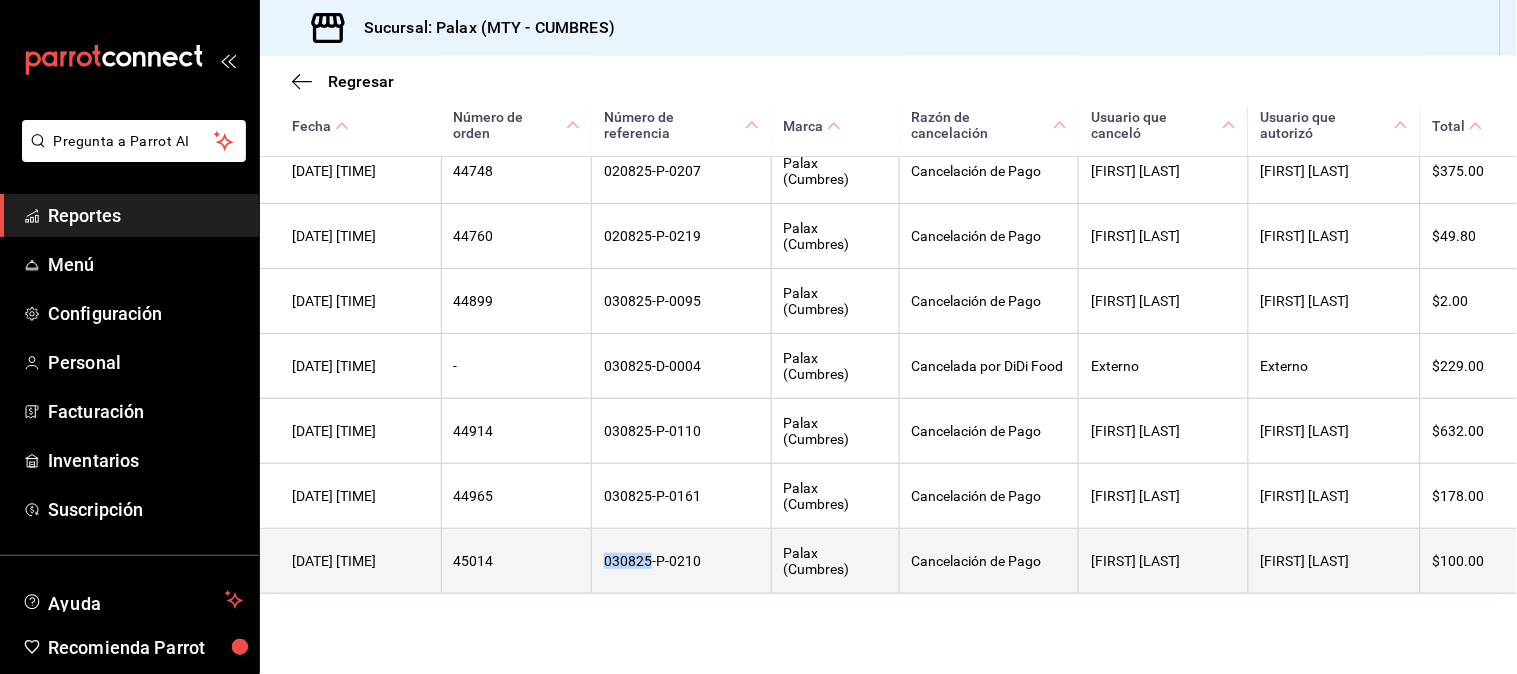 click on "030825-P-0210" at bounding box center (681, 561) 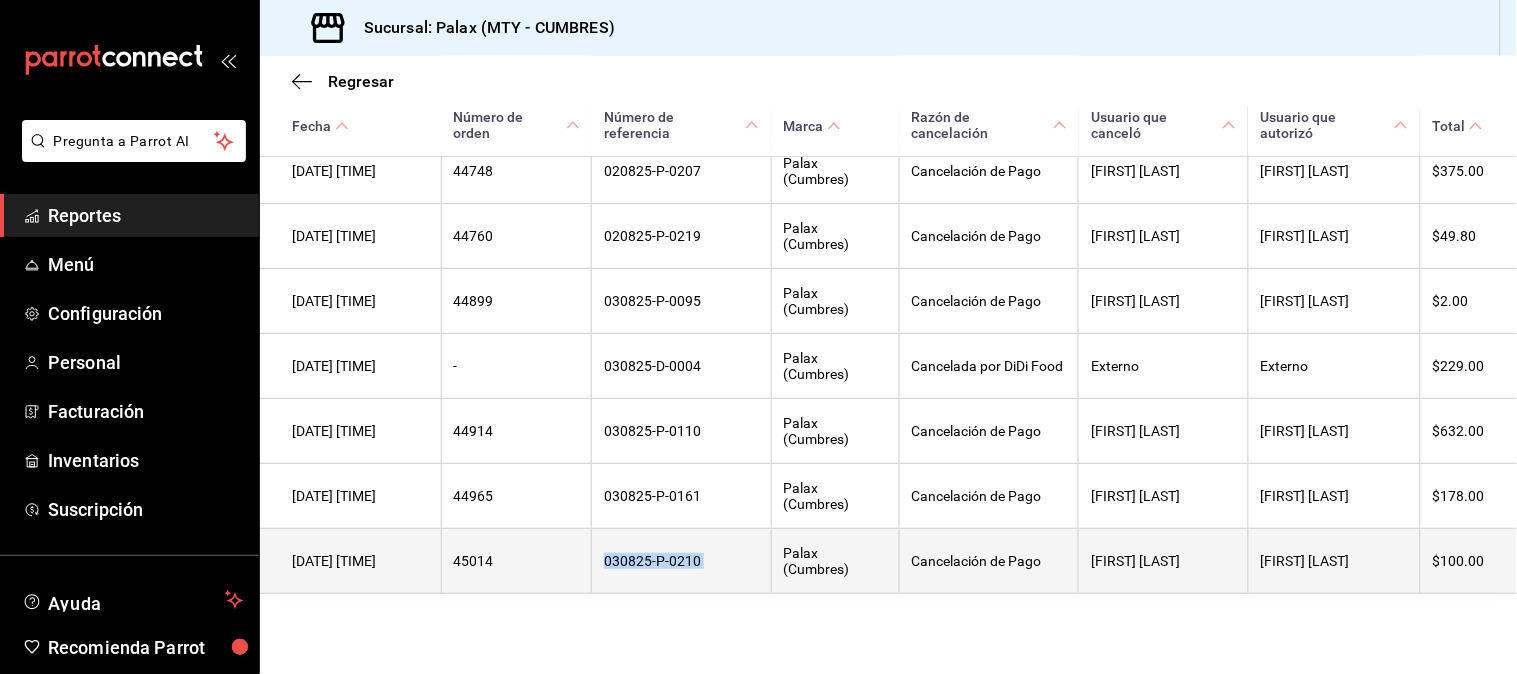 click on "030825-P-0210" at bounding box center [681, 561] 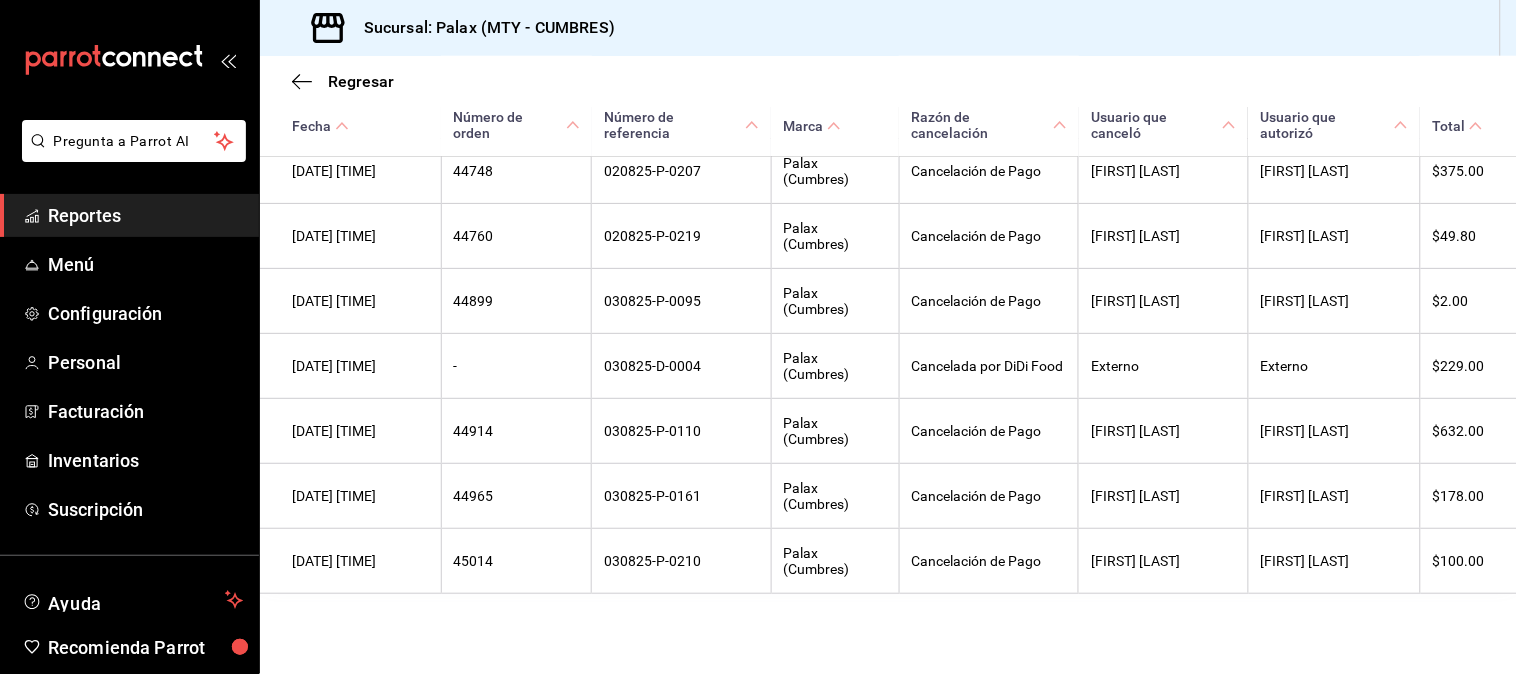 click on "Regresar Cancelaciones Fecha 2025-08-01 1 / 8 / 2025 - 2025-08-04 4 / 8 / 2025 Marca Ver todas [object Object] Tipos de cancelación Pago ORDER_PAYMENT Ver resumen Ver cancelaciones Exportar a Excel Fecha Número de orden Número de referencia Marca Razón de cancelación Usuario que canceló Usuario que autorizó Total 01/08/2025 09:22 AM - 010825-D-0001 Palax (Cumbres) Cancelada por DiDi Food Externo Externo $458.00 01/08/2025 11:04 AM 44350 010825-P-0047 Palax (Cumbres) Cancelación de Pago HECTOR RODRIGUEZ HECTOR RODRIGUEZ $476.00 01/08/2025 01:24 PM 44410 010825-P-0107 Palax (Cumbres) Cancelación de Pago HECTOR RODRIGUEZ HECTOR RODRIGUEZ $10.70 01/08/2025 01:31 PM - 010825-R-0001 Palax (Cumbres) Cancelada por Rappi Externo Externo $766.00 01/08/2025 04:31 PM 44450 010825-P-0147 Palax (Cumbres) Cancelación de Pago Alondra Ruiz Julian Trujillo $344.00 02/08/2025 08:38 PM 44748 020825-P-0207 Palax (Cumbres) Cancelación de Pago HECTOR RODRIGUEZ HECTOR RODRIGUEZ $375.00 02/08/2025 09:35 PM 44760 $49.80 -" at bounding box center [888, 52] 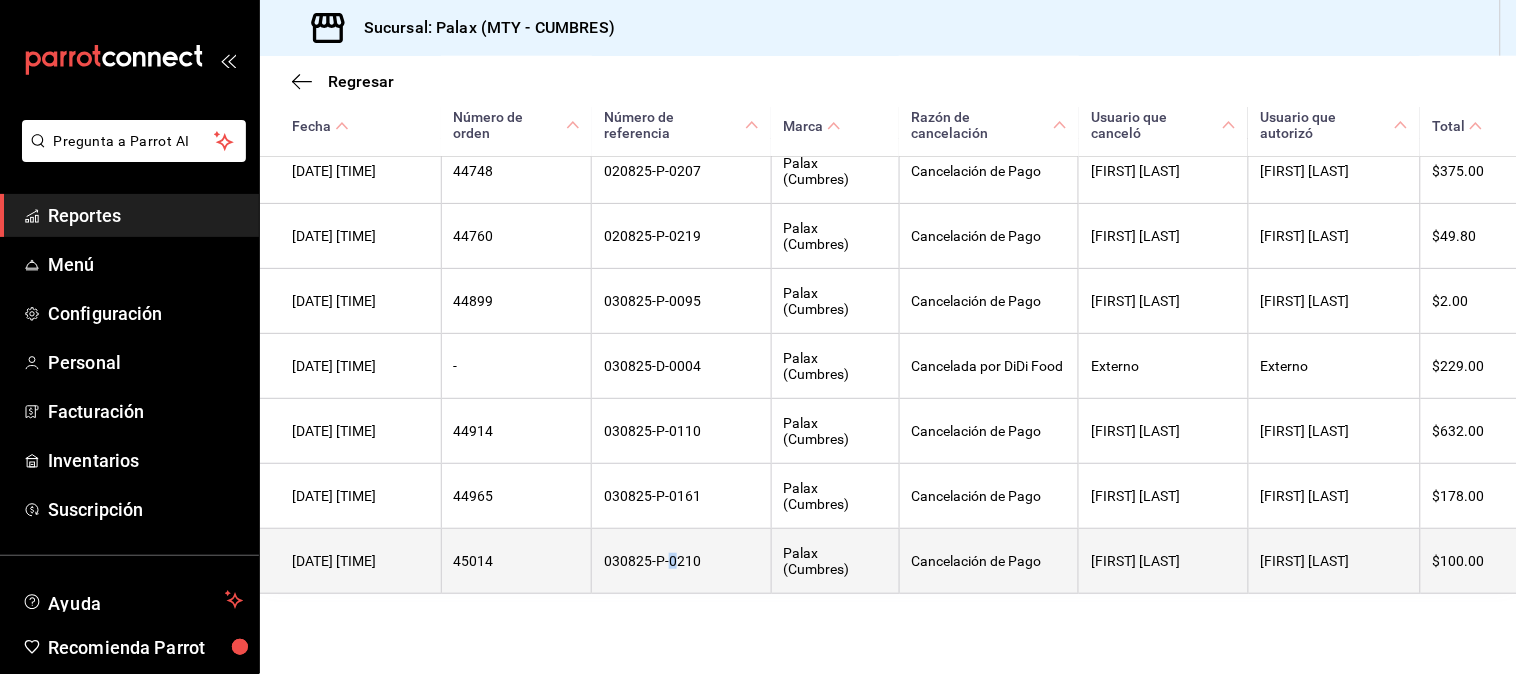 click on "030825-P-0210" at bounding box center [681, 561] 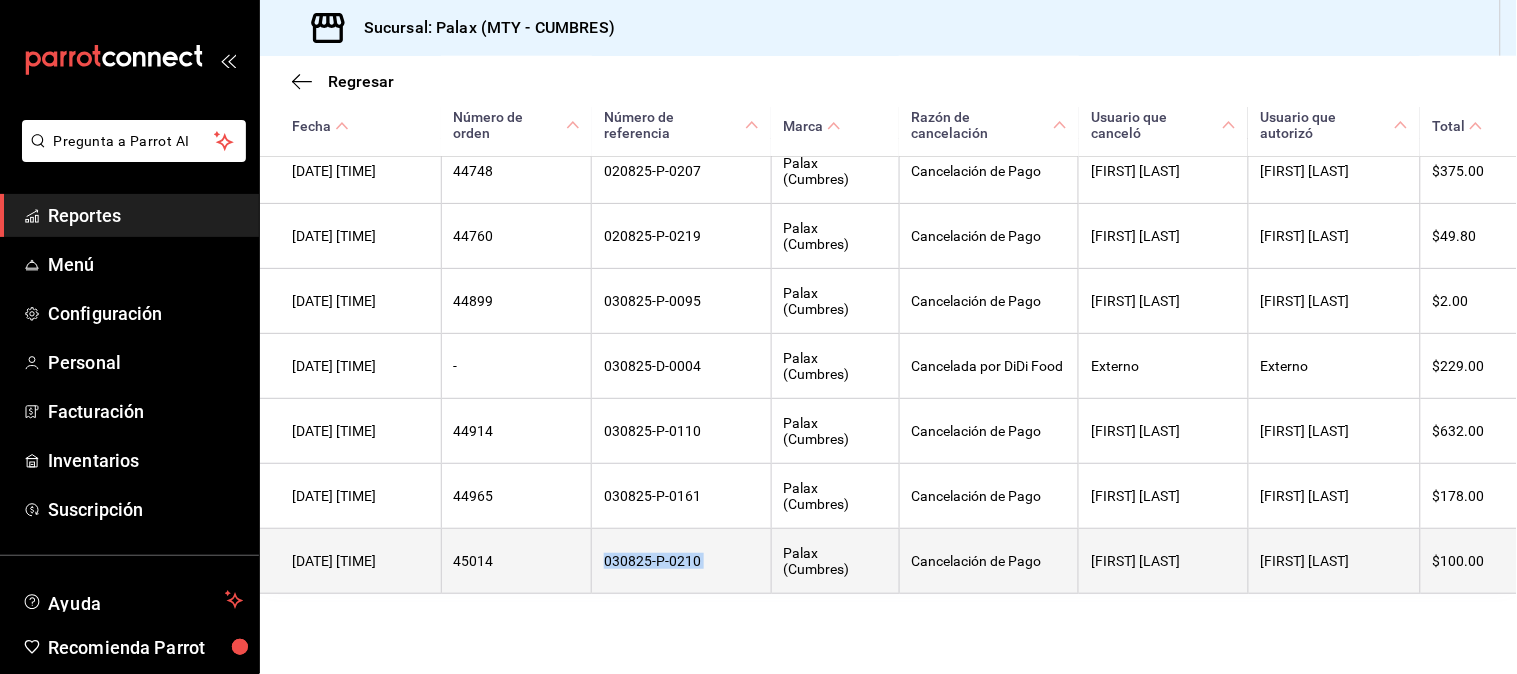click on "030825-P-0210" at bounding box center [681, 561] 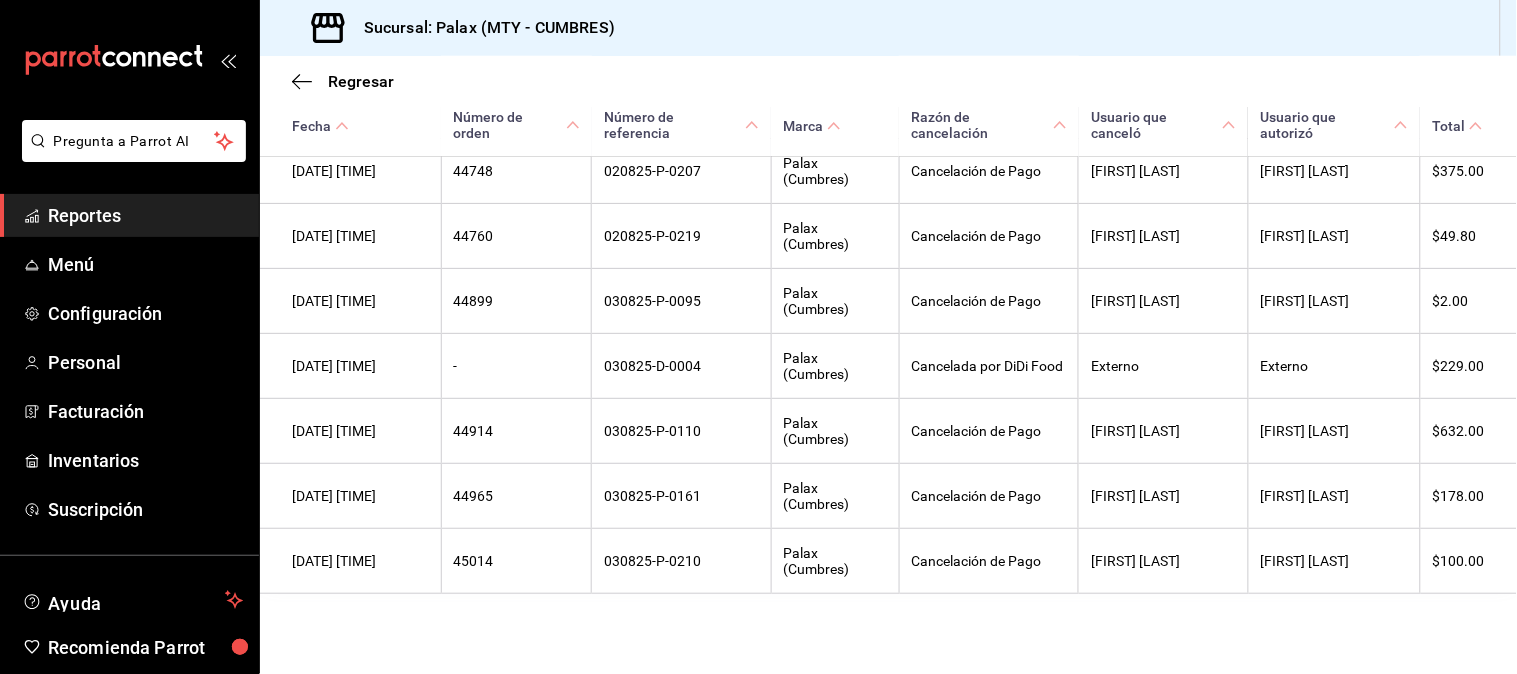 click on "Regresar Cancelaciones Fecha 2025-08-01 1 / 8 / 2025 - 2025-08-04 4 / 8 / 2025 Marca Ver todas [object Object] Tipos de cancelación Pago ORDER_PAYMENT Ver resumen Ver cancelaciones Exportar a Excel Fecha Número de orden Número de referencia Marca Razón de cancelación Usuario que canceló Usuario que autorizó Total 01/08/2025 09:22 AM - 010825-D-0001 Palax (Cumbres) Cancelada por DiDi Food Externo Externo $458.00 01/08/2025 11:04 AM 44350 010825-P-0047 Palax (Cumbres) Cancelación de Pago HECTOR RODRIGUEZ HECTOR RODRIGUEZ $476.00 01/08/2025 01:24 PM 44410 010825-P-0107 Palax (Cumbres) Cancelación de Pago HECTOR RODRIGUEZ HECTOR RODRIGUEZ $10.70 01/08/2025 01:31 PM - 010825-R-0001 Palax (Cumbres) Cancelada por Rappi Externo Externo $766.00 01/08/2025 04:31 PM 44450 010825-P-0147 Palax (Cumbres) Cancelación de Pago Alondra Ruiz Julian Trujillo $344.00 02/08/2025 08:38 PM 44748 020825-P-0207 Palax (Cumbres) Cancelación de Pago HECTOR RODRIGUEZ HECTOR RODRIGUEZ $375.00 02/08/2025 09:35 PM 44760 $49.80 -" at bounding box center (888, 52) 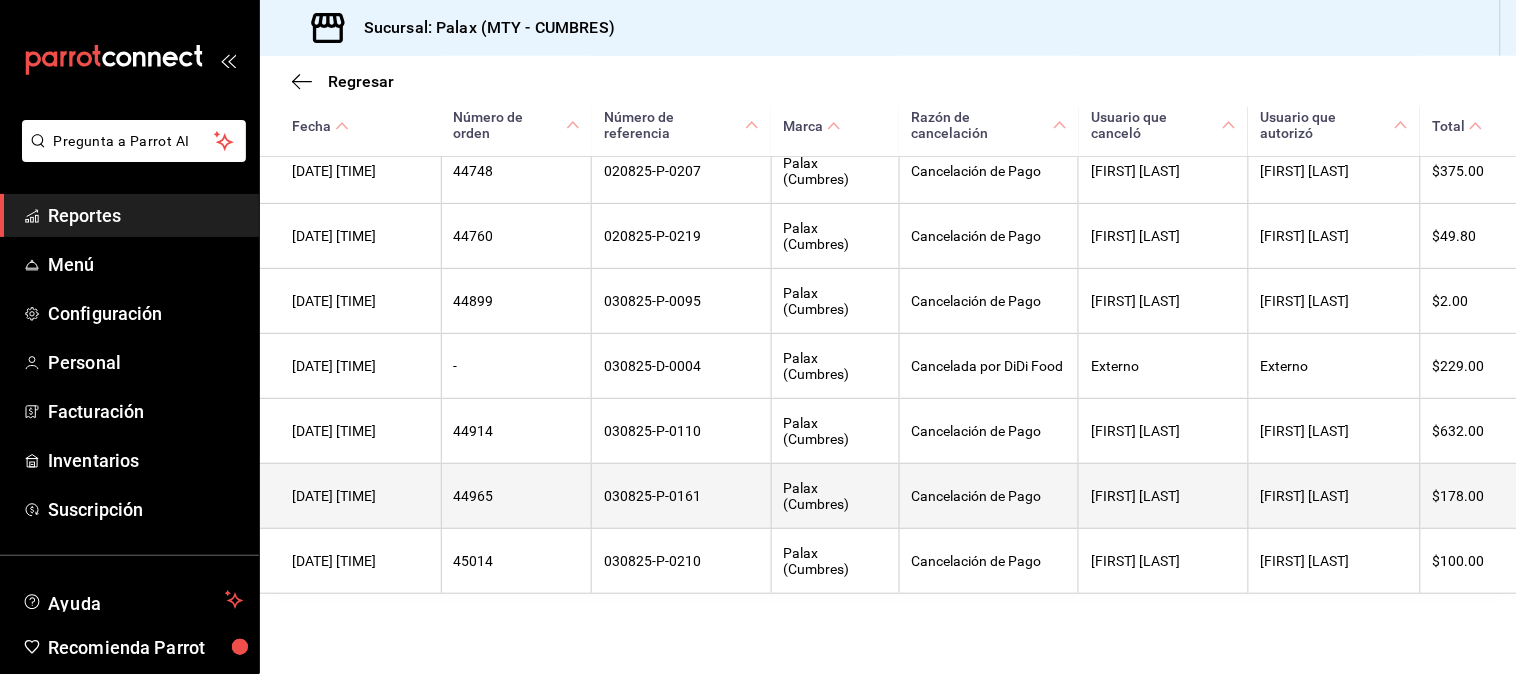 click on "030825-P-0161" at bounding box center (681, 496) 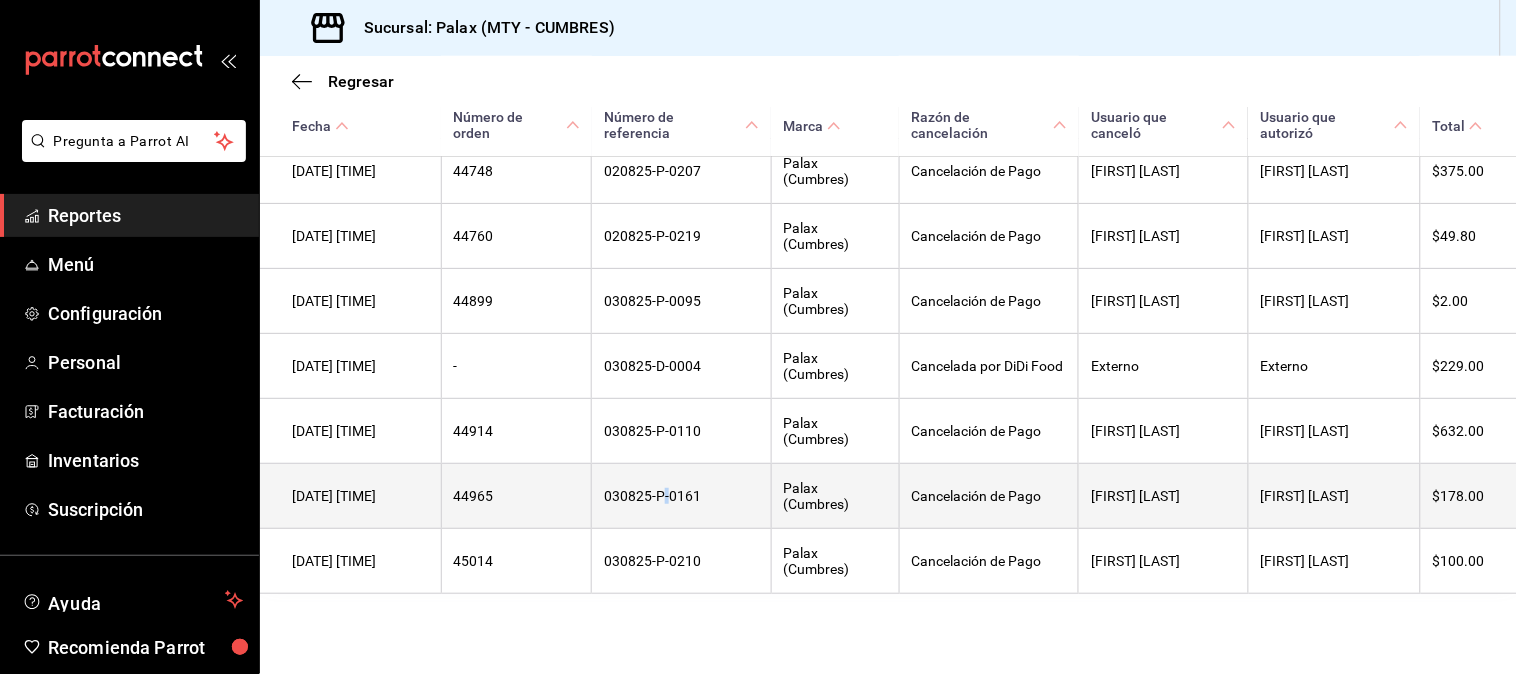click on "030825-P-0161" at bounding box center (681, 496) 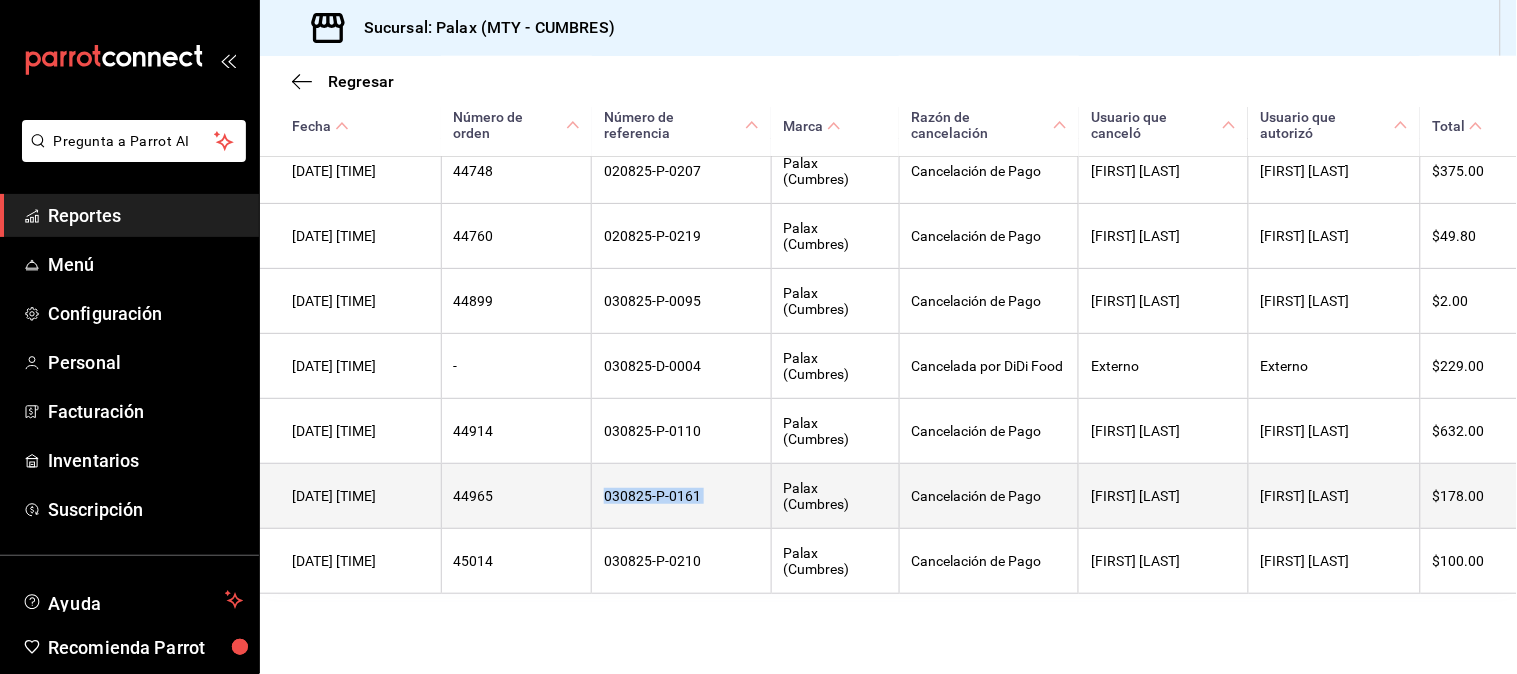 click on "030825-P-0161" at bounding box center (681, 496) 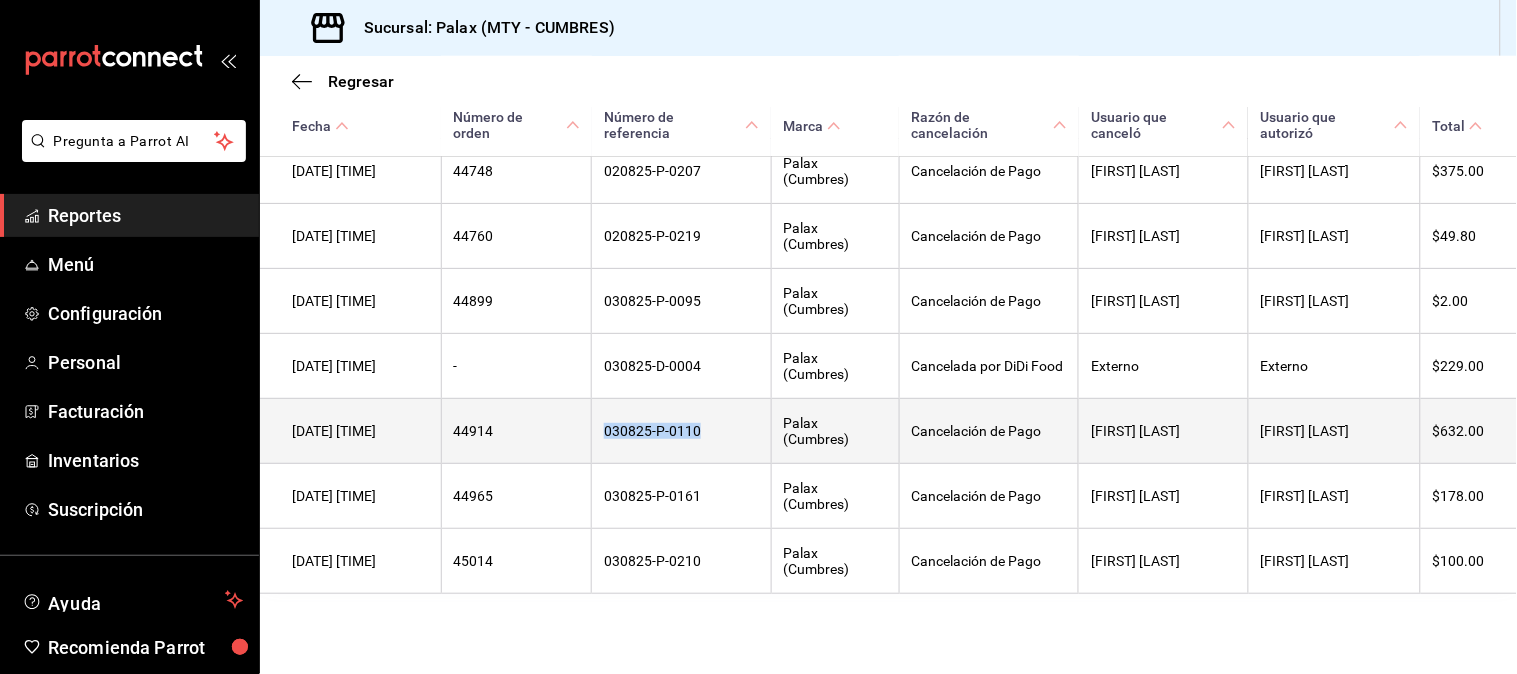 drag, startPoint x: 688, startPoint y: 420, endPoint x: 574, endPoint y: 424, distance: 114.07015 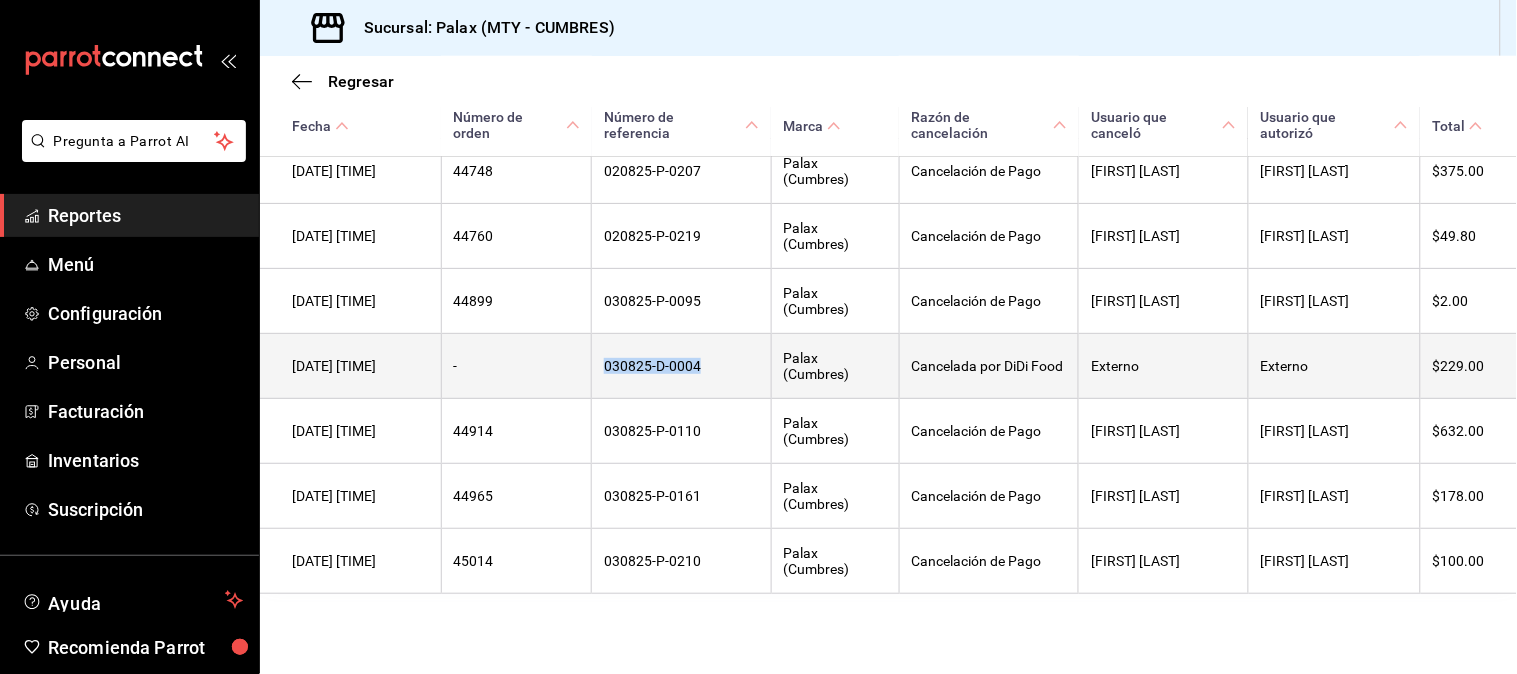 drag, startPoint x: 695, startPoint y: 358, endPoint x: 583, endPoint y: 357, distance: 112.00446 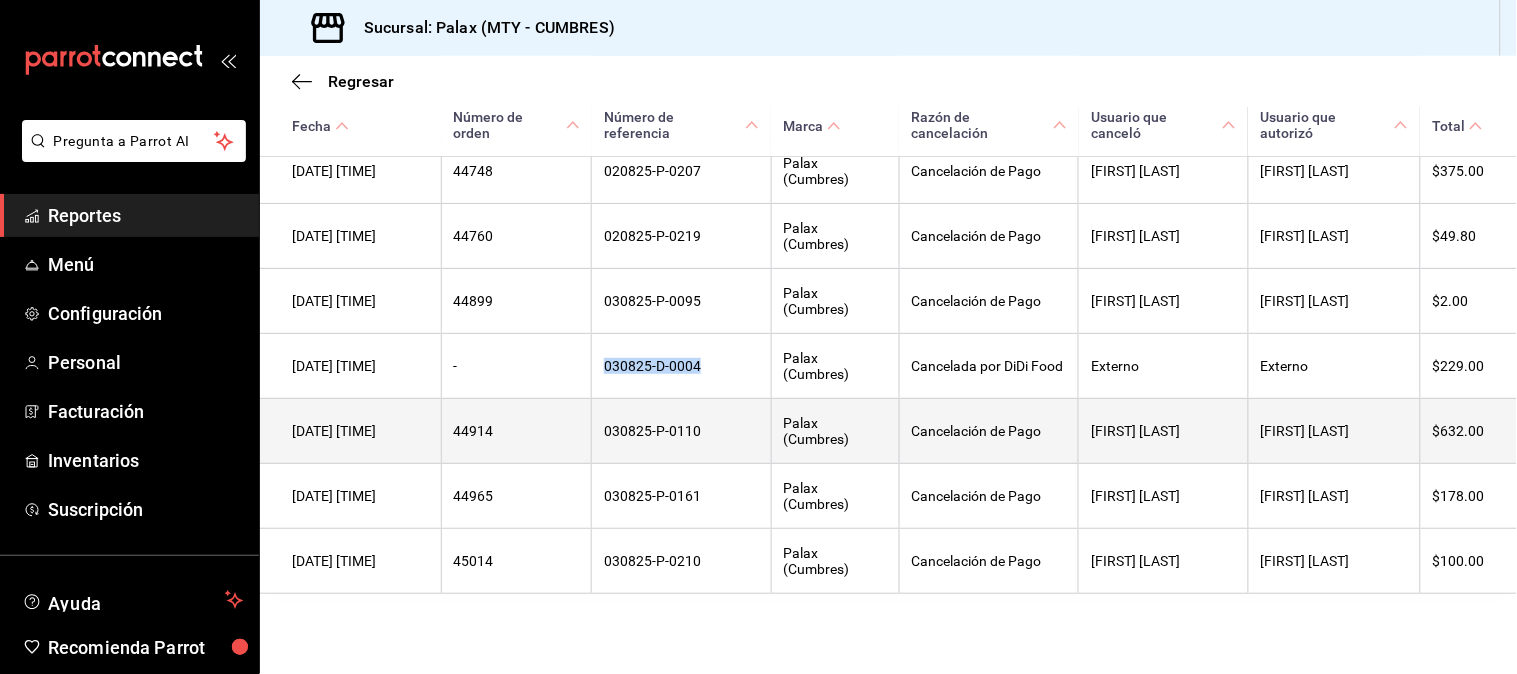 copy on "030825-D-0004" 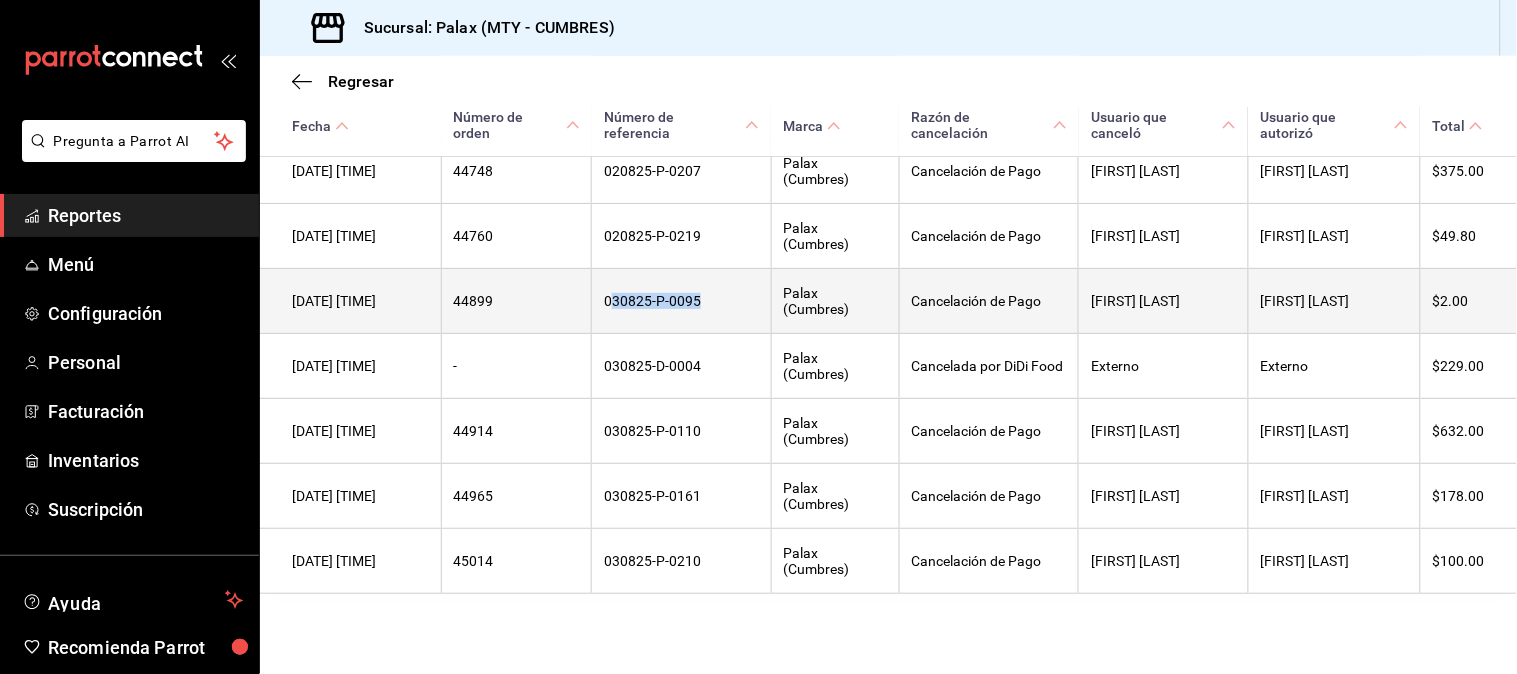 drag, startPoint x: 691, startPoint y: 294, endPoint x: 597, endPoint y: 298, distance: 94.08507 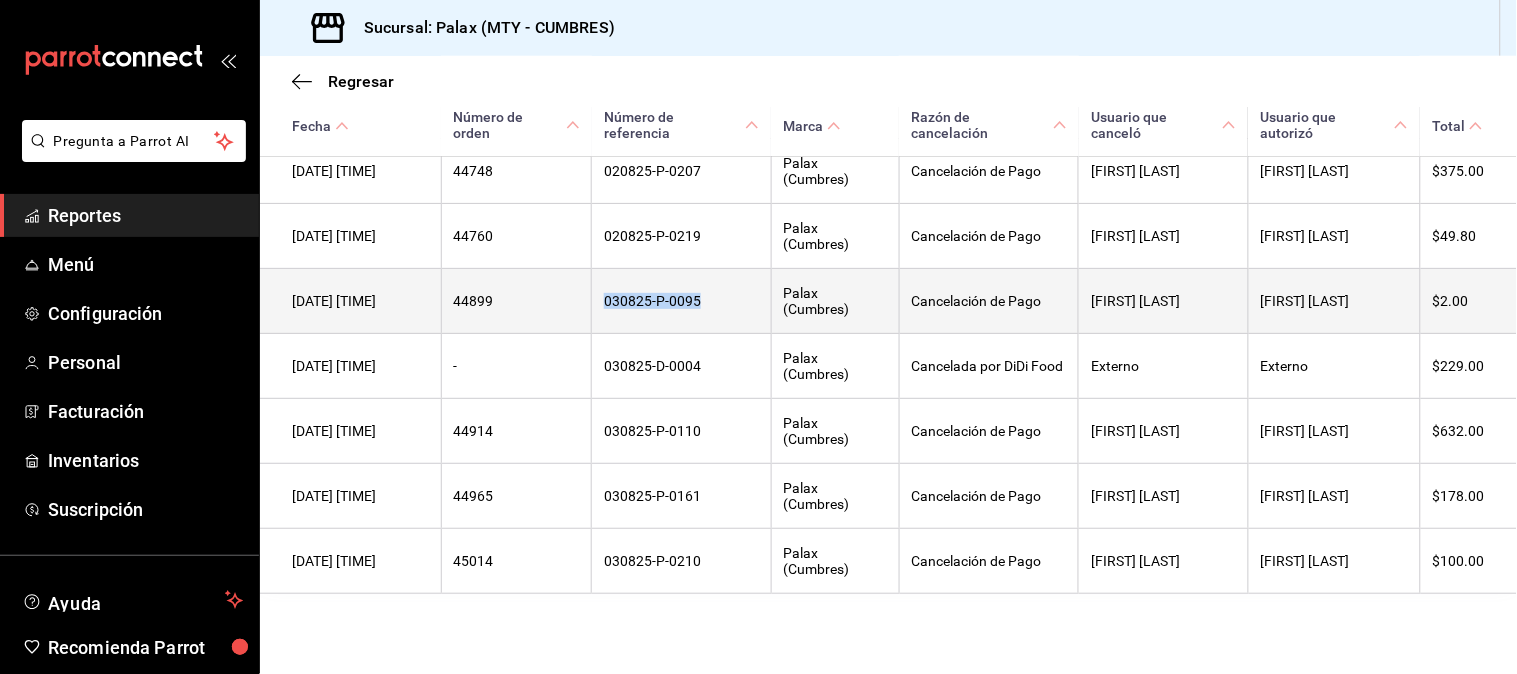 drag, startPoint x: 691, startPoint y: 290, endPoint x: 585, endPoint y: 296, distance: 106.16968 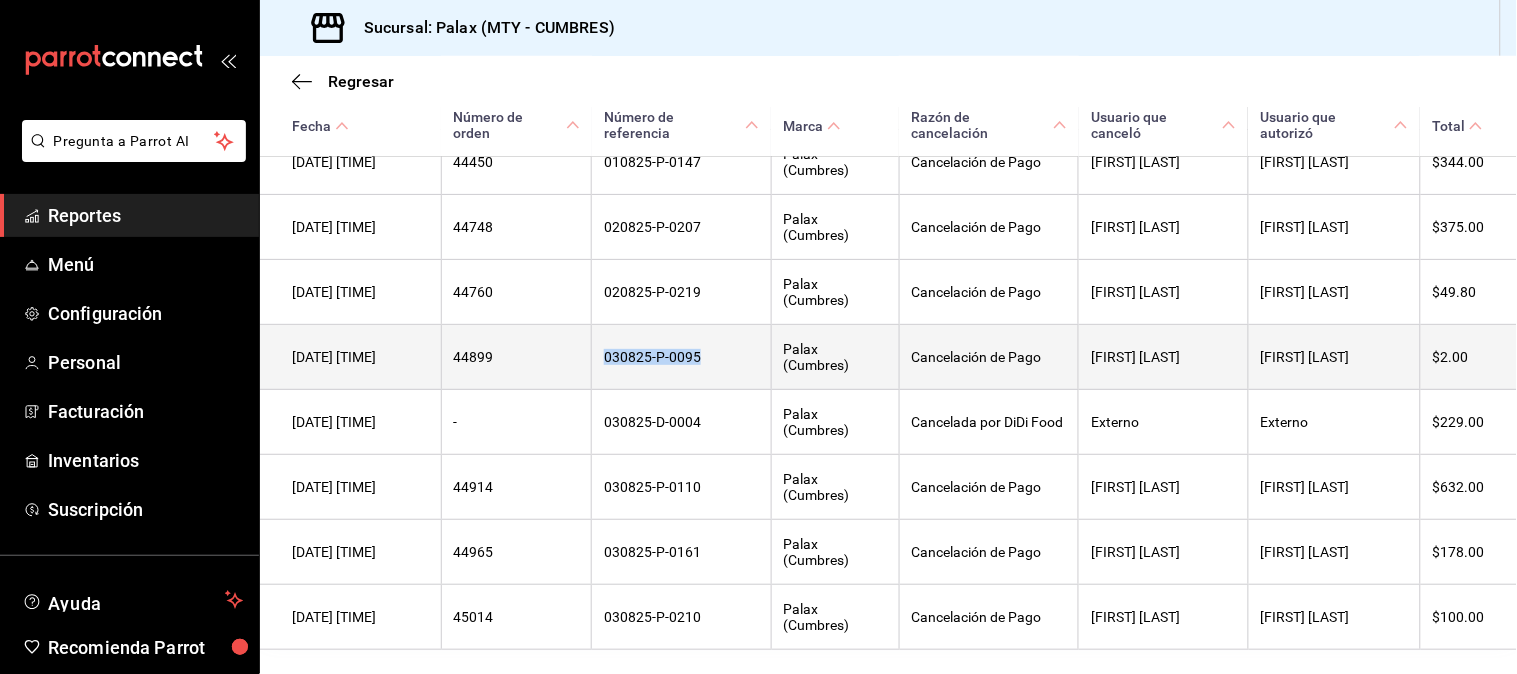 scroll, scrollTop: 422, scrollLeft: 0, axis: vertical 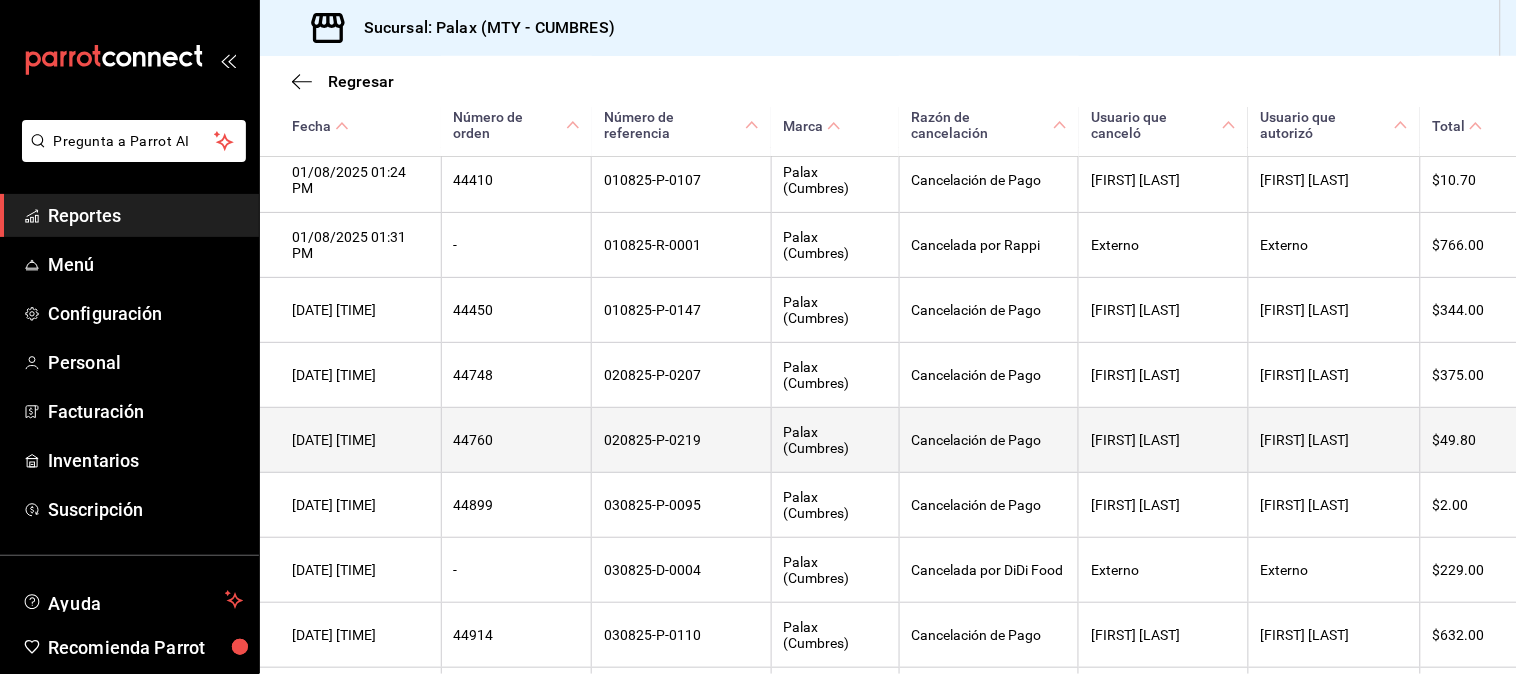 click on "020825-P-0219" at bounding box center (681, 440) 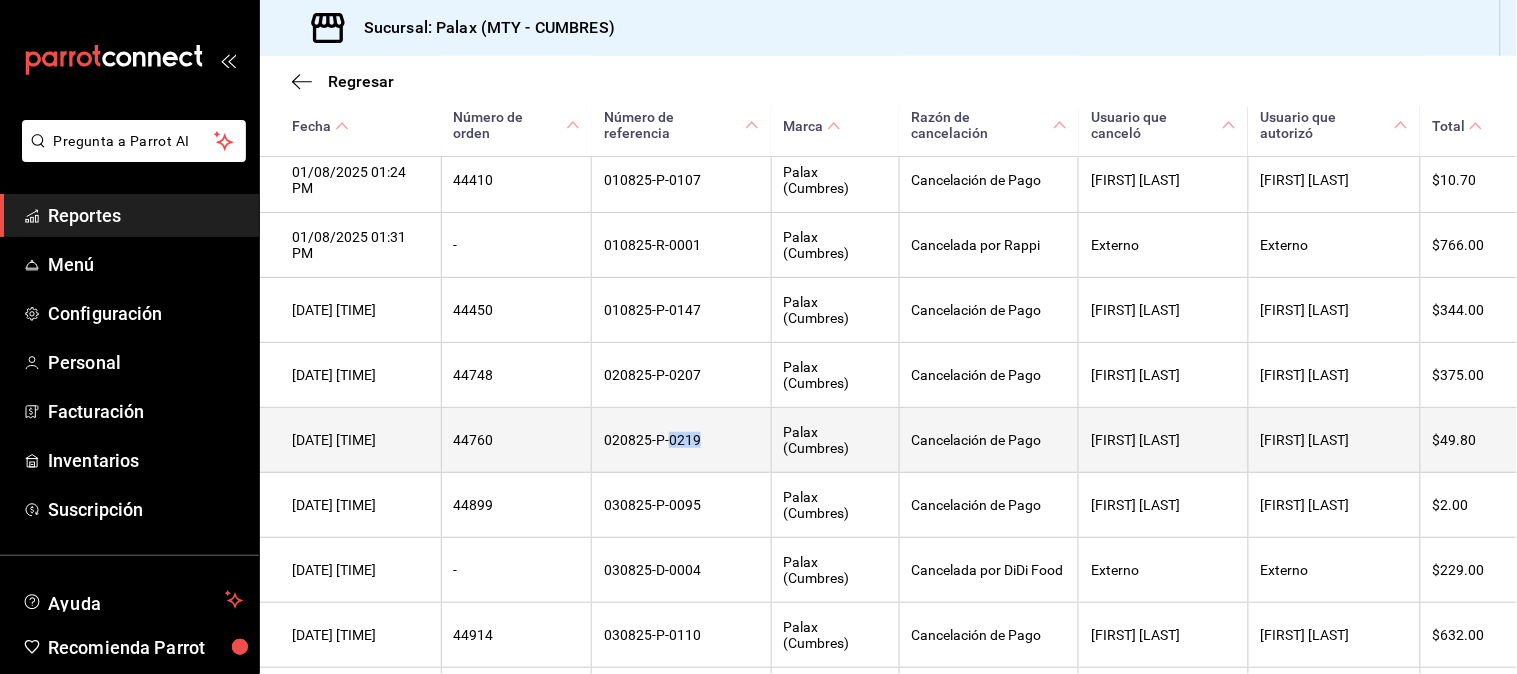 click on "020825-P-0219" at bounding box center [681, 440] 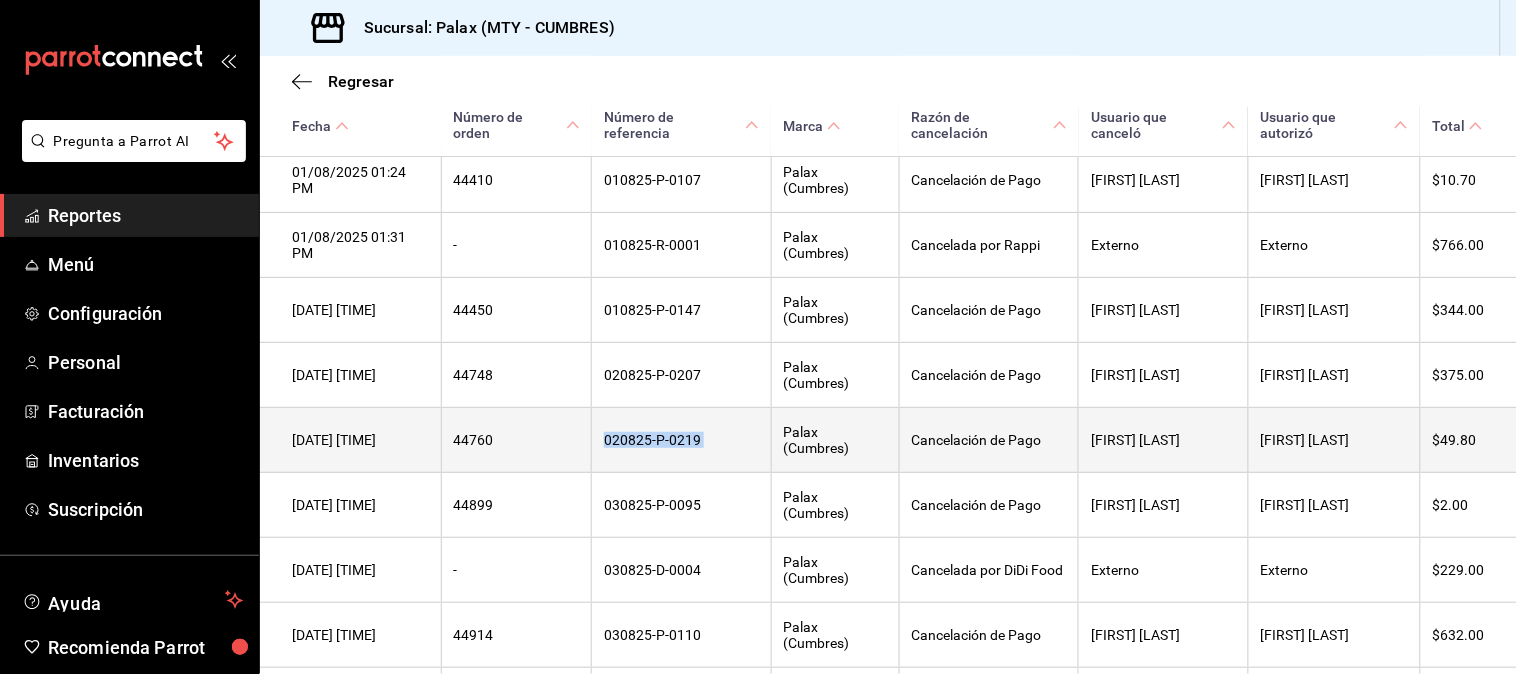 click on "020825-P-0219" at bounding box center (681, 440) 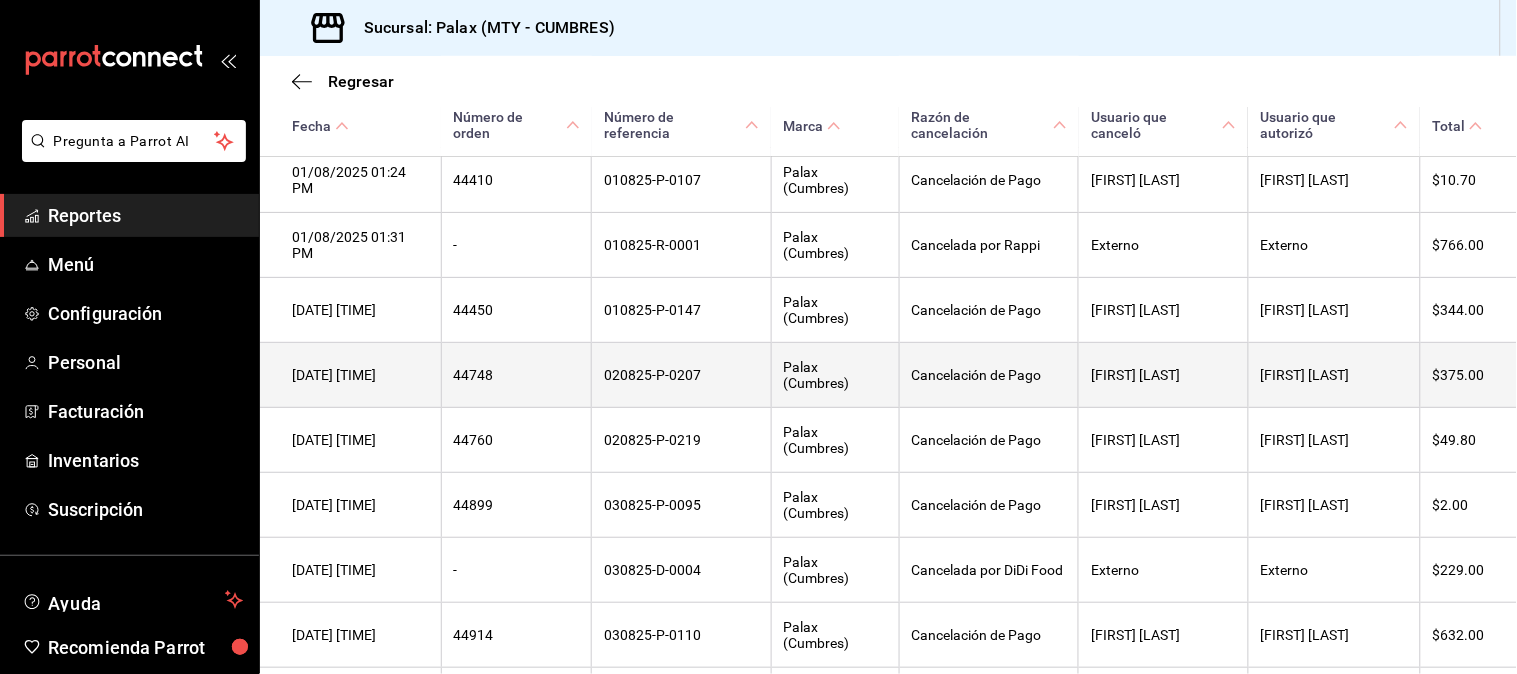 click on "020825-P-0207" at bounding box center (681, 375) 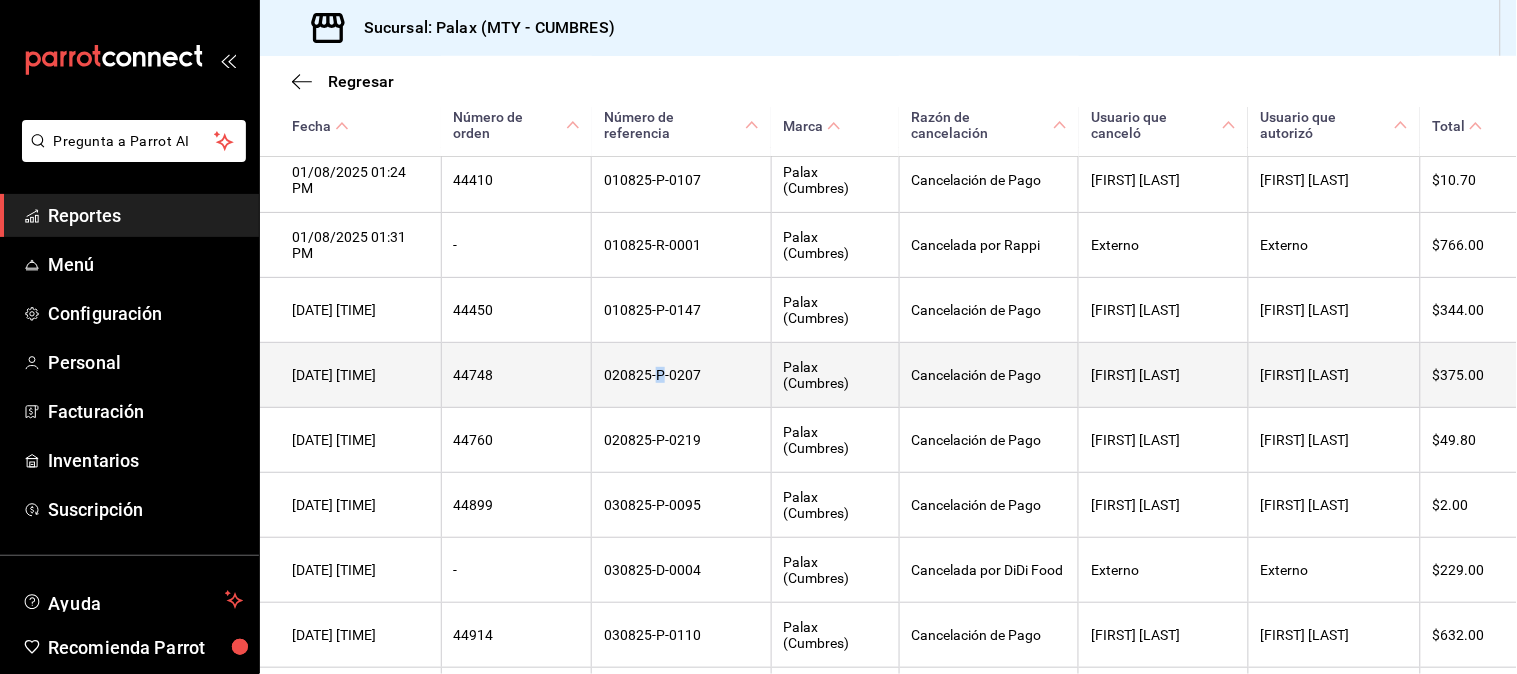 click on "020825-P-0207" at bounding box center (681, 375) 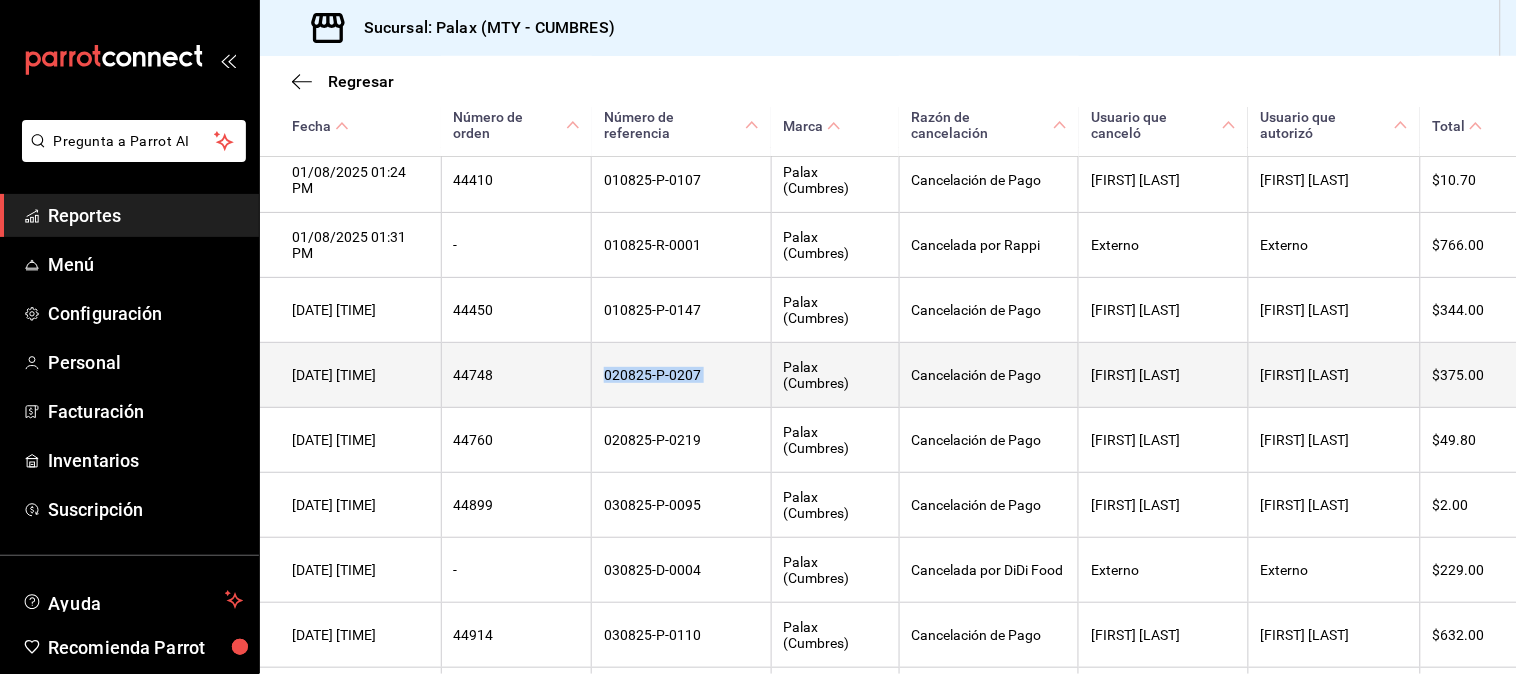 click on "020825-P-0207" at bounding box center [681, 375] 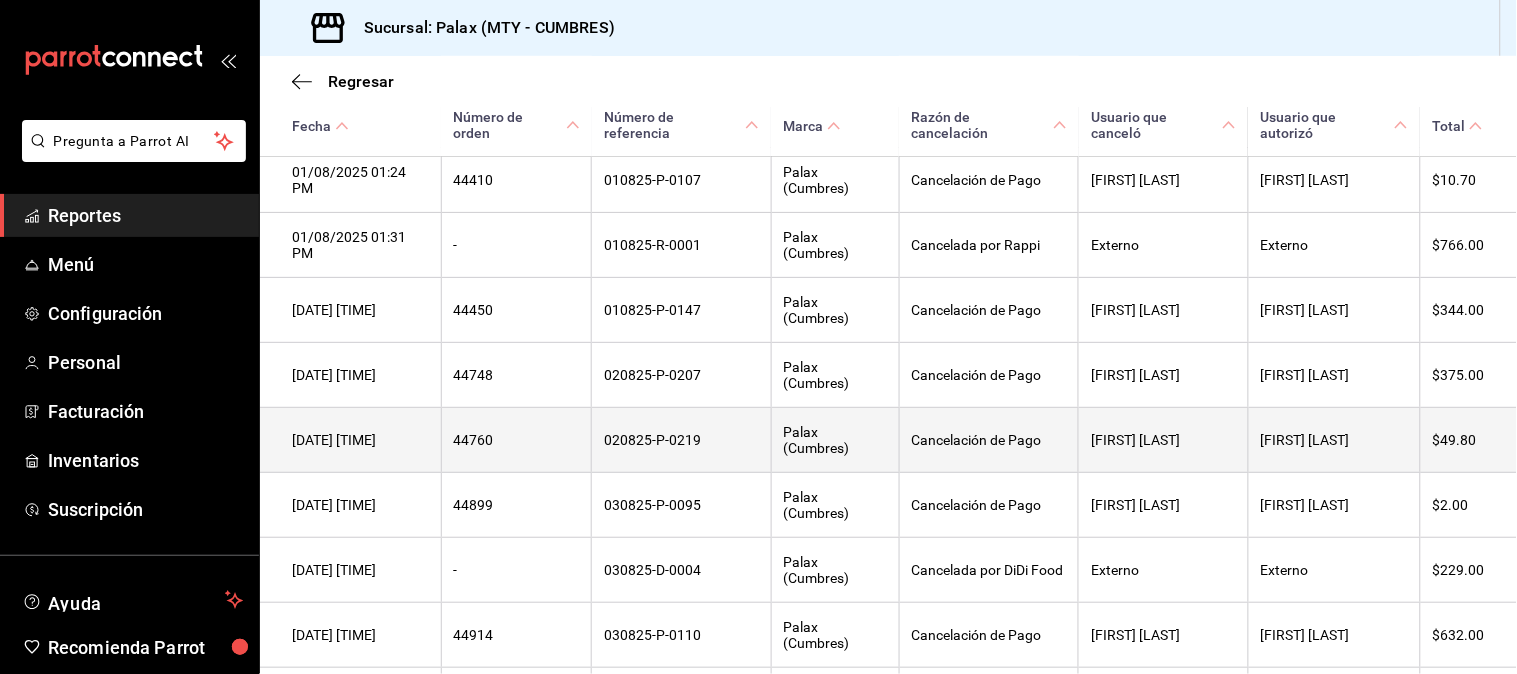 click on "020825-P-0219" at bounding box center (681, 440) 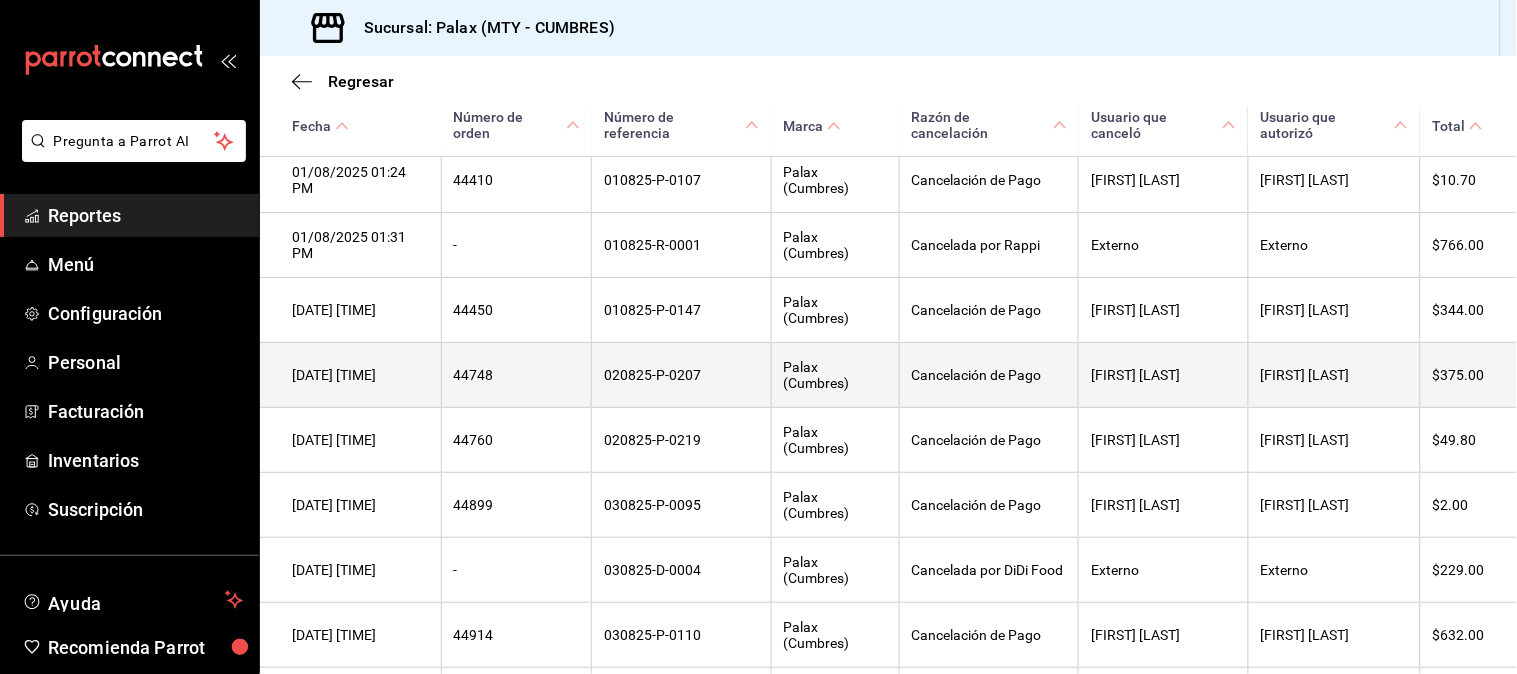click on "020825-P-0207" at bounding box center (681, 375) 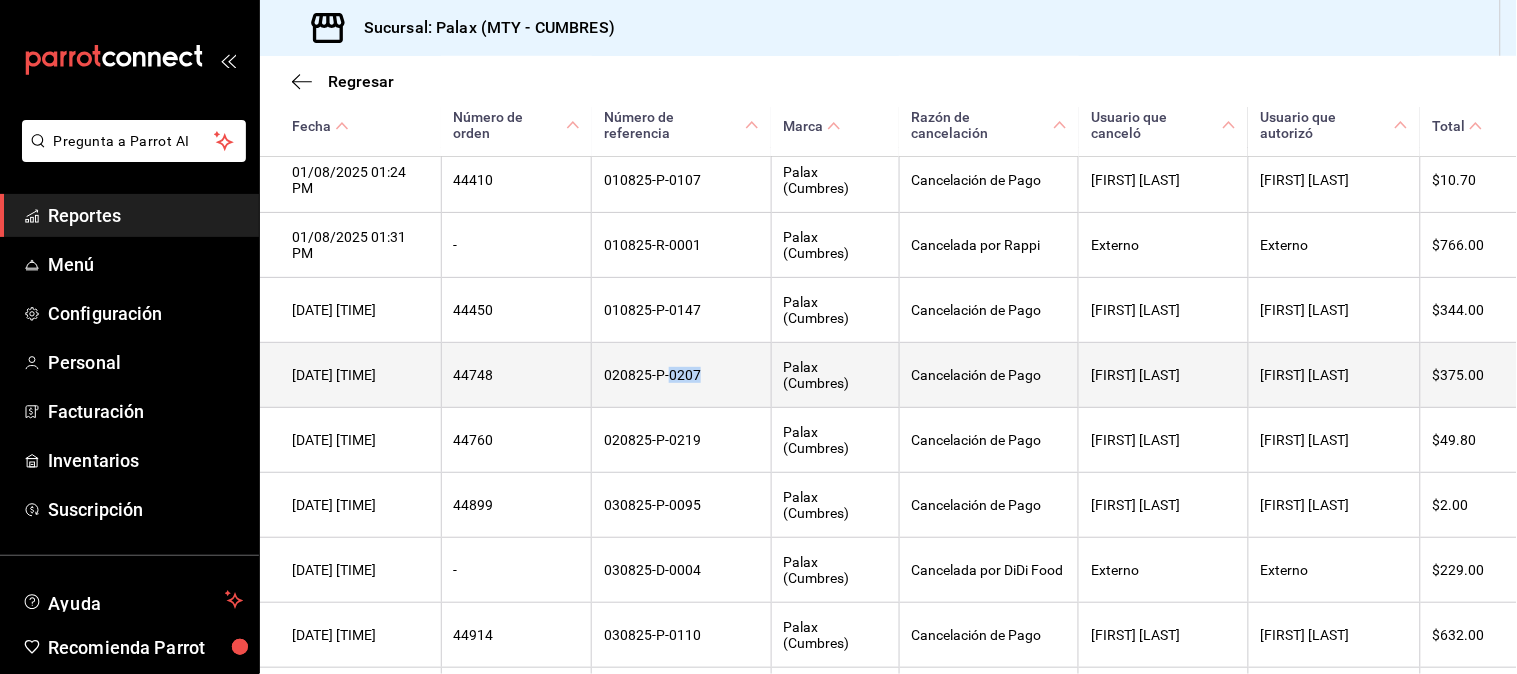 click on "020825-P-0207" at bounding box center [681, 375] 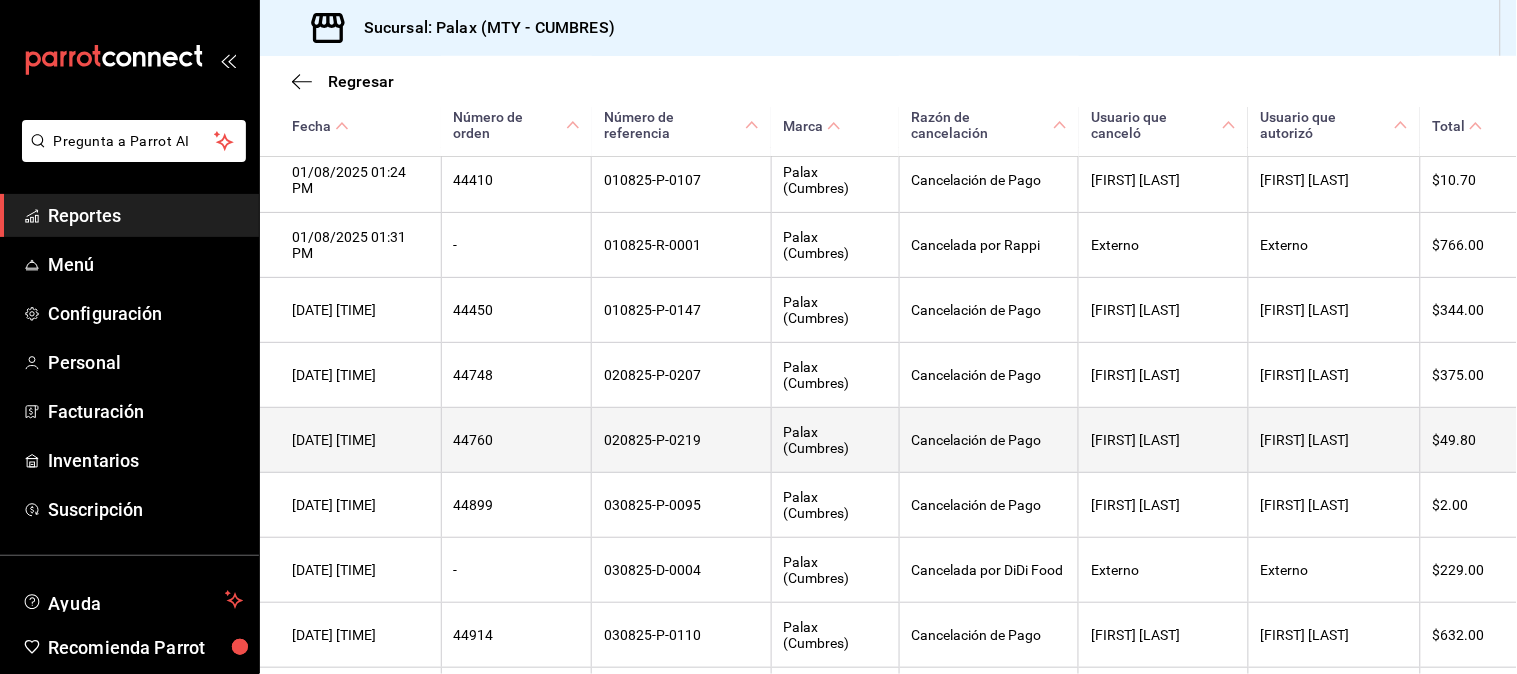 click on "020825-P-0219" at bounding box center [681, 440] 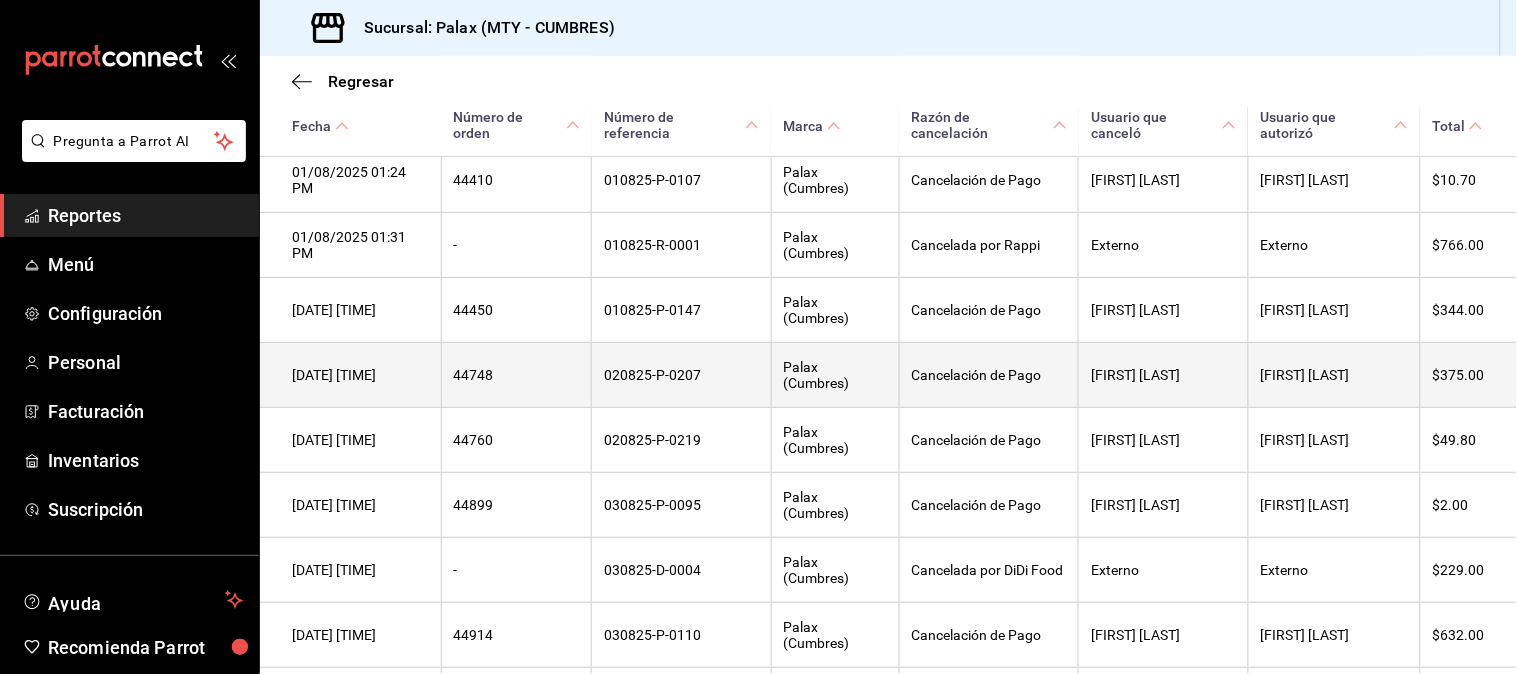 click on "020825-P-0207" at bounding box center [681, 375] 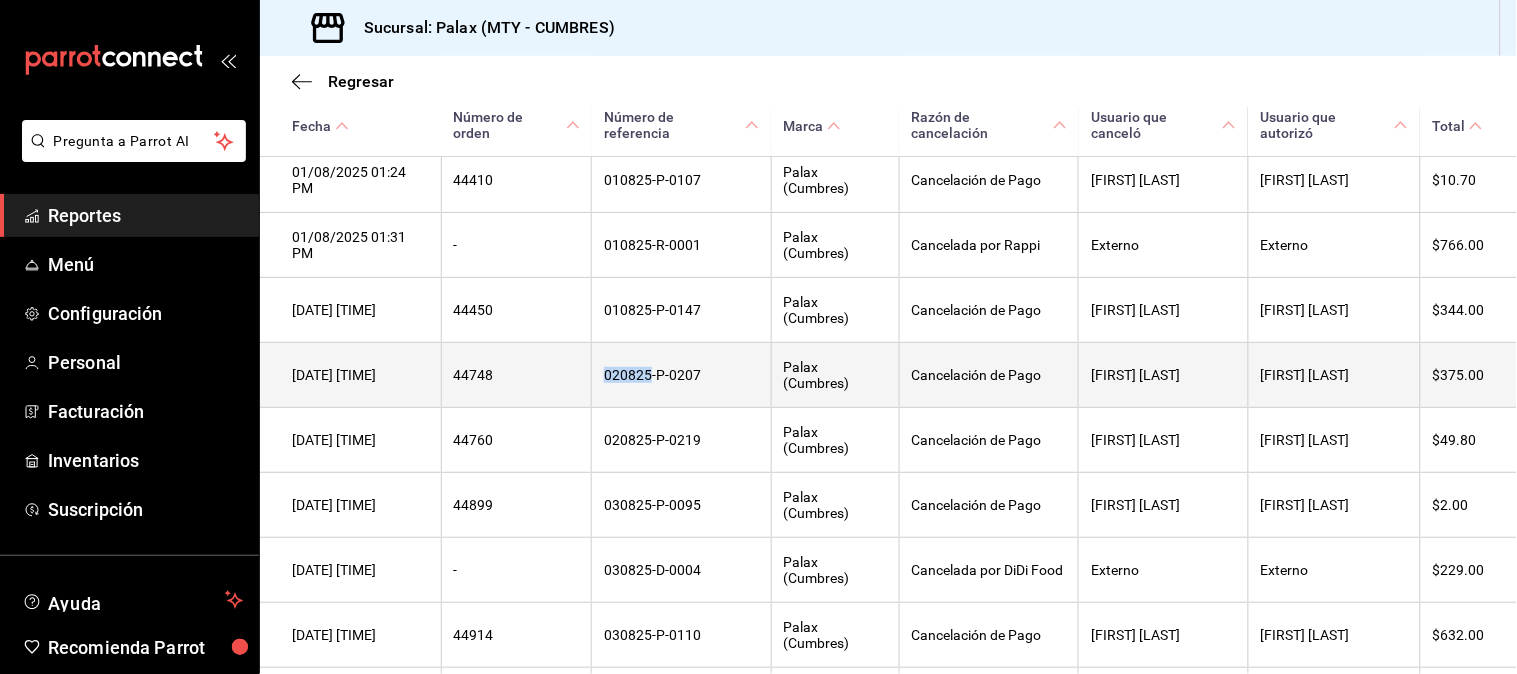 click on "020825-P-0207" at bounding box center (681, 375) 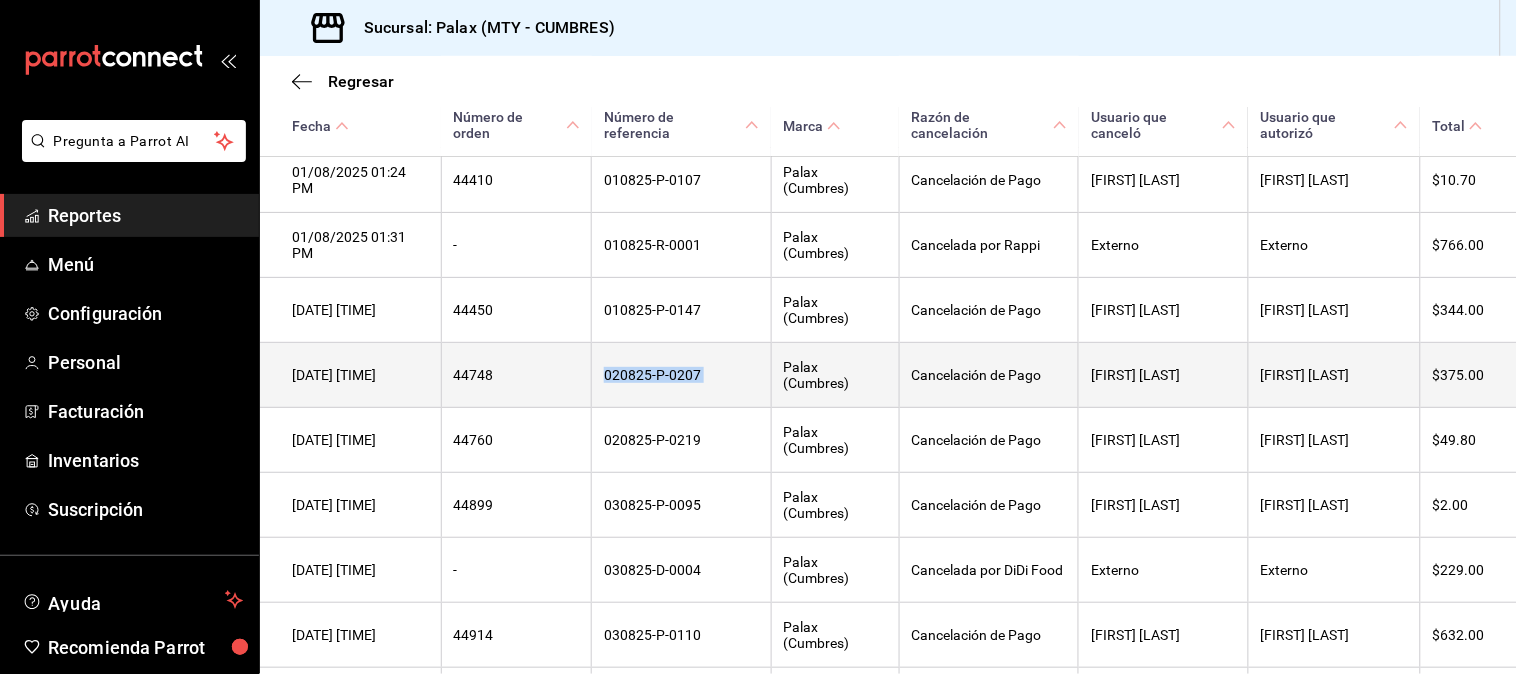 click on "020825-P-0207" at bounding box center (681, 375) 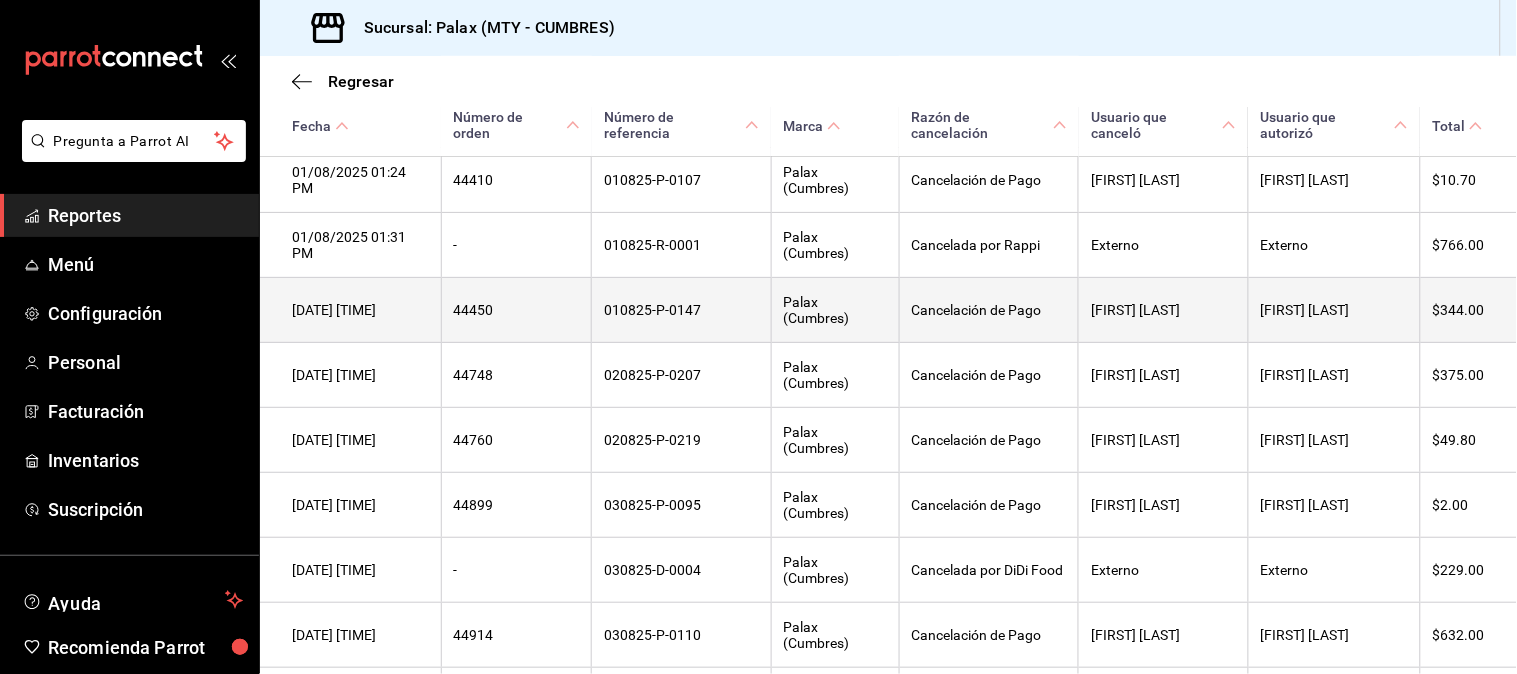 click on "010825-P-0147" at bounding box center [681, 310] 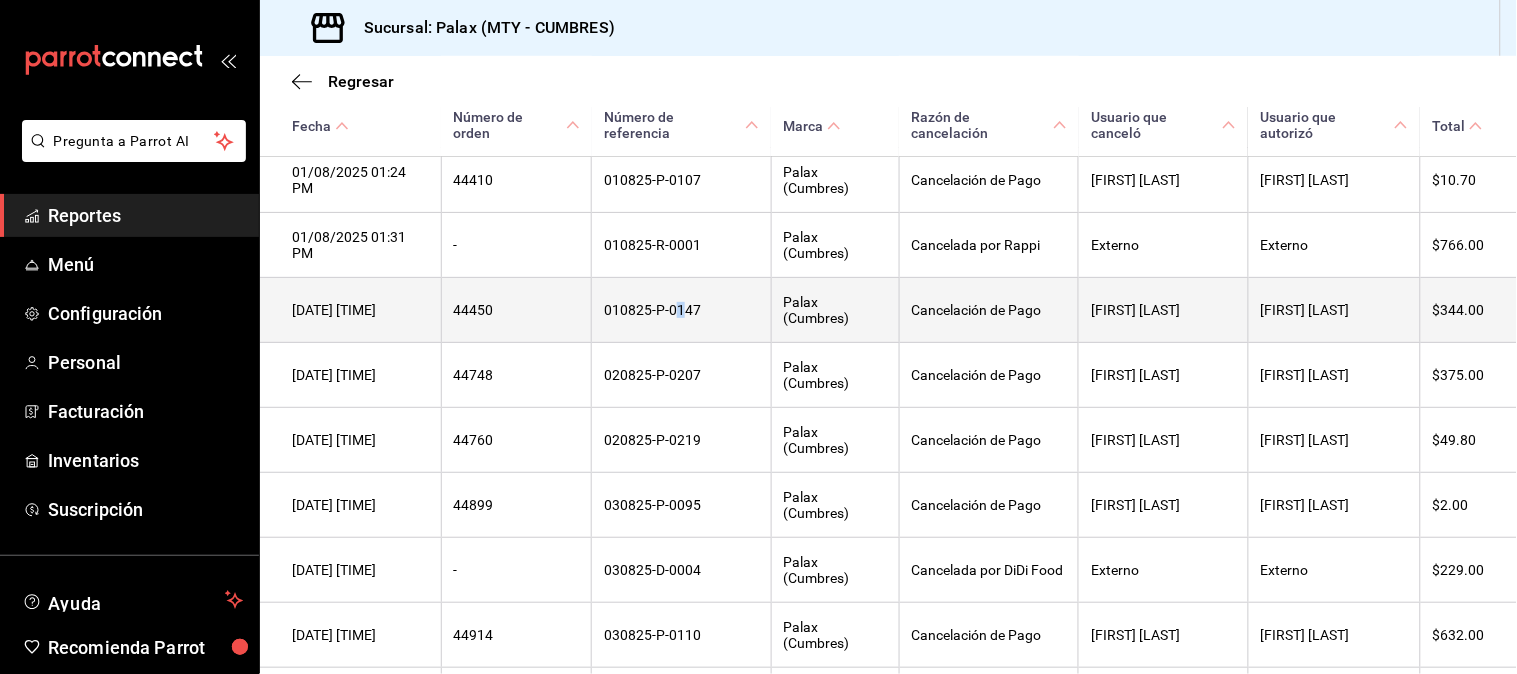click on "010825-P-0147" at bounding box center (681, 310) 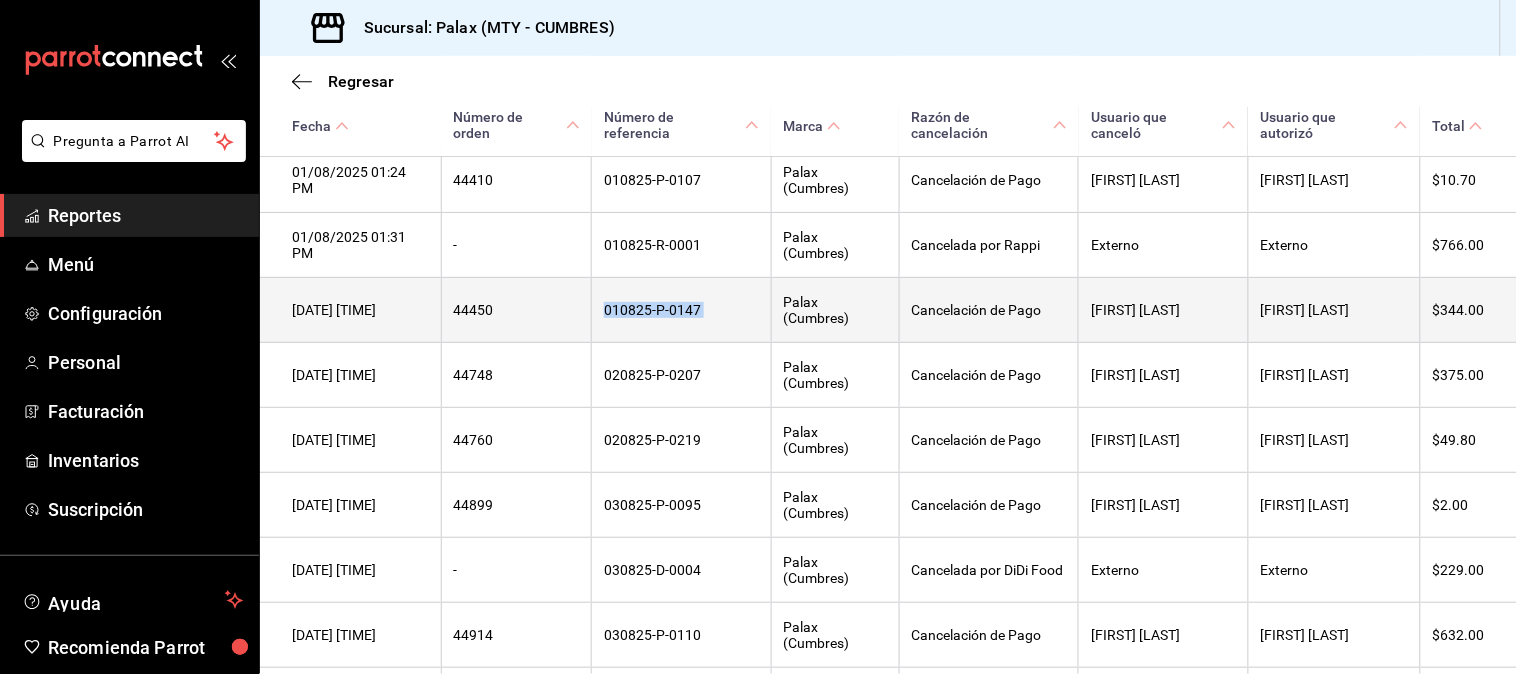 click on "010825-P-0147" at bounding box center [681, 310] 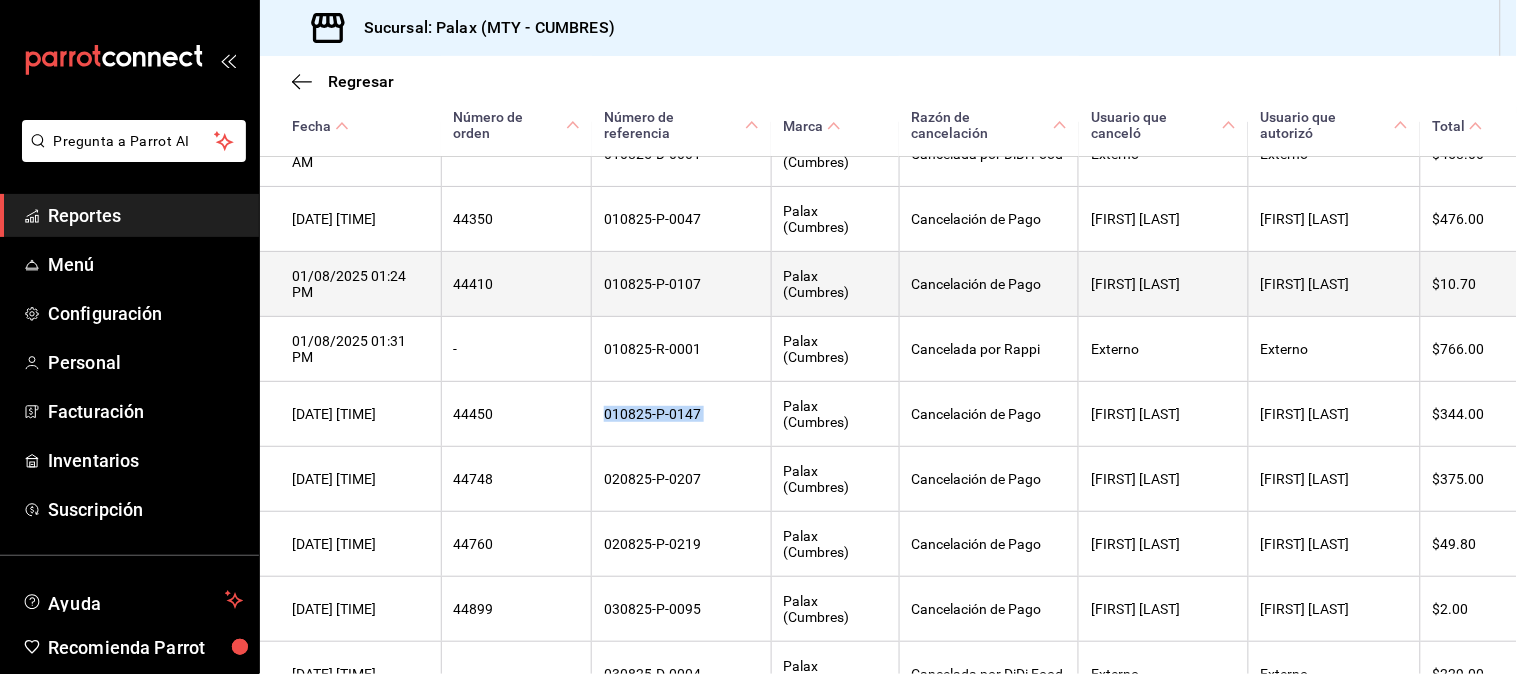 scroll, scrollTop: 200, scrollLeft: 0, axis: vertical 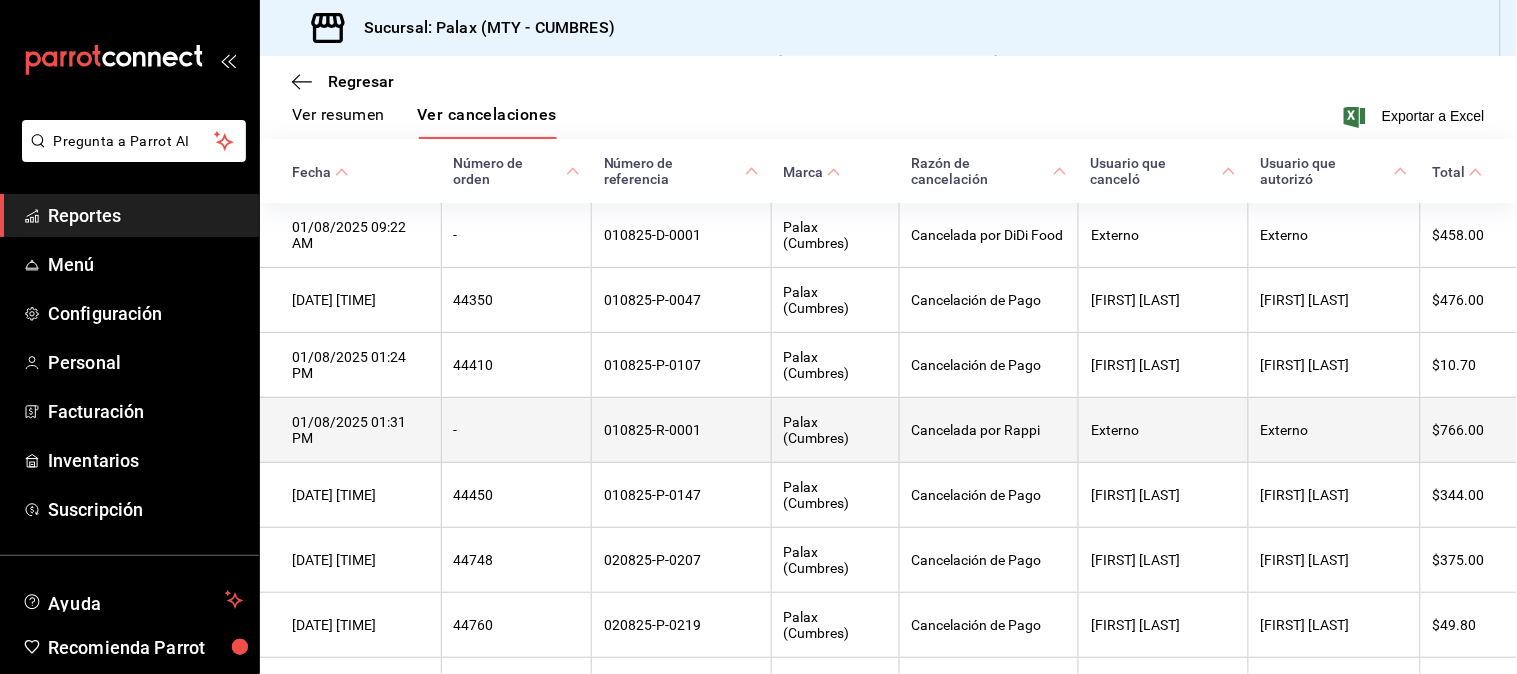 click on "010825-R-0001" at bounding box center (681, 430) 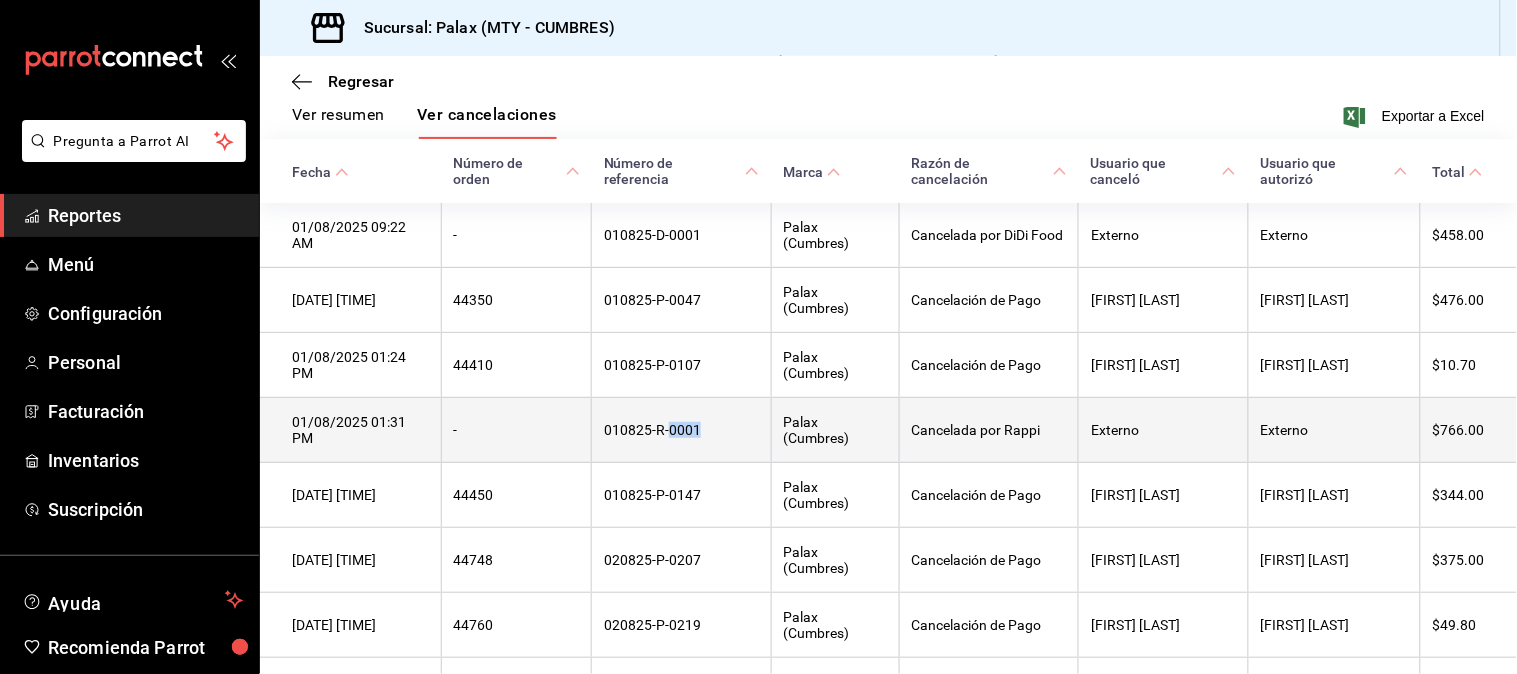 click on "010825-R-0001" at bounding box center (681, 430) 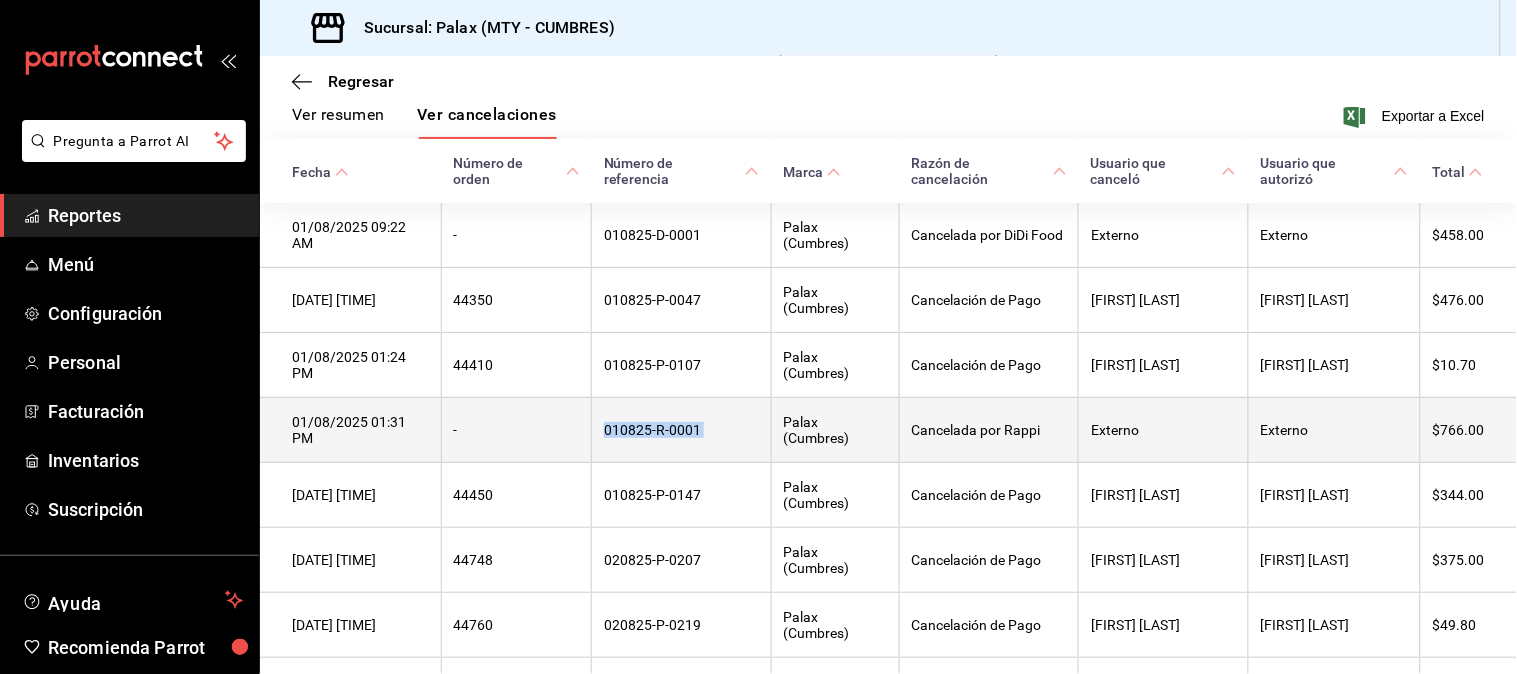 click on "010825-R-0001" at bounding box center (681, 430) 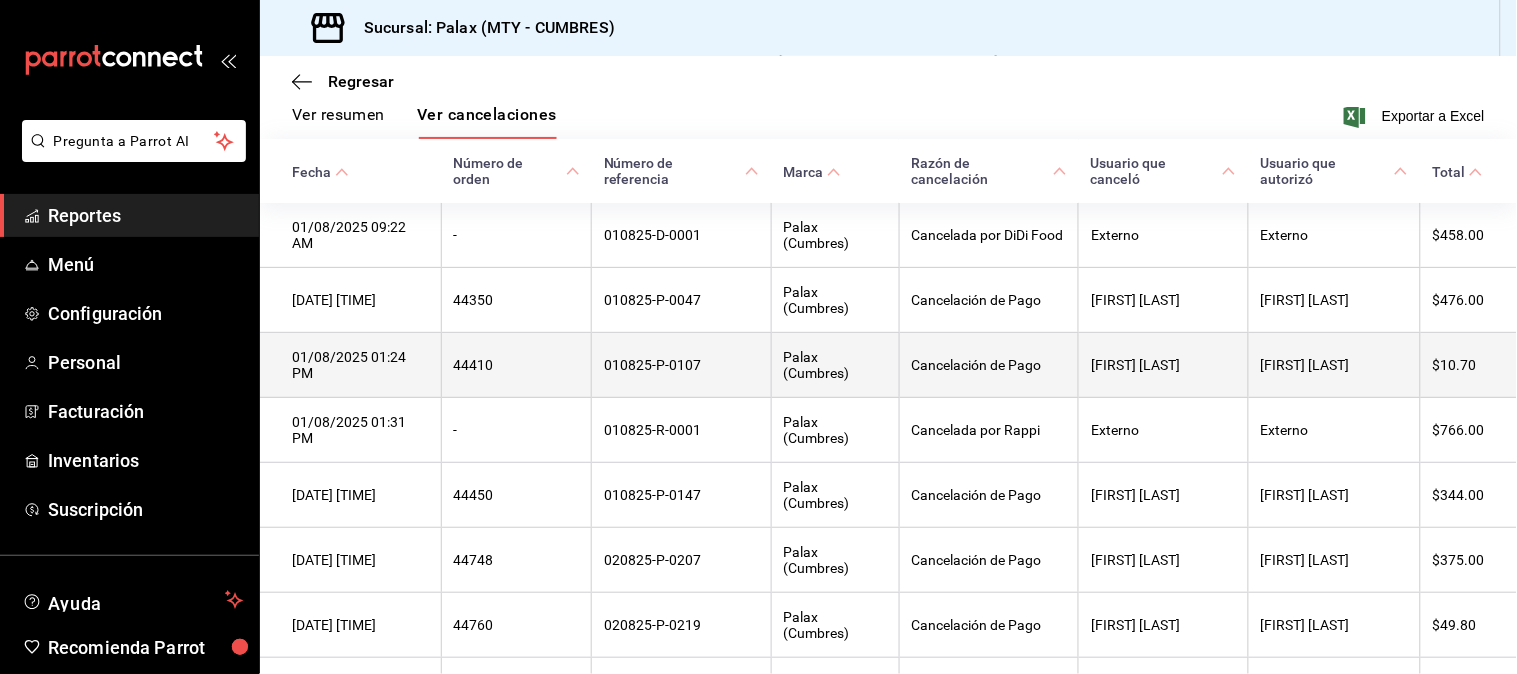 click on "010825-P-0107" at bounding box center [681, 365] 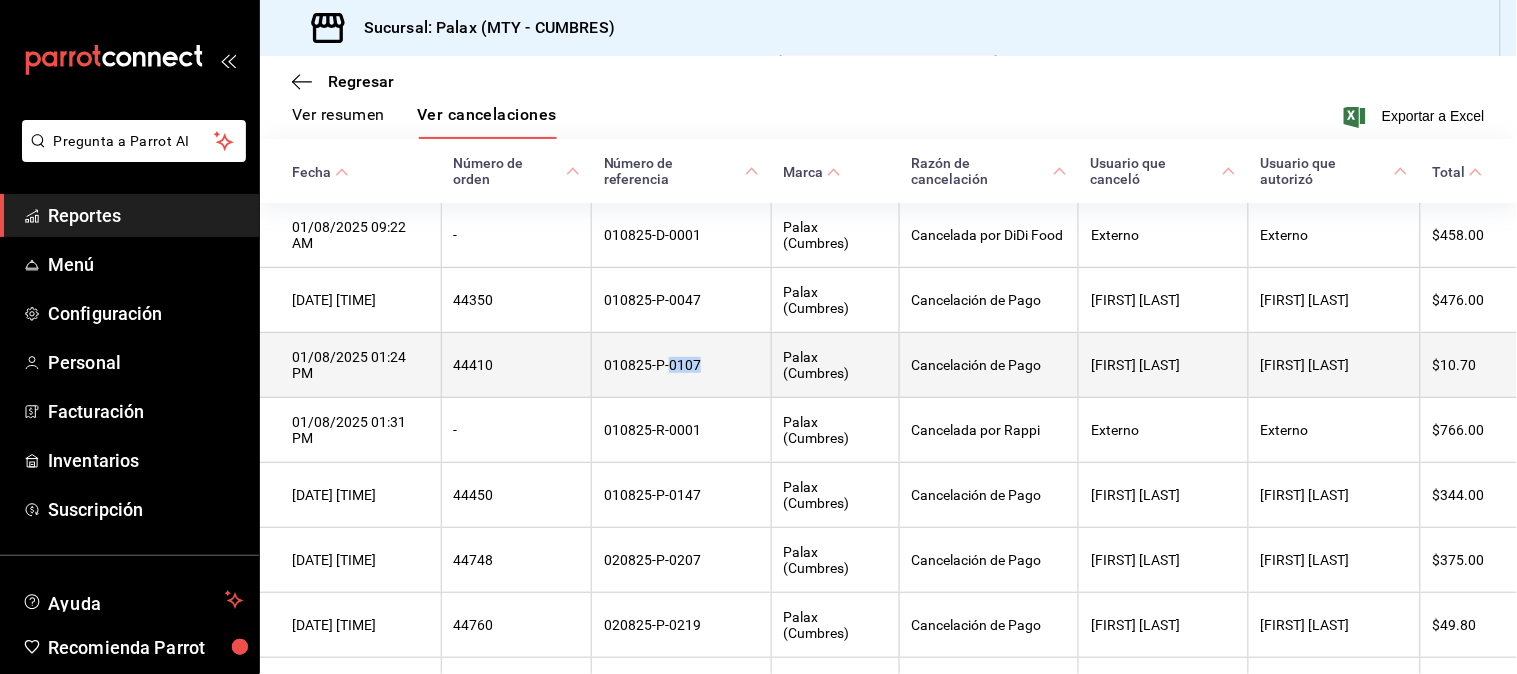 click on "010825-P-0107" at bounding box center [681, 365] 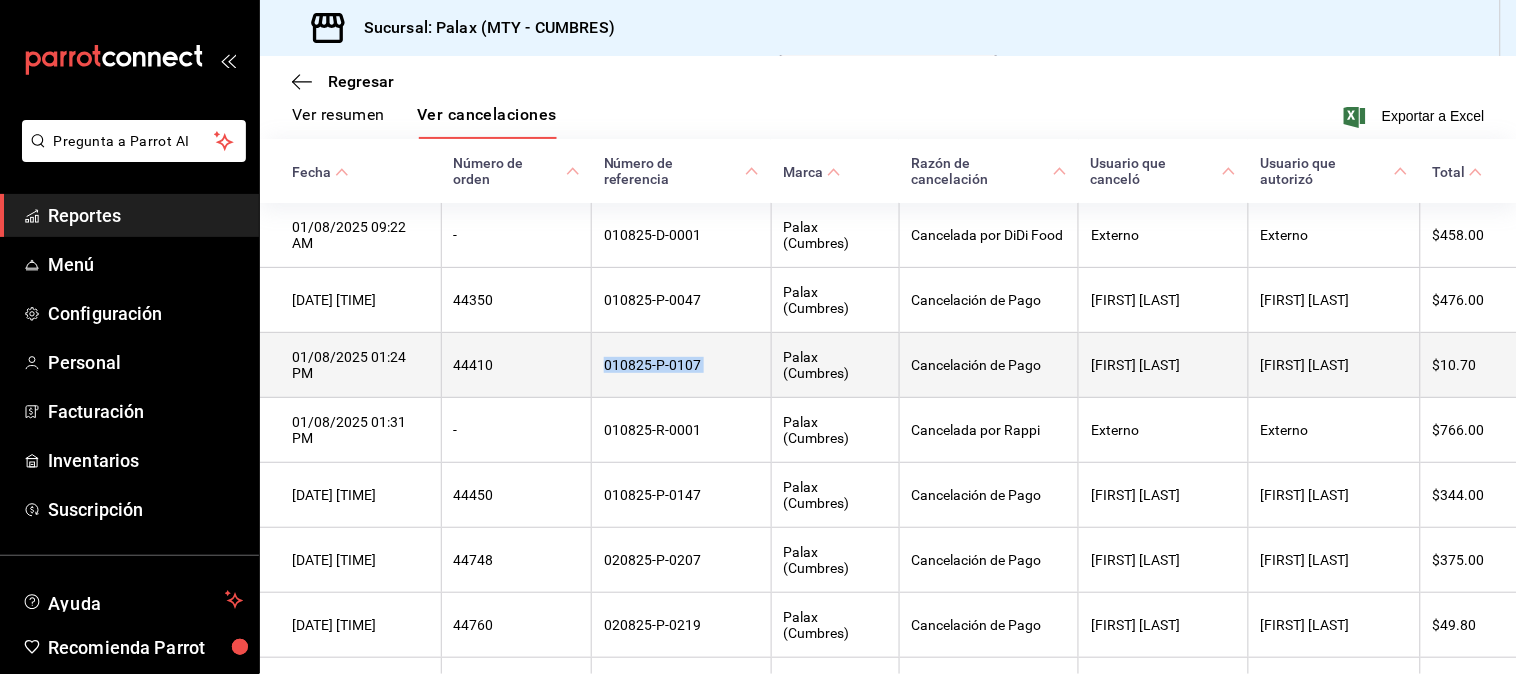click on "010825-P-0107" at bounding box center (681, 365) 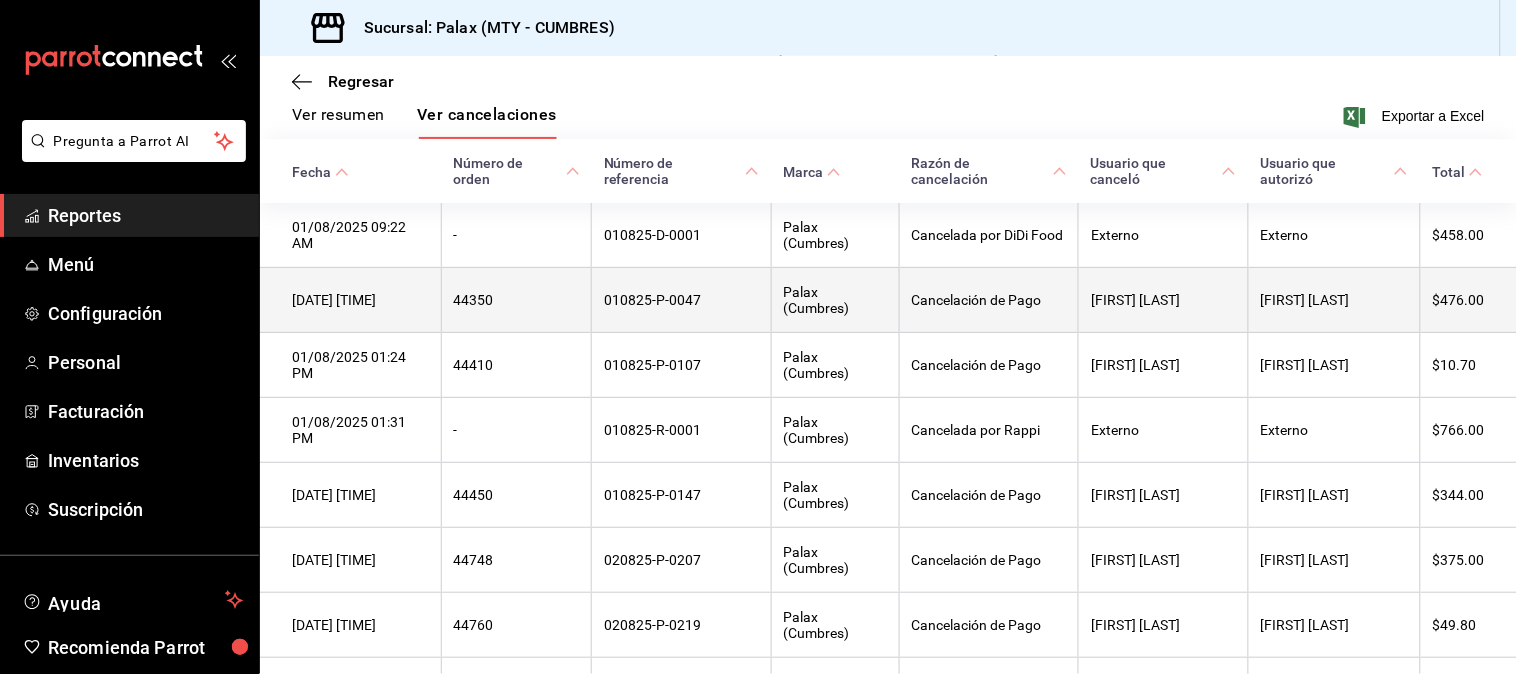 click on "010825-P-0047" at bounding box center [681, 300] 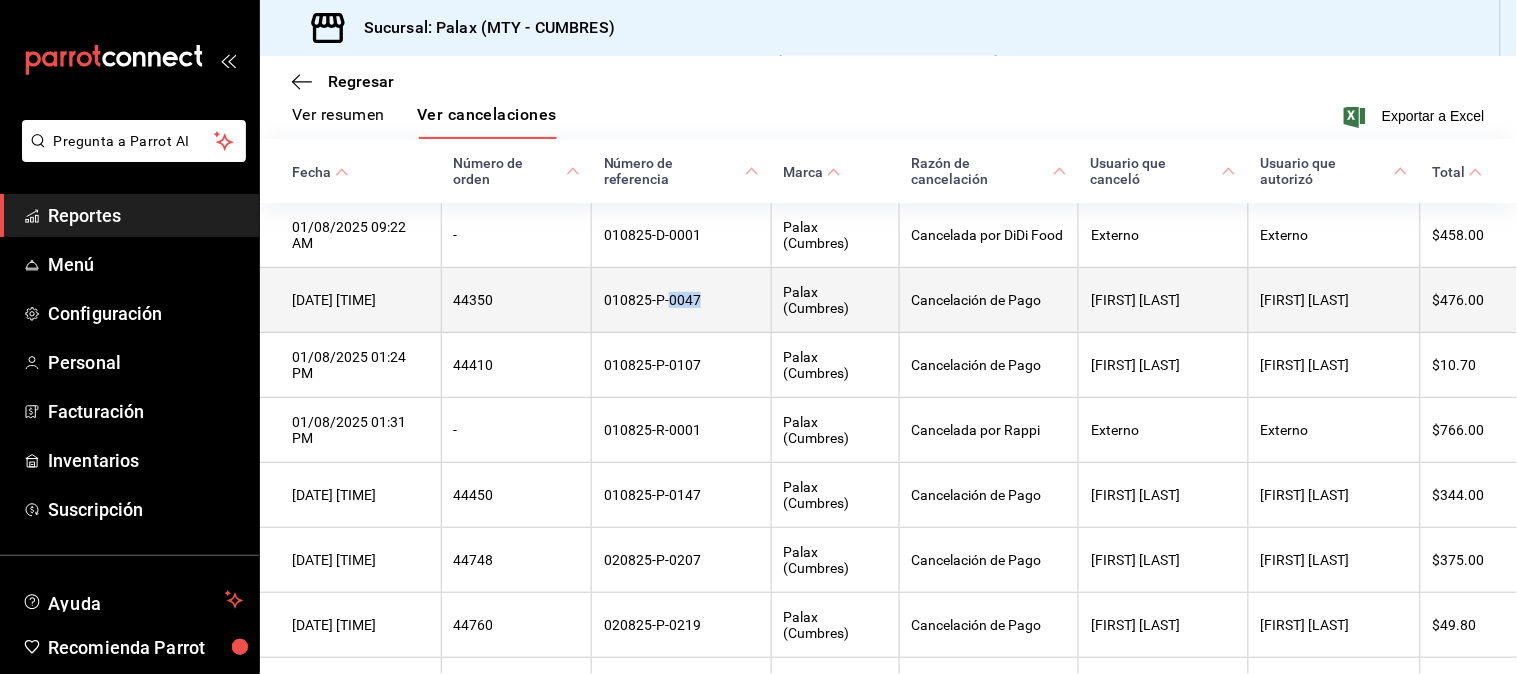 click on "010825-P-0047" at bounding box center (681, 300) 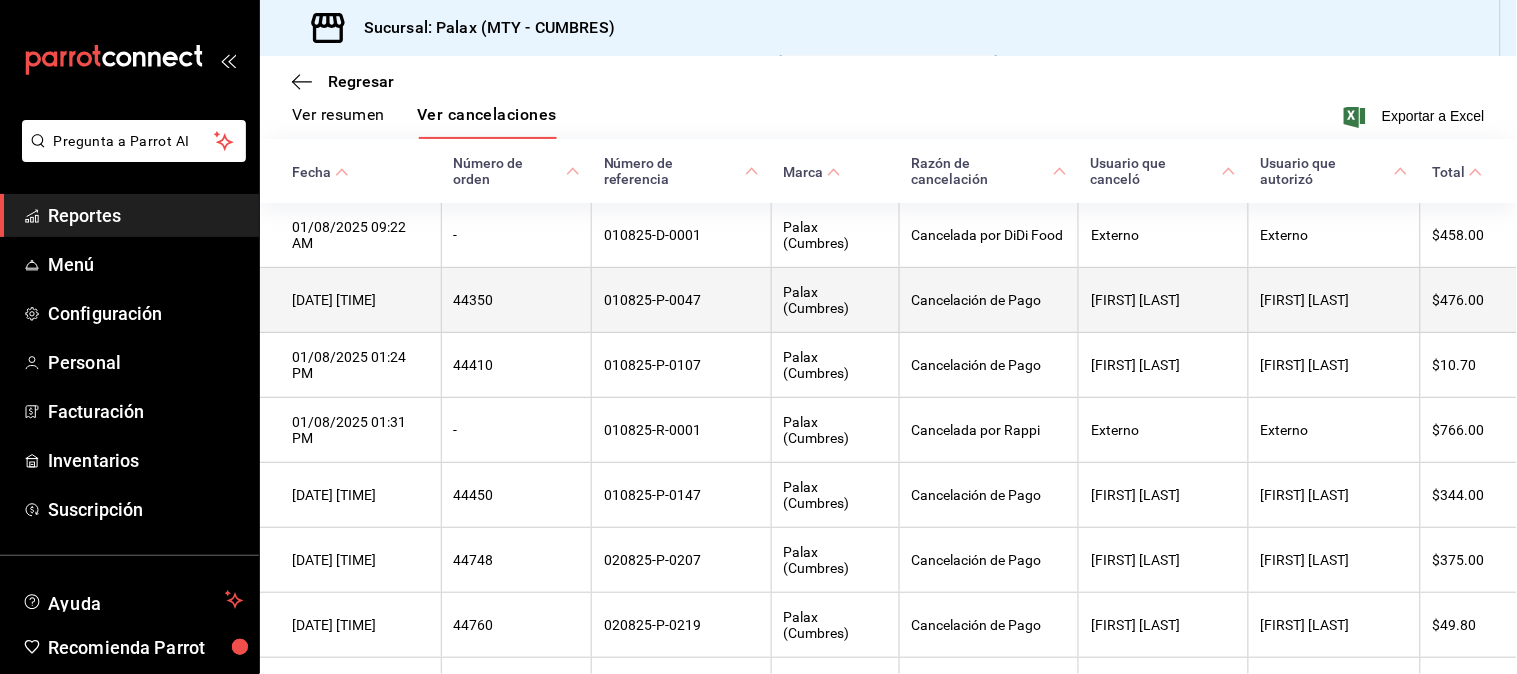 click on "010825-P-0047" at bounding box center (681, 300) 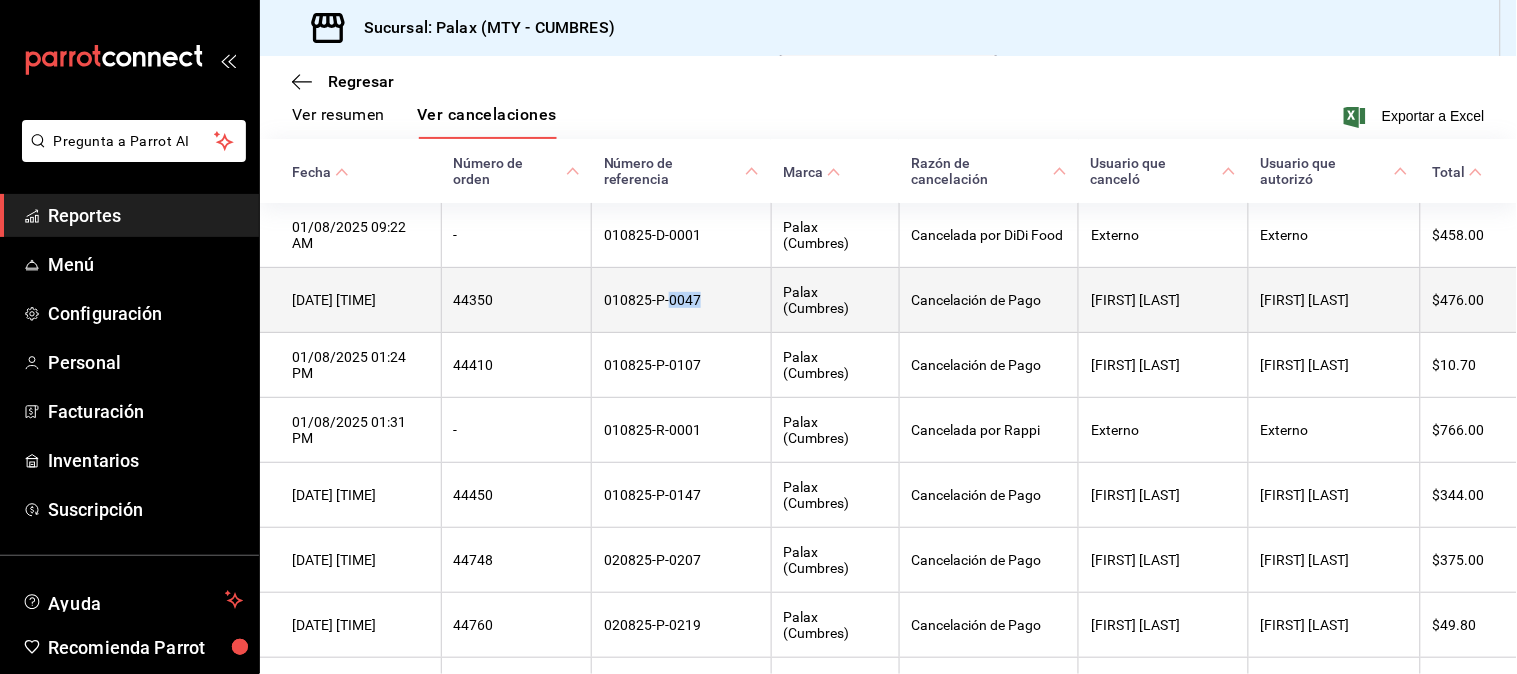 click on "010825-P-0047" at bounding box center [681, 300] 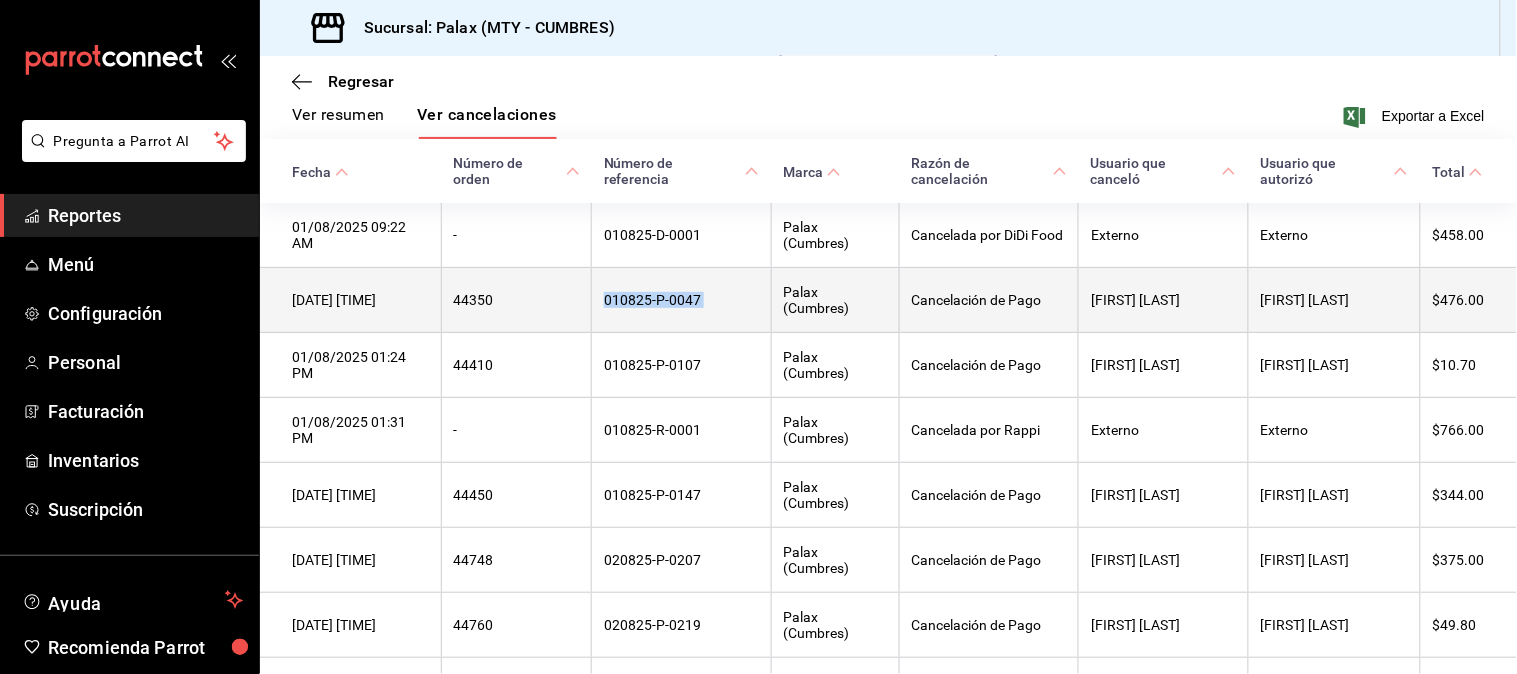 click on "010825-P-0047" at bounding box center (681, 300) 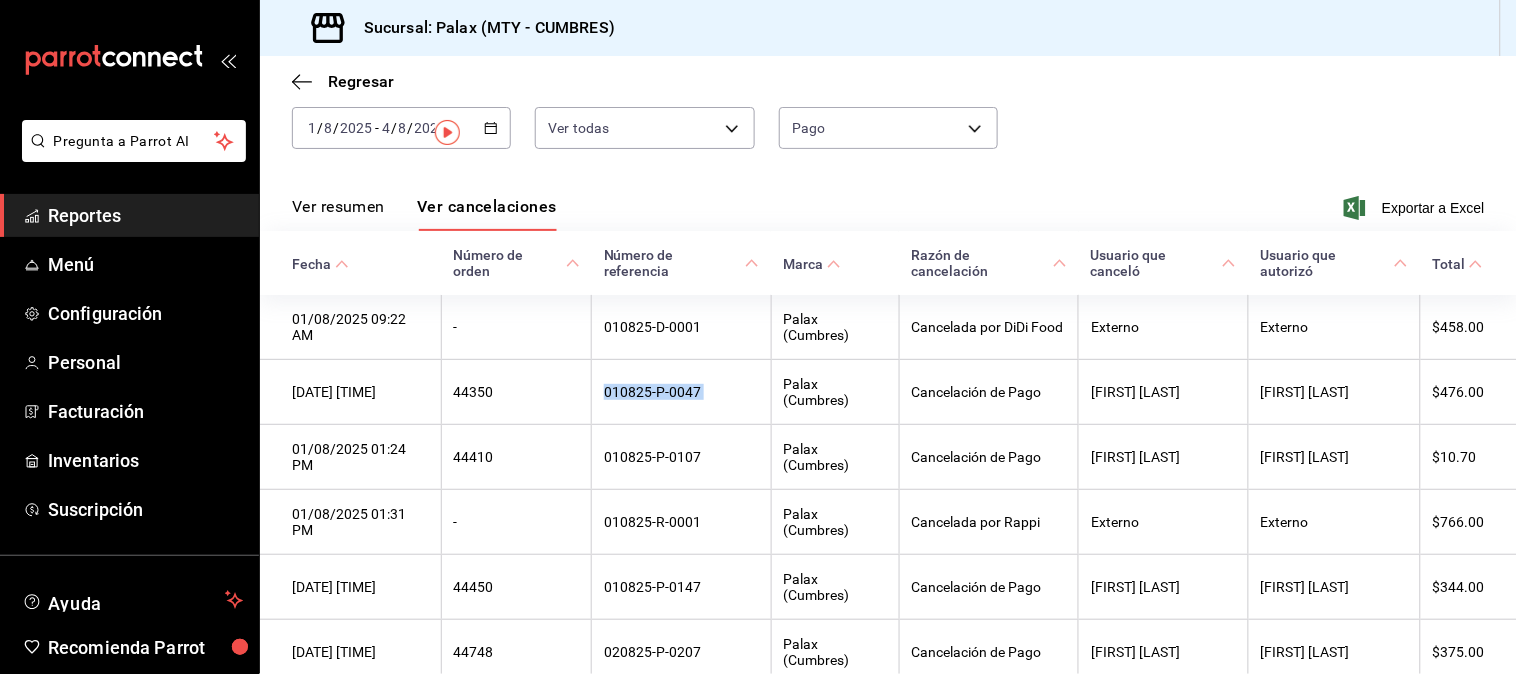 scroll, scrollTop: 0, scrollLeft: 0, axis: both 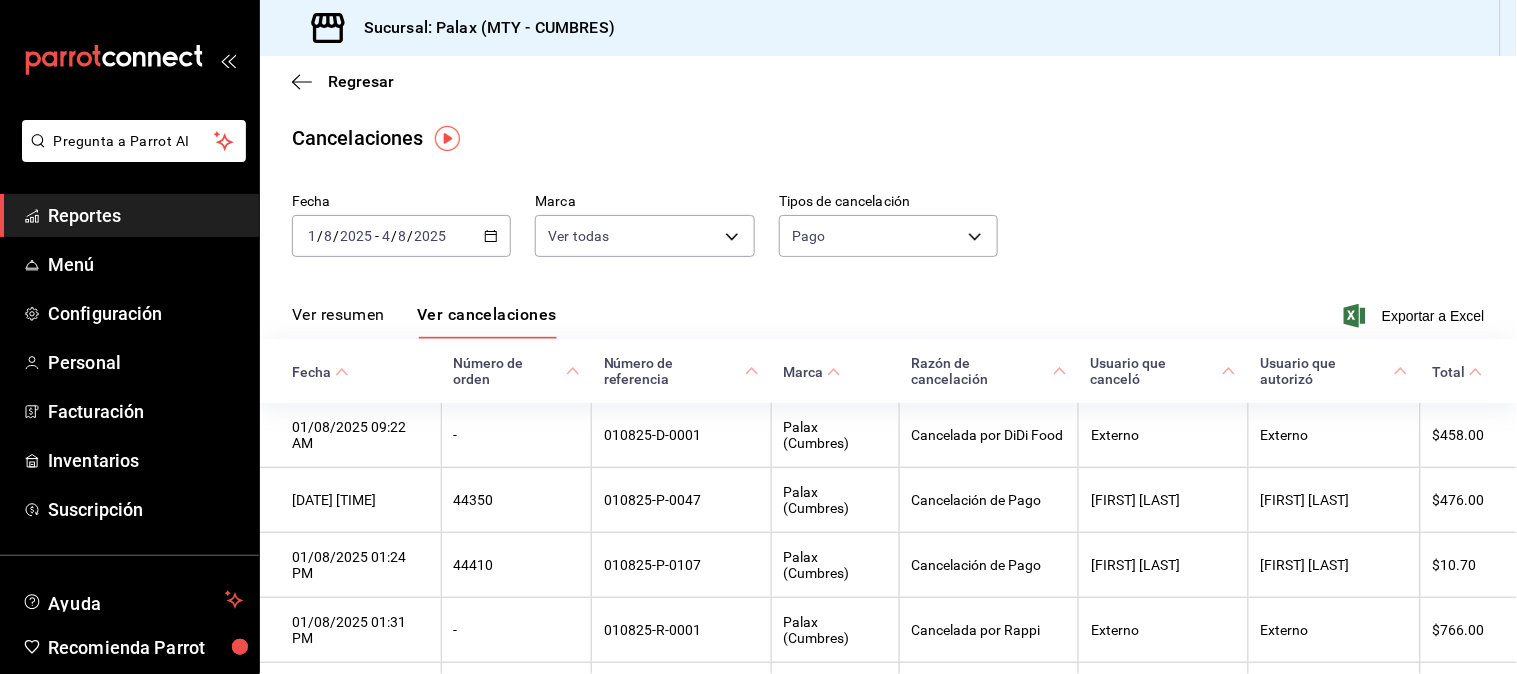 drag, startPoint x: 1208, startPoint y: 211, endPoint x: 1205, endPoint y: 187, distance: 24.186773 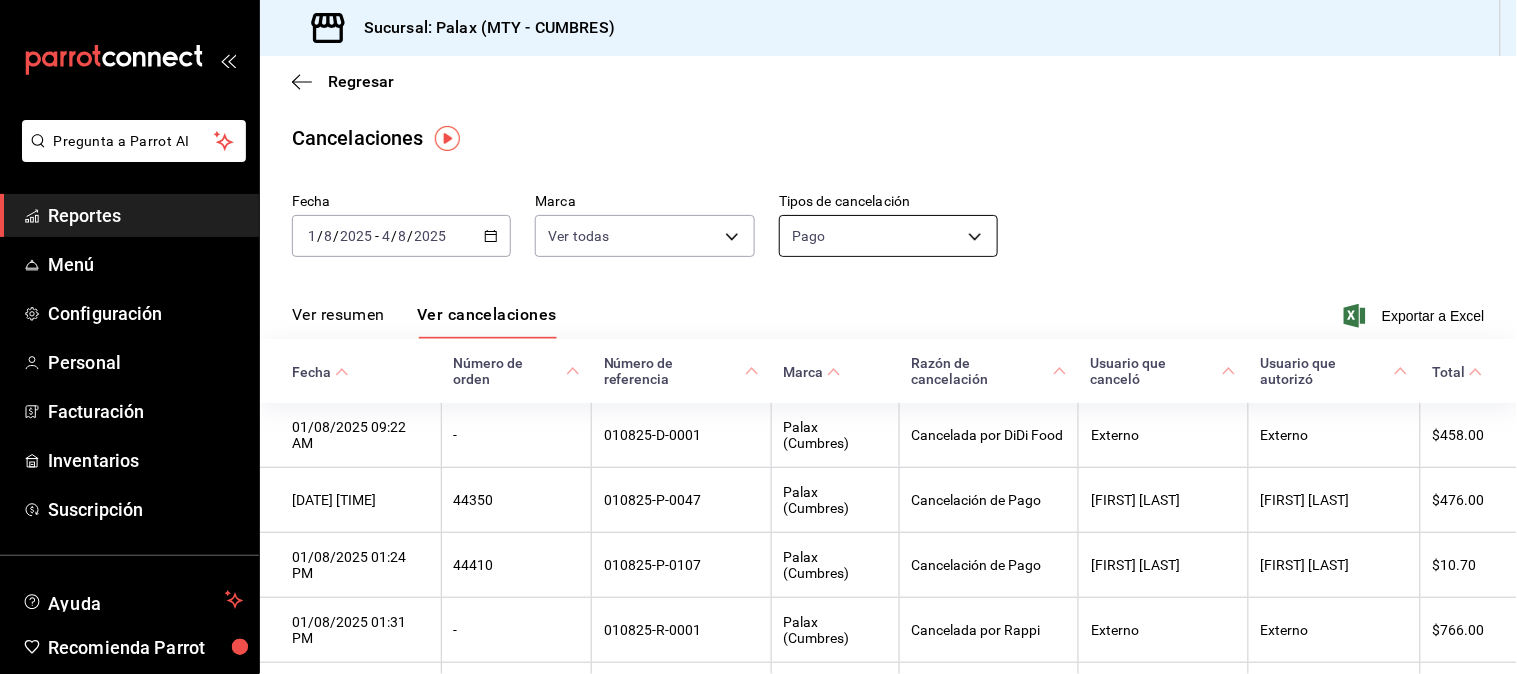 click on "Pregunta a Parrot AI Reportes   Menú   Configuración   Personal   Facturación   Inventarios   Suscripción   Ayuda Recomienda Parrot   Jaqueline N   Sugerir nueva función   Sucursal: Palax (MTY - CUMBRES) Regresar Cancelaciones Fecha 2025-08-01 1 / 8 / 2025 - 2025-08-04 4 / 8 / 2025 Marca Ver todas [object Object] Tipos de cancelación Pago ORDER_PAYMENT Ver resumen Ver cancelaciones Exportar a Excel Fecha Número de orden Número de referencia Marca Razón de cancelación Usuario que canceló Usuario que autorizó Total 01/08/2025 09:22 AM - 010825-D-0001 Palax (Cumbres) Cancelada por DiDi Food Externo Externo $458.00 01/08/2025 11:04 AM 44350 010825-P-0047 Palax (Cumbres) Cancelación de Pago HECTOR RODRIGUEZ HECTOR RODRIGUEZ $476.00 01/08/2025 01:24 PM 44410 010825-P-0107 Palax (Cumbres) Cancelación de Pago HECTOR RODRIGUEZ HECTOR RODRIGUEZ $10.70 01/08/2025 01:31 PM - 010825-R-0001 Palax (Cumbres) Cancelada por Rappi Externo Externo $766.00 01/08/2025 04:31 PM 44450 010825-P-0147 Palax (Cumbres) -" at bounding box center (758, 337) 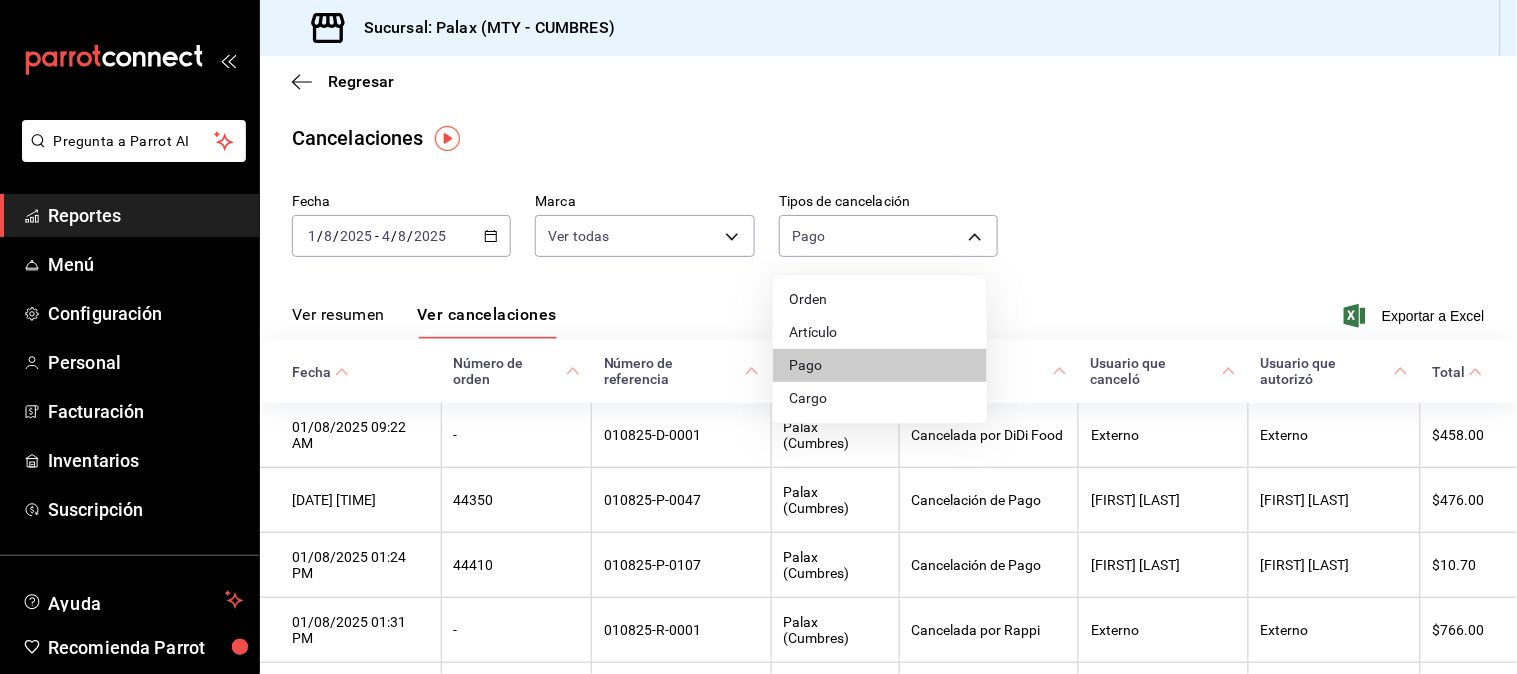click on "Artículo" at bounding box center [880, 332] 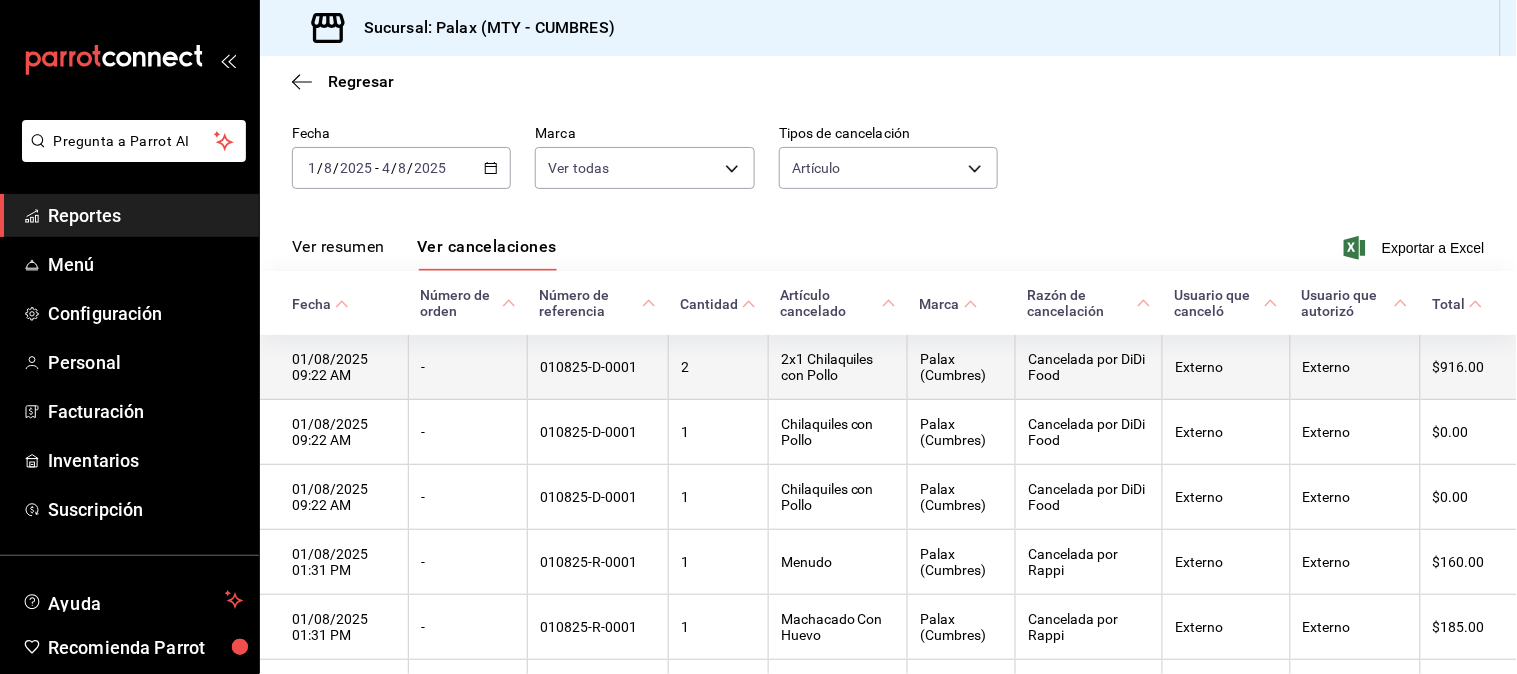 scroll, scrollTop: 0, scrollLeft: 0, axis: both 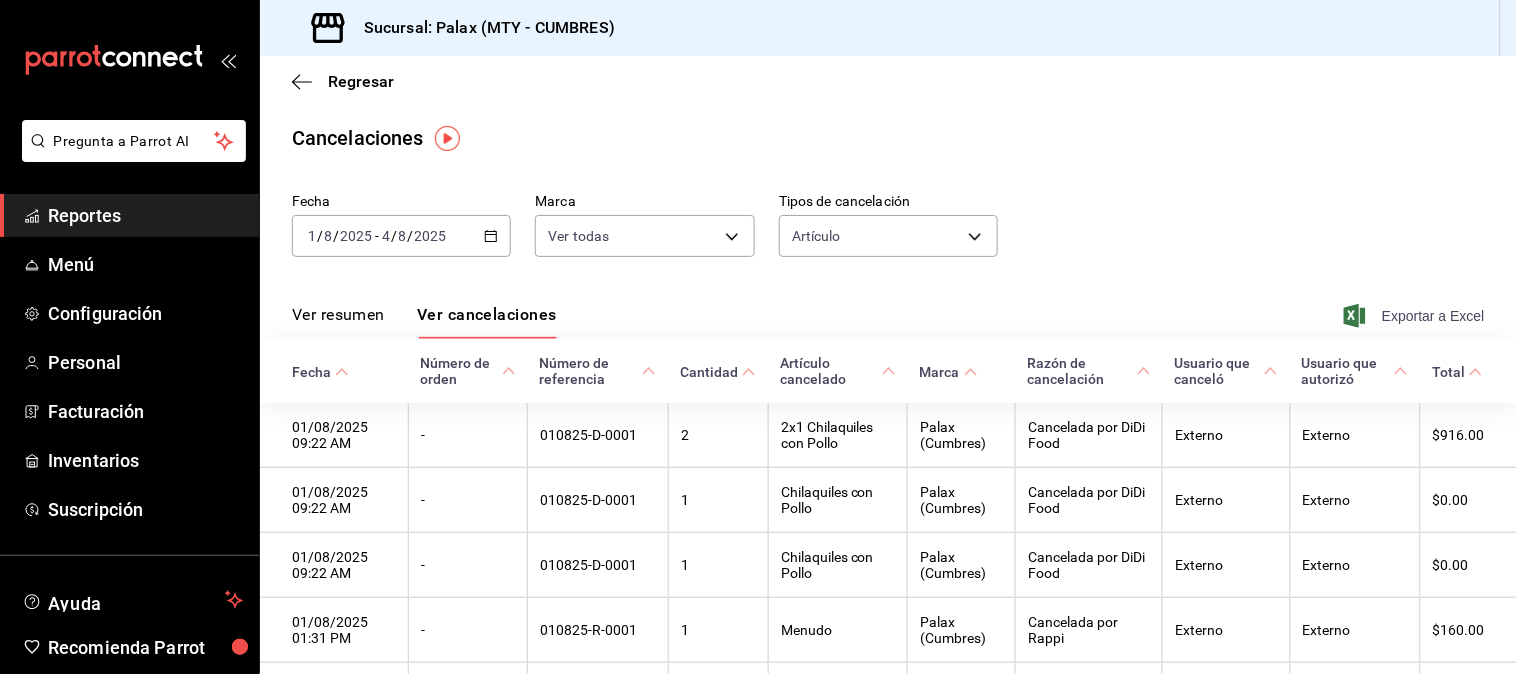 click on "Exportar a Excel" at bounding box center [1416, 316] 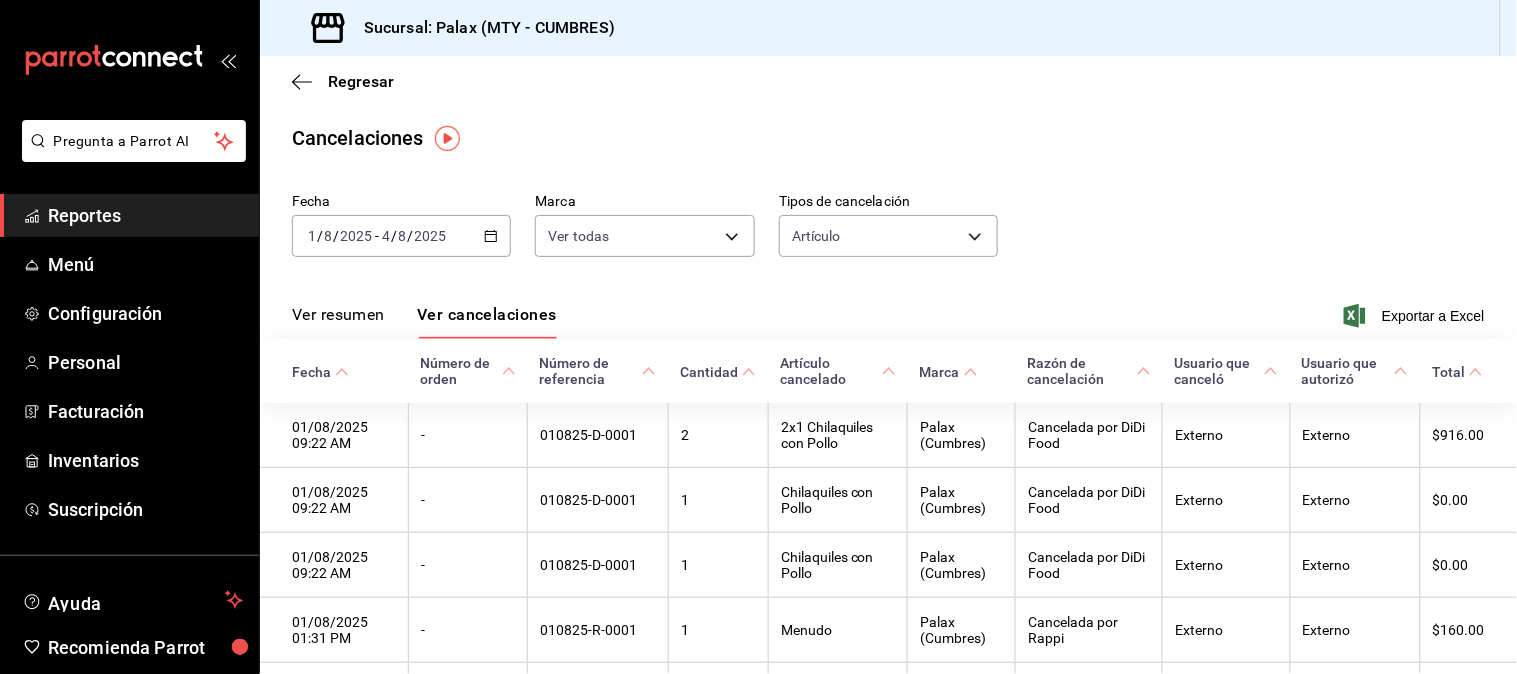 click on "Reportes" at bounding box center (145, 215) 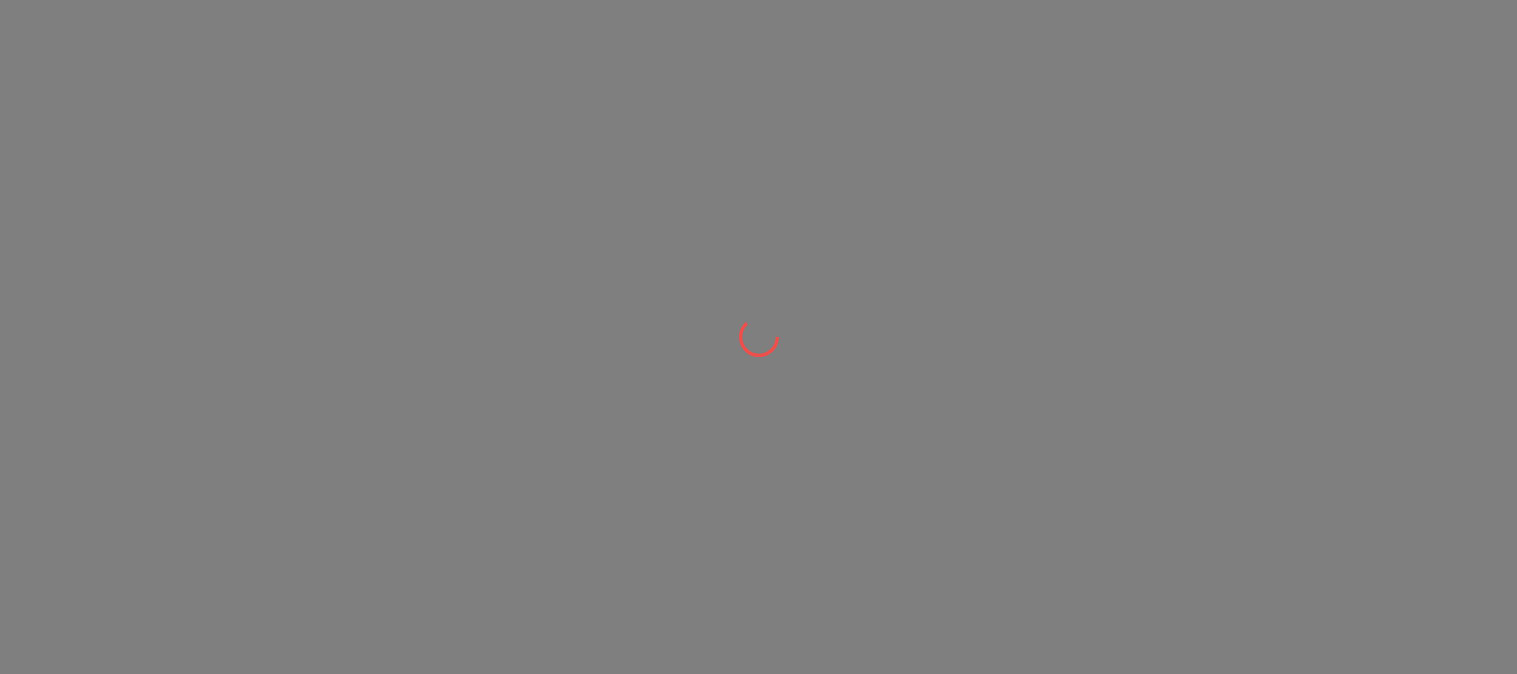 scroll, scrollTop: 0, scrollLeft: 0, axis: both 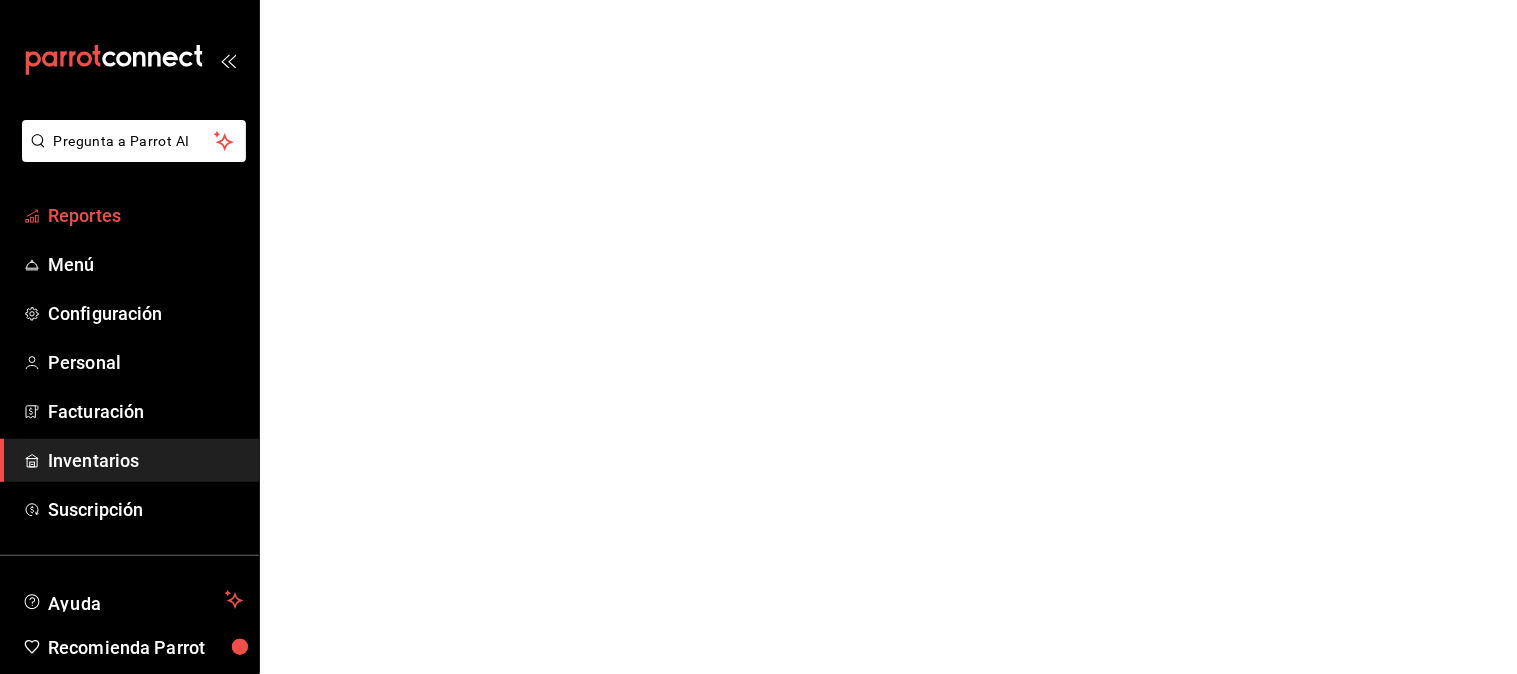 click on "Reportes" at bounding box center (145, 215) 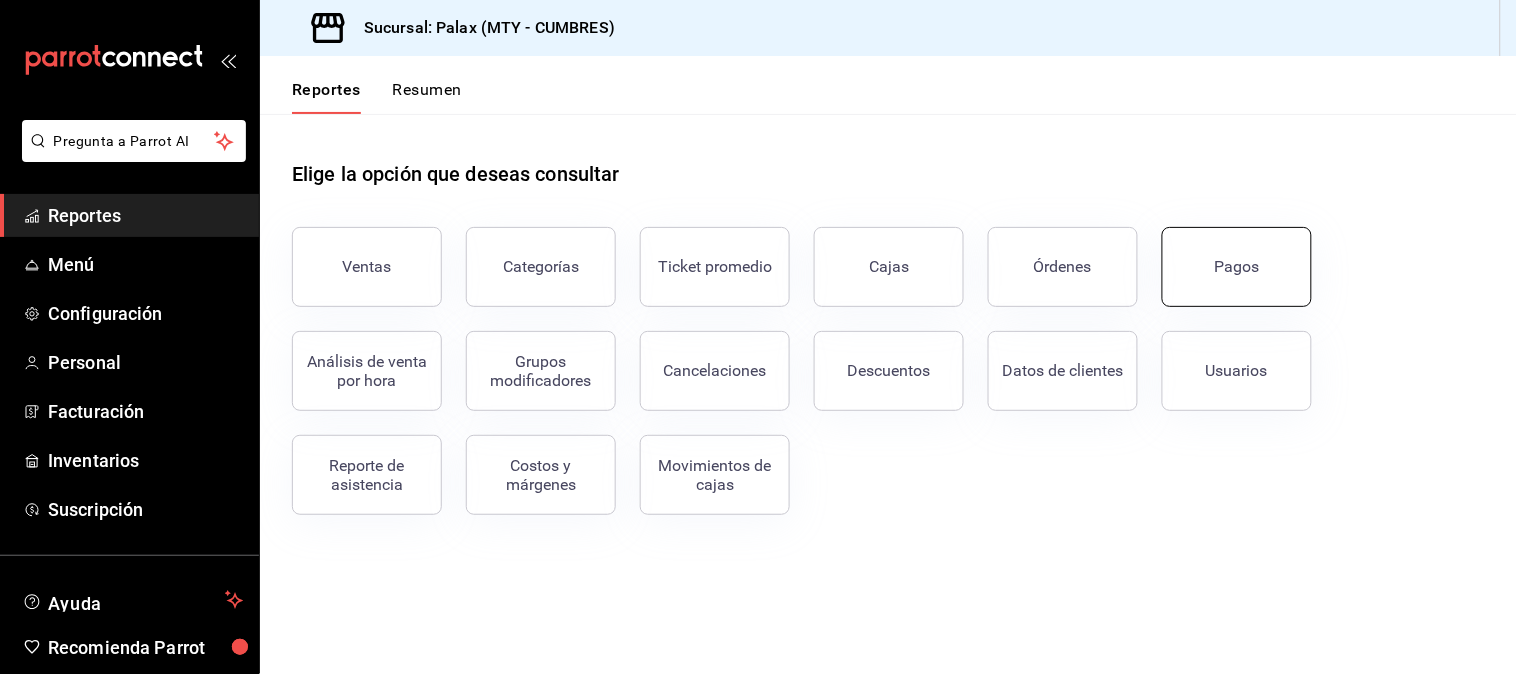 click on "Pagos" at bounding box center [1237, 266] 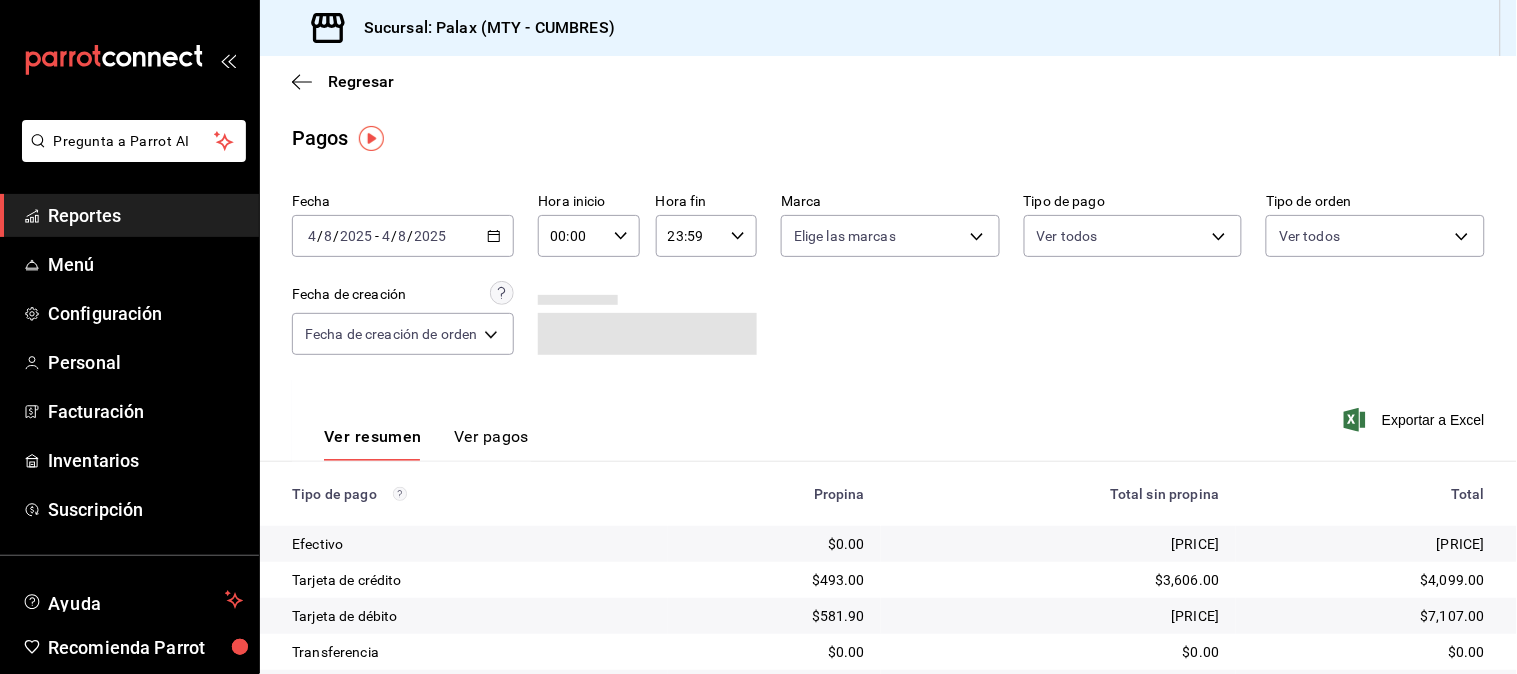 click on "2025-08-04 4 / 8 / 2025 - 2025-08-04 4 / 8 / 2025" at bounding box center (403, 236) 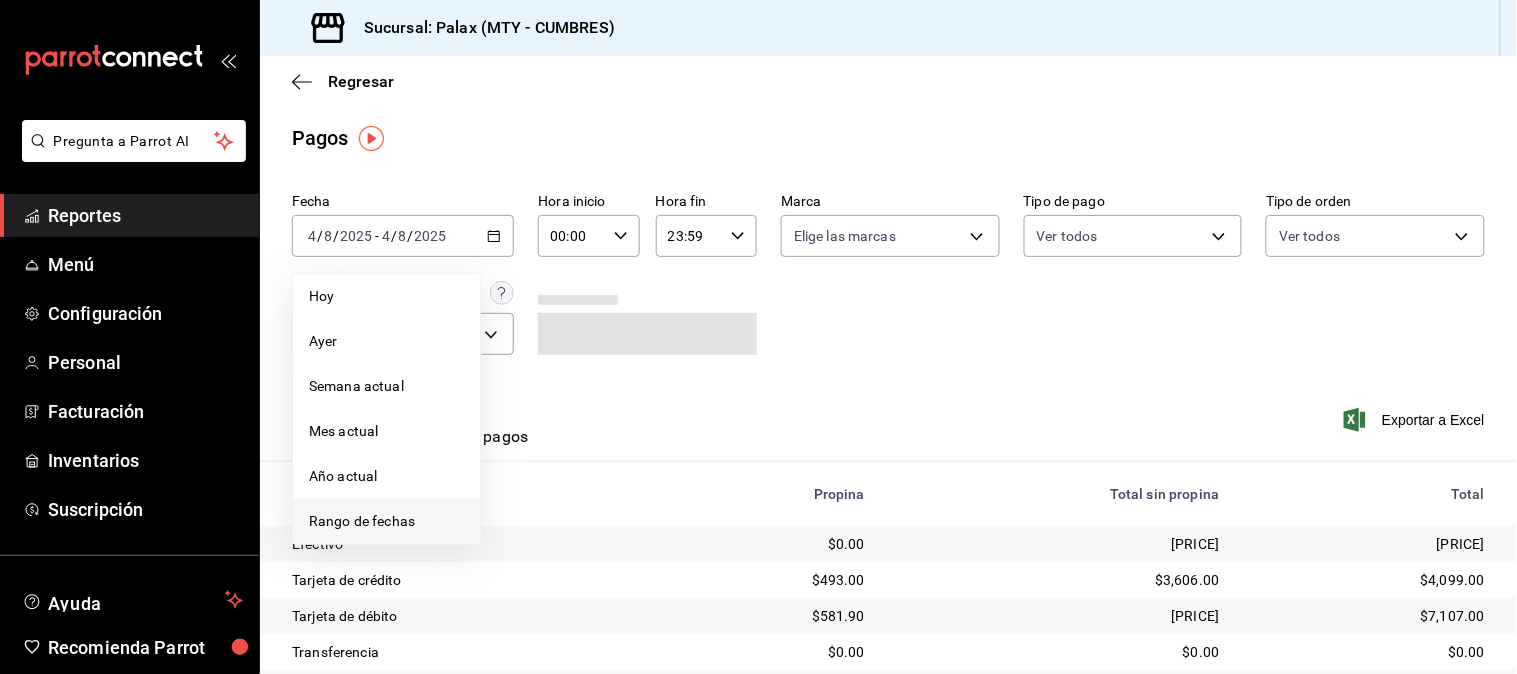 click on "Rango de fechas" at bounding box center [386, 521] 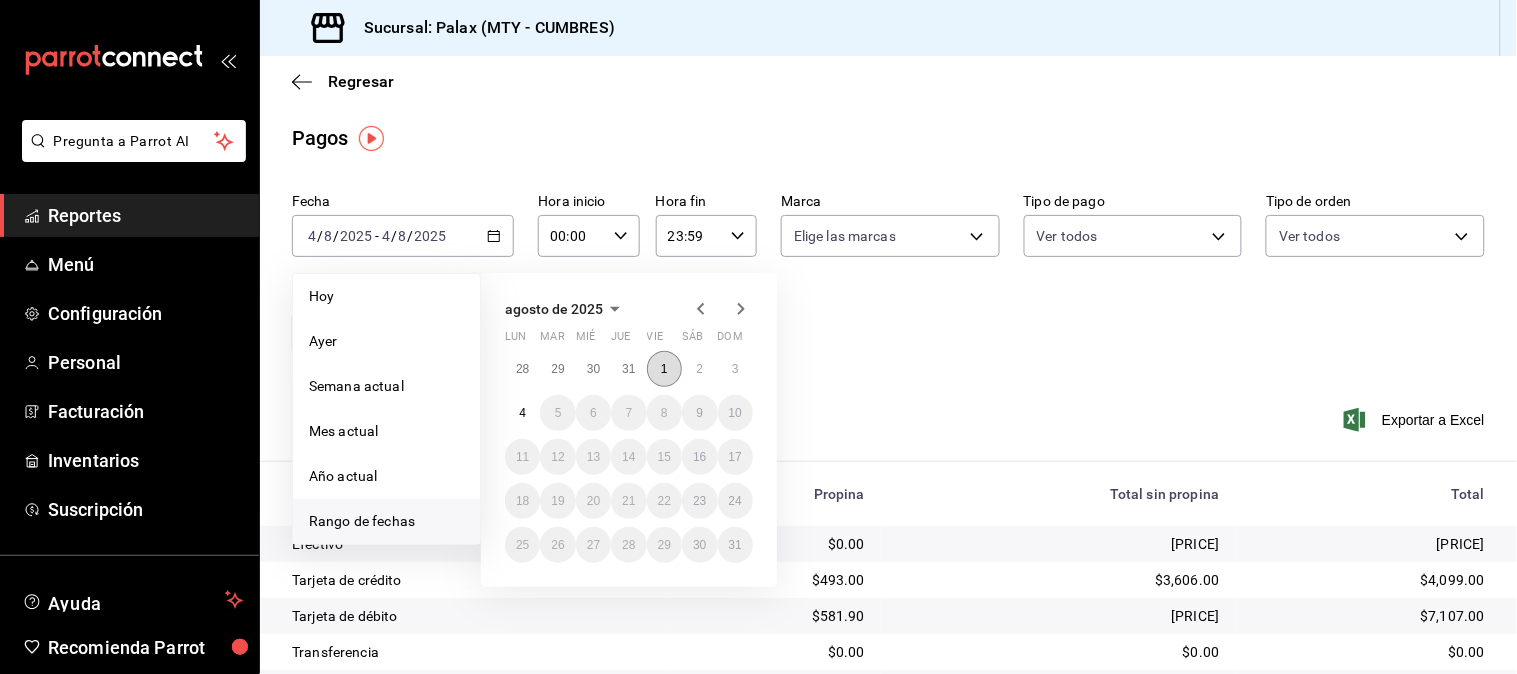 click on "1" at bounding box center [664, 369] 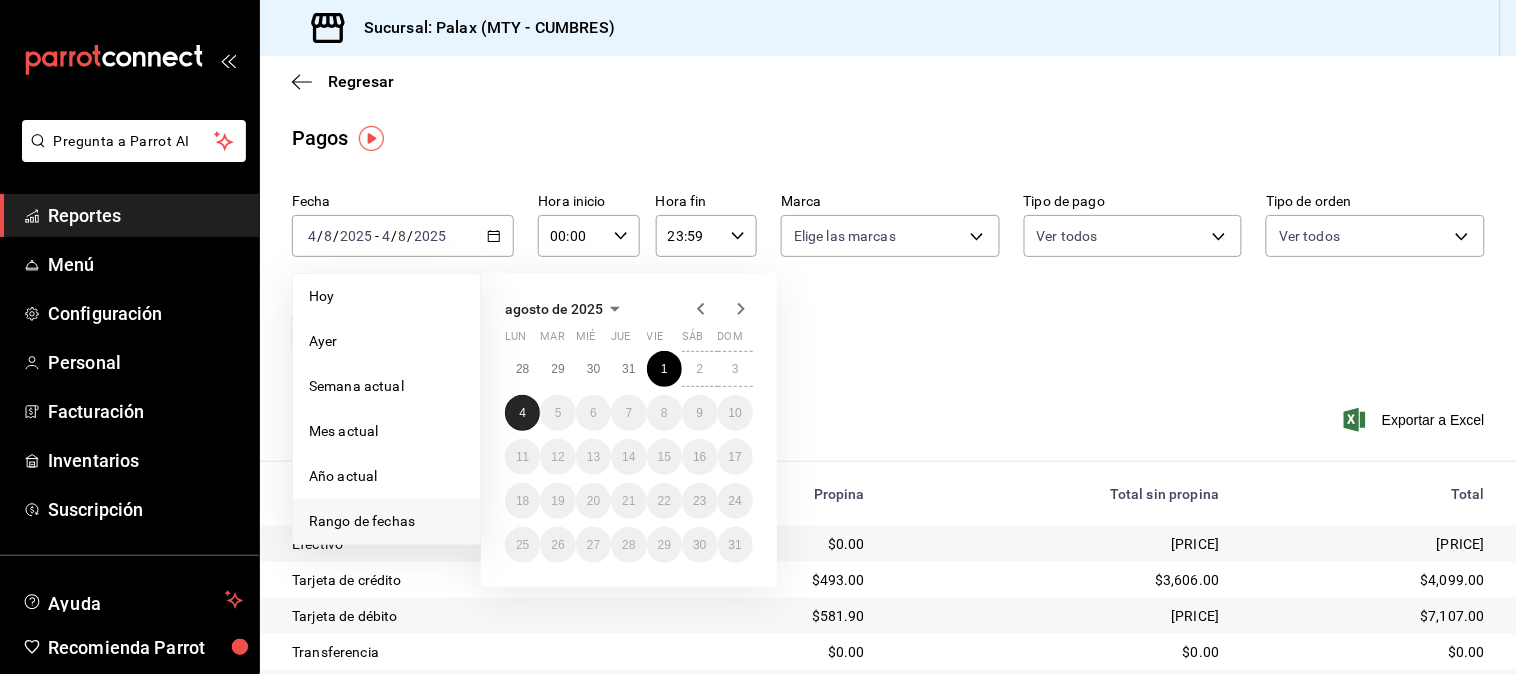 click on "4" at bounding box center [522, 413] 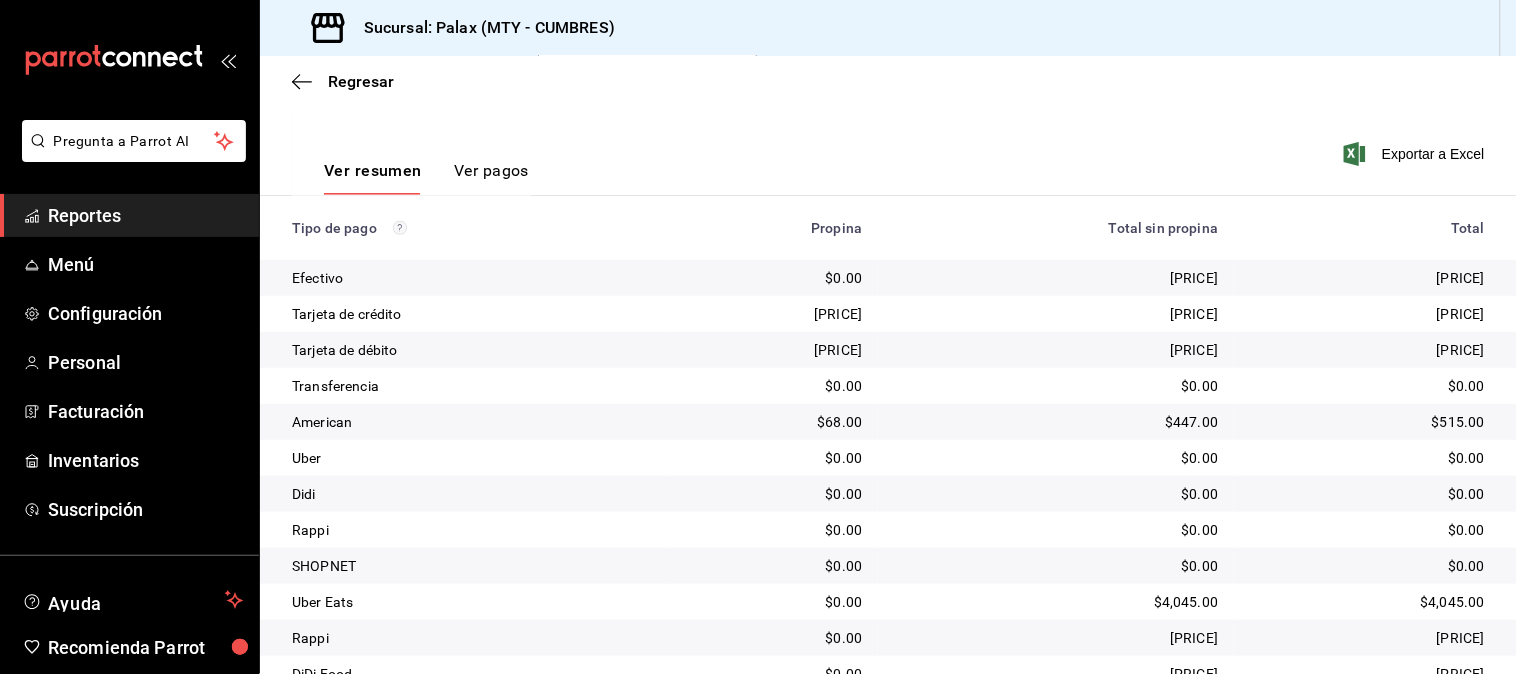 scroll, scrollTop: 242, scrollLeft: 0, axis: vertical 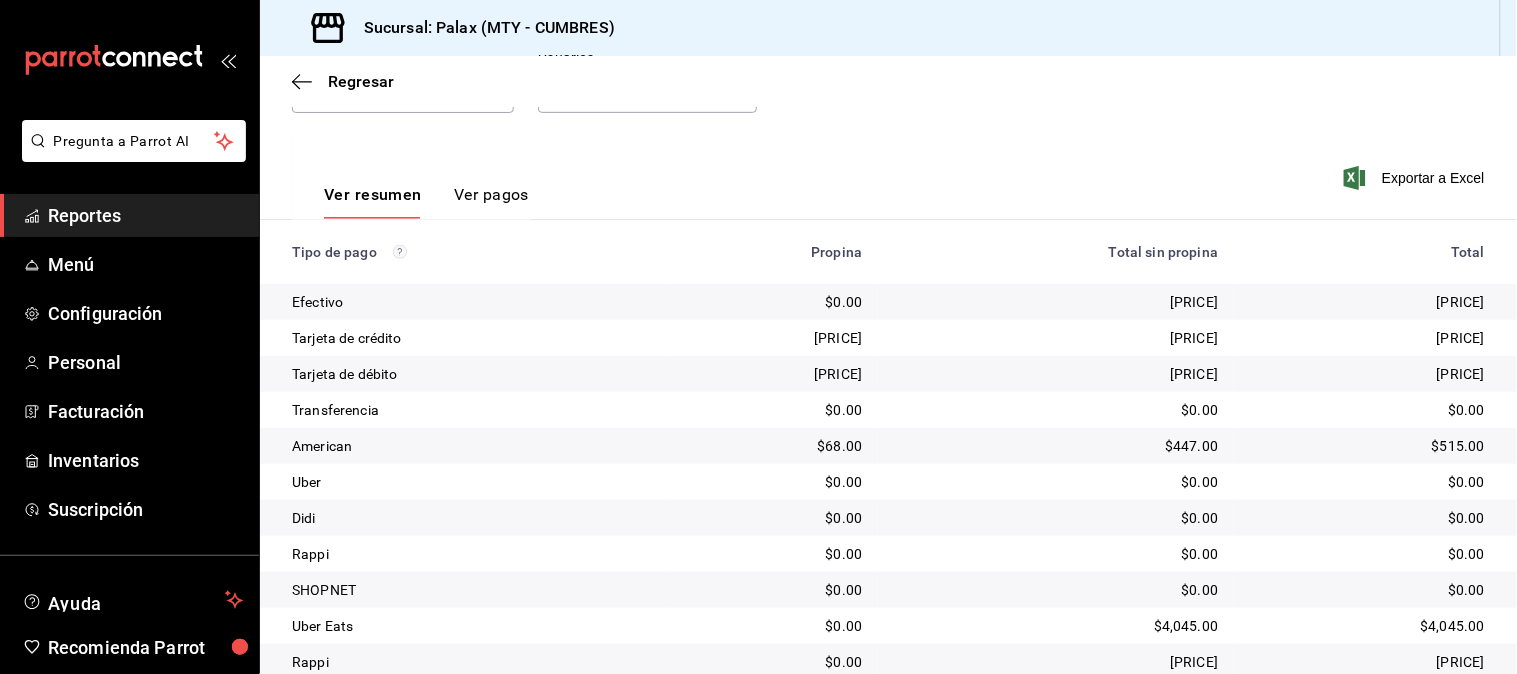 click on "Ver pagos" at bounding box center [491, 202] 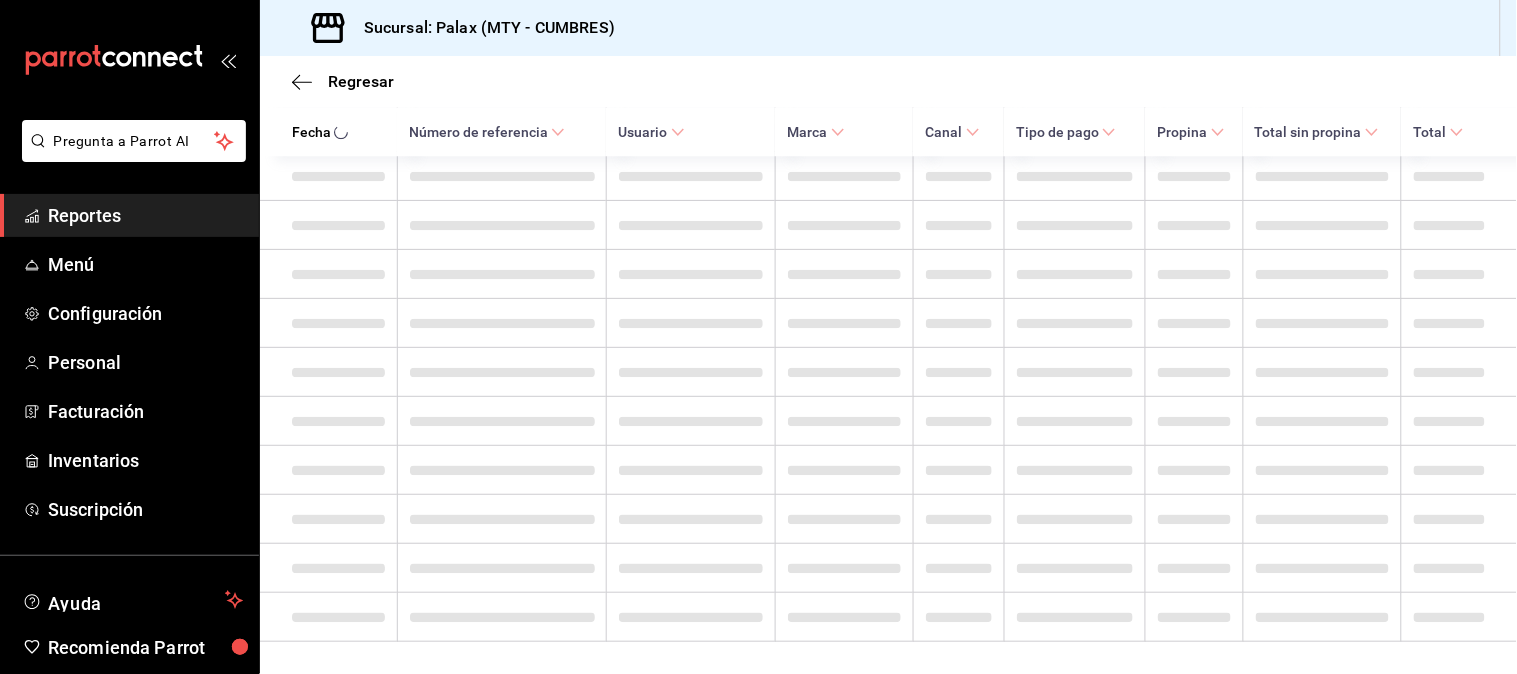 scroll, scrollTop: 7025, scrollLeft: 0, axis: vertical 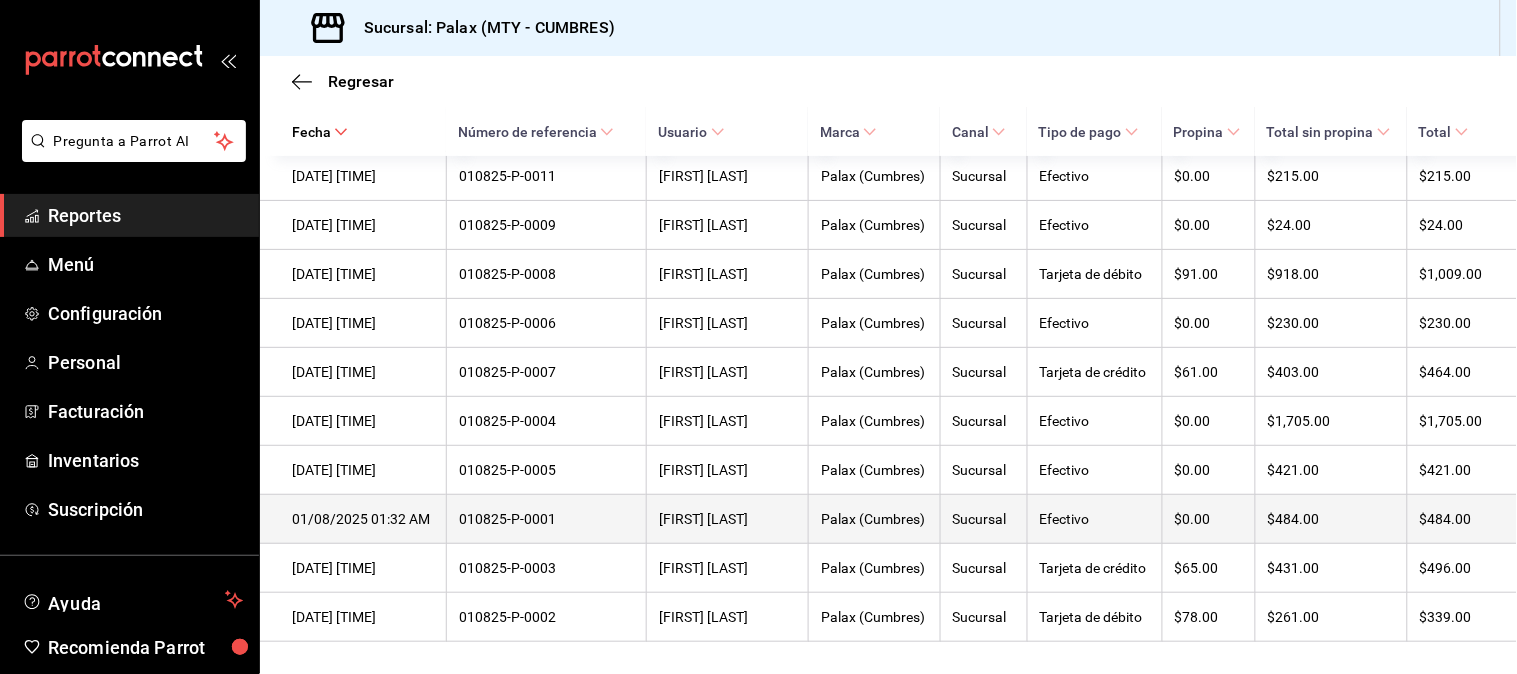type 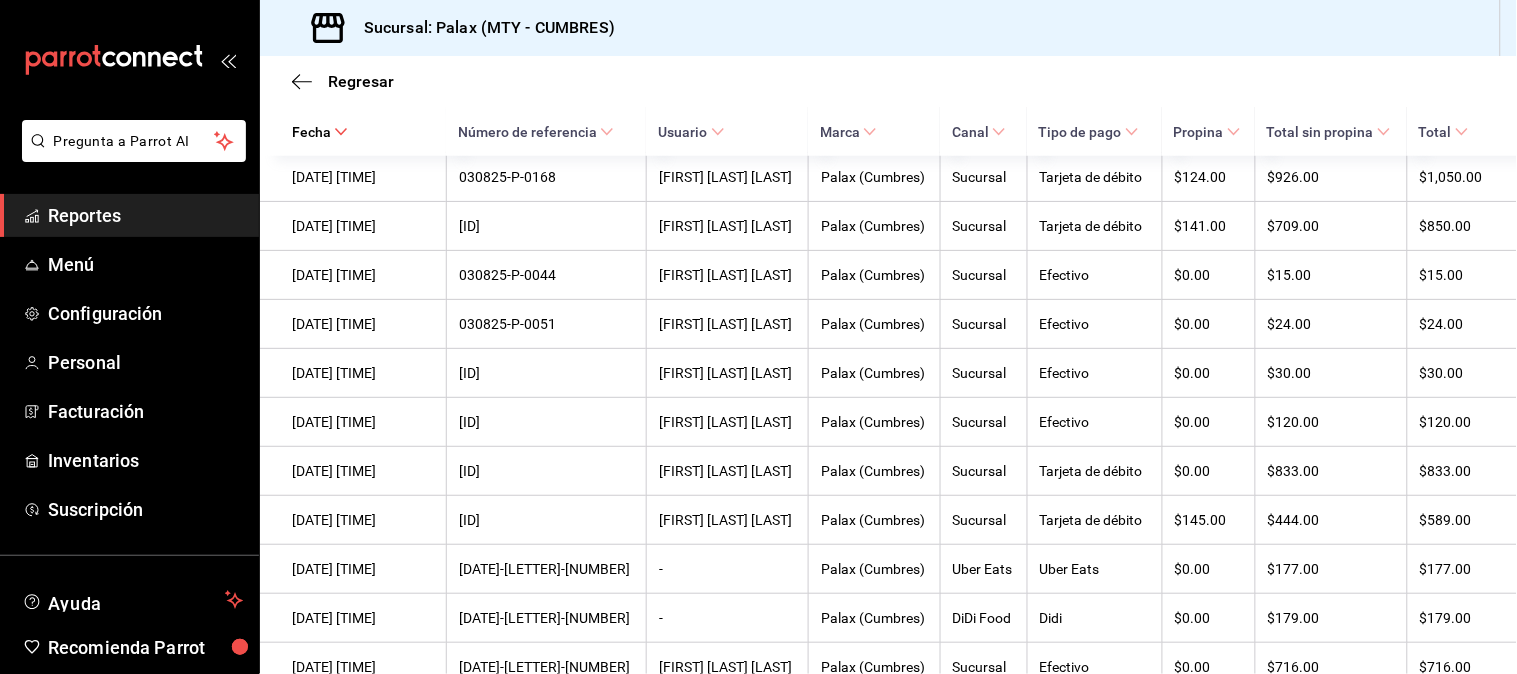 scroll, scrollTop: 15074, scrollLeft: 0, axis: vertical 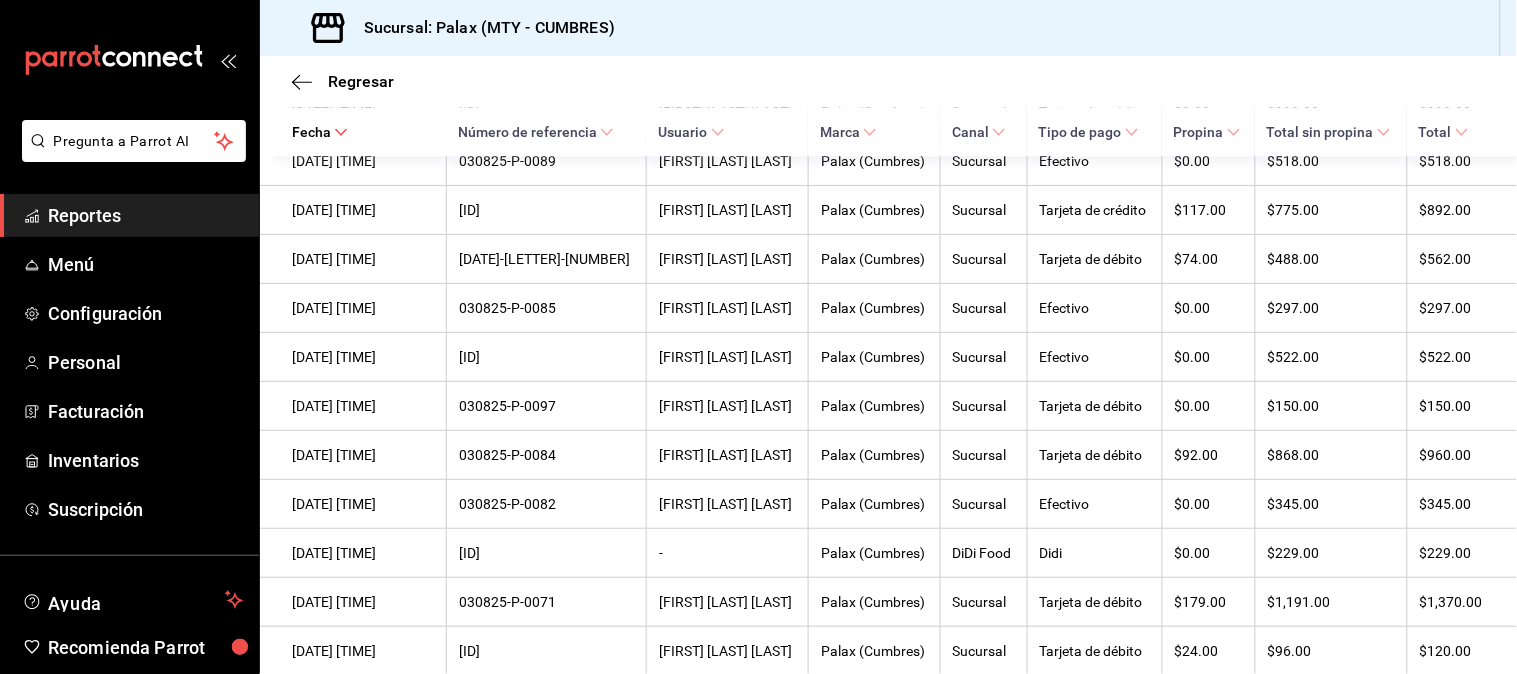 click on "Regresar" at bounding box center [888, 81] 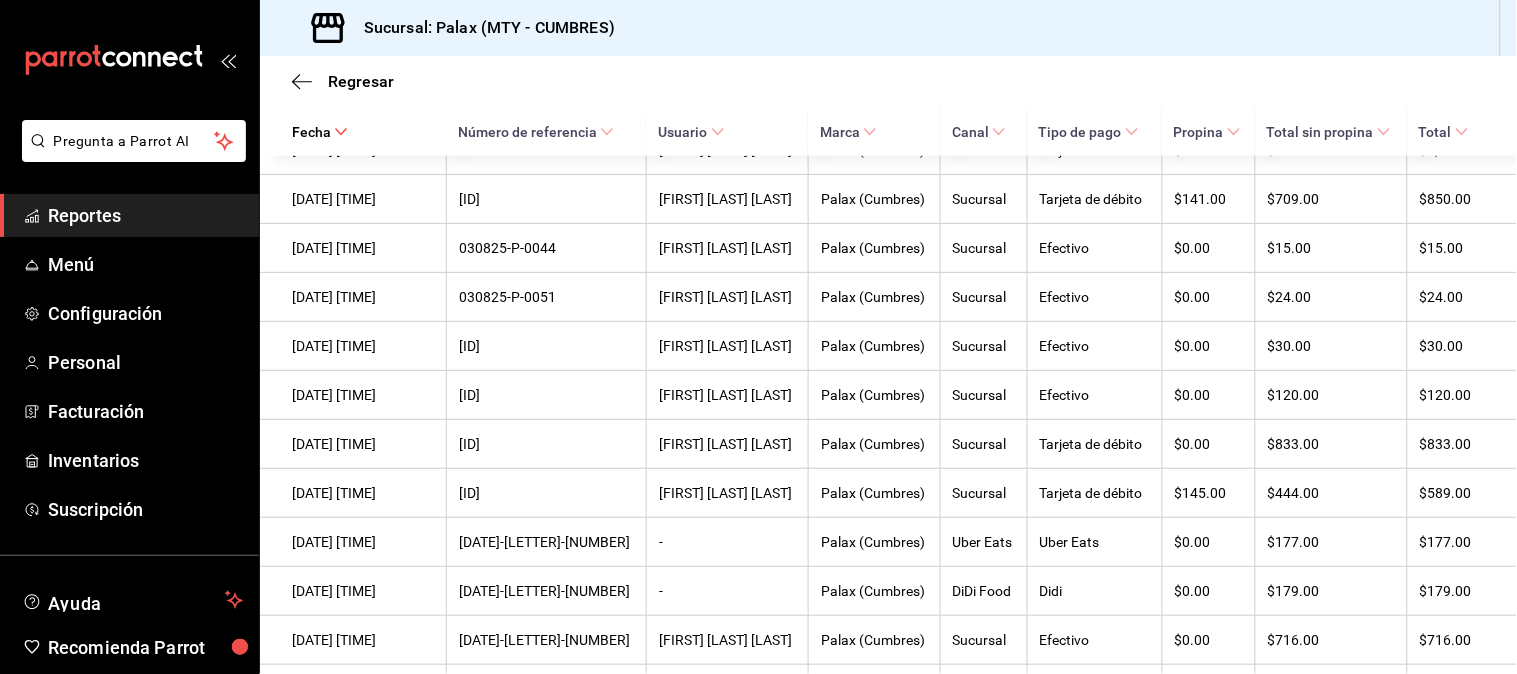 scroll, scrollTop: 10158, scrollLeft: 0, axis: vertical 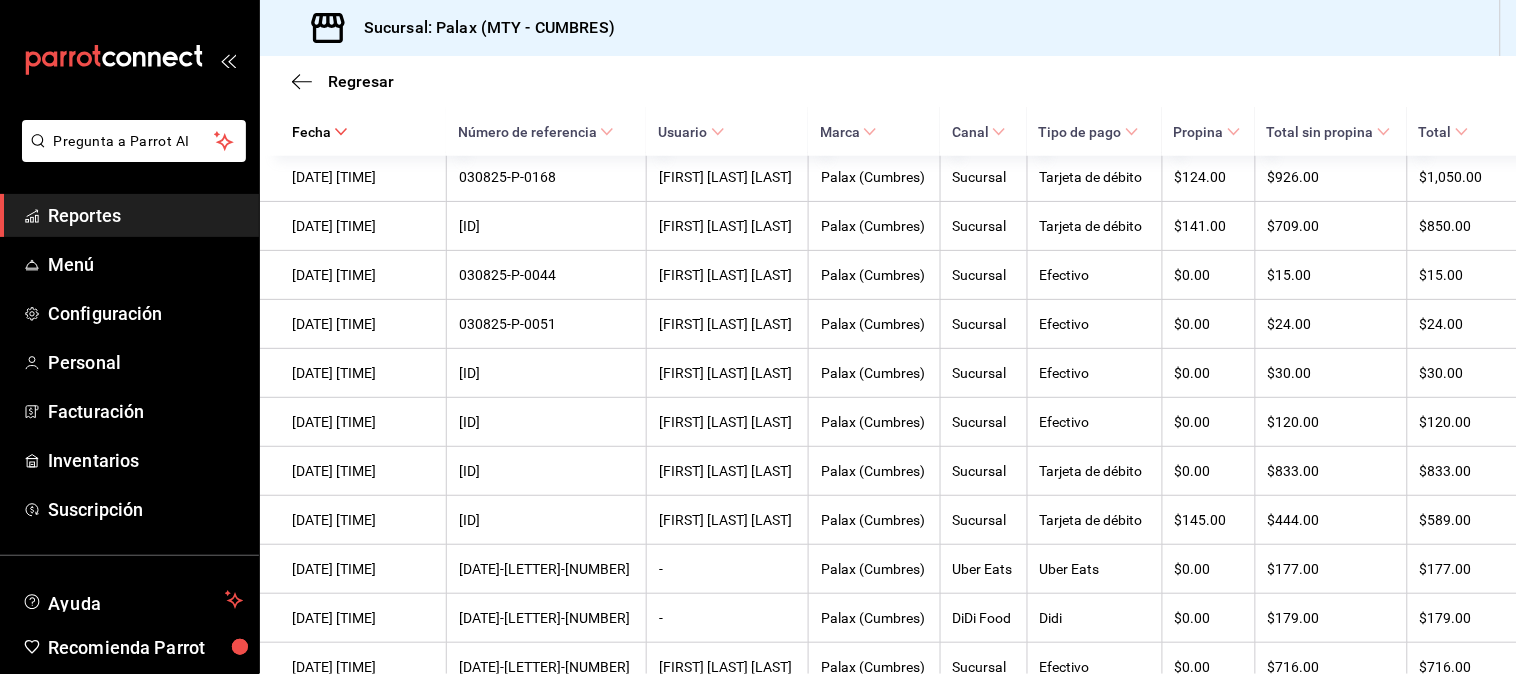 click on "Alondra Ruiz" at bounding box center (727, -2273) 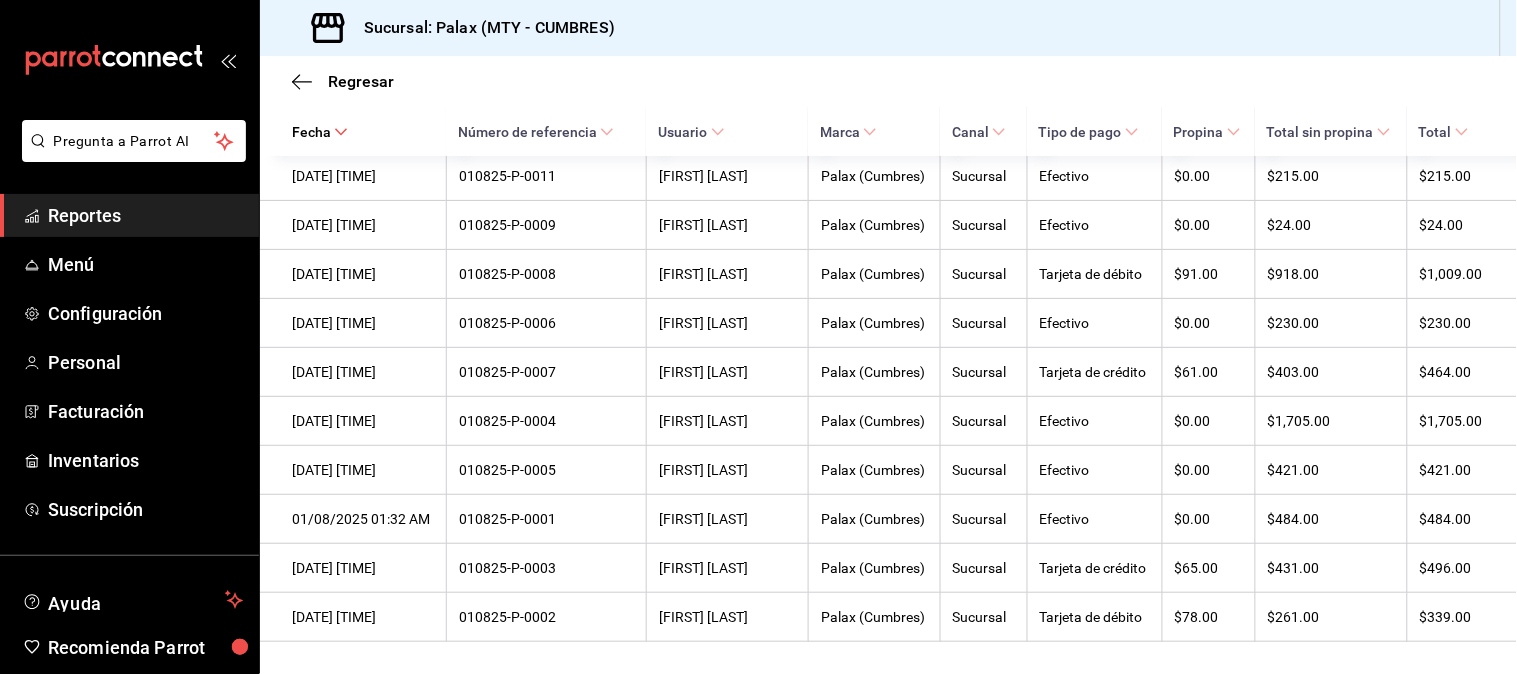 scroll, scrollTop: 60375, scrollLeft: 0, axis: vertical 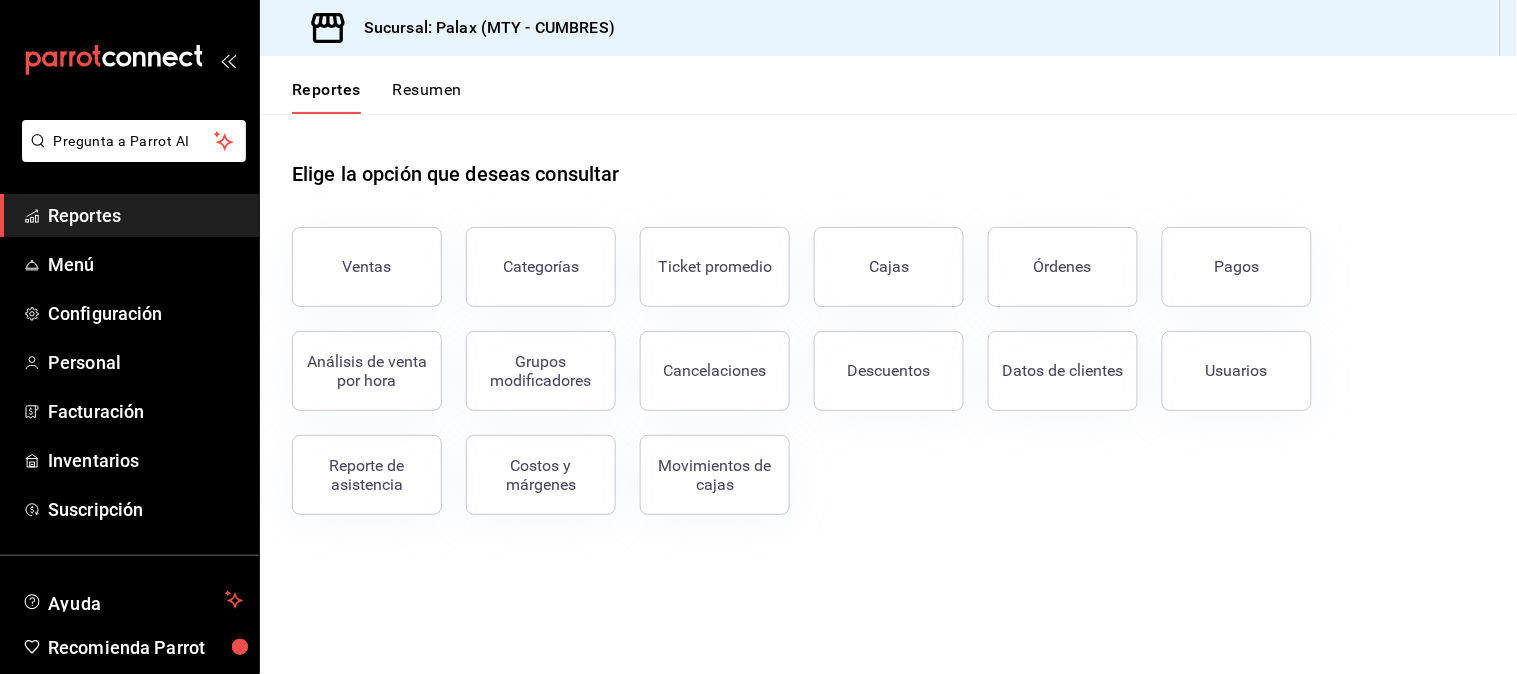 click on "Reportes" at bounding box center (145, 215) 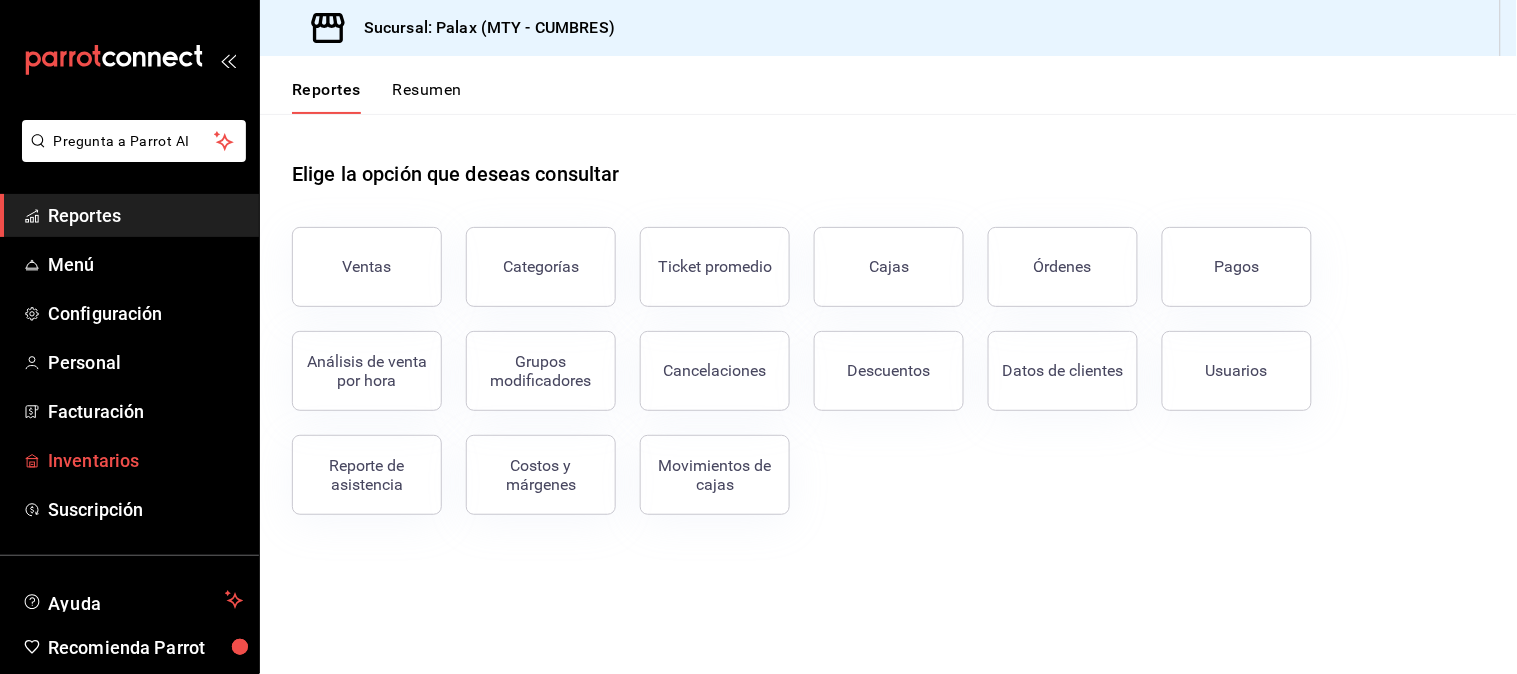 click on "Inventarios" at bounding box center (145, 460) 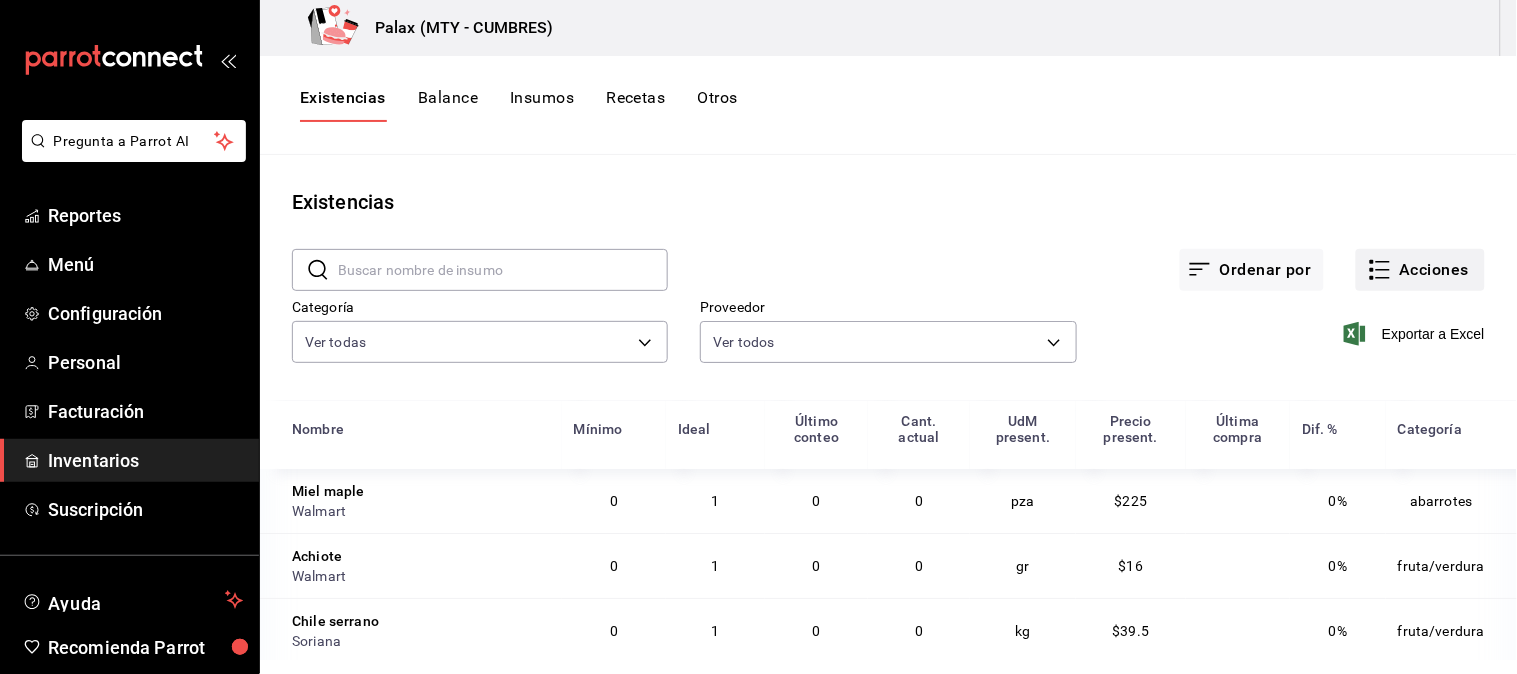 click on "Acciones" at bounding box center [1420, 270] 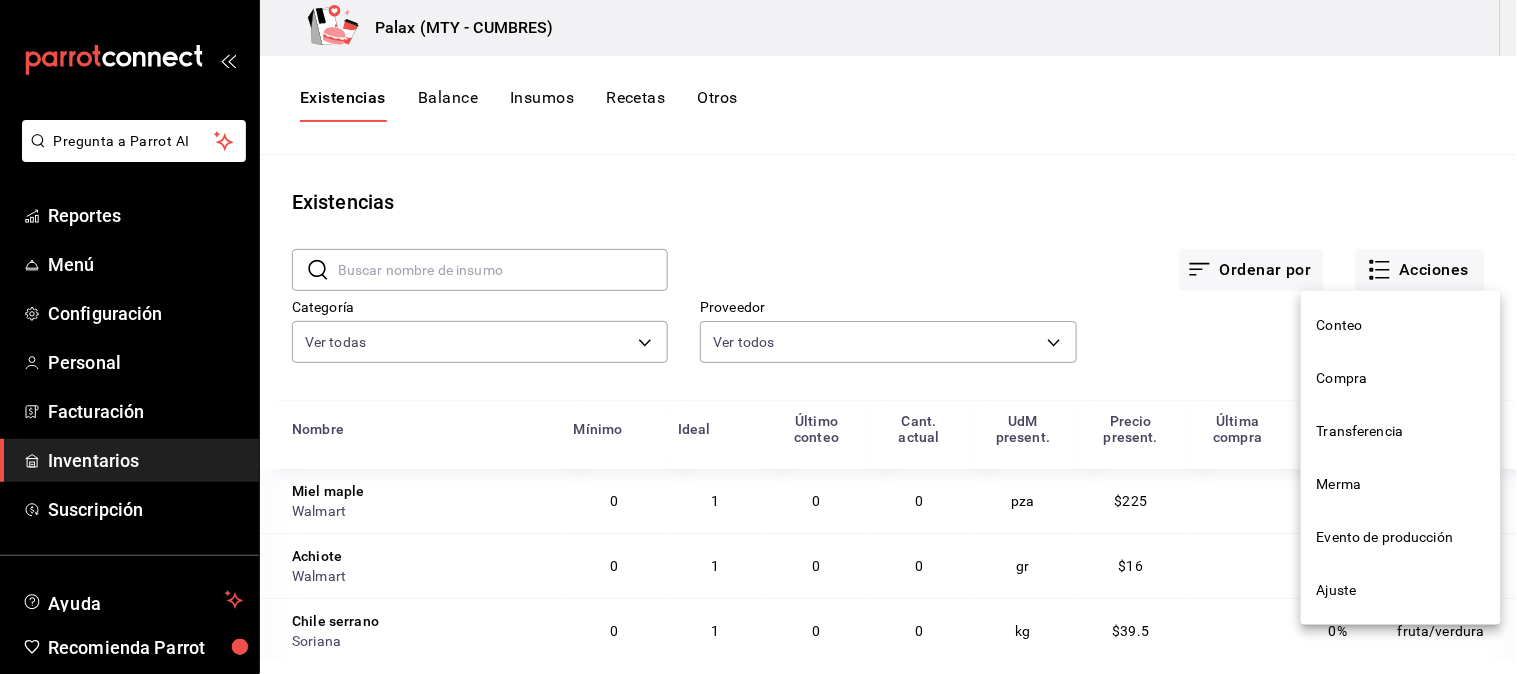 click on "Compra" at bounding box center (1401, 378) 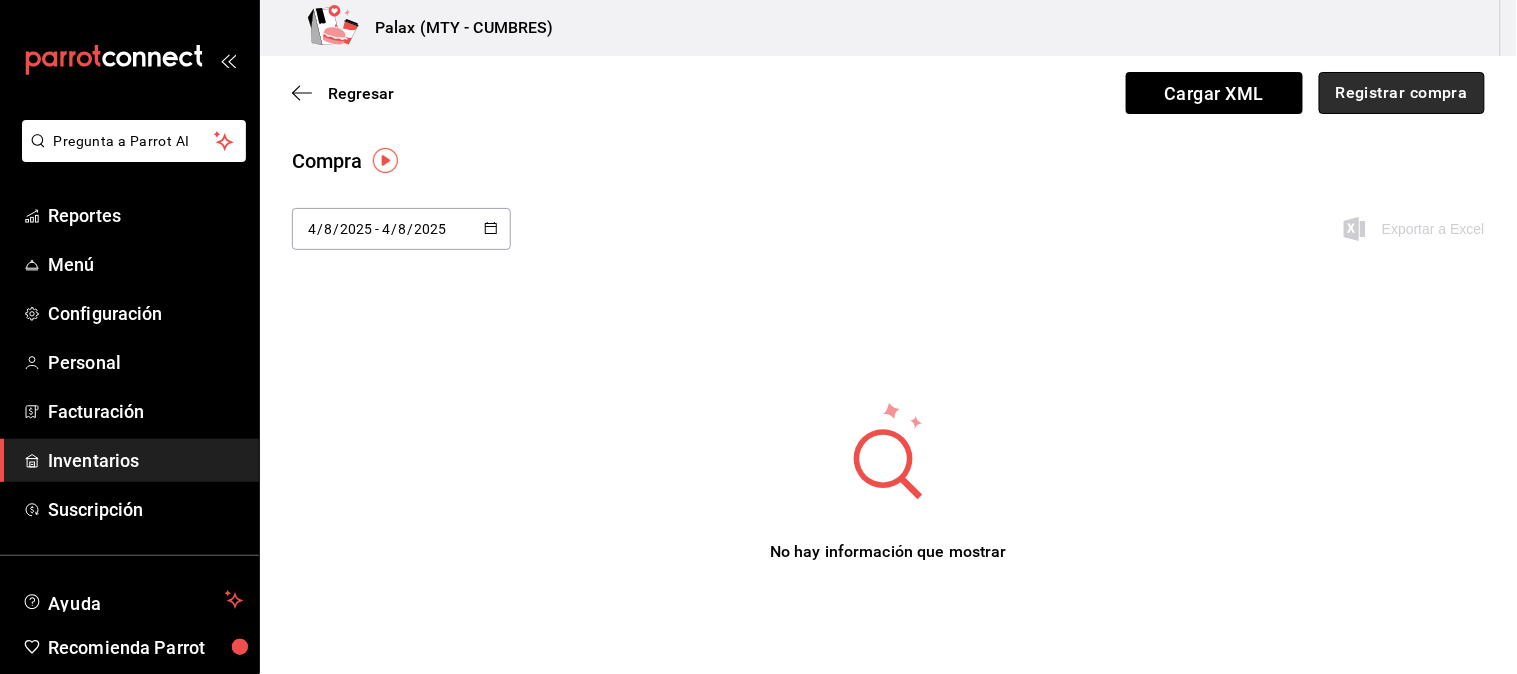 click on "Registrar compra" at bounding box center (1402, 93) 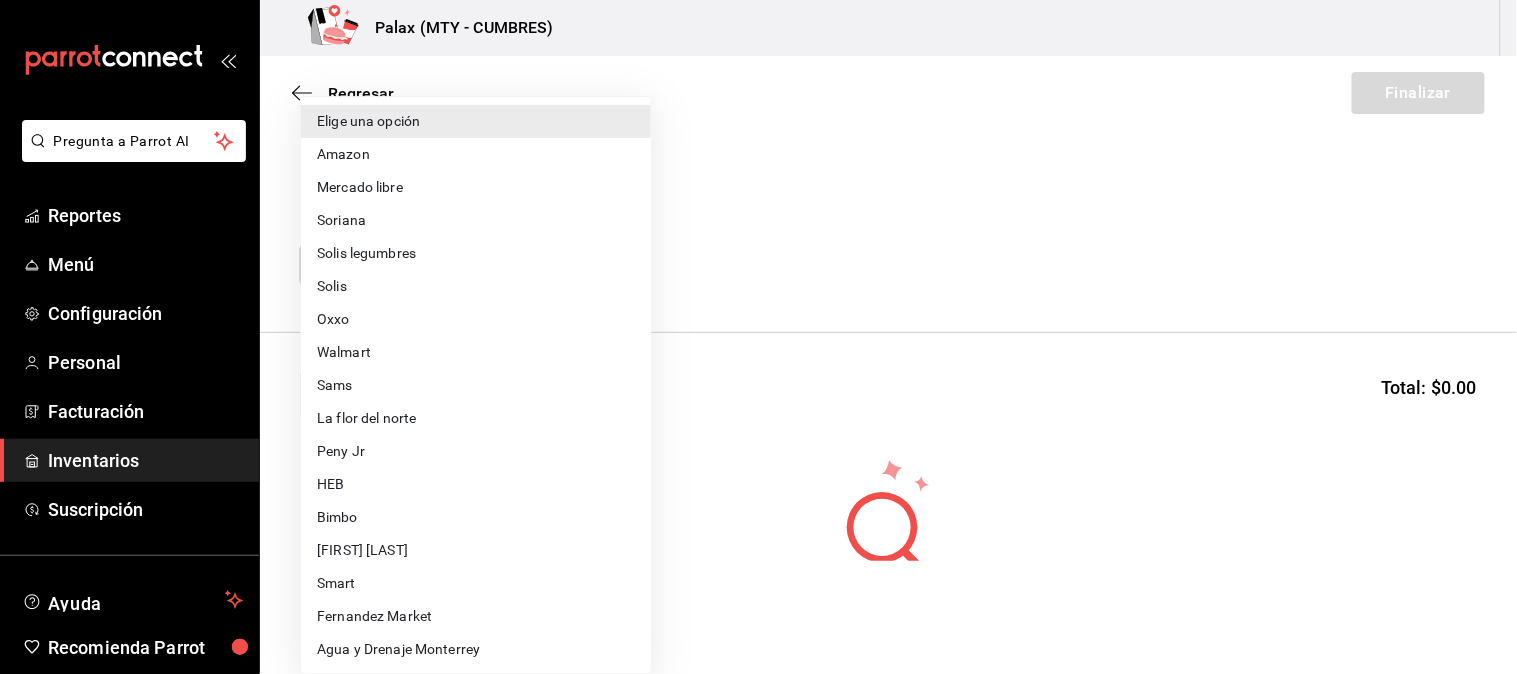 click on "Pregunta a Parrot AI Reportes   Menú   Configuración   Personal   Facturación   Inventarios   Suscripción   Ayuda Recomienda Parrot   Jaqueline N   Sugerir nueva función   Palax (MTY - CUMBRES) Regresar Finalizar Compra Proveedor Elige una opción default Buscar Total: $0.00 No hay insumos a mostrar. Busca un insumo para agregarlo a la lista GANA 1 MES GRATIS EN TU SUSCRIPCIÓN AQUÍ ¿Recuerdas cómo empezó tu restaurante?
Hoy puedes ayudar a un colega a tener el mismo cambio que tú viviste.
Recomienda Parrot directamente desde tu Portal Administrador.
Es fácil y rápido.
🎁 Por cada restaurante que se una, ganas 1 mes gratis. Ver video tutorial Ir a video Pregunta a Parrot AI Reportes   Menú   Configuración   Personal   Facturación   Inventarios   Suscripción   Ayuda Recomienda Parrot   Jaqueline N   Sugerir nueva función   Editar Eliminar Visitar centro de ayuda (81) 2046 6363 soporte@parrotsoftware.io Visitar centro de ayuda (81) 2046 6363 soporte@parrotsoftware.io Elige una opción Oxxo" at bounding box center (758, 280) 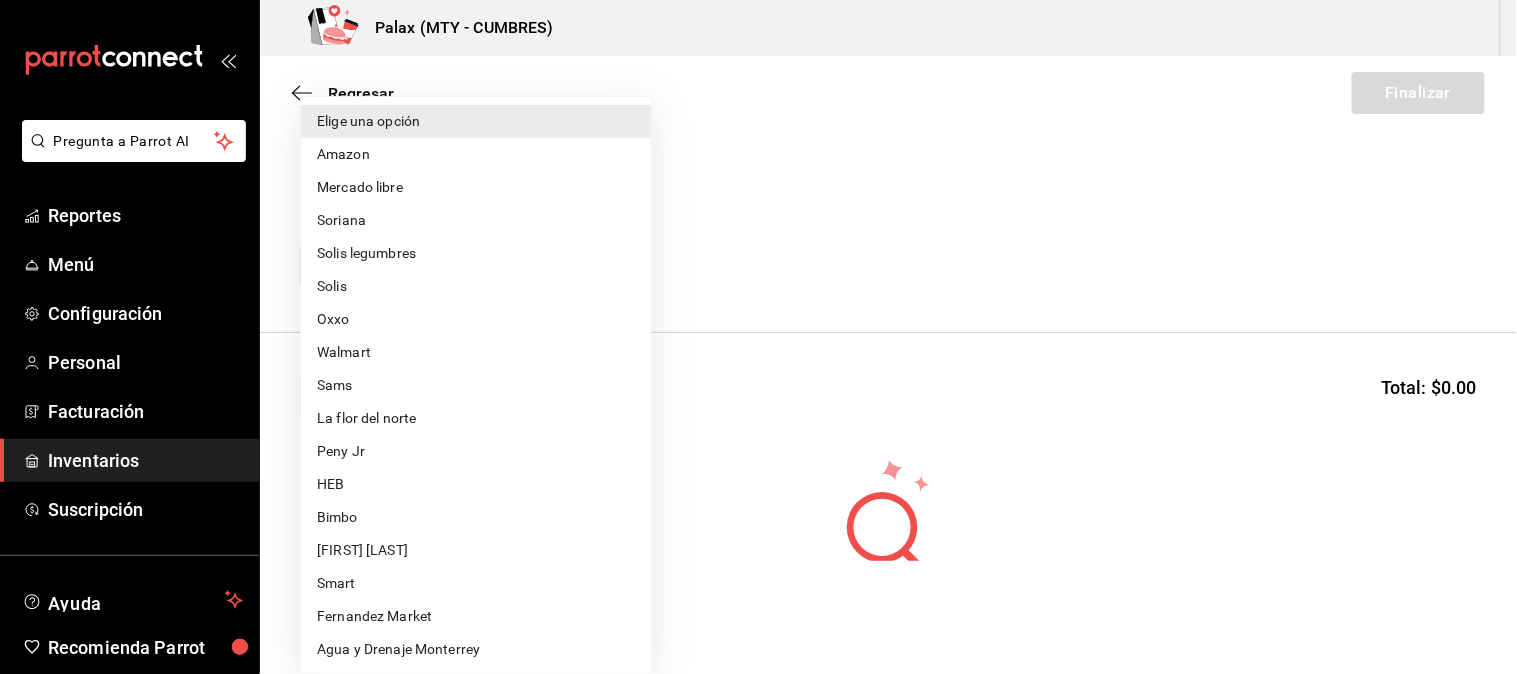 type 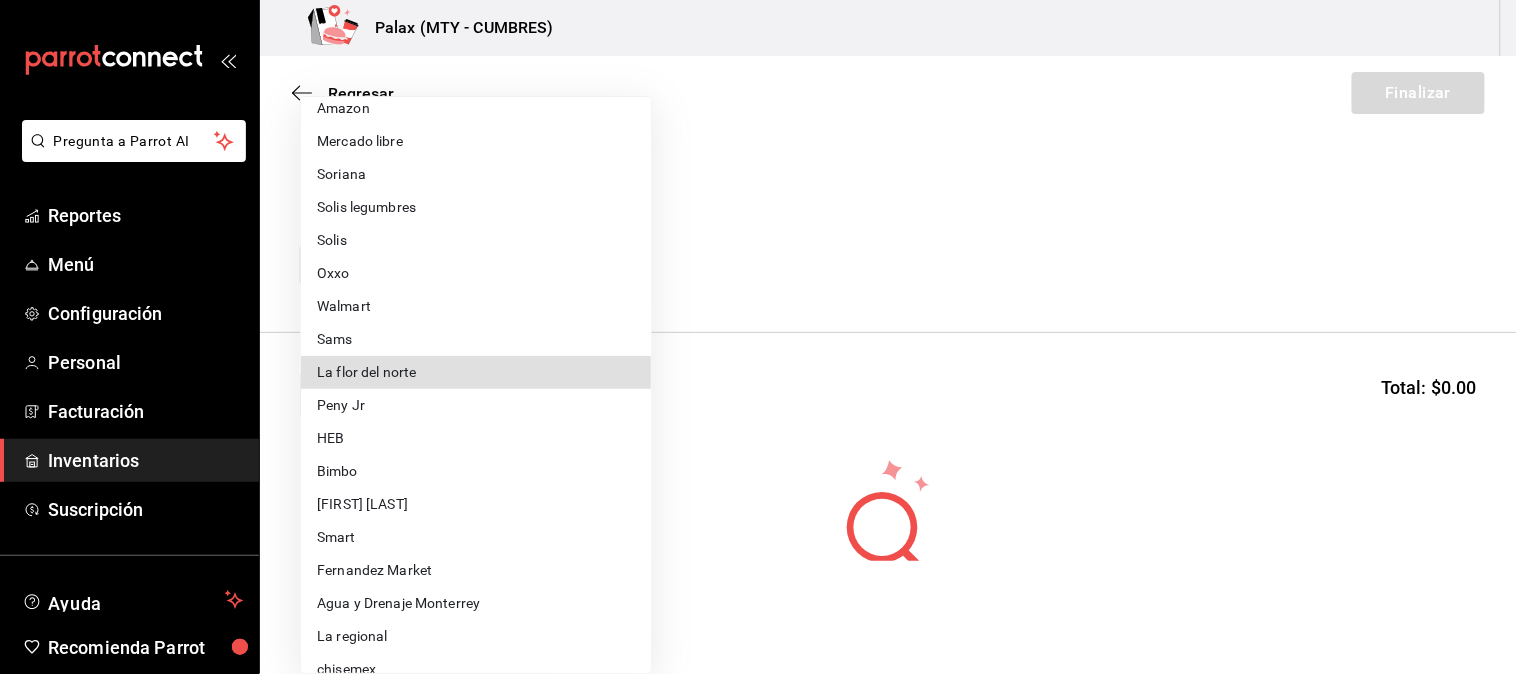 scroll, scrollTop: 0, scrollLeft: 0, axis: both 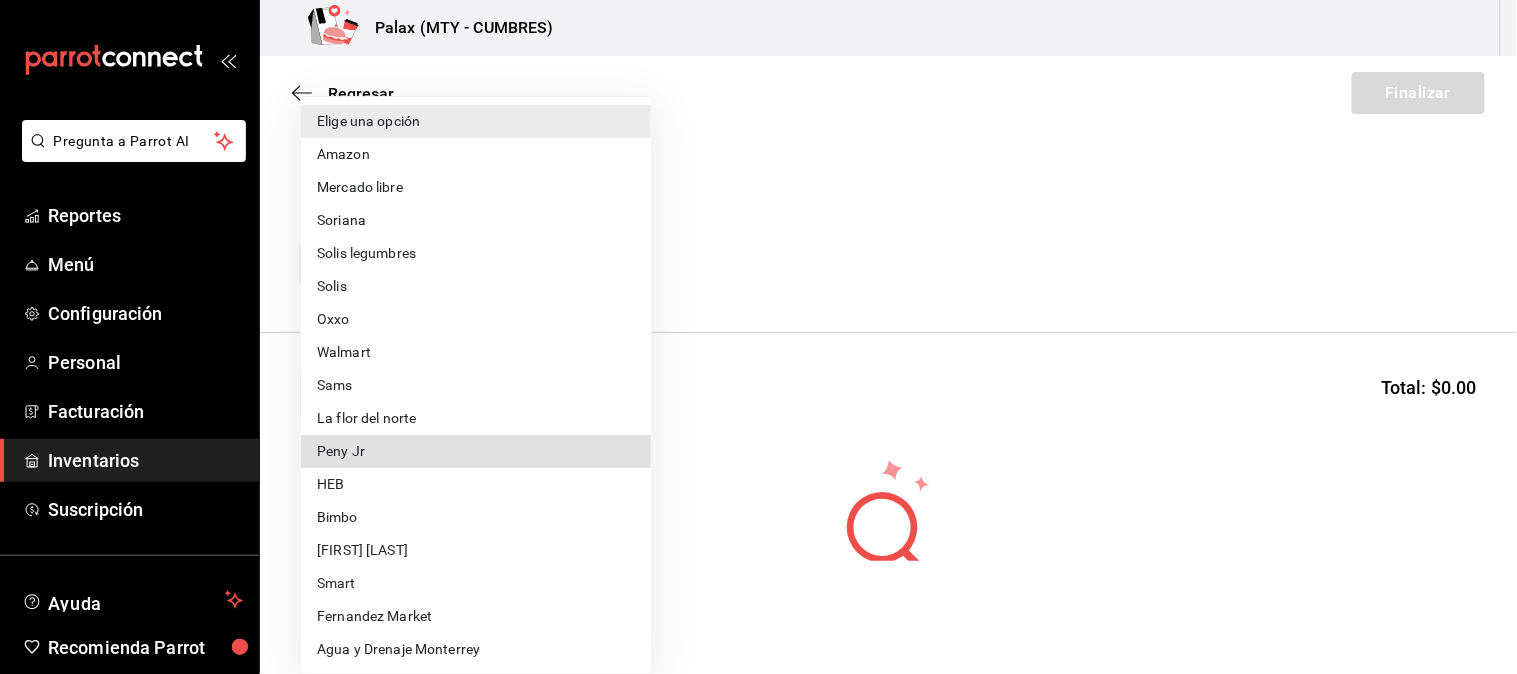 type 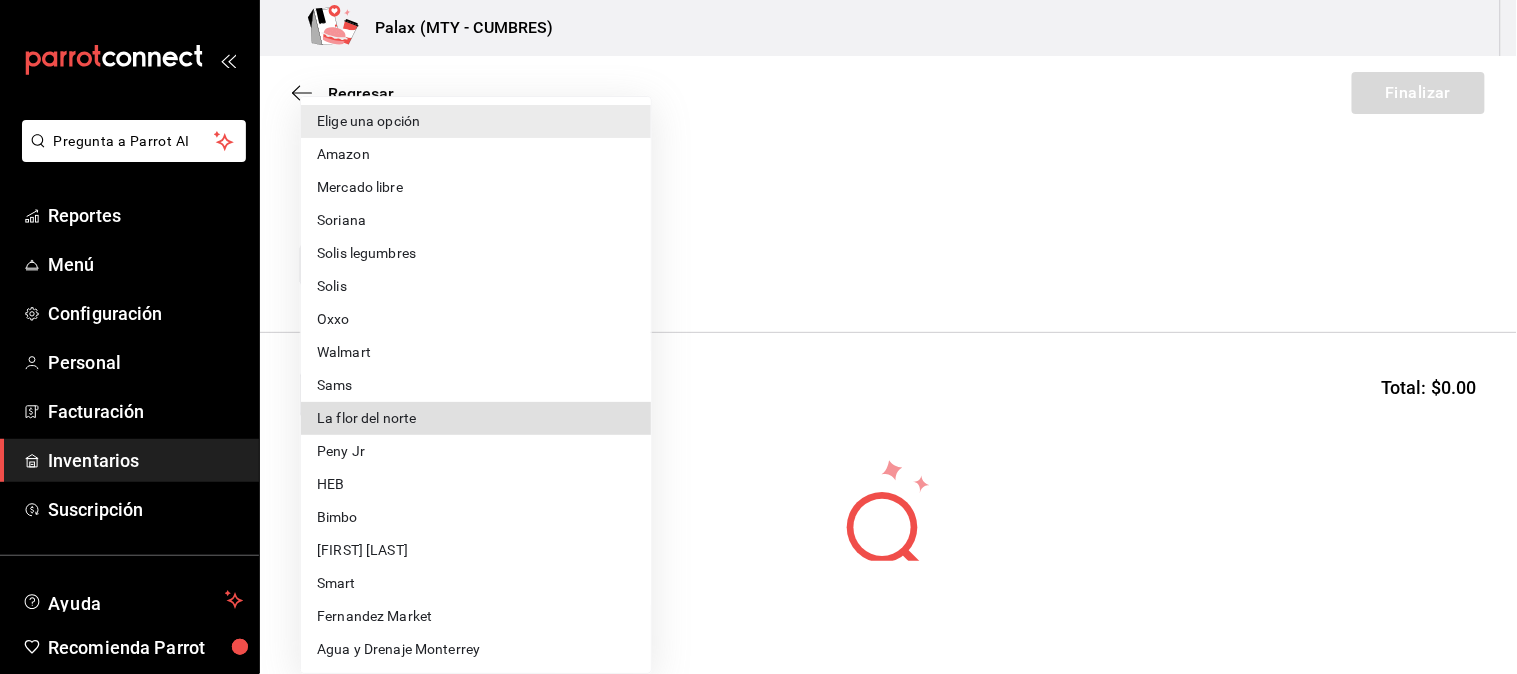 type 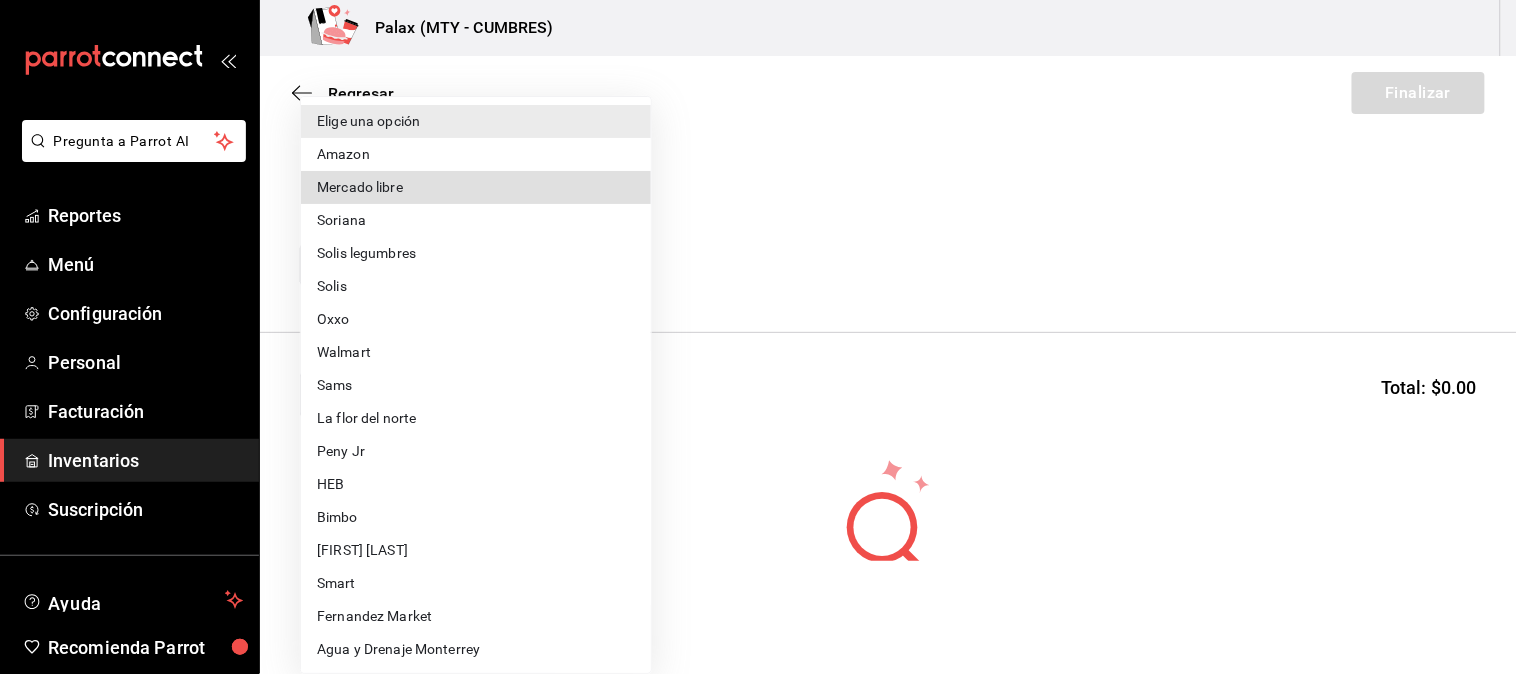 type 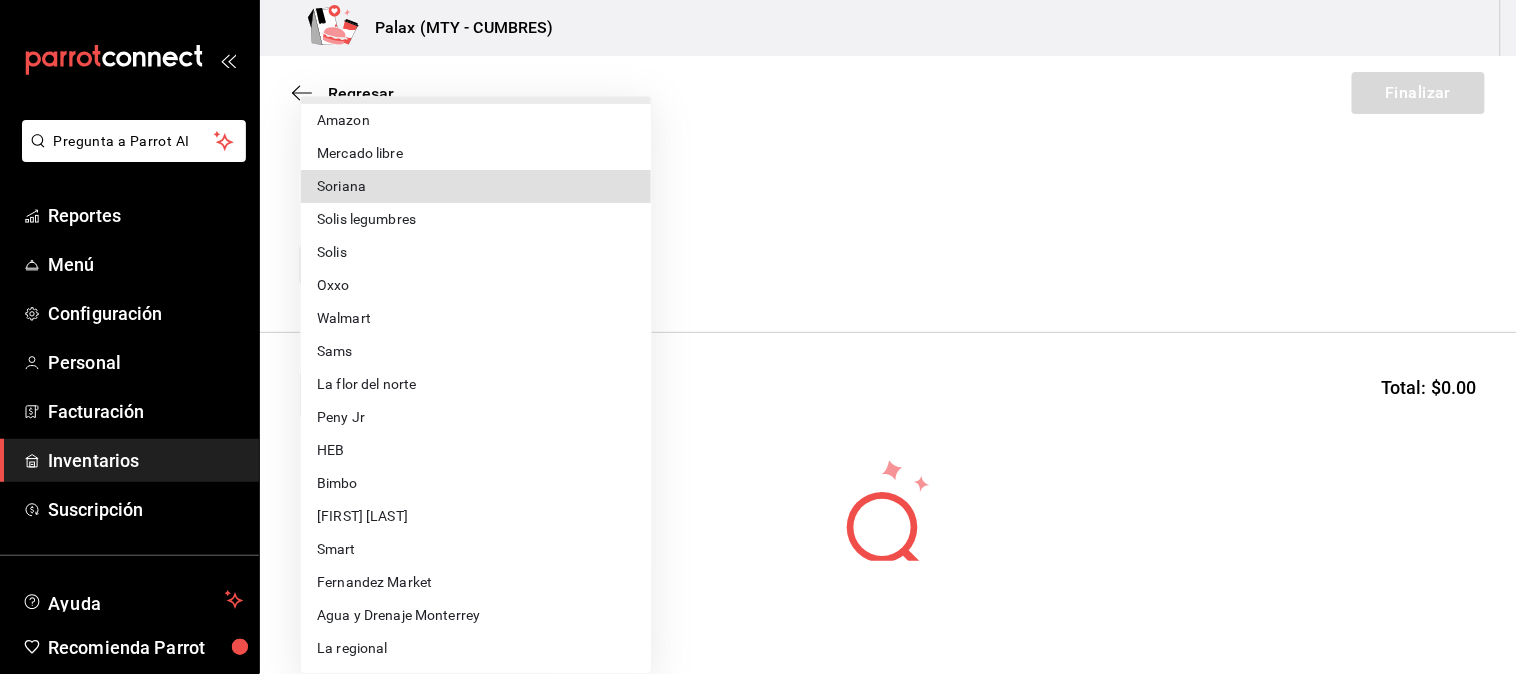 scroll, scrollTop: 0, scrollLeft: 0, axis: both 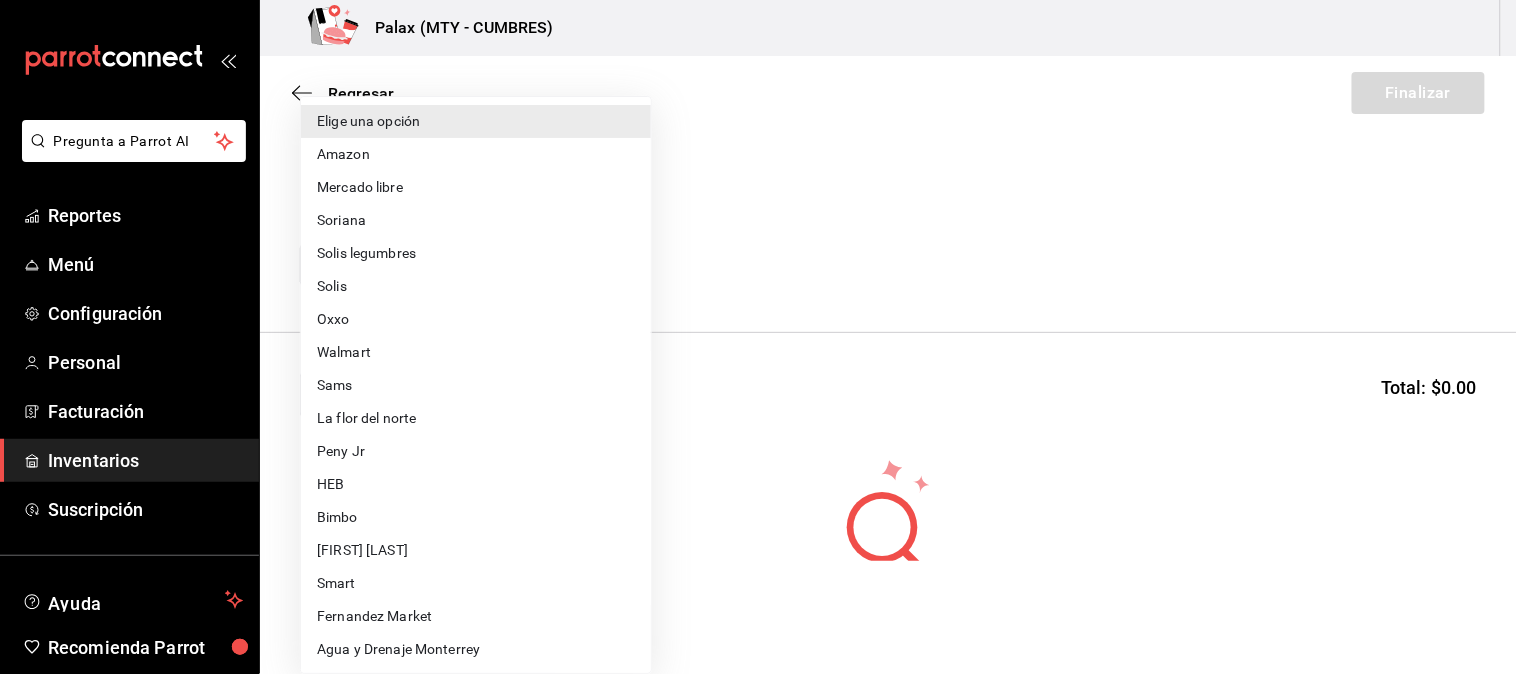 click at bounding box center [758, 337] 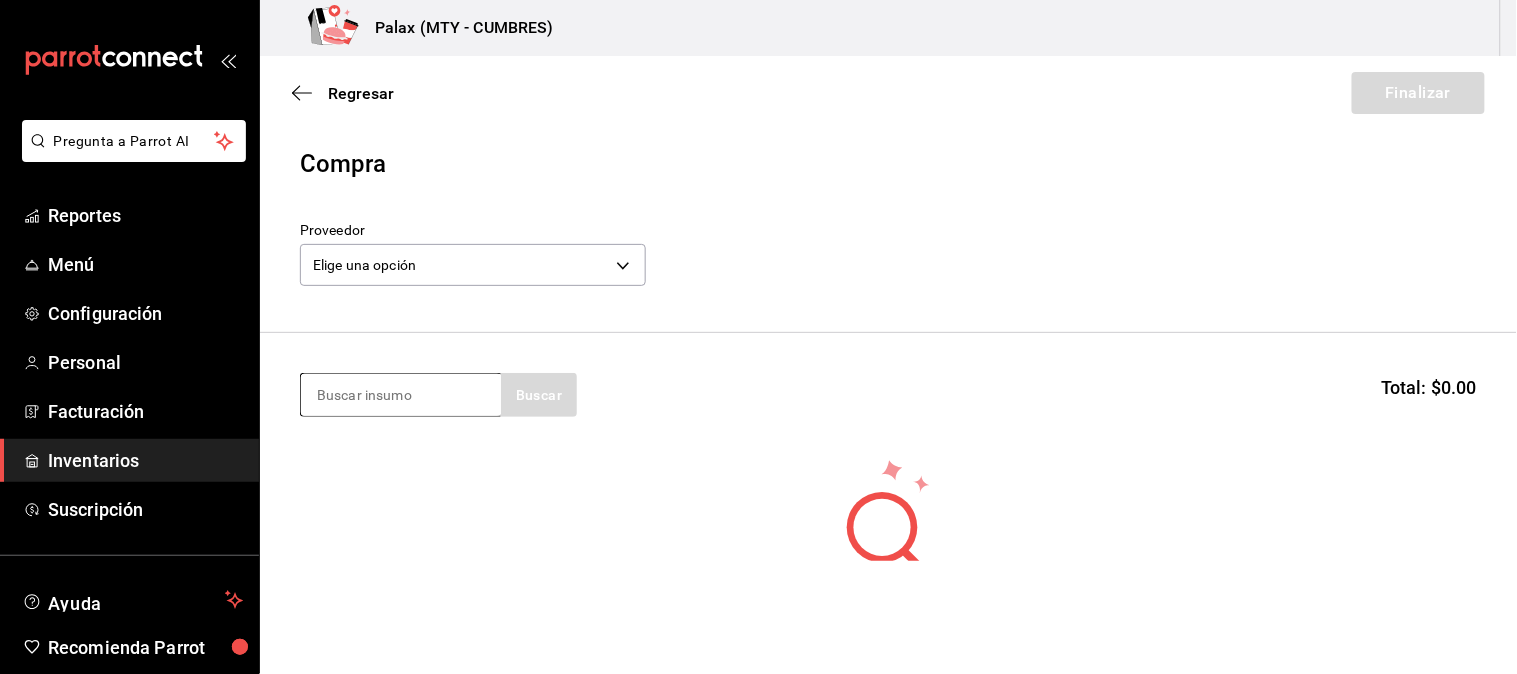drag, startPoint x: 383, startPoint y: 387, endPoint x: 414, endPoint y: 382, distance: 31.400637 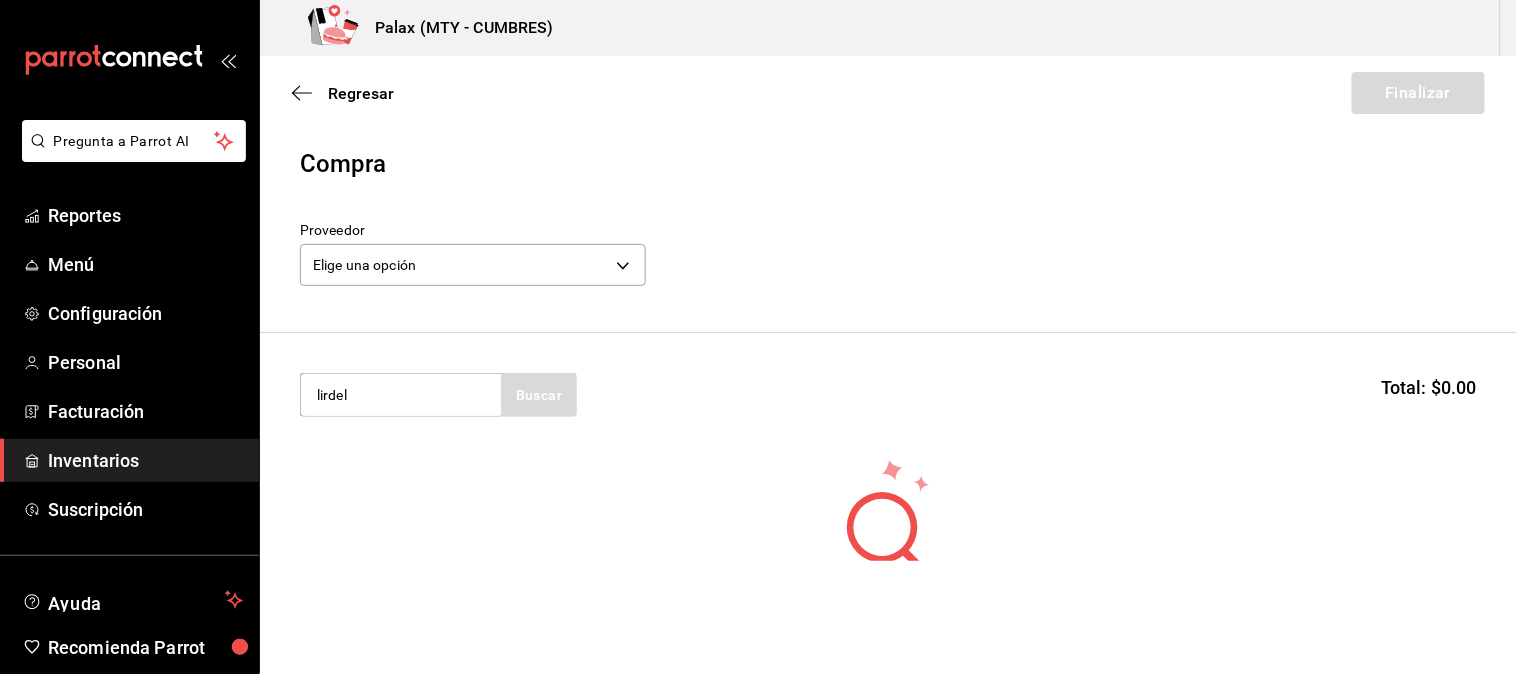 type on "lirdel" 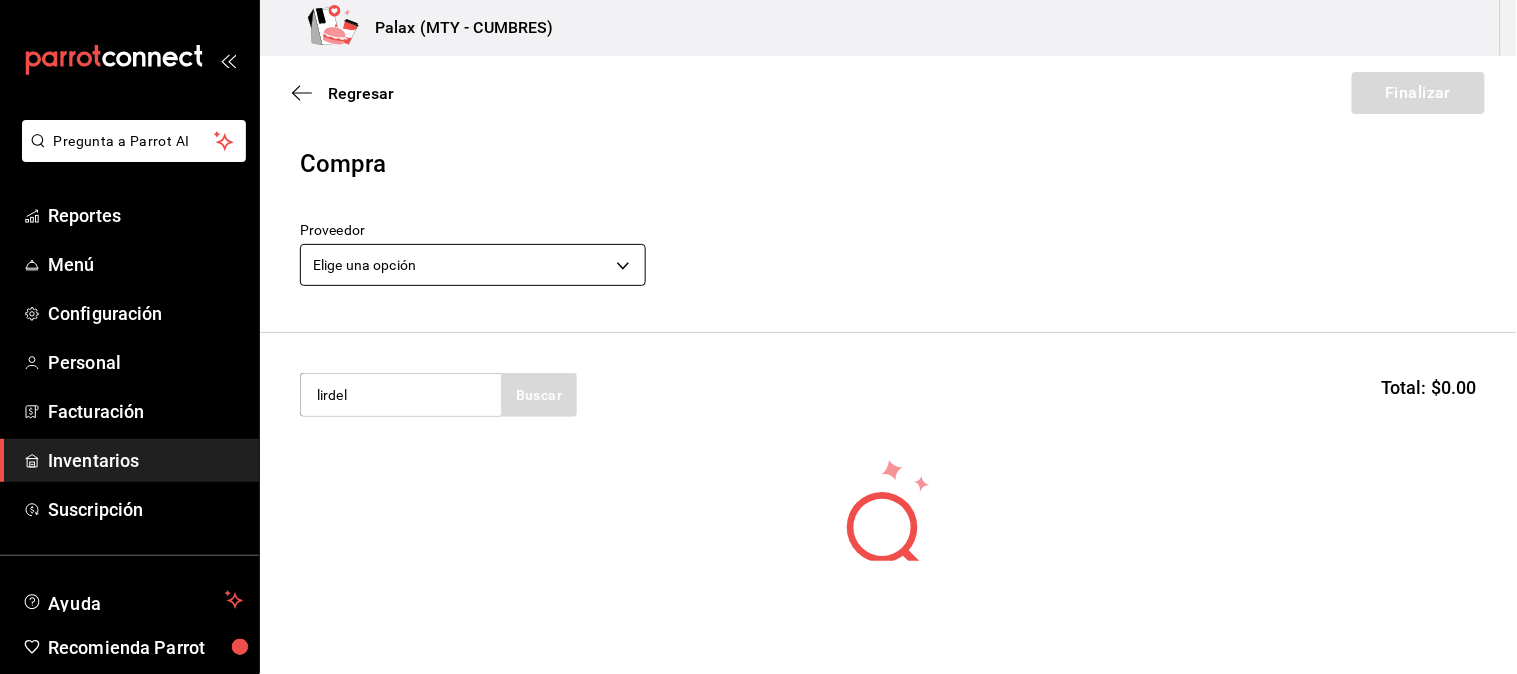 click on "Pregunta a Parrot AI Reportes   Menú   Configuración   Personal   Facturación   Inventarios   Suscripción   Ayuda Recomienda Parrot   Jaqueline N   Sugerir nueva función   Palax (MTY - CUMBRES) Regresar Finalizar Compra Proveedor Elige una opción default lirdel Buscar Total: $0.00 No hay insumos a mostrar. Busca un insumo para agregarlo a la lista GANA 1 MES GRATIS EN TU SUSCRIPCIÓN AQUÍ ¿Recuerdas cómo empezó tu restaurante?
Hoy puedes ayudar a un colega a tener el mismo cambio que tú viviste.
Recomienda Parrot directamente desde tu Portal Administrador.
Es fácil y rápido.
🎁 Por cada restaurante que se una, ganas 1 mes gratis. Ver video tutorial Ir a video Pregunta a Parrot AI Reportes   Menú   Configuración   Personal   Facturación   Inventarios   Suscripción   Ayuda Recomienda Parrot   Jaqueline N   Sugerir nueva función   Editar Eliminar Visitar centro de ayuda (81) 2046 6363 soporte@parrotsoftware.io Visitar centro de ayuda (81) 2046 6363 soporte@parrotsoftware.io" at bounding box center (758, 280) 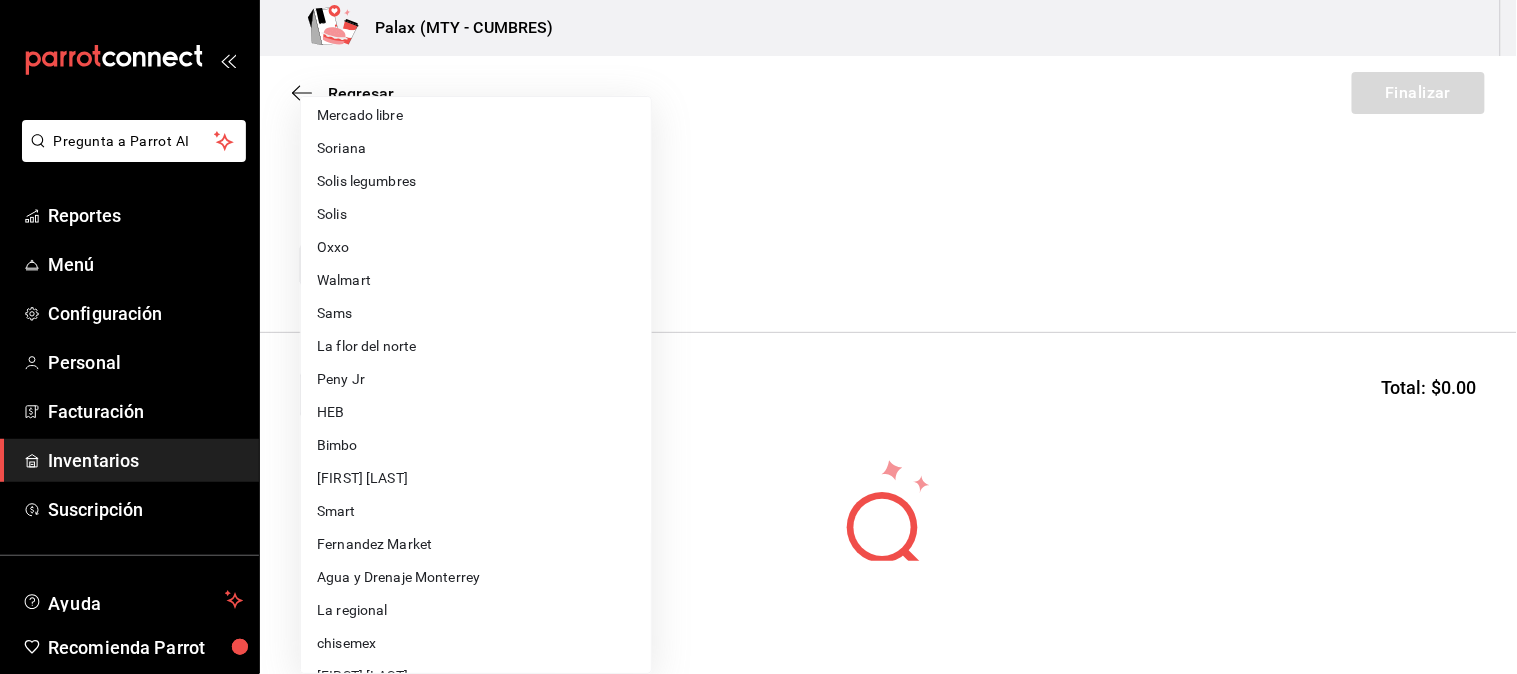 scroll, scrollTop: 111, scrollLeft: 0, axis: vertical 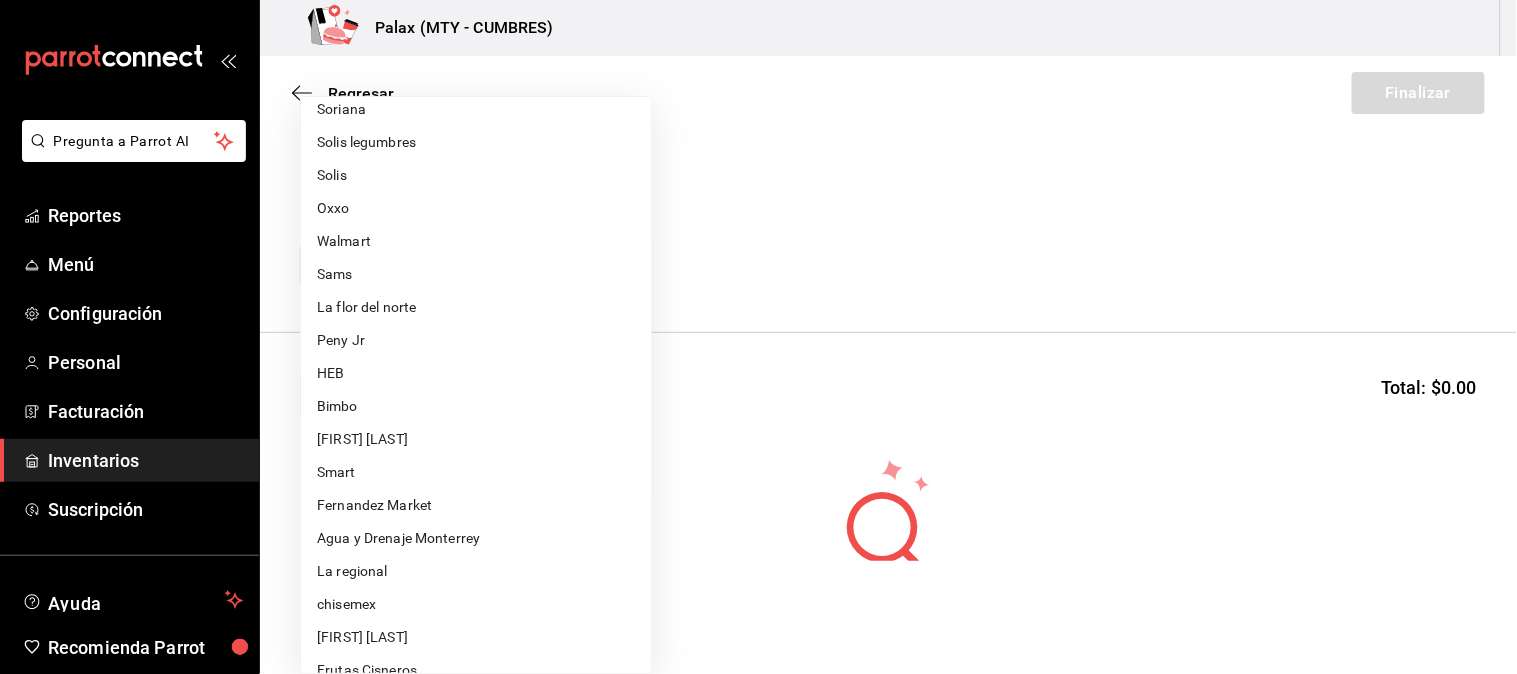 type 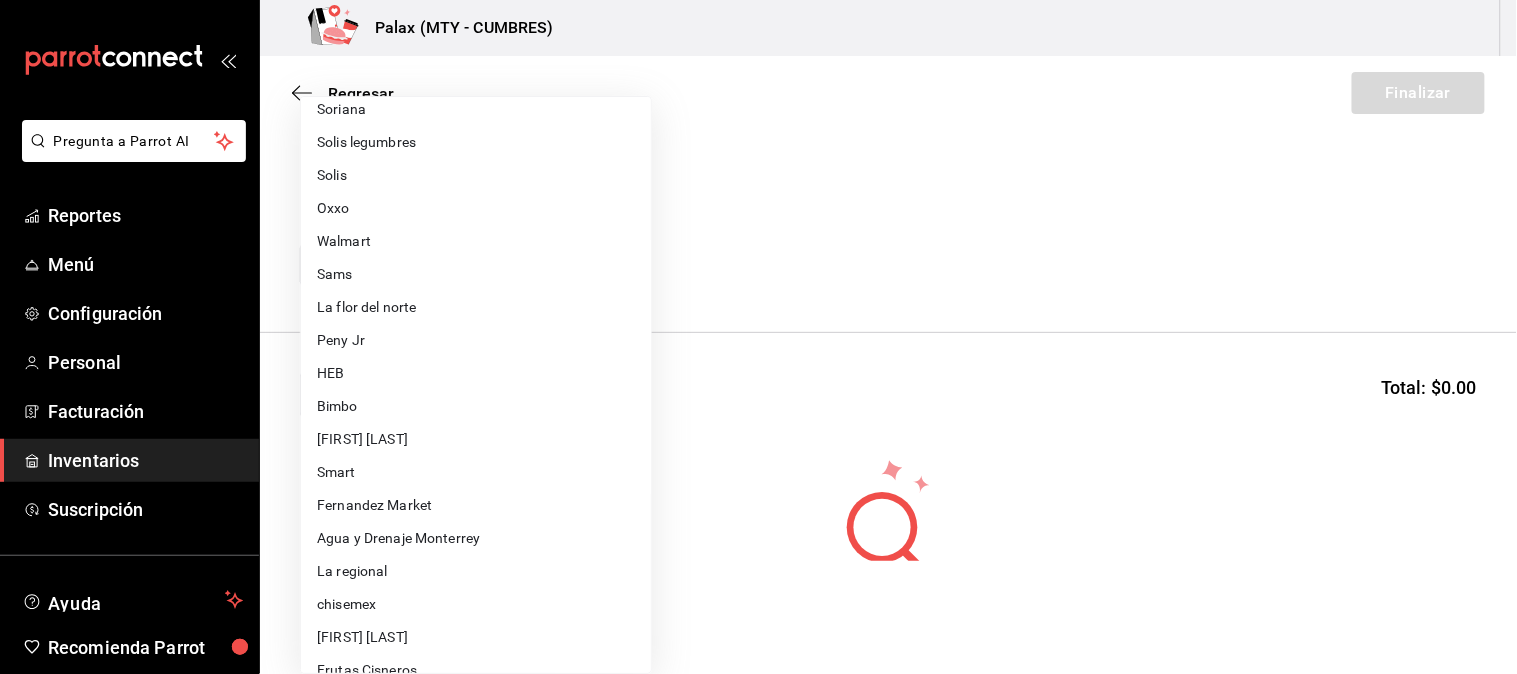 click at bounding box center (758, 337) 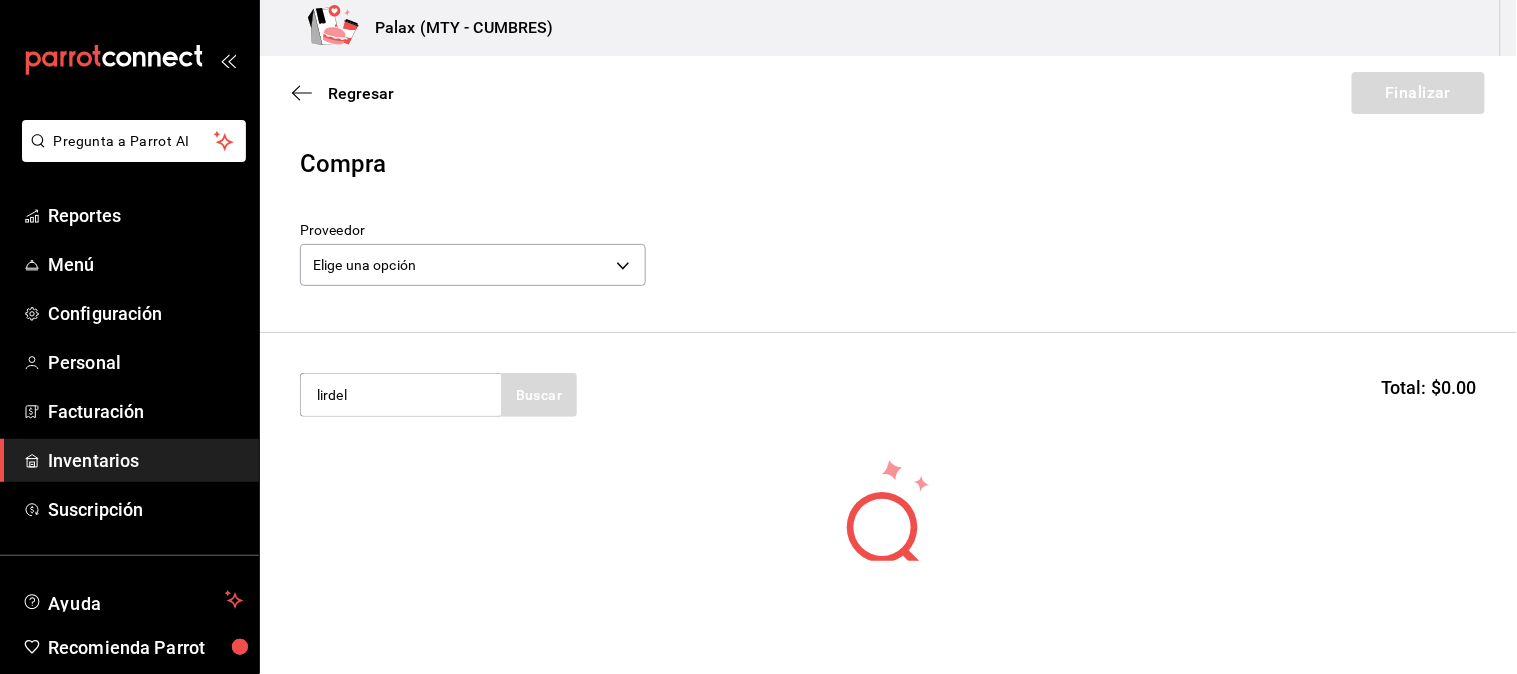 click on "Inventarios" at bounding box center [145, 460] 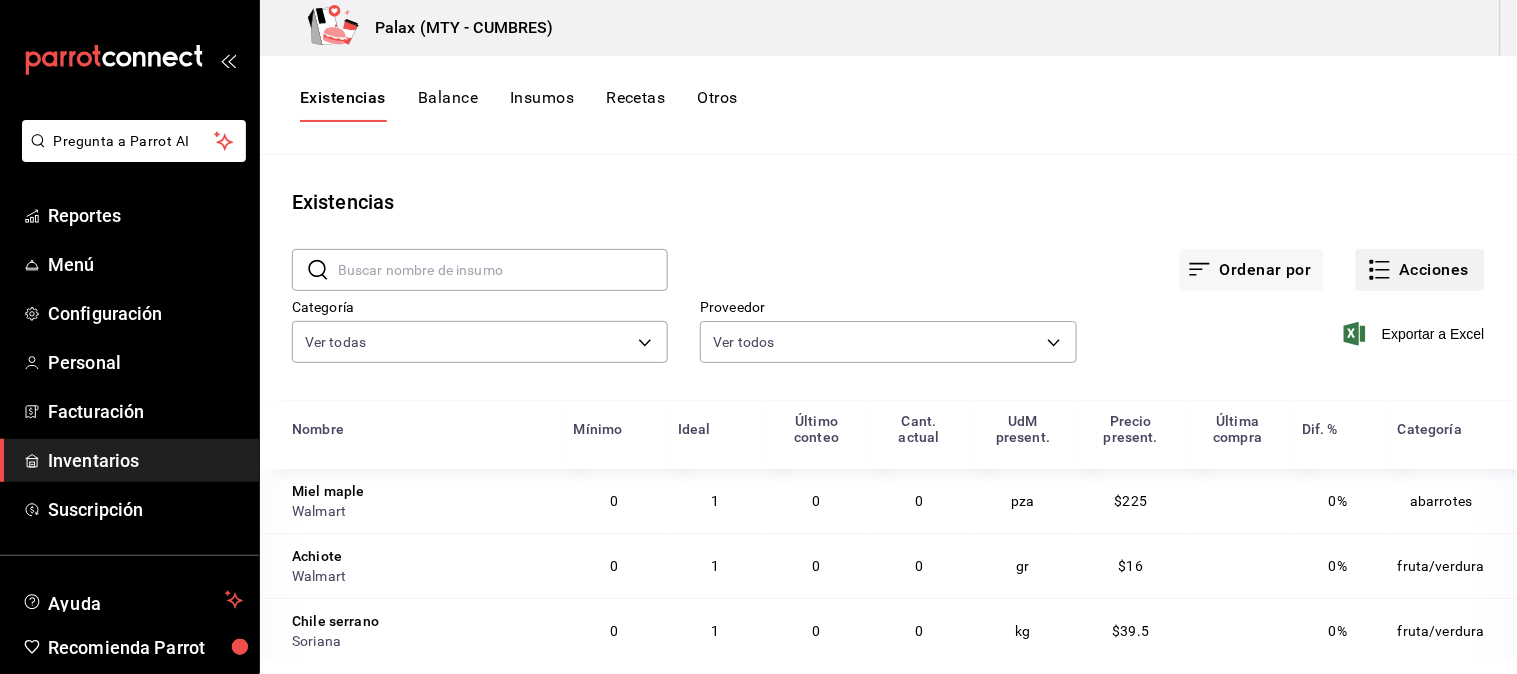 click on "Acciones" at bounding box center [1420, 270] 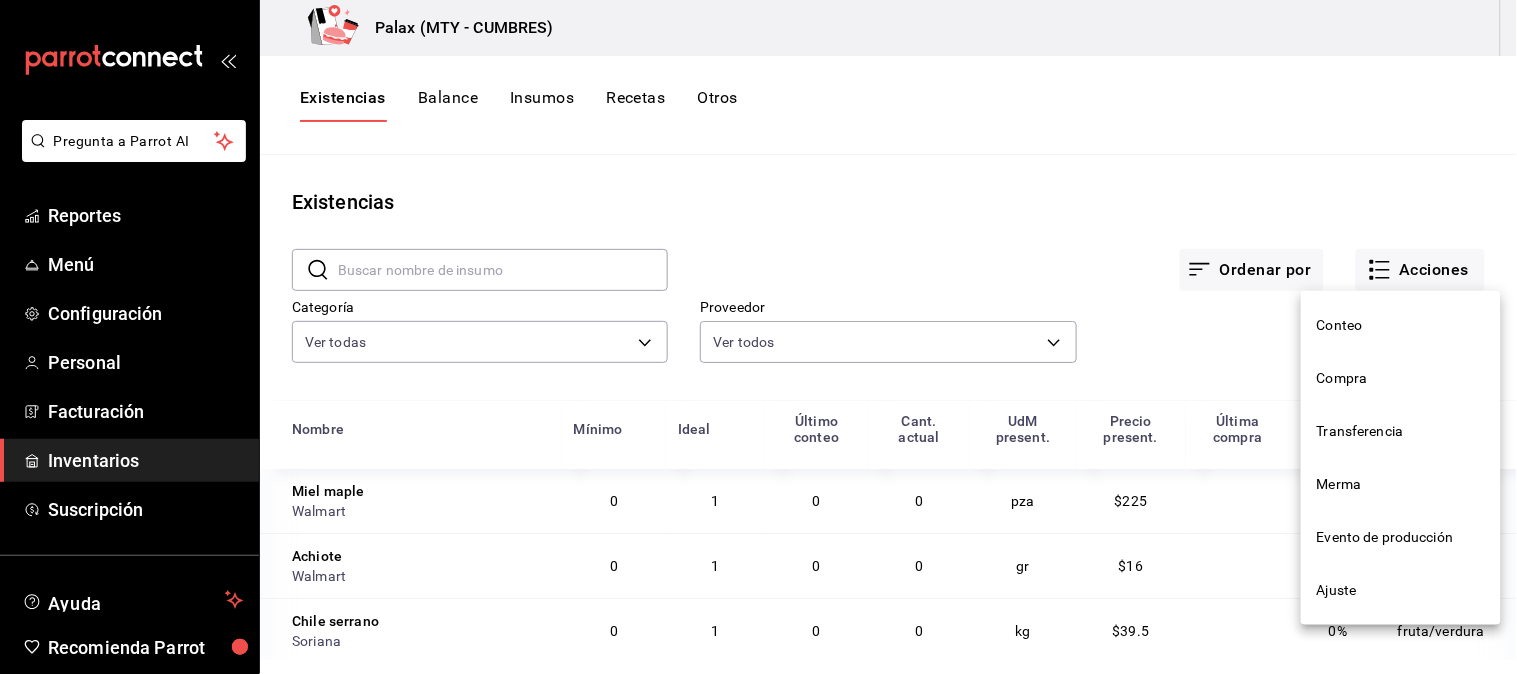 click on "Compra" at bounding box center [1401, 378] 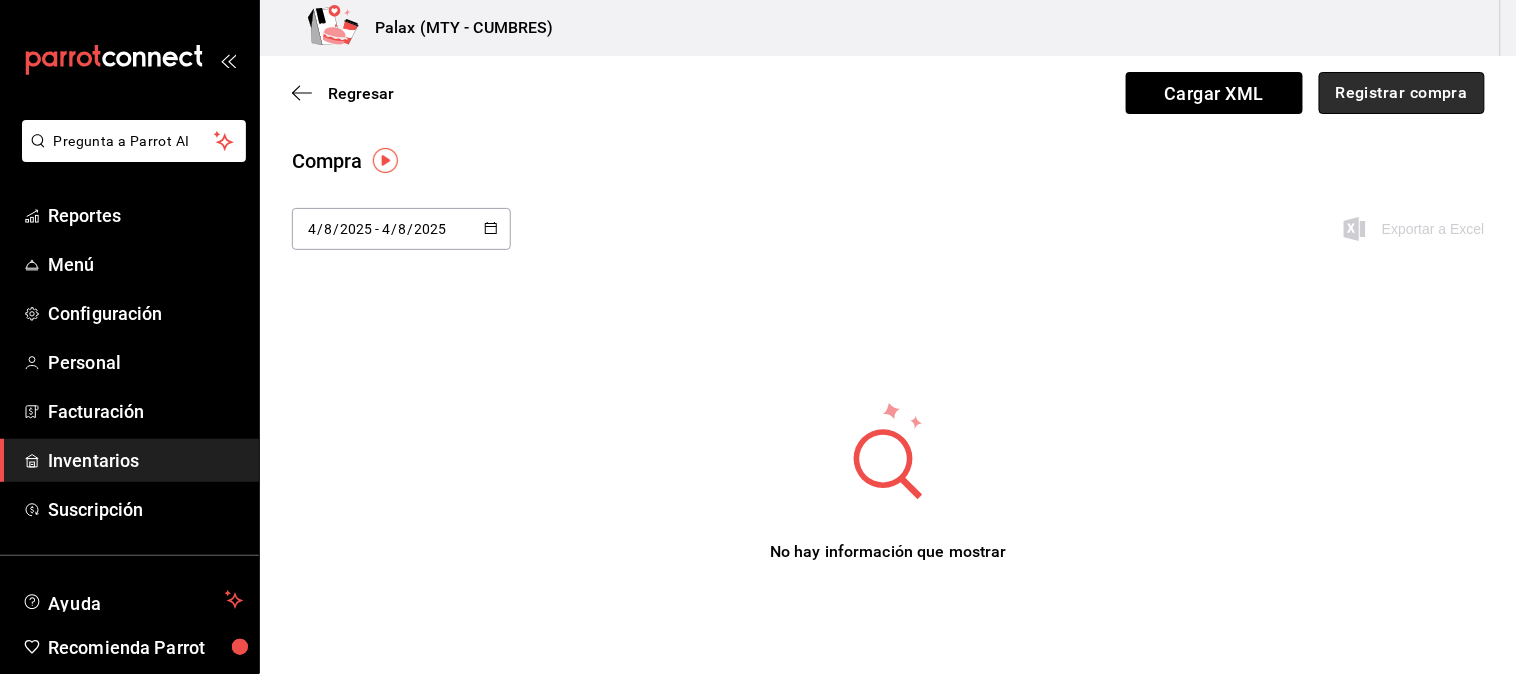 click on "Registrar compra" at bounding box center (1402, 93) 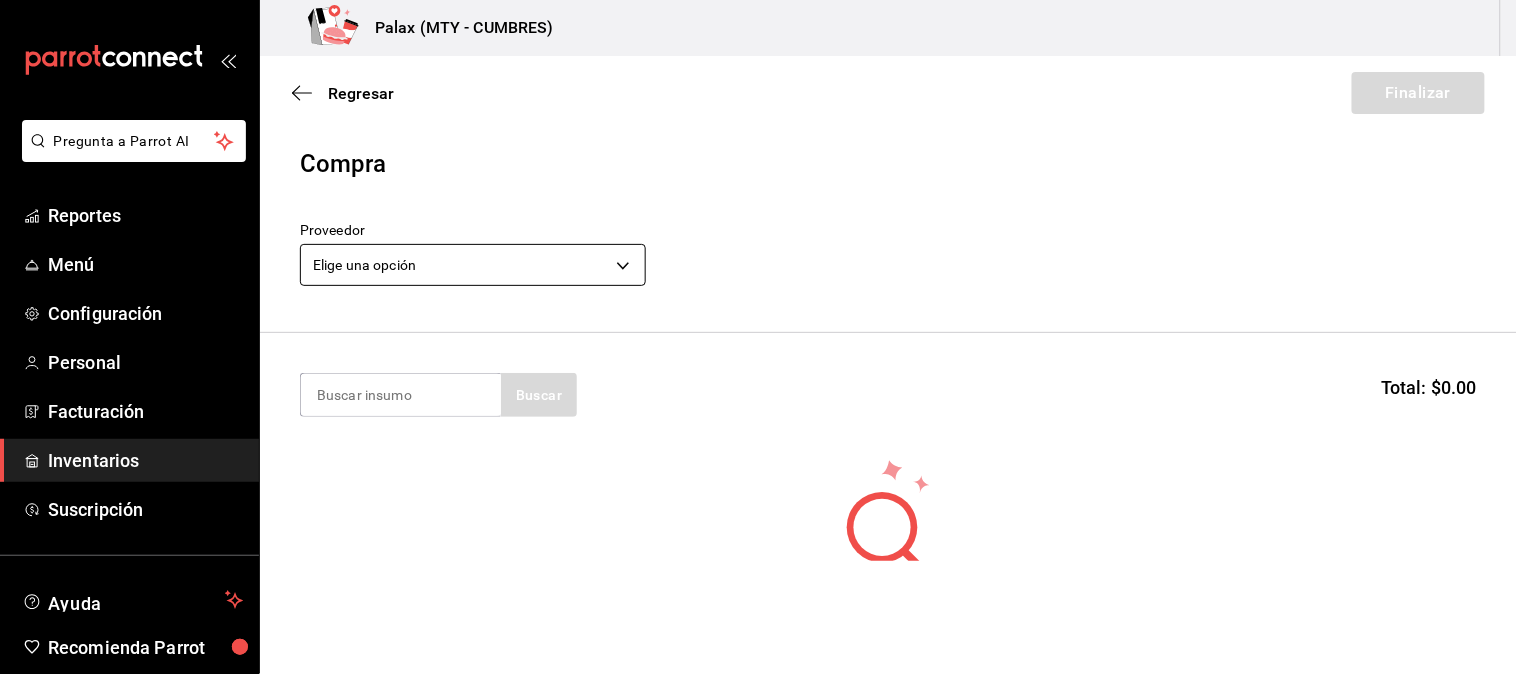 click on "Pregunta a Parrot AI Reportes   Menú   Configuración   Personal   Facturación   Inventarios   Suscripción   Ayuda Recomienda Parrot   Jaqueline N   Sugerir nueva función   Palax (MTY - CUMBRES) Regresar Finalizar Compra Proveedor Elige una opción default Buscar Total: $0.00 No hay insumos a mostrar. Busca un insumo para agregarlo a la lista GANA 1 MES GRATIS EN TU SUSCRIPCIÓN AQUÍ ¿Recuerdas cómo empezó tu restaurante?
Hoy puedes ayudar a un colega a tener el mismo cambio que tú viviste.
Recomienda Parrot directamente desde tu Portal Administrador.
Es fácil y rápido.
🎁 Por cada restaurante que se una, ganas 1 mes gratis. Ver video tutorial Ir a video Pregunta a Parrot AI Reportes   Menú   Configuración   Personal   Facturación   Inventarios   Suscripción   Ayuda Recomienda Parrot   Jaqueline N   Sugerir nueva función   Editar Eliminar Visitar centro de ayuda (81) 2046 6363 soporte@parrotsoftware.io Visitar centro de ayuda (81) 2046 6363 soporte@parrotsoftware.io" at bounding box center [758, 280] 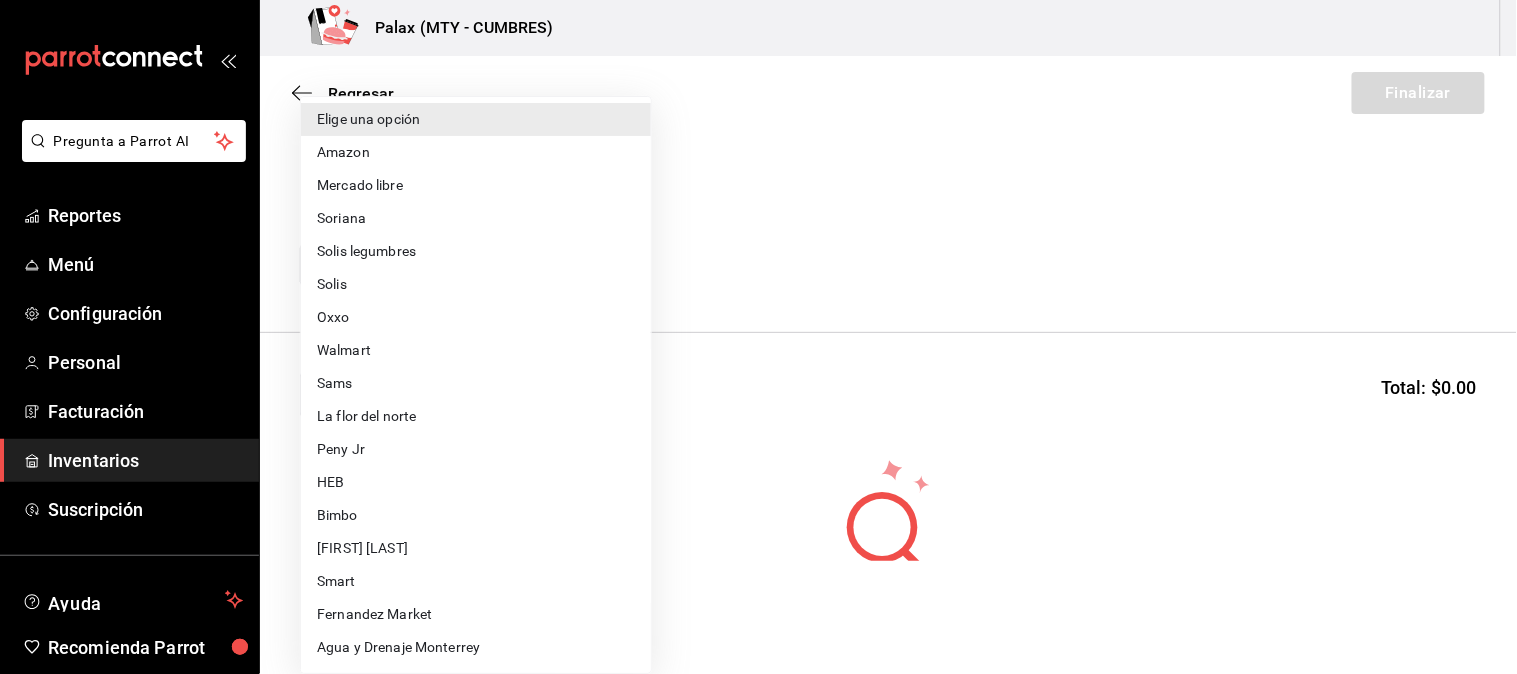 scroll, scrollTop: 0, scrollLeft: 0, axis: both 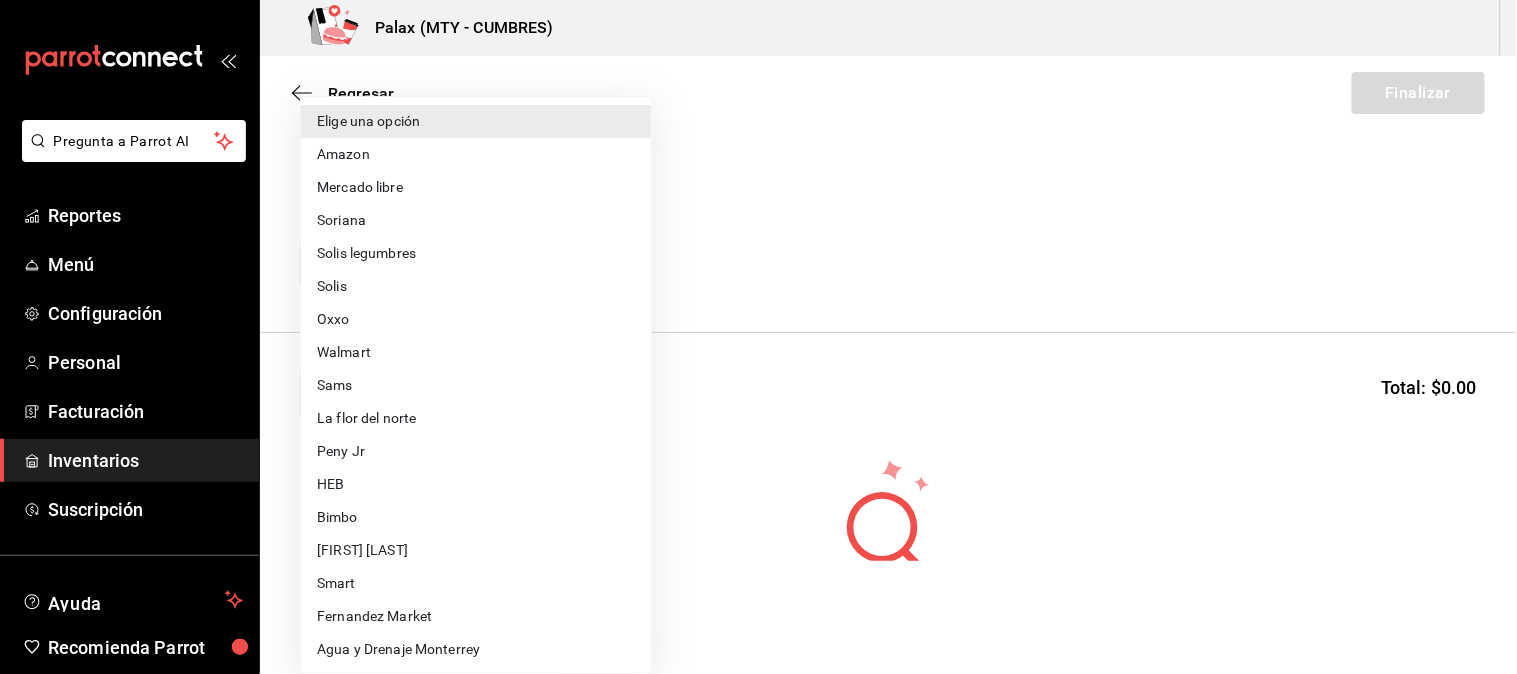 type 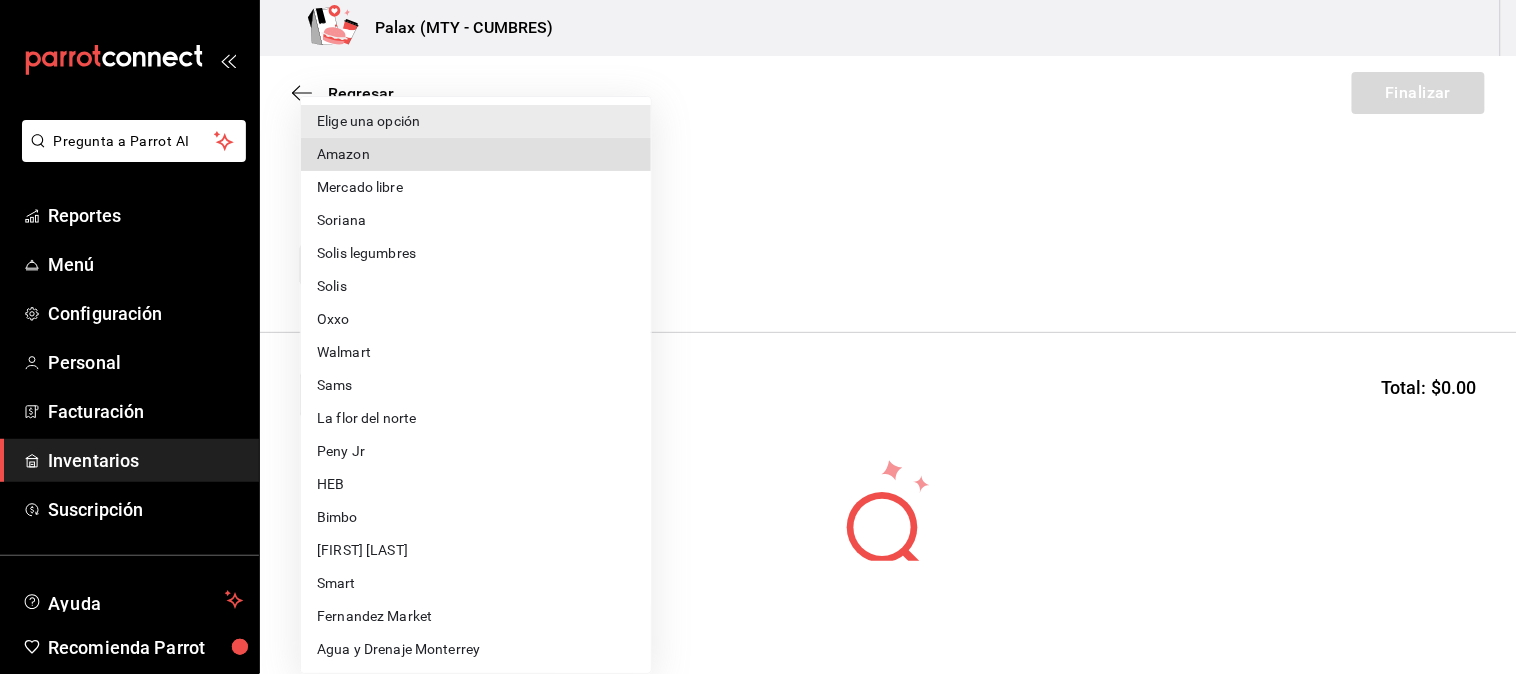 type 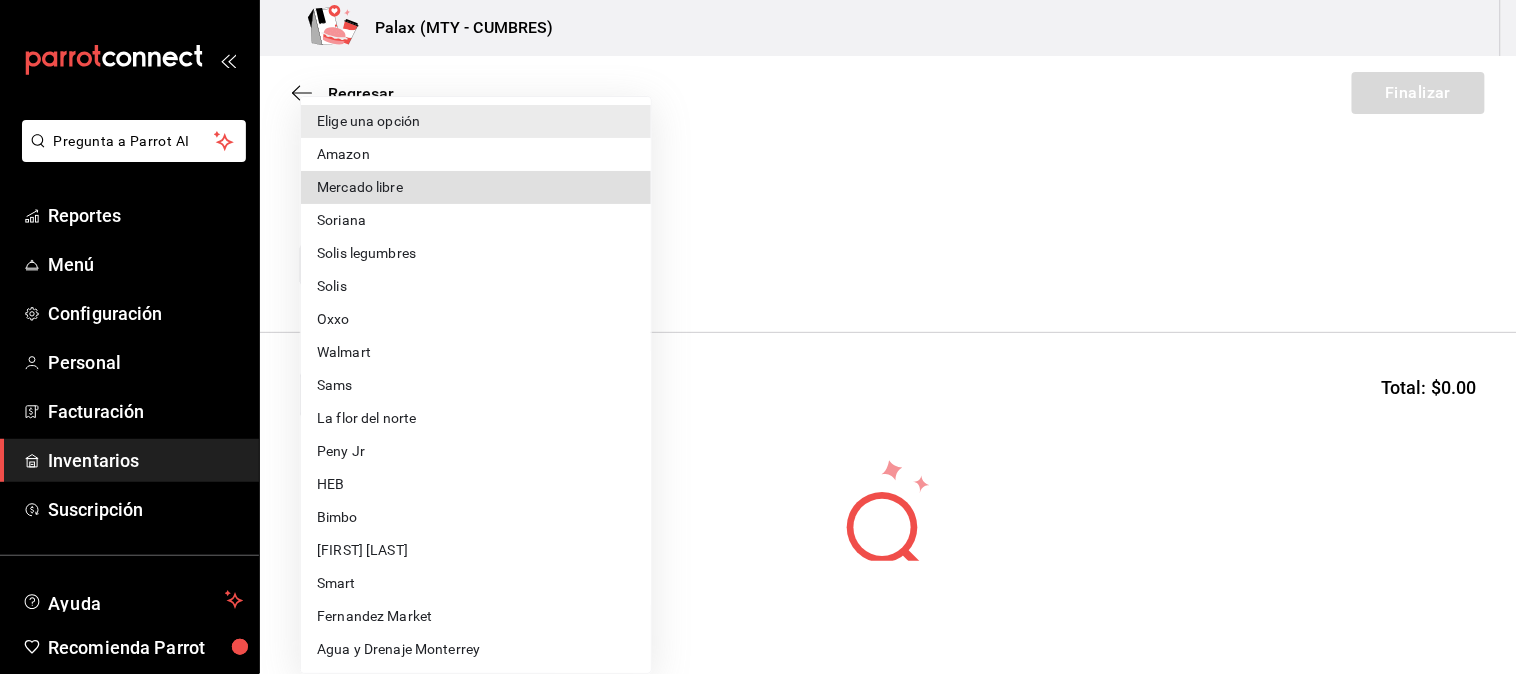 type 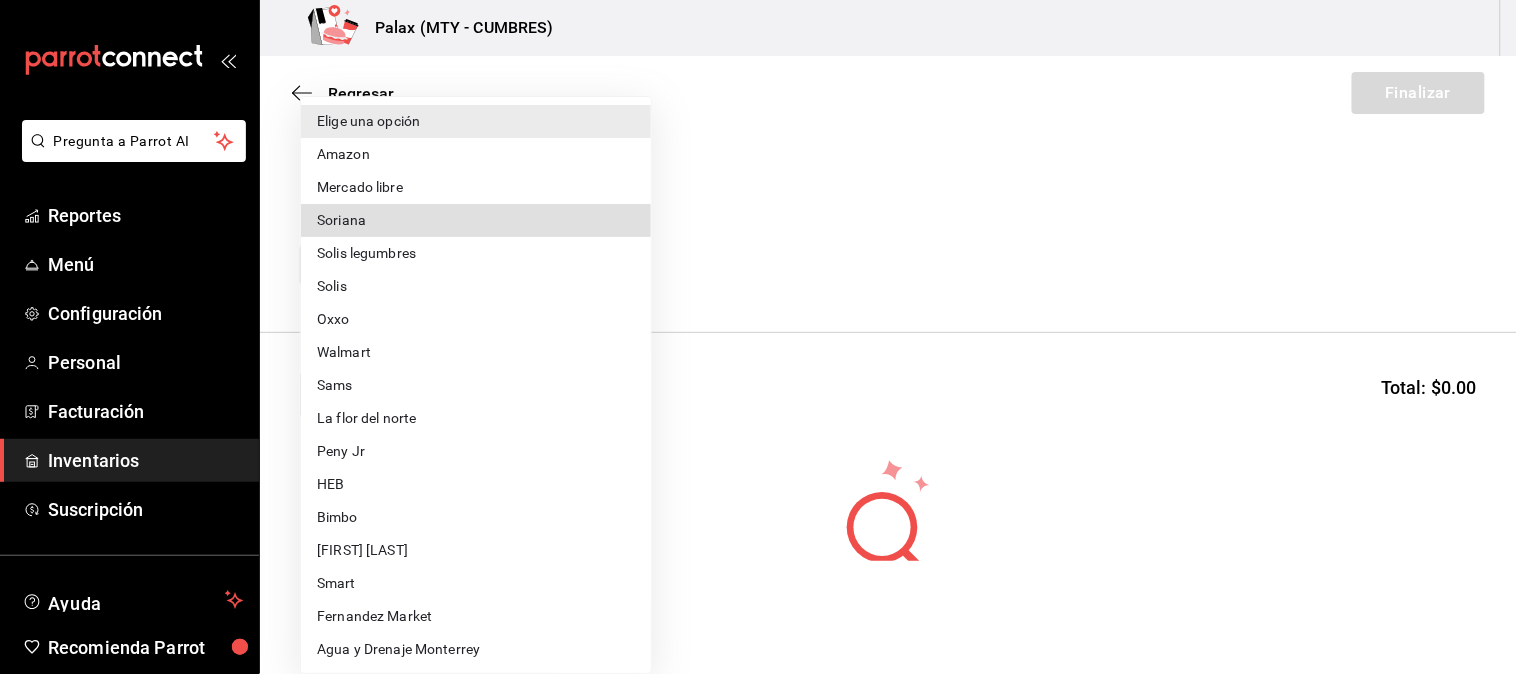 type 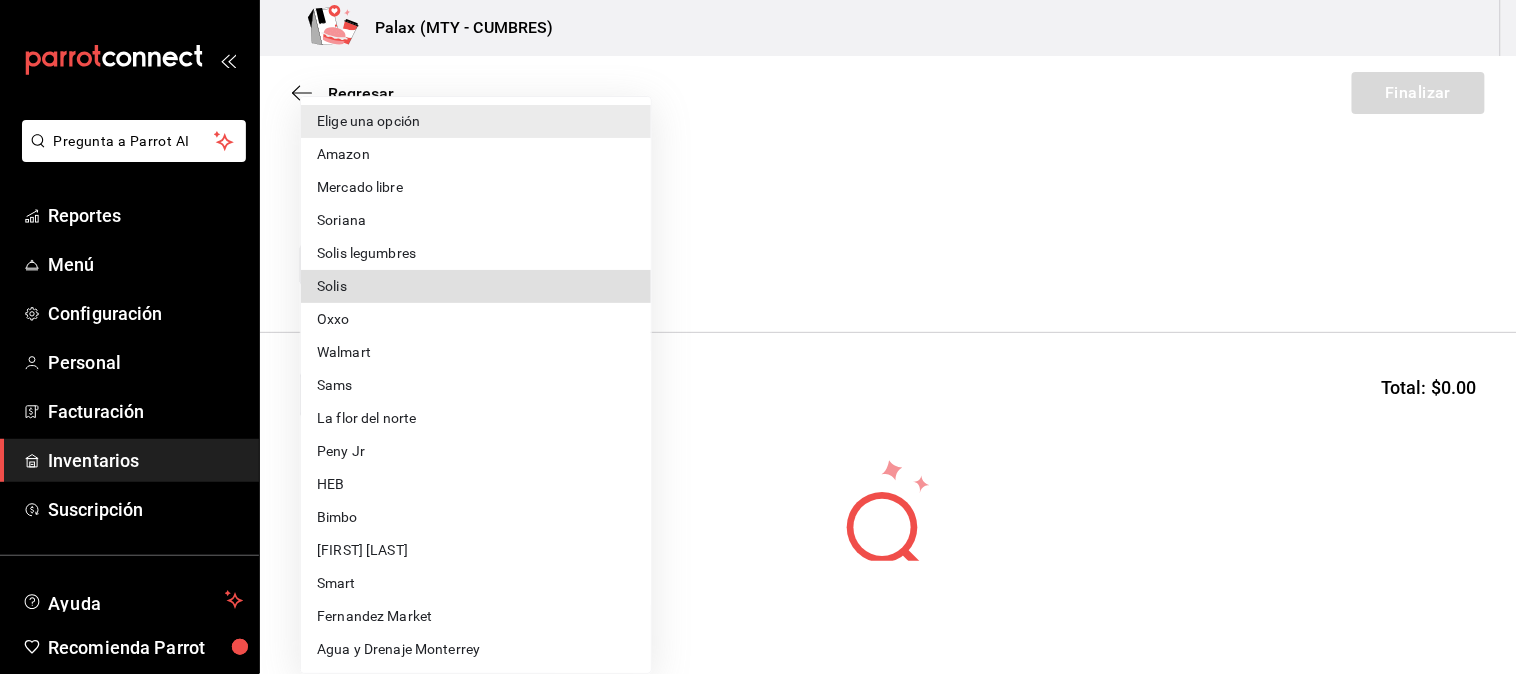type 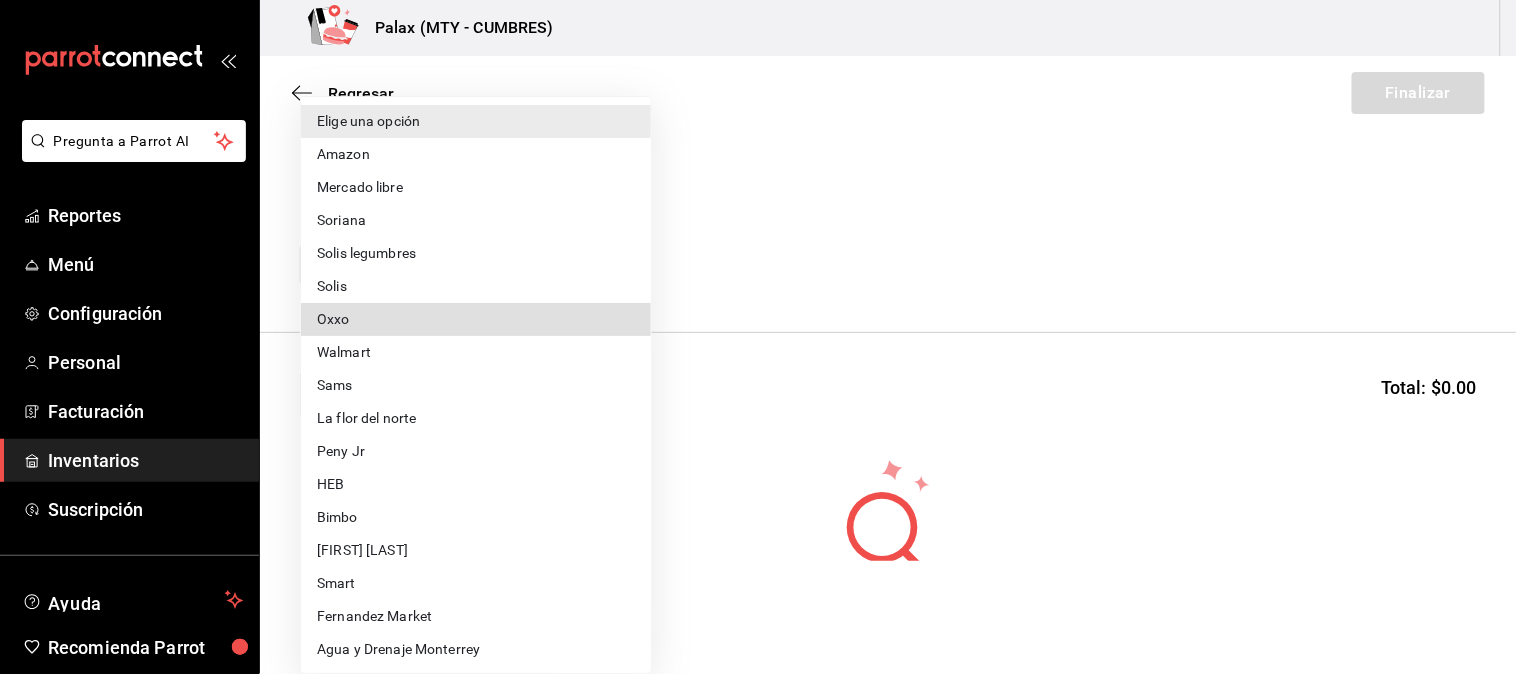 type 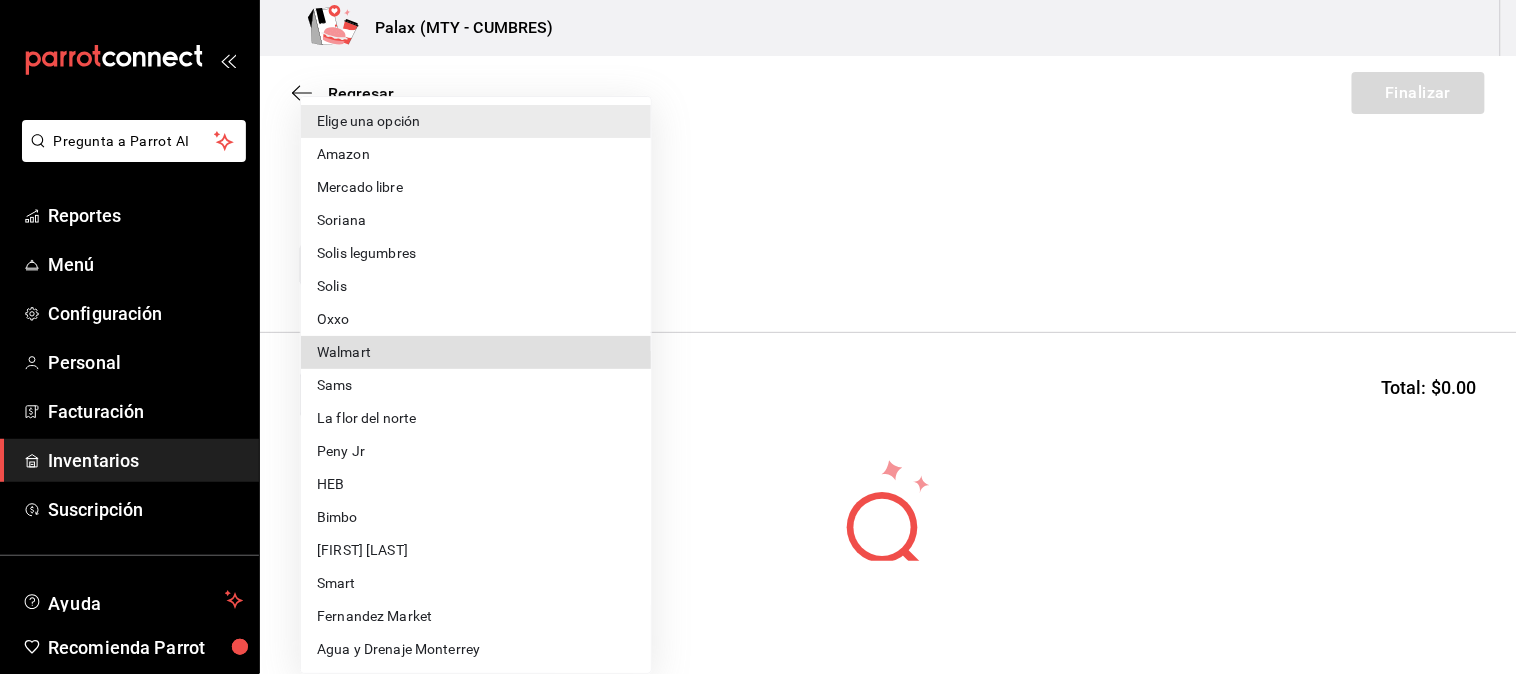 type 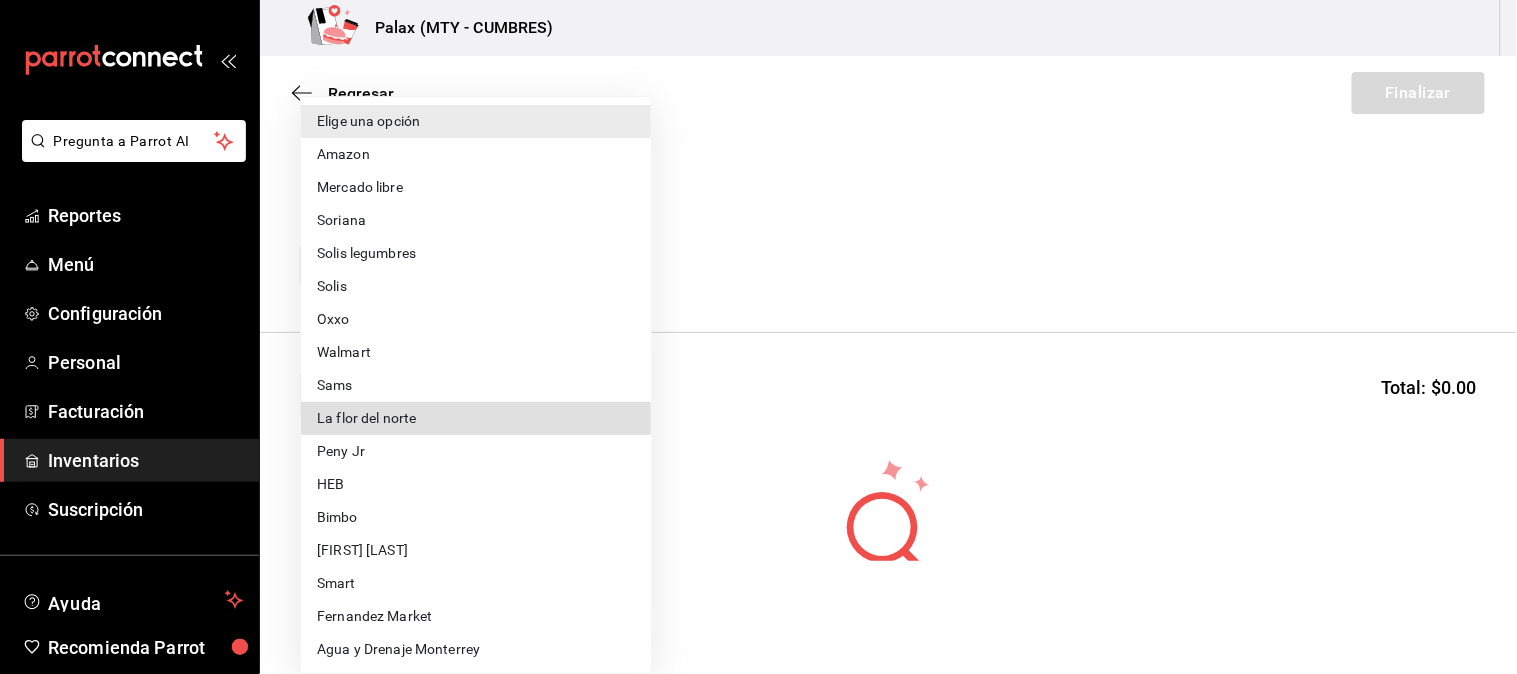 type 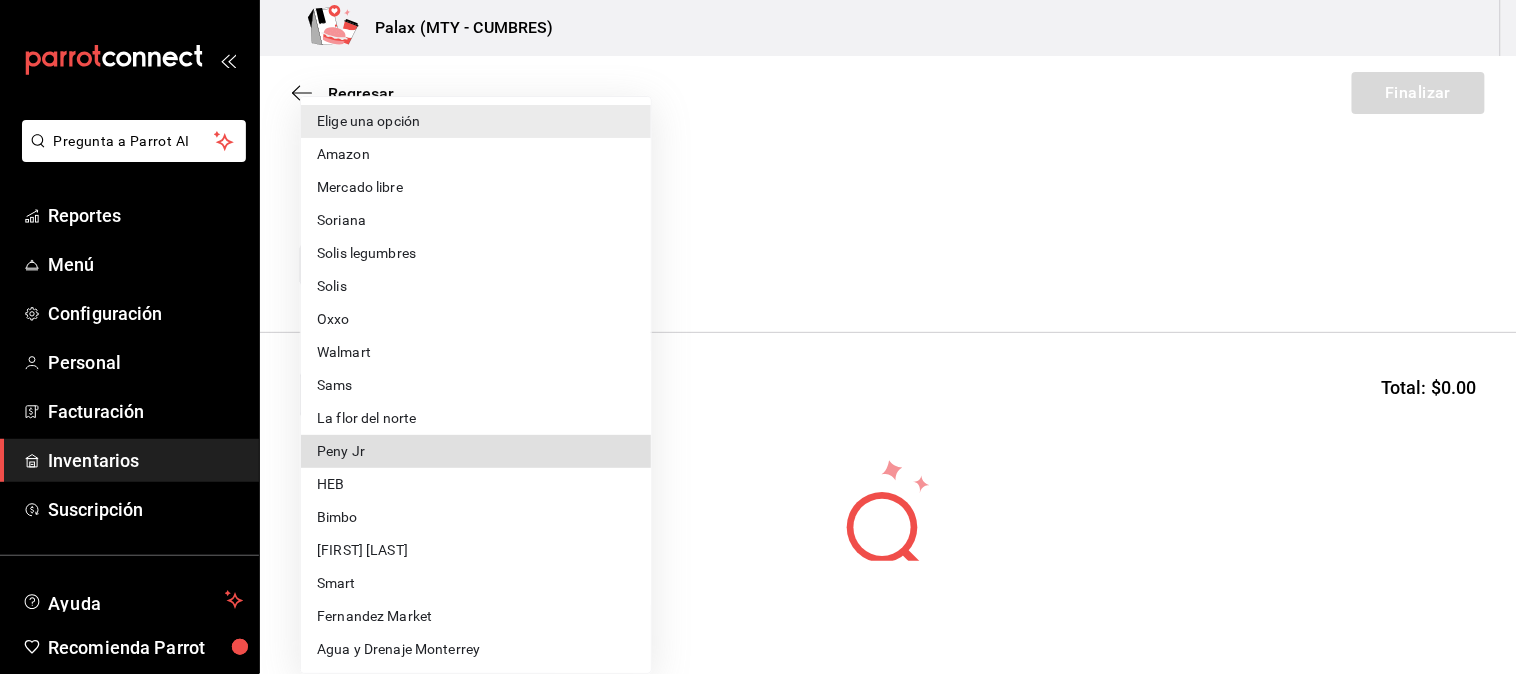 type 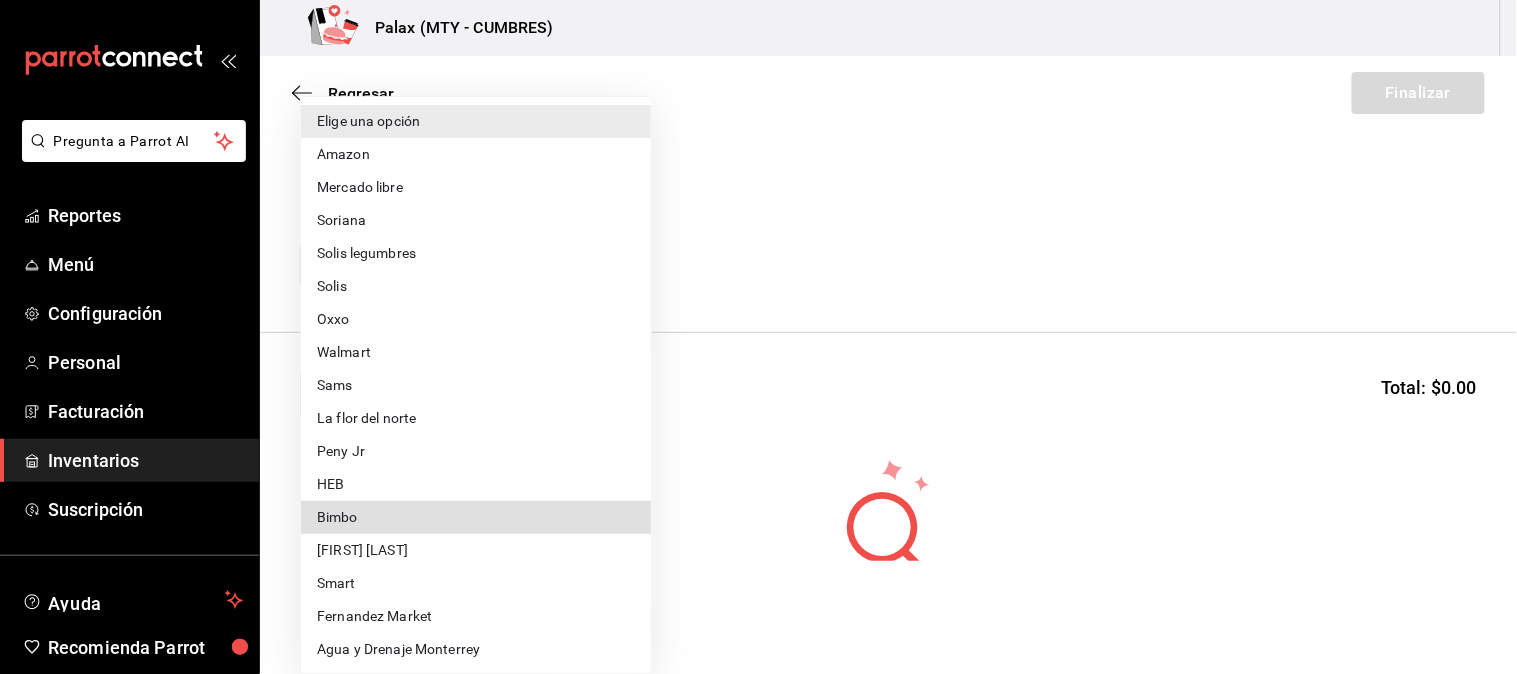type 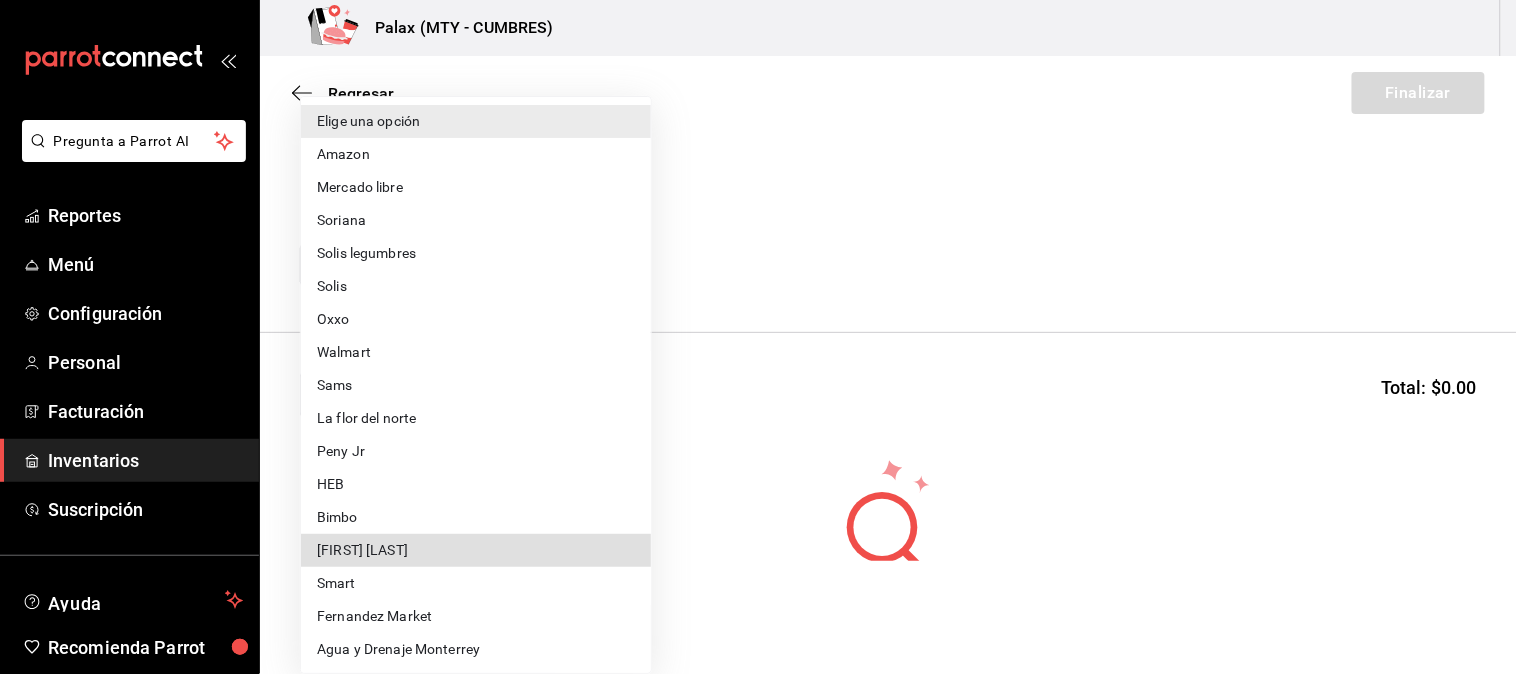 type 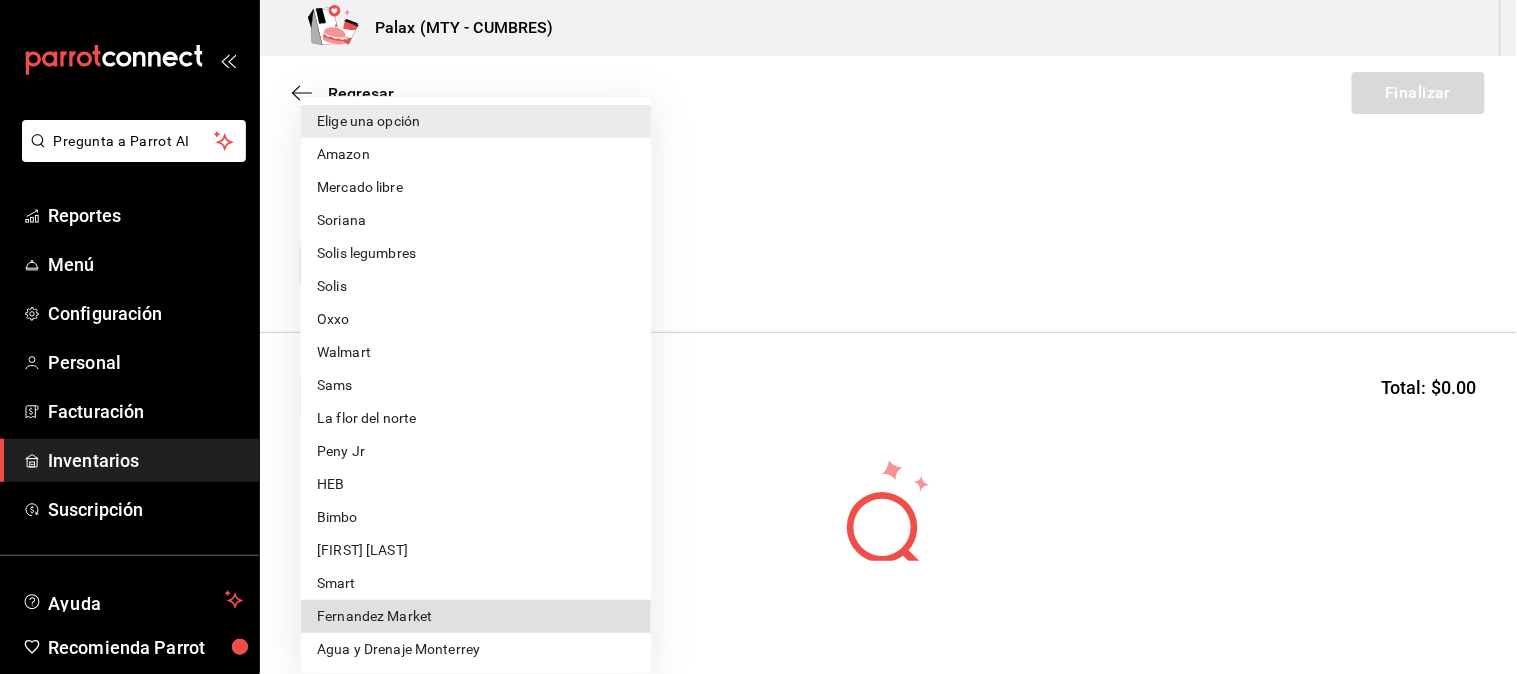 type 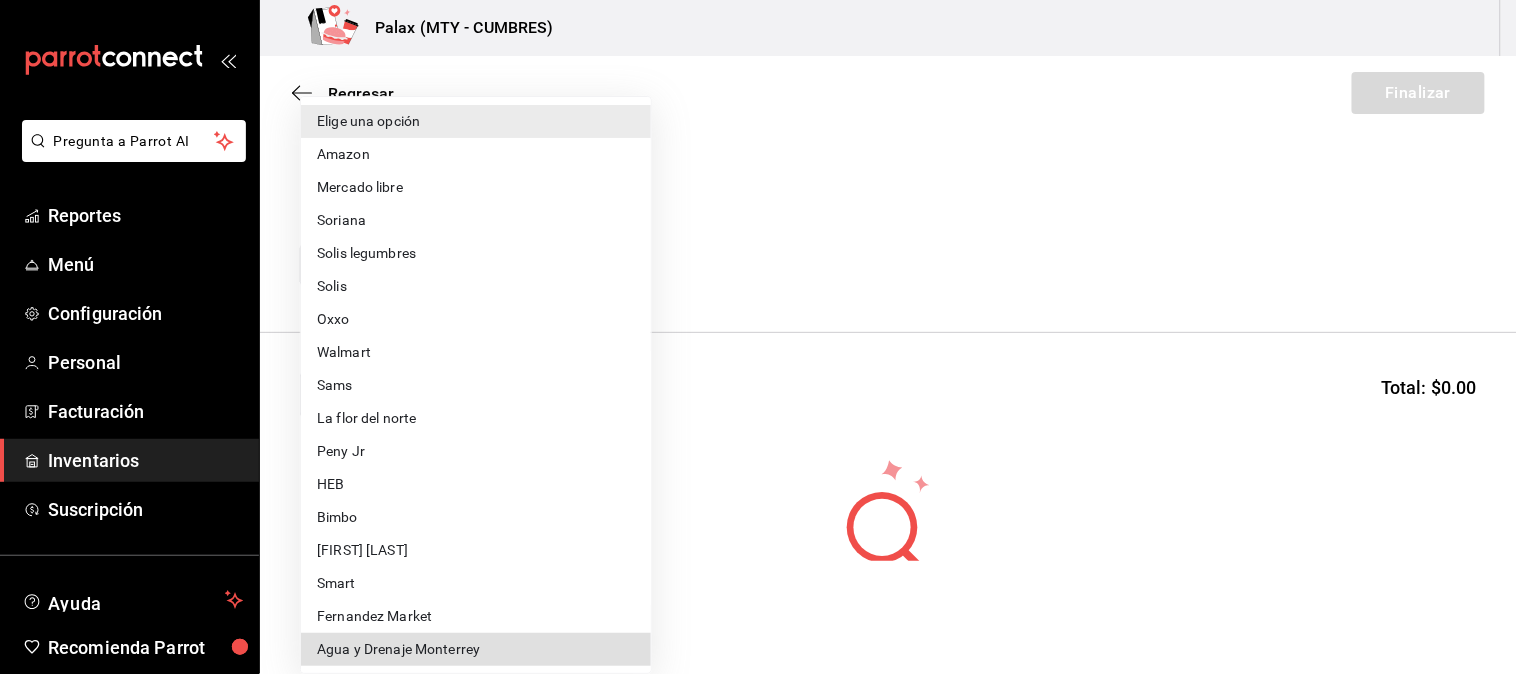 type 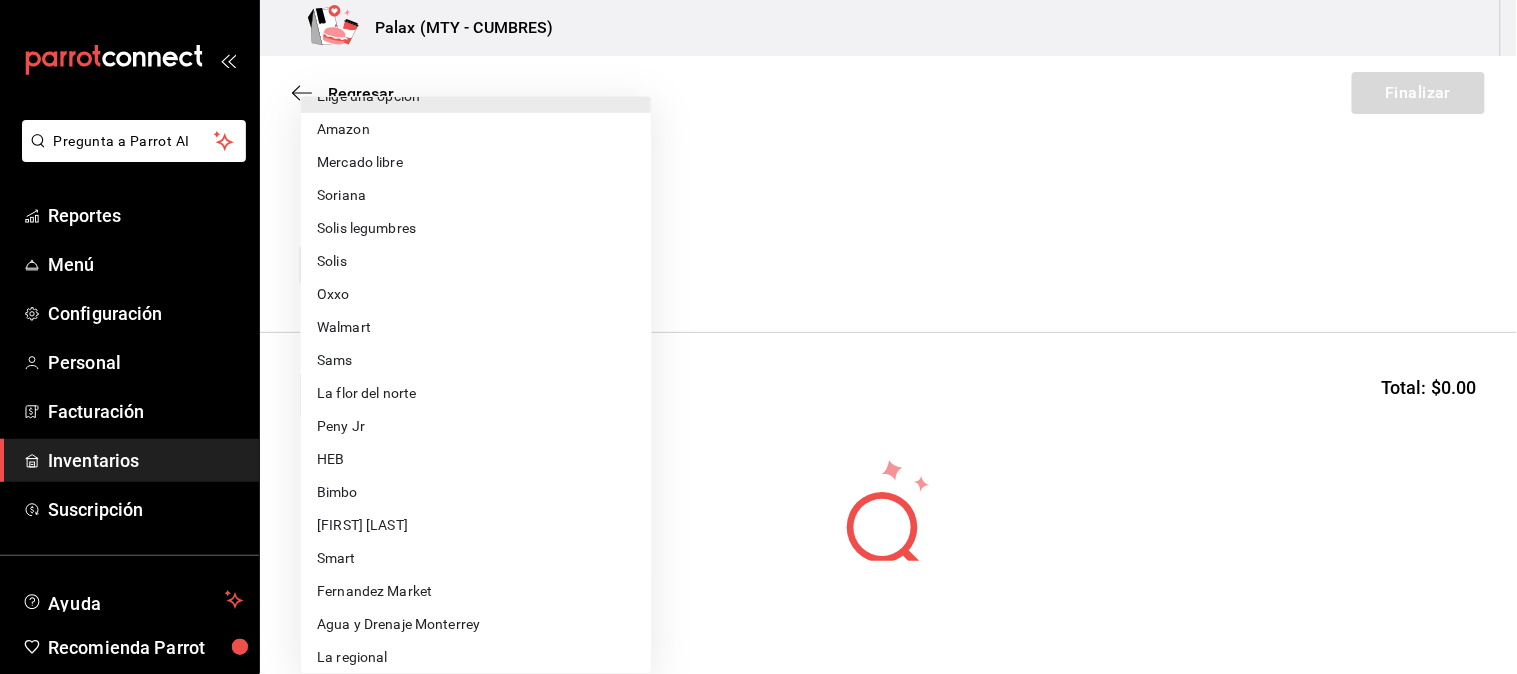 type 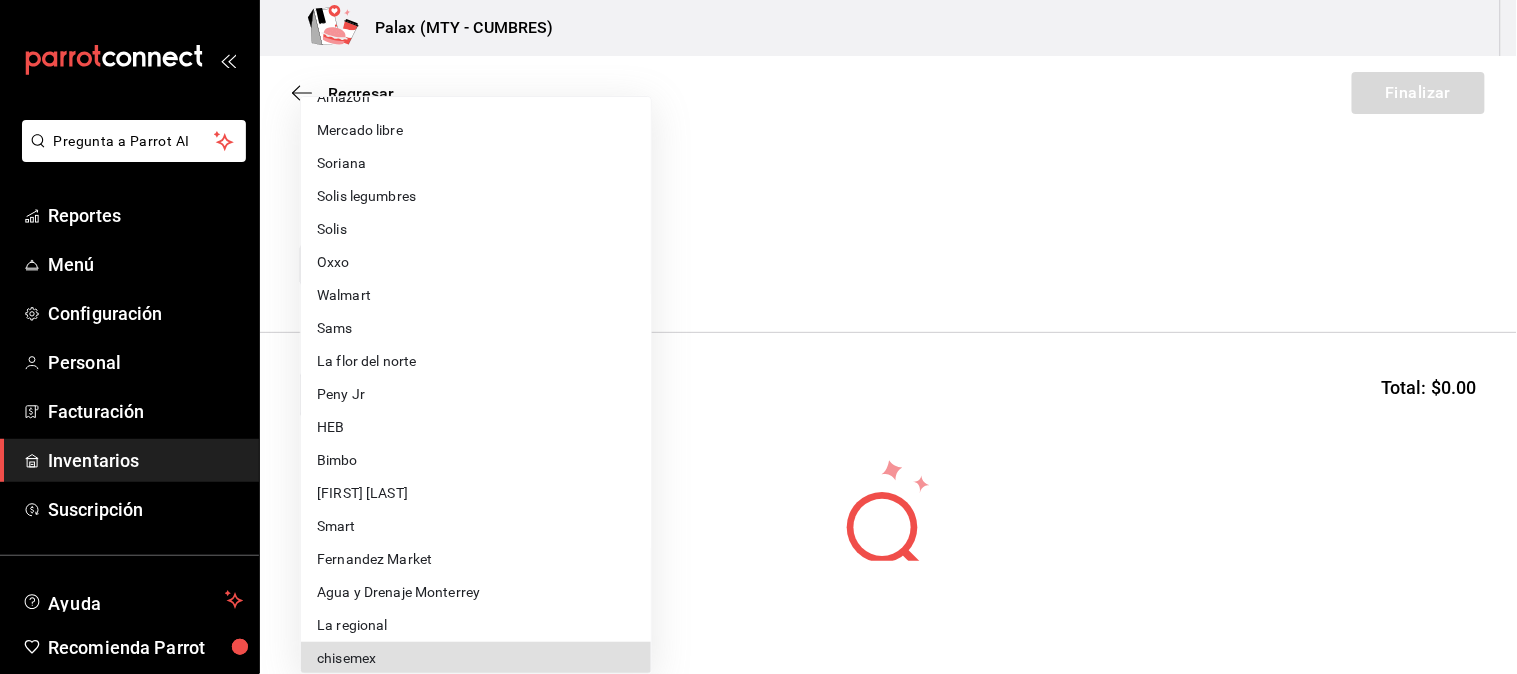 type 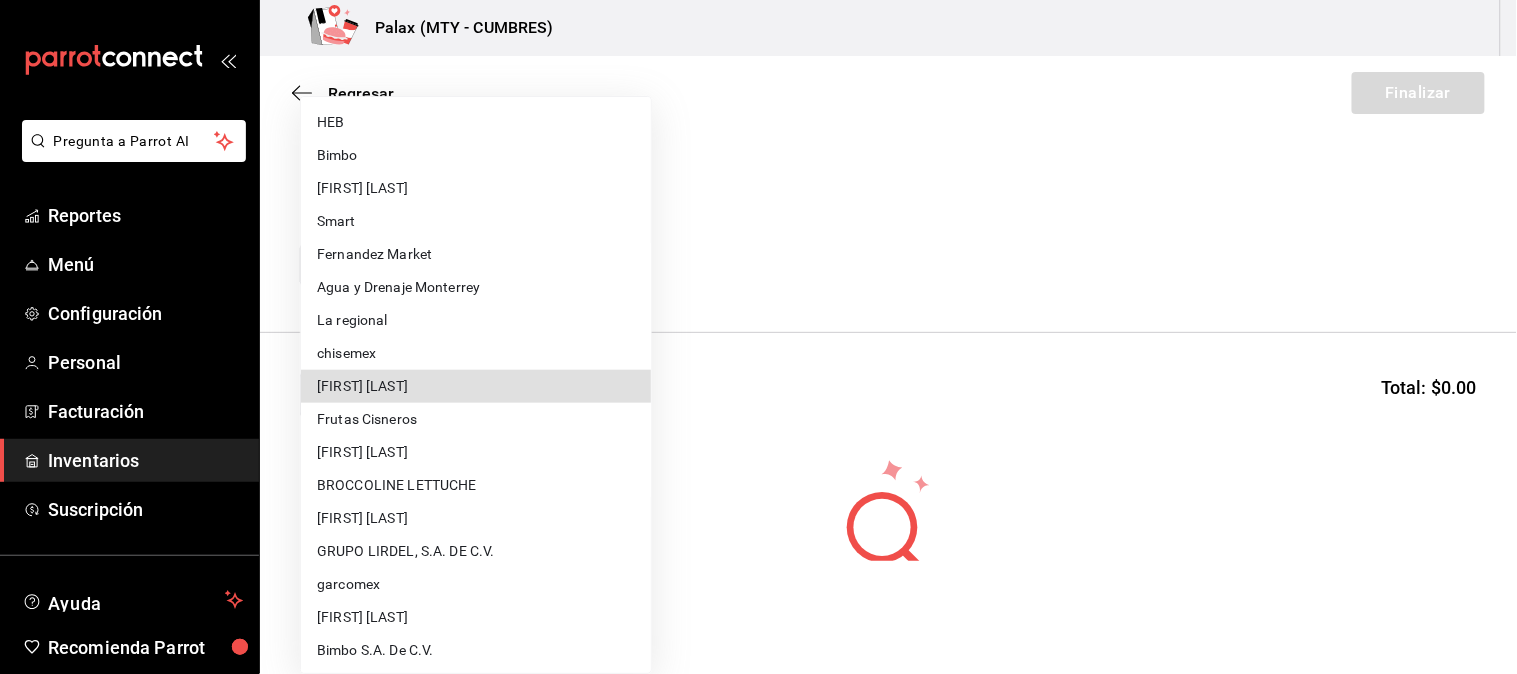 type 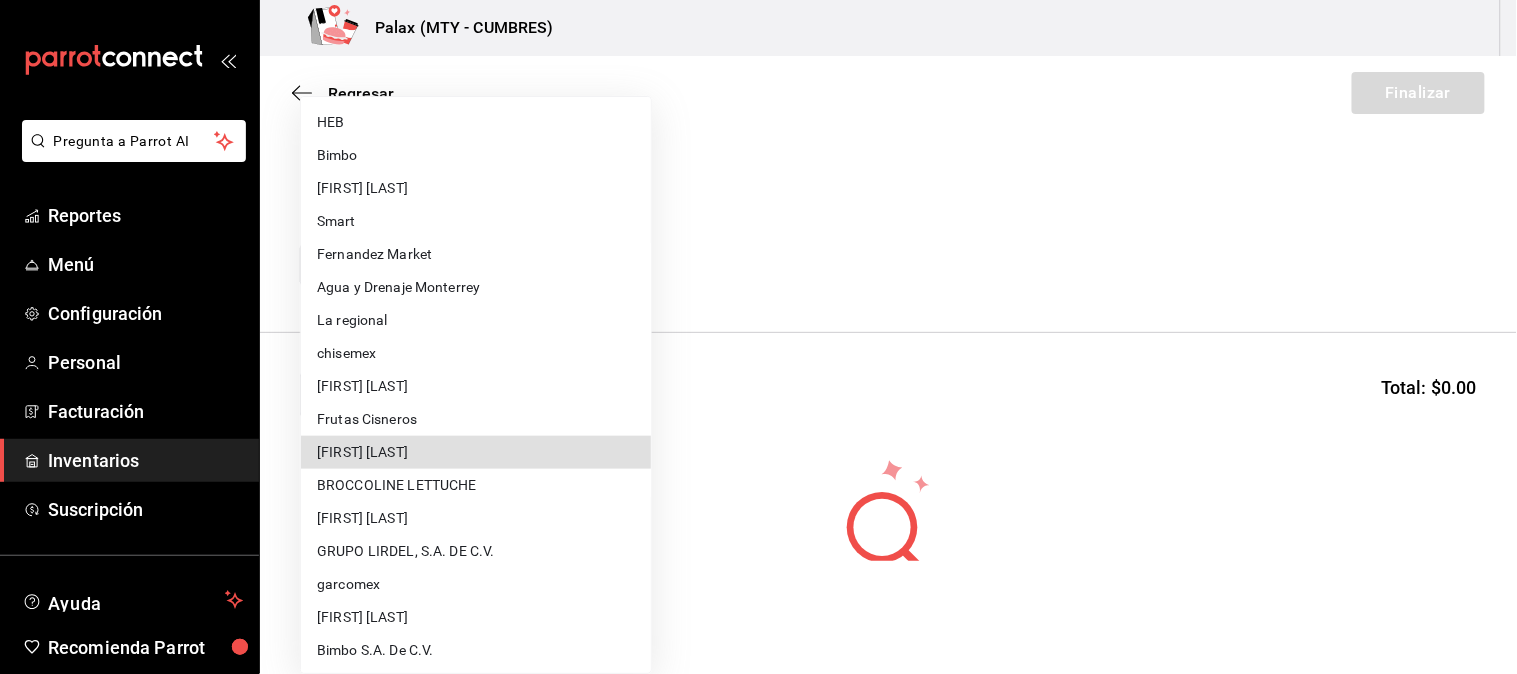 type 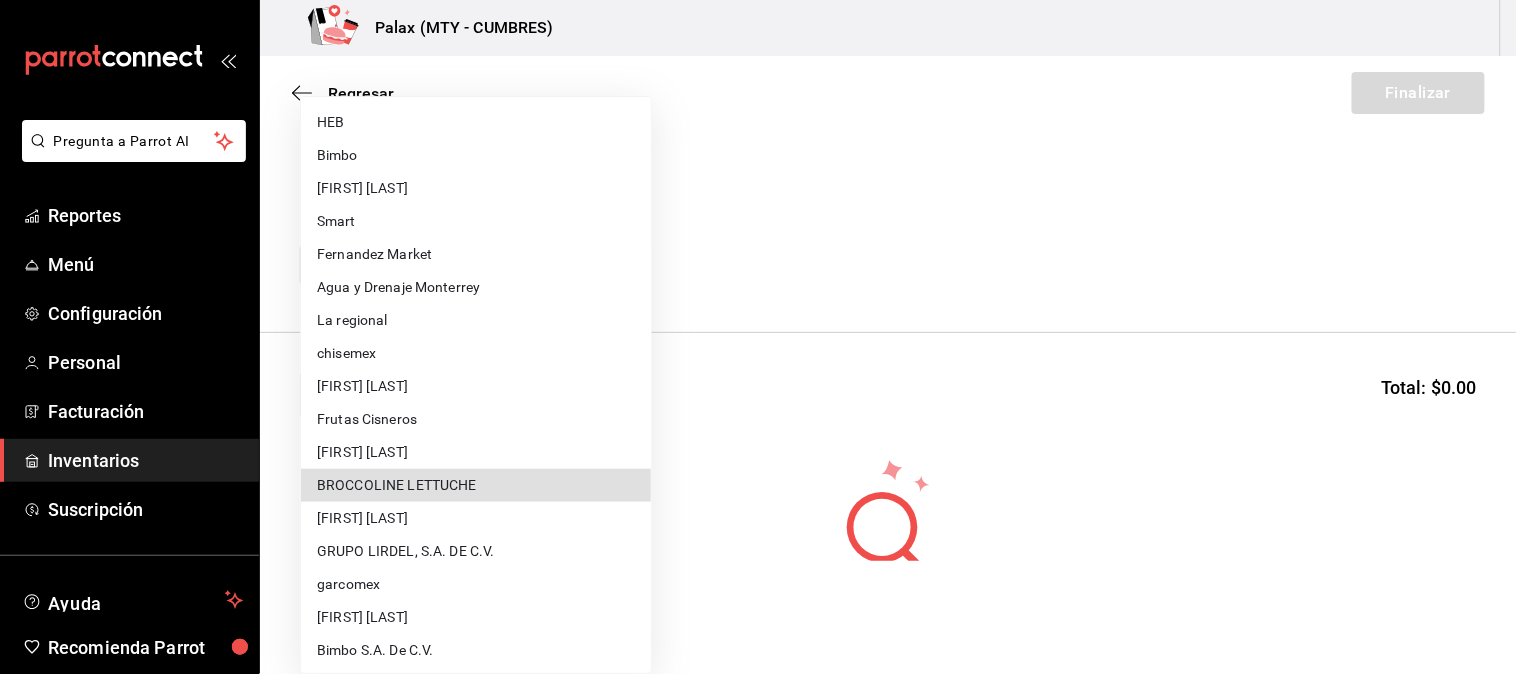 type 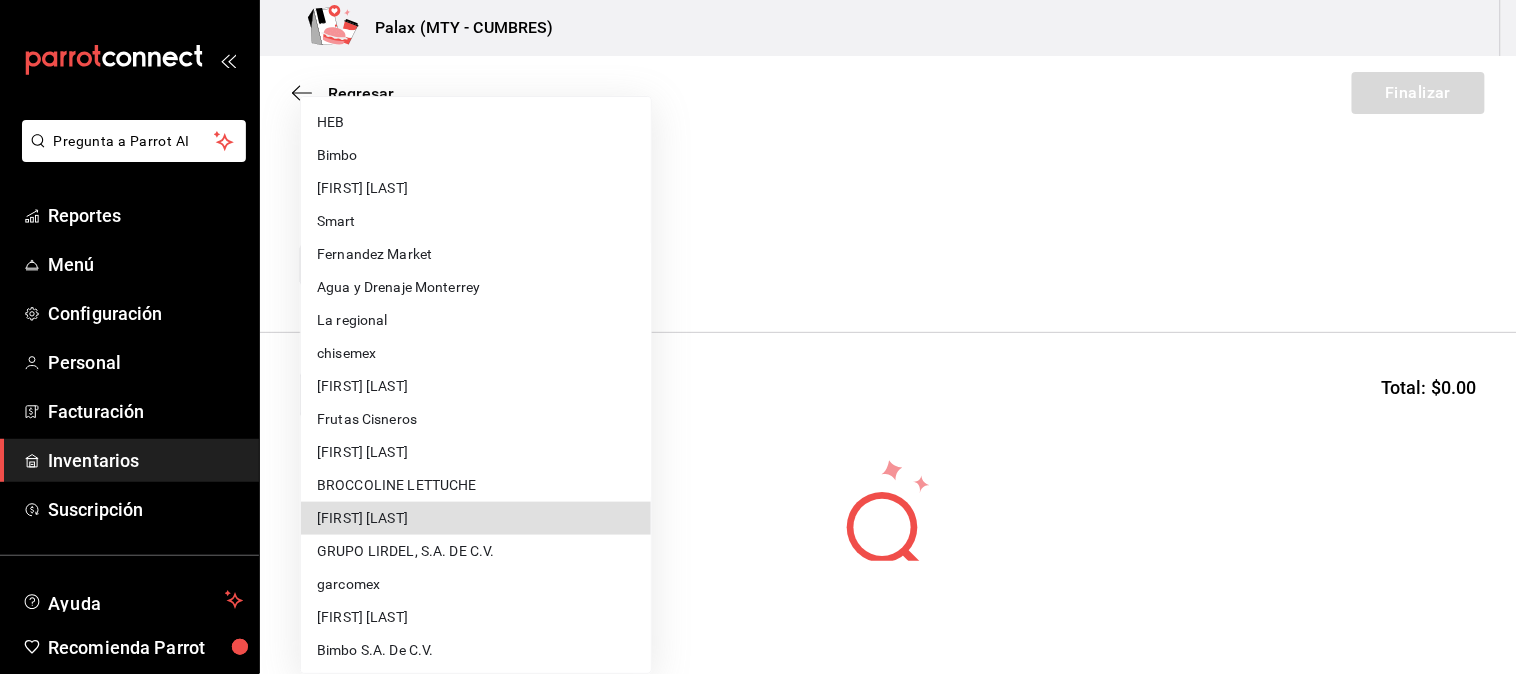 type 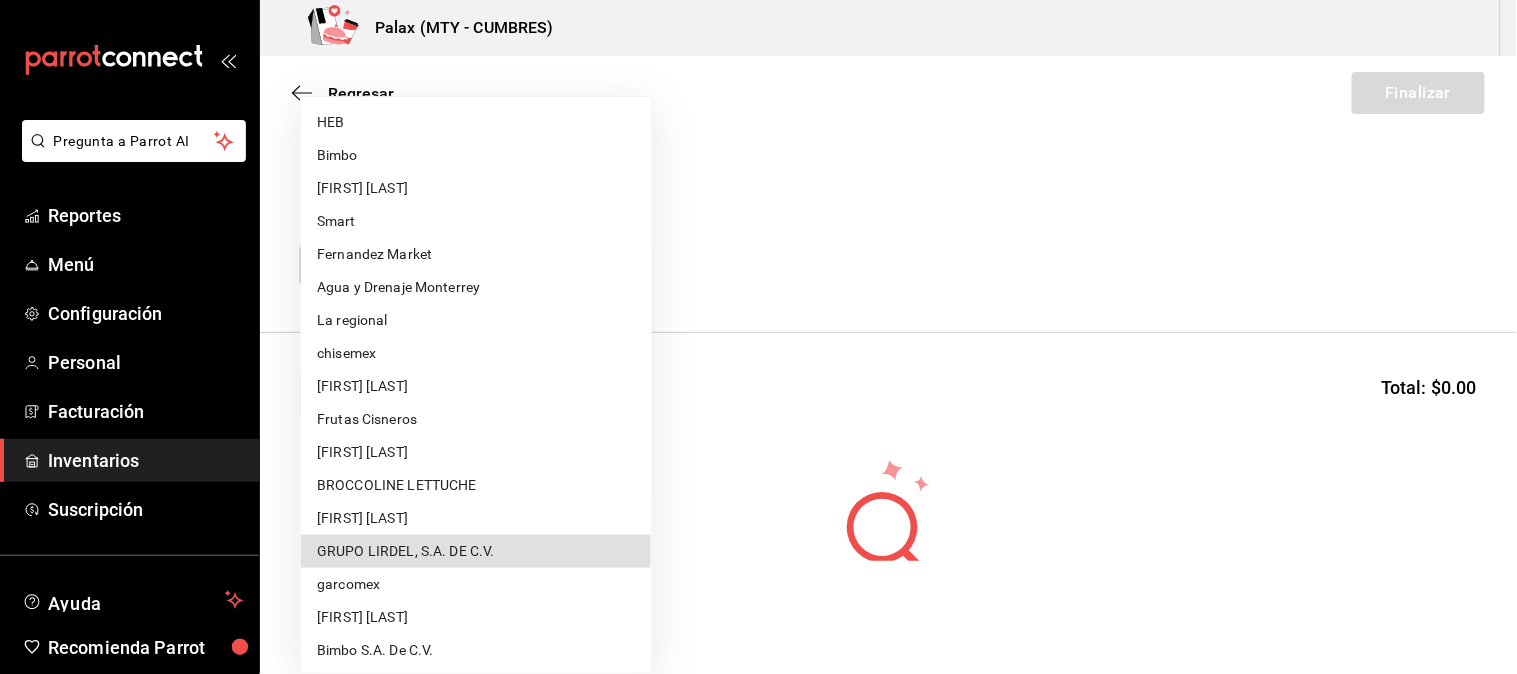 type on "45ab799b-3b0c-4ef5-b9ec-d4949be2f4ea" 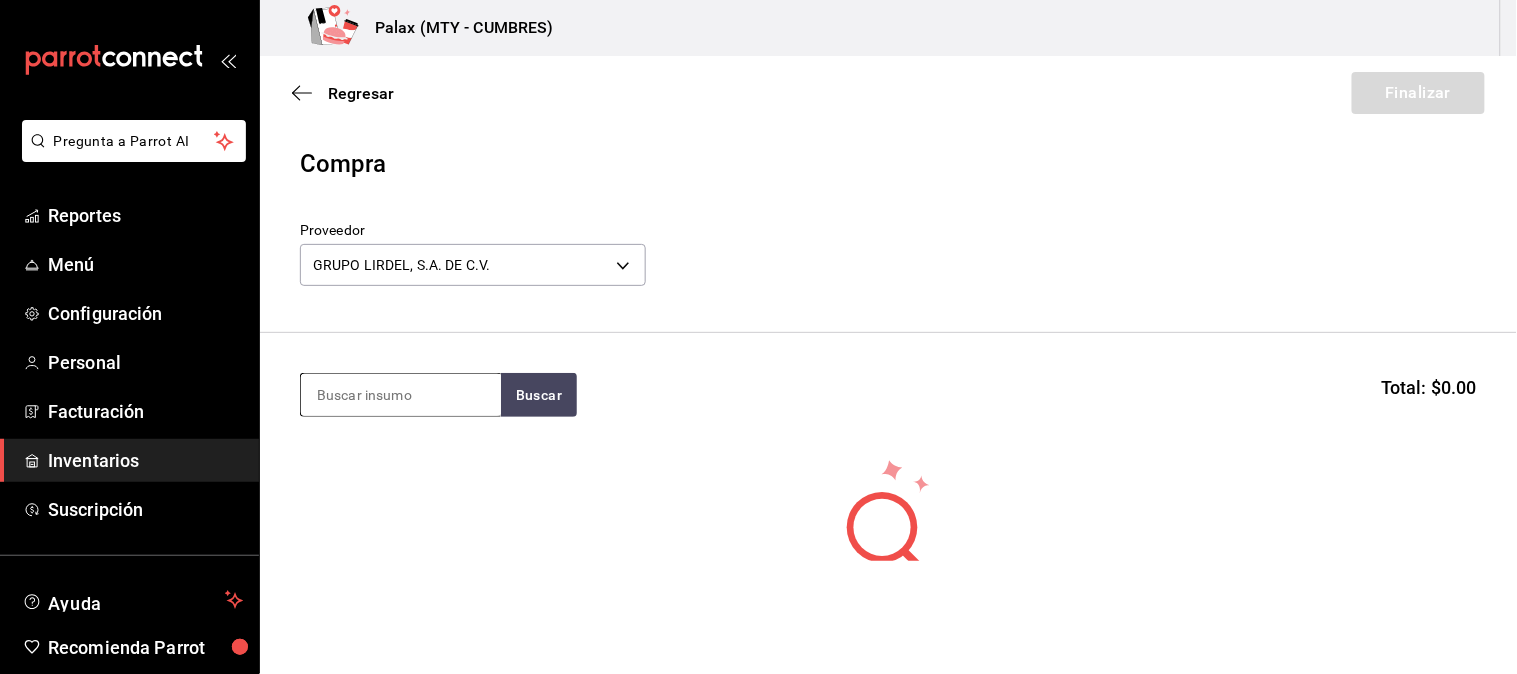 click at bounding box center (401, 395) 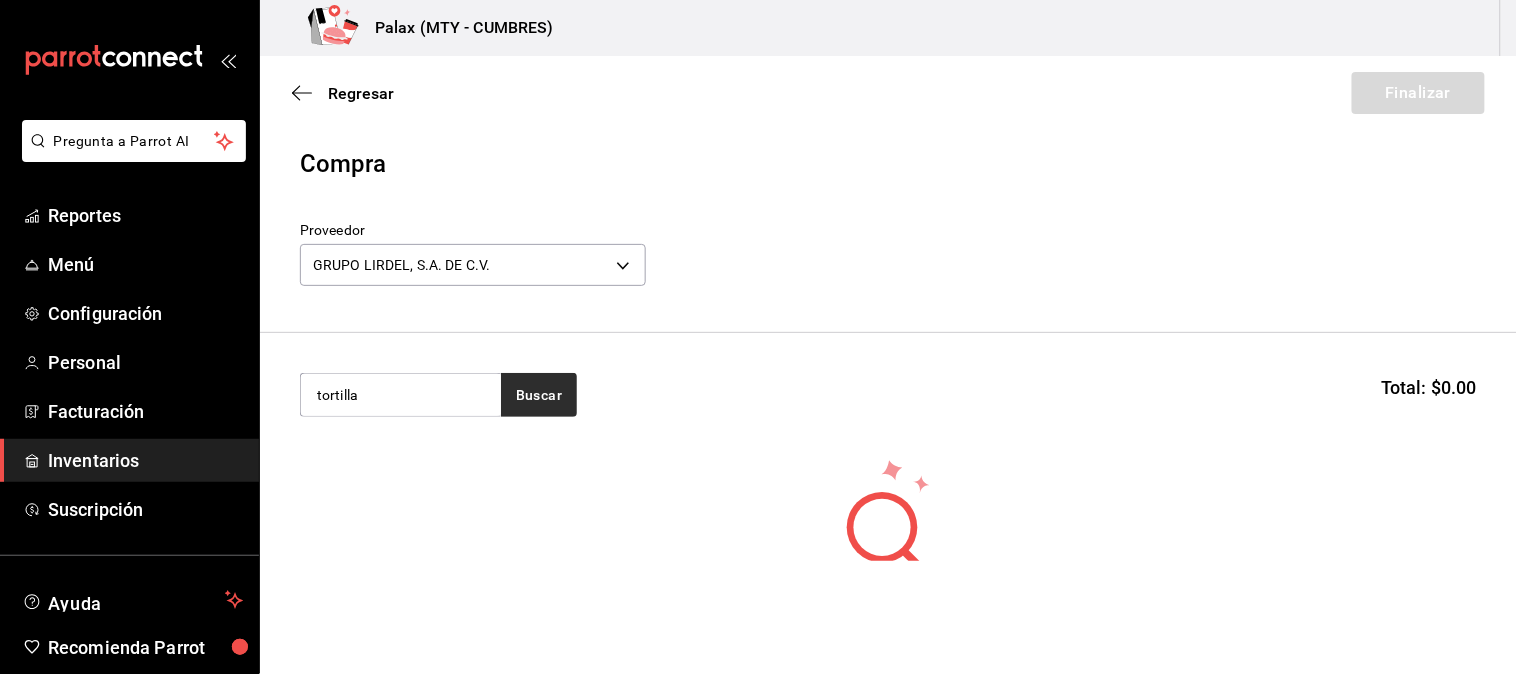 type on "tortilla" 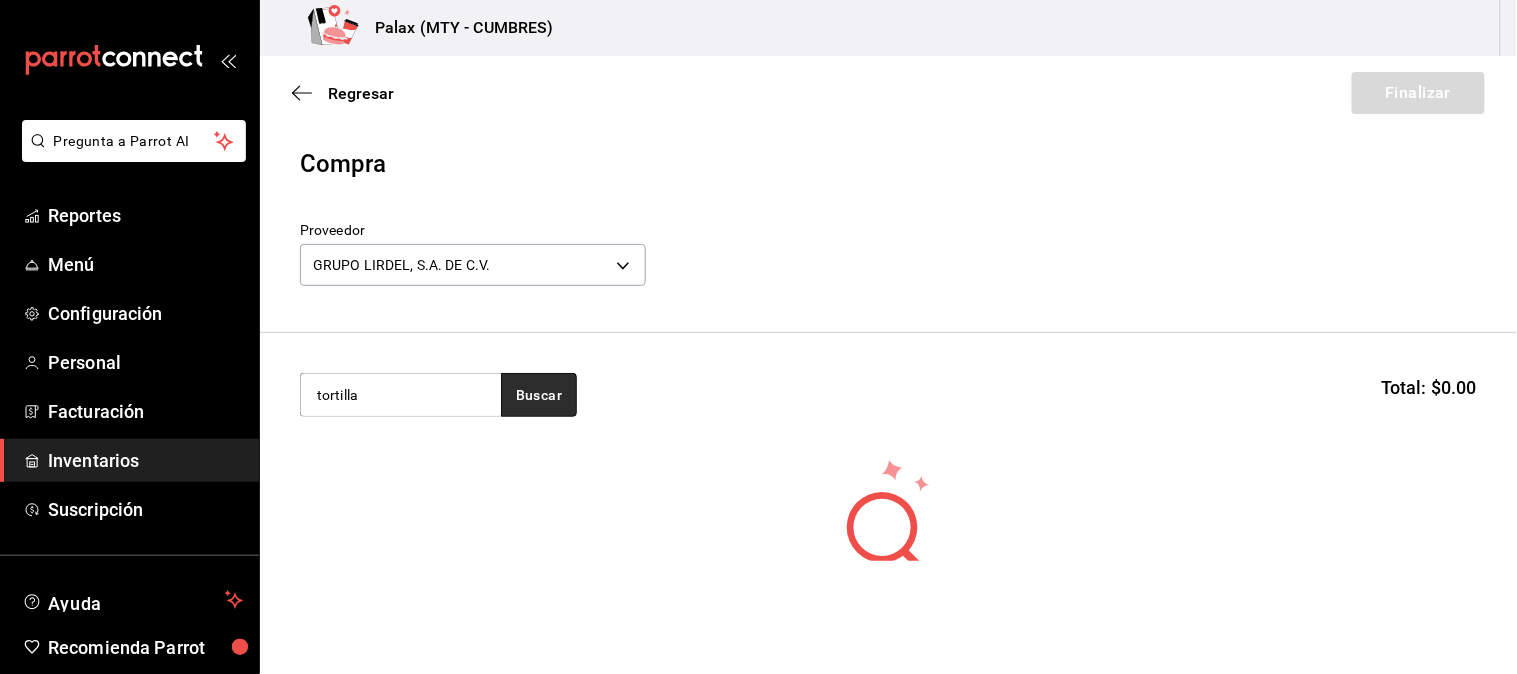 click on "Buscar" at bounding box center [539, 395] 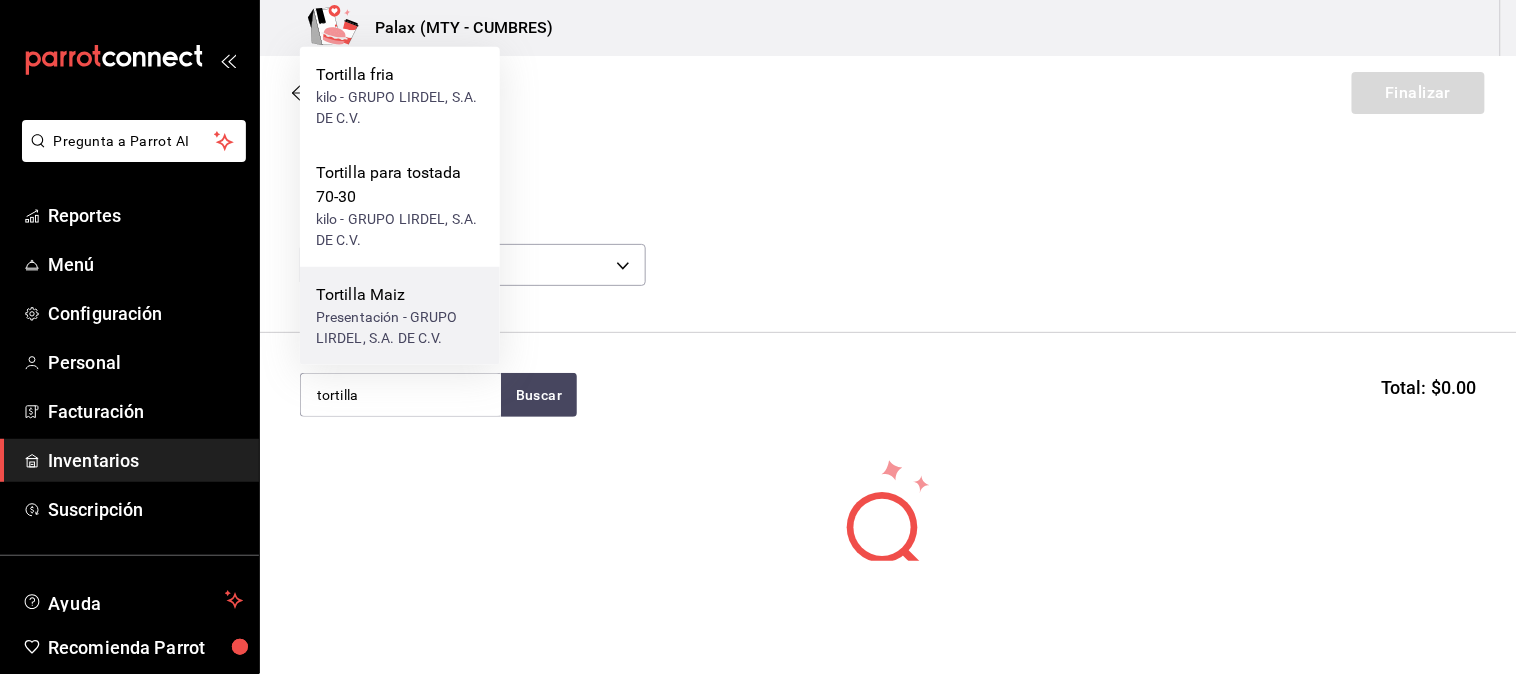 click on "Presentación - GRUPO LIRDEL, S.A. DE C.V." at bounding box center (400, 328) 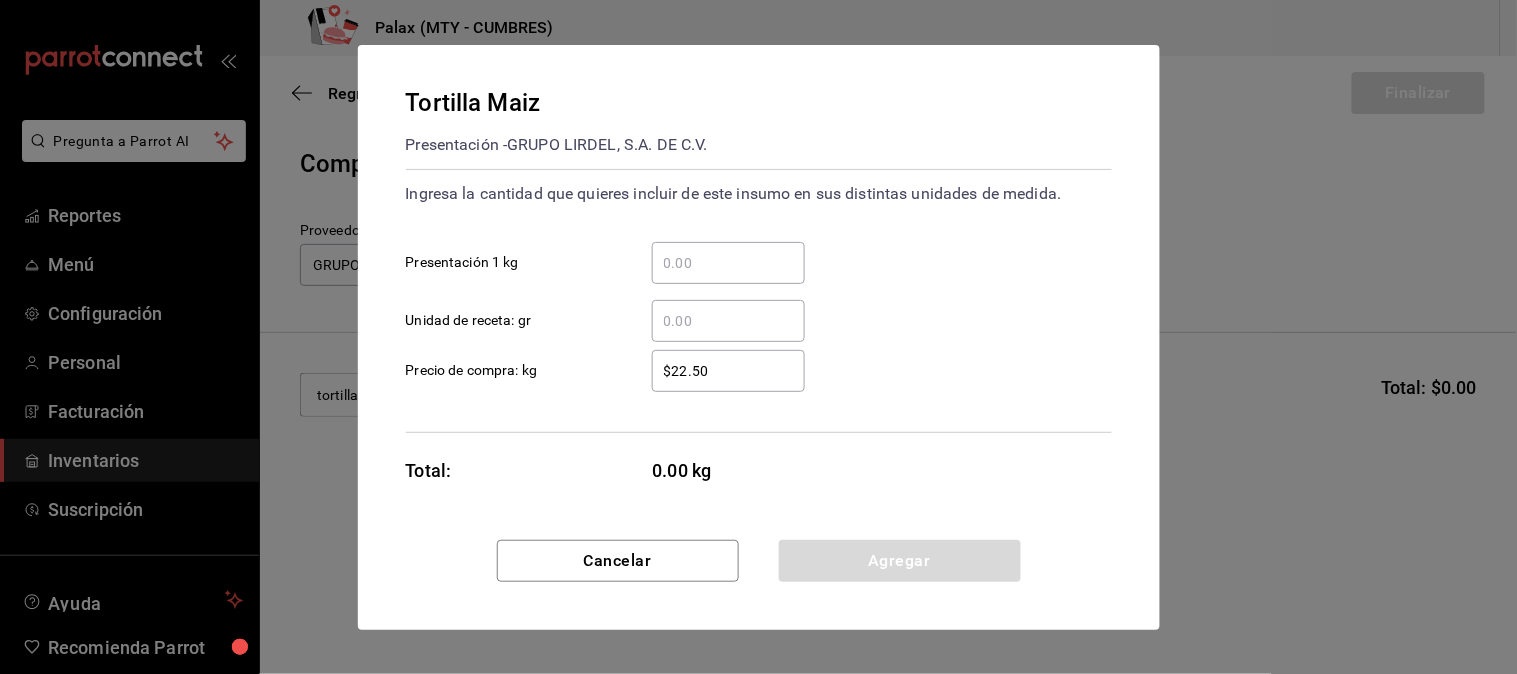 type 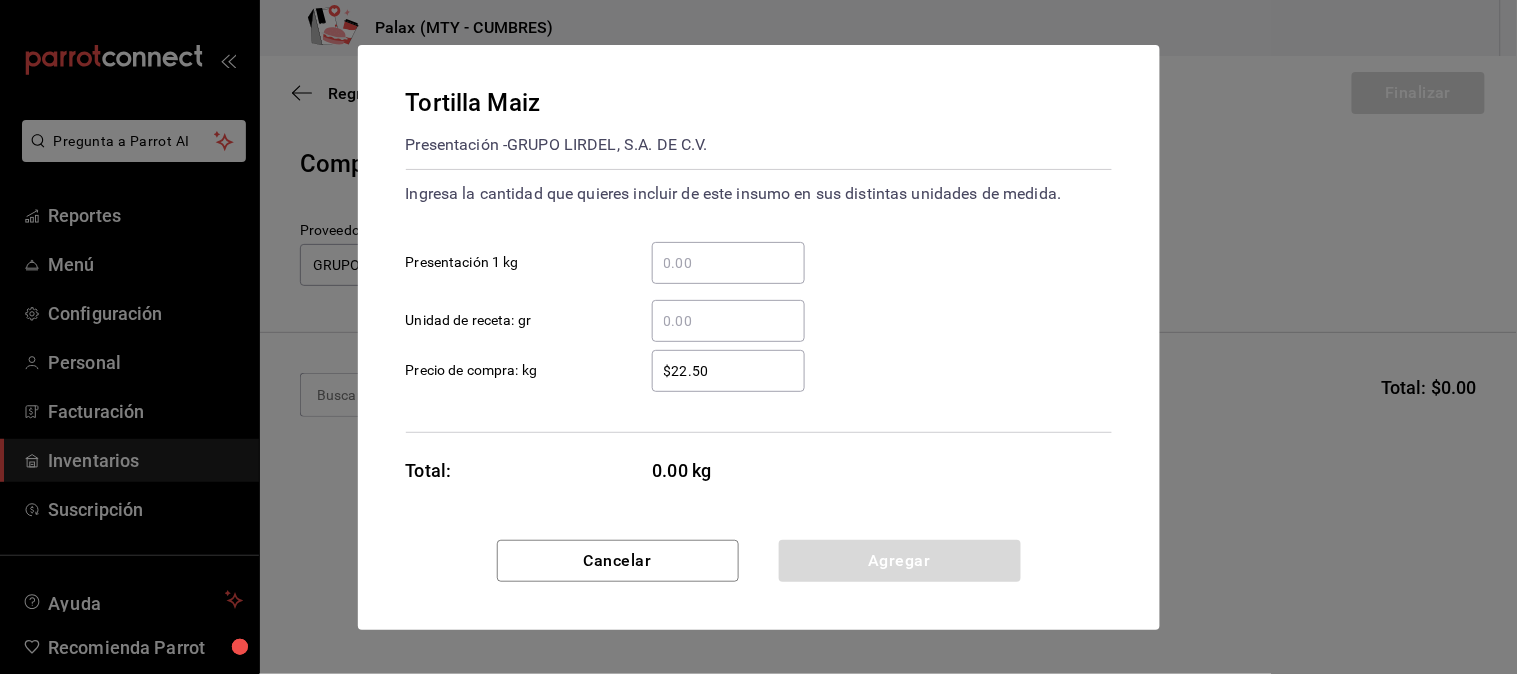 click on "​ Presentación 1 kg" at bounding box center (728, 263) 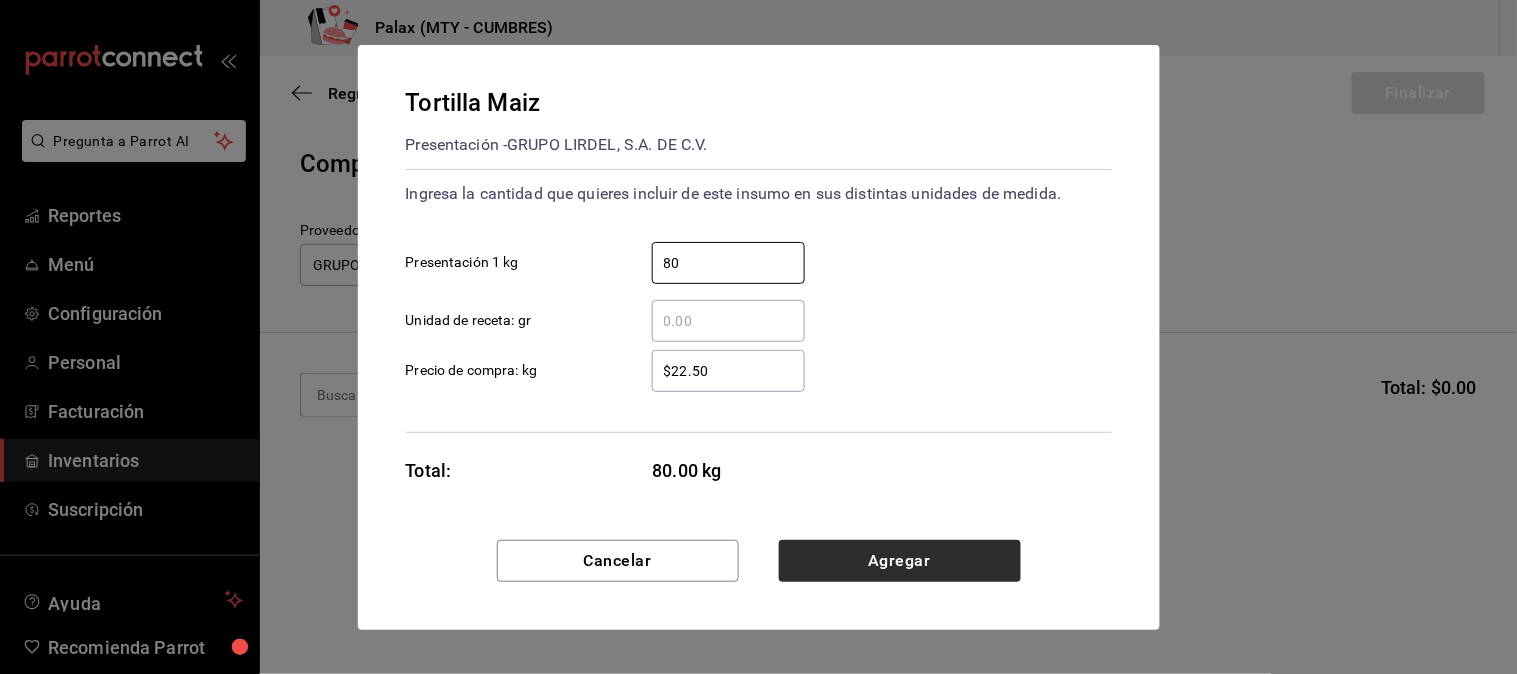 type on "80" 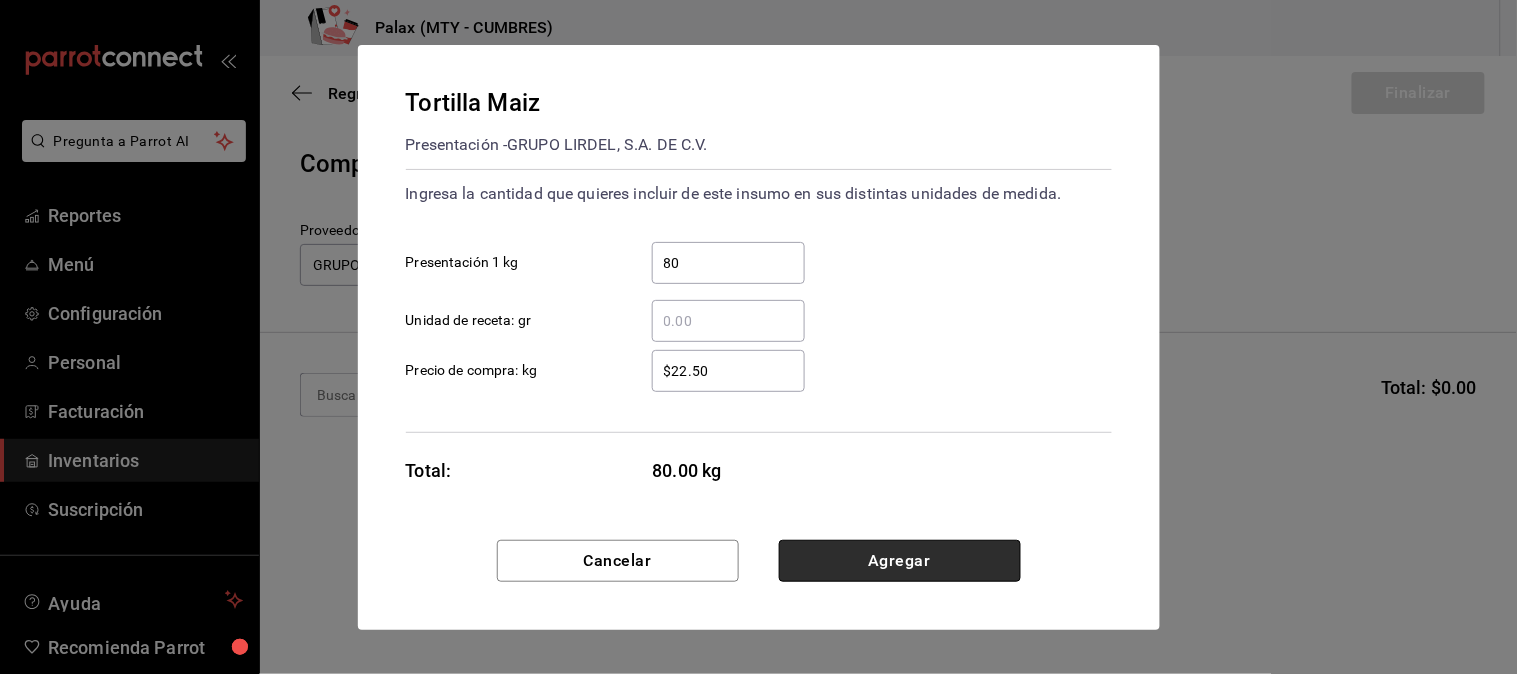 click on "Agregar" at bounding box center [900, 561] 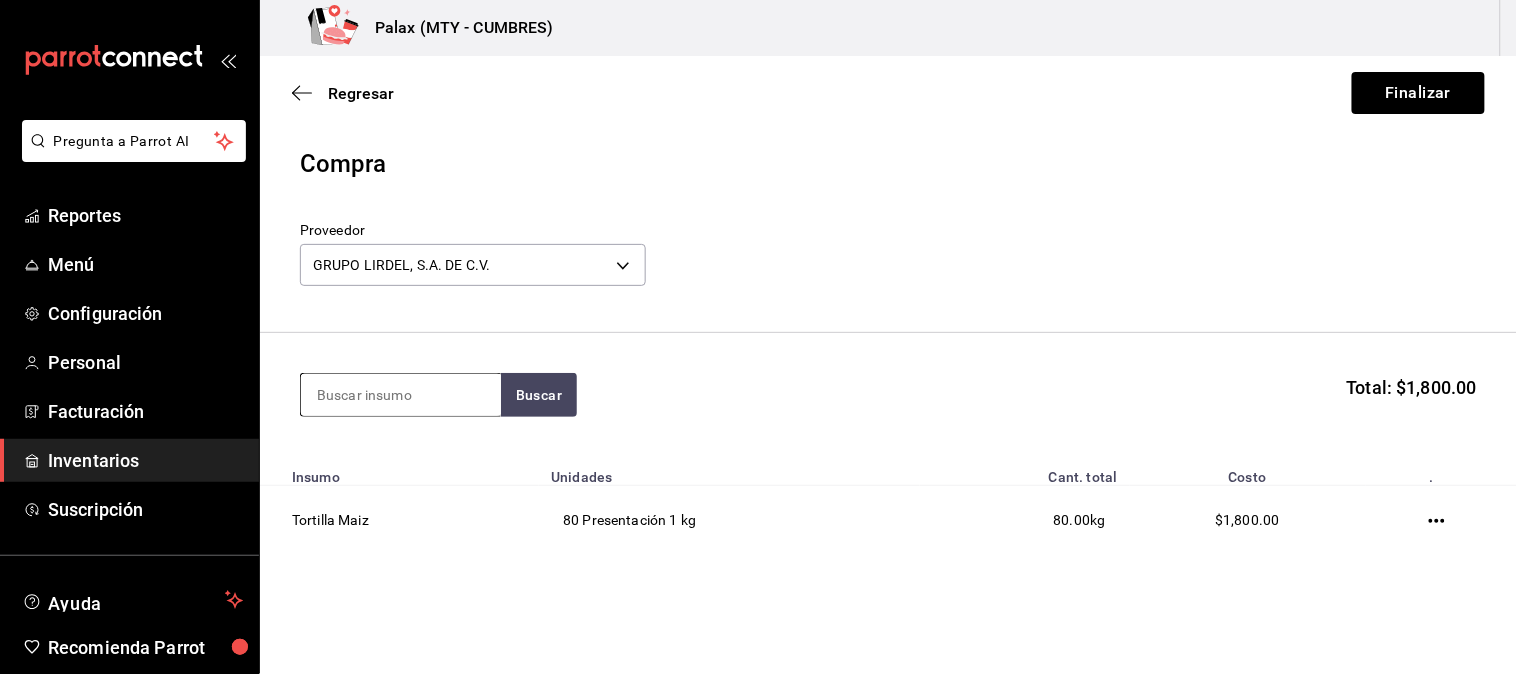 click at bounding box center [401, 395] 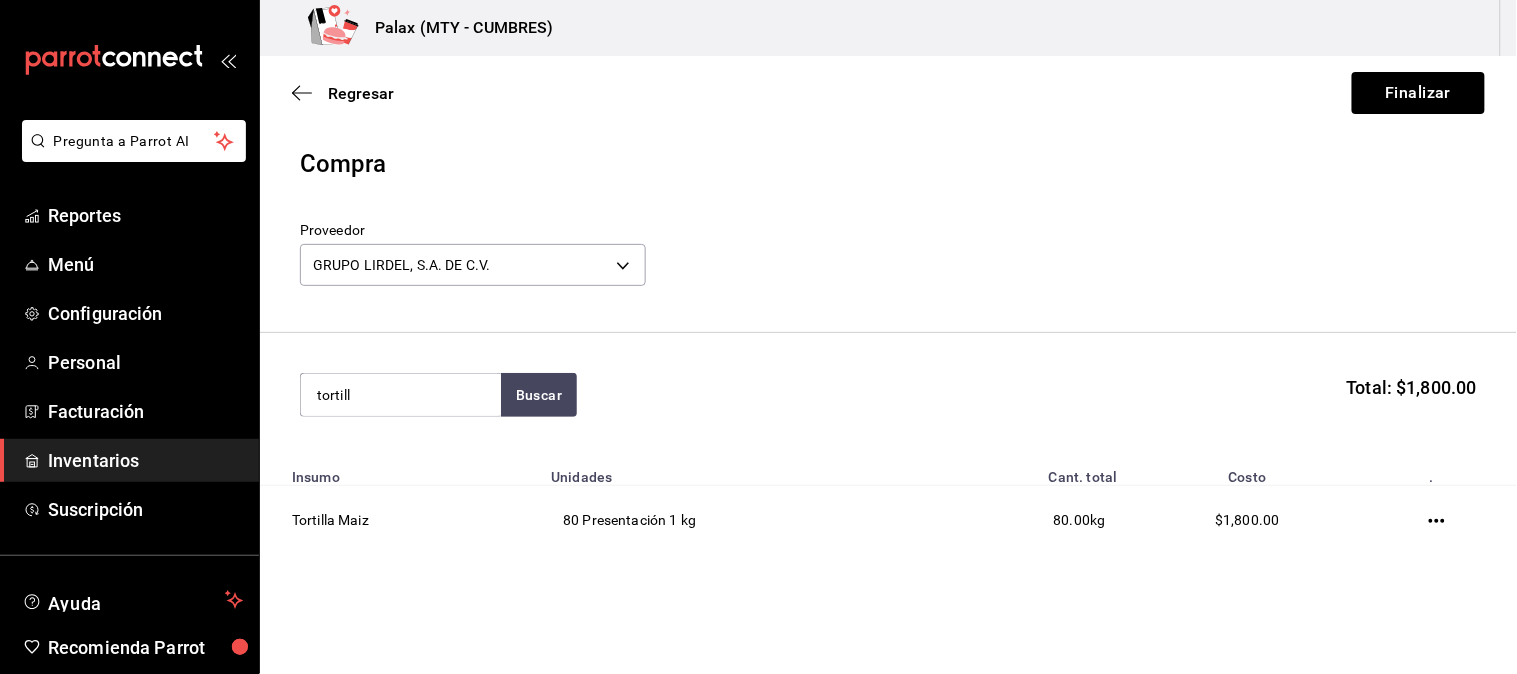 type on "tortilla" 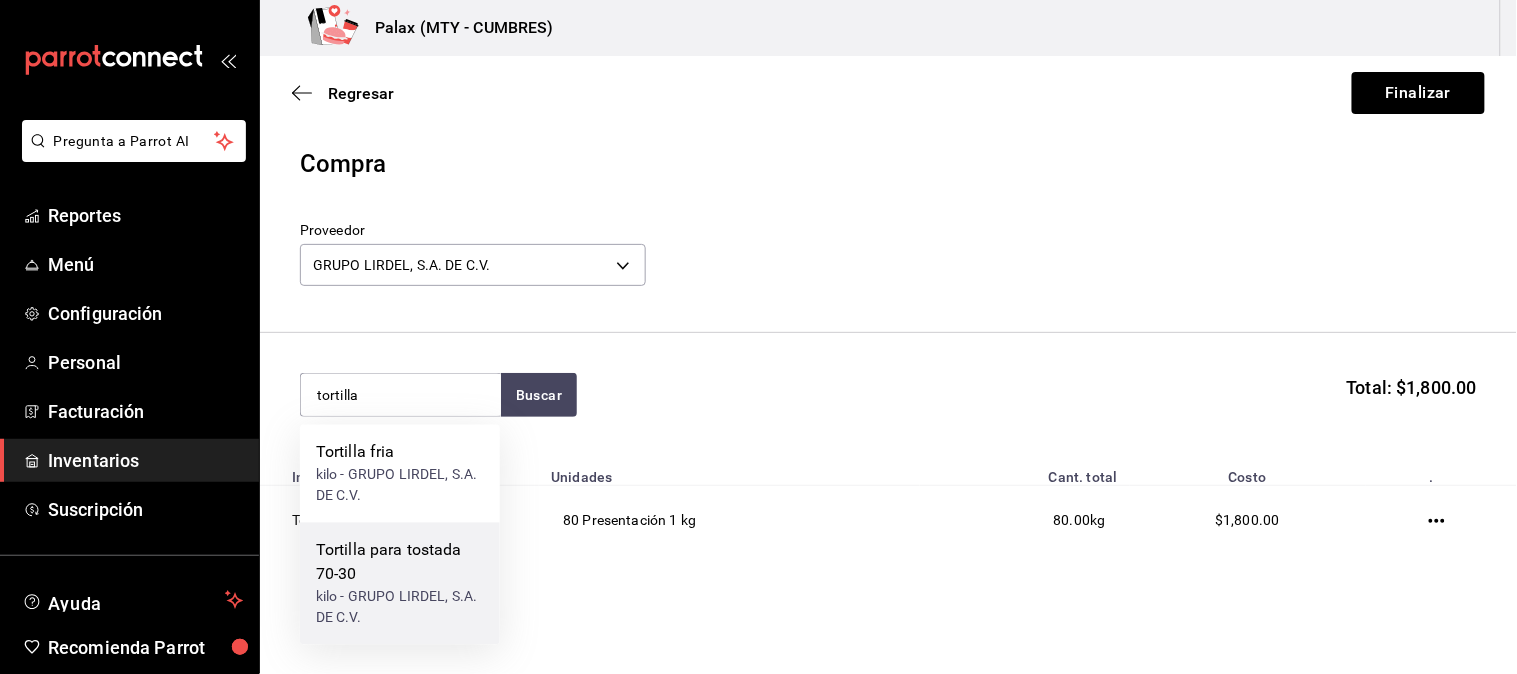 click on "Tortilla para tostada 70-30" at bounding box center (400, 563) 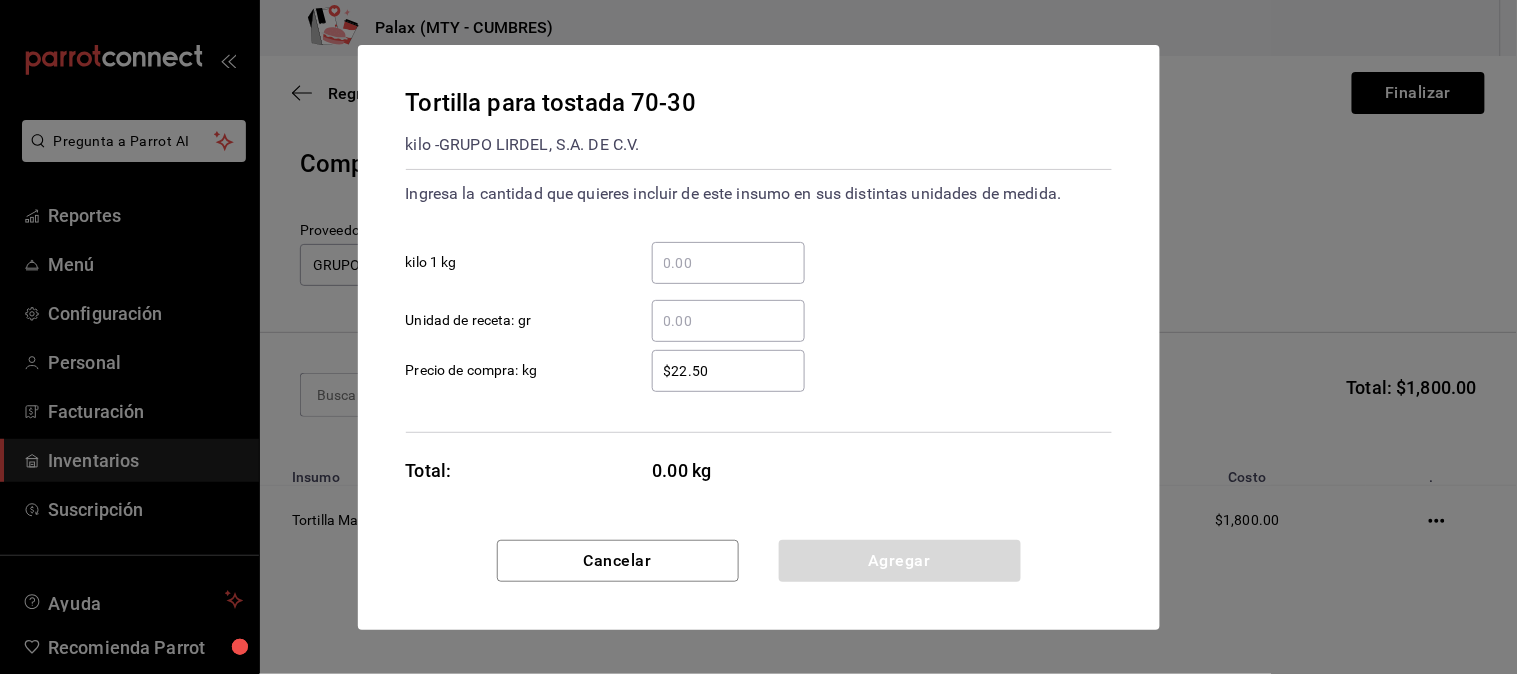 click on "​ kilo 1 kg" at bounding box center [728, 263] 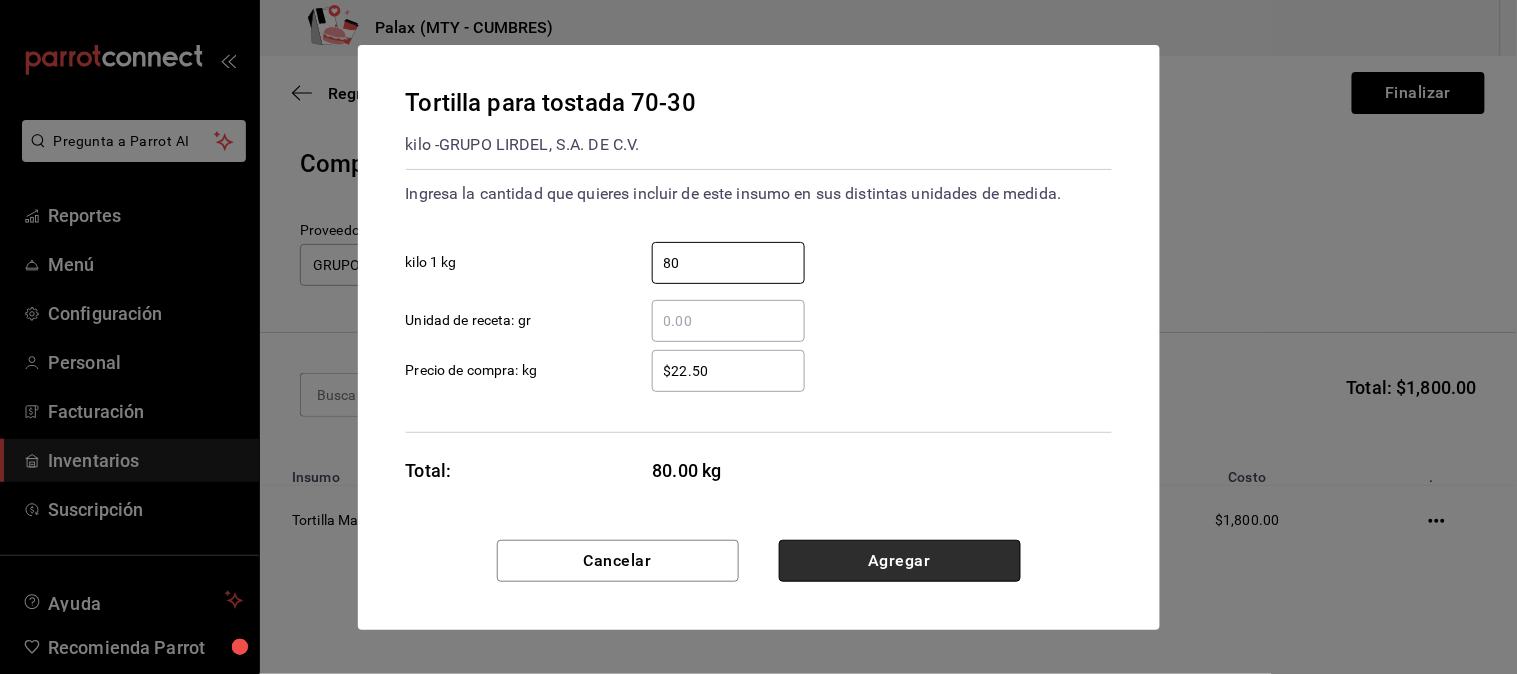 click on "Agregar" at bounding box center (900, 561) 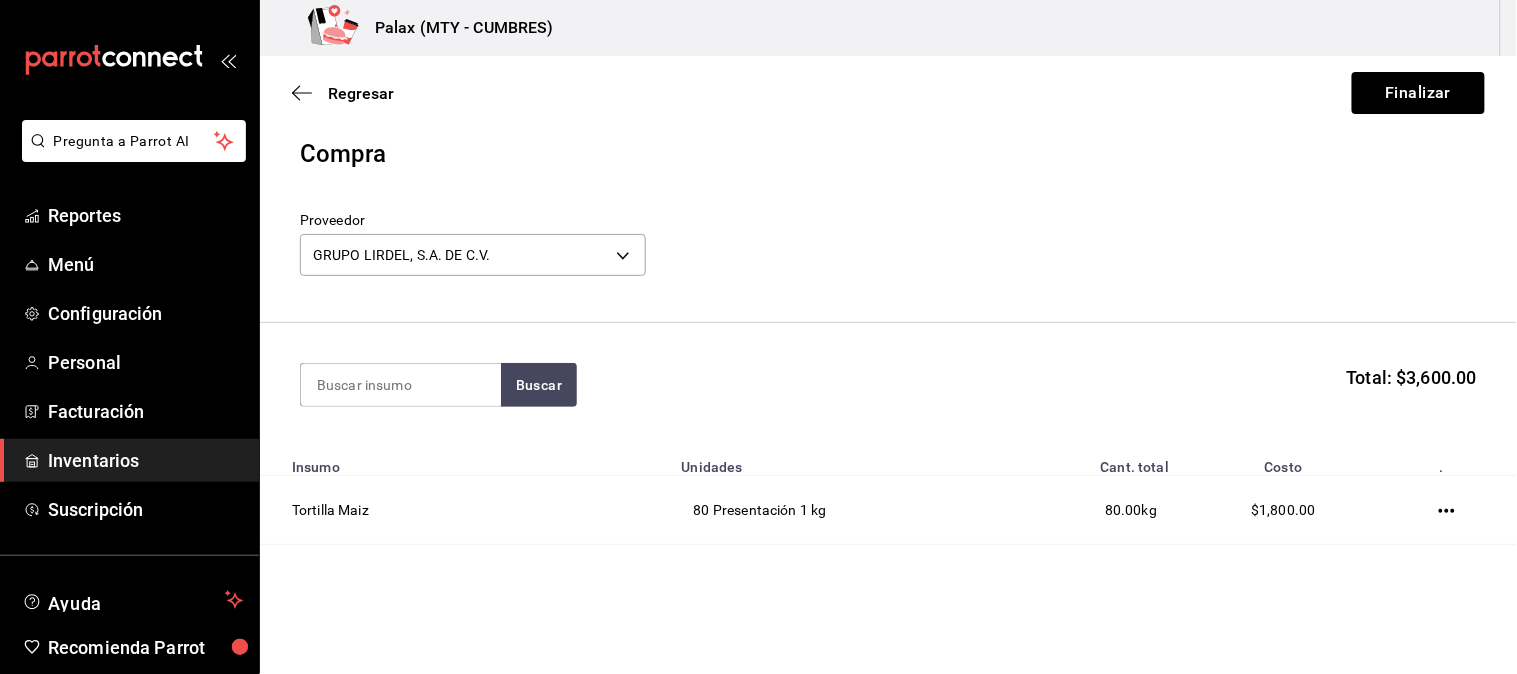 scroll, scrollTop: 0, scrollLeft: 0, axis: both 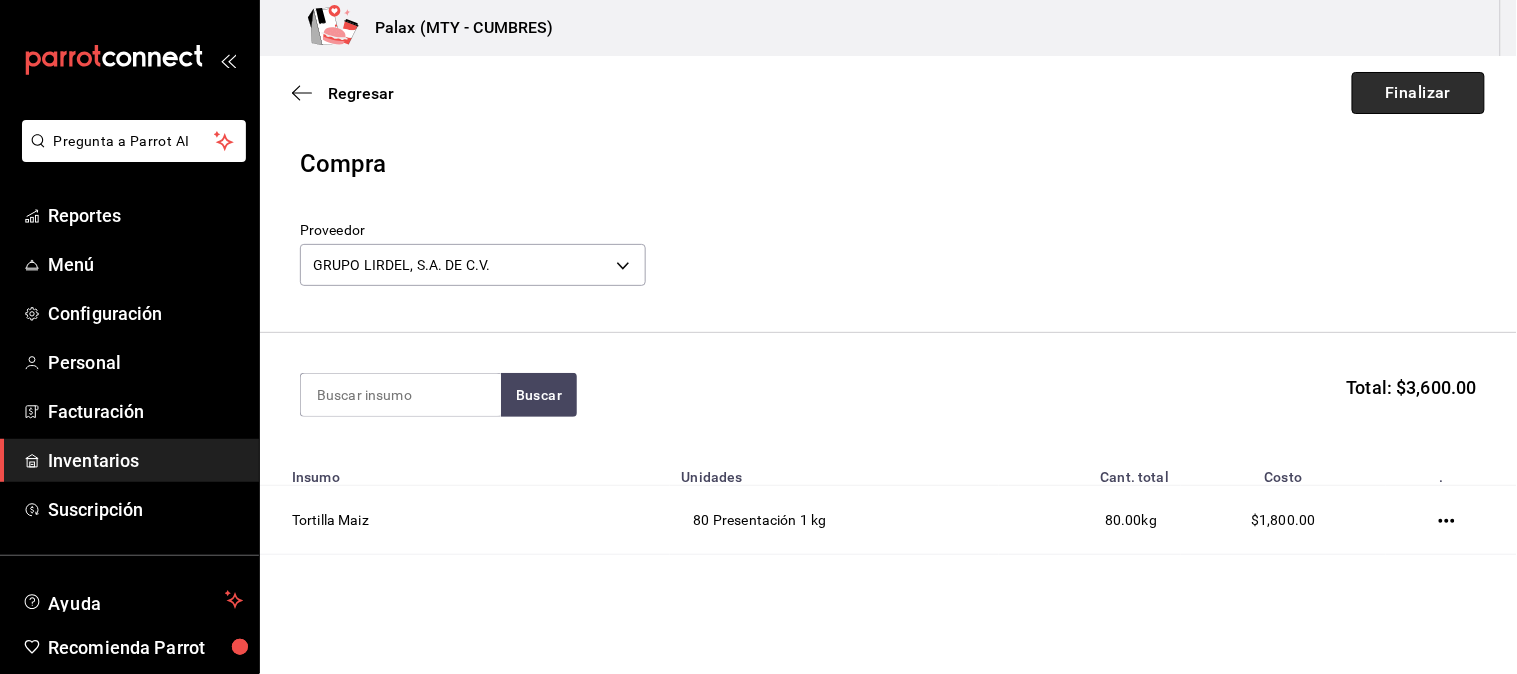 click on "Finalizar" at bounding box center [1418, 93] 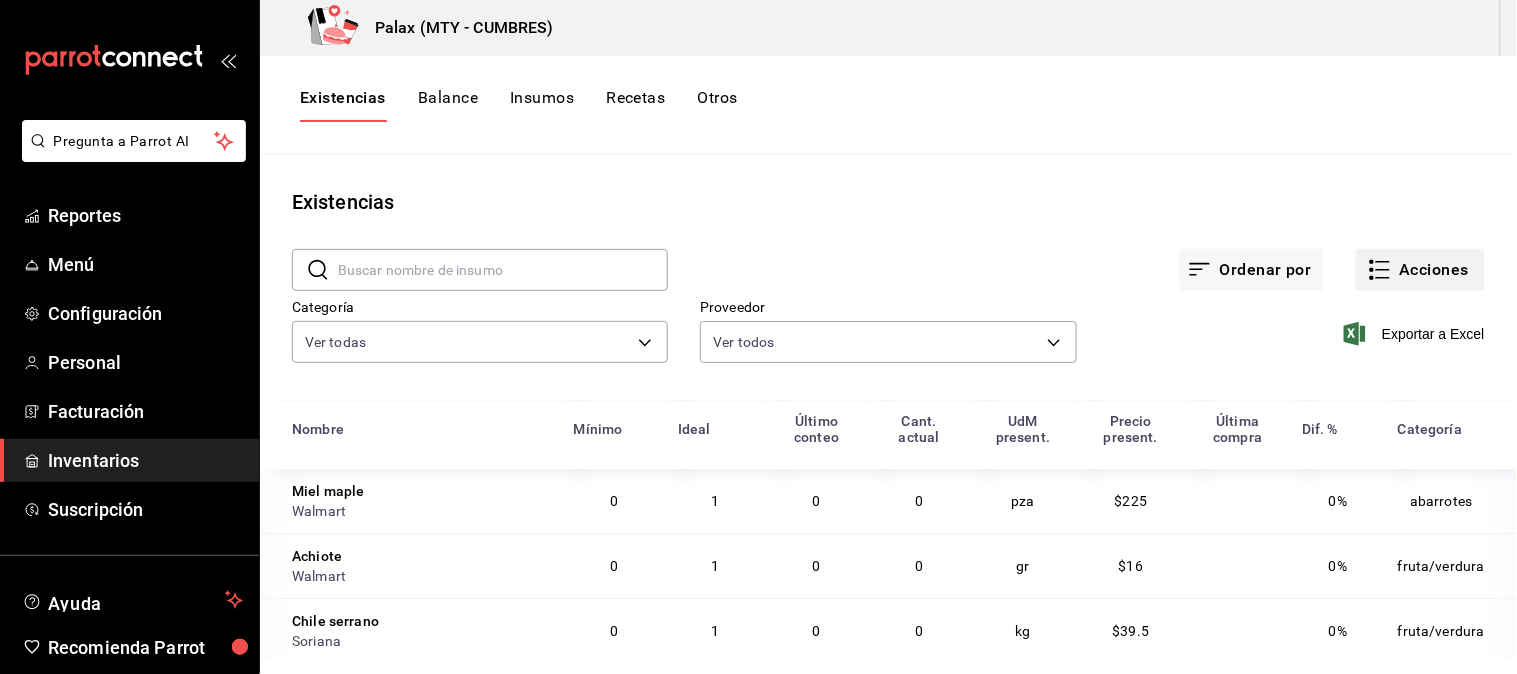 click on "Acciones" at bounding box center (1420, 270) 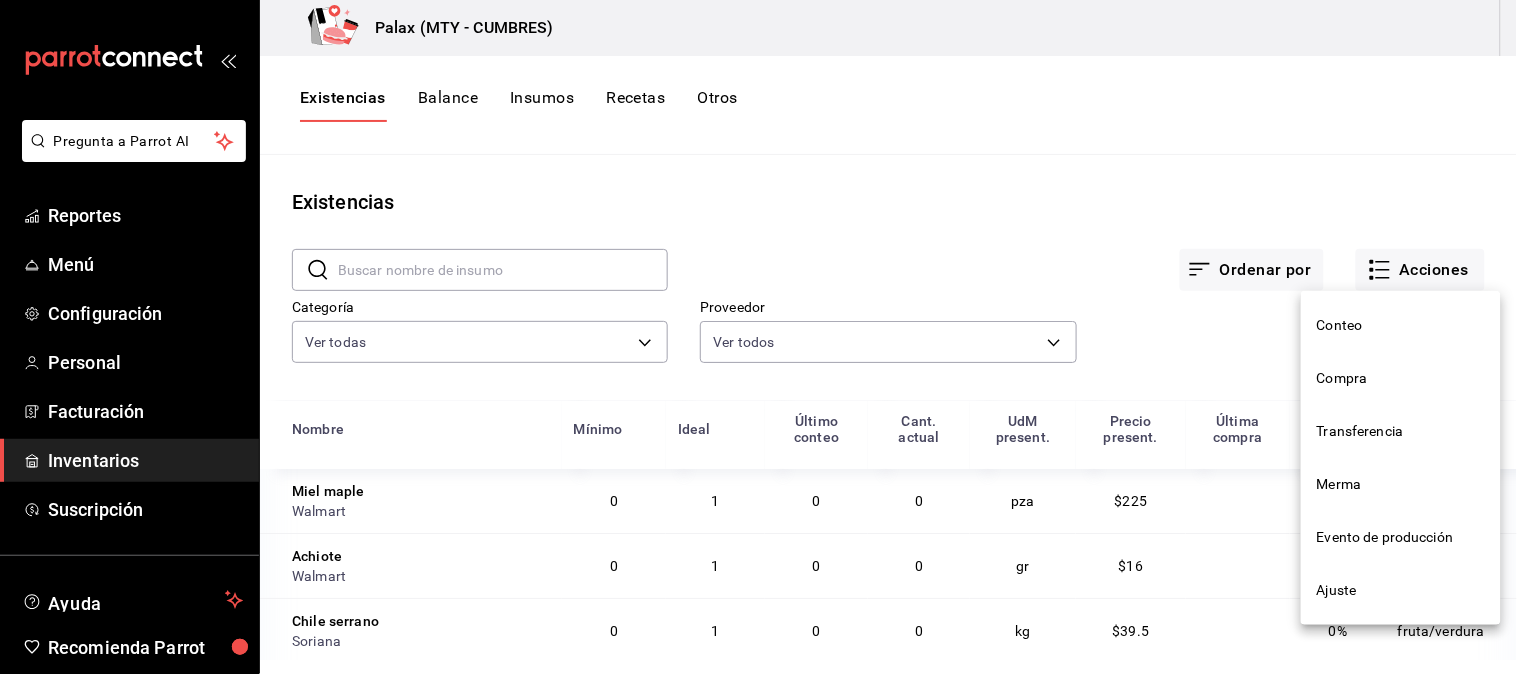 click on "Compra" at bounding box center (1401, 378) 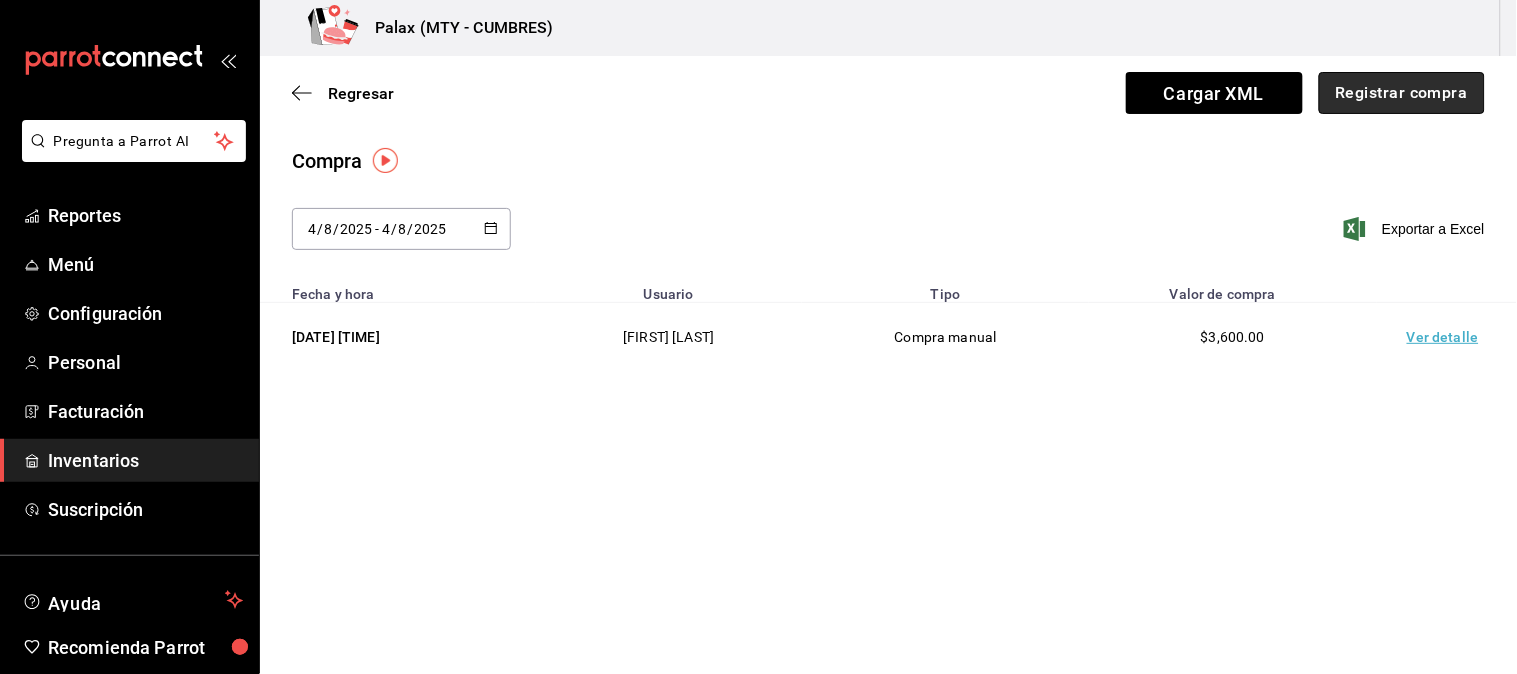 click on "Registrar compra" at bounding box center (1402, 93) 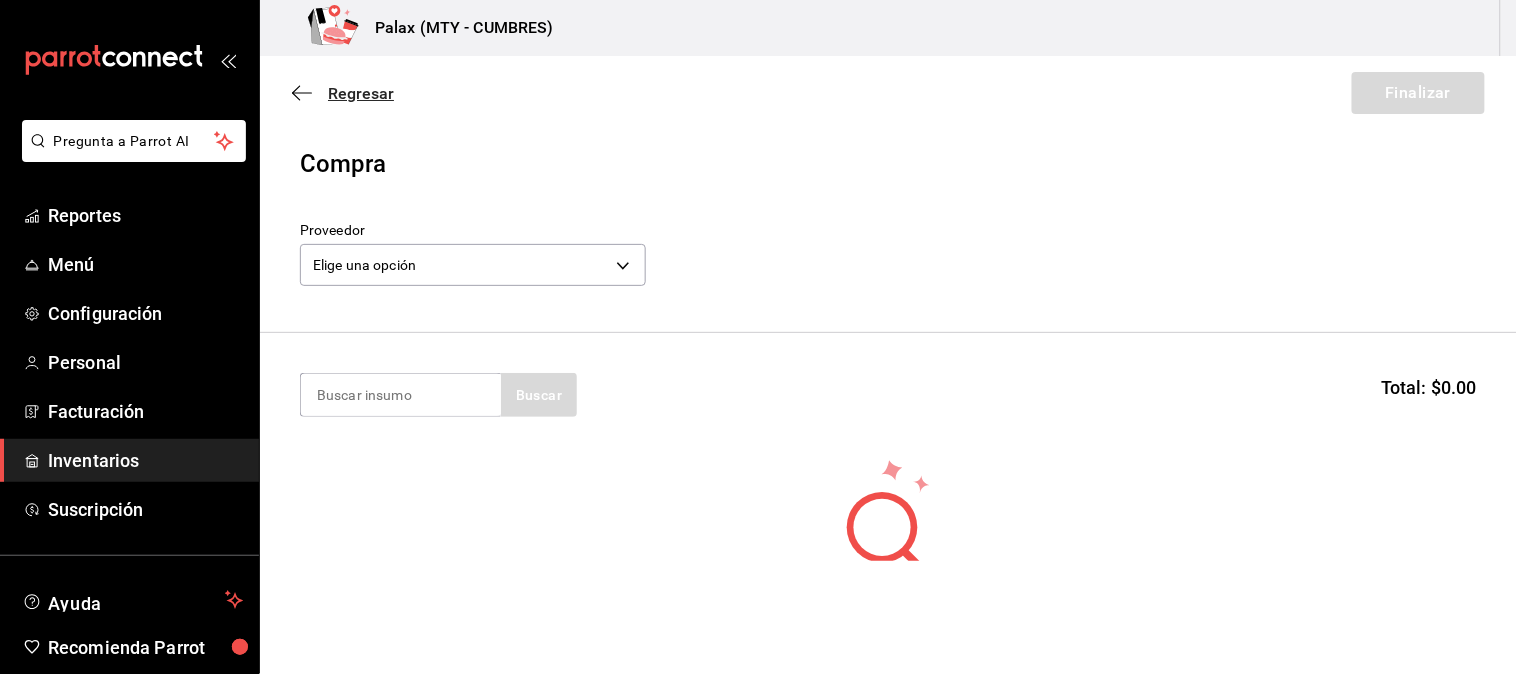 click on "Regresar Finalizar" at bounding box center [888, 93] 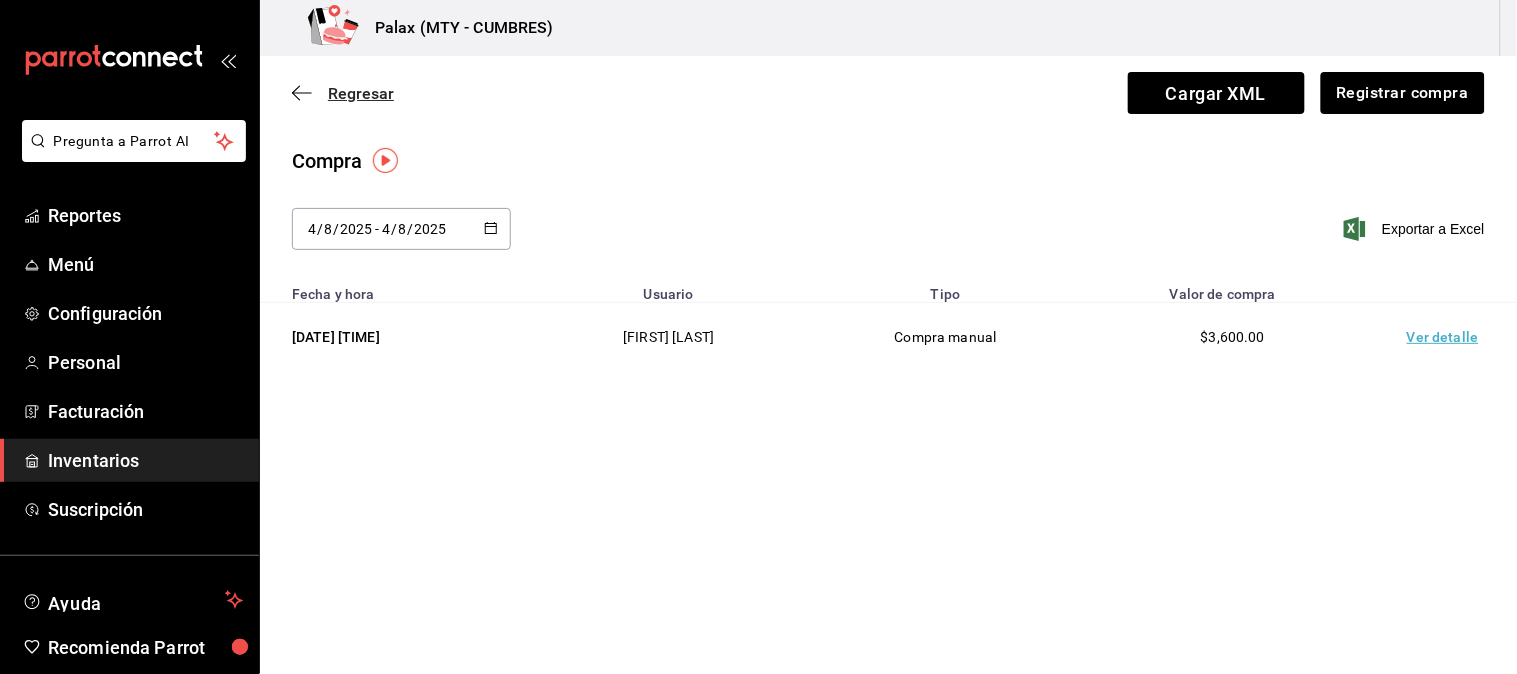 click on "Regresar" at bounding box center (361, 93) 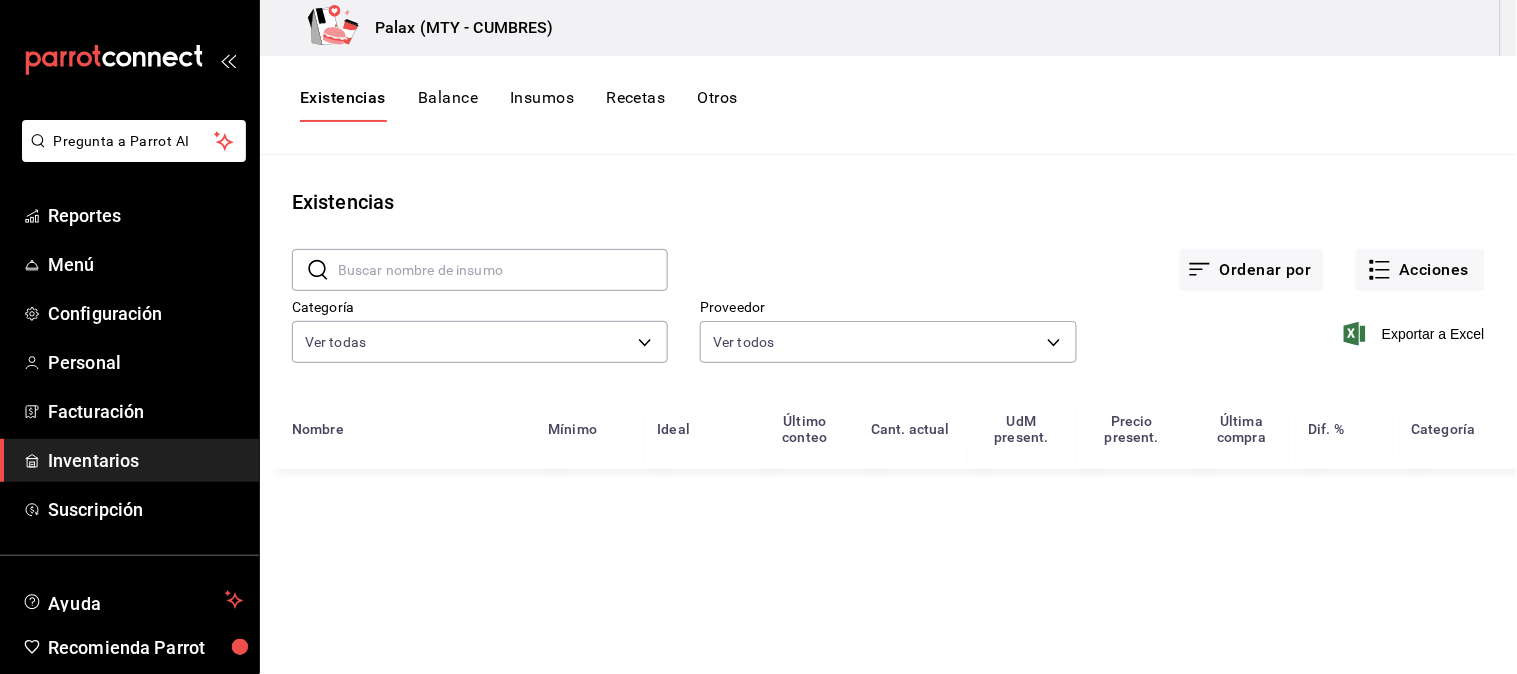 click on "Existencias Balance Insumos Recetas Otros" at bounding box center [888, 105] 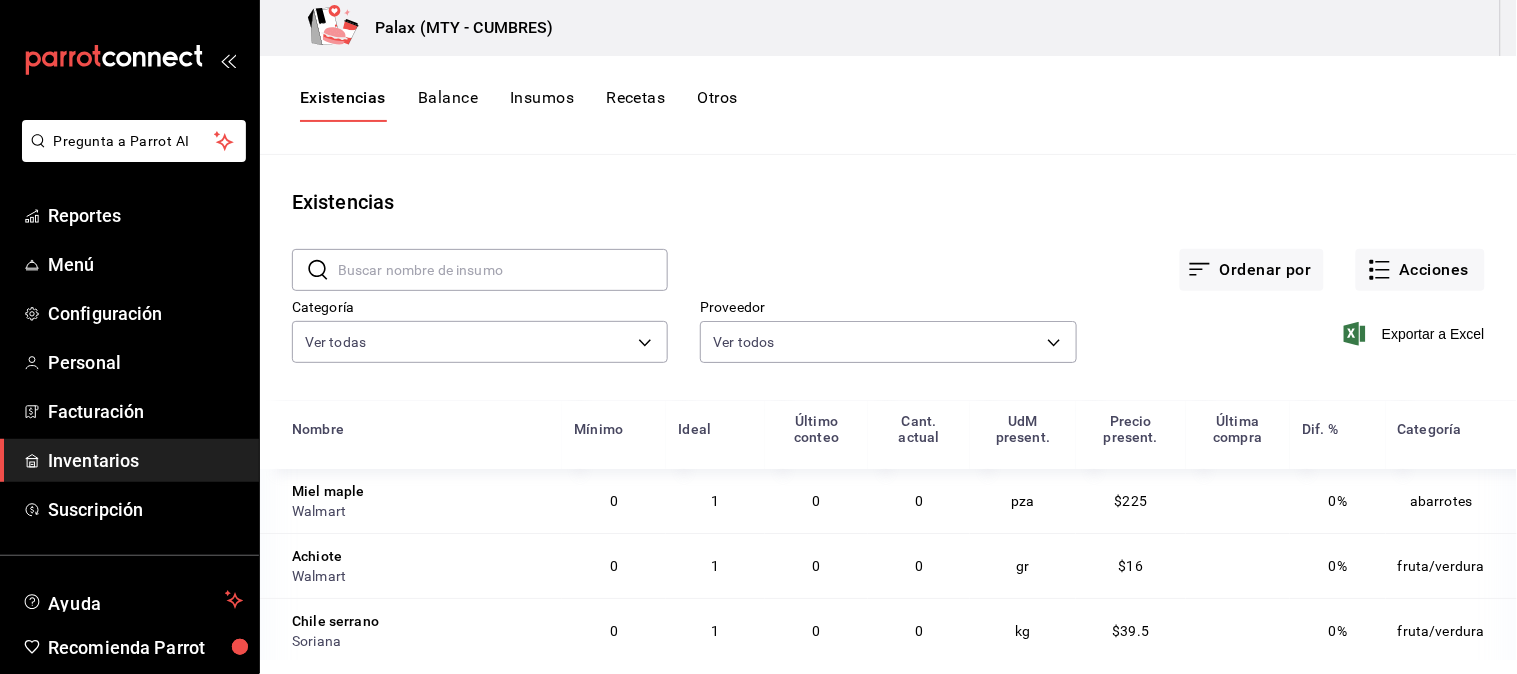 click on "Insumos" at bounding box center [542, 105] 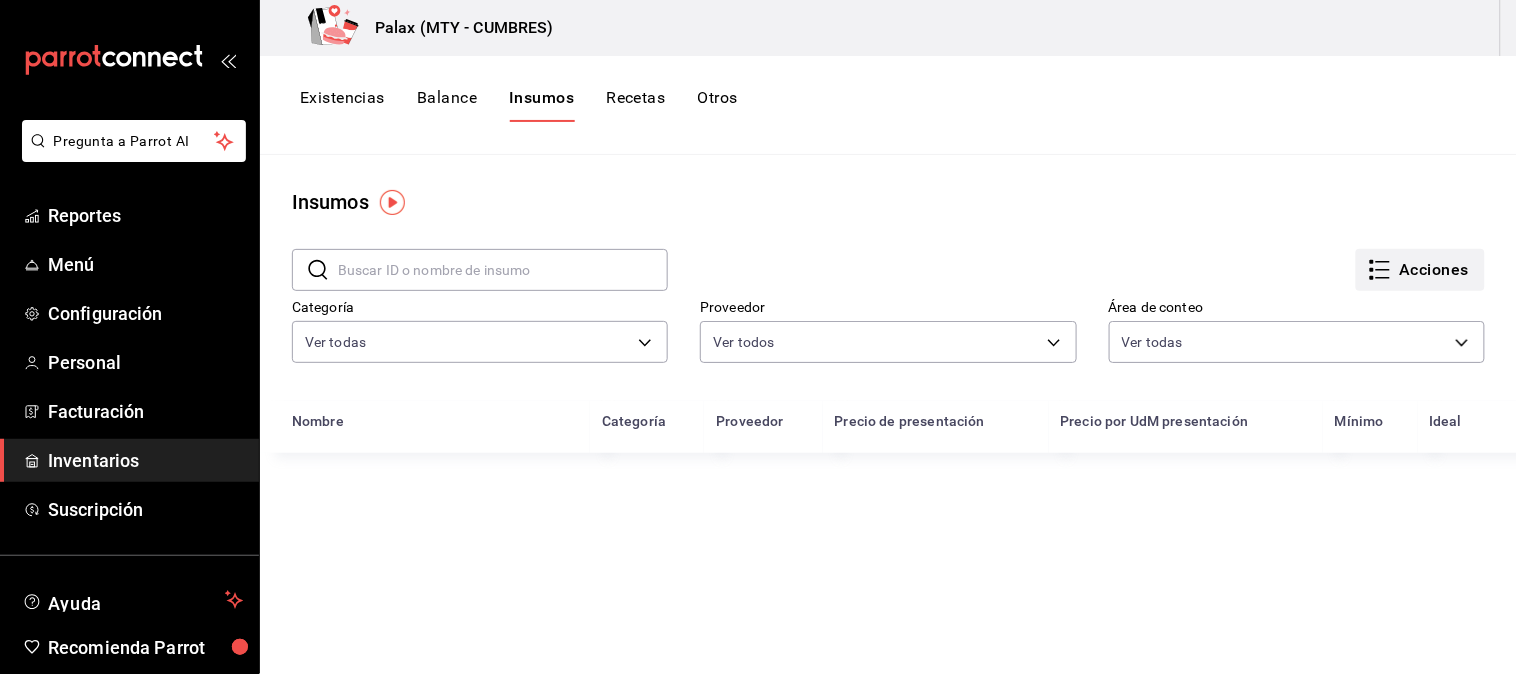click on "Acciones" at bounding box center (1420, 270) 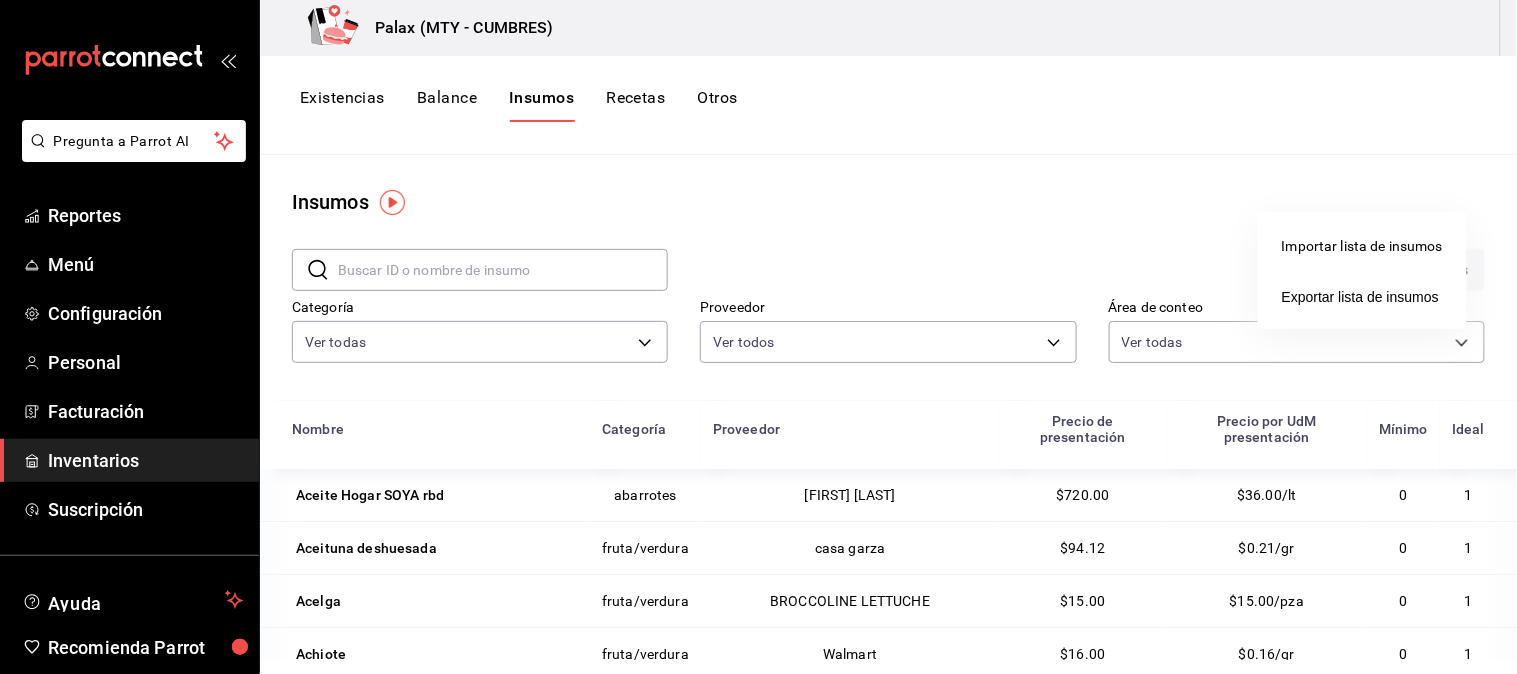 click at bounding box center (758, 337) 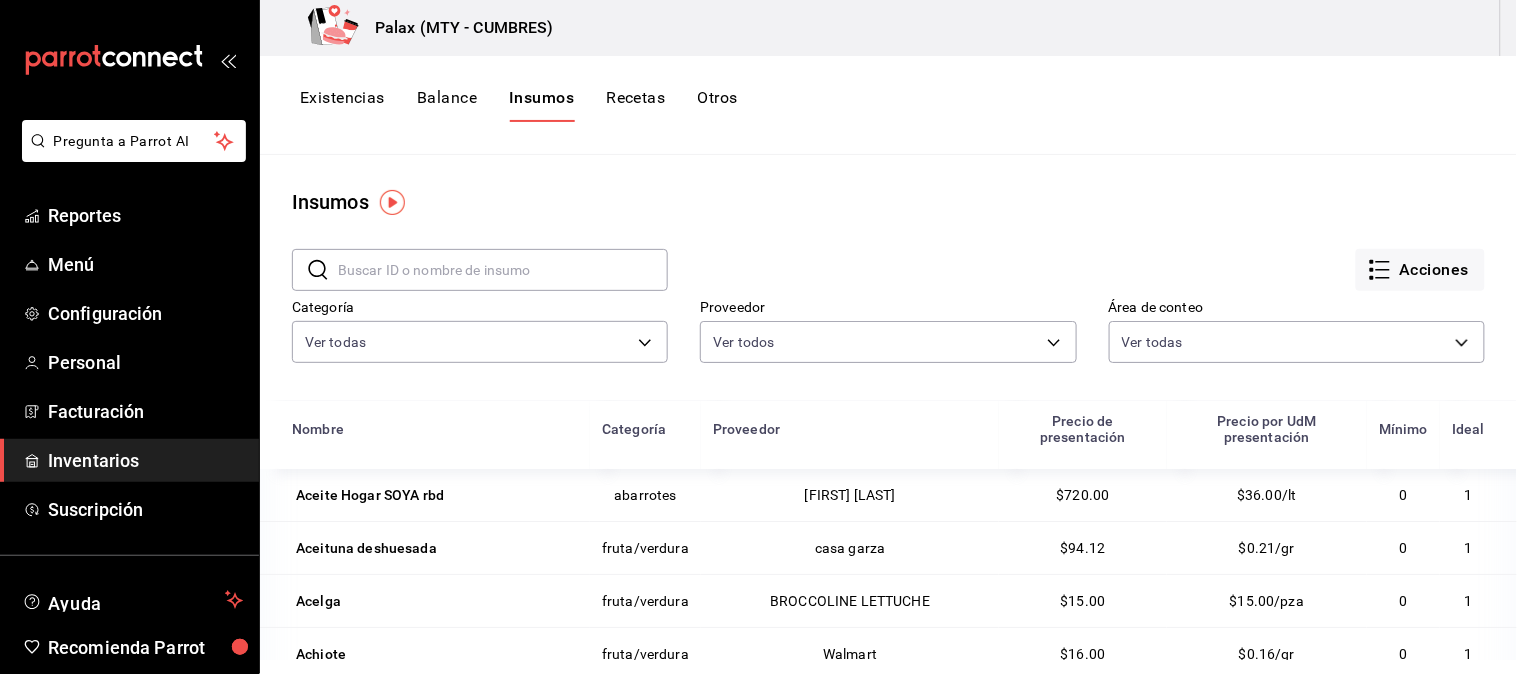 click at bounding box center [503, 270] 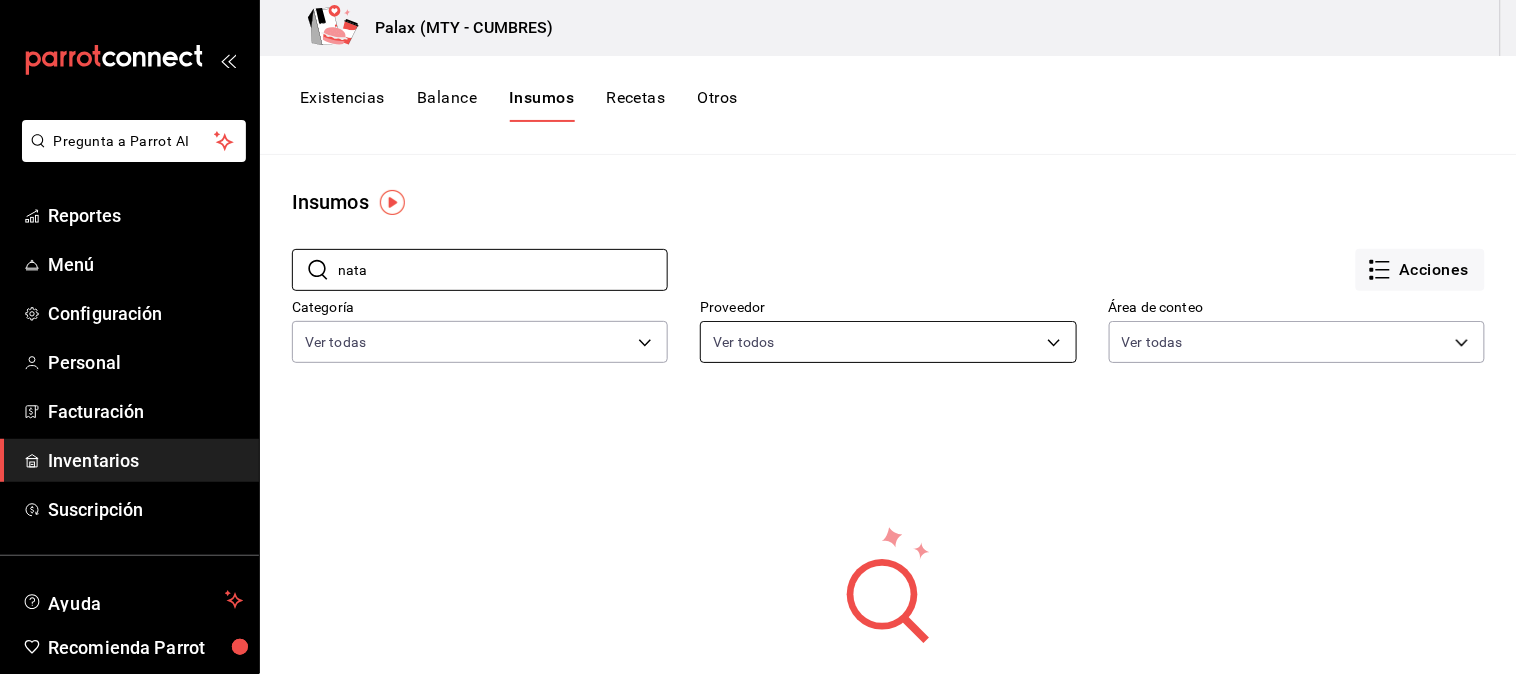 type on "nata" 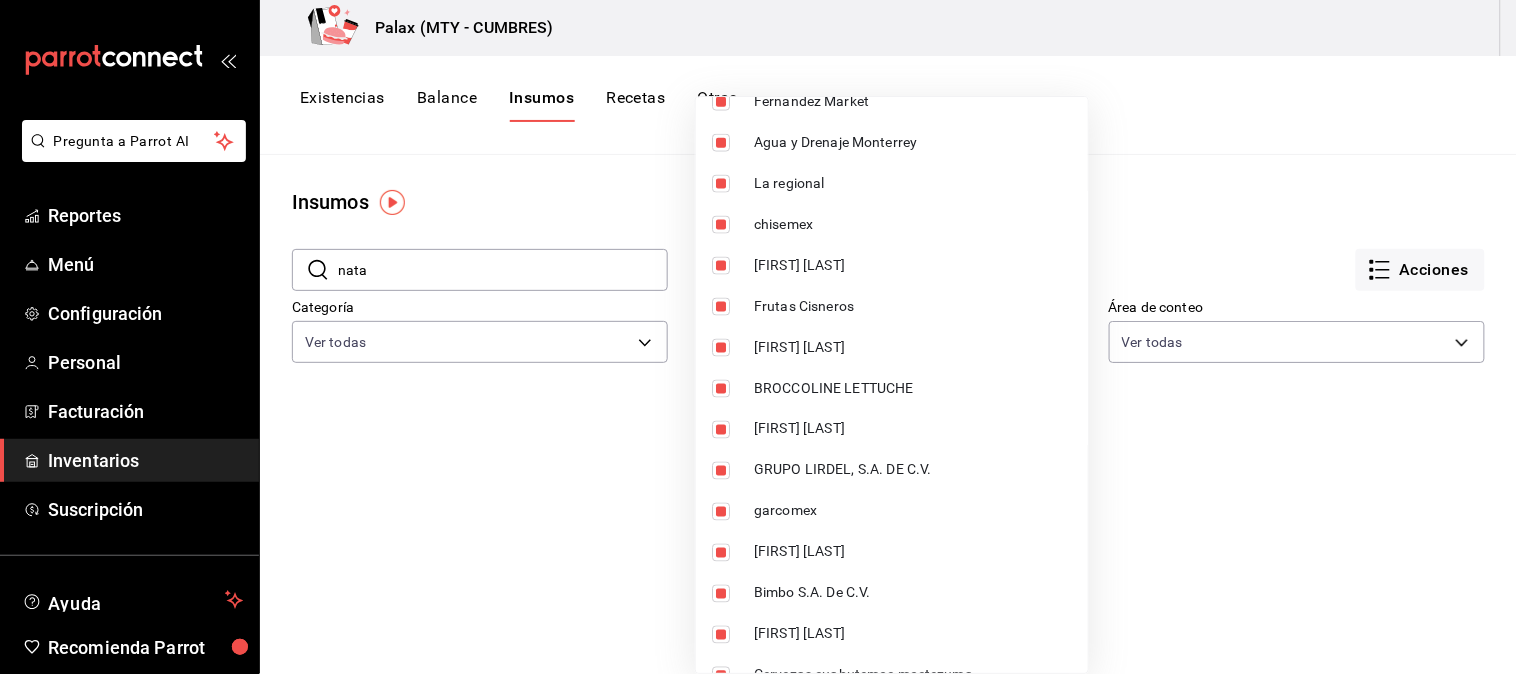 scroll, scrollTop: 777, scrollLeft: 0, axis: vertical 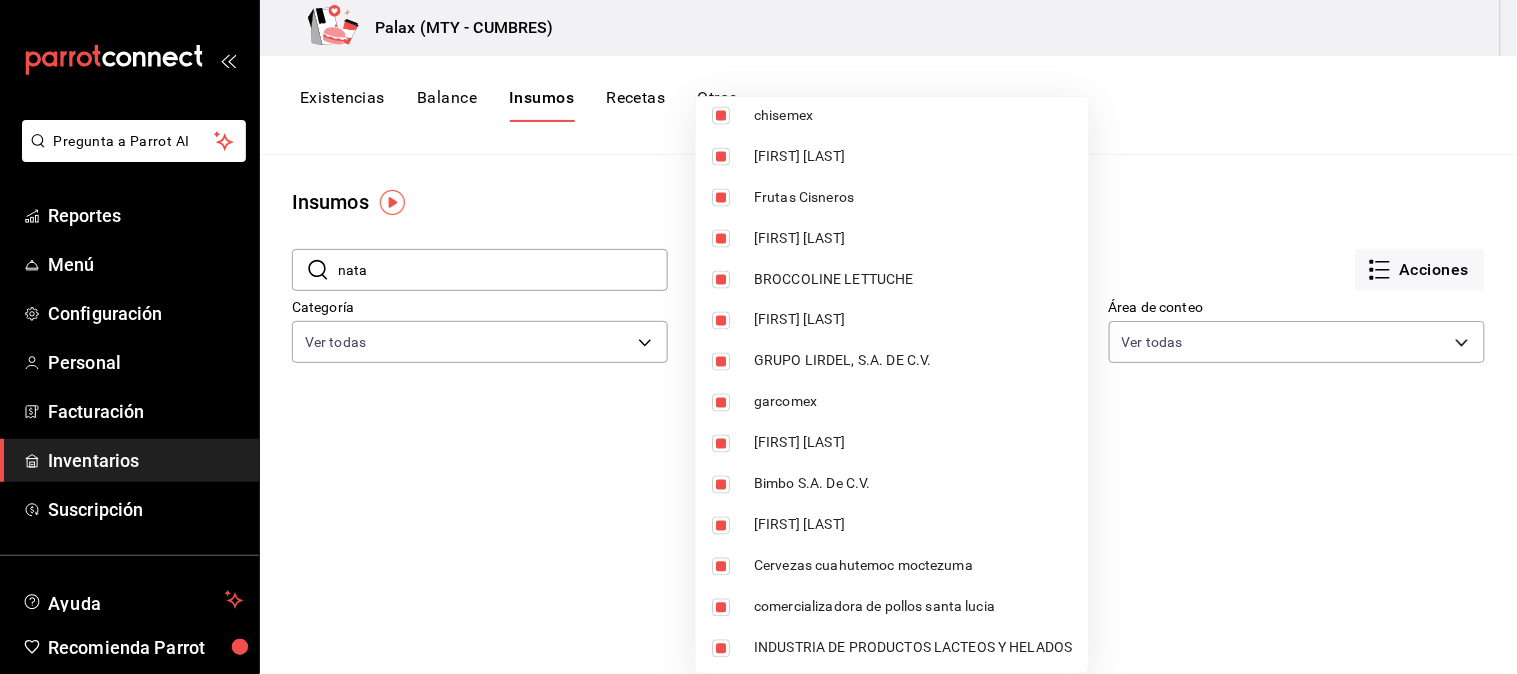 click at bounding box center (758, 337) 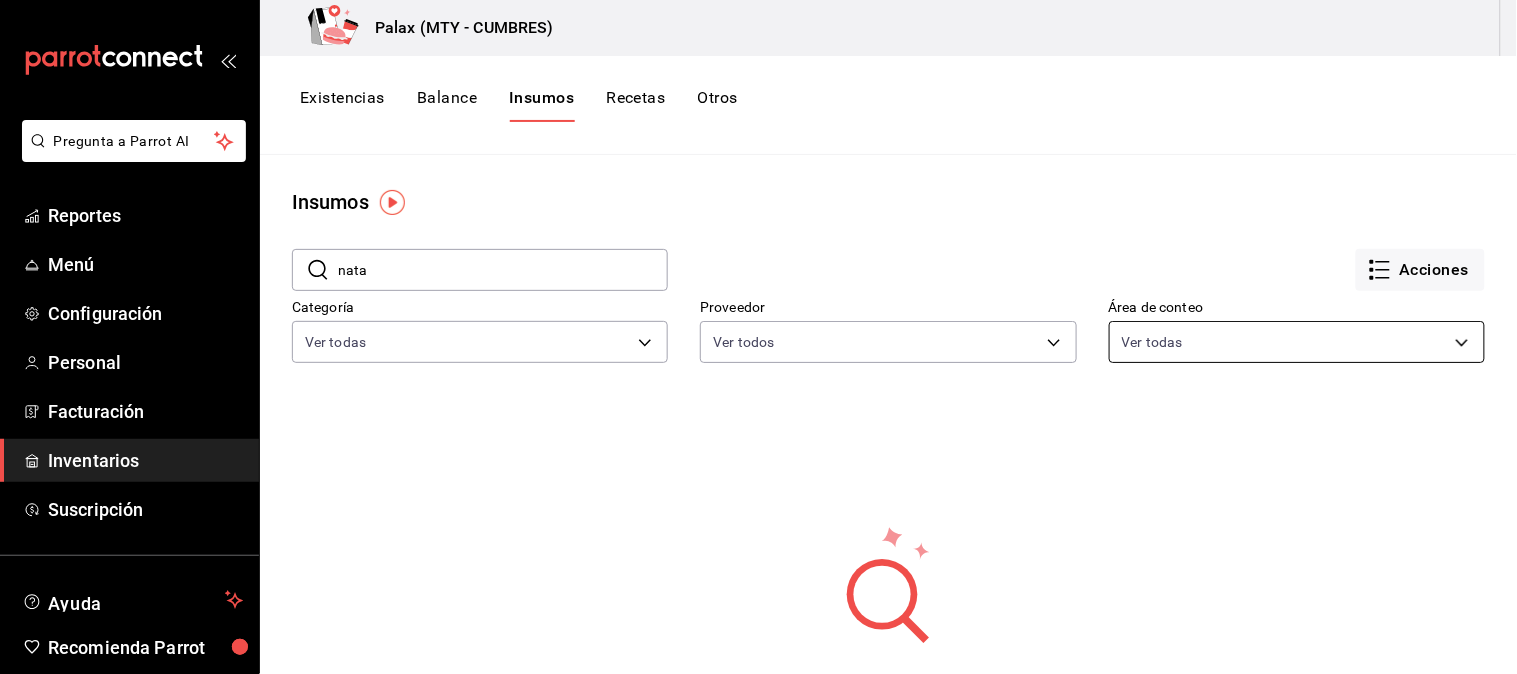 click on "Pregunta a Parrot AI Reportes   Menú   Configuración   Personal   Facturación   Inventarios   Suscripción   Ayuda Recomienda Parrot   Jaqueline N   Sugerir nueva función   Palax (MTY - CUMBRES) Existencias Balance Insumos Recetas Otros Insumos ​ nata ​ Acciones Categoría Ver todas 1bd5924b-a116-43cc-a1f3-b2230b5d895a,295ba39c-74a3-434c-af72-f852c590be20,861d8c7b-bc93-4875-acc2-796e211b2c27,8cc70f9a-ddf4-445b-9667-85d8a9692a84,5d8a14b9-bf3b-4005-bb9f-8a8c2547c405,5c9ac129-6de3-4aed-a2ca-27dd8f42c079,419ed886-a751-4737-a18c-9a15b863b12b,604daf49-e175-4efc-9e9e-d5d5b0c3c47a,96fe7b55-ffce-4600-b8a9-e1eb0c902baa,3fb0f05f-effb-4fb5-92d4-c405cfc0e9e0 Proveedor Ver todos Área de conteo Ver todas 9a483cde-1efa-4266-abdf-a8e03cdb3fc3,e8b6a878-6dfd-40f6-a35e-045f81c1f6cf No se han encontrado resultados. Parece que no podemos encontrar ningún resultado basado en su búsqueda, intenta de nuevo. GANA 1 MES GRATIS EN TU SUSCRIPCIÓN AQUÍ Ver video tutorial Ir a video Pregunta a Parrot AI Reportes   Menú" at bounding box center (758, 330) 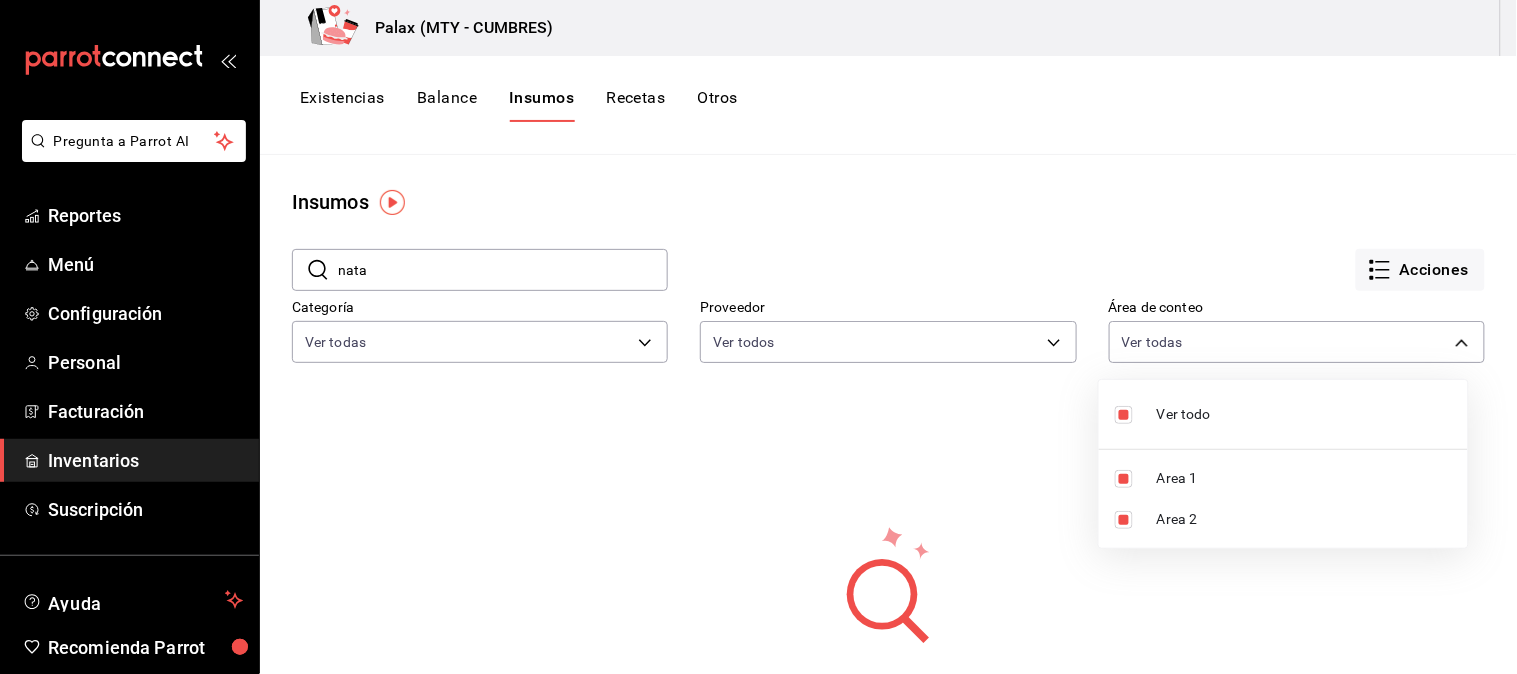 click at bounding box center (758, 337) 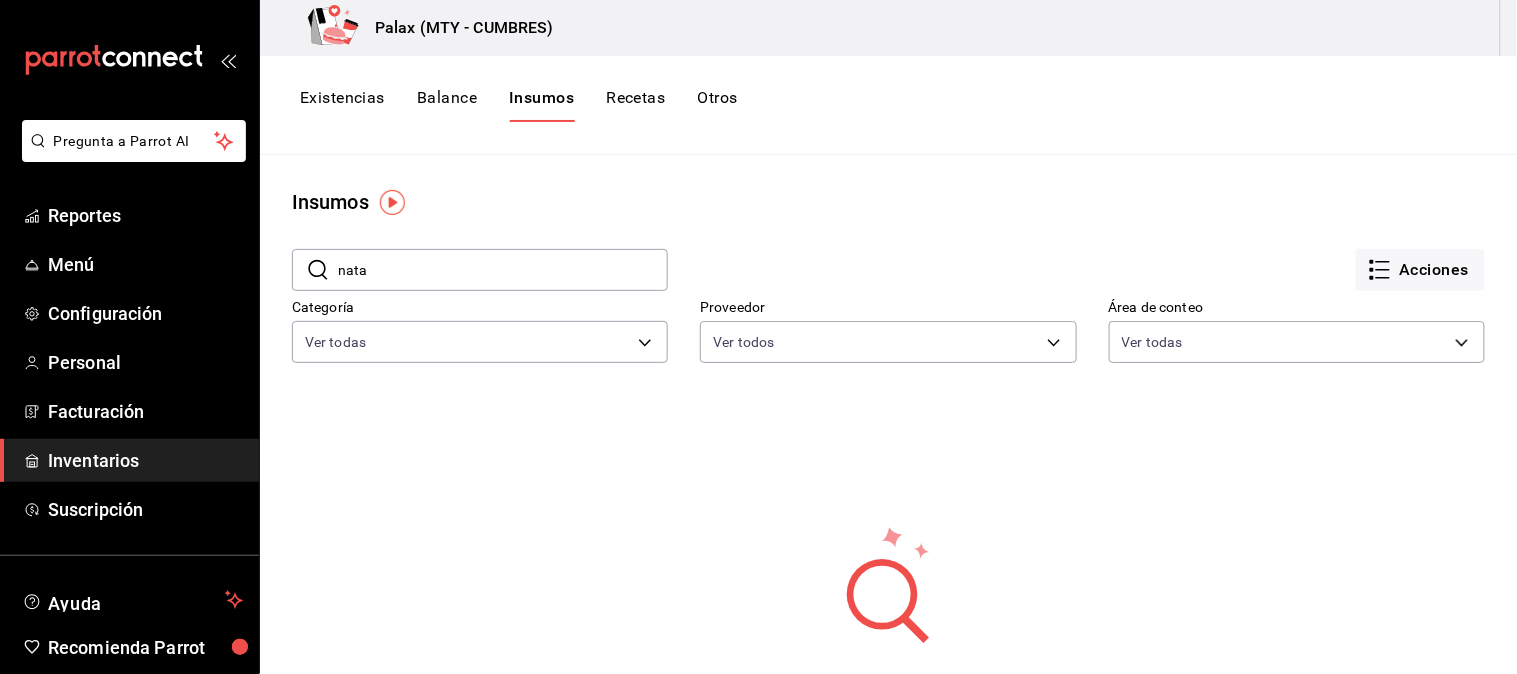 click on "​ nata ​" at bounding box center [480, 270] 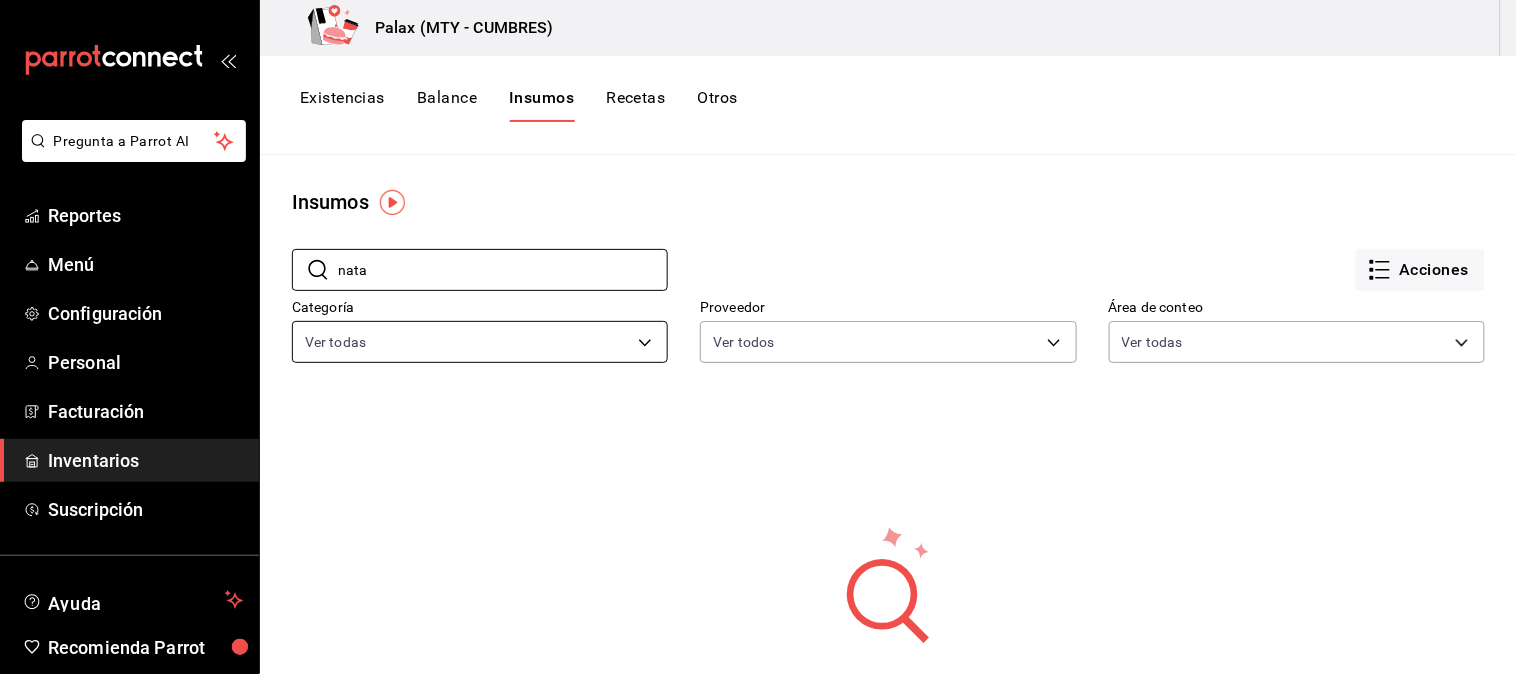 click on "Pregunta a Parrot AI Reportes   Menú   Configuración   Personal   Facturación   Inventarios   Suscripción   Ayuda Recomienda Parrot   Jaqueline N   Sugerir nueva función   Palax (MTY - CUMBRES) Existencias Balance Insumos Recetas Otros Insumos ​ nata ​ Acciones Categoría Ver todas 1bd5924b-a116-43cc-a1f3-b2230b5d895a,295ba39c-74a3-434c-af72-f852c590be20,861d8c7b-bc93-4875-acc2-796e211b2c27,8cc70f9a-ddf4-445b-9667-85d8a9692a84,5d8a14b9-bf3b-4005-bb9f-8a8c2547c405,5c9ac129-6de3-4aed-a2ca-27dd8f42c079,419ed886-a751-4737-a18c-9a15b863b12b,604daf49-e175-4efc-9e9e-d5d5b0c3c47a,96fe7b55-ffce-4600-b8a9-e1eb0c902baa,3fb0f05f-effb-4fb5-92d4-c405cfc0e9e0 Proveedor Ver todos Área de conteo Ver todas 9a483cde-1efa-4266-abdf-a8e03cdb3fc3,e8b6a878-6dfd-40f6-a35e-045f81c1f6cf No se han encontrado resultados. Parece que no podemos encontrar ningún resultado basado en su búsqueda, intenta de nuevo. GANA 1 MES GRATIS EN TU SUSCRIPCIÓN AQUÍ Ver video tutorial Ir a video Pregunta a Parrot AI Reportes   Menú" at bounding box center (758, 330) 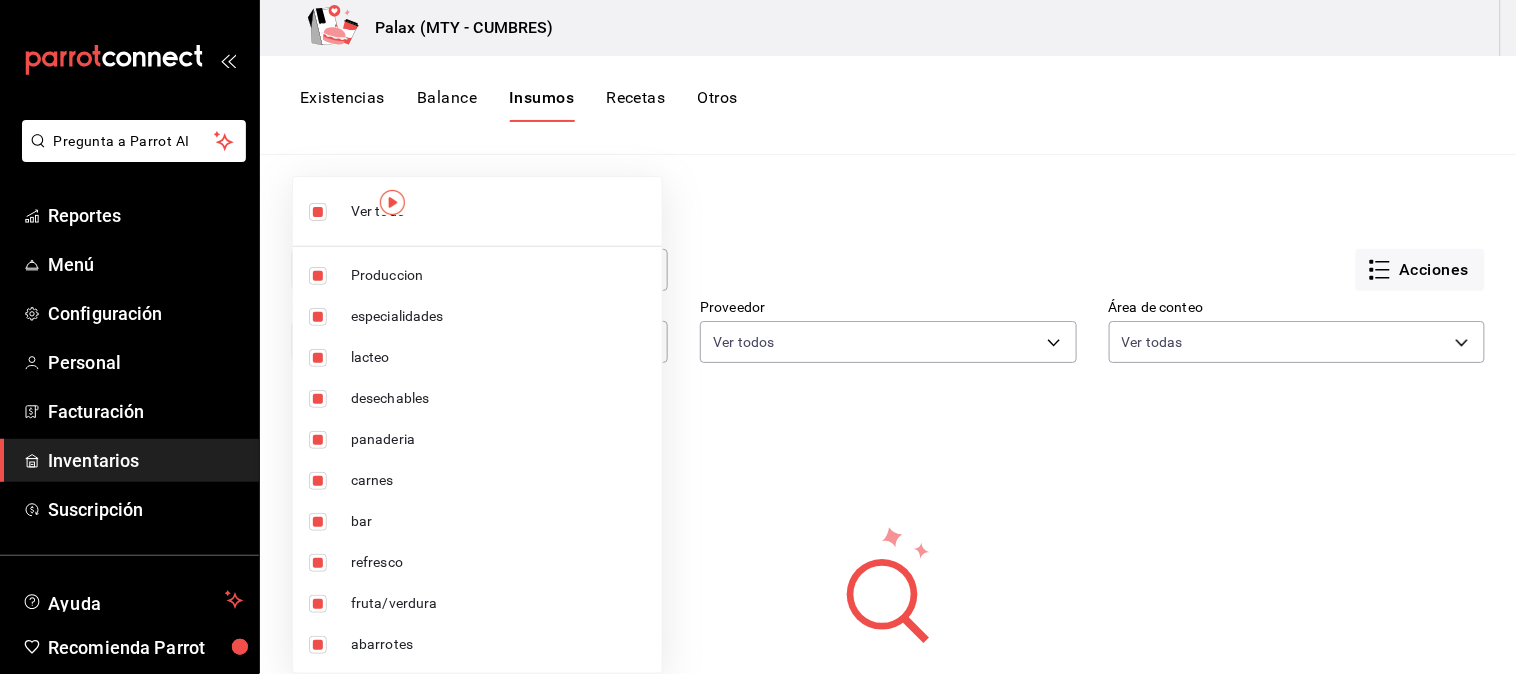 click at bounding box center [758, 337] 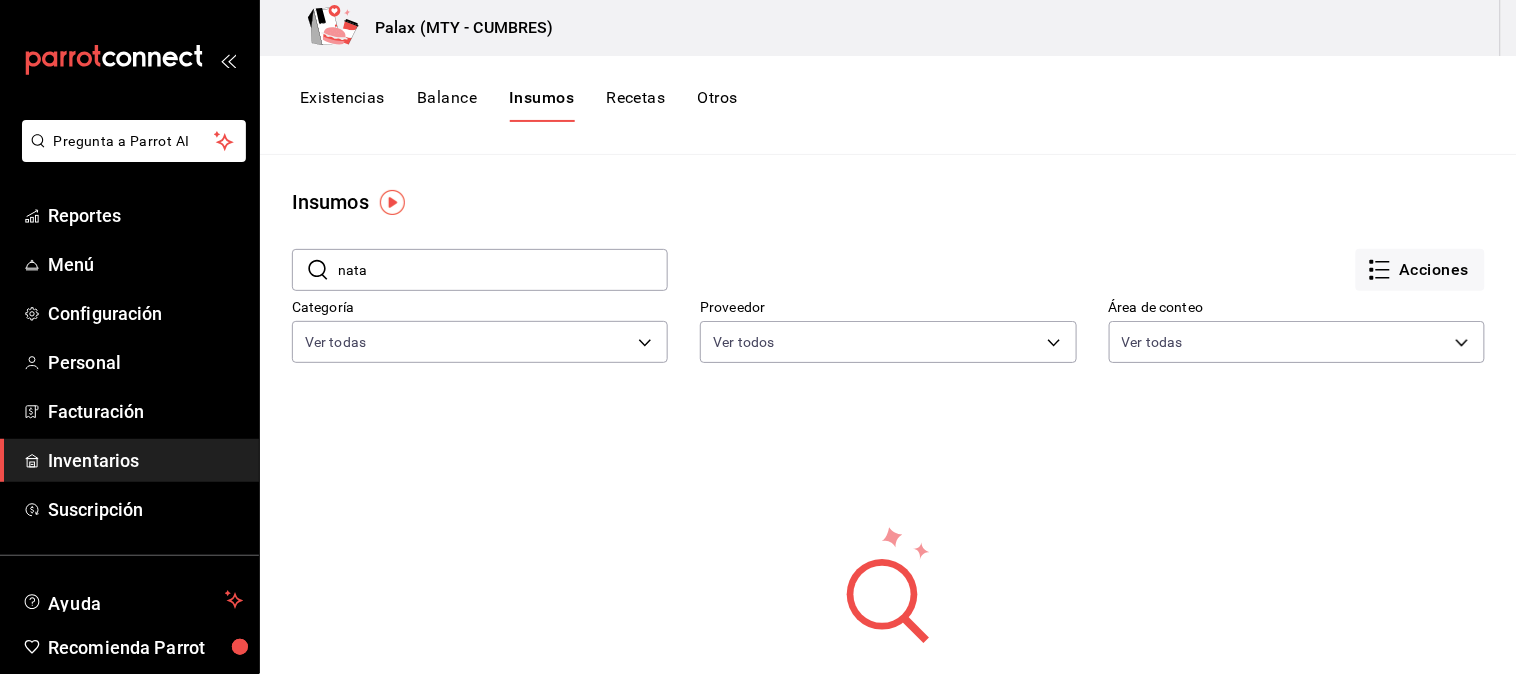 click at bounding box center (392, 202) 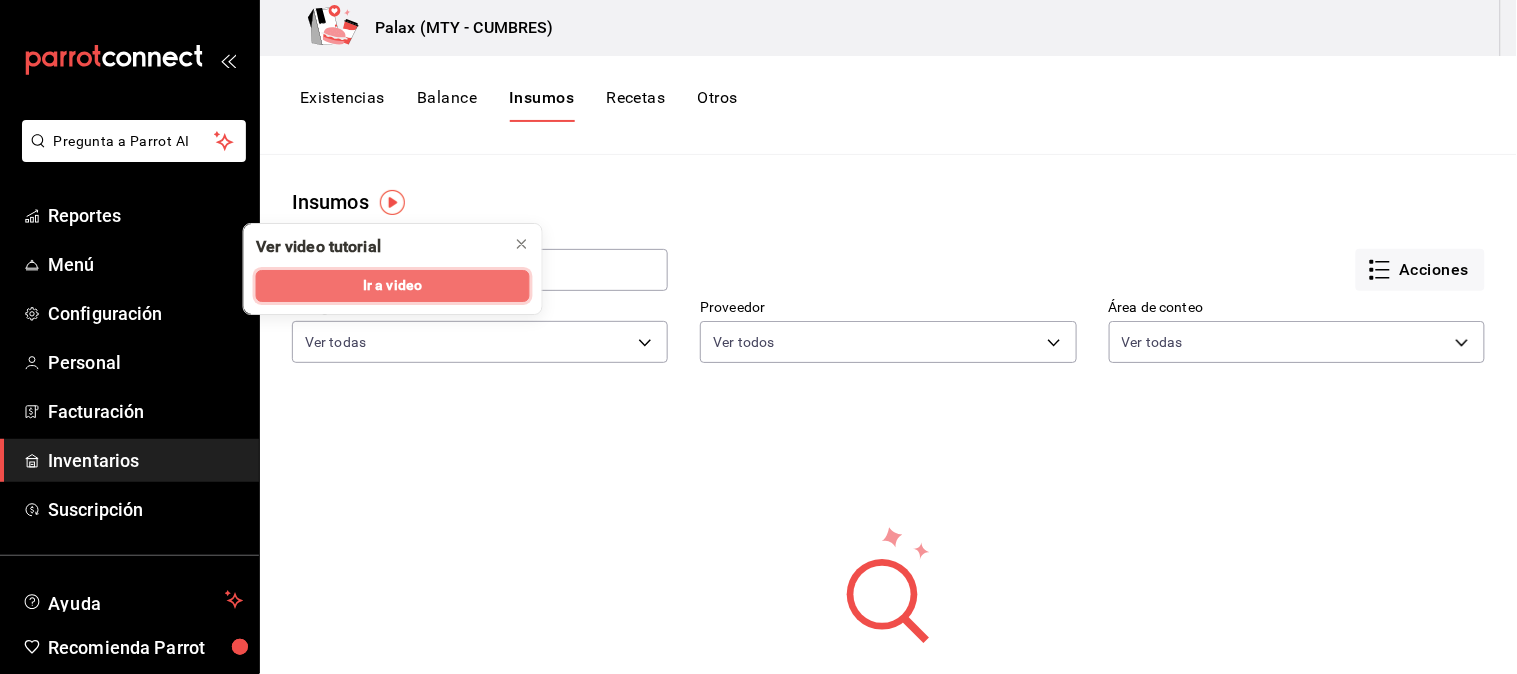 click on "Ir a video" at bounding box center (393, 286) 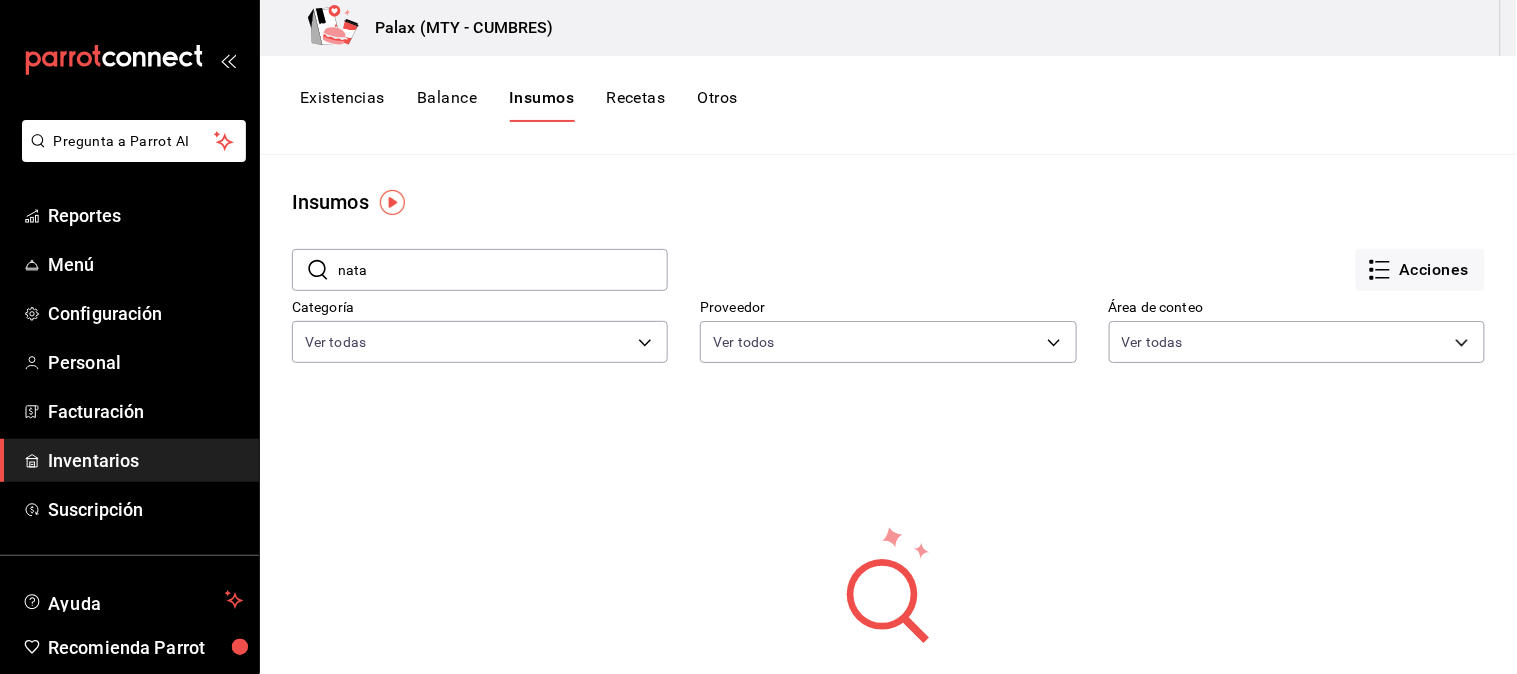 click on "Otros" at bounding box center [718, 105] 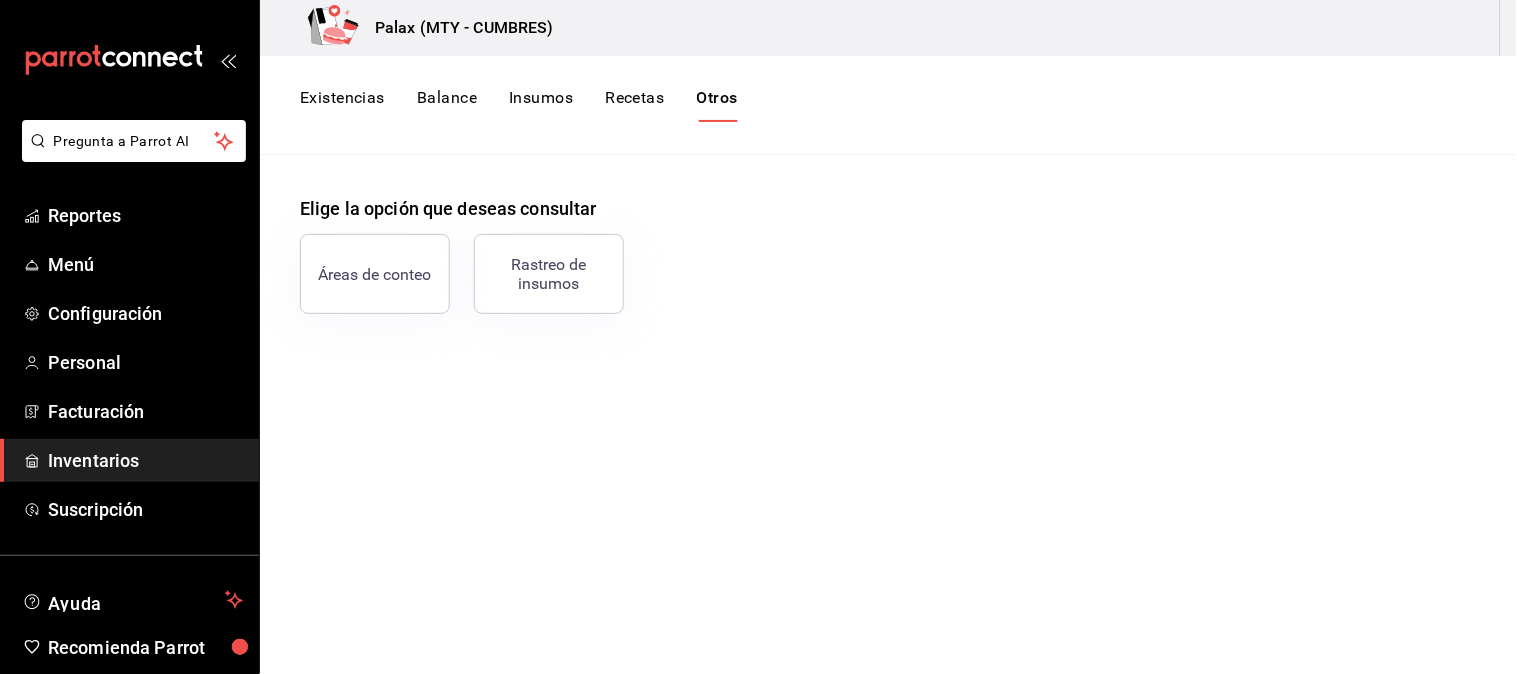 click on "Insumos" at bounding box center [541, 105] 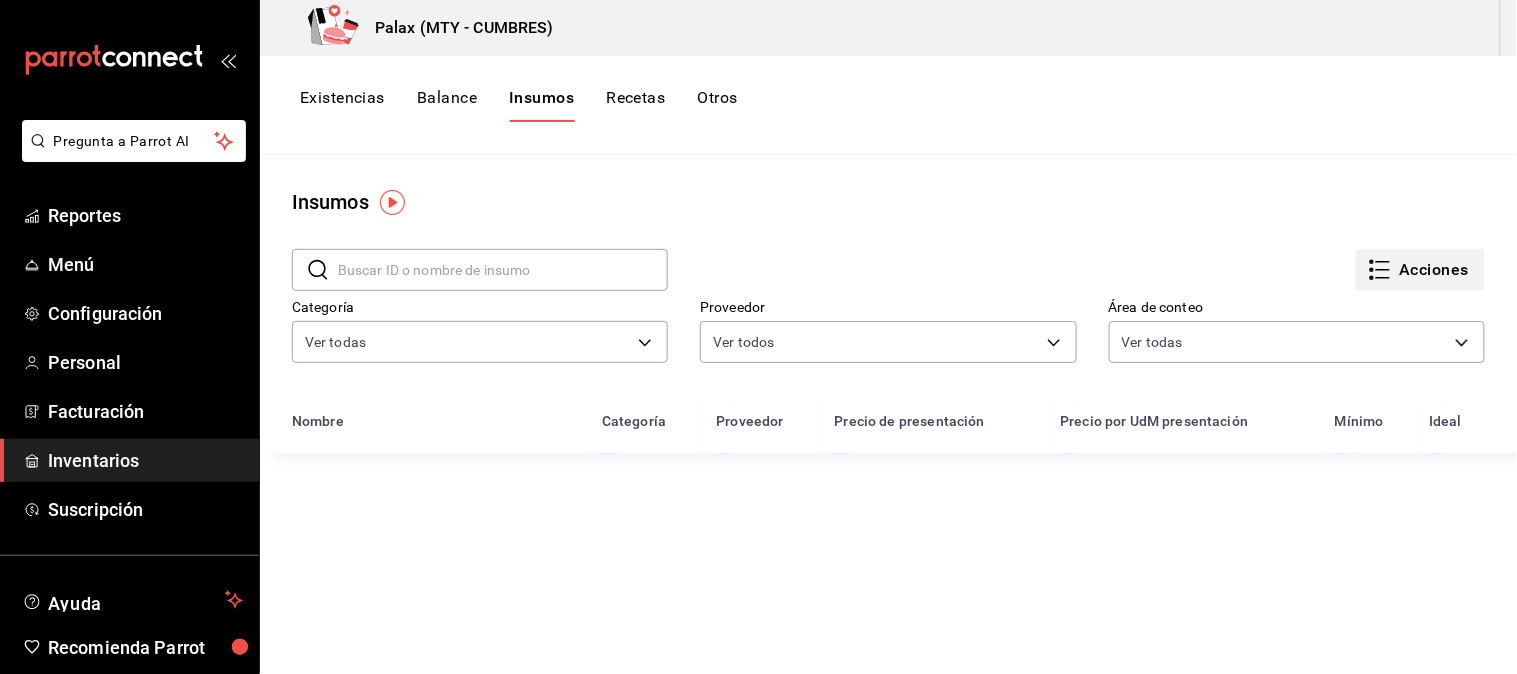 click on "Acciones" at bounding box center (1420, 270) 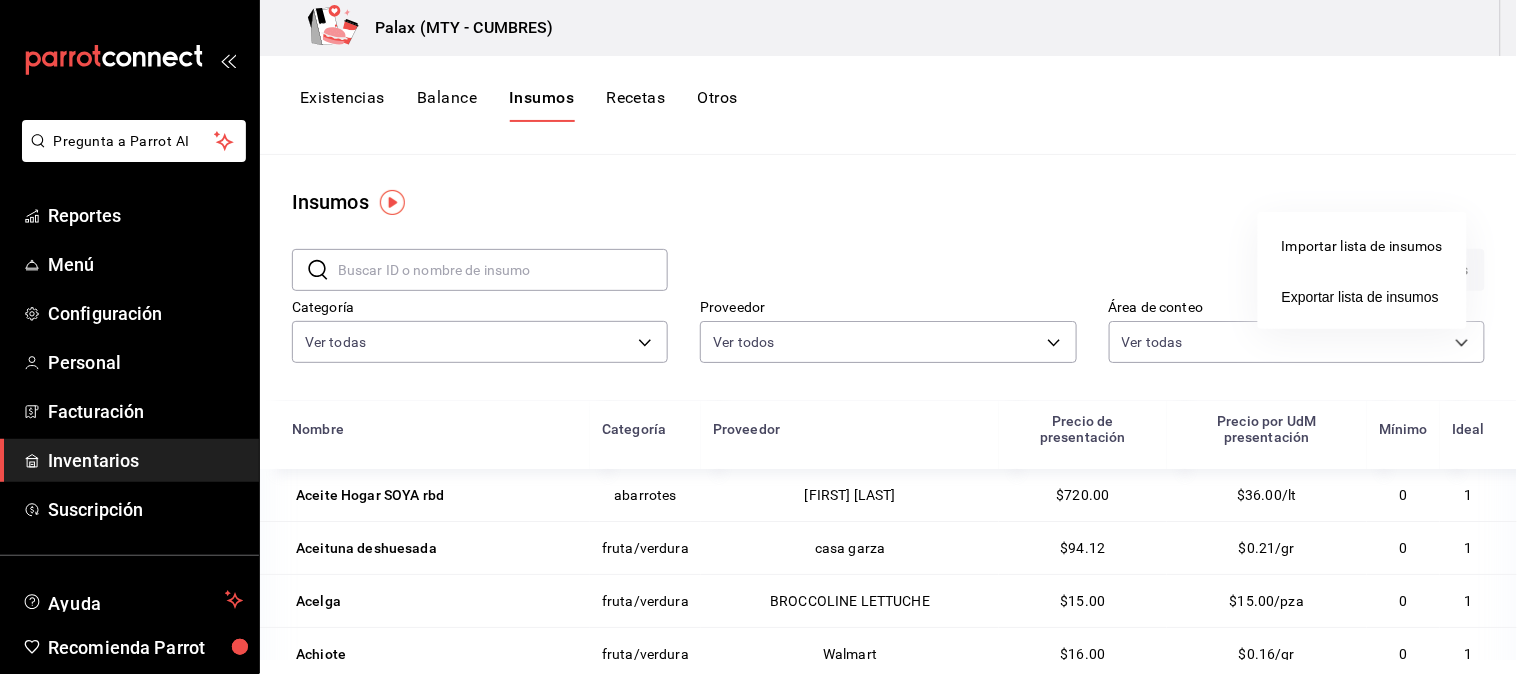 click at bounding box center [758, 337] 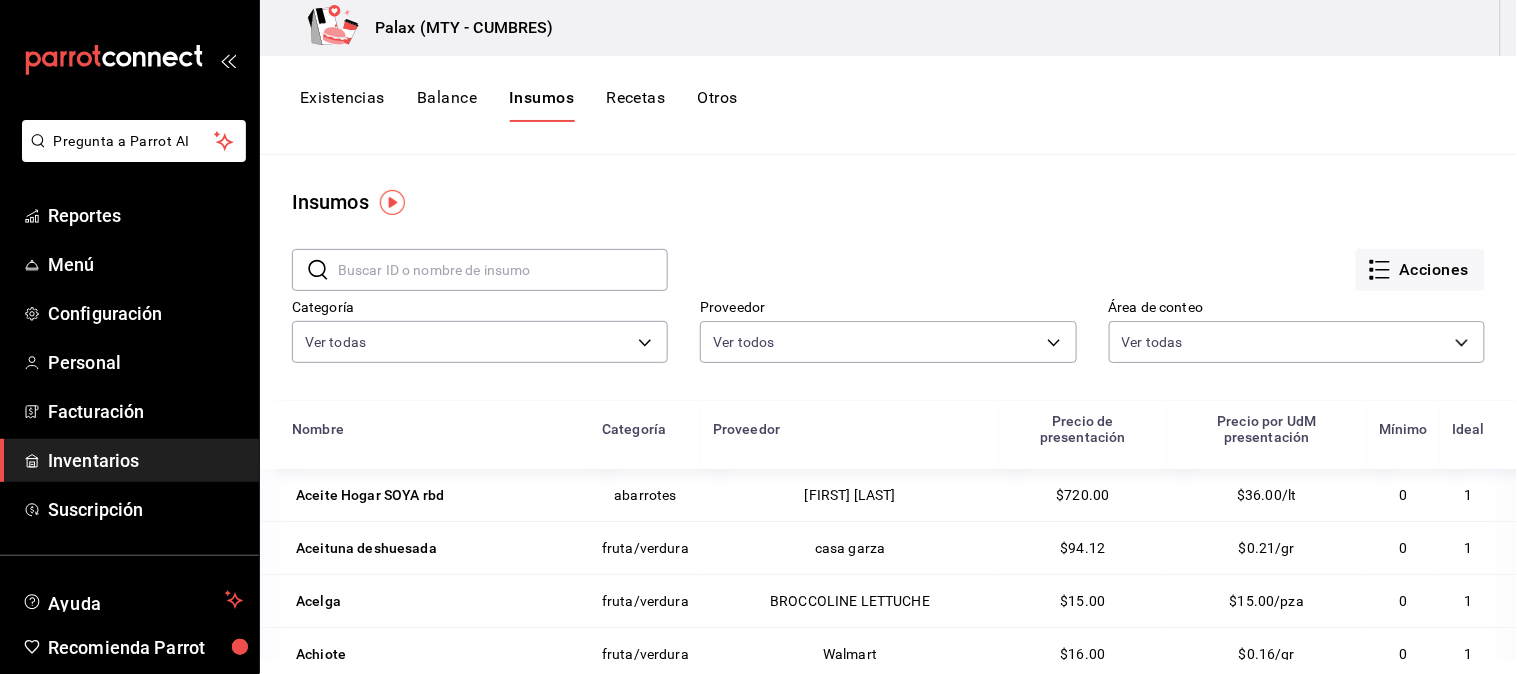 click at bounding box center (503, 270) 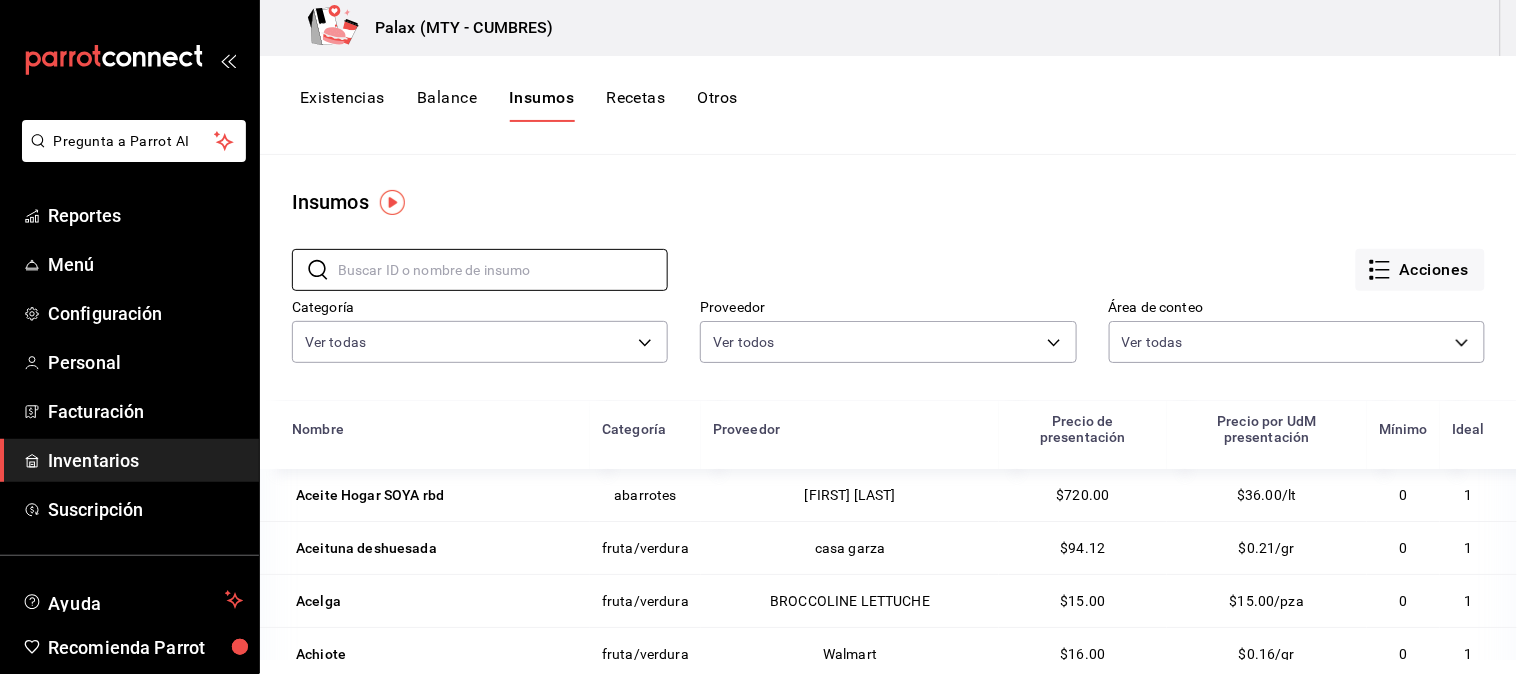 click on "Insumos" at bounding box center (888, 202) 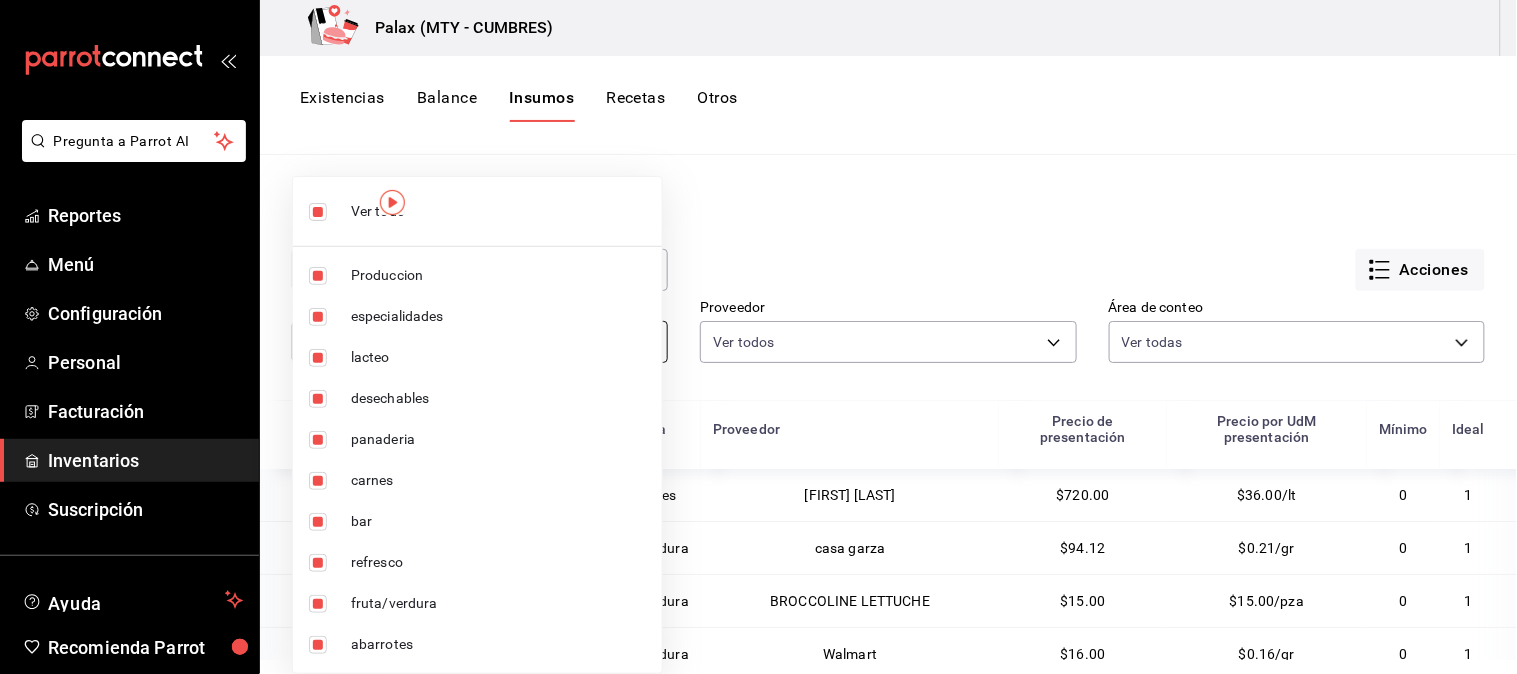 click on "Pregunta a Parrot AI Reportes   Menú   Configuración   Personal   Facturación   Inventarios   Suscripción   Ayuda Recomienda Parrot   Jaqueline N   Sugerir nueva función   Palax (MTY - CUMBRES) Existencias Balance Insumos Recetas Otros Insumos ​ ​ Acciones Categoría Ver todas 1bd5924b-a116-43cc-a1f3-b2230b5d895a,295ba39c-74a3-434c-af72-f852c590be20,861d8c7b-bc93-4875-acc2-796e211b2c27,8cc70f9a-ddf4-445b-9667-85d8a9692a84,5d8a14b9-bf3b-4005-bb9f-8a8c2547c405,5c9ac129-6de3-4aed-a2ca-27dd8f42c079,419ed886-a751-4737-a18c-9a15b863b12b,604daf49-e175-4efc-9e9e-d5d5b0c3c47a,96fe7b55-ffce-4600-b8a9-e1eb0c902baa,3fb0f05f-effb-4fb5-92d4-c405cfc0e9e0 Proveedor Ver todos Área de conteo Ver todas 9a483cde-1efa-4266-abdf-a8e03cdb3fc3,e8b6a878-6dfd-40f6-a35e-045f81c1f6cf Nombre Categoría Proveedor Precio de presentación Precio por UdM presentación Mínimo Ideal Aceite Hogar SOYA rbd abarrotes Mauricio Villarreal Chapa $720.00 $36.00/lt 0 1 Aceituna deshuesada fruta/verdura casa garza $94.12 $0.21/gr 0 1 Acelga" at bounding box center (758, 330) 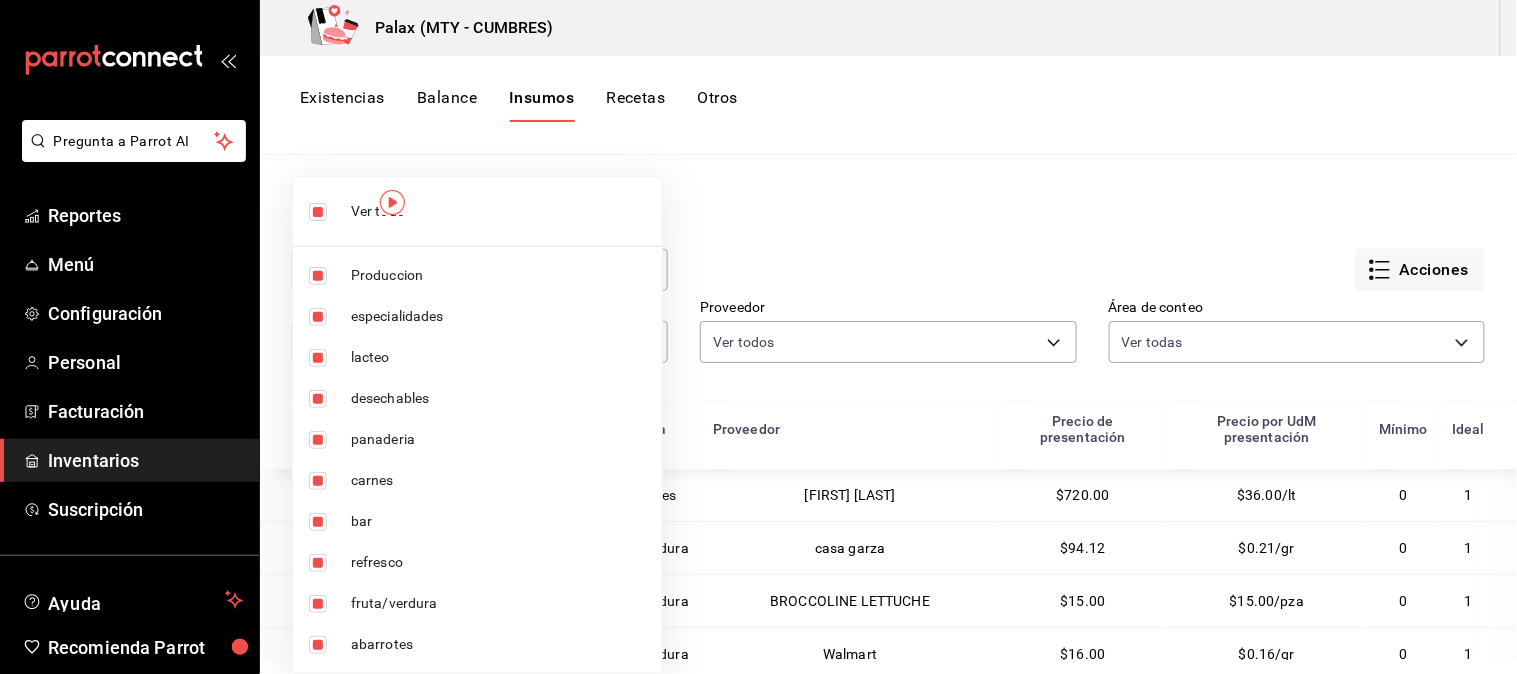 click at bounding box center [758, 337] 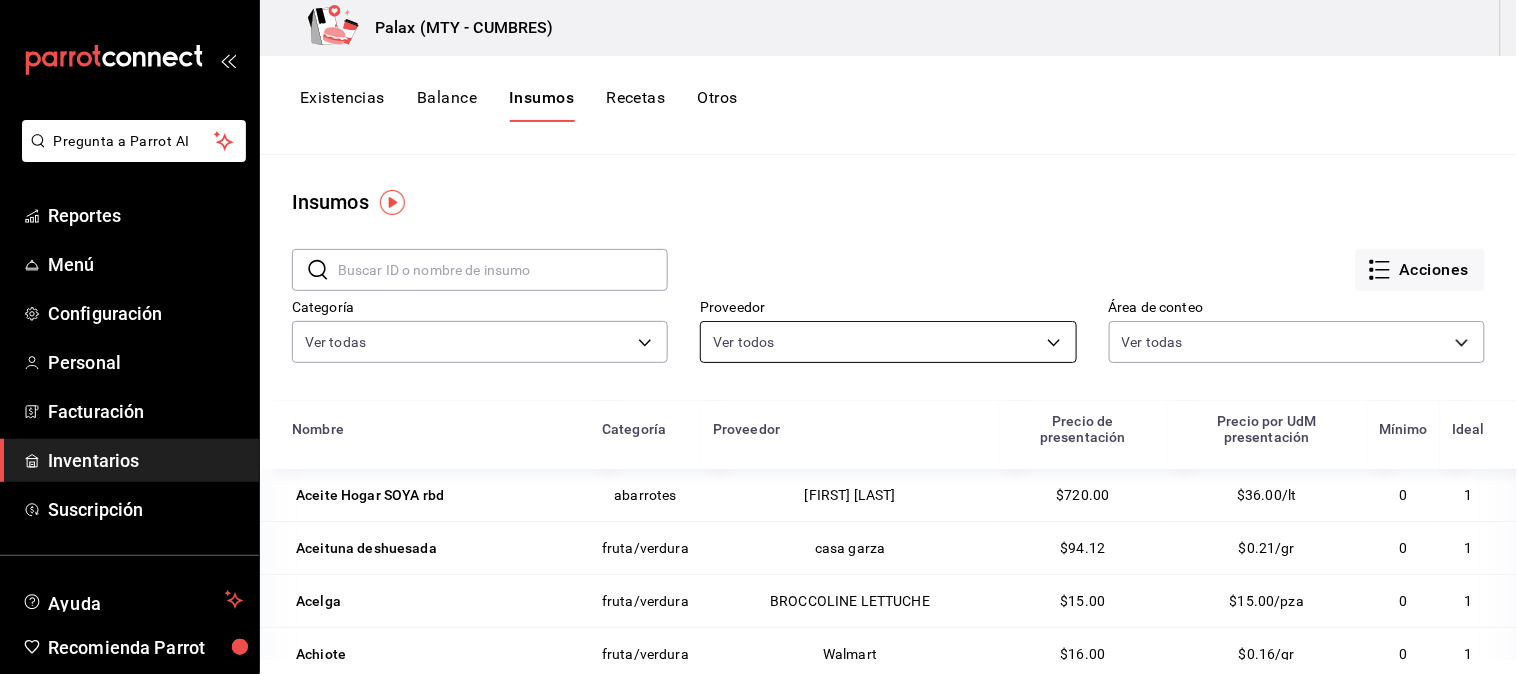 click on "Pregunta a Parrot AI Reportes   Menú   Configuración   Personal   Facturación   Inventarios   Suscripción   Ayuda Recomienda Parrot   Jaqueline N   Sugerir nueva función   Palax (MTY - CUMBRES) Existencias Balance Insumos Recetas Otros Insumos ​ ​ Acciones Categoría Ver todas 1bd5924b-a116-43cc-a1f3-b2230b5d895a,295ba39c-74a3-434c-af72-f852c590be20,861d8c7b-bc93-4875-acc2-796e211b2c27,8cc70f9a-ddf4-445b-9667-85d8a9692a84,5d8a14b9-bf3b-4005-bb9f-8a8c2547c405,5c9ac129-6de3-4aed-a2ca-27dd8f42c079,419ed886-a751-4737-a18c-9a15b863b12b,604daf49-e175-4efc-9e9e-d5d5b0c3c47a,96fe7b55-ffce-4600-b8a9-e1eb0c902baa,3fb0f05f-effb-4fb5-92d4-c405cfc0e9e0 Proveedor Ver todos Área de conteo Ver todas 9a483cde-1efa-4266-abdf-a8e03cdb3fc3,e8b6a878-6dfd-40f6-a35e-045f81c1f6cf Nombre Categoría Proveedor Precio de presentación Precio por UdM presentación Mínimo Ideal Aceite Hogar SOYA rbd abarrotes Mauricio Villarreal Chapa $720.00 $36.00/lt 0 1 Aceituna deshuesada fruta/verdura casa garza $94.12 $0.21/gr 0 1 Acelga" at bounding box center (758, 330) 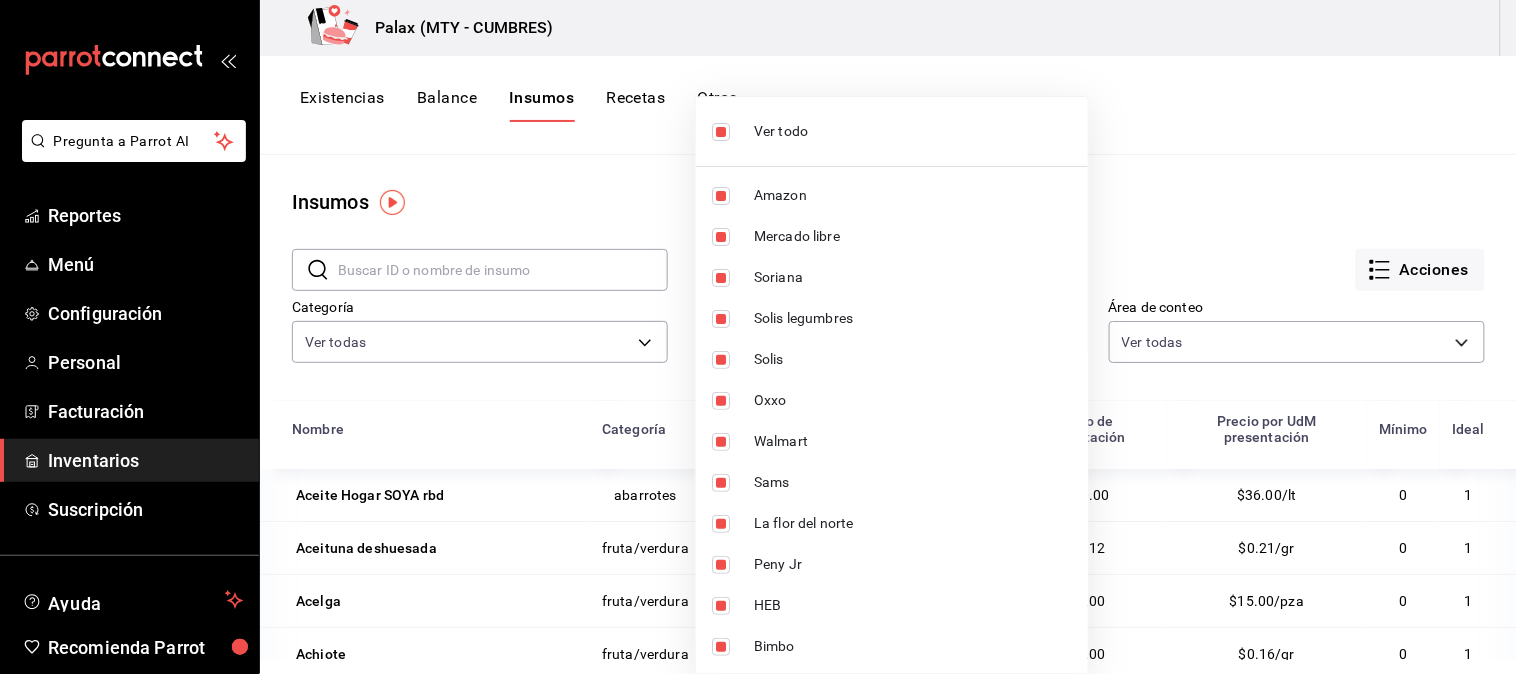 click at bounding box center [758, 337] 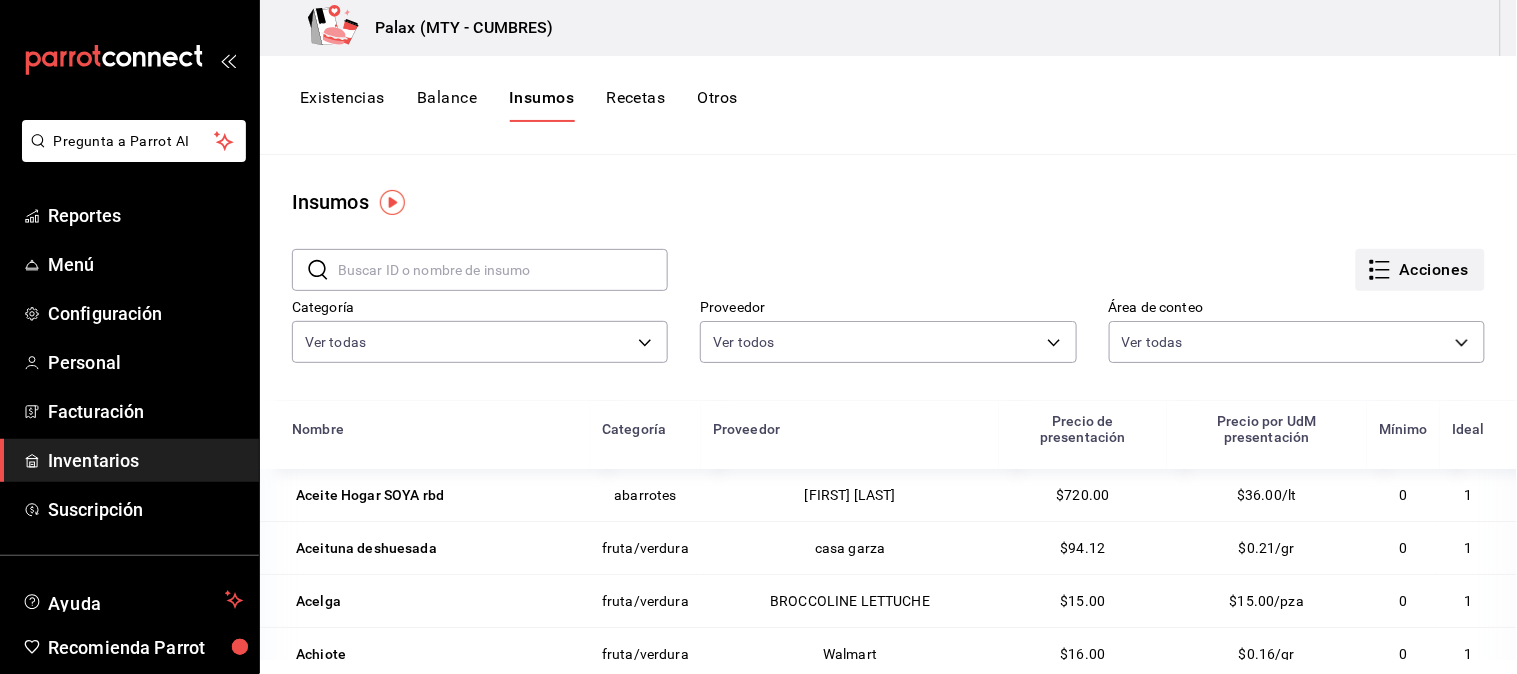 click on "Acciones" at bounding box center (1420, 270) 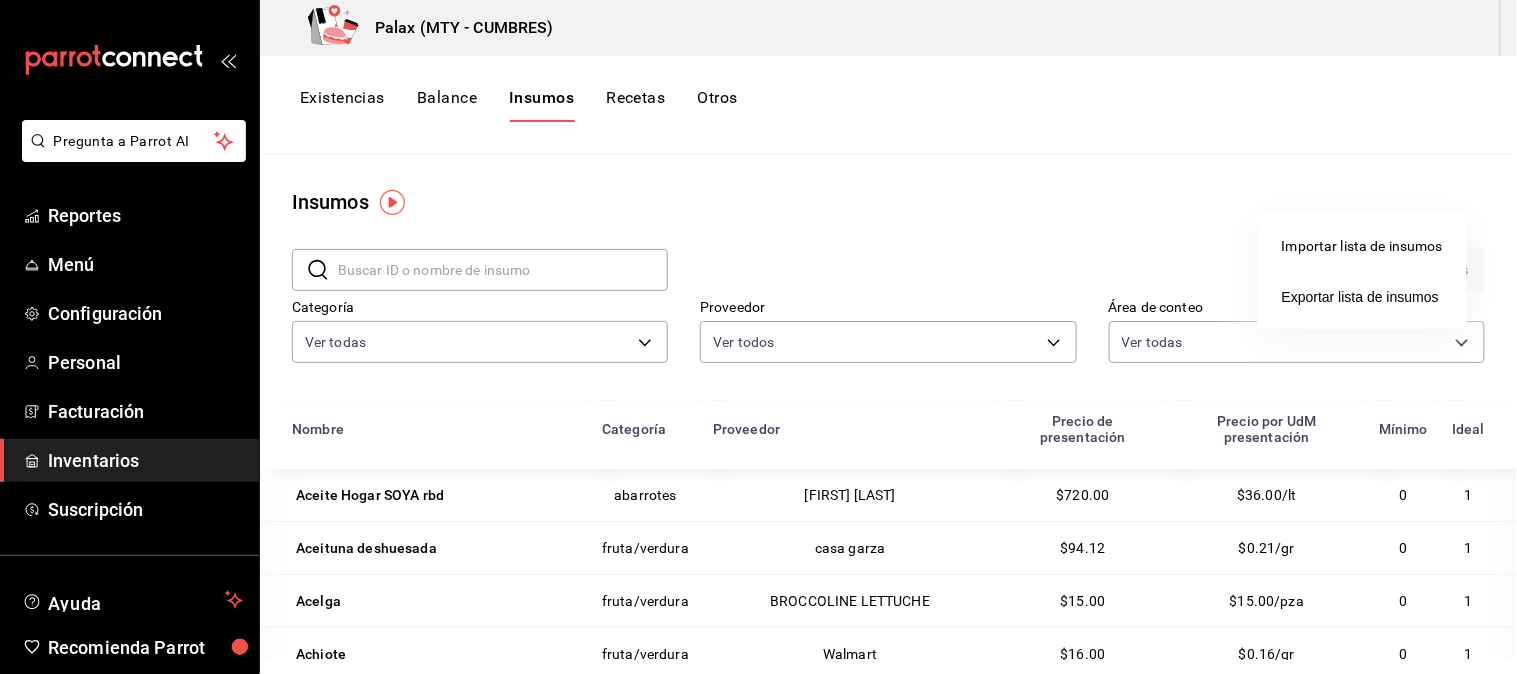 click at bounding box center [758, 337] 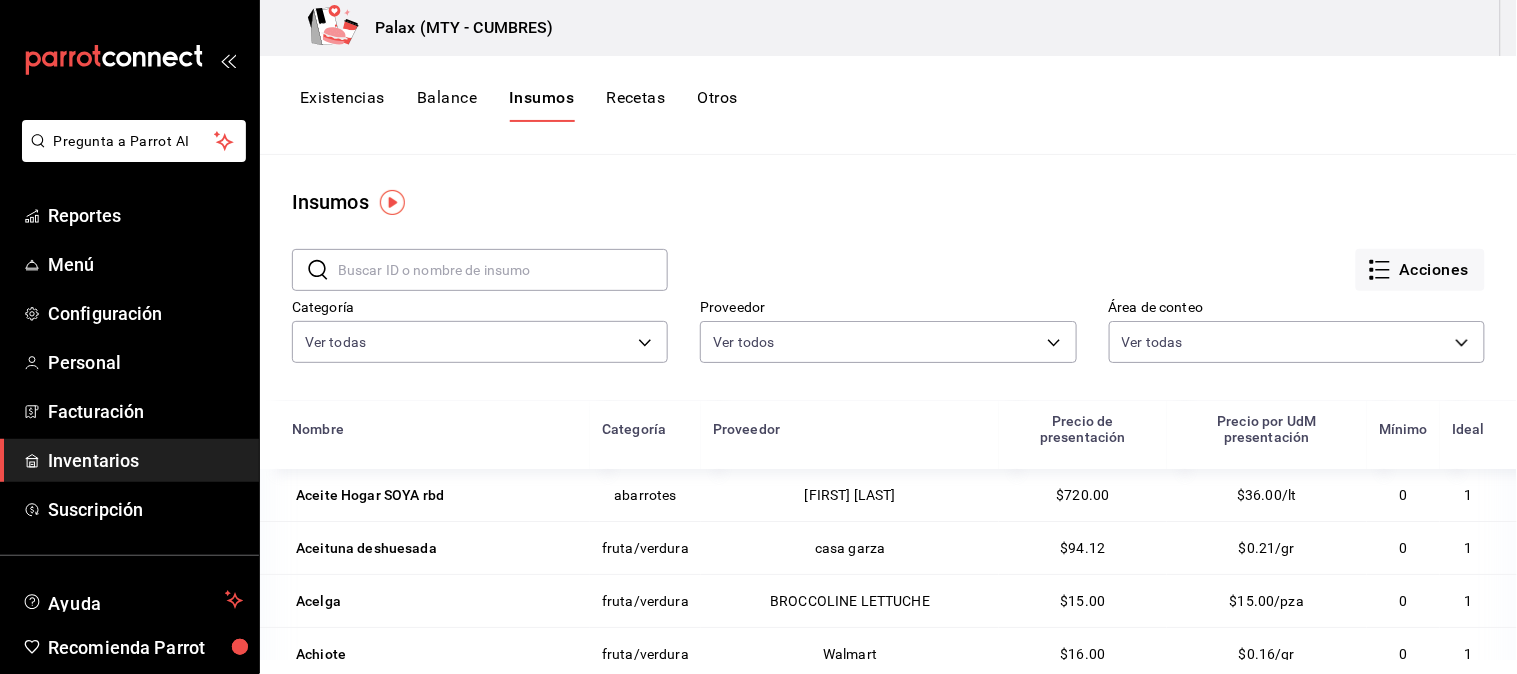 click on "Otros" at bounding box center [718, 105] 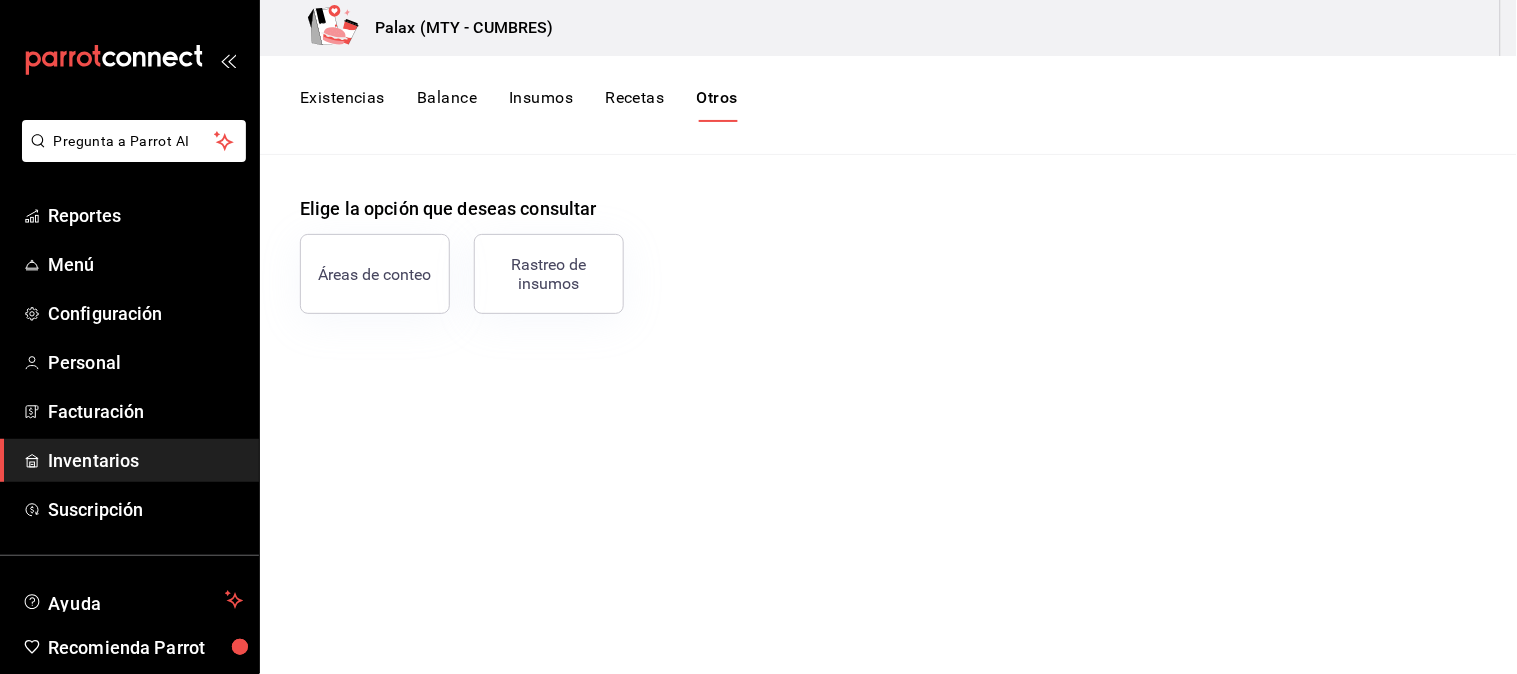 click on "Balance" at bounding box center (447, 105) 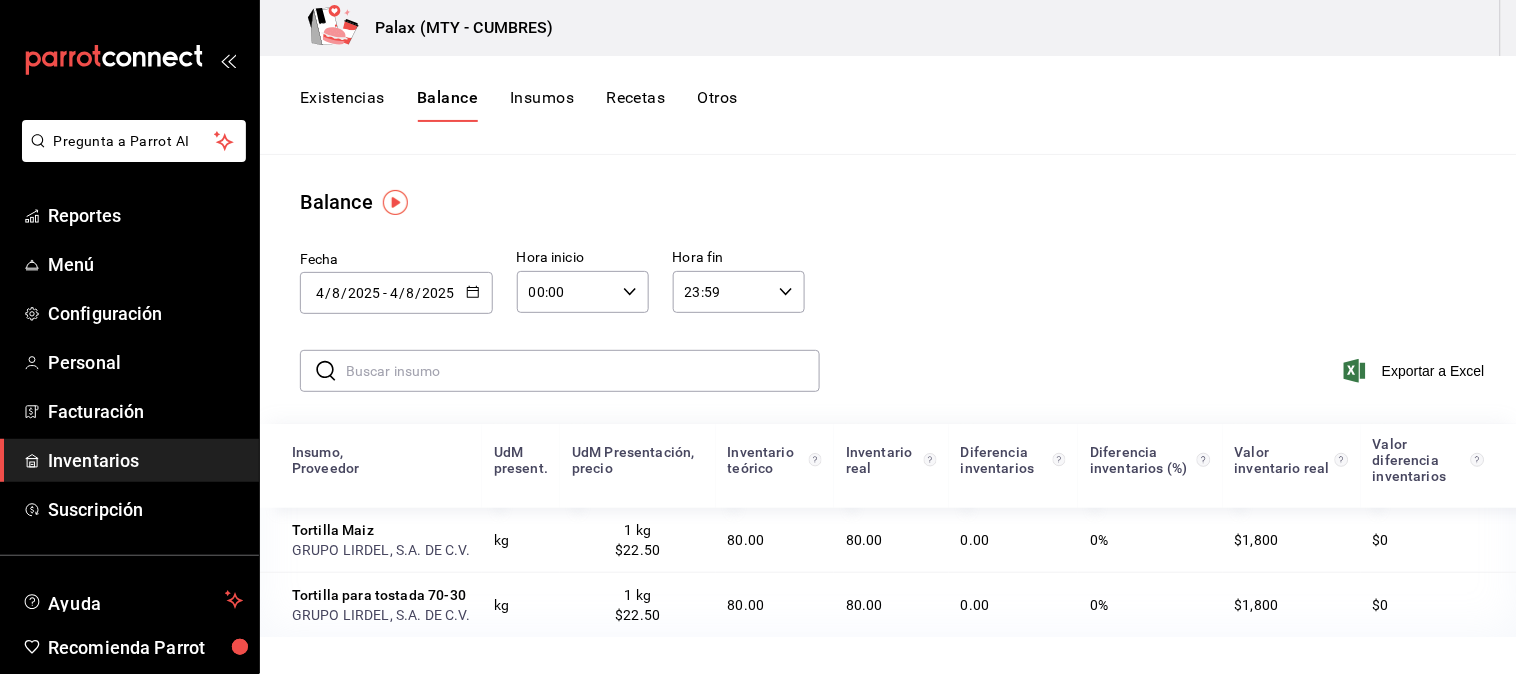 click on "Insumos" at bounding box center (542, 105) 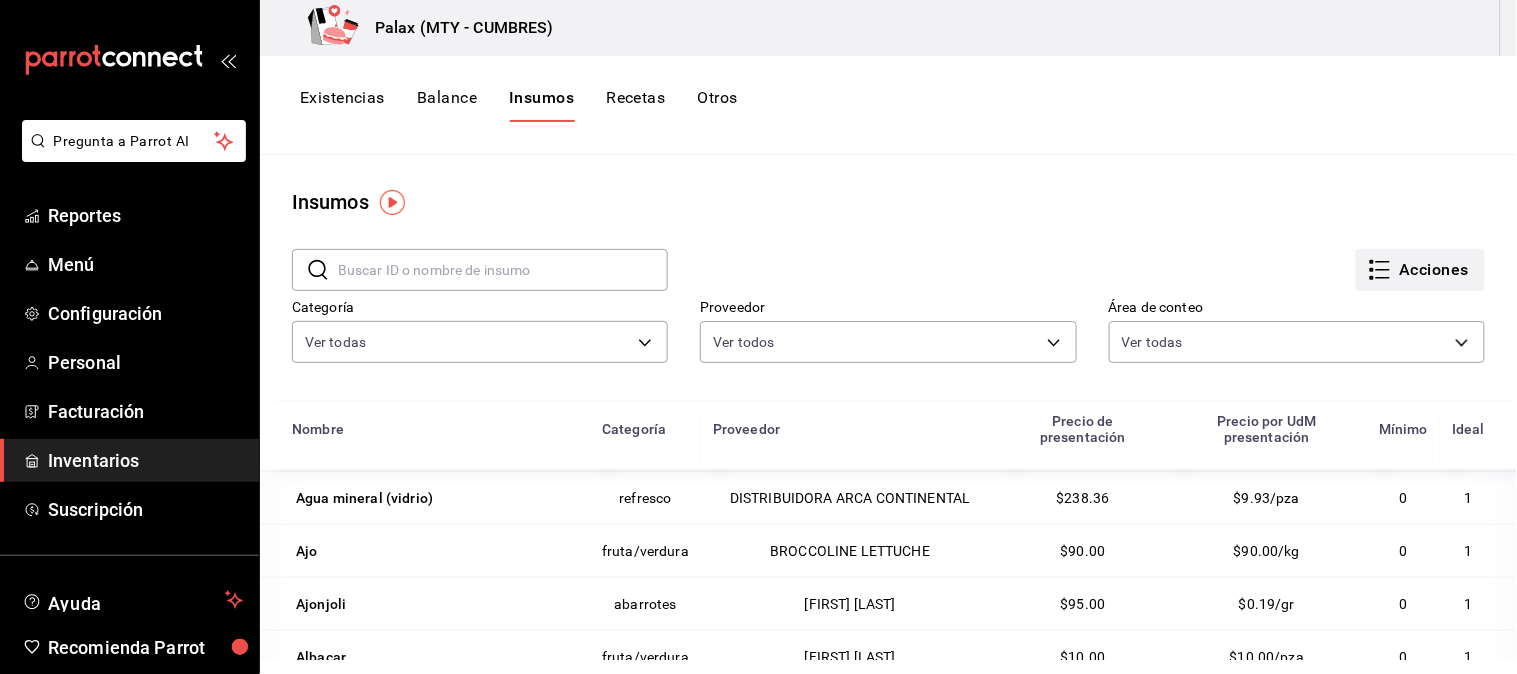 scroll, scrollTop: 222, scrollLeft: 0, axis: vertical 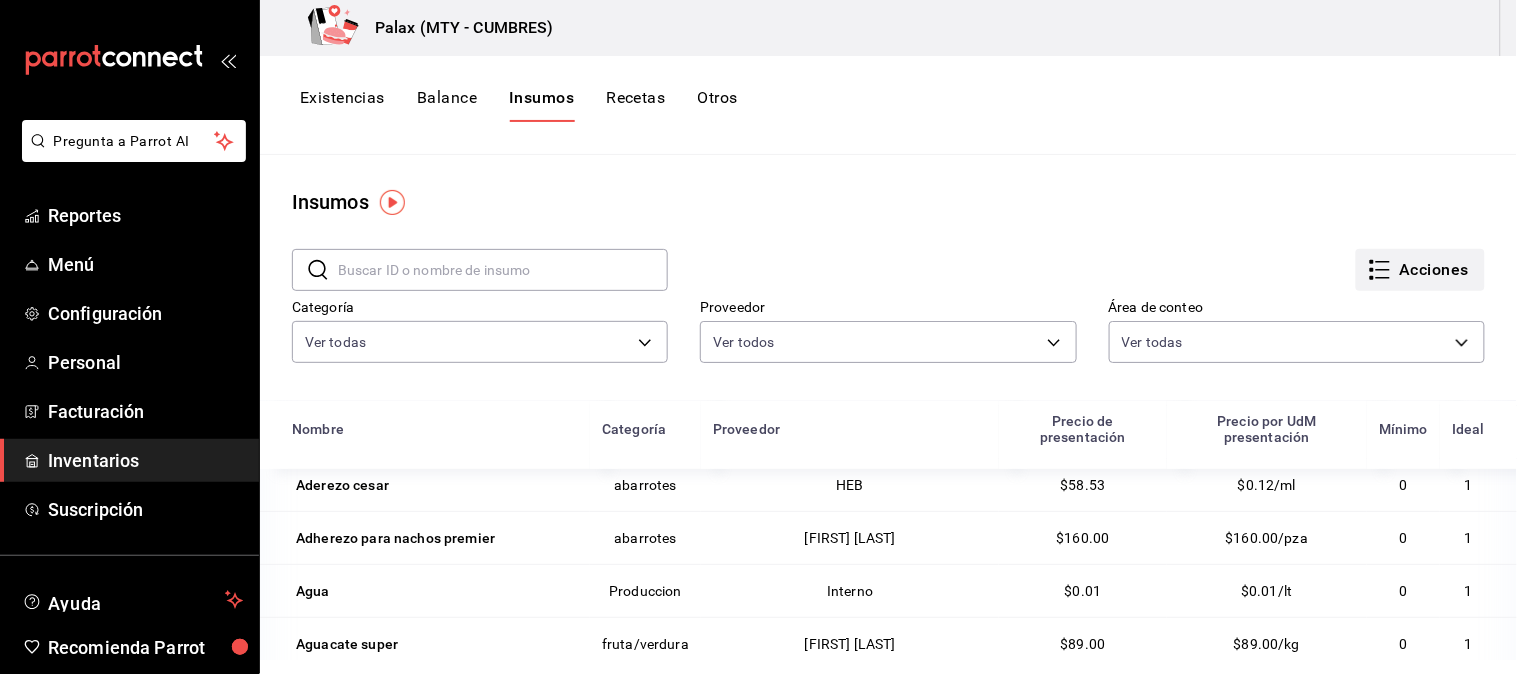 click on "Acciones" at bounding box center [1420, 270] 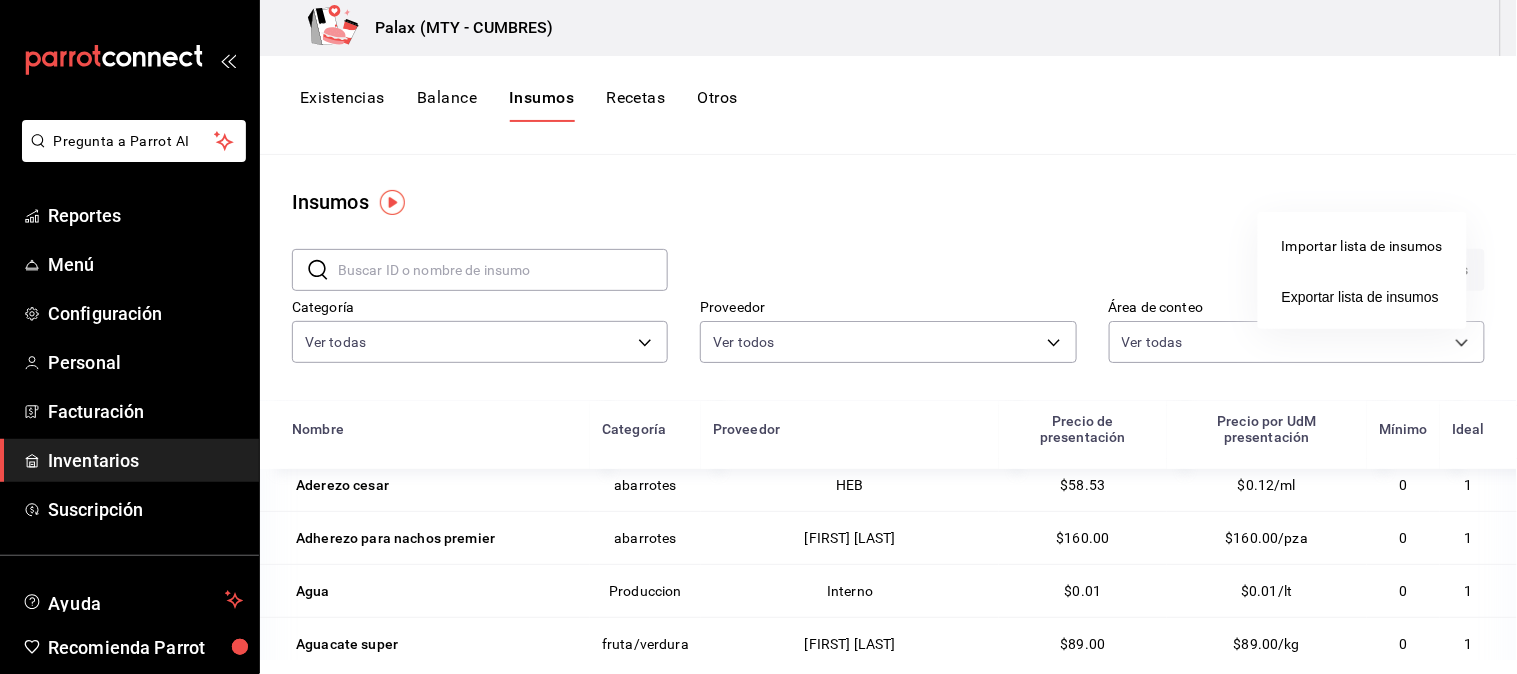 click on "Importar lista de insumos" at bounding box center (1362, 246) 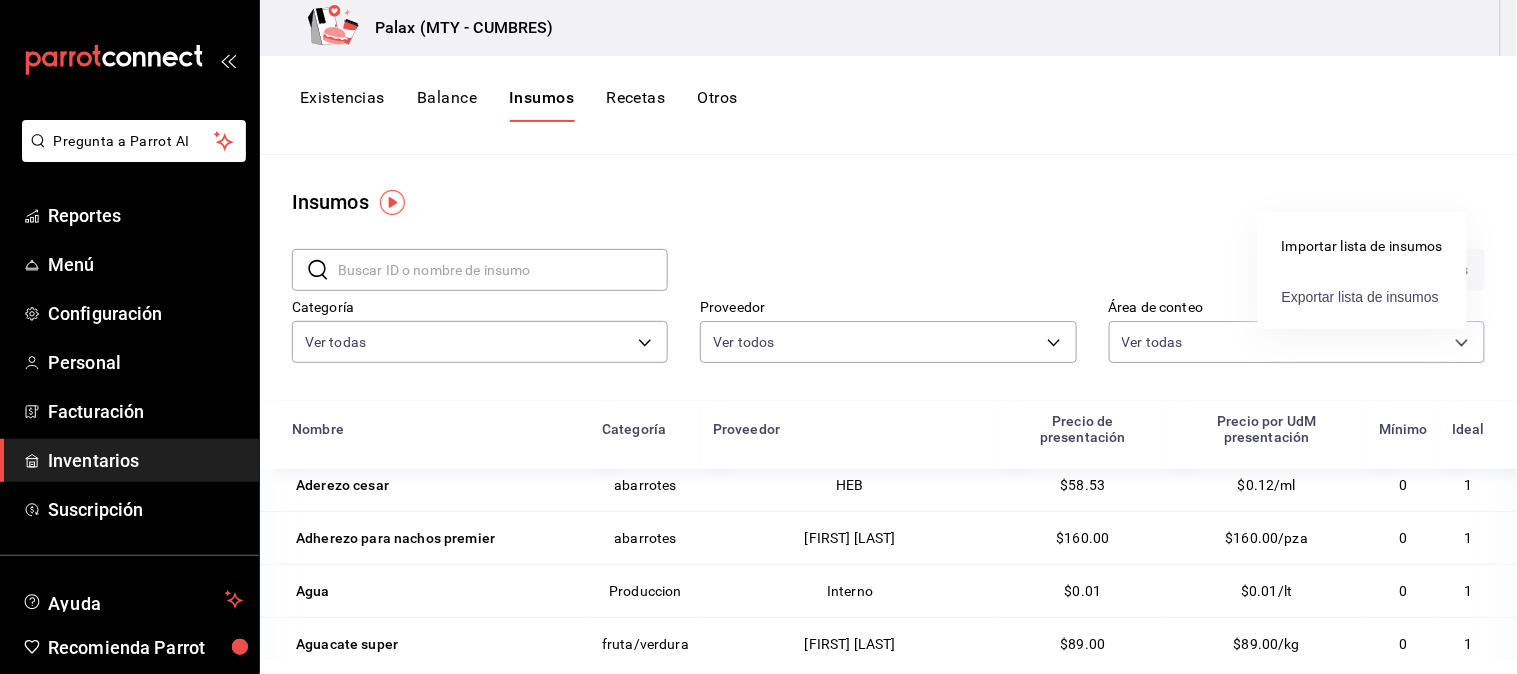 click on "Exportar lista de insumos" at bounding box center (1360, 297) 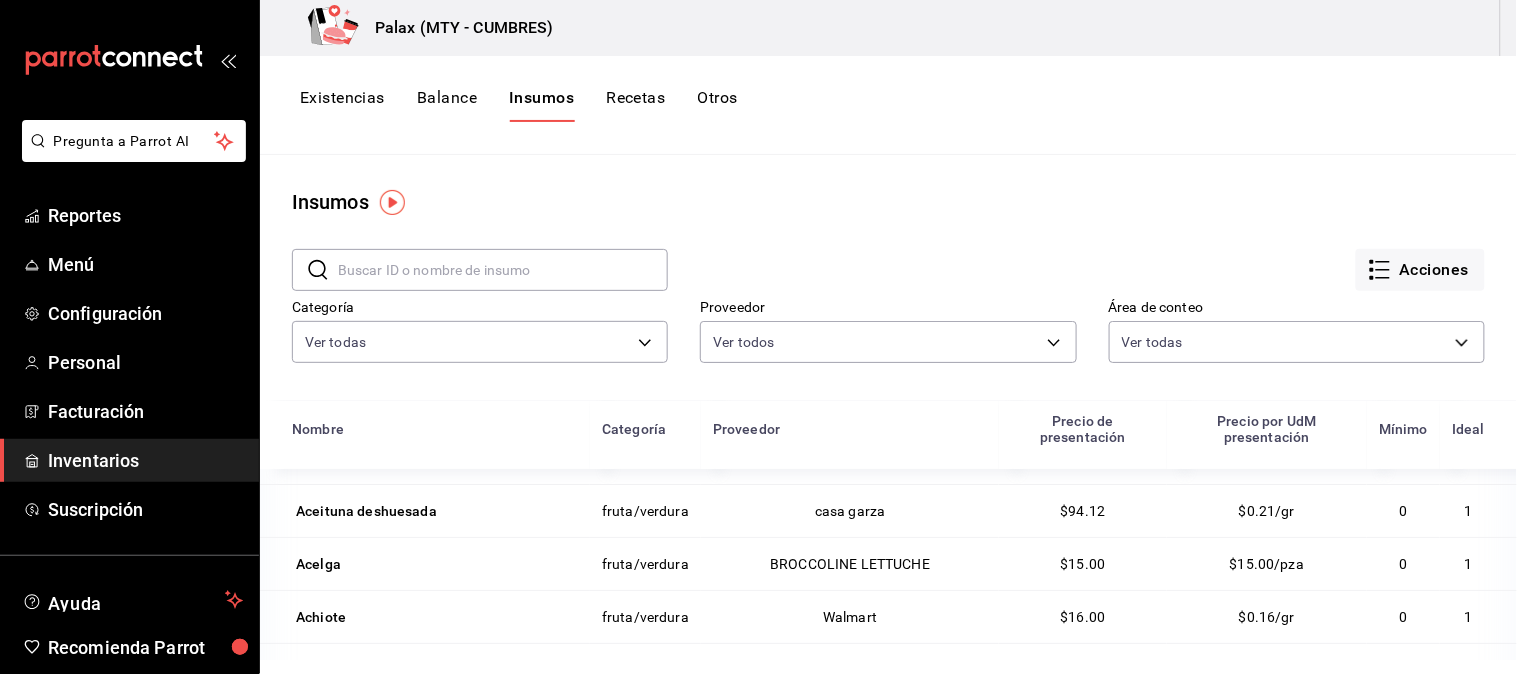 scroll, scrollTop: 0, scrollLeft: 0, axis: both 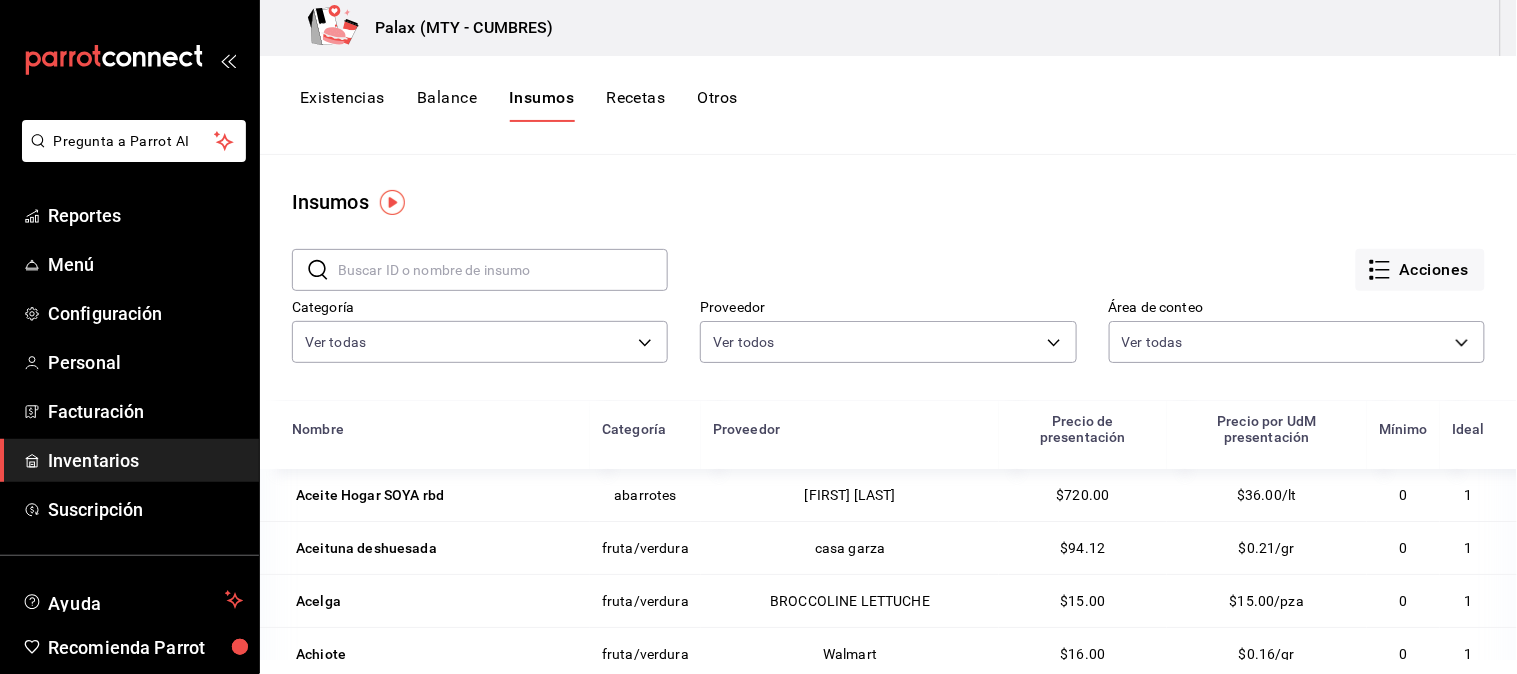 click on "Existencias" at bounding box center (342, 105) 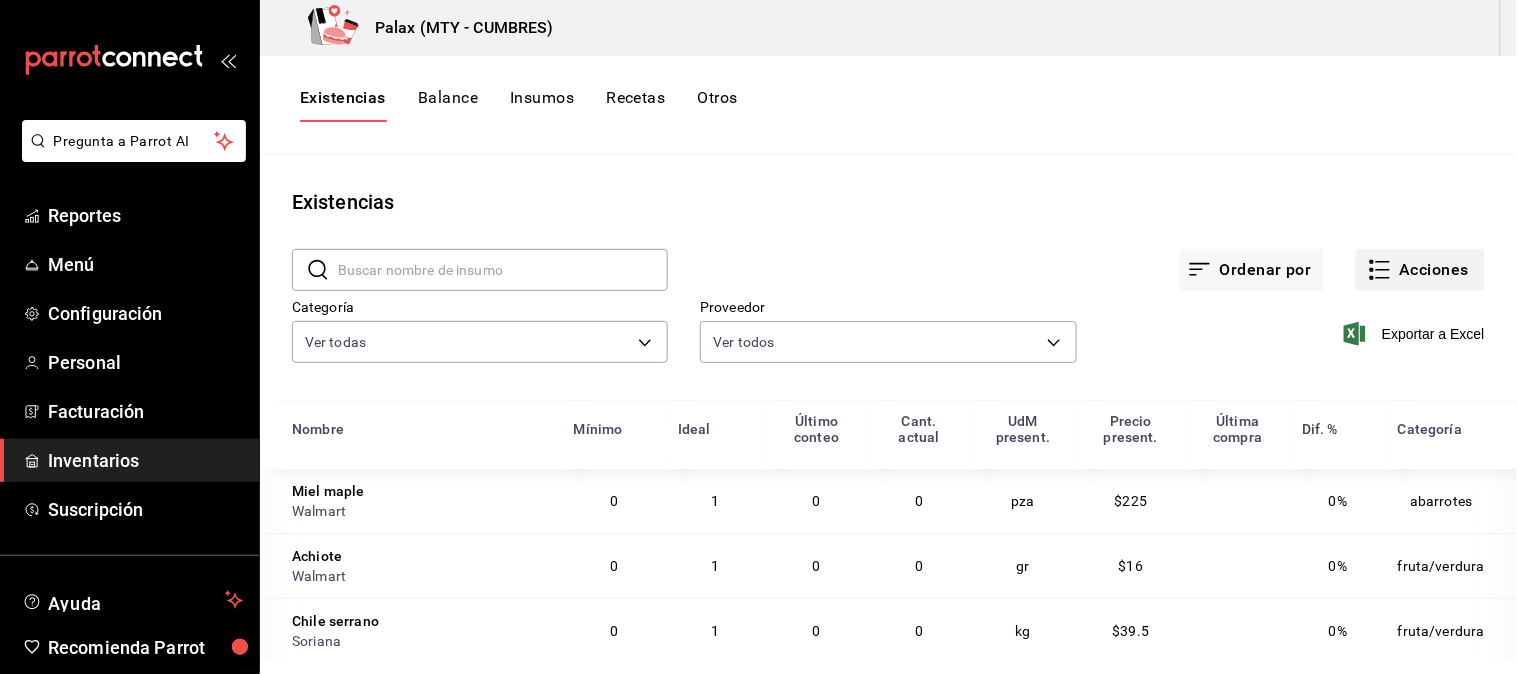 click on "Acciones" at bounding box center [1420, 270] 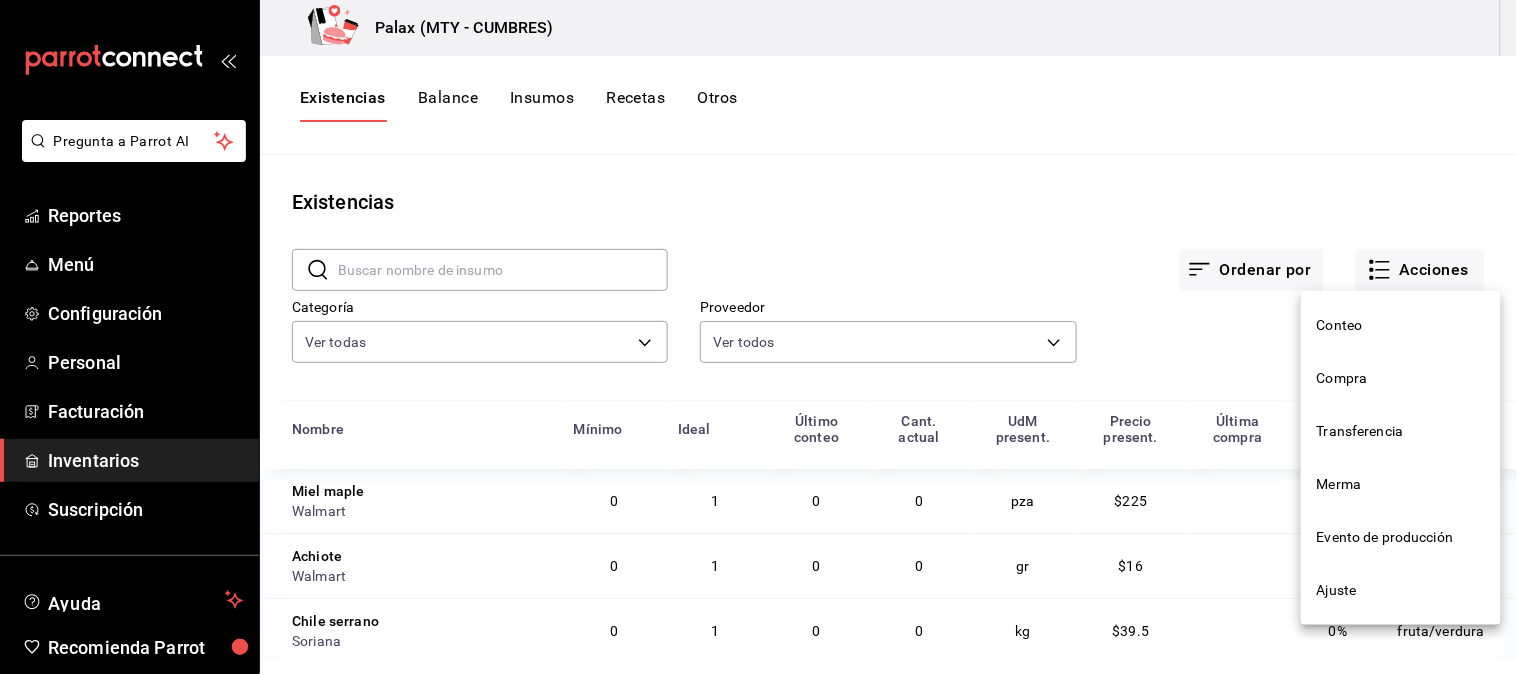click on "Ajuste" at bounding box center (1401, 590) 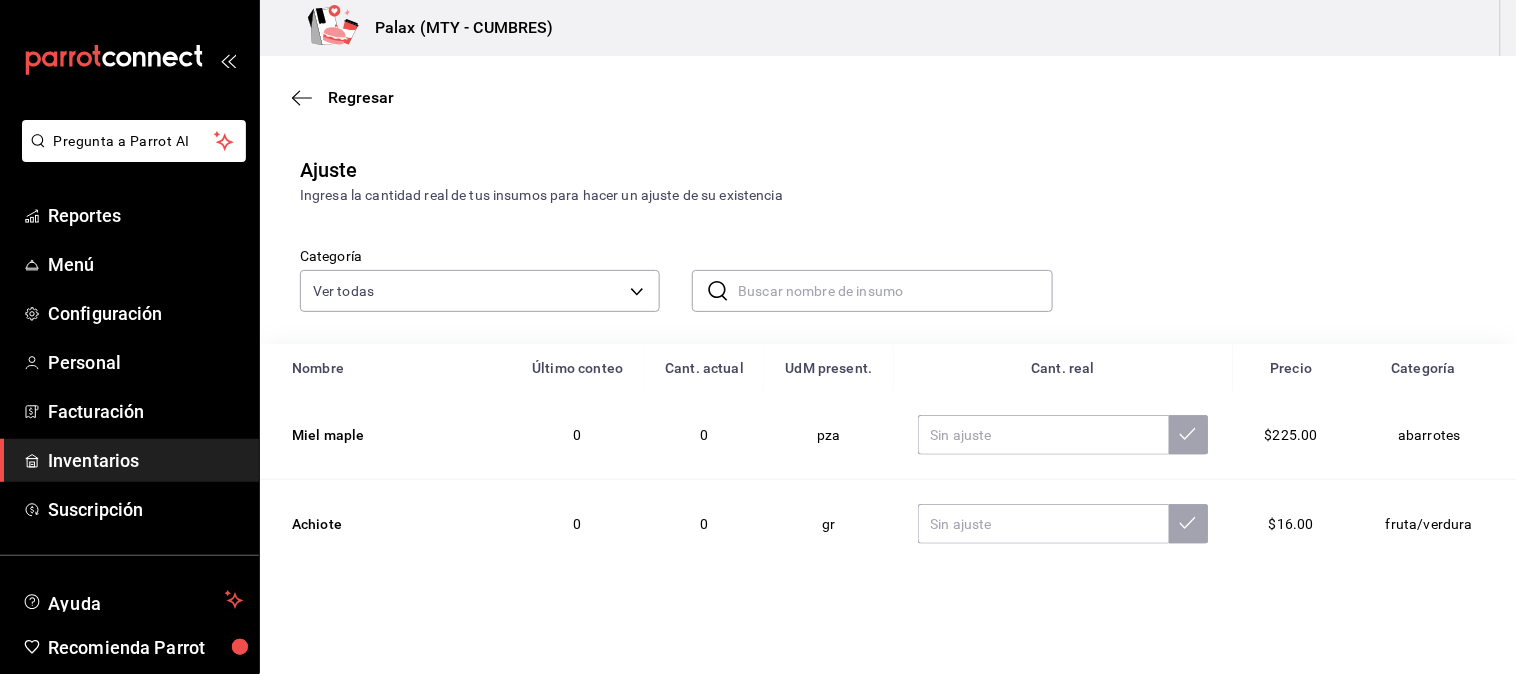 scroll, scrollTop: 0, scrollLeft: 0, axis: both 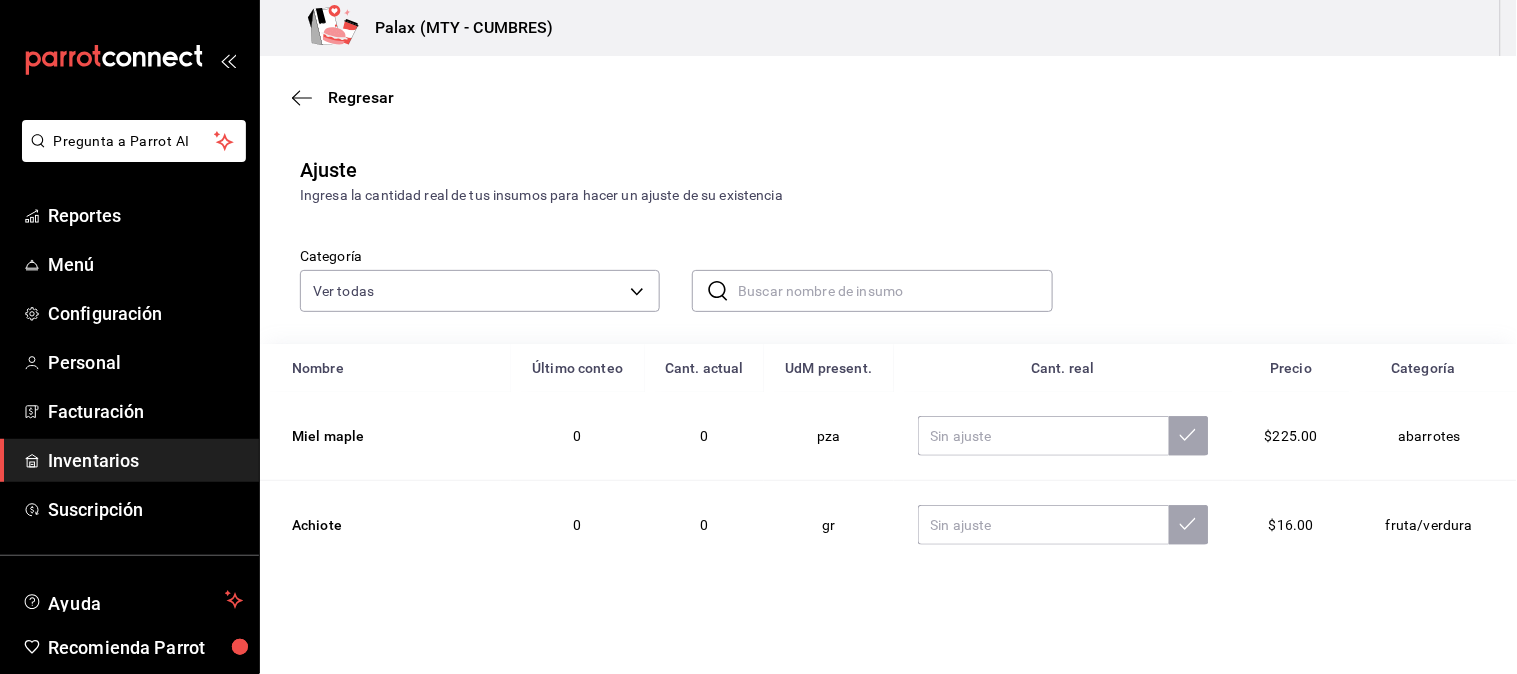 click on "Regresar" at bounding box center [888, 97] 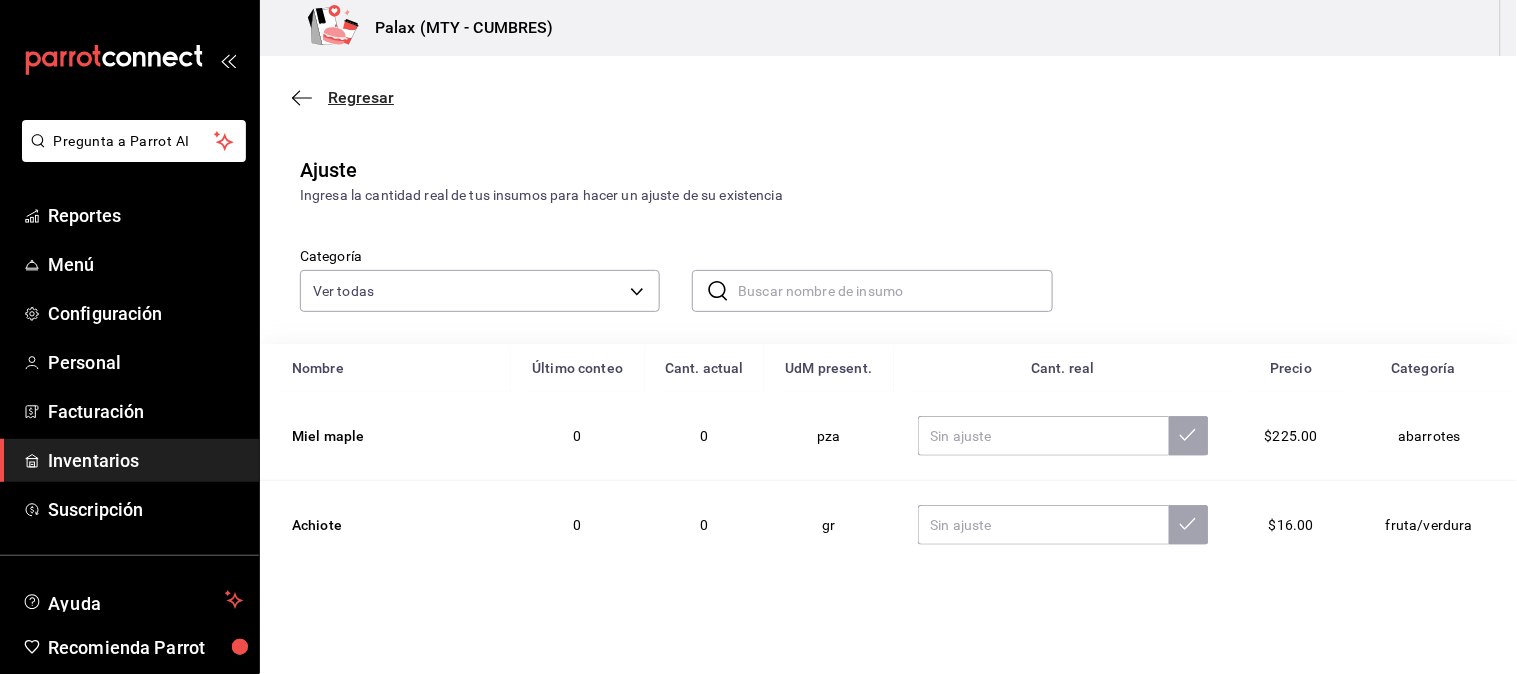 click on "Regresar" at bounding box center (361, 97) 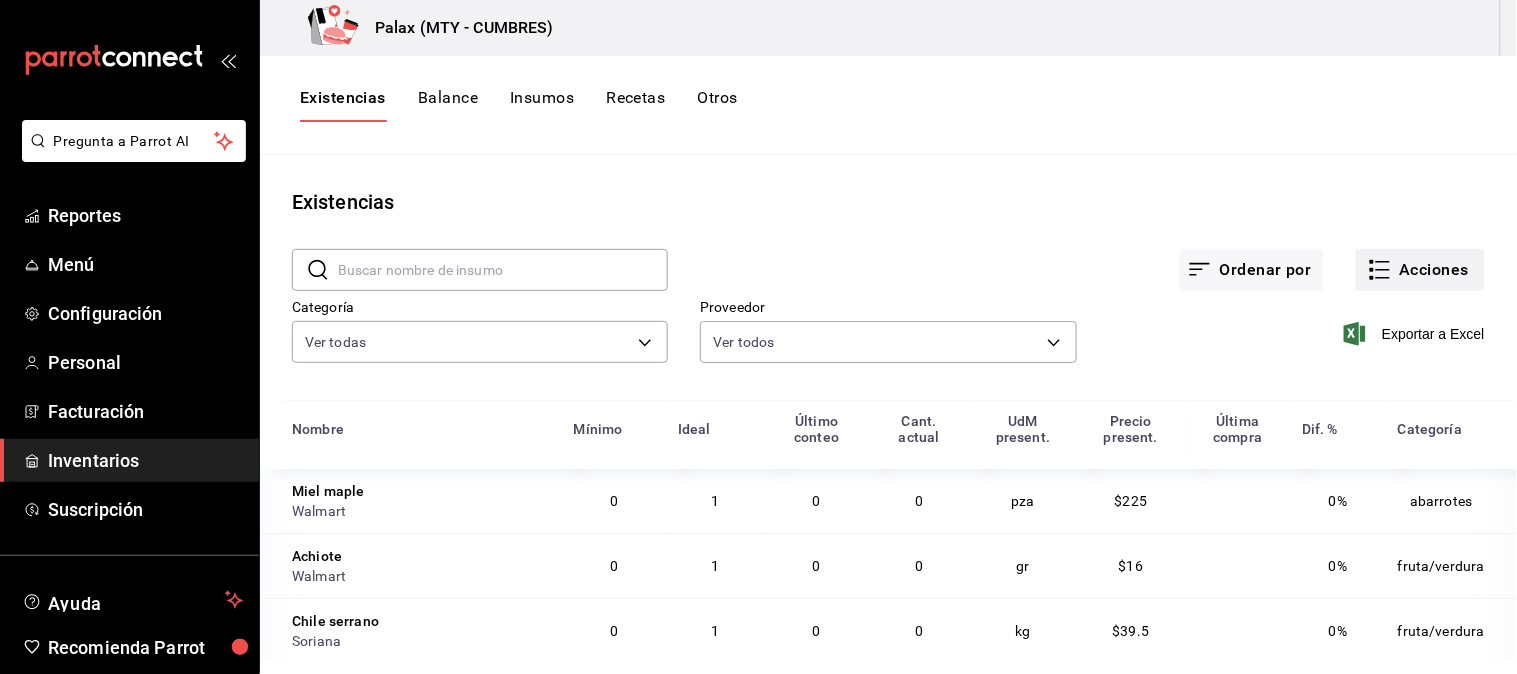 click on "Acciones" at bounding box center (1420, 270) 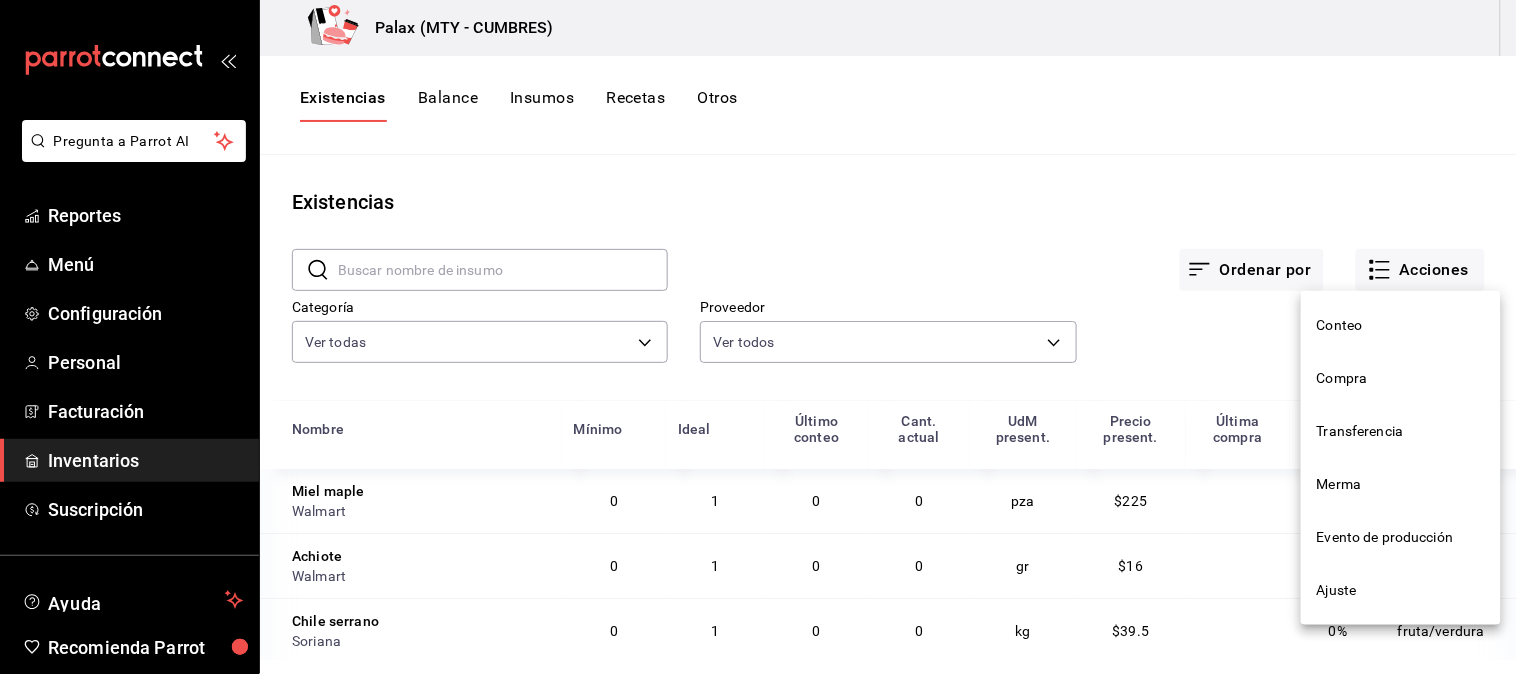 click at bounding box center (758, 337) 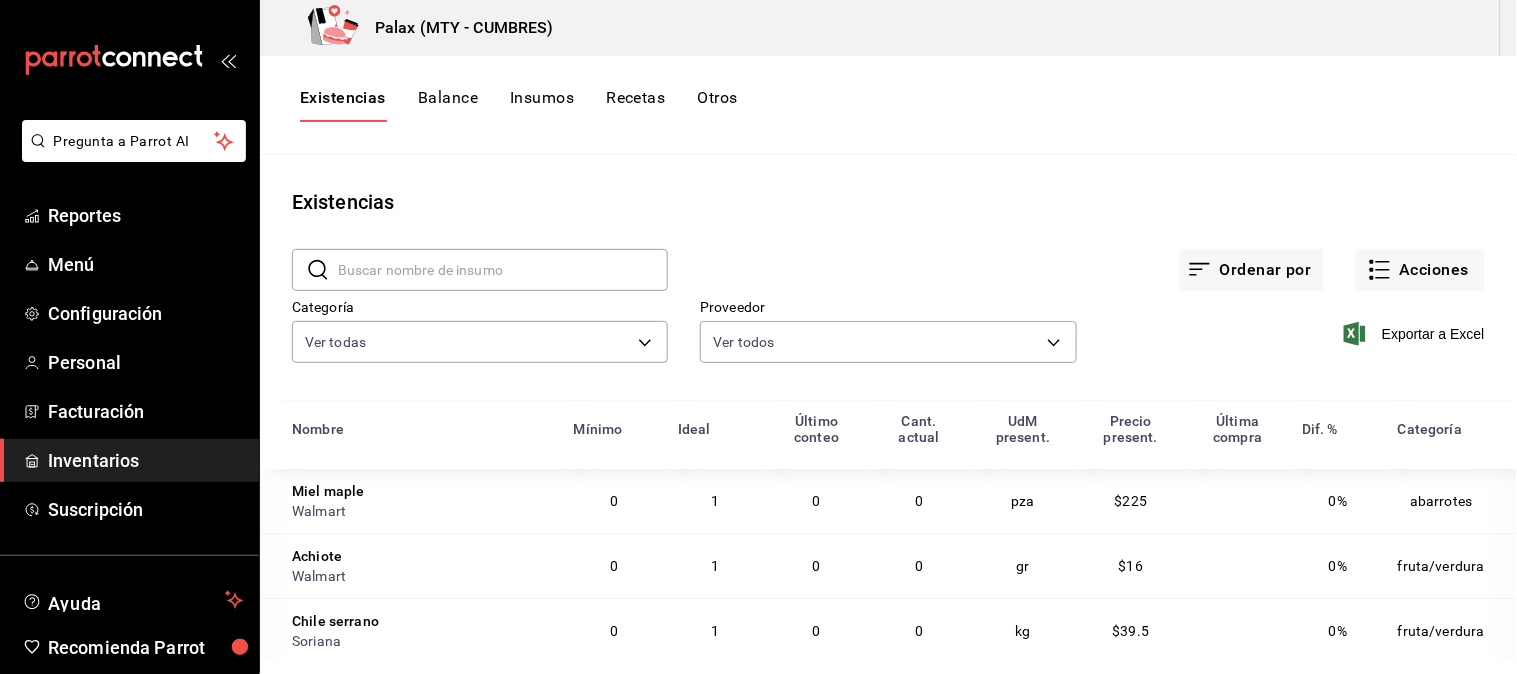 click on "Insumos" at bounding box center (542, 105) 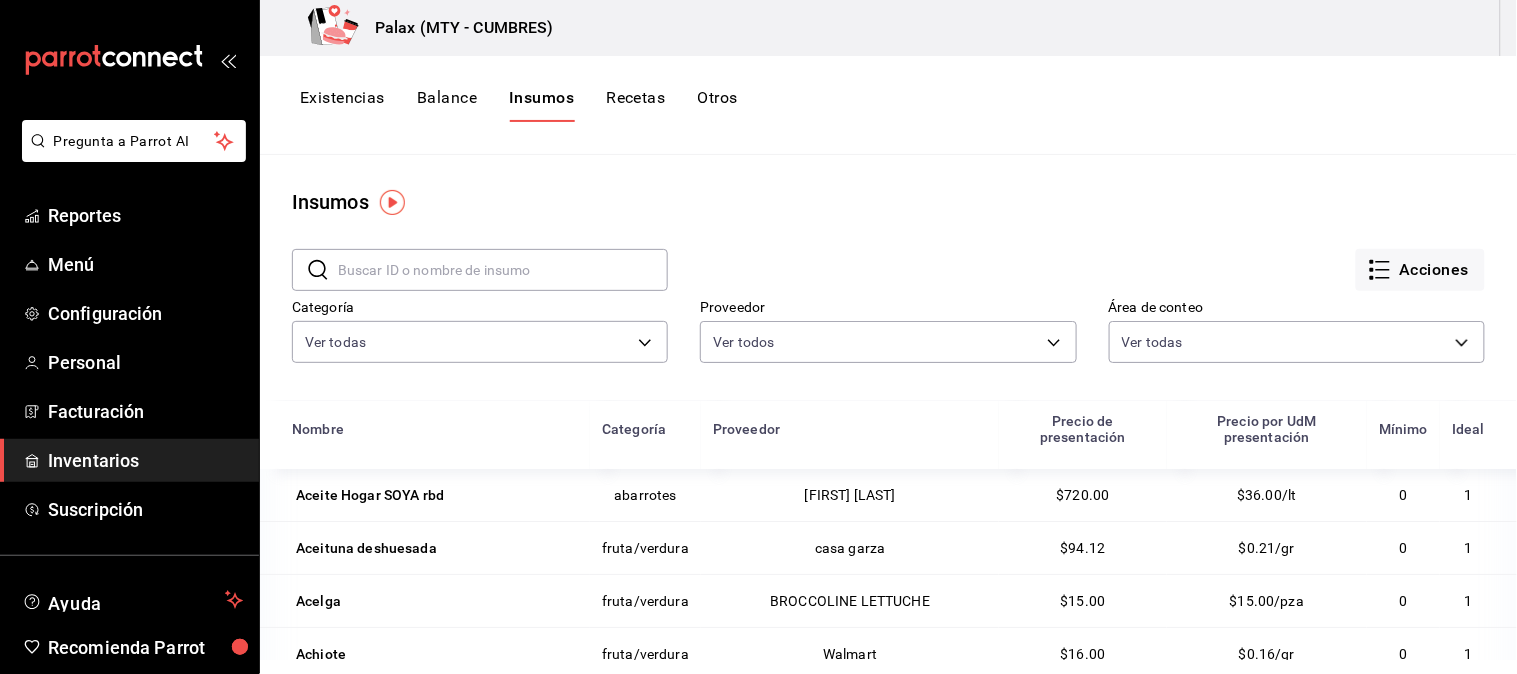 click on "Acciones" at bounding box center [1420, 270] 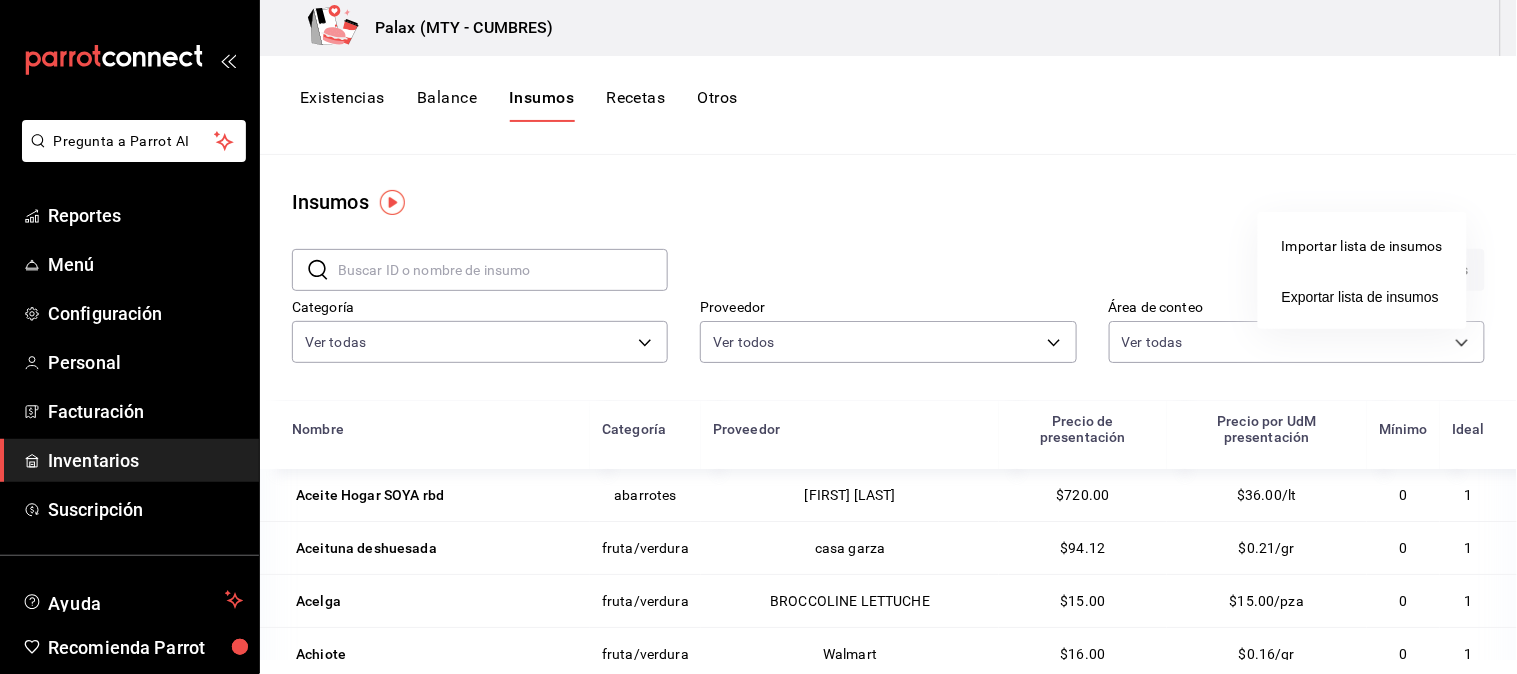 click at bounding box center (758, 337) 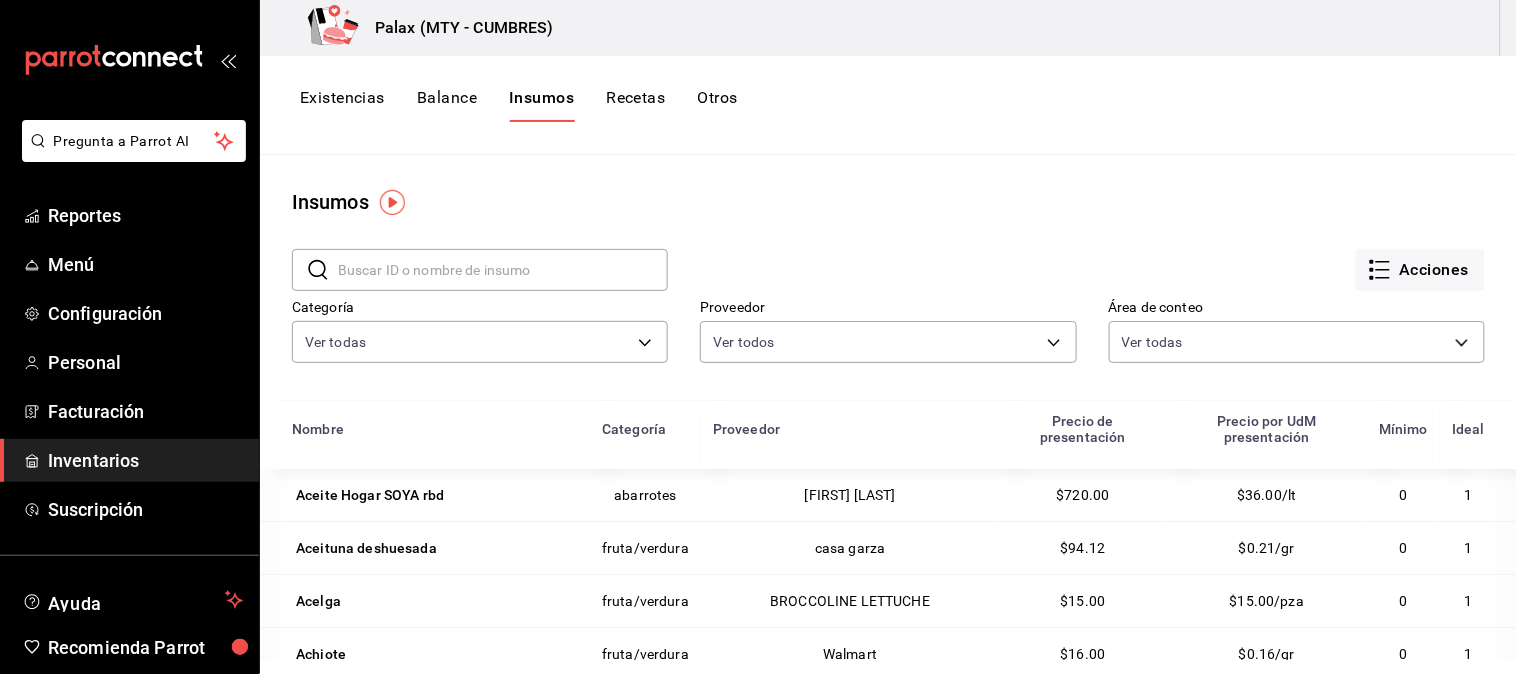 click on "Insumos" at bounding box center (888, 202) 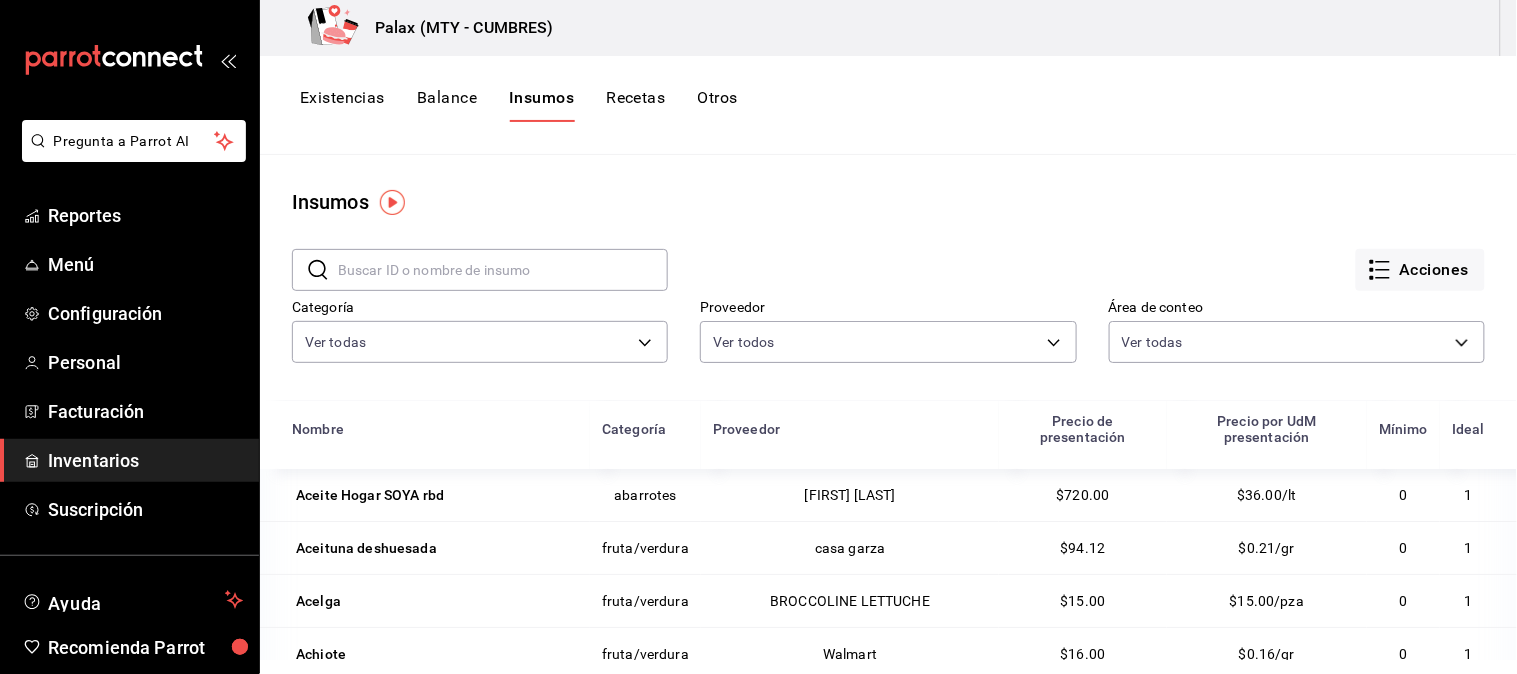 click at bounding box center [392, 202] 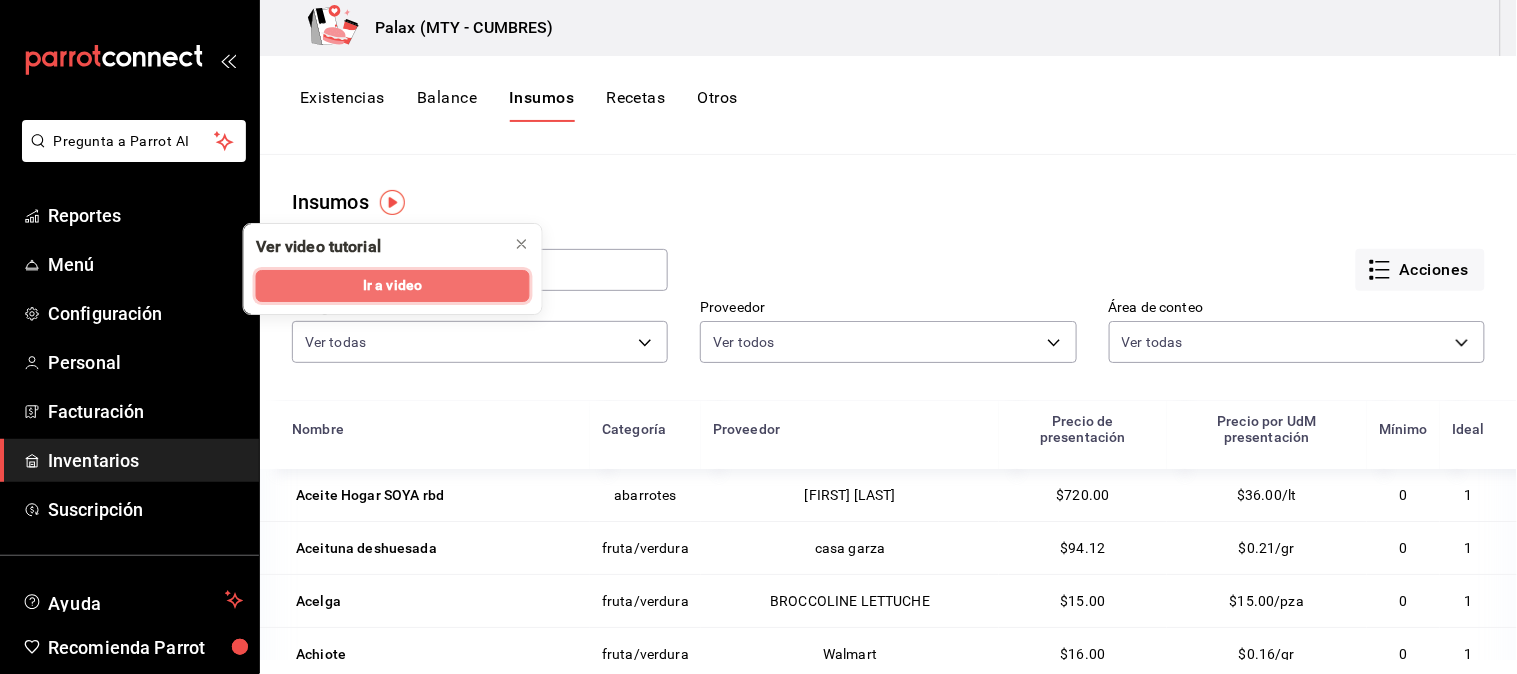 click on "Ir a video" at bounding box center [392, 286] 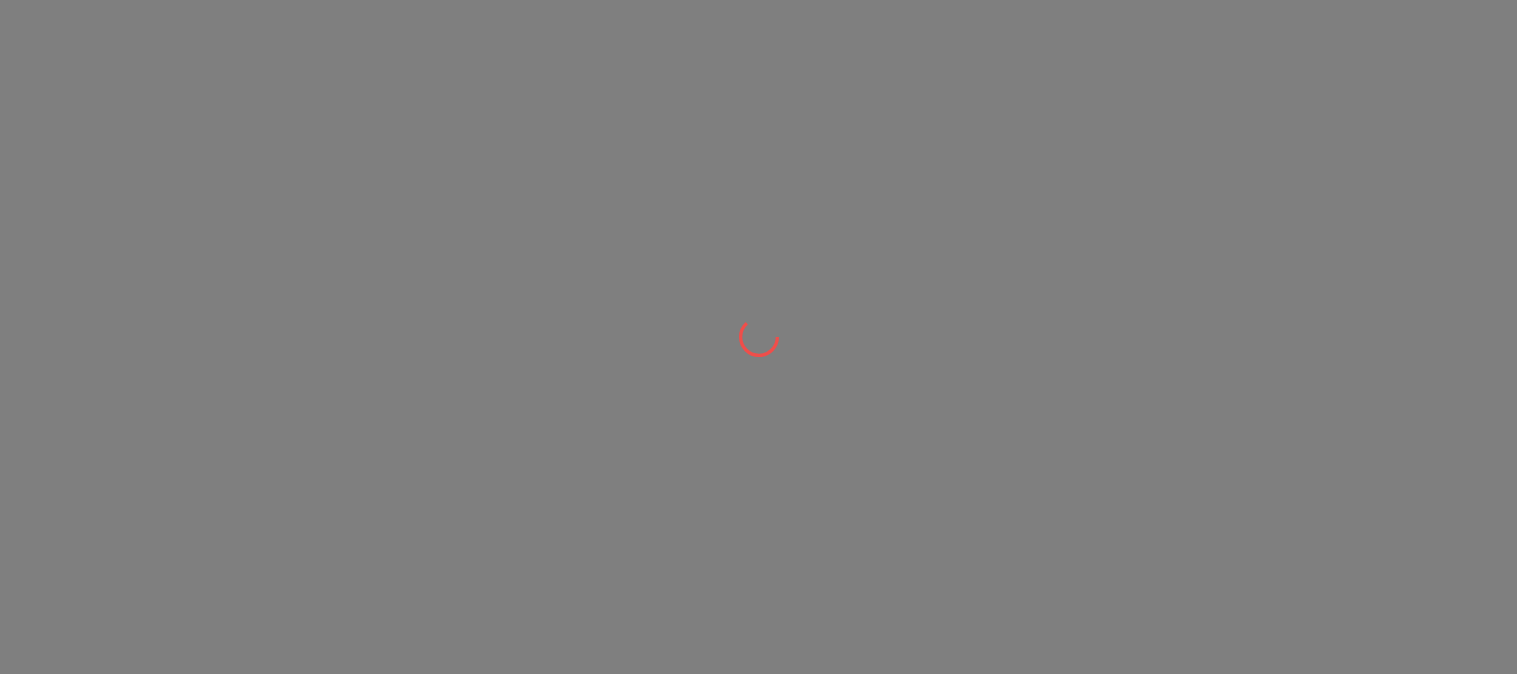 scroll, scrollTop: 0, scrollLeft: 0, axis: both 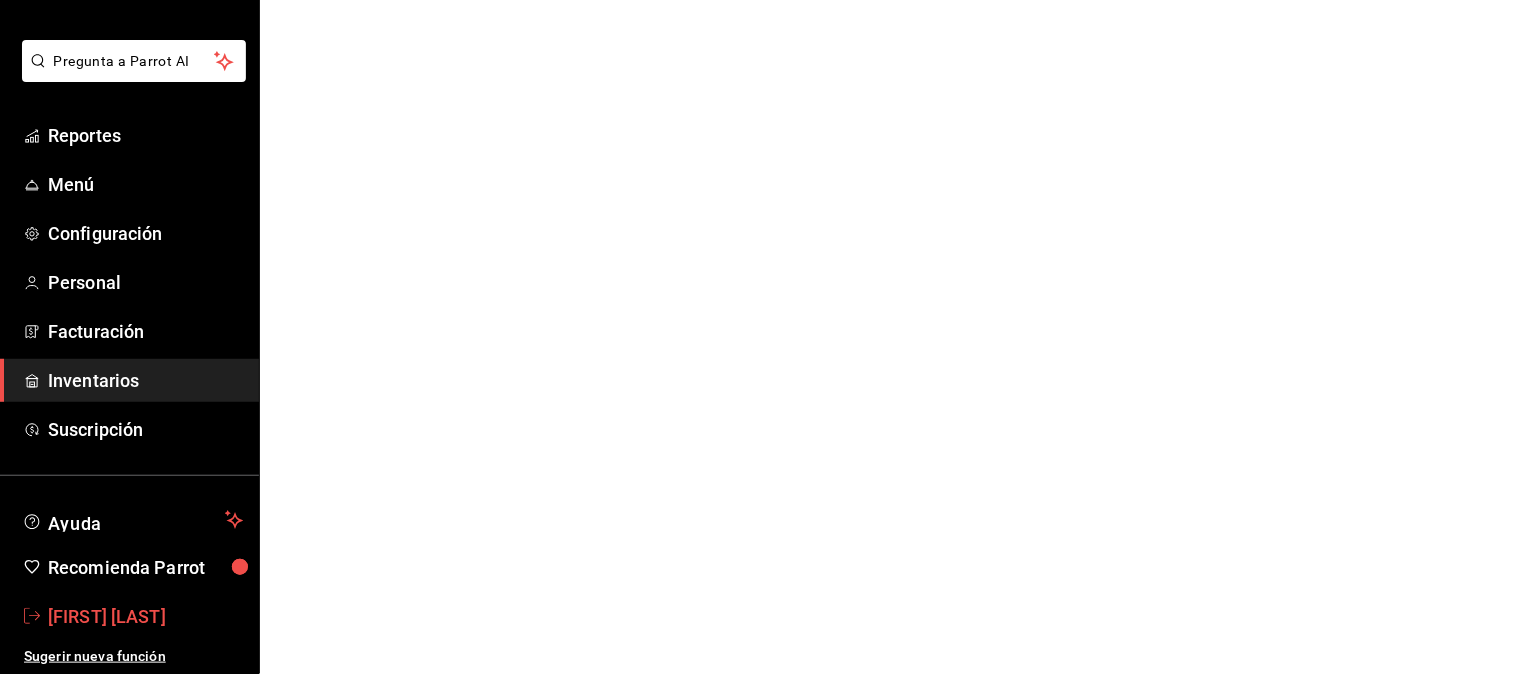 click on "[FIRST] [LAST]" at bounding box center [145, 616] 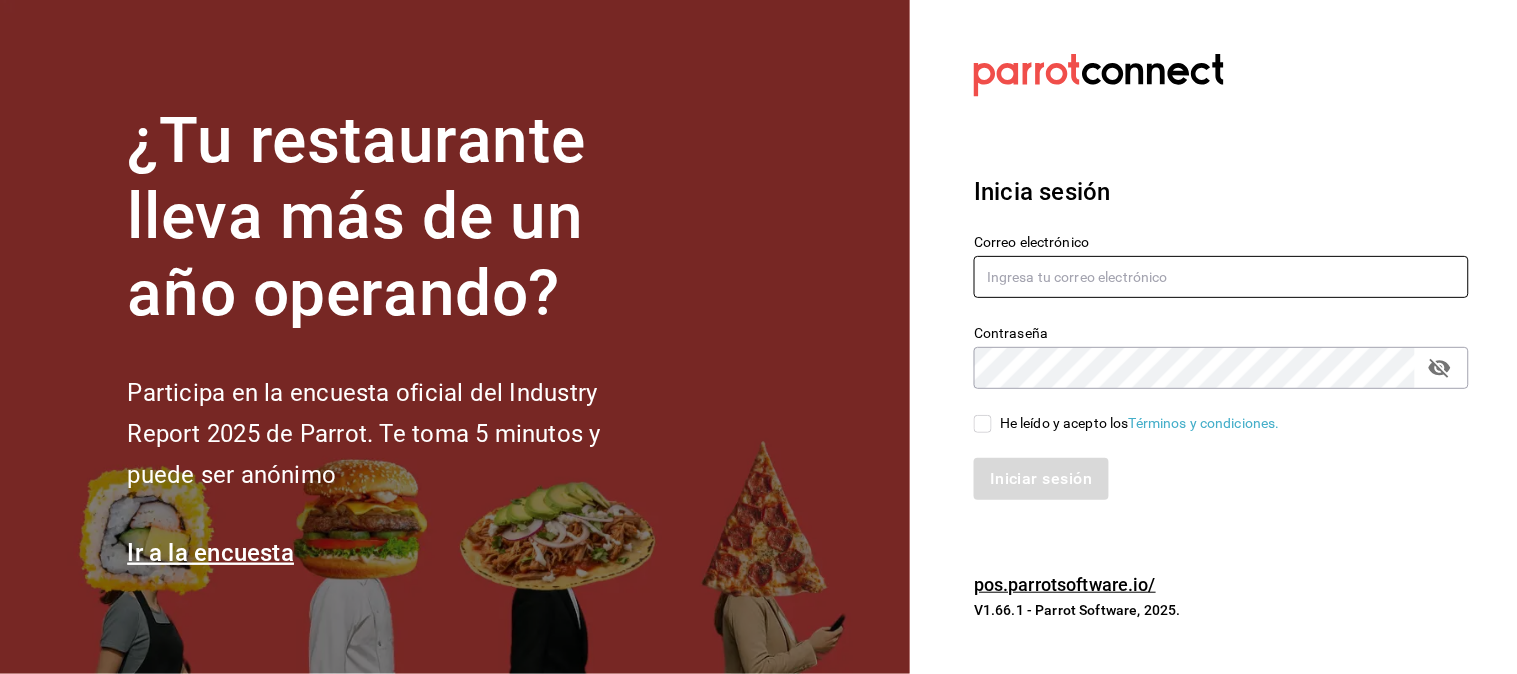 click at bounding box center (1221, 277) 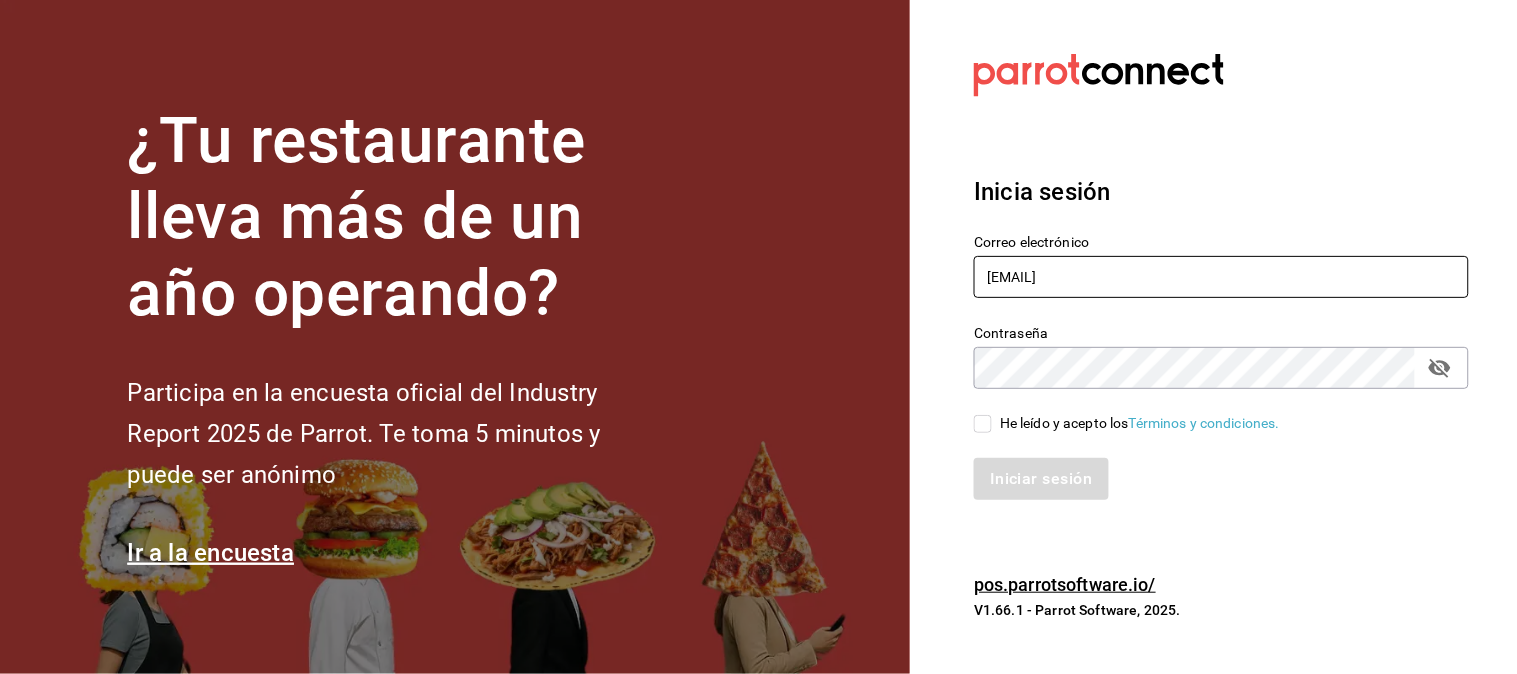 type on "[EMAIL]" 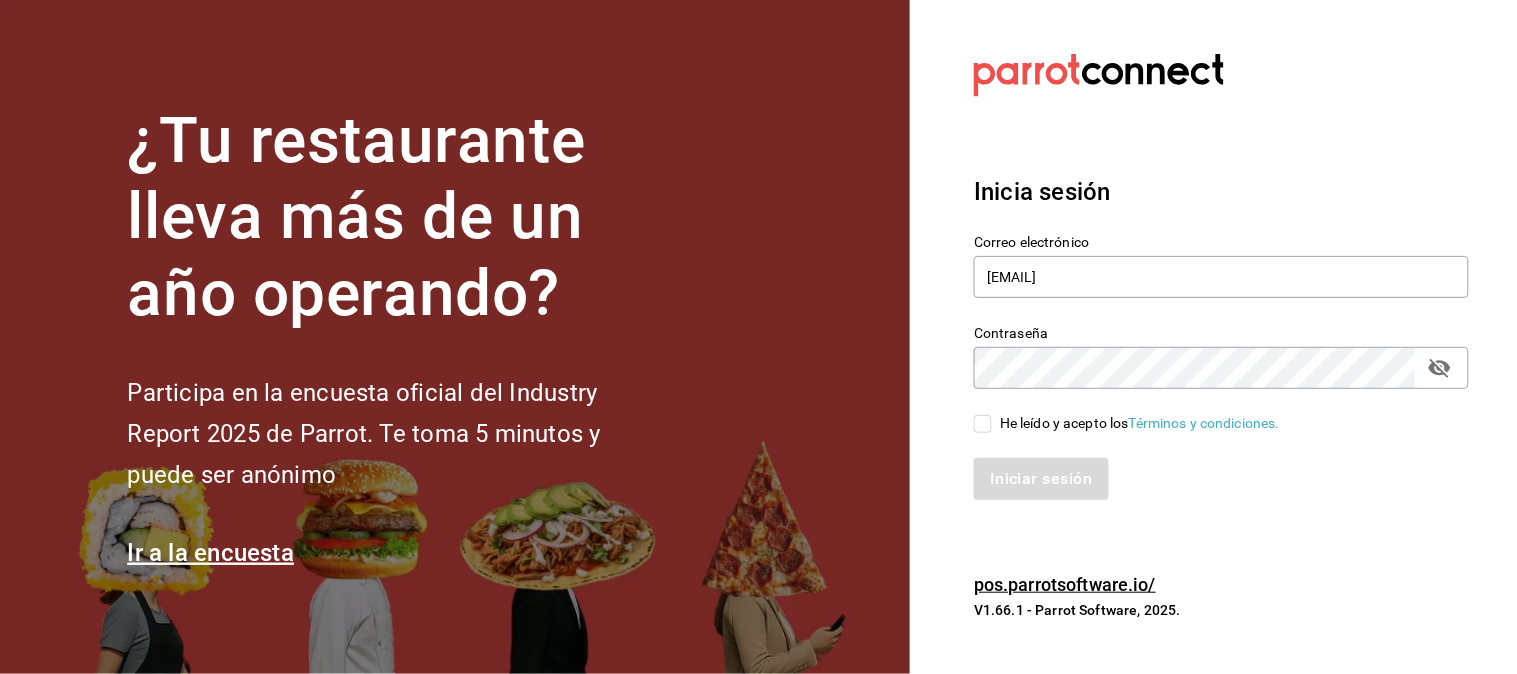 click on "Contraseña Contraseña" at bounding box center (1221, 357) 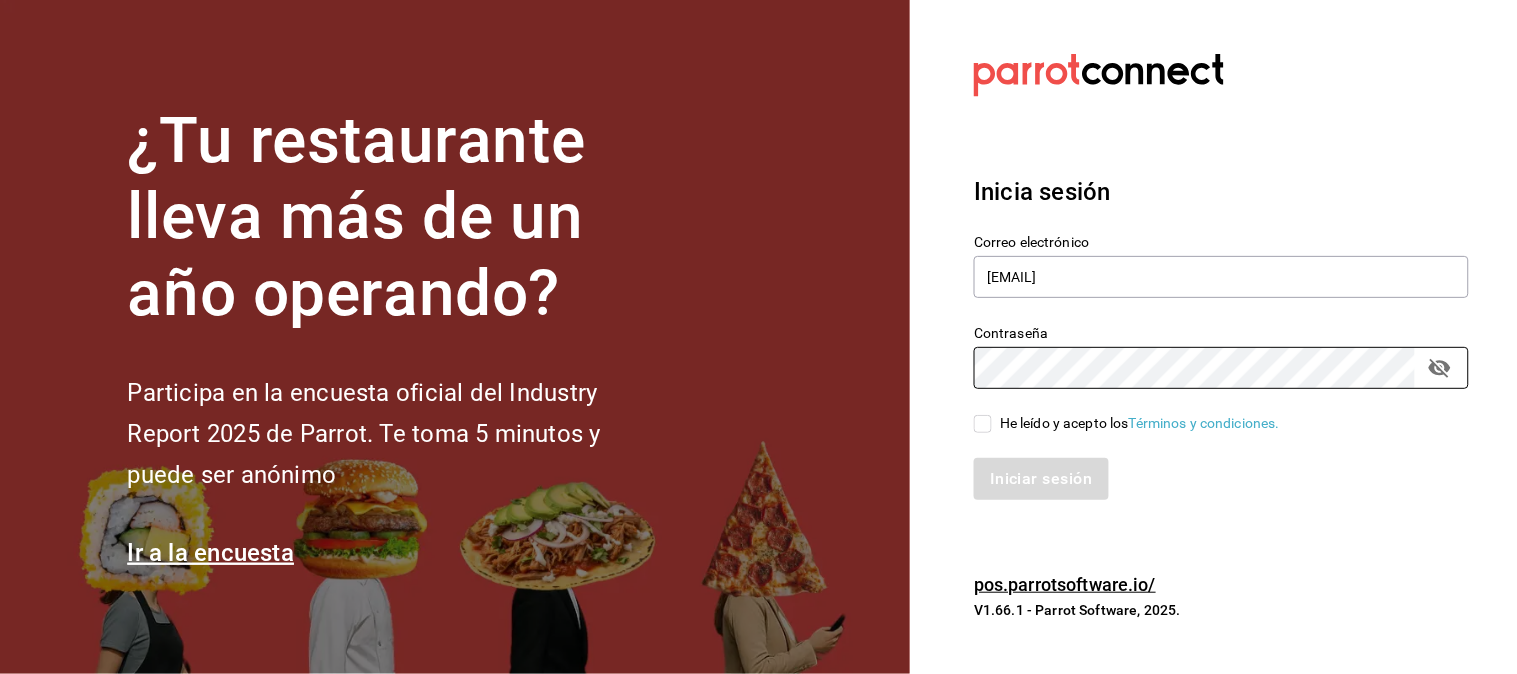 click on "He leído y acepto los  Términos y condiciones." at bounding box center [983, 424] 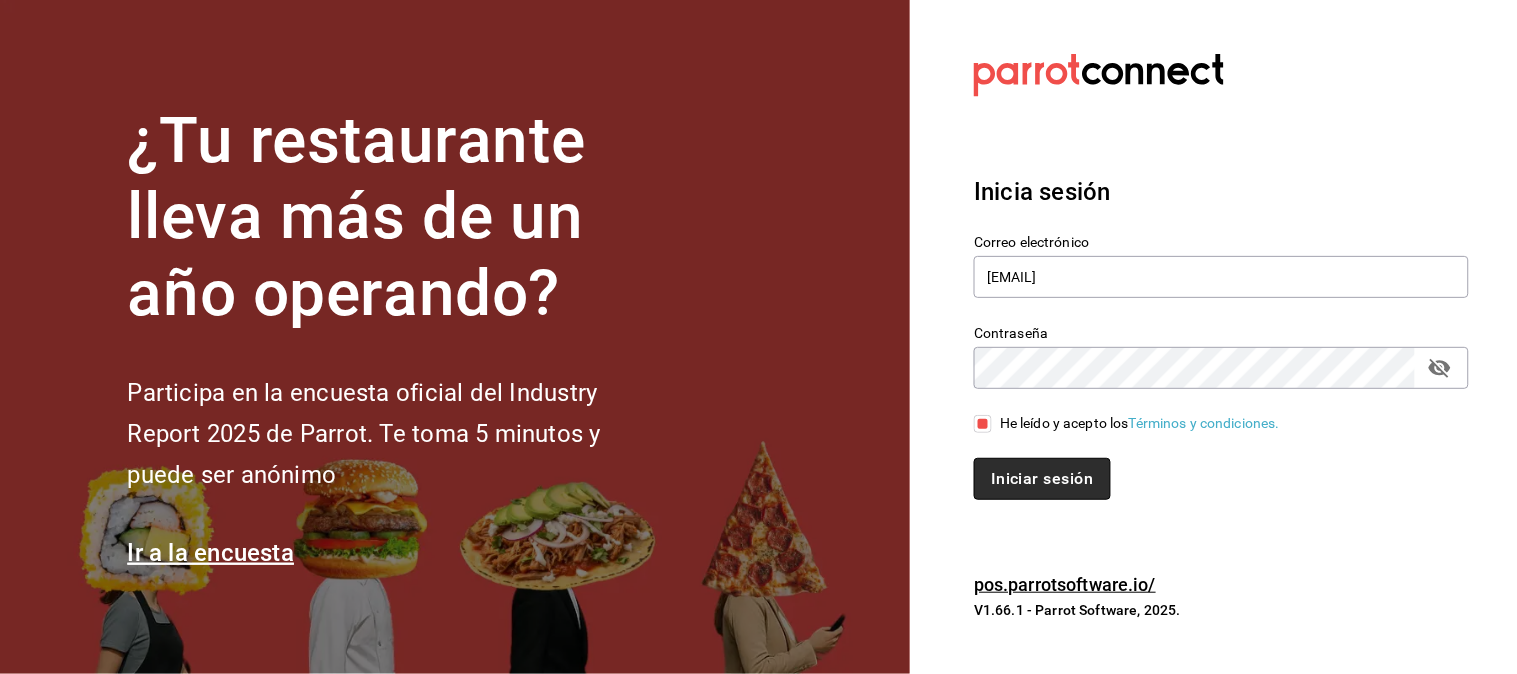 click on "Iniciar sesión" at bounding box center [1042, 479] 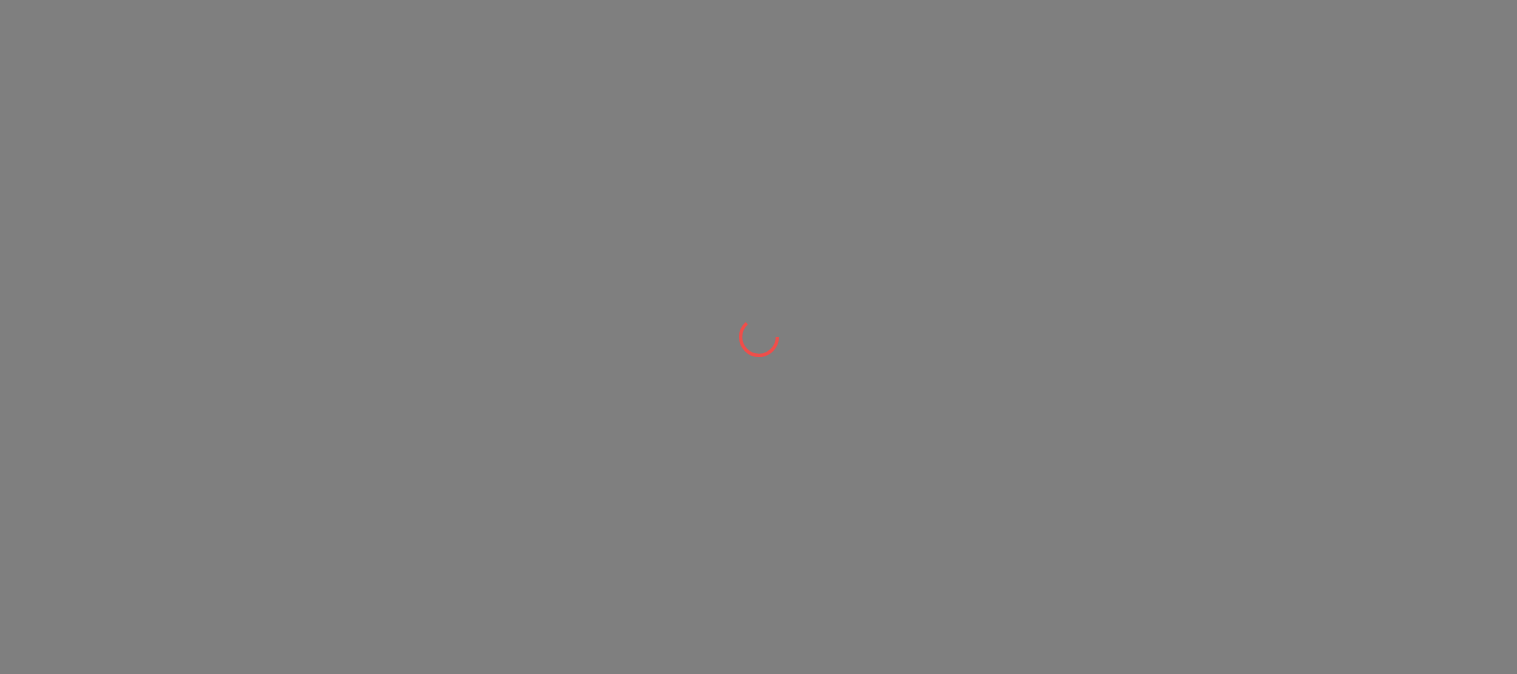 scroll, scrollTop: 0, scrollLeft: 0, axis: both 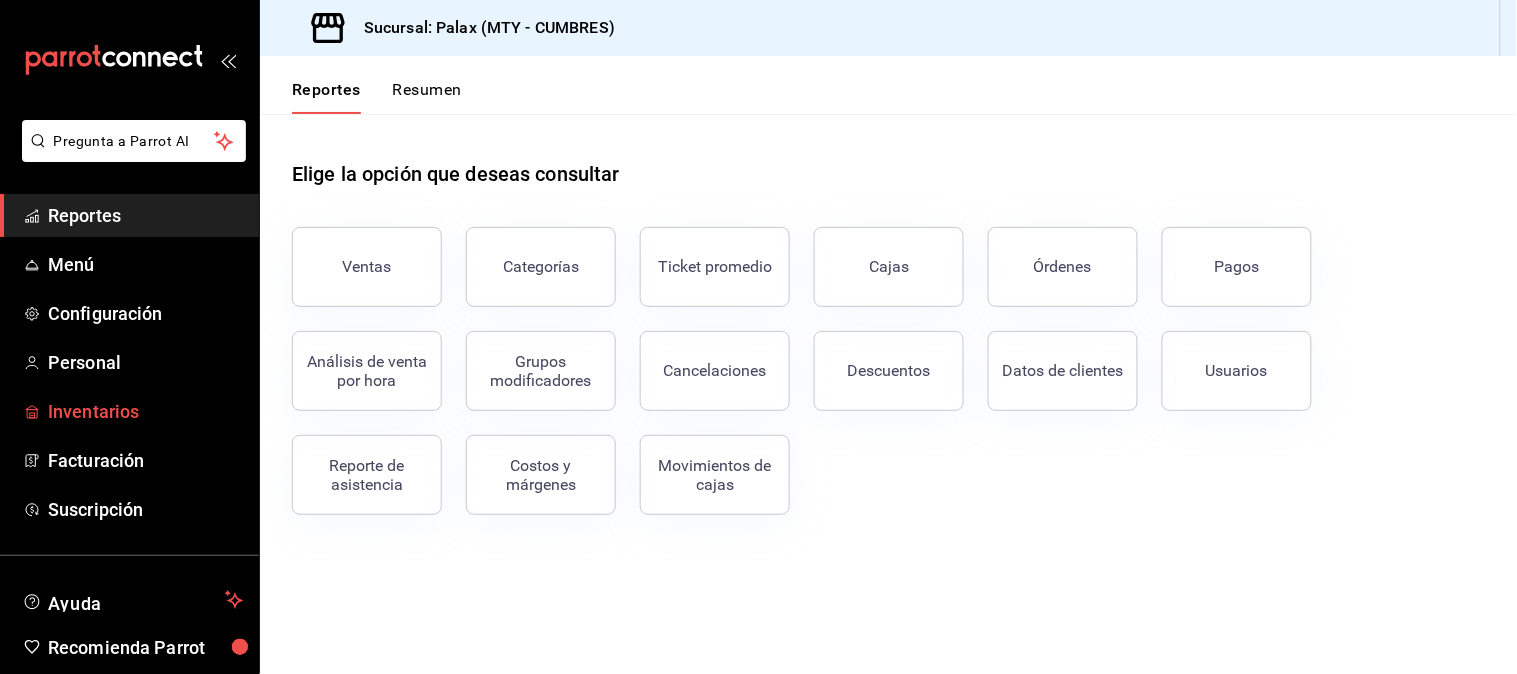 click on "Inventarios" at bounding box center (145, 411) 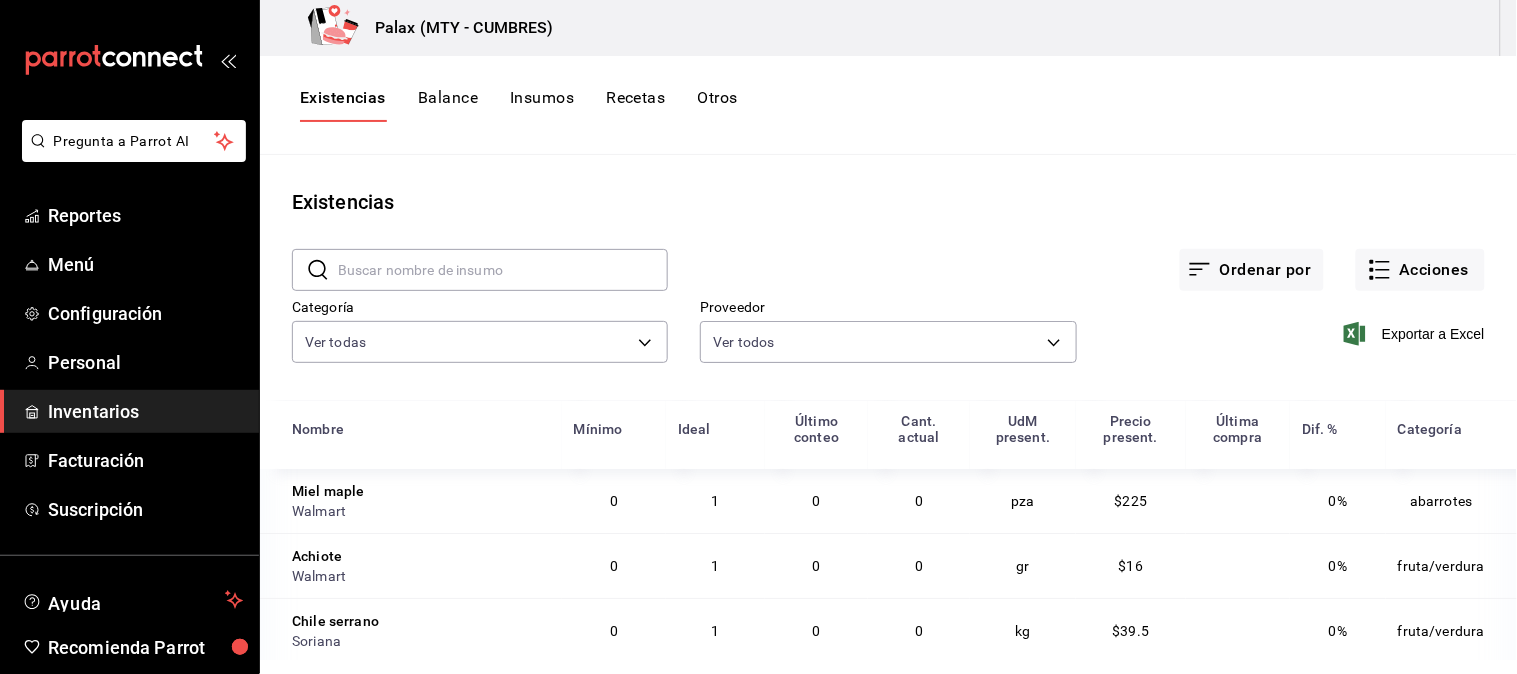click on "Insumos" at bounding box center (542, 105) 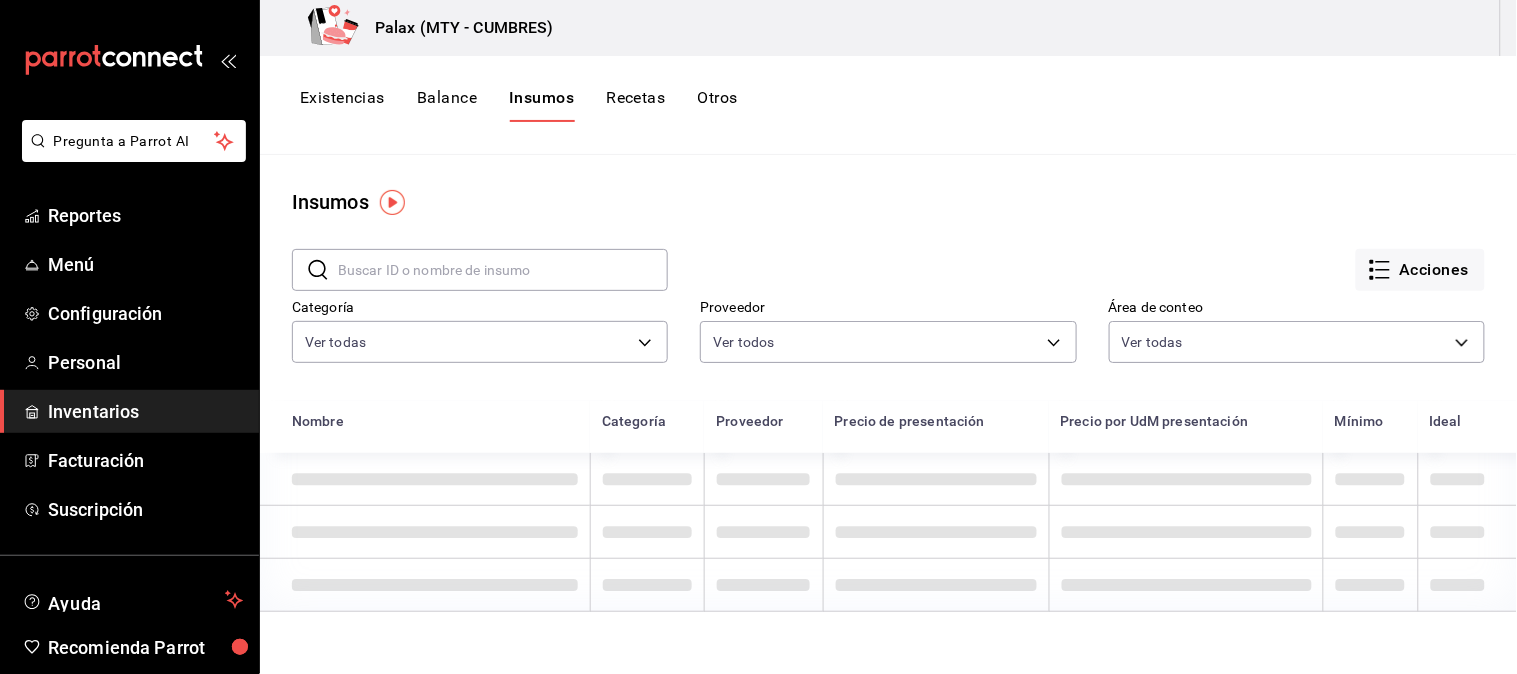 click on "Palax (MTY - CUMBRES)" at bounding box center [888, 28] 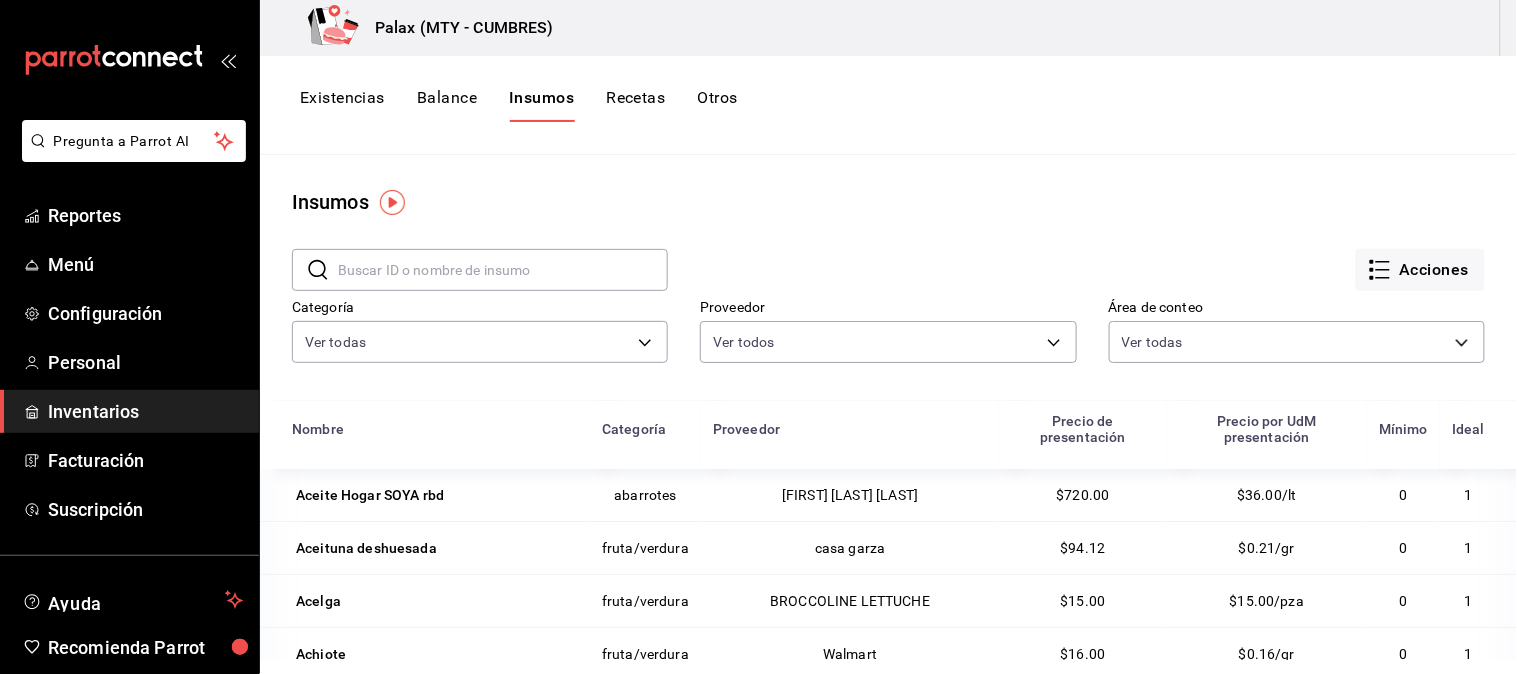click on "Palax (MTY - CUMBRES)" at bounding box center (888, 28) 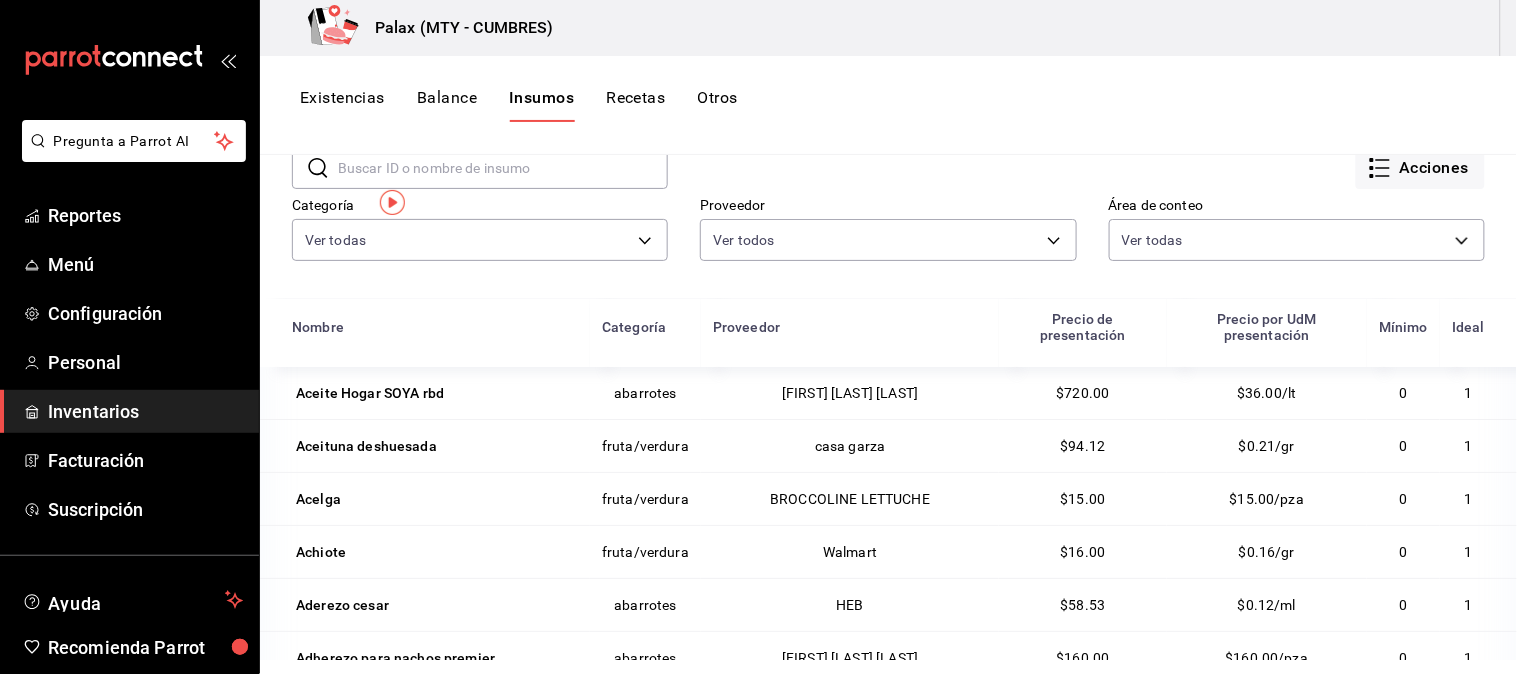 scroll, scrollTop: 245, scrollLeft: 0, axis: vertical 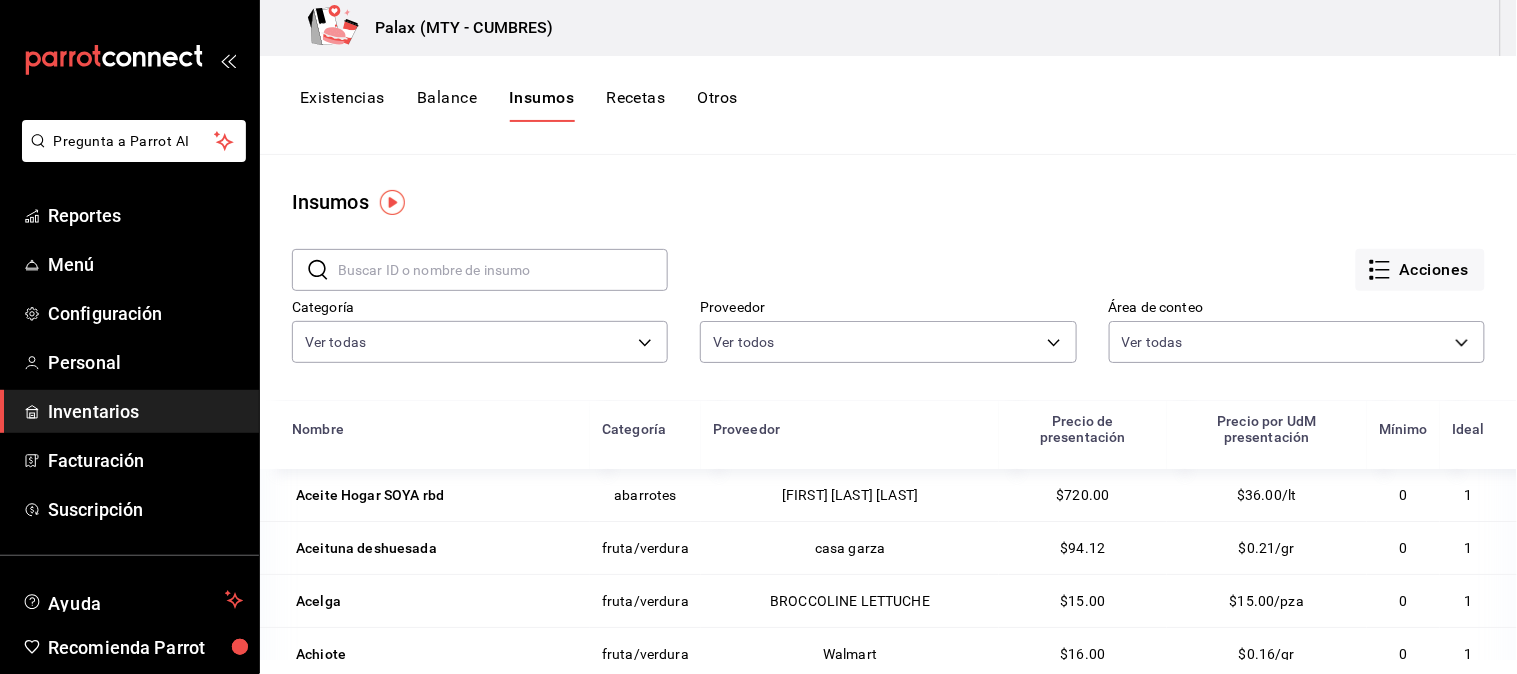 click on "Insumos" at bounding box center [888, 202] 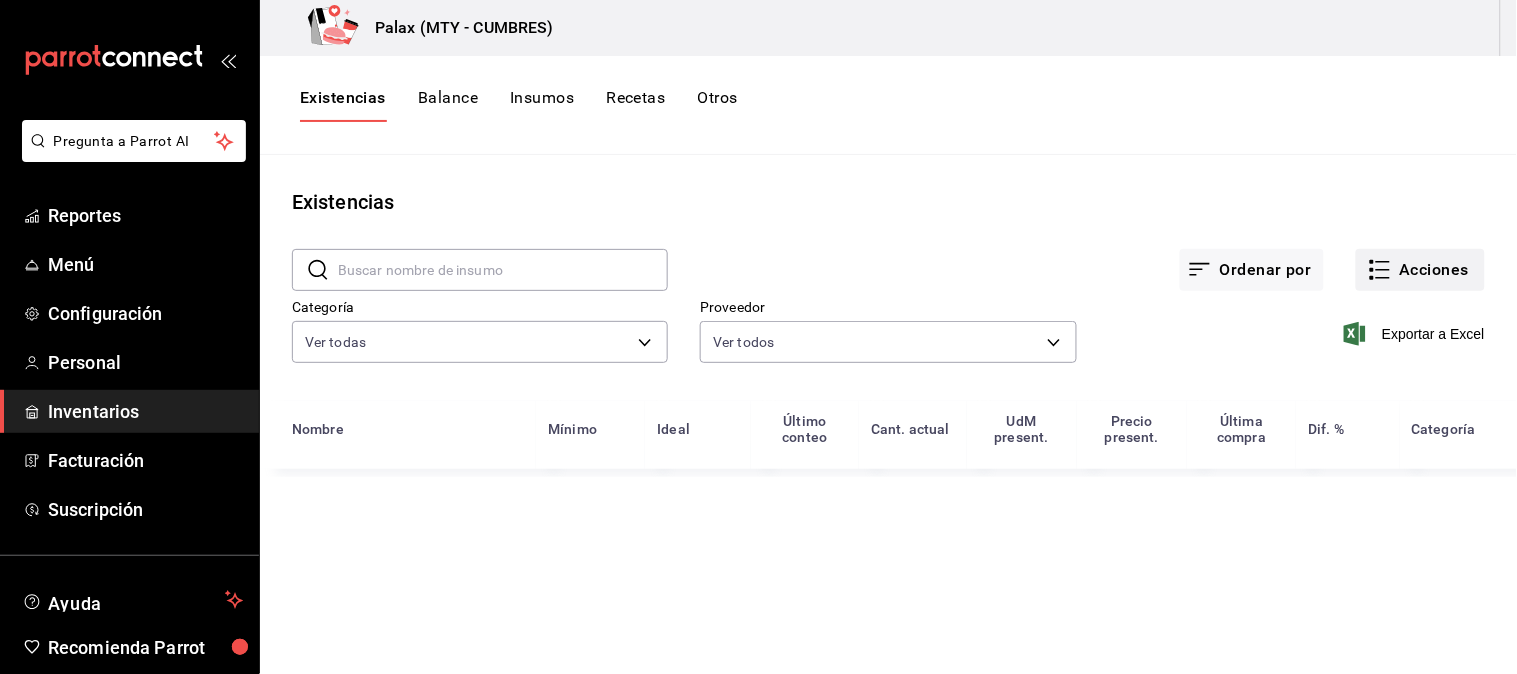 click on "Acciones" at bounding box center (1420, 270) 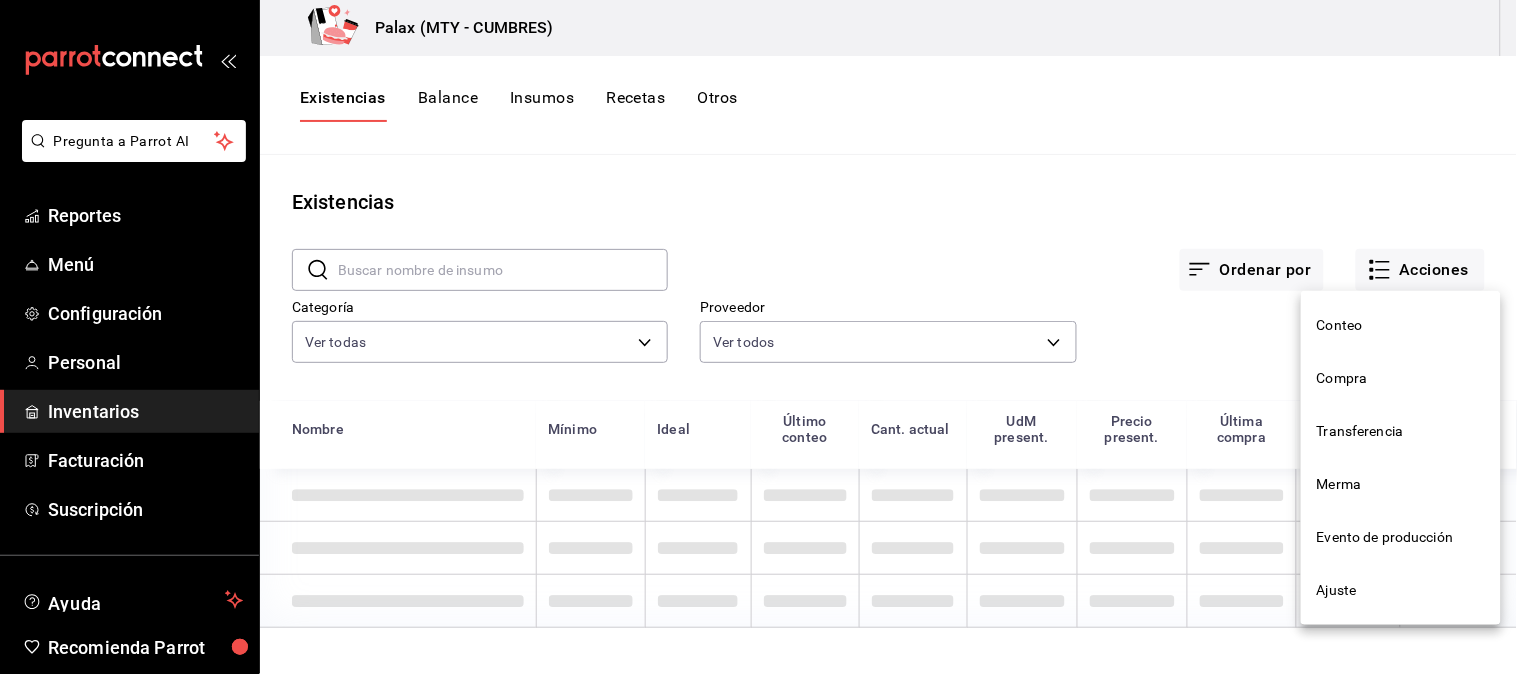 click on "Compra" at bounding box center [1401, 378] 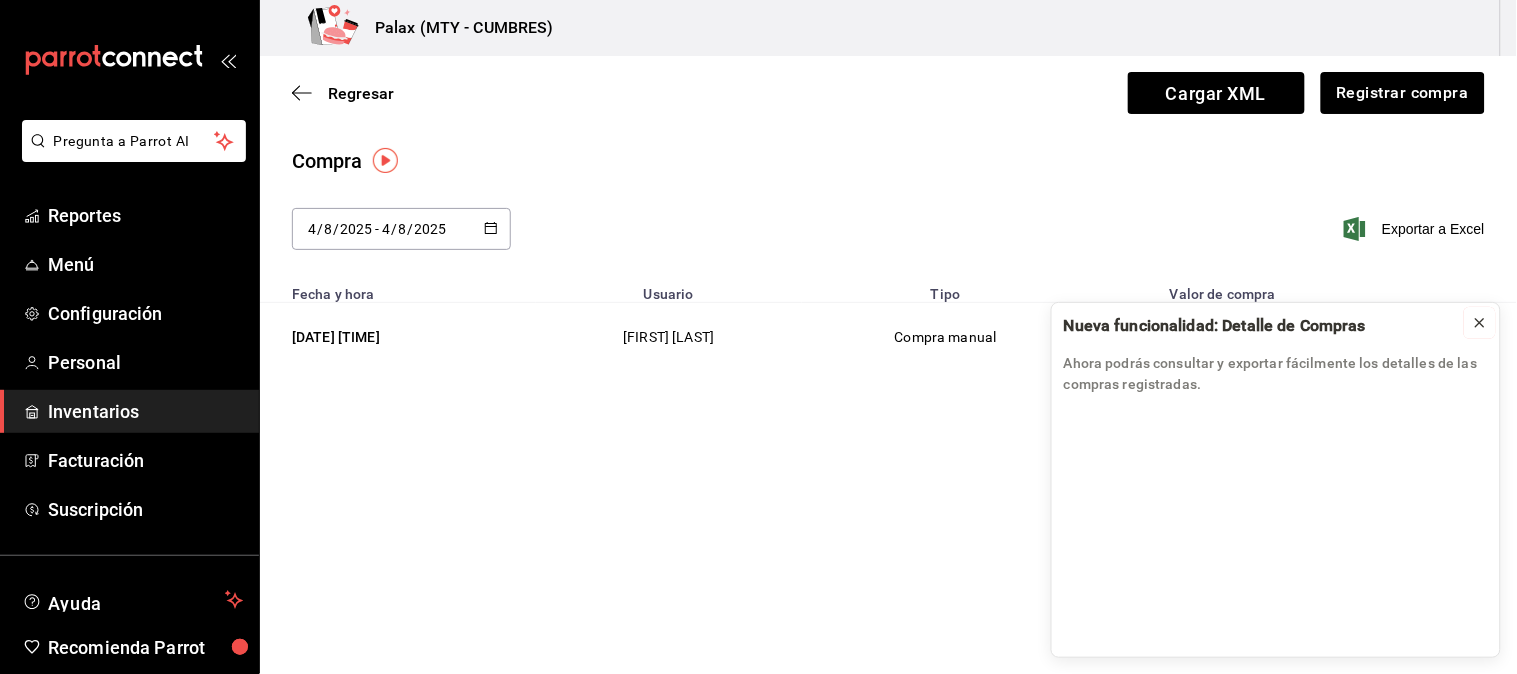 click 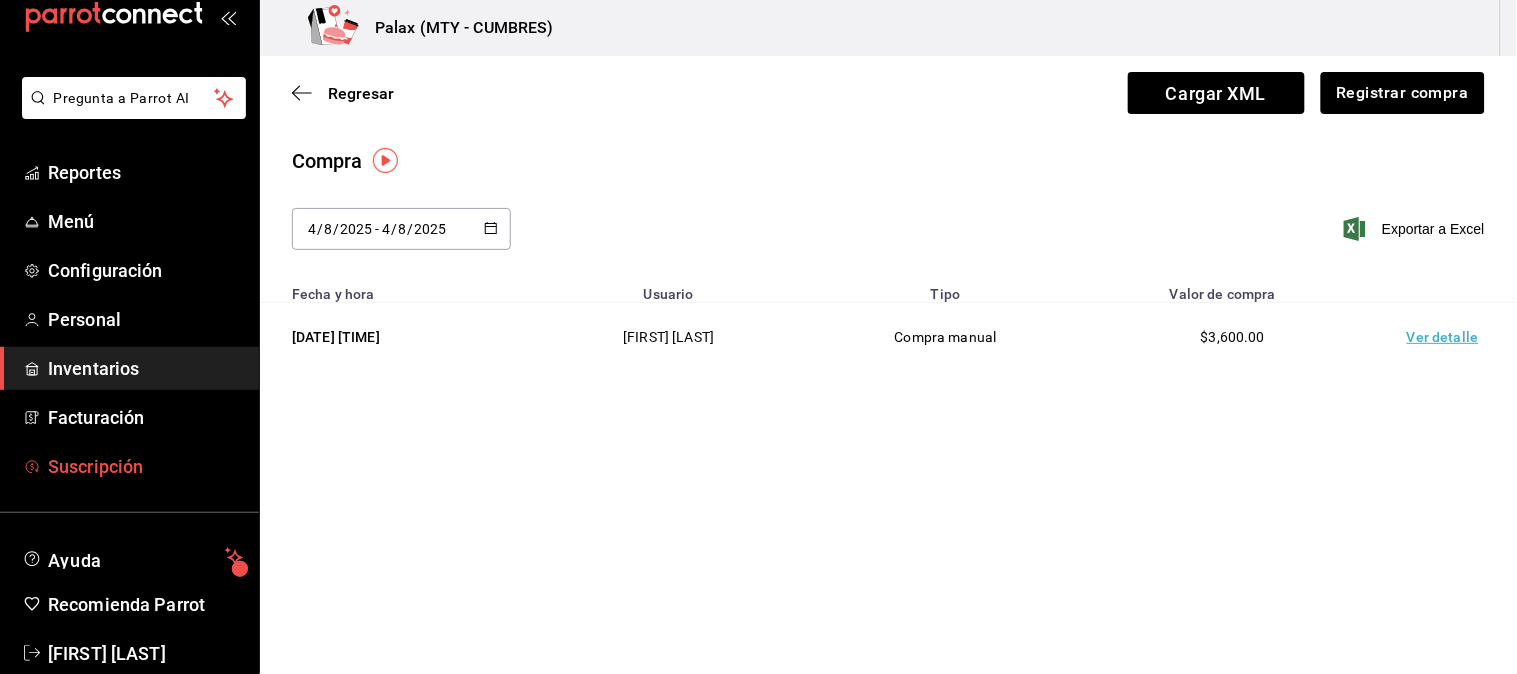 scroll, scrollTop: 80, scrollLeft: 0, axis: vertical 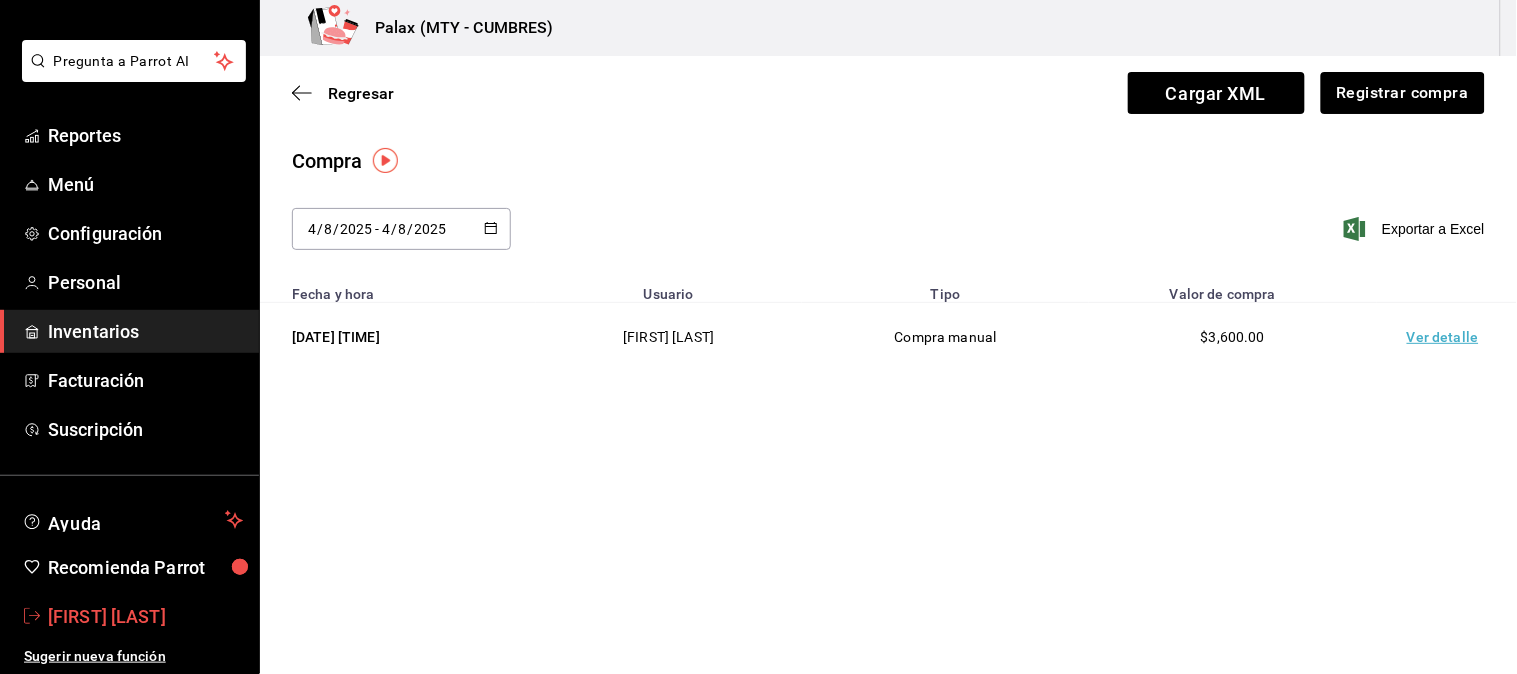click on "[FIRST] [LAST]" at bounding box center [145, 616] 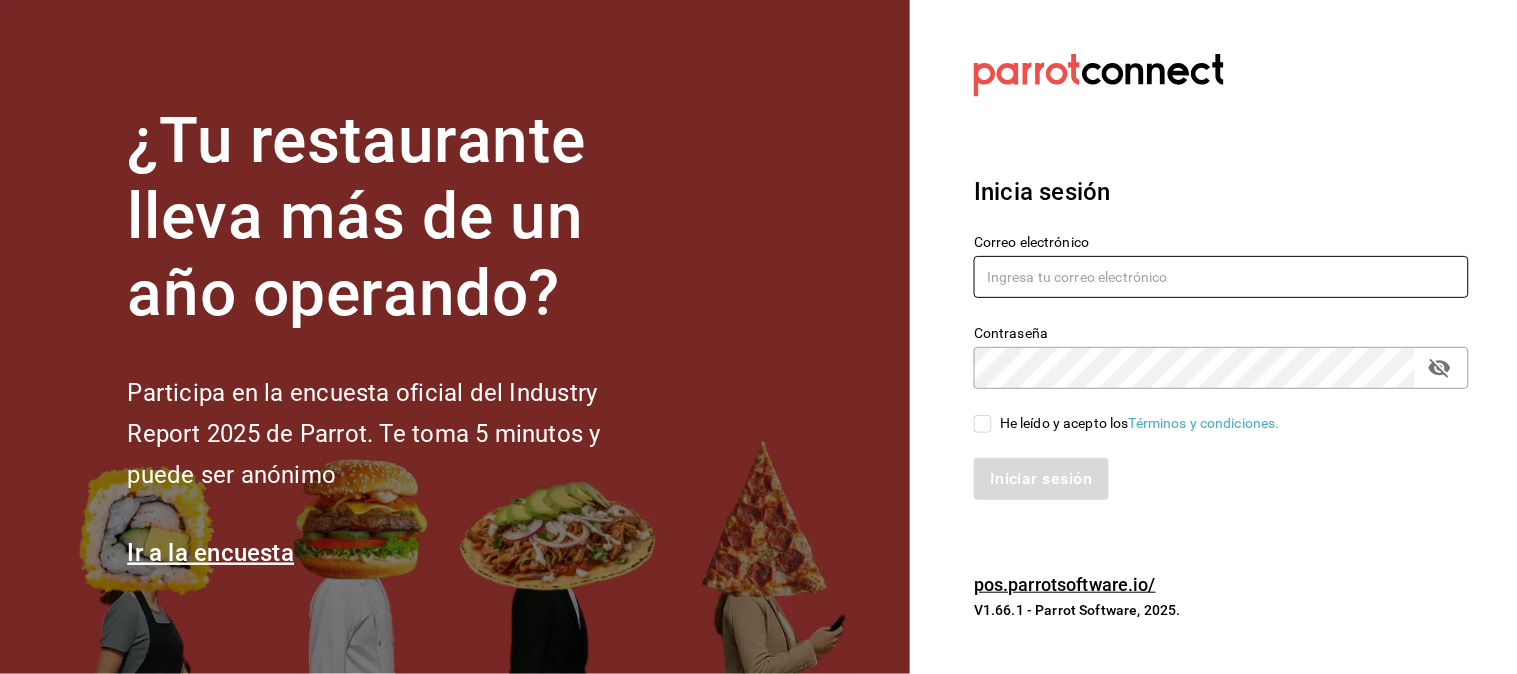 click at bounding box center (1221, 277) 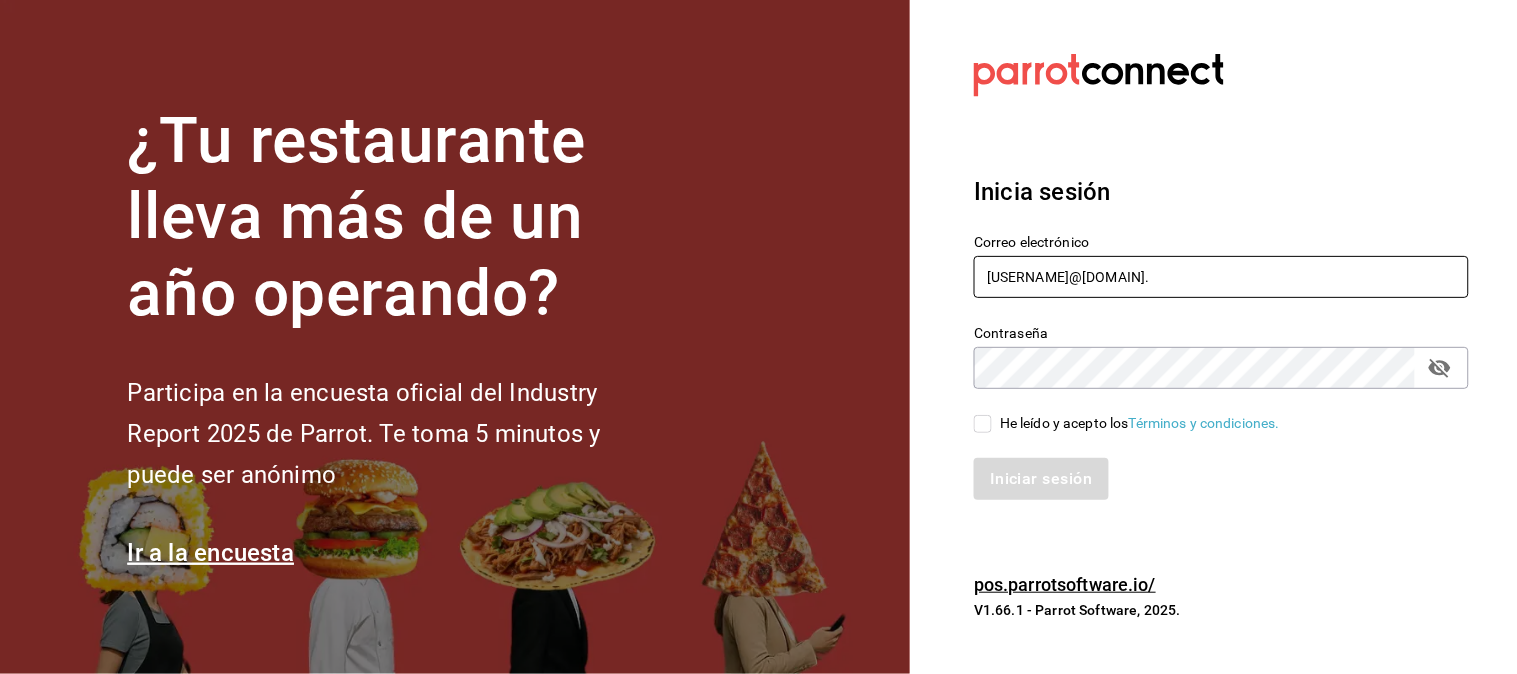 type on "[USERNAME]@[DOMAIN]." 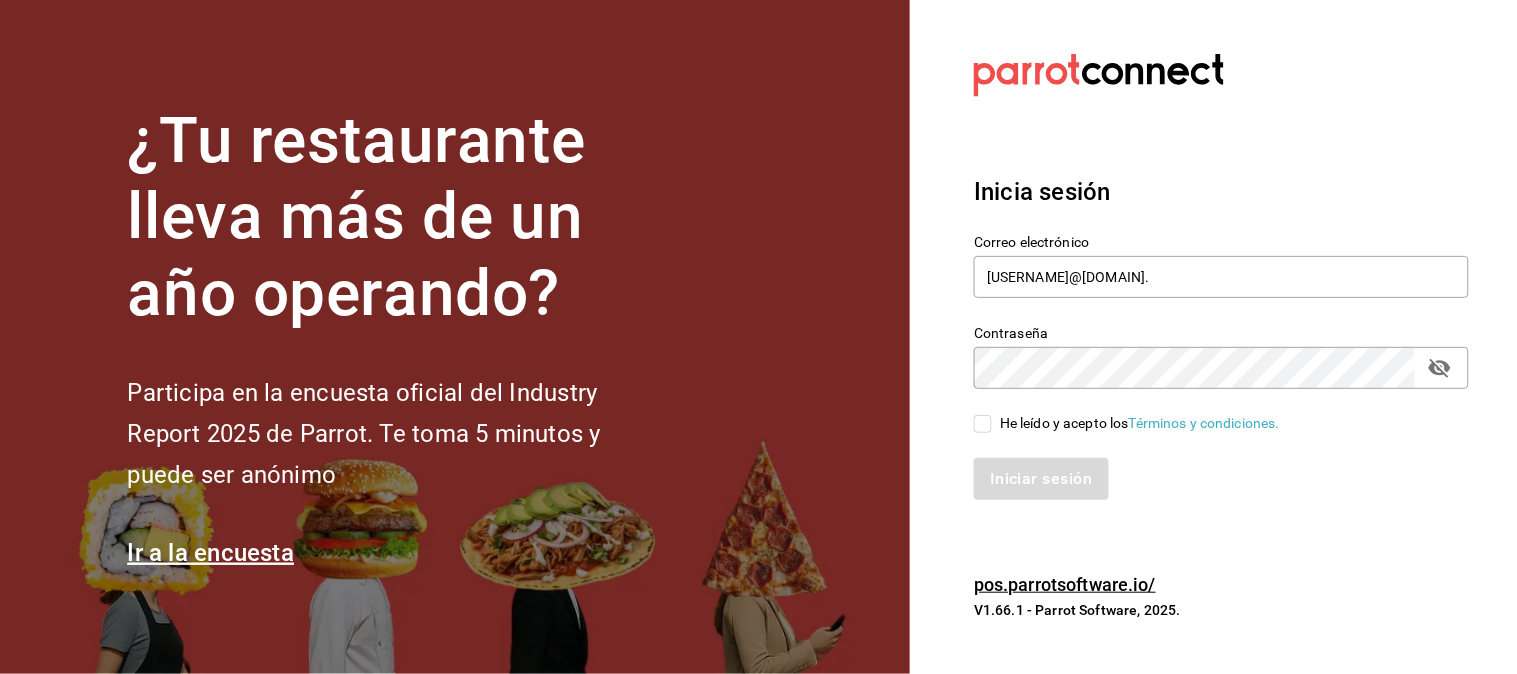 click on "Contraseña Contraseña" at bounding box center [1221, 357] 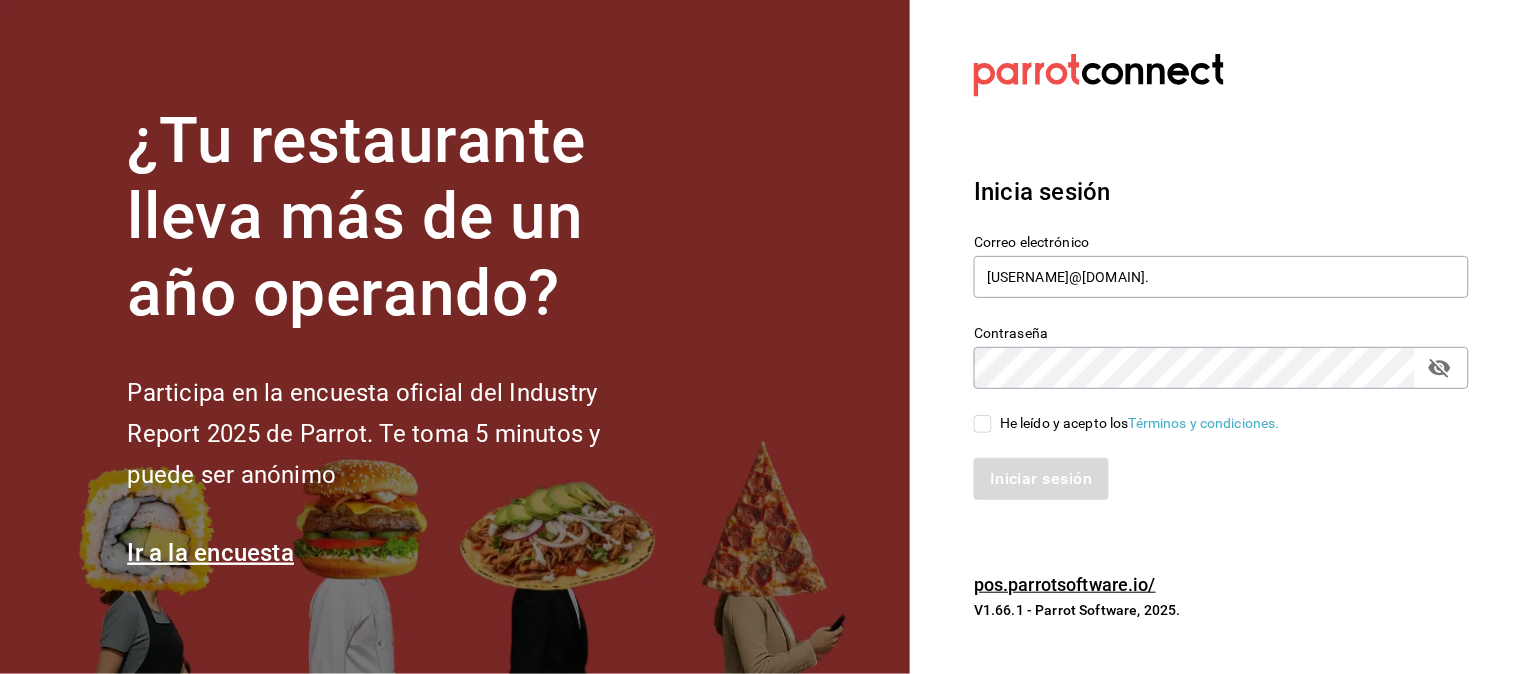 click on "He leído y acepto los  Términos y condiciones." at bounding box center [1140, 423] 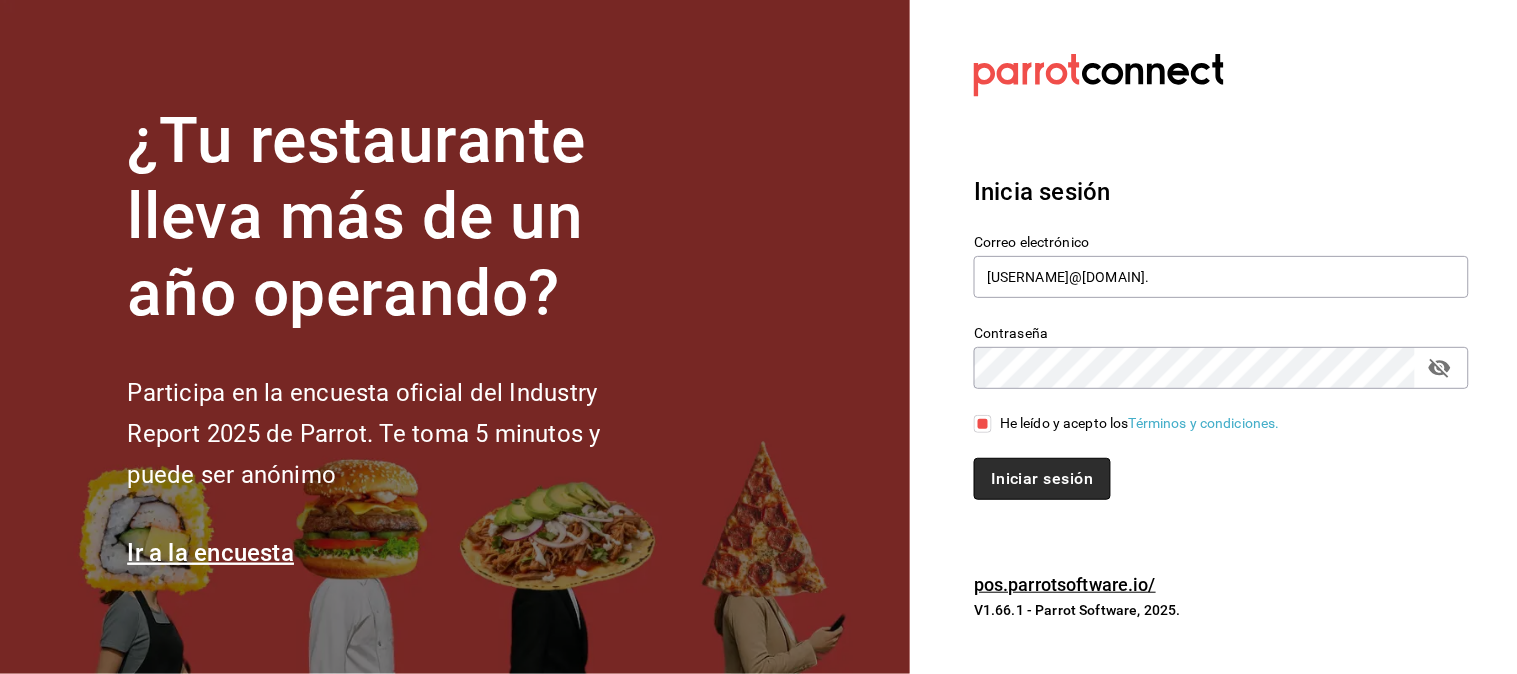 click on "Iniciar sesión" at bounding box center [1042, 479] 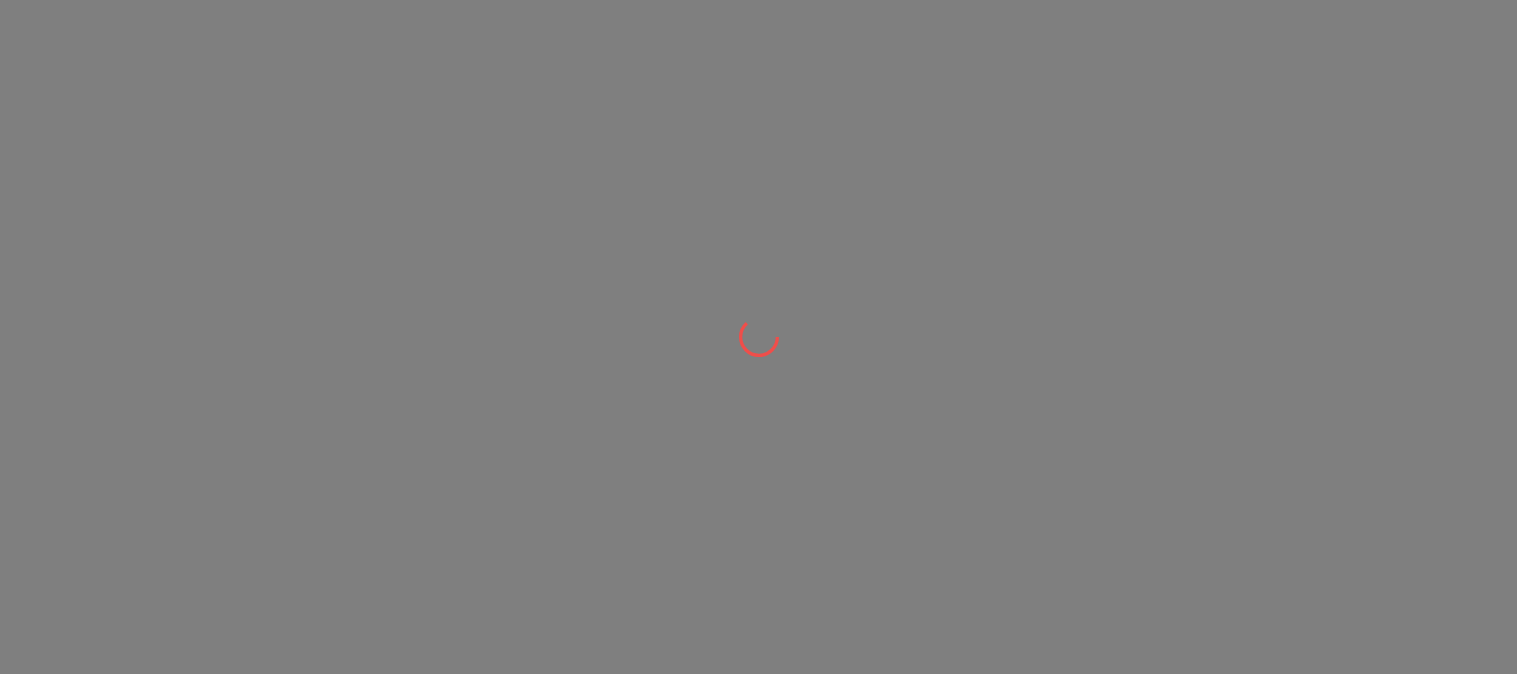 scroll, scrollTop: 0, scrollLeft: 0, axis: both 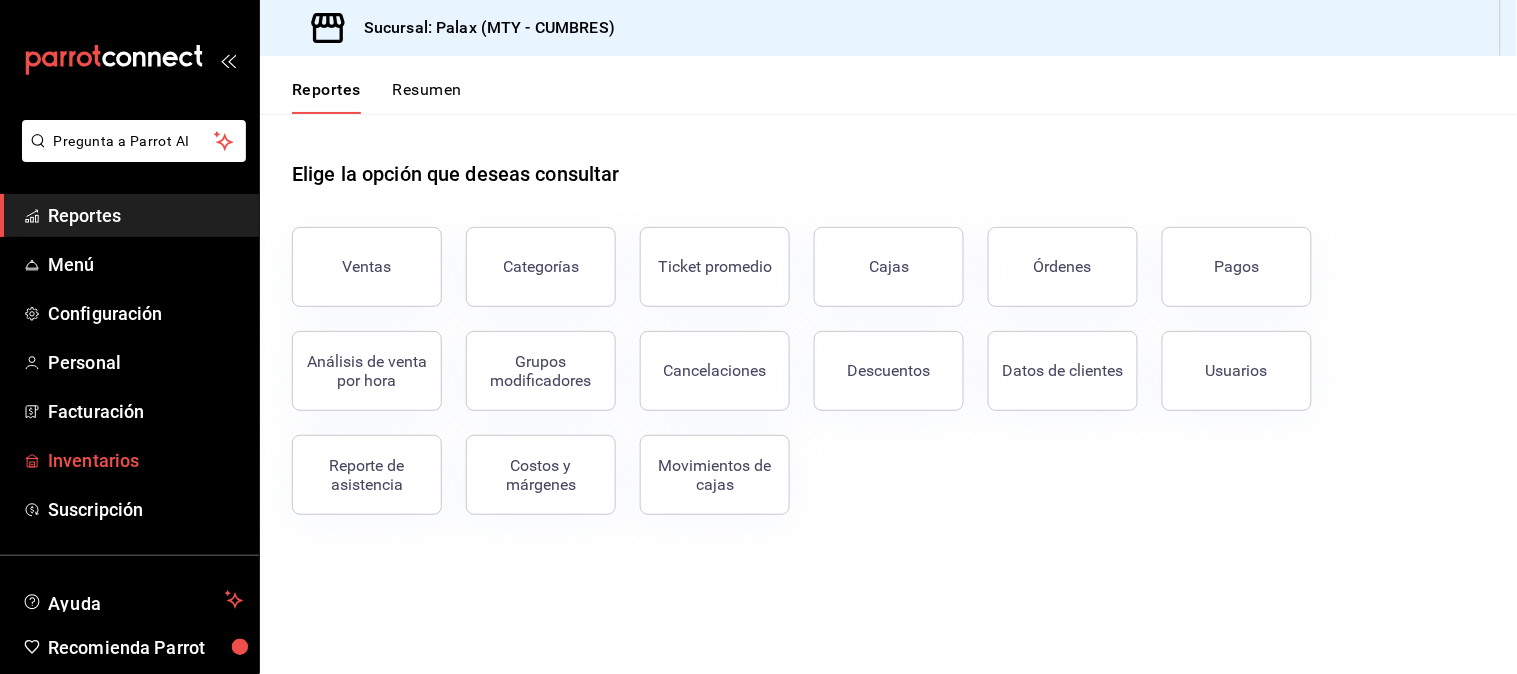 click on "Inventarios" at bounding box center [145, 460] 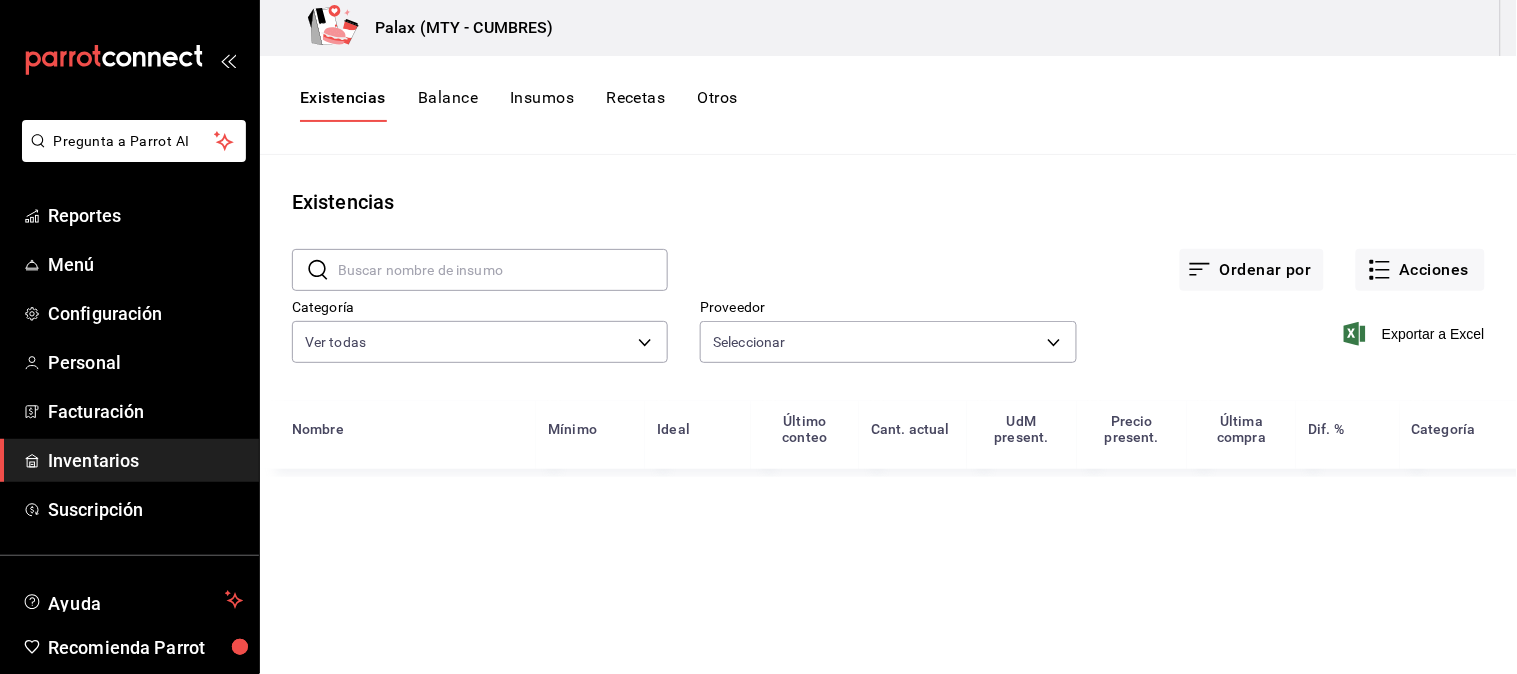 type on "af8b80cf-7c0a-4ee3-88f5-a50014598f47,071c224f-e033-4a94-81fb-daca552cc3a7,18e3c29b-4def-443f-9c09-9ae07cb7e361,da0c83b9-7500-4e1d-a259-83cc2b0a20cf,3cf42102-72b5-4447-b3dd-14b4dd6bd0b6,bb88aff6-50a7-492c-ae74-fb4d13812be5,5a5da3d6-007d-47e7-b846-2567add9d9cb,534fb7b3-10e0-42f1-ade2-553b354dba9b,d57340c3-d62b-4c51-9404-0c2642404e6a,ac14bb38-cc54-4a3d-af07-d918a4ddaa19,16728730-f65e-4800-875b-d568d58e0c63,fccfaf6e-1ead-41c8-9a0d-ff80045cae70,634cb8a7-e4d2-4f69-b9a2-4b907dcc8790,e5a7528b-14f5-4c92-96bb-cb359c5c76d6,31b49875-ad5b-4b26-8112-3089f9dde49e,8d9c1a82-f664-4aa4-a6c2-f8f12e79d2c5,575e11f2-79f8-4750-afe3-e7262a960ecc,19beb1de-bd3f-4a4d-8680-246905f2e0e6,1e2360e2-9029-40a2-af8c-ed9976ddc8f6,609dbd4d-9163-42b0-aa1d-8ebf45ed9425,be8da361-1e93-4a29-9d4a-d81c748241e5,ad69a11d-2e9c-4166-b3f3-3783604de505,fd515bf2-3d9c-40a5-8b73-3e7747f93a41,45ab799b-3b0c-4ef5-b9ec-d4949be2f4ea,b32654d4-b168-4571-8729-5e8c30d7a7c9,8599fa52-ada1-479b-880c-0f8094662aa5,382801d1-07fd-4298-ba30-551bf1b564bd,2f777472-509e-4295-be8..." 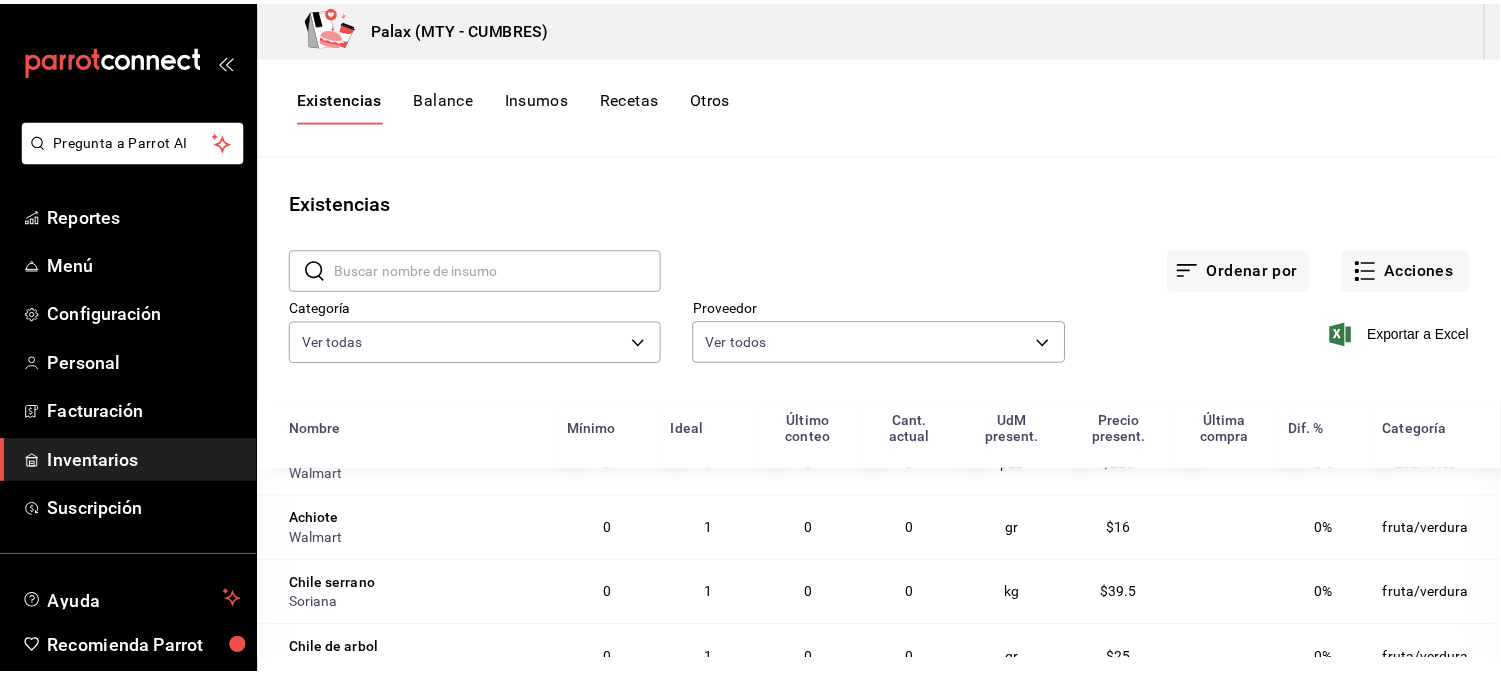 scroll, scrollTop: 0, scrollLeft: 0, axis: both 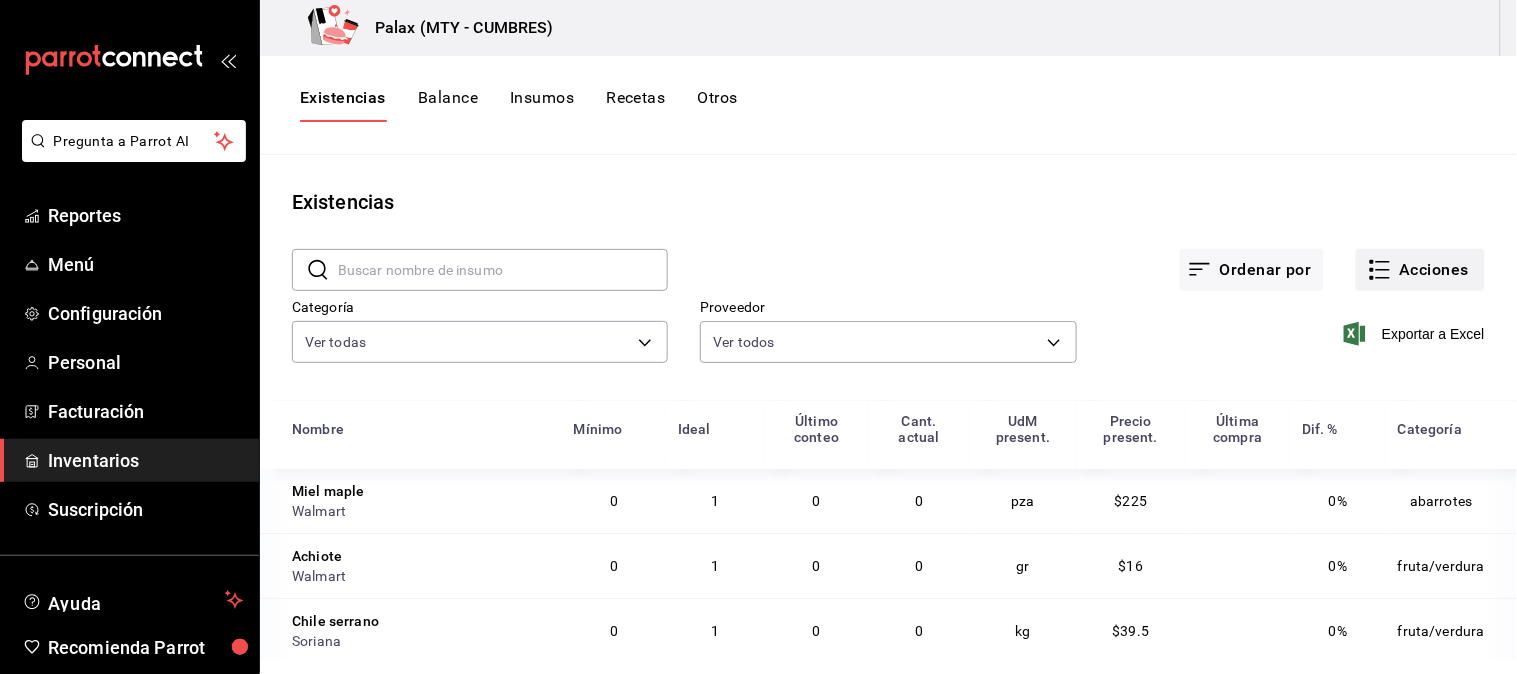 click on "Acciones" at bounding box center (1420, 270) 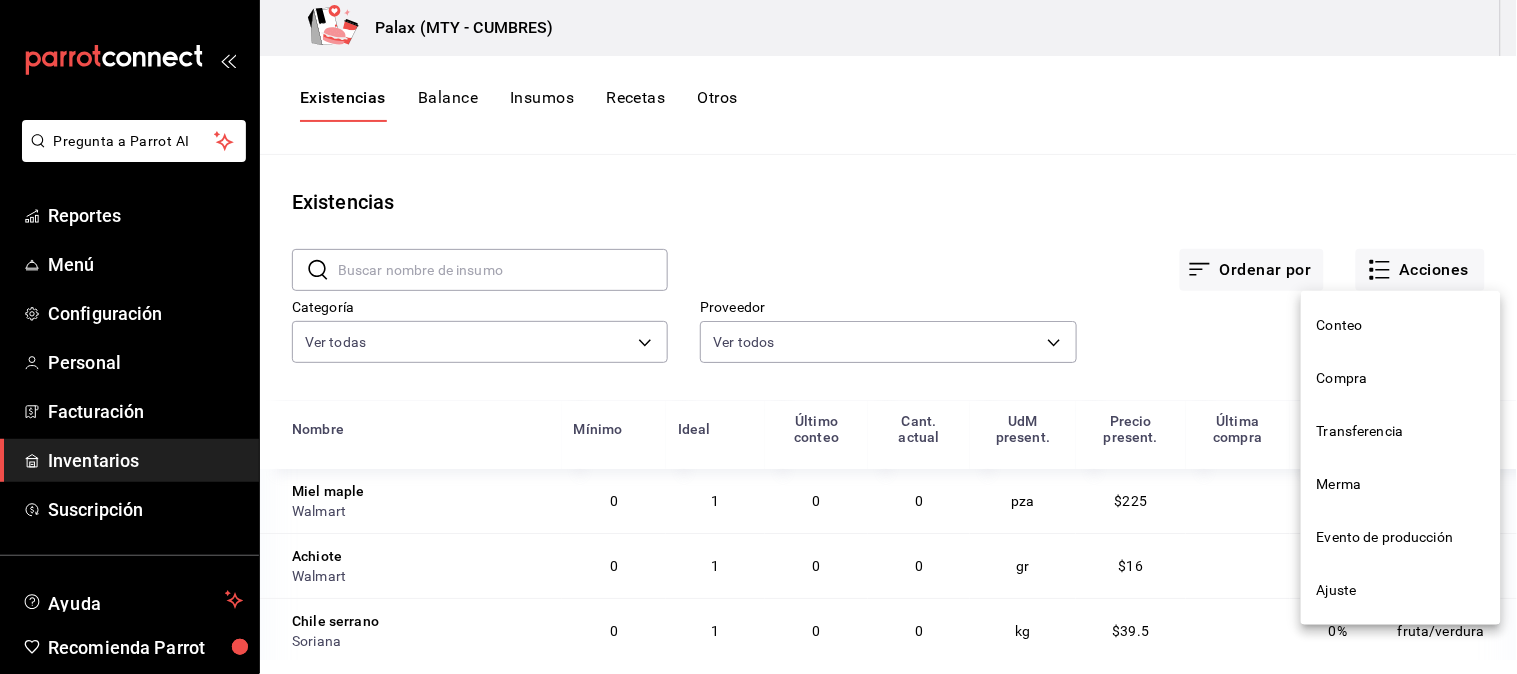 drag, startPoint x: 1380, startPoint y: 361, endPoint x: 1405, endPoint y: 363, distance: 25.079872 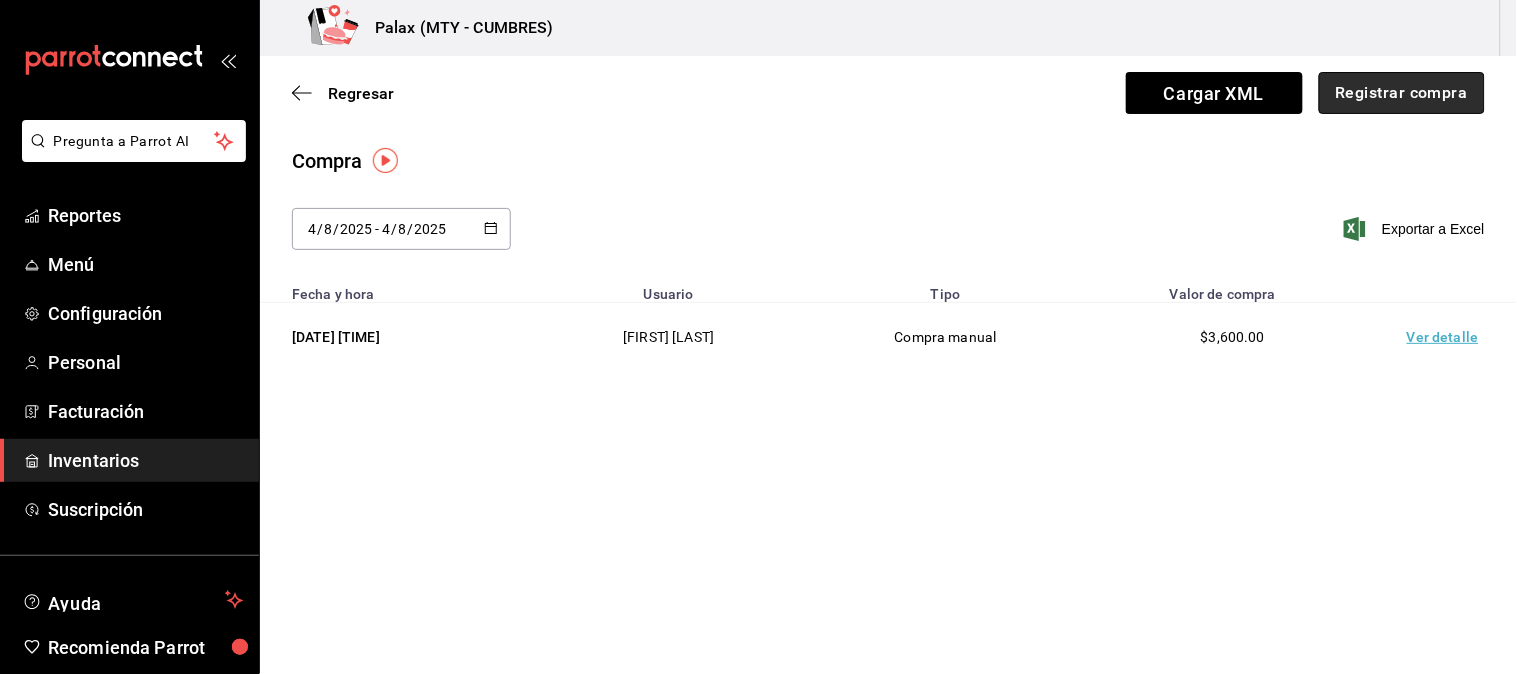 click on "Registrar compra" at bounding box center (1402, 93) 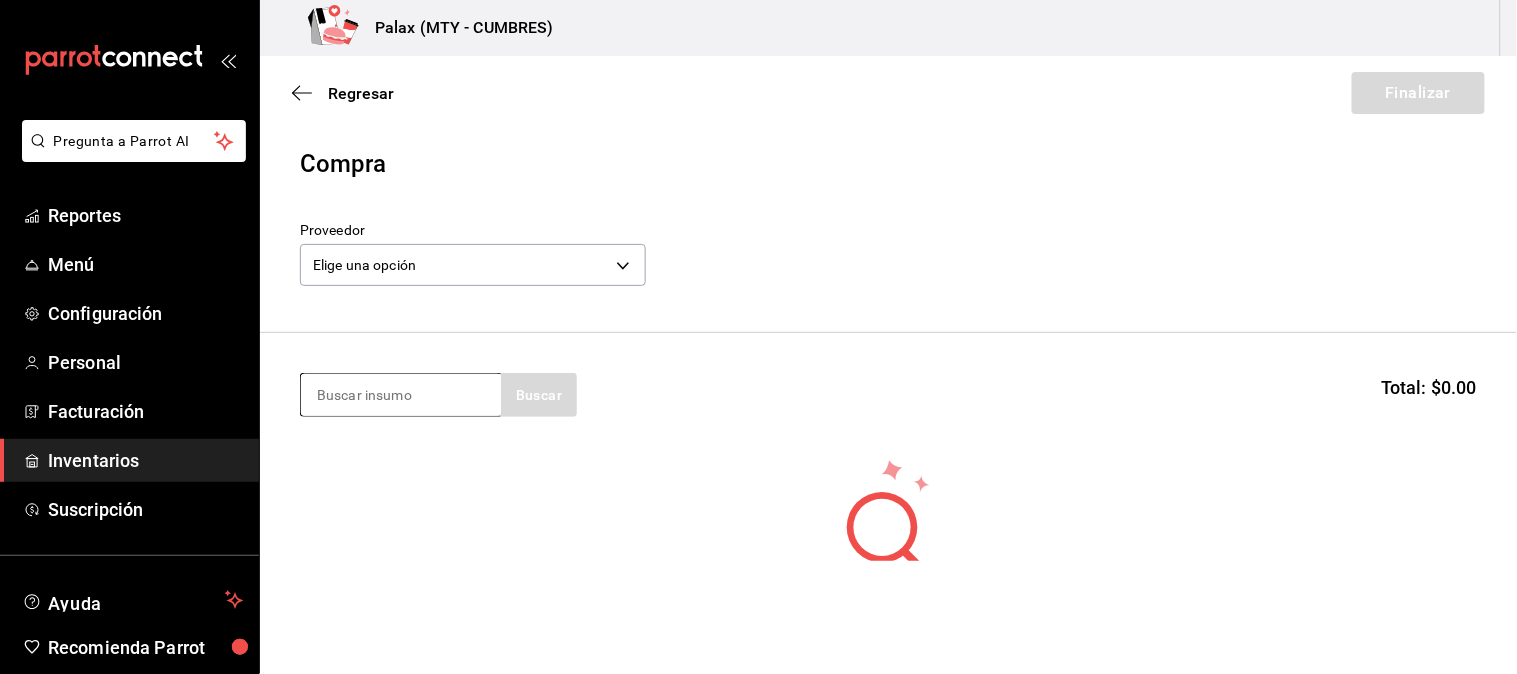 click at bounding box center (401, 395) 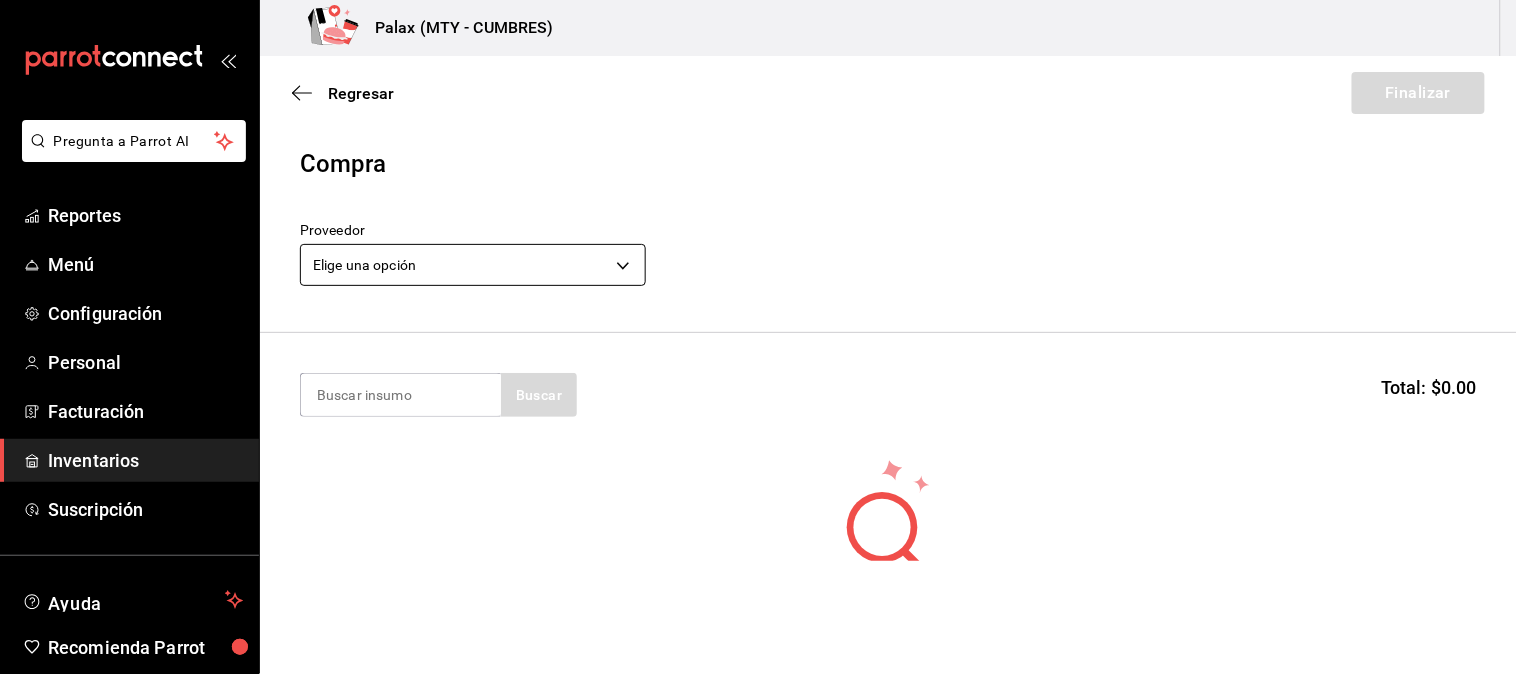 click on "Pregunta a Parrot AI Reportes   Menú   Configuración   Personal   Facturación   Inventarios   Suscripción   Ayuda Recomienda Parrot   Jaqueline N   Sugerir nueva función   Palax (MTY - CUMBRES) Regresar Finalizar Compra Proveedor Elige una opción default Buscar Total: $0.00 No hay insumos a mostrar. Busca un insumo para agregarlo a la lista GANA 1 MES GRATIS EN TU SUSCRIPCIÓN AQUÍ ¿Recuerdas cómo empezó tu restaurante?
Hoy puedes ayudar a un colega a tener el mismo cambio que tú viviste.
Recomienda Parrot directamente desde tu Portal Administrador.
Es fácil y rápido.
🎁 Por cada restaurante que se una, ganas 1 mes gratis. Ver video tutorial Ir a video Pregunta a Parrot AI Reportes   Menú   Configuración   Personal   Facturación   Inventarios   Suscripción   Ayuda Recomienda Parrot   Jaqueline N   Sugerir nueva función   Editar Eliminar Visitar centro de ayuda (81) 2046 6363 soporte@parrotsoftware.io Visitar centro de ayuda (81) 2046 6363 soporte@parrotsoftware.io" at bounding box center [758, 280] 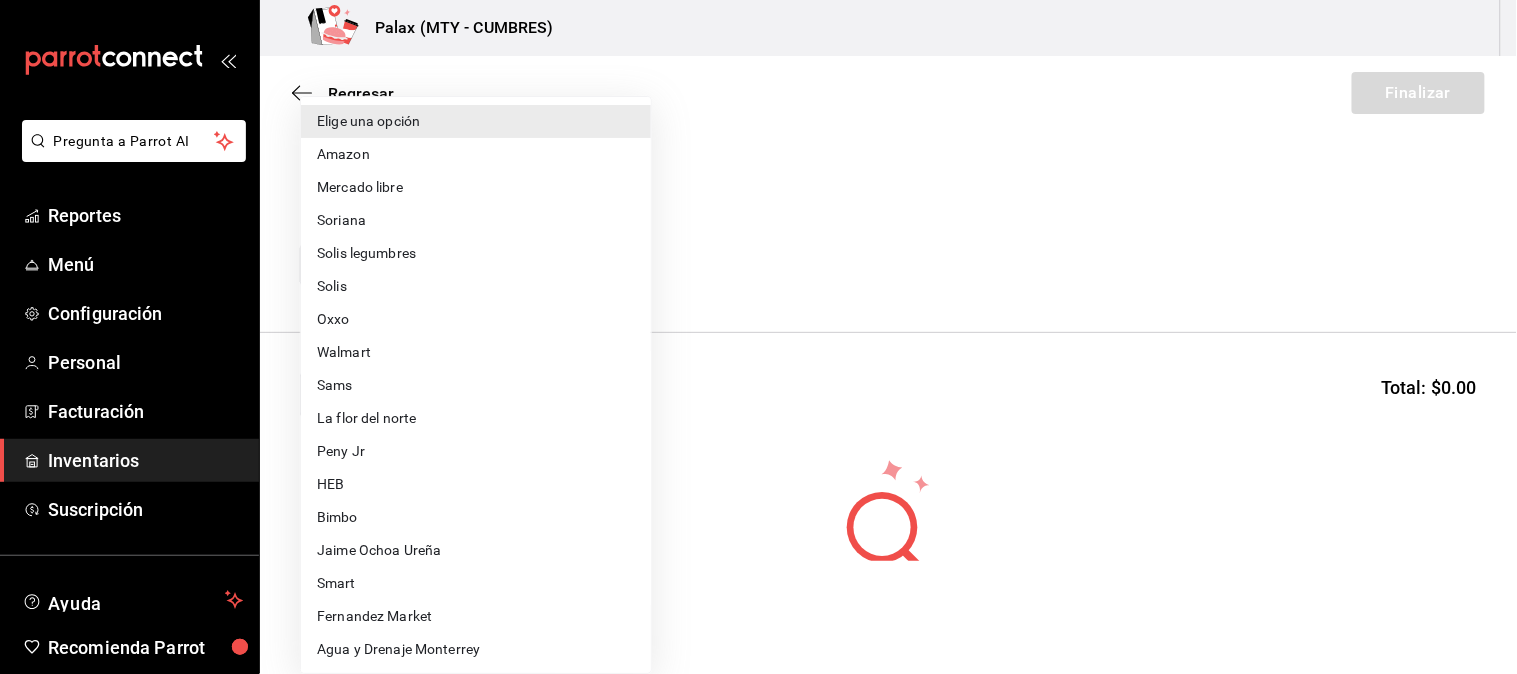 click on "Walmart" at bounding box center [476, 352] 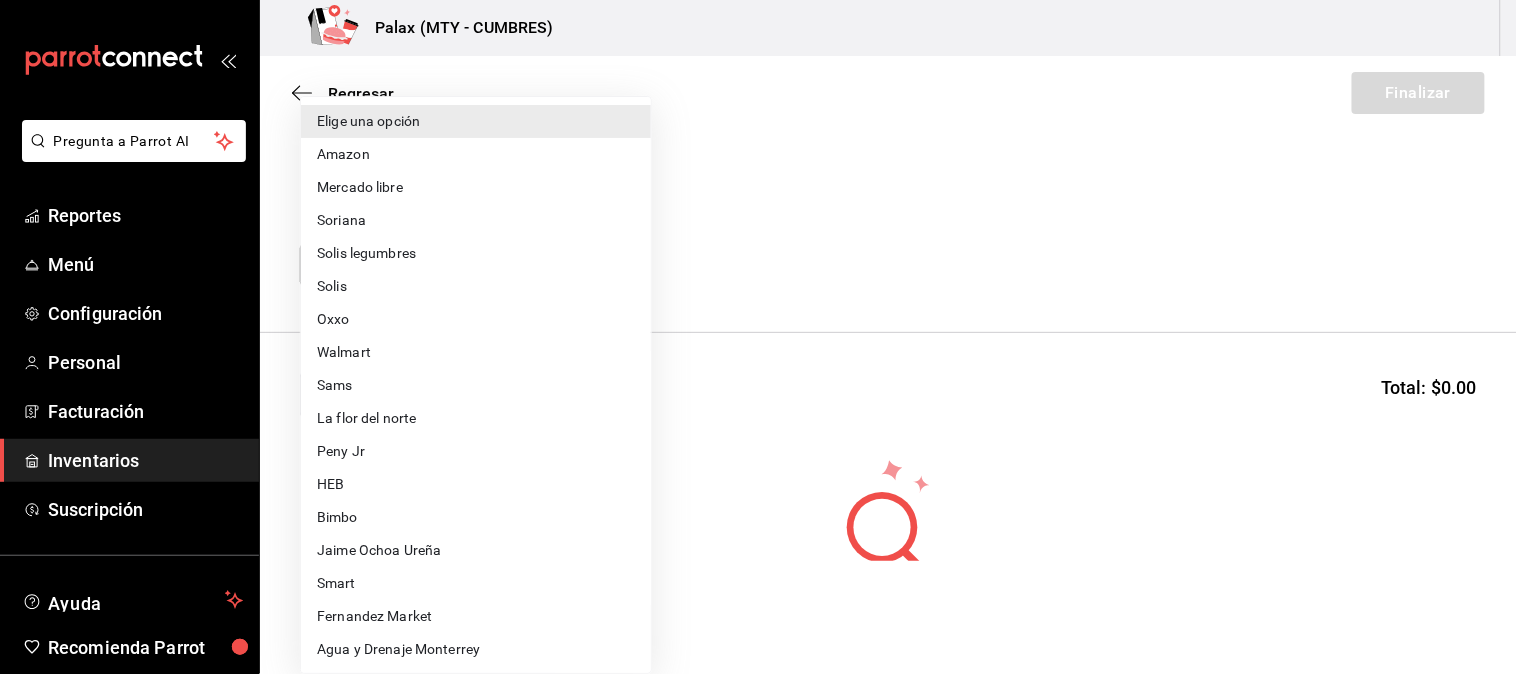 type on "5a5da3d6-007d-47e7-b846-2567add9d9cb" 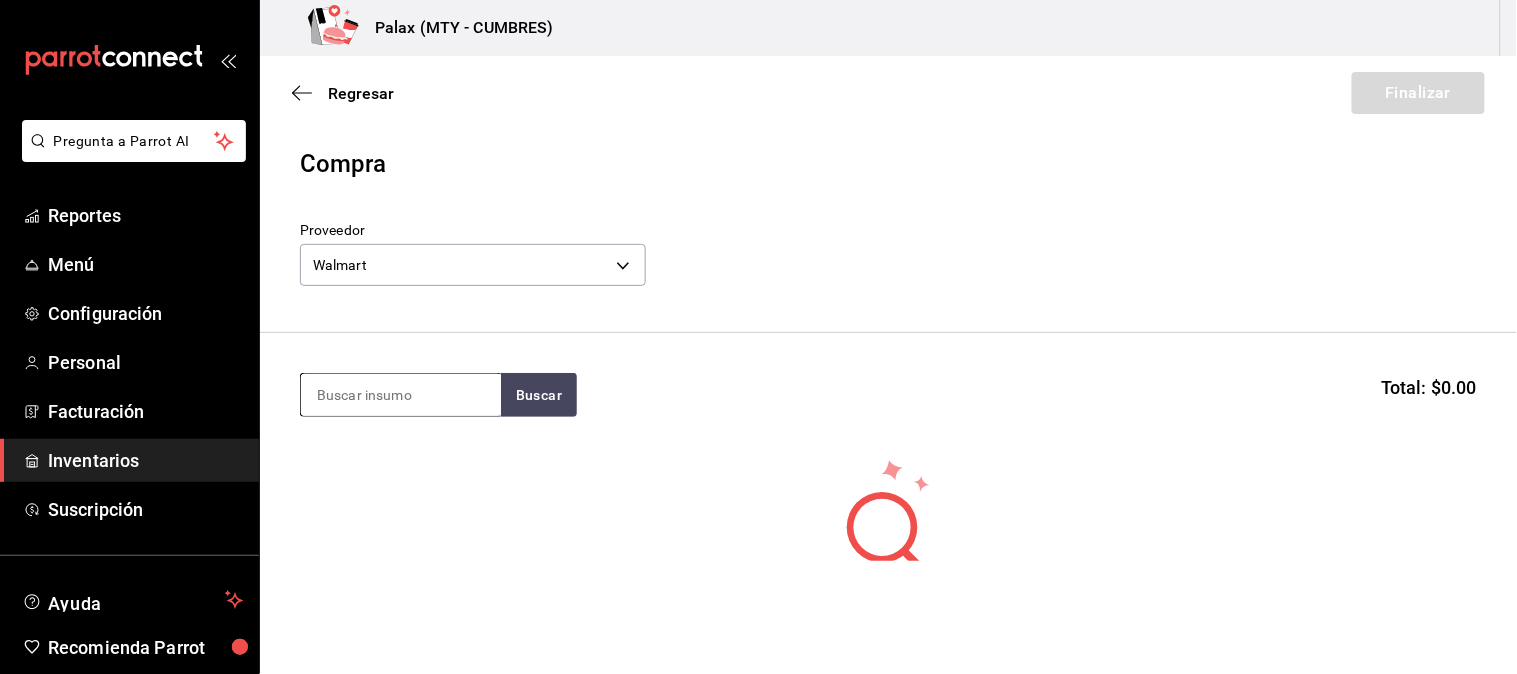click at bounding box center (401, 395) 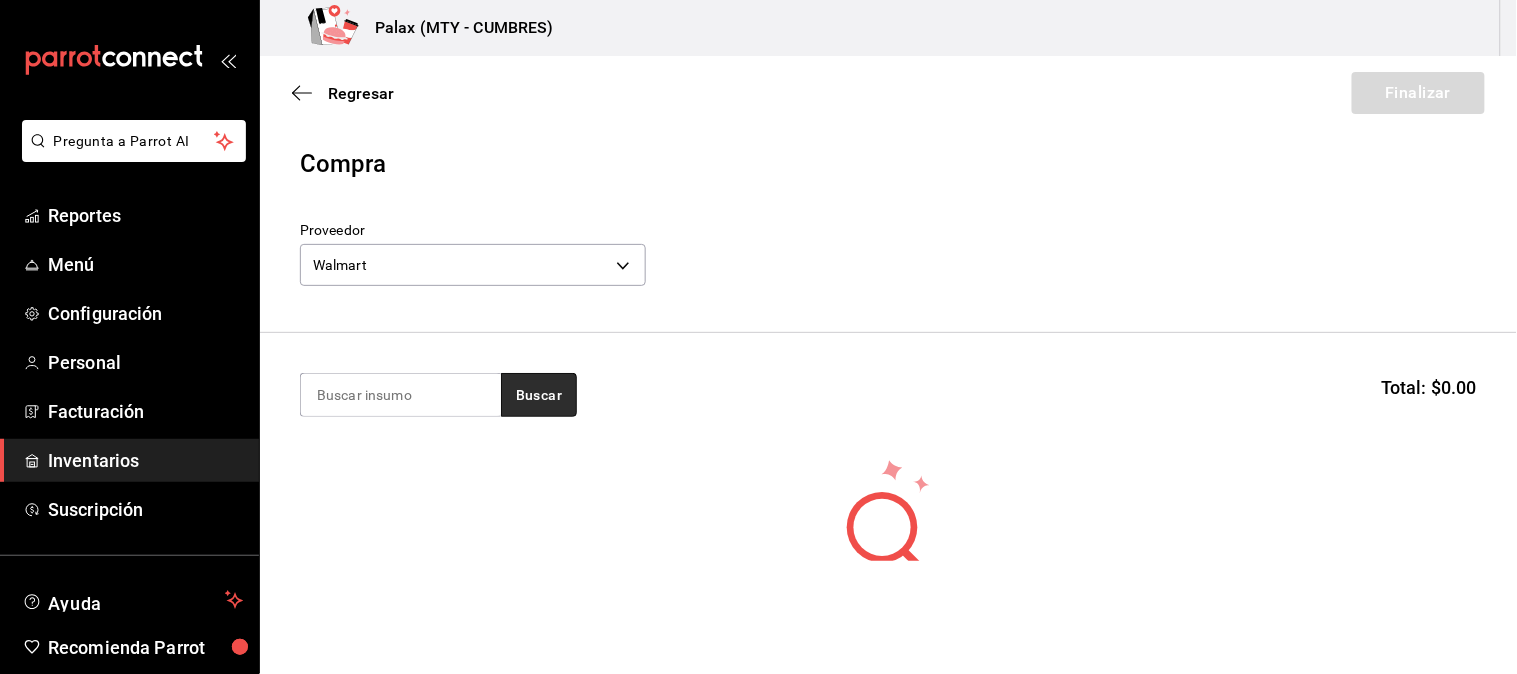 click on "Buscar" at bounding box center (539, 395) 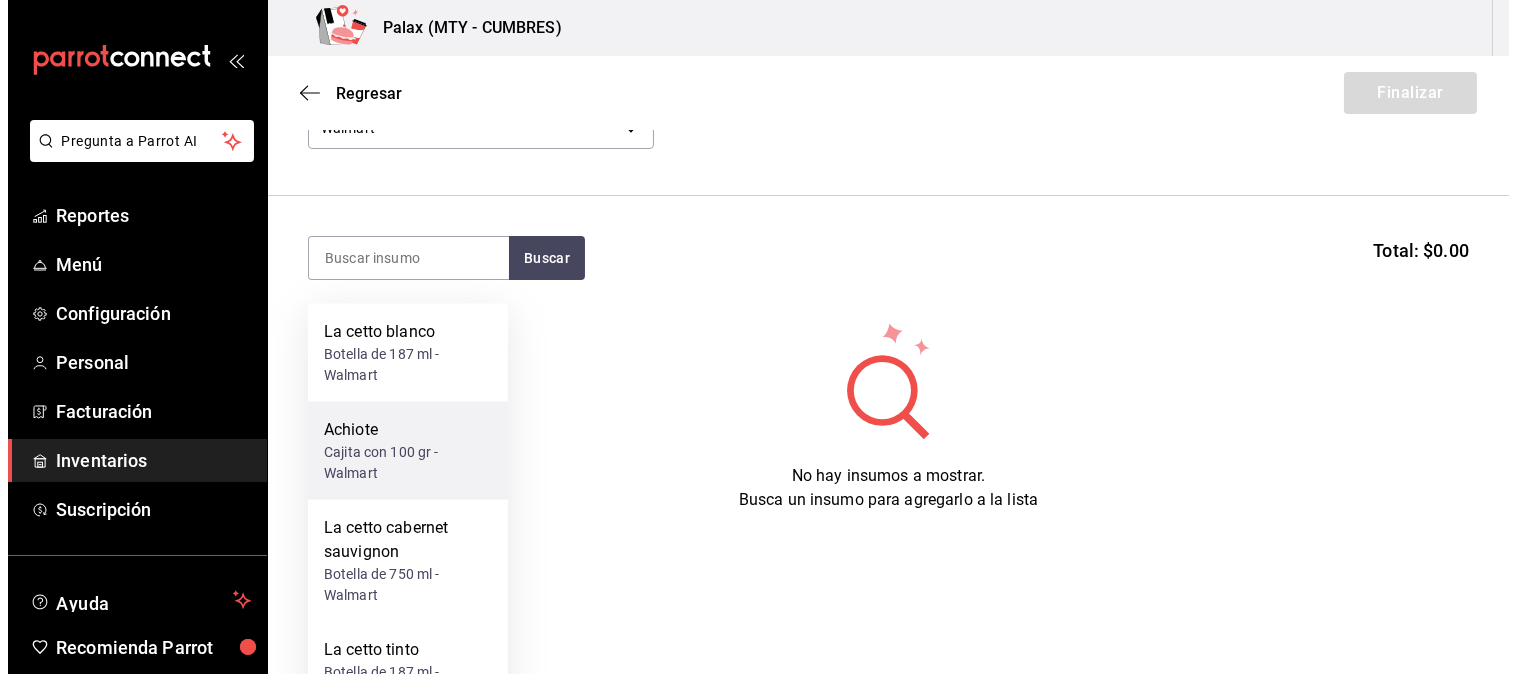 scroll, scrollTop: 151, scrollLeft: 0, axis: vertical 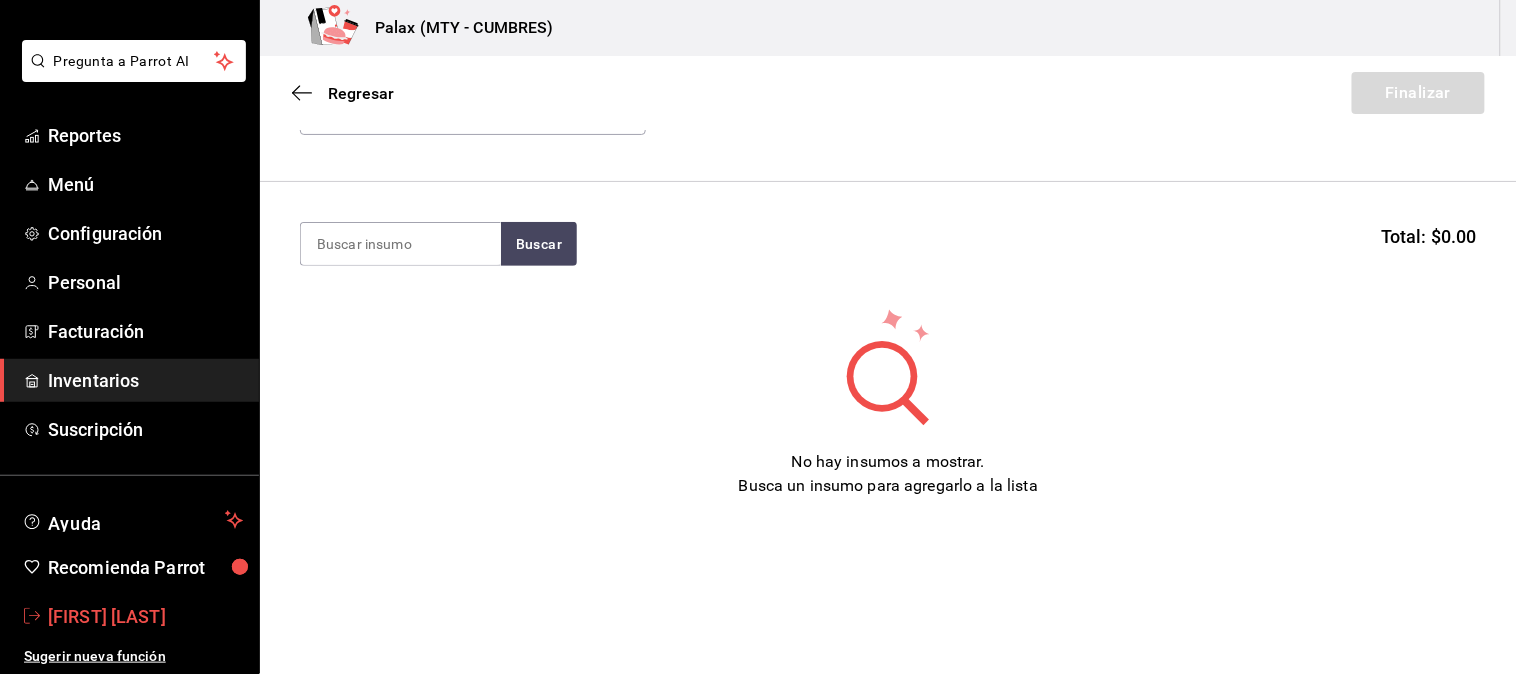 click on "[FIRST] [LAST]" at bounding box center [145, 616] 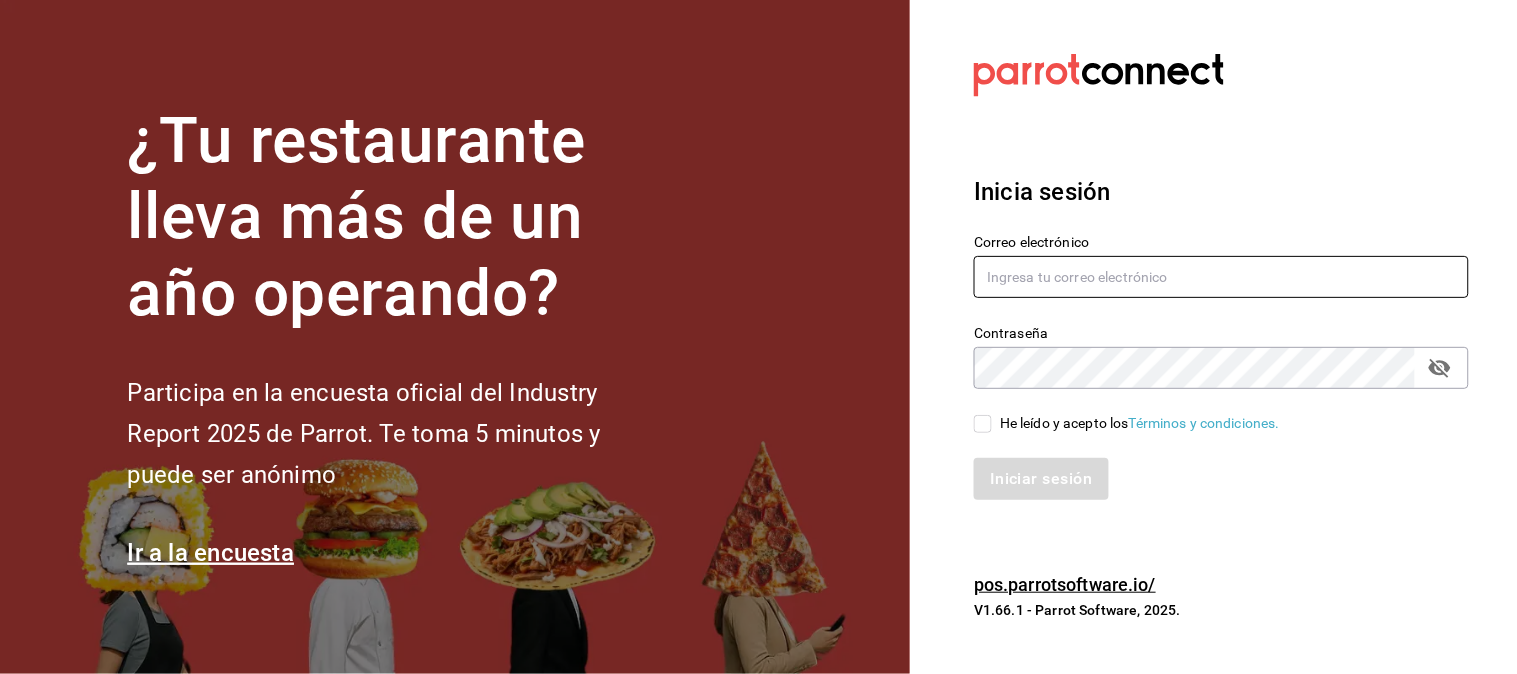click at bounding box center [1221, 277] 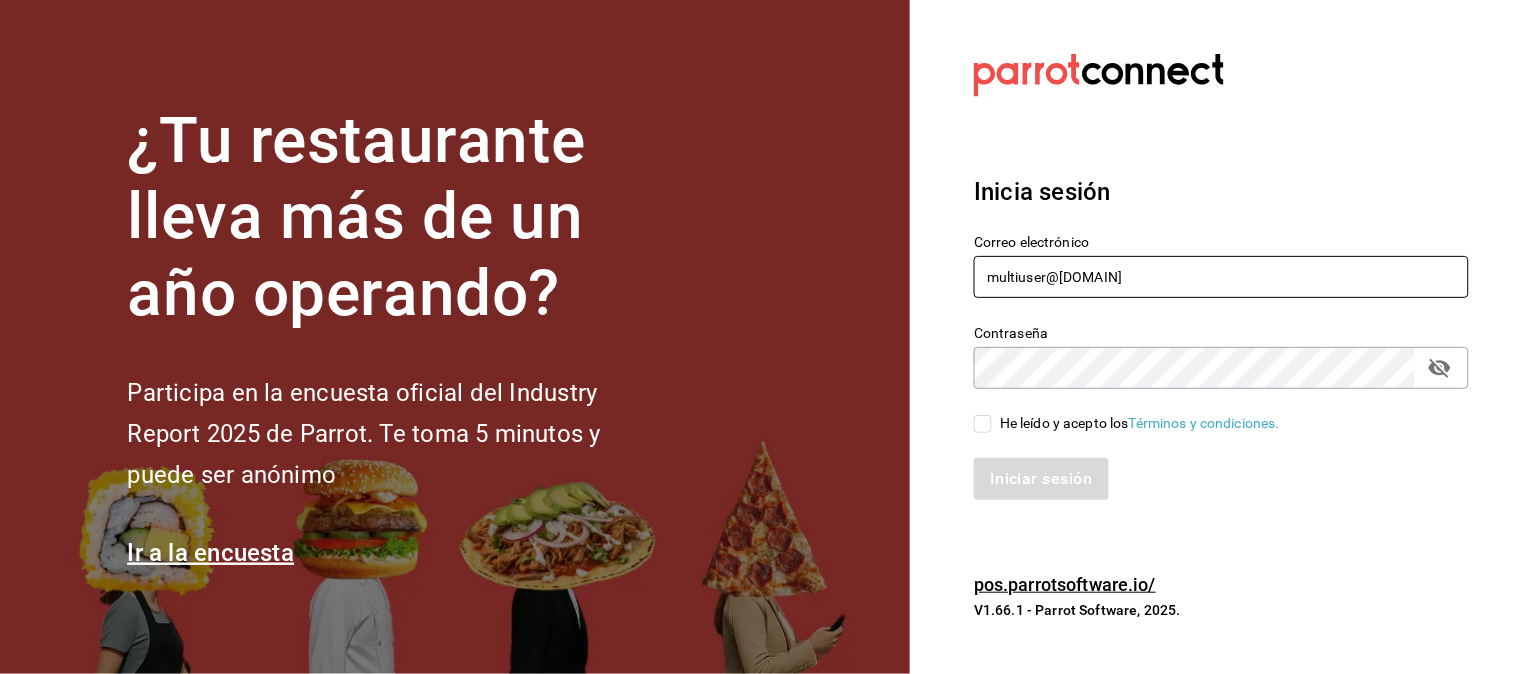 type on "multiuser@palax.com" 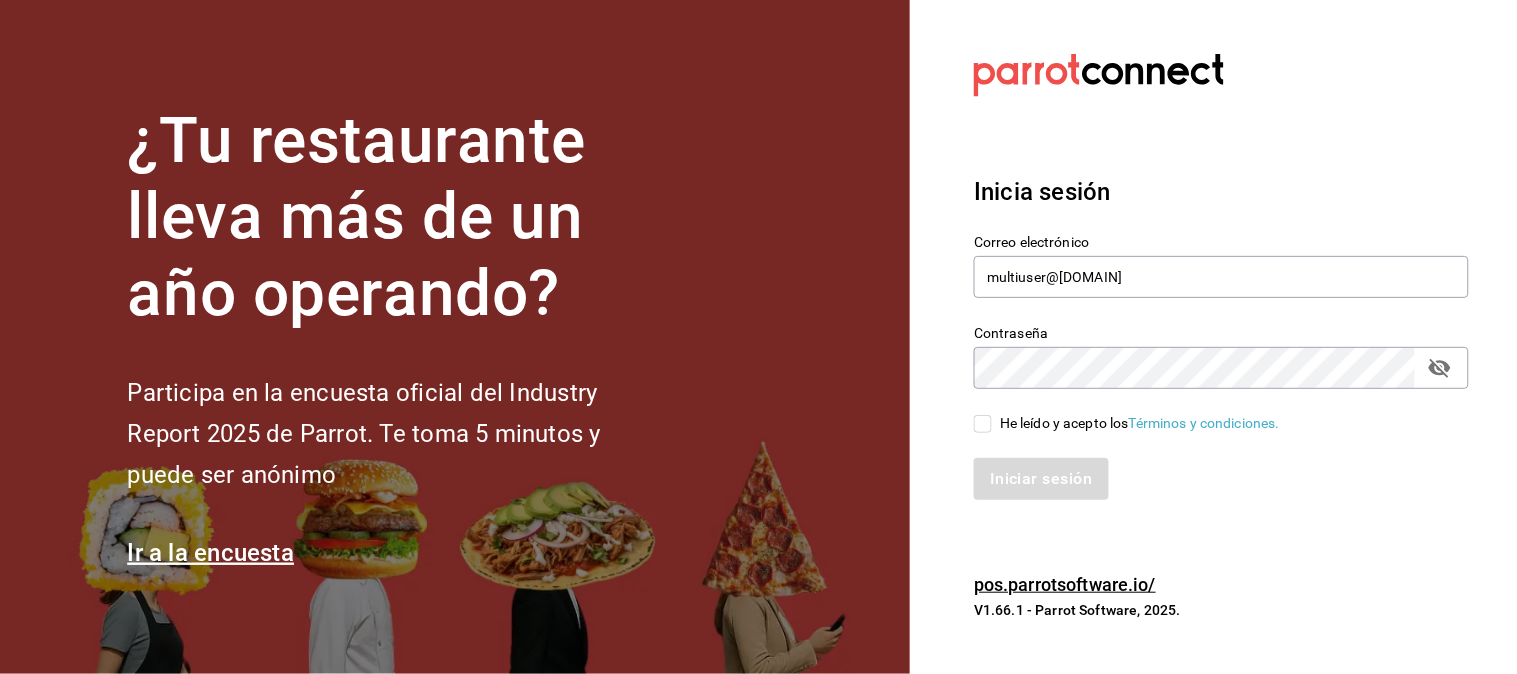 click on "He leído y acepto los  Términos y condiciones." at bounding box center [1140, 423] 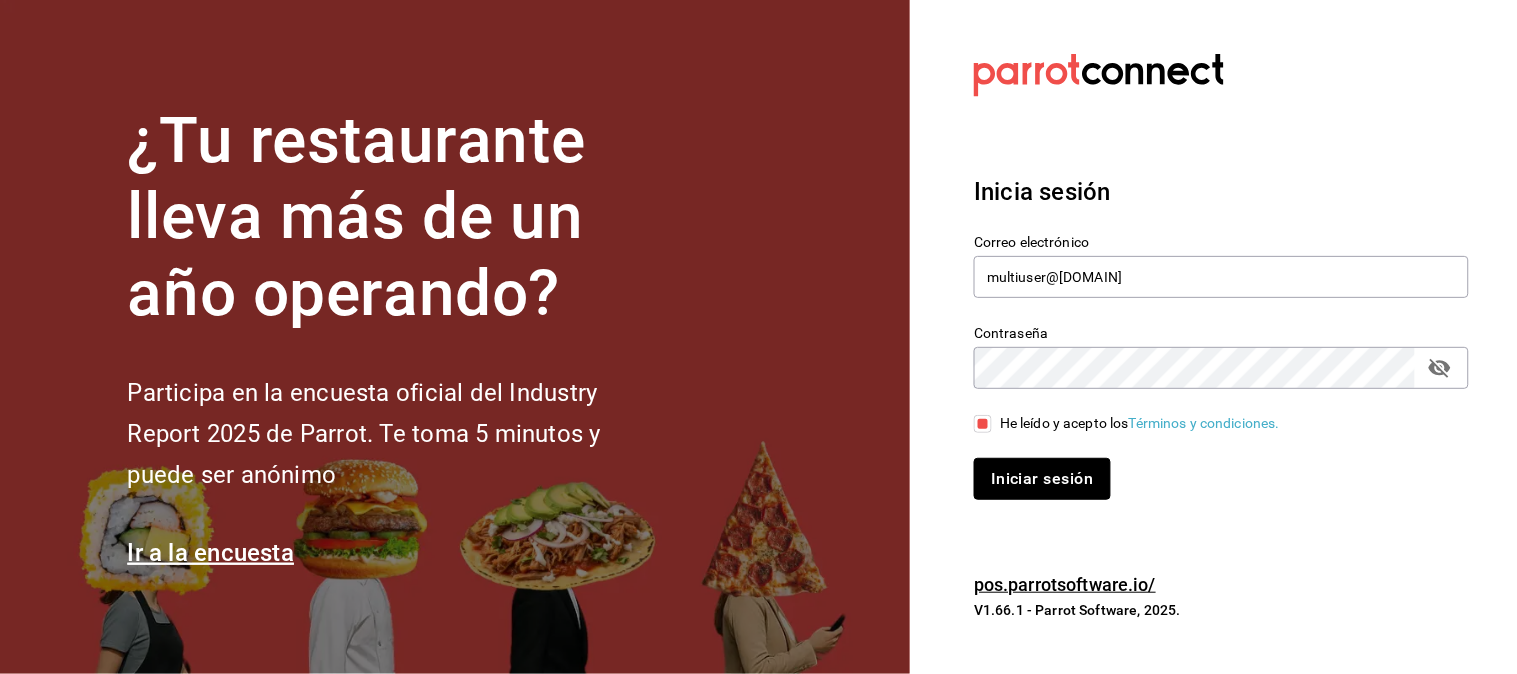 click on "Iniciar sesión" at bounding box center (1042, 479) 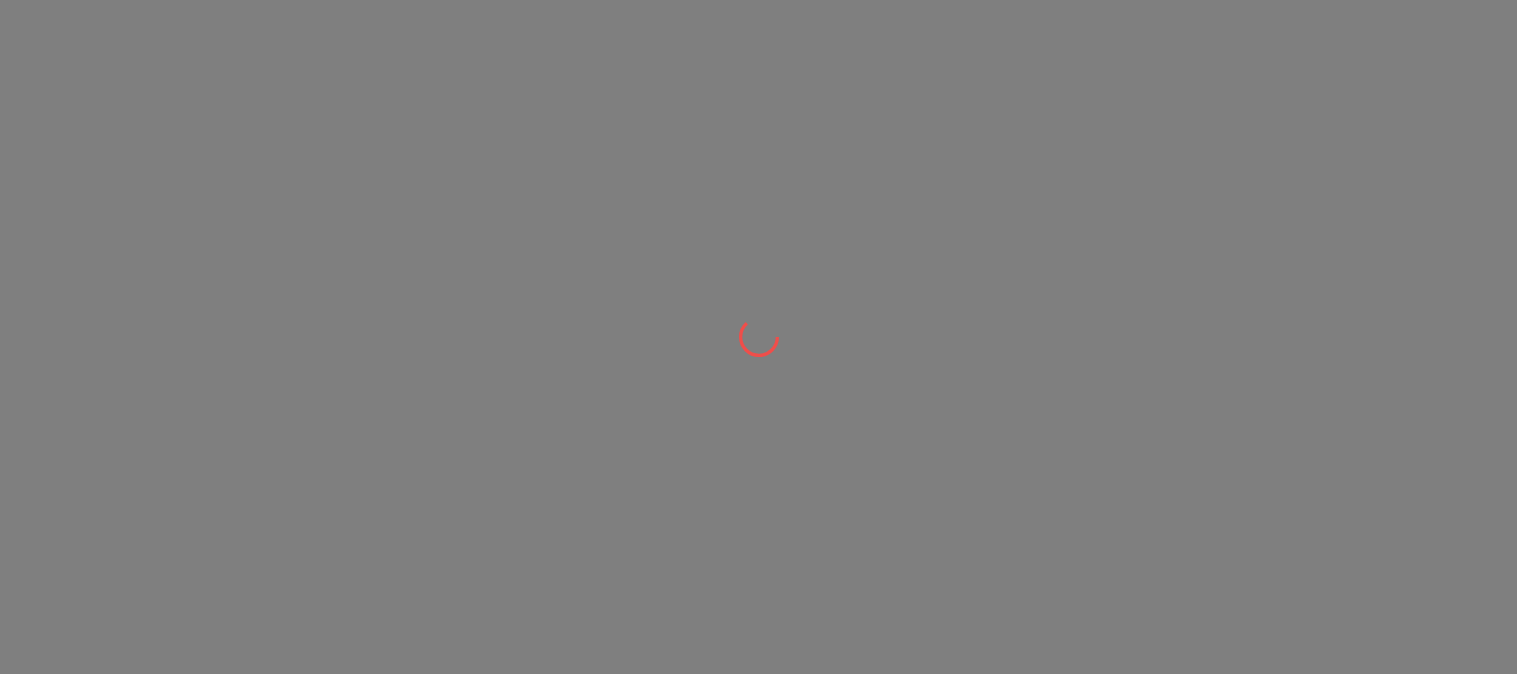 scroll, scrollTop: 0, scrollLeft: 0, axis: both 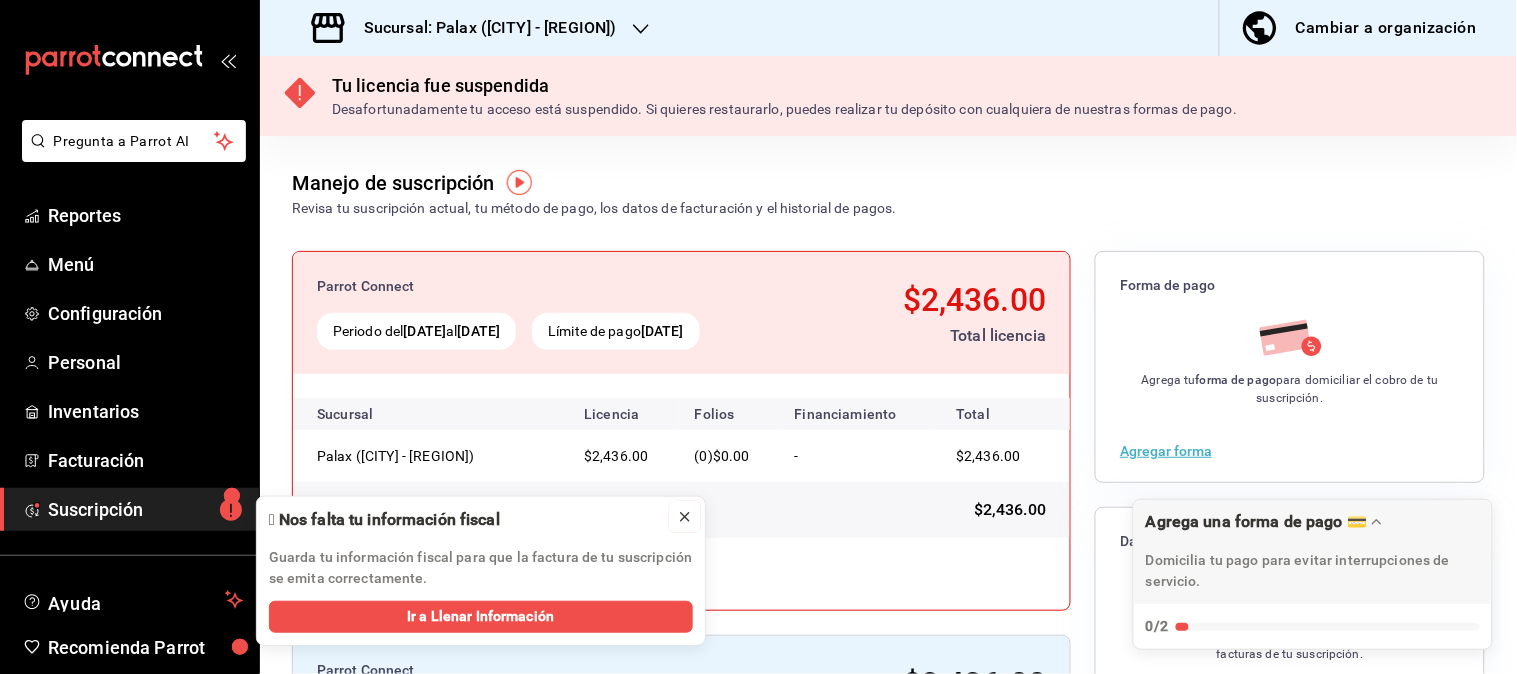 click 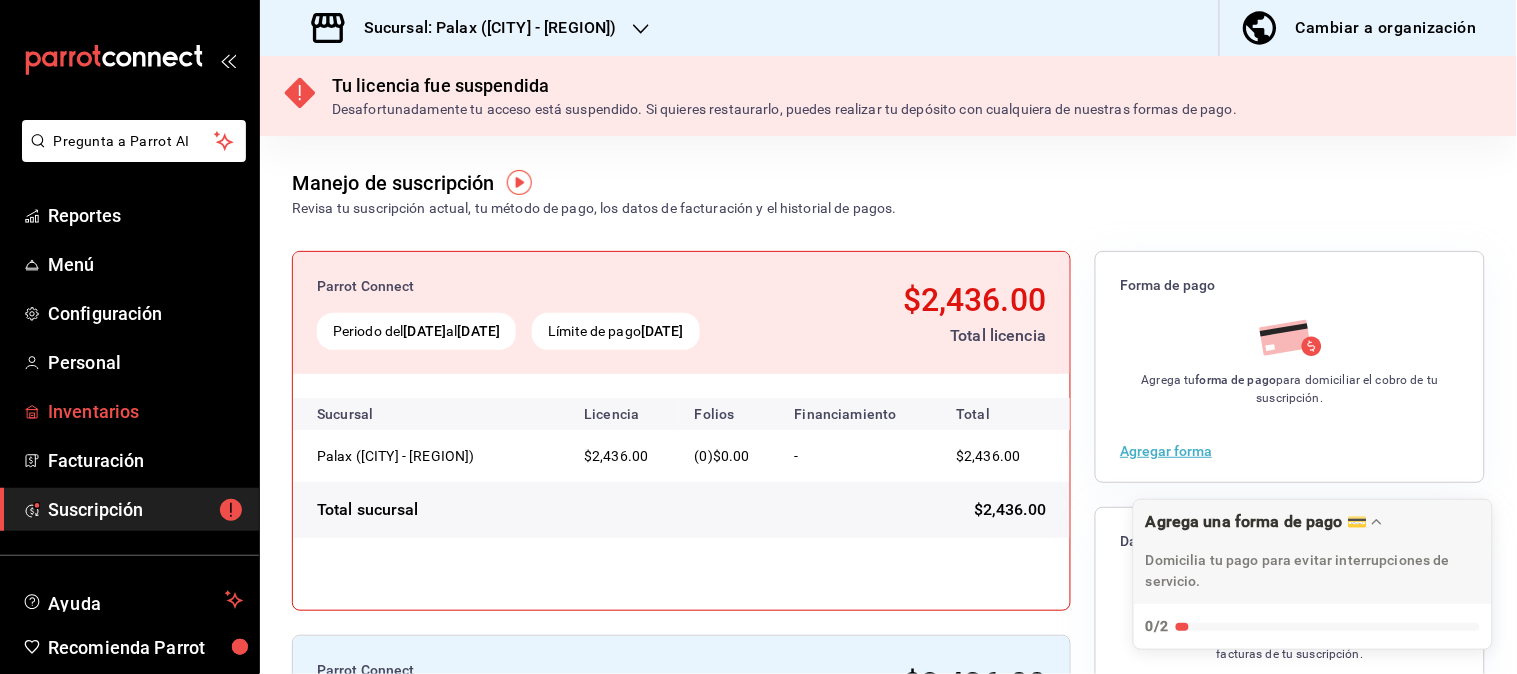 click on "Inventarios" at bounding box center (145, 411) 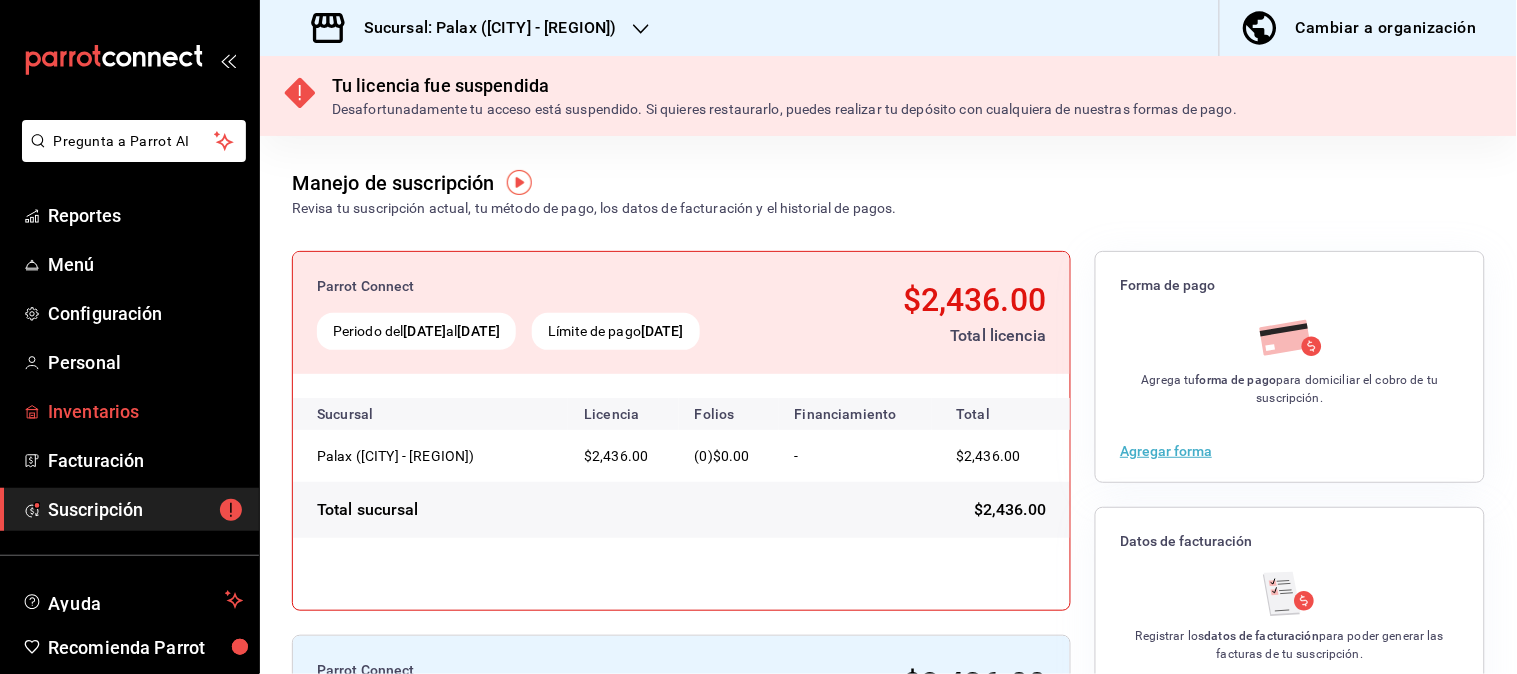 click on "Inventarios" at bounding box center (145, 411) 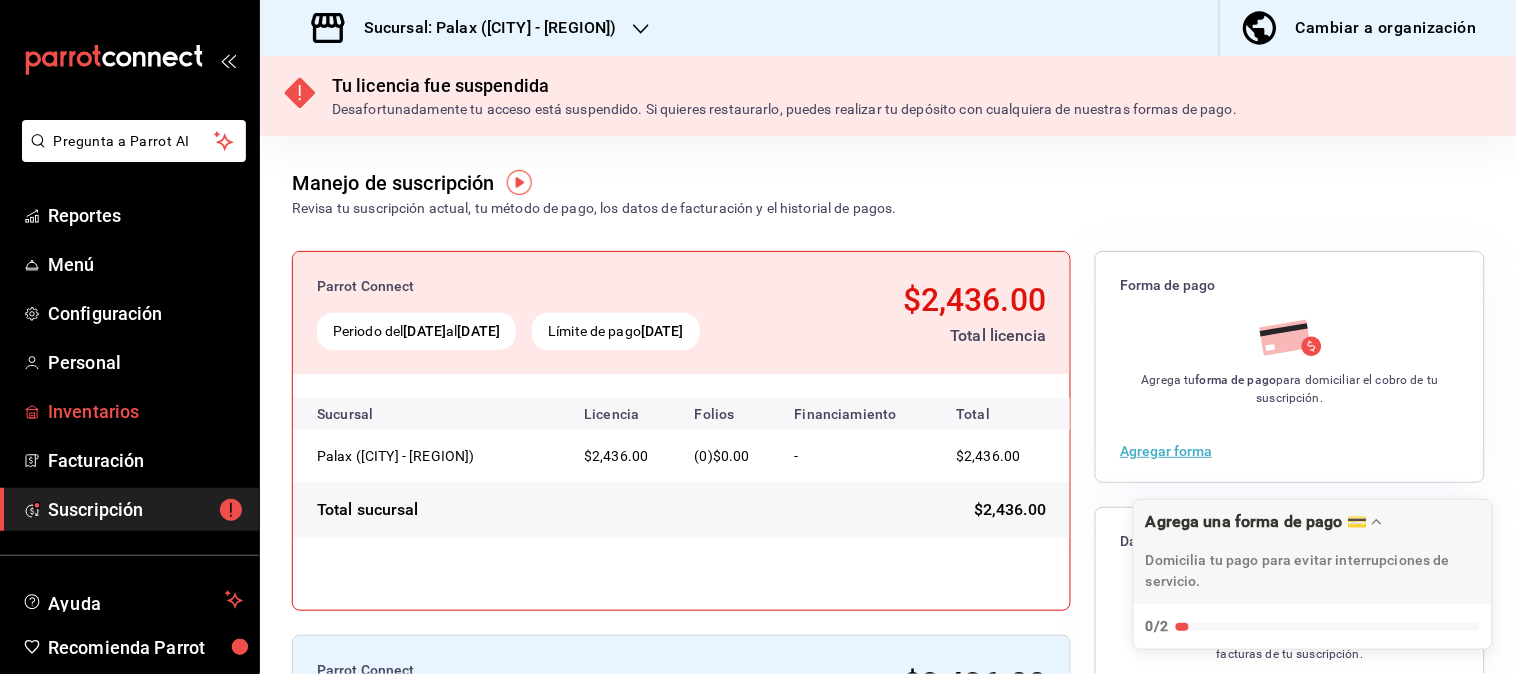 click on "Inventarios" at bounding box center (145, 411) 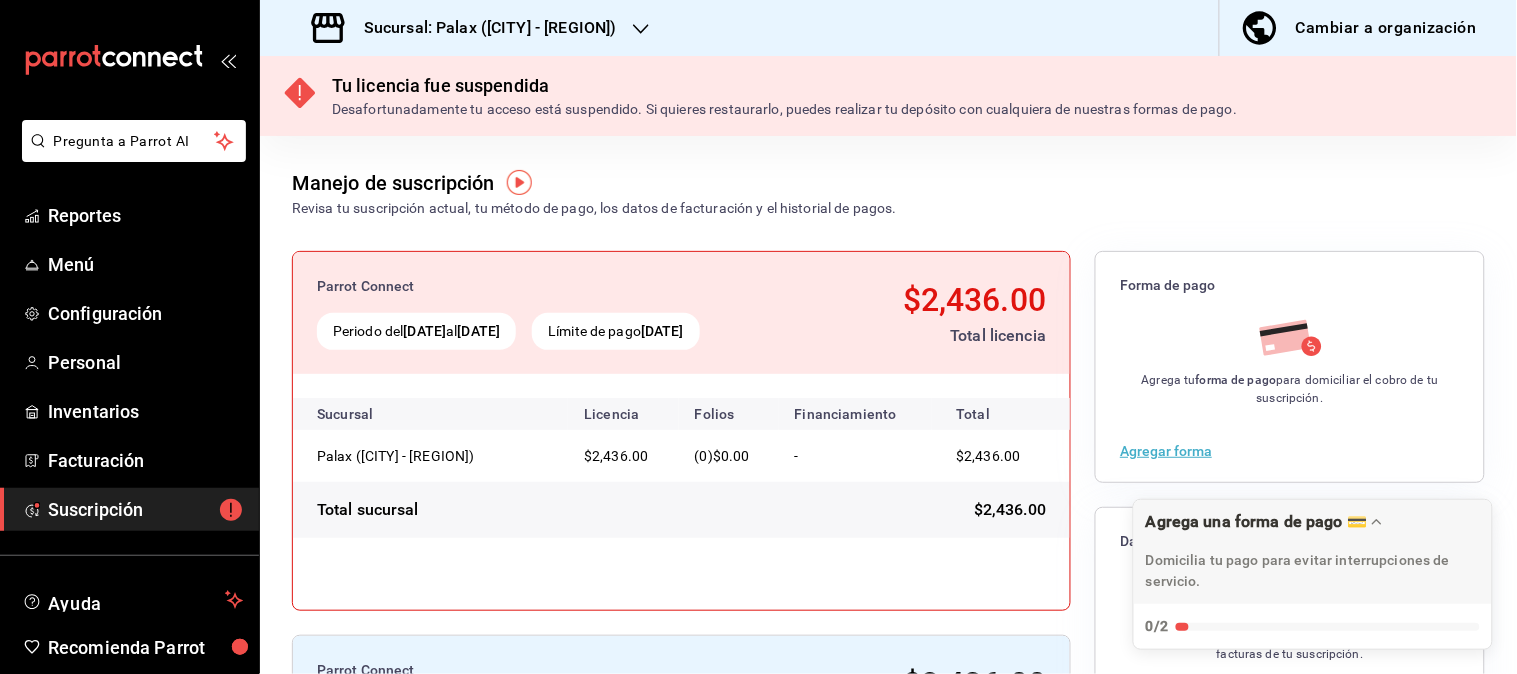 click on "Sucursal: Palax ([CITY] - [REGION])" at bounding box center (466, 28) 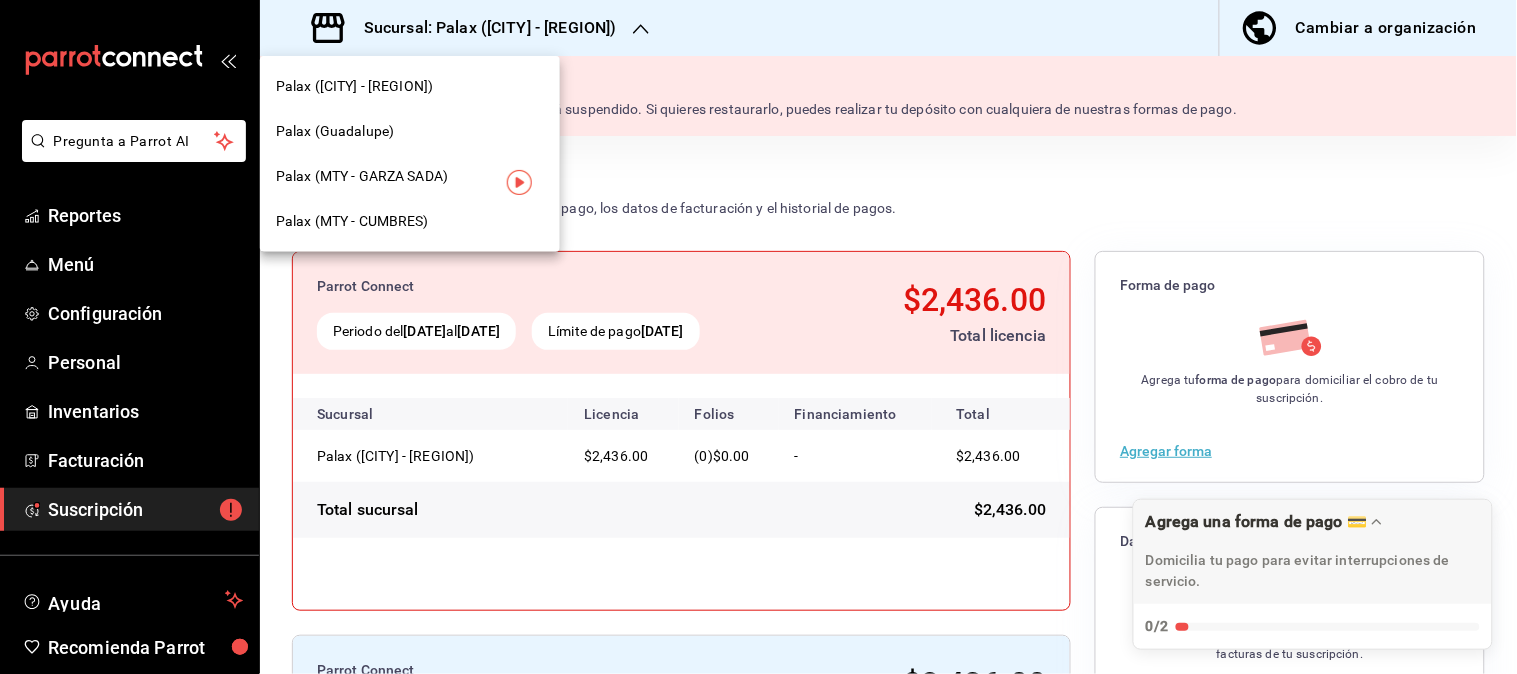 click on "Palax (MTY - CUMBRES)" at bounding box center (352, 221) 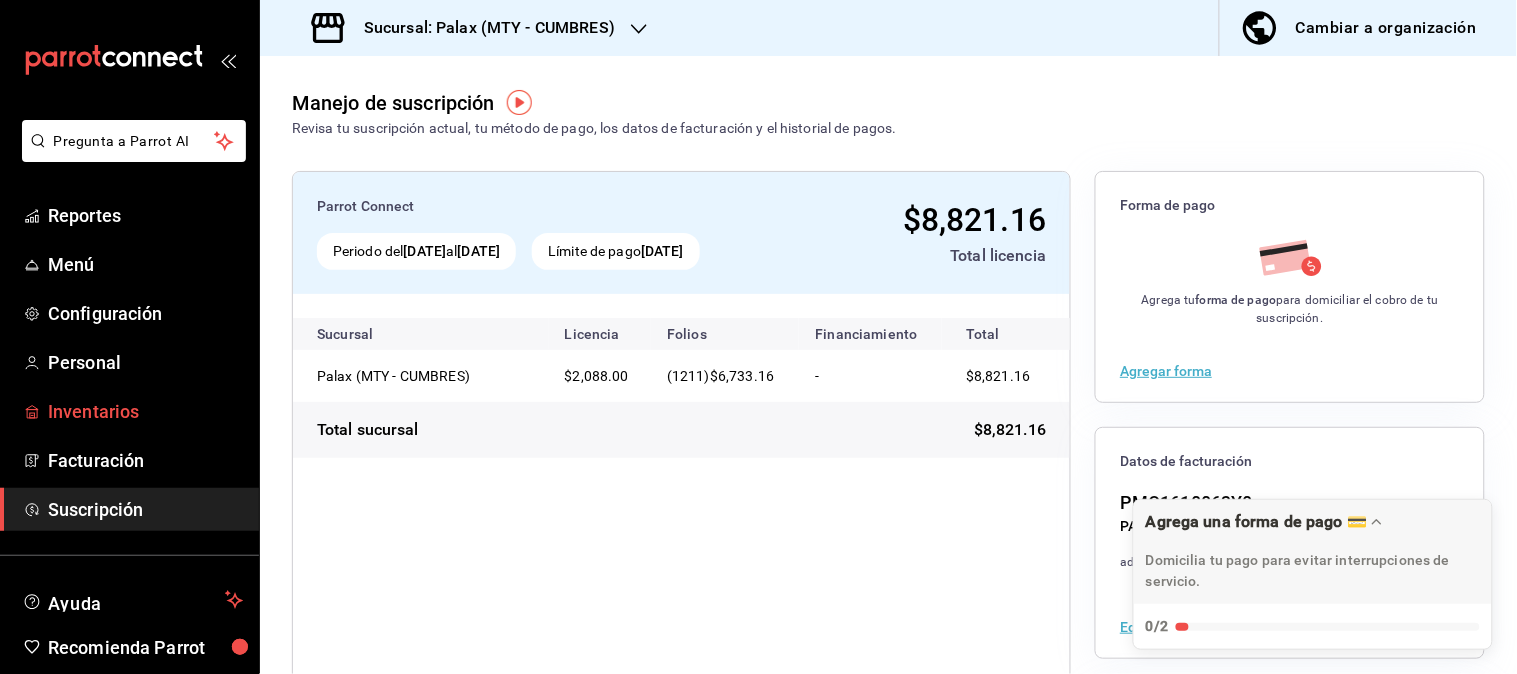 click on "Inventarios" at bounding box center (145, 411) 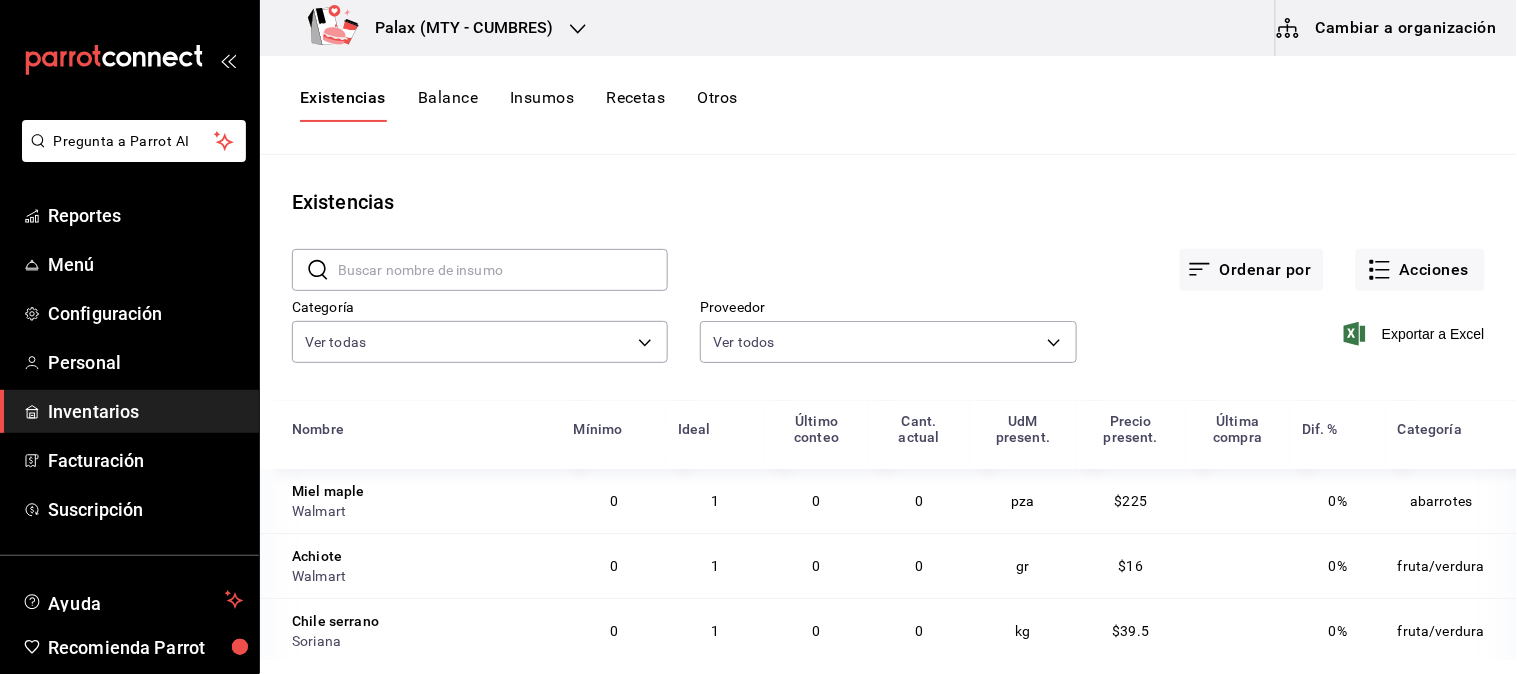 click on "Cambiar a organización" at bounding box center [1388, 28] 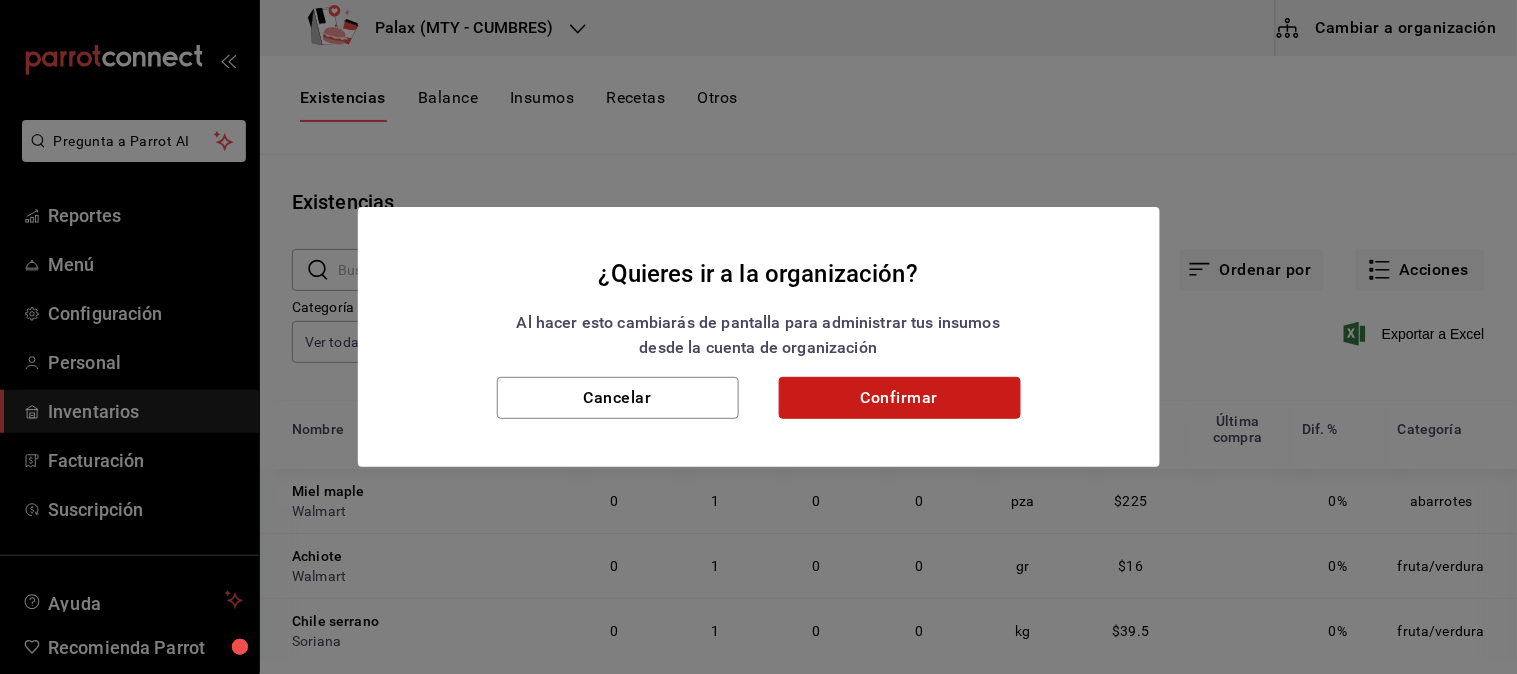 click on "Confirmar" at bounding box center [900, 398] 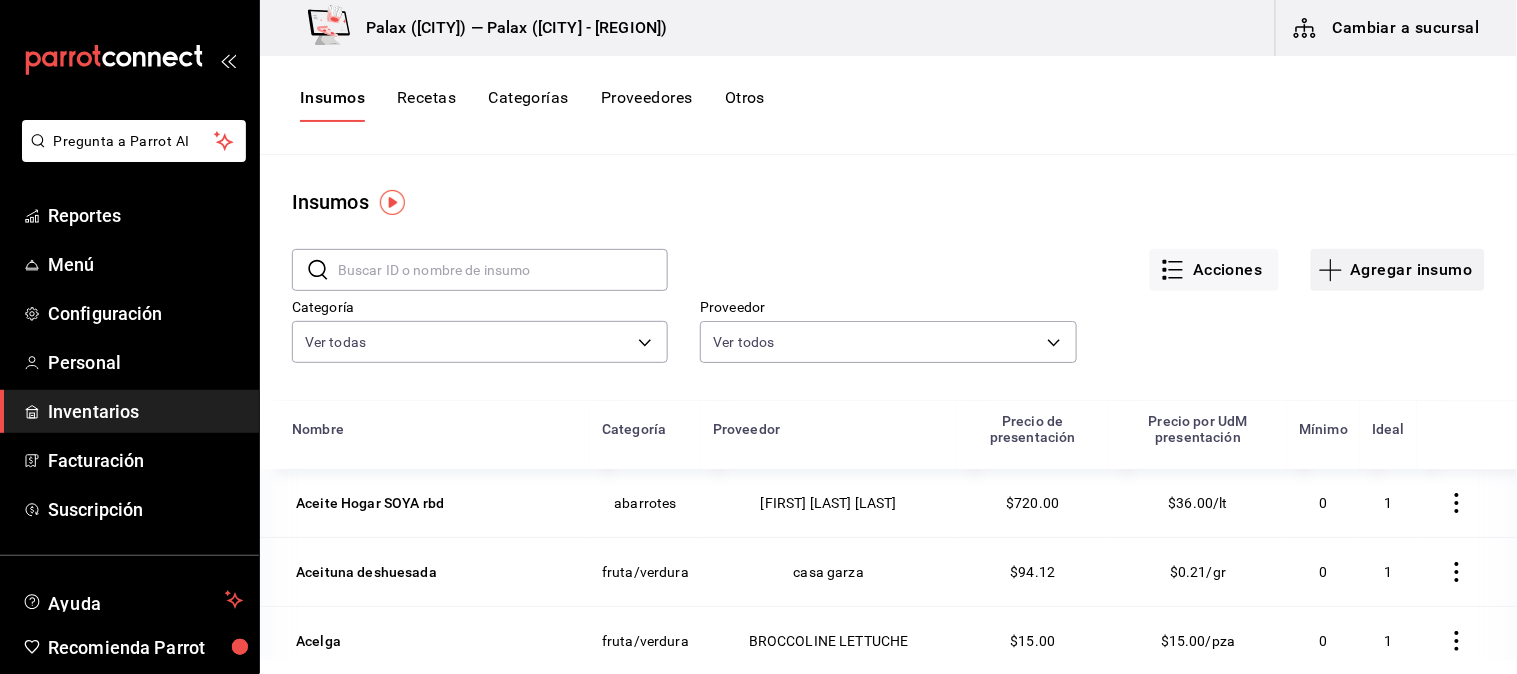 click on "Agregar insumo" at bounding box center (1398, 270) 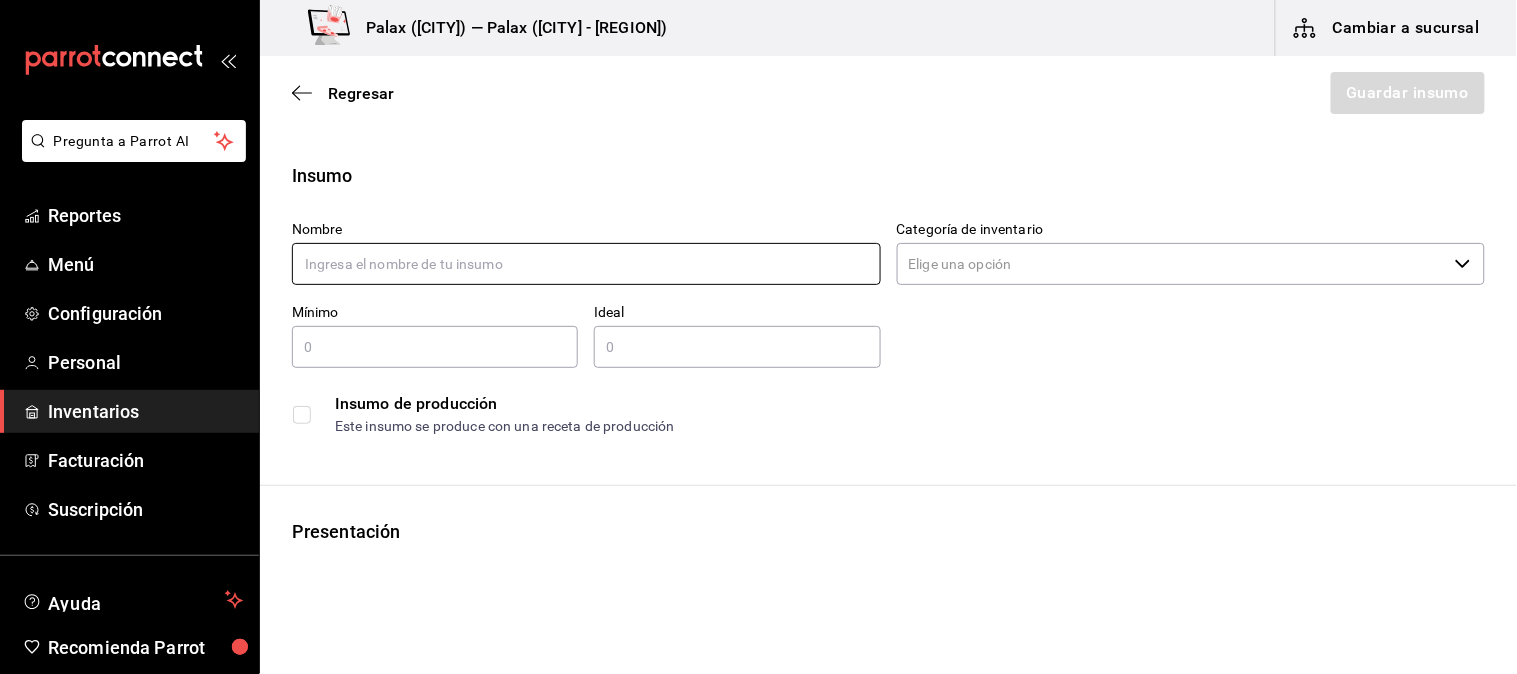 click at bounding box center [586, 264] 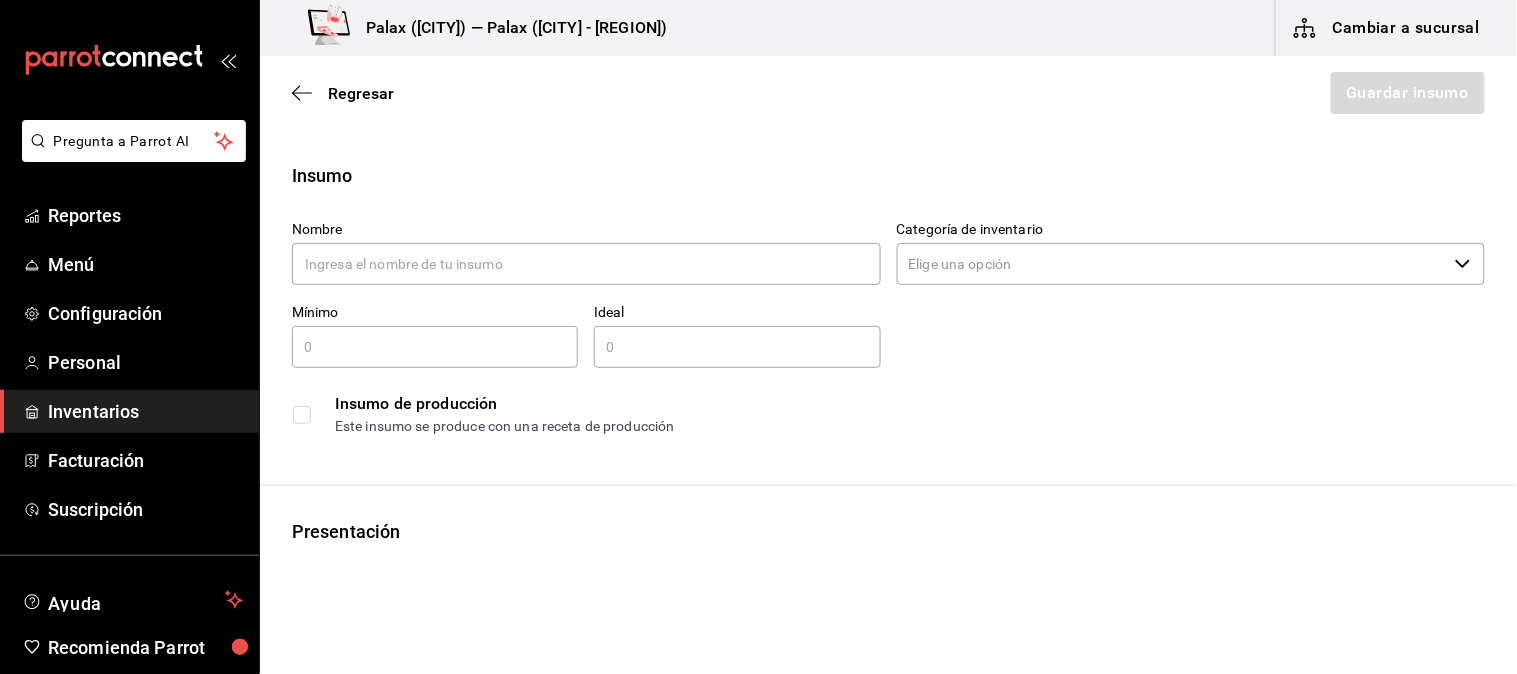 drag, startPoint x: 572, startPoint y: 250, endPoint x: 930, endPoint y: 315, distance: 363.853 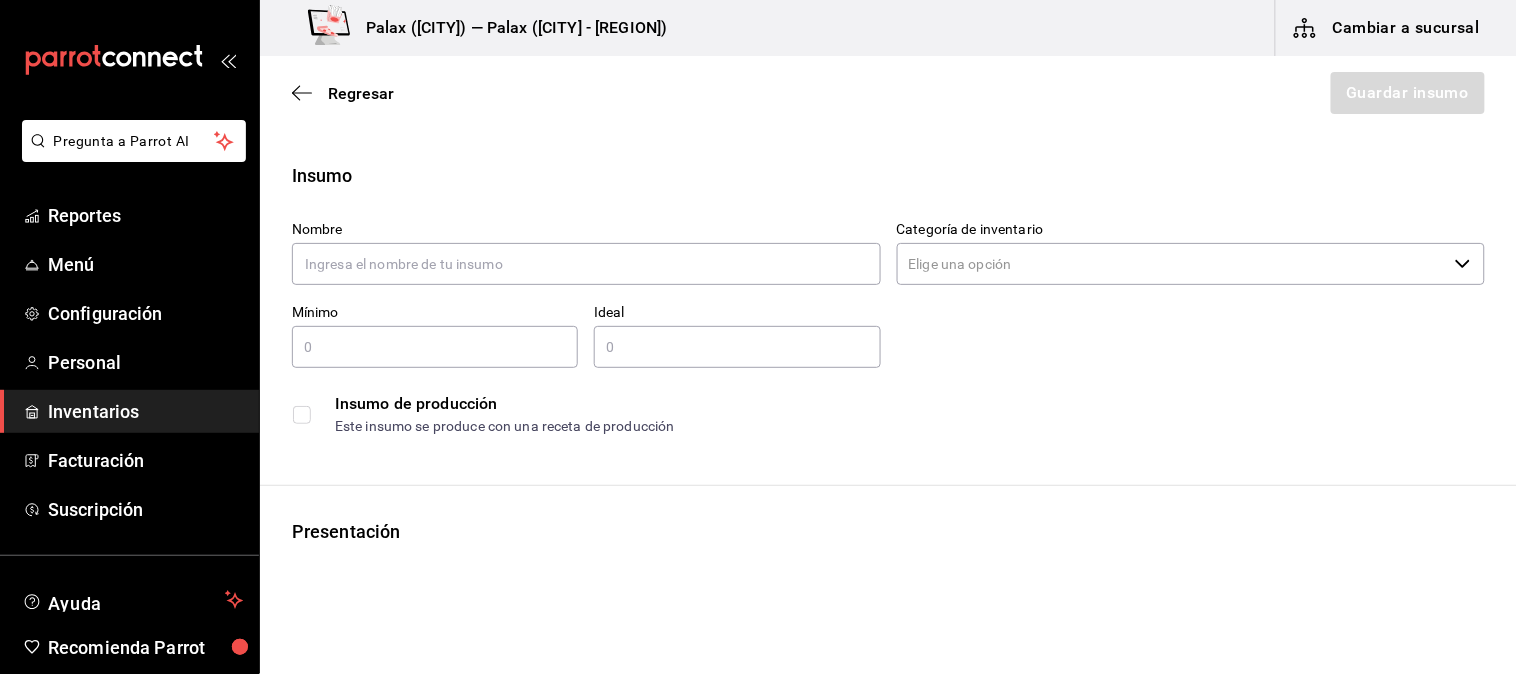 click at bounding box center (586, 264) 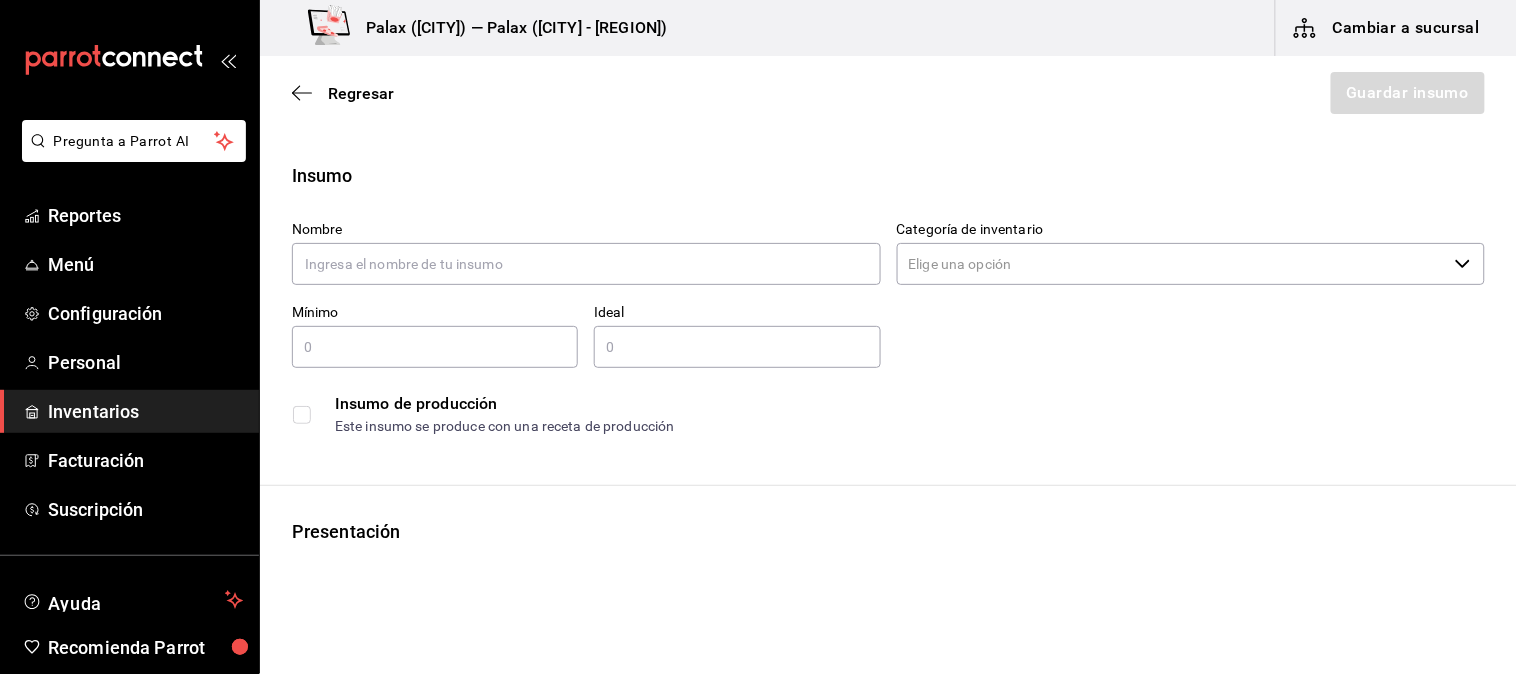 click on "Insumo de producción Este insumo se produce con una receta de producción" at bounding box center [880, 406] 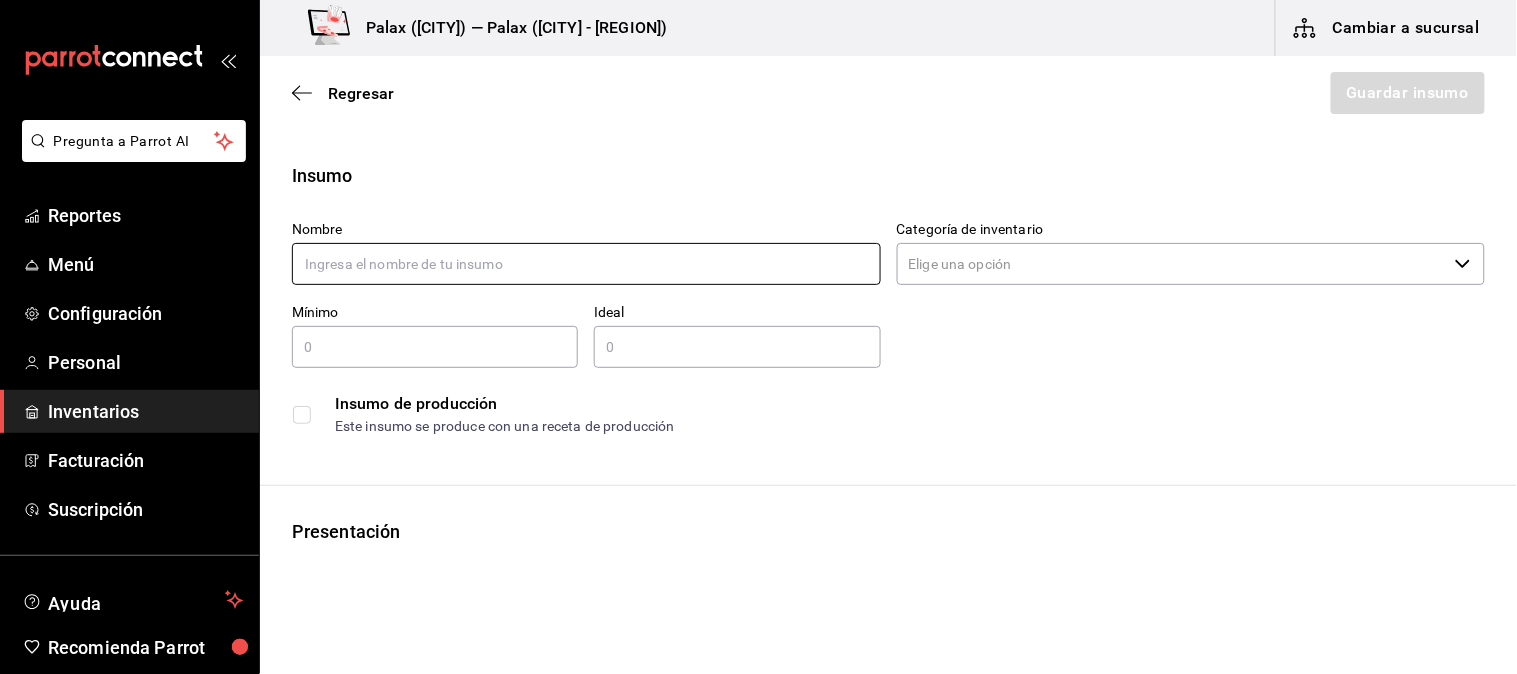 click at bounding box center (586, 264) 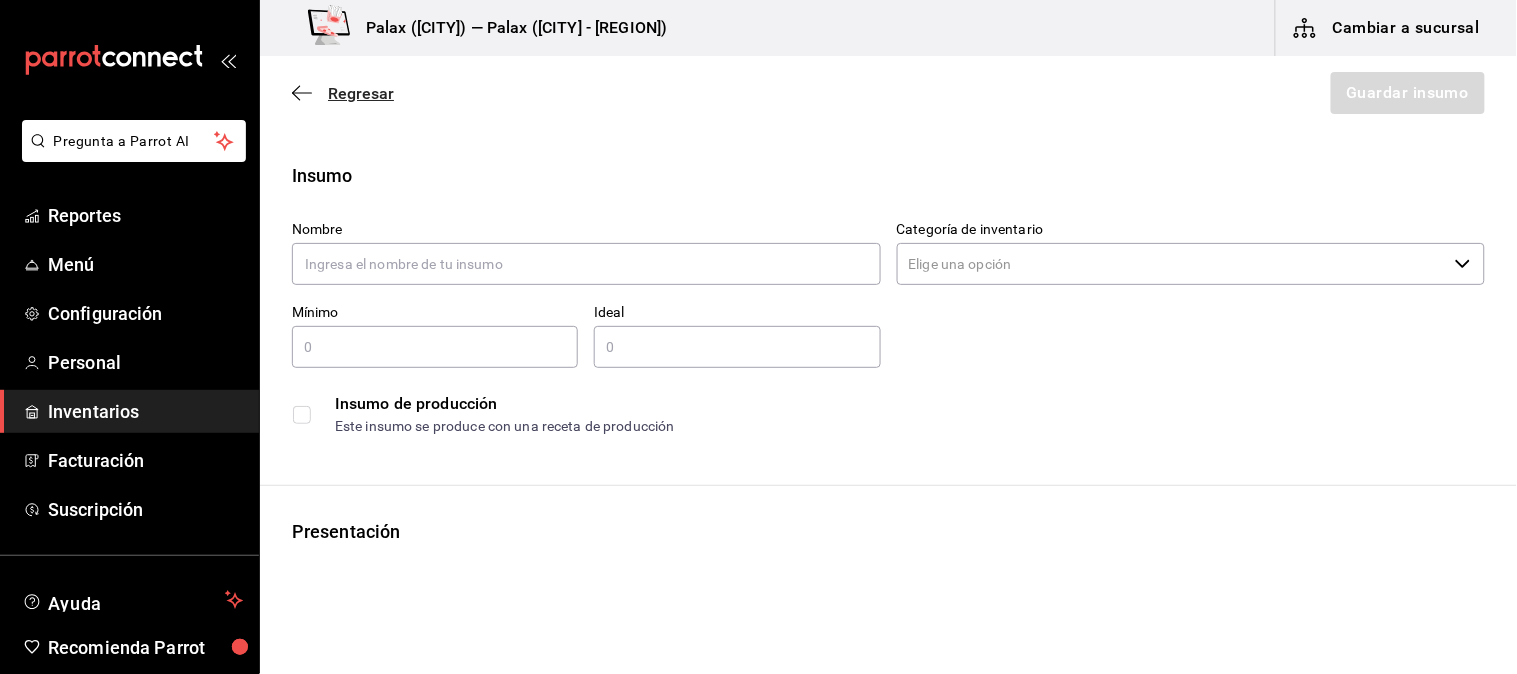 click on "Regresar" at bounding box center [361, 93] 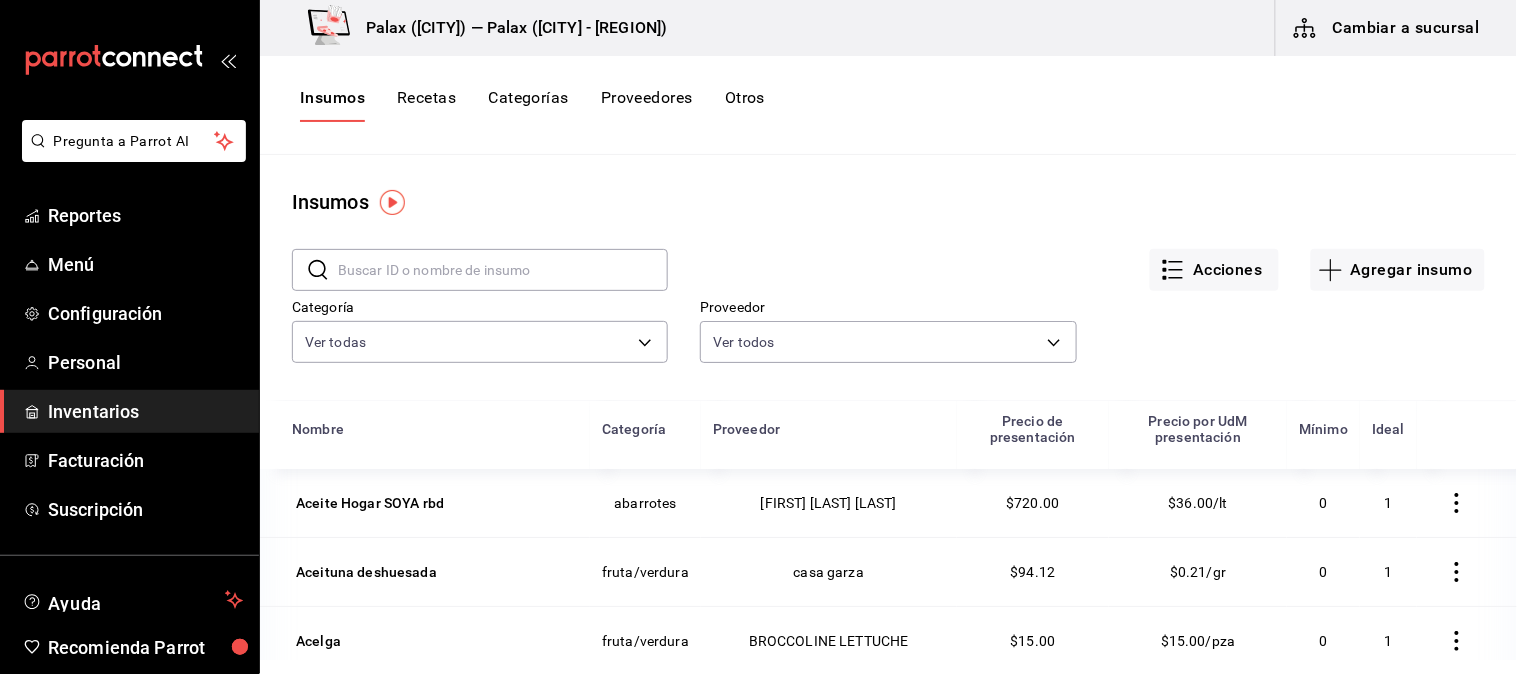 click at bounding box center [503, 270] 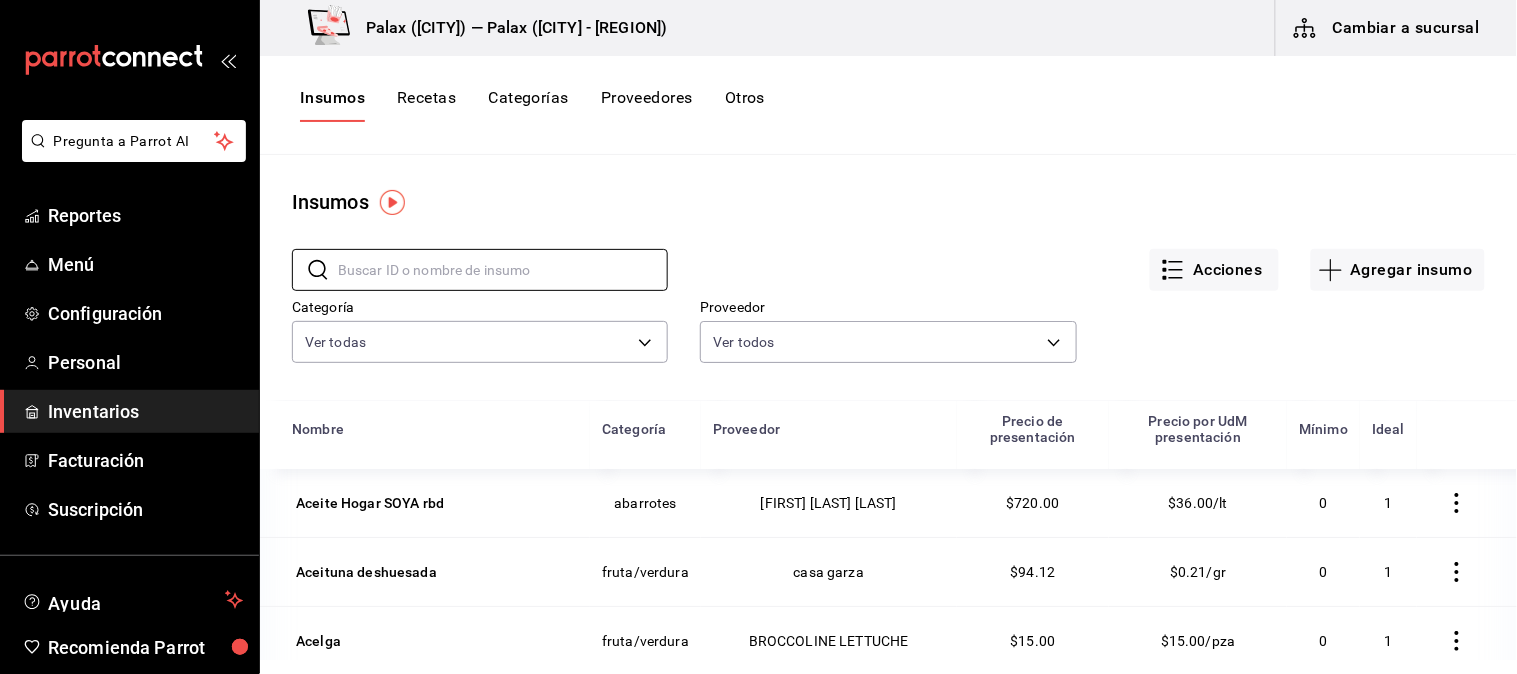 type on "queso" 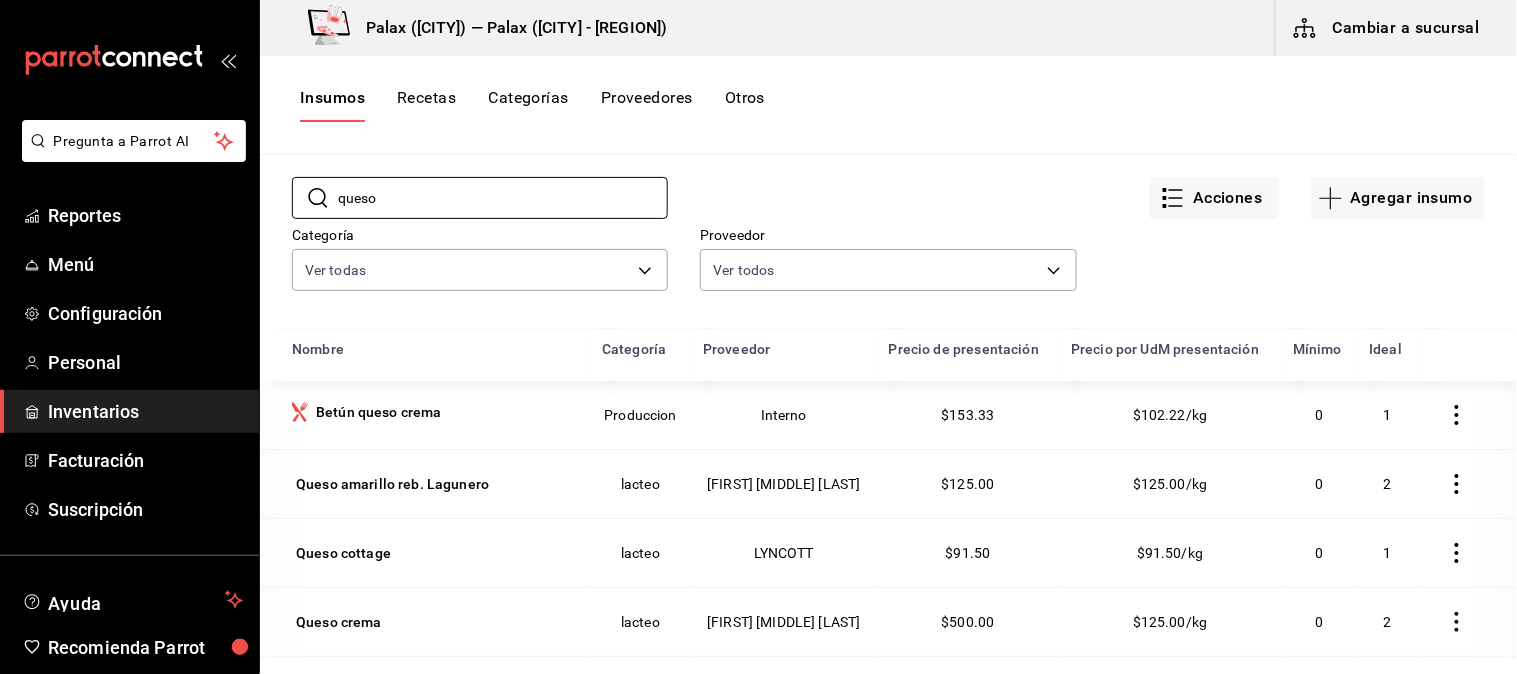 scroll, scrollTop: 111, scrollLeft: 0, axis: vertical 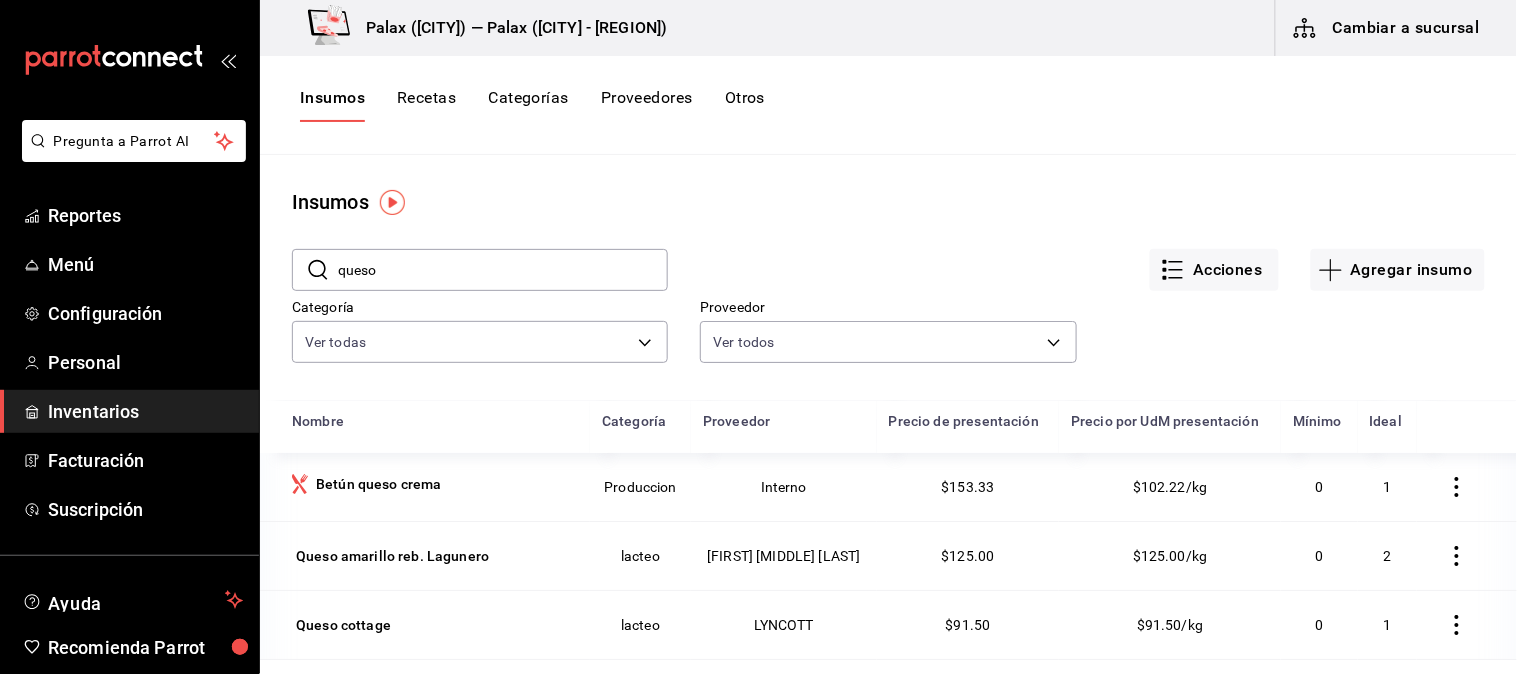click on "queso" at bounding box center (503, 270) 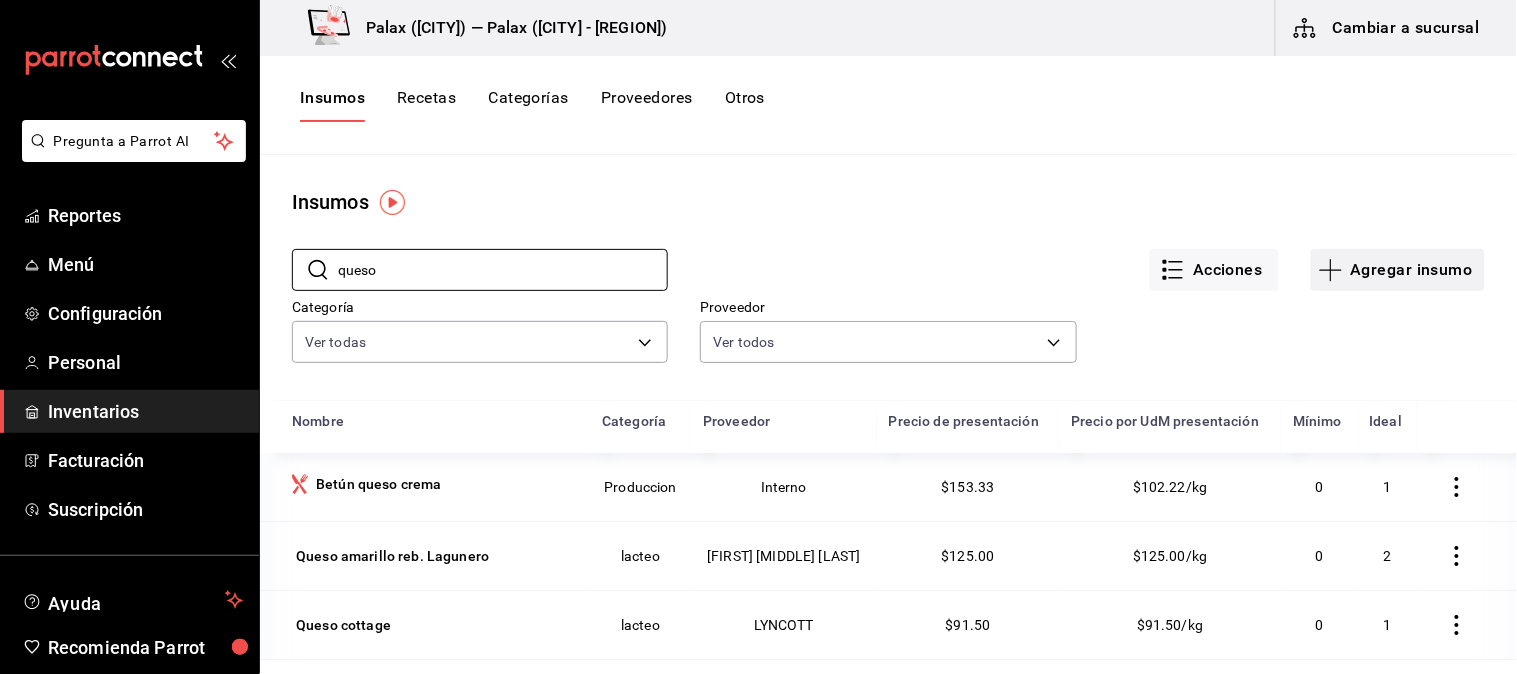click on "Agregar insumo" at bounding box center (1398, 270) 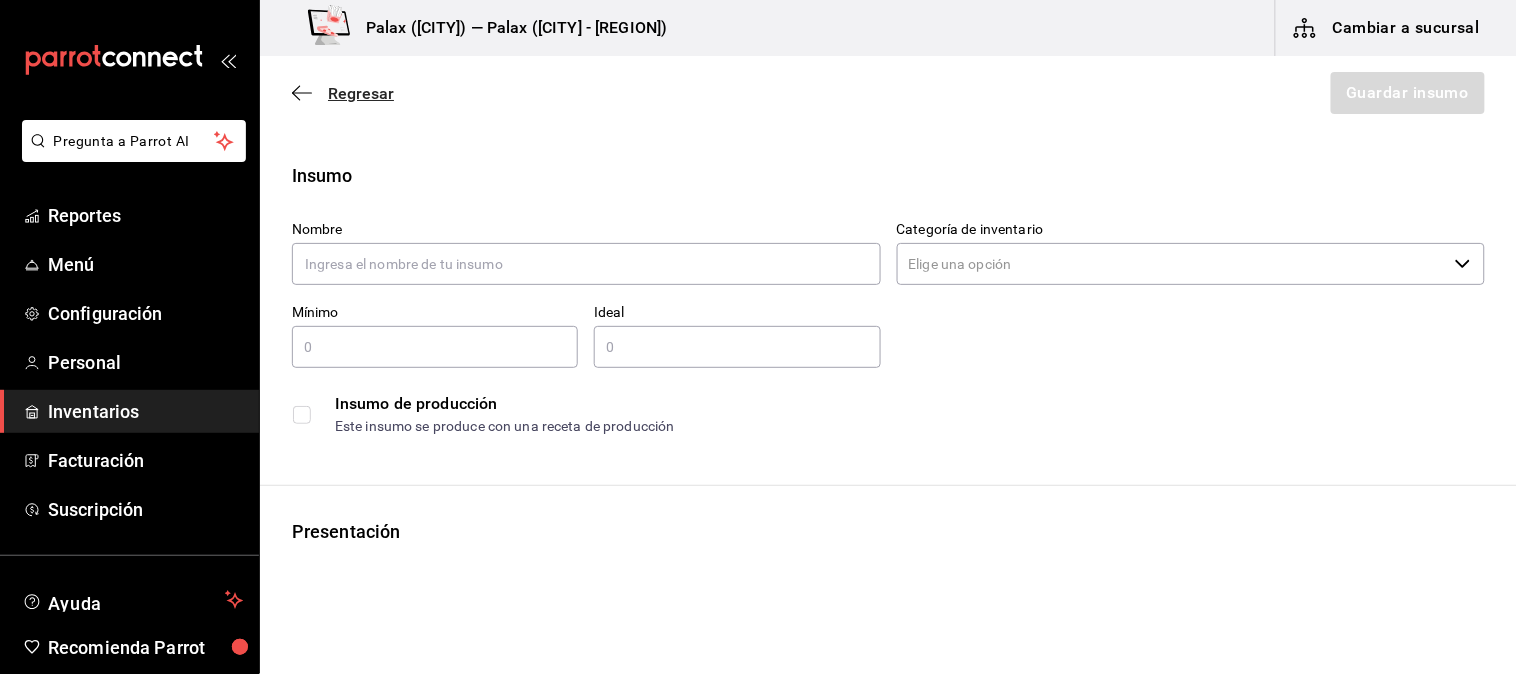 click 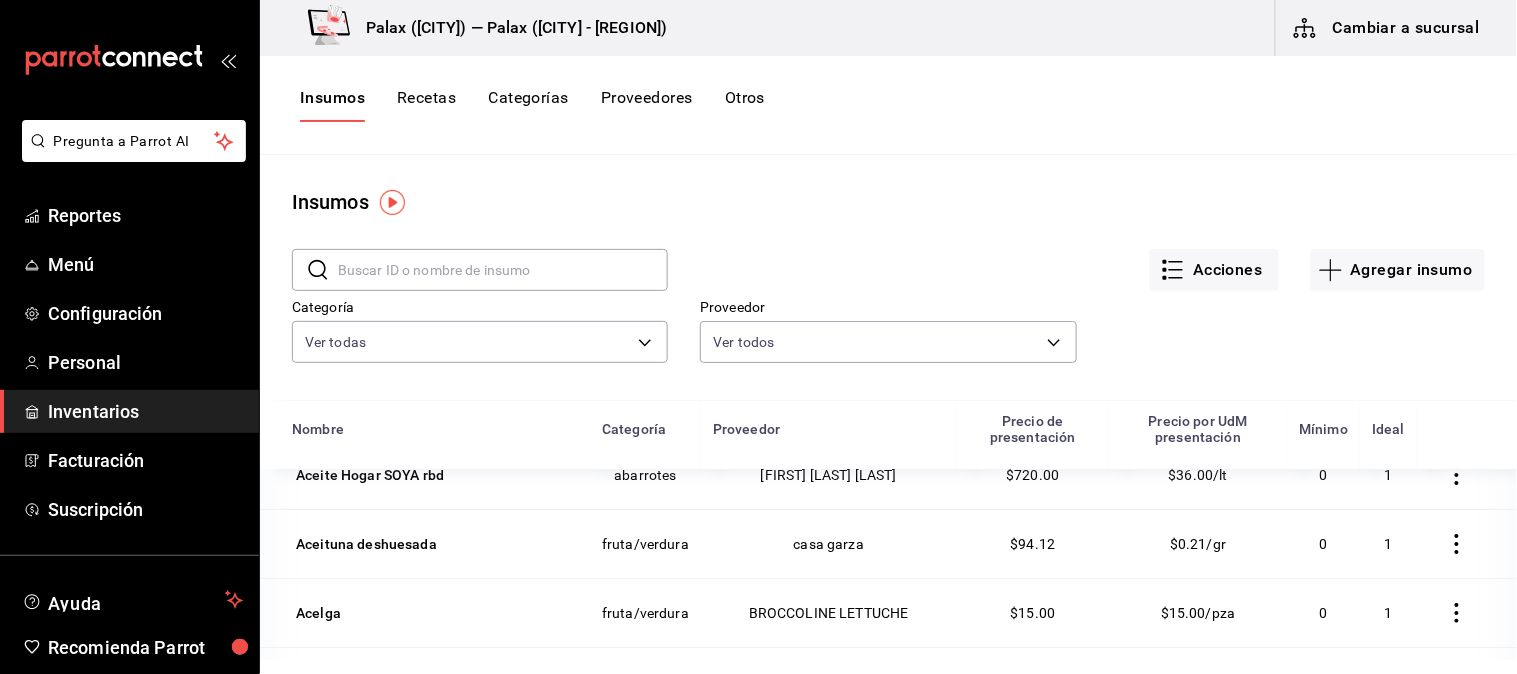 scroll, scrollTop: 111, scrollLeft: 0, axis: vertical 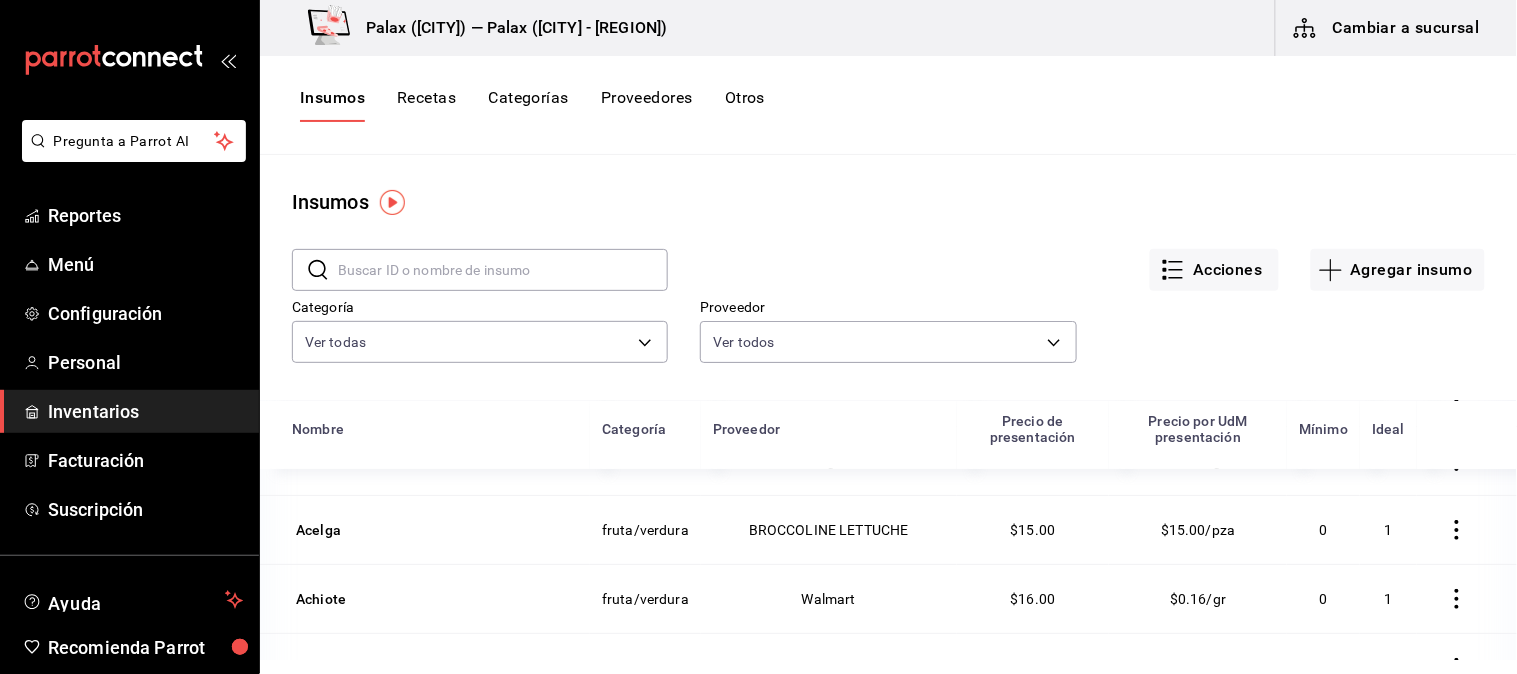 click at bounding box center [503, 270] 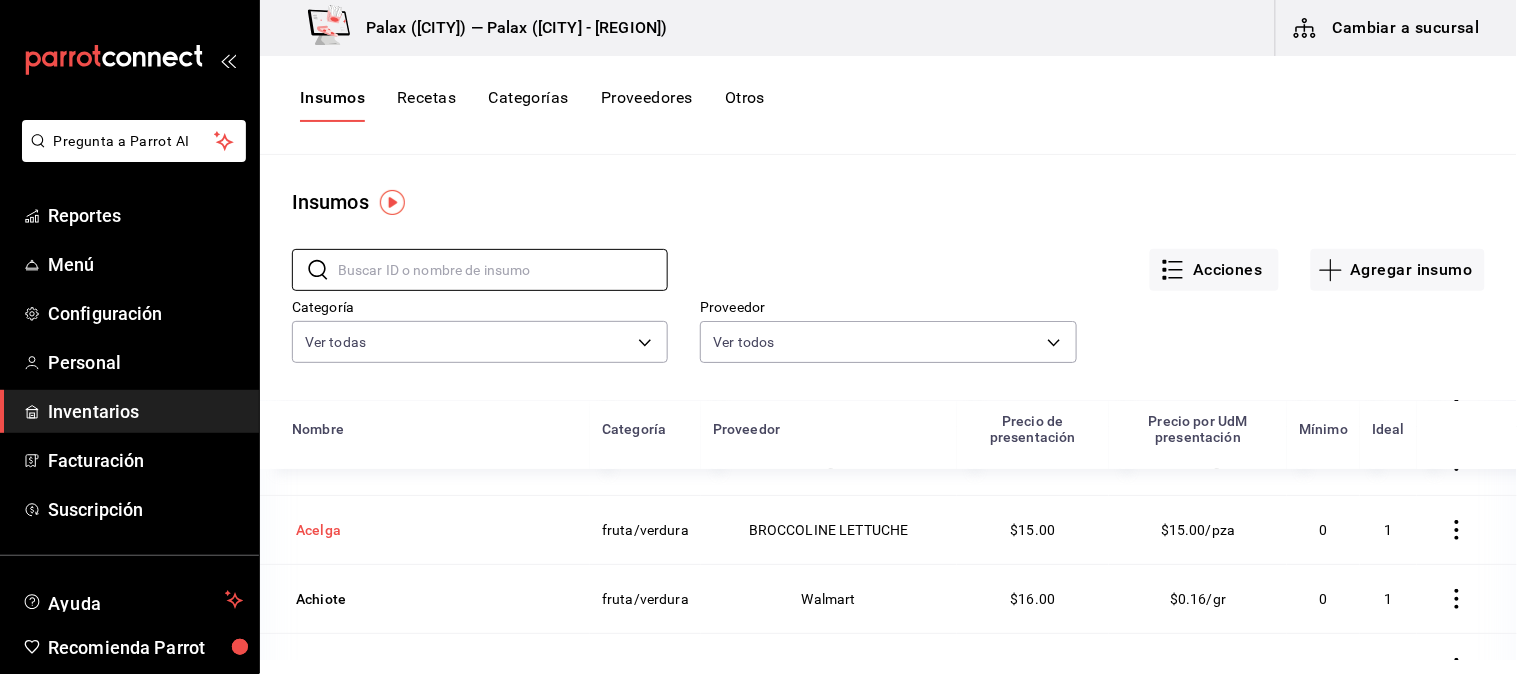 click on "Acelga" at bounding box center (318, 530) 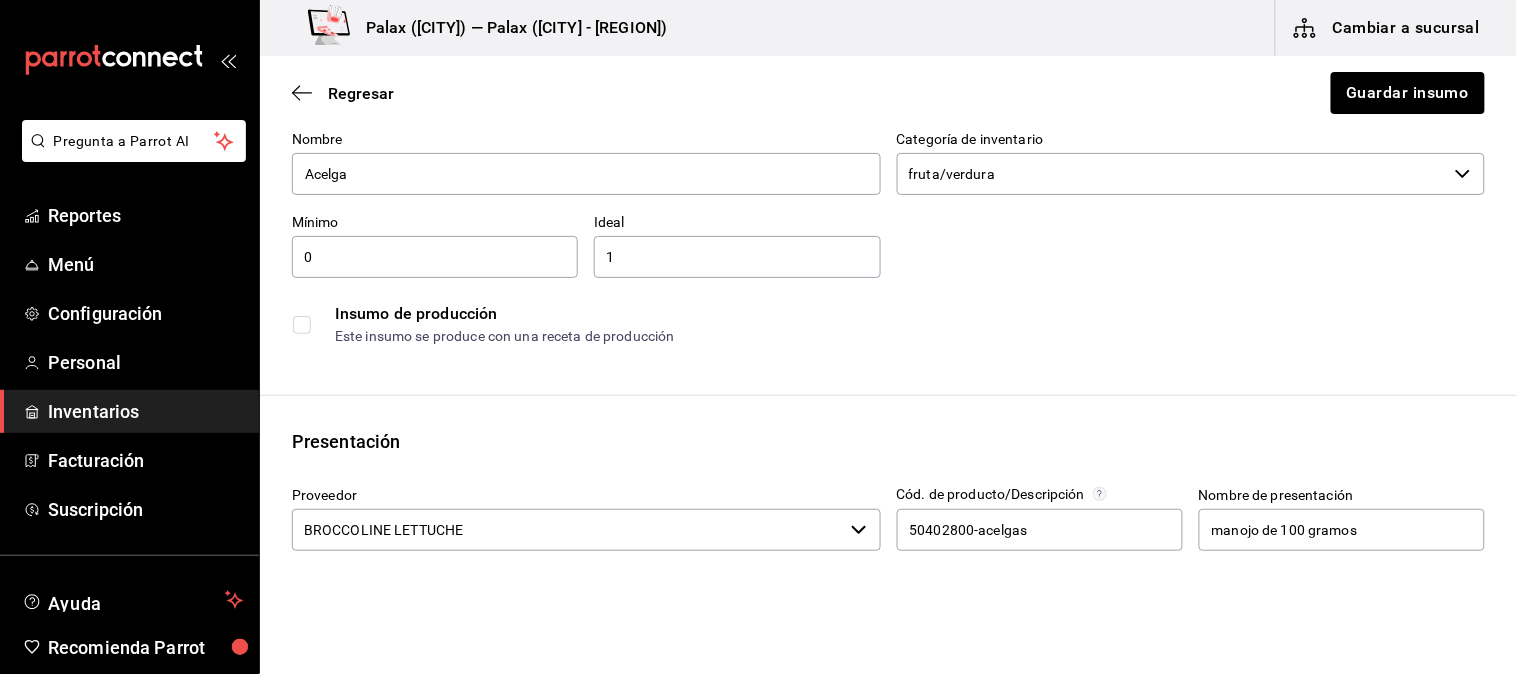scroll, scrollTop: 222, scrollLeft: 0, axis: vertical 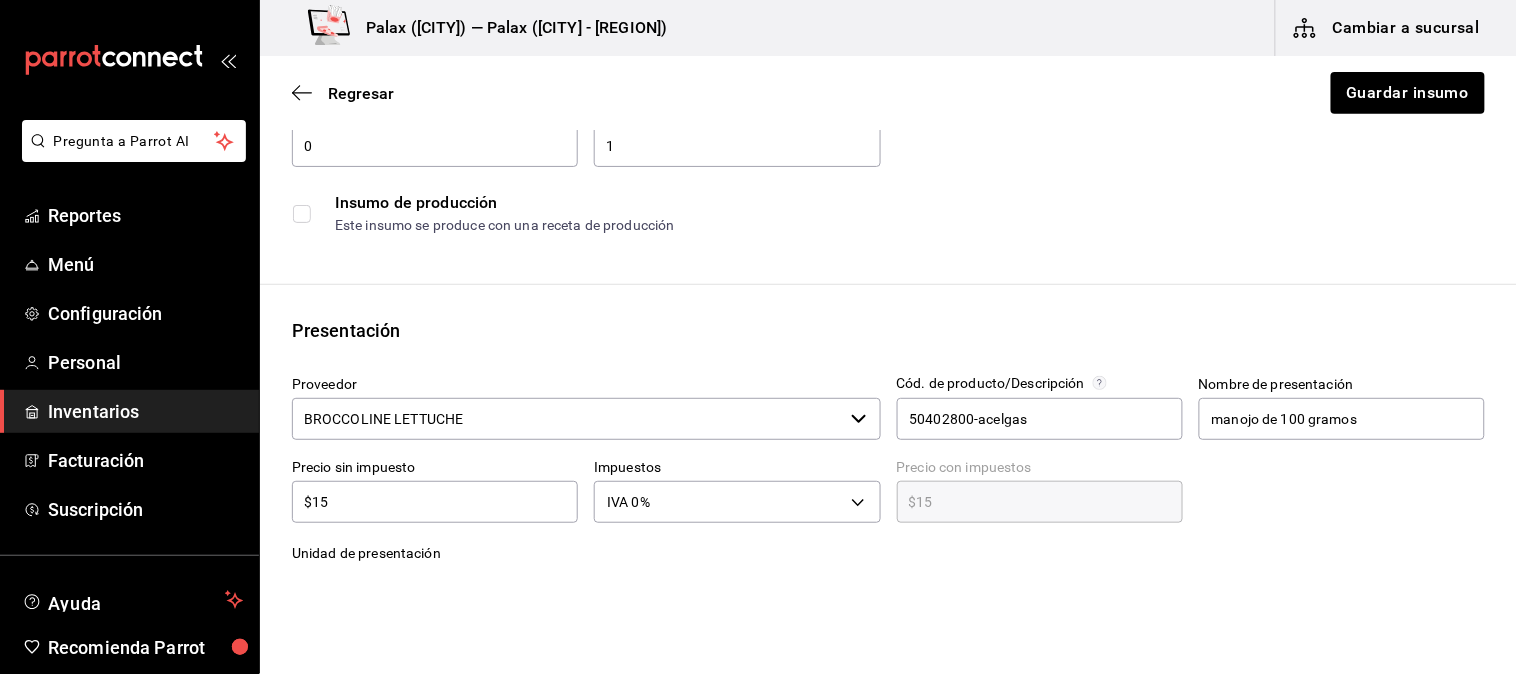 click on "BROCCOLINE LETTUCHE" at bounding box center [567, 419] 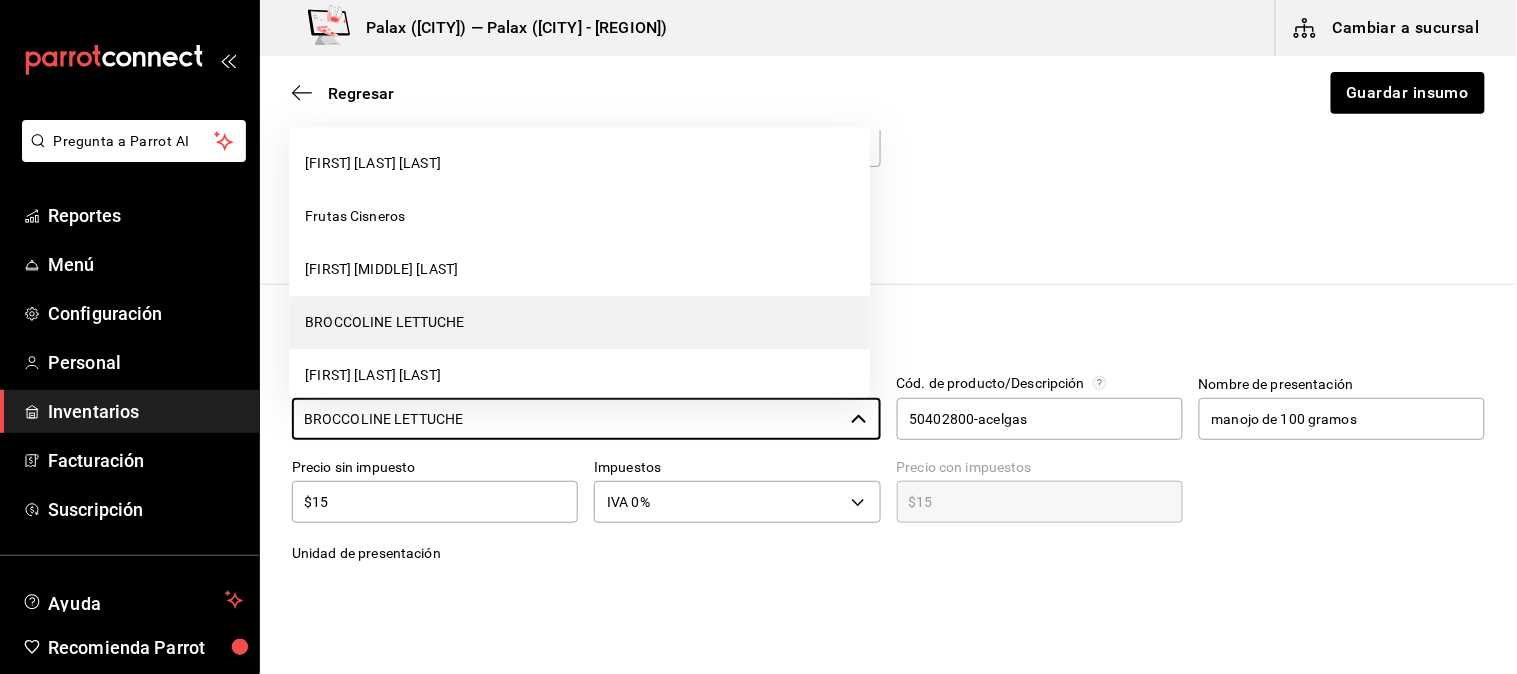 scroll, scrollTop: 926, scrollLeft: 0, axis: vertical 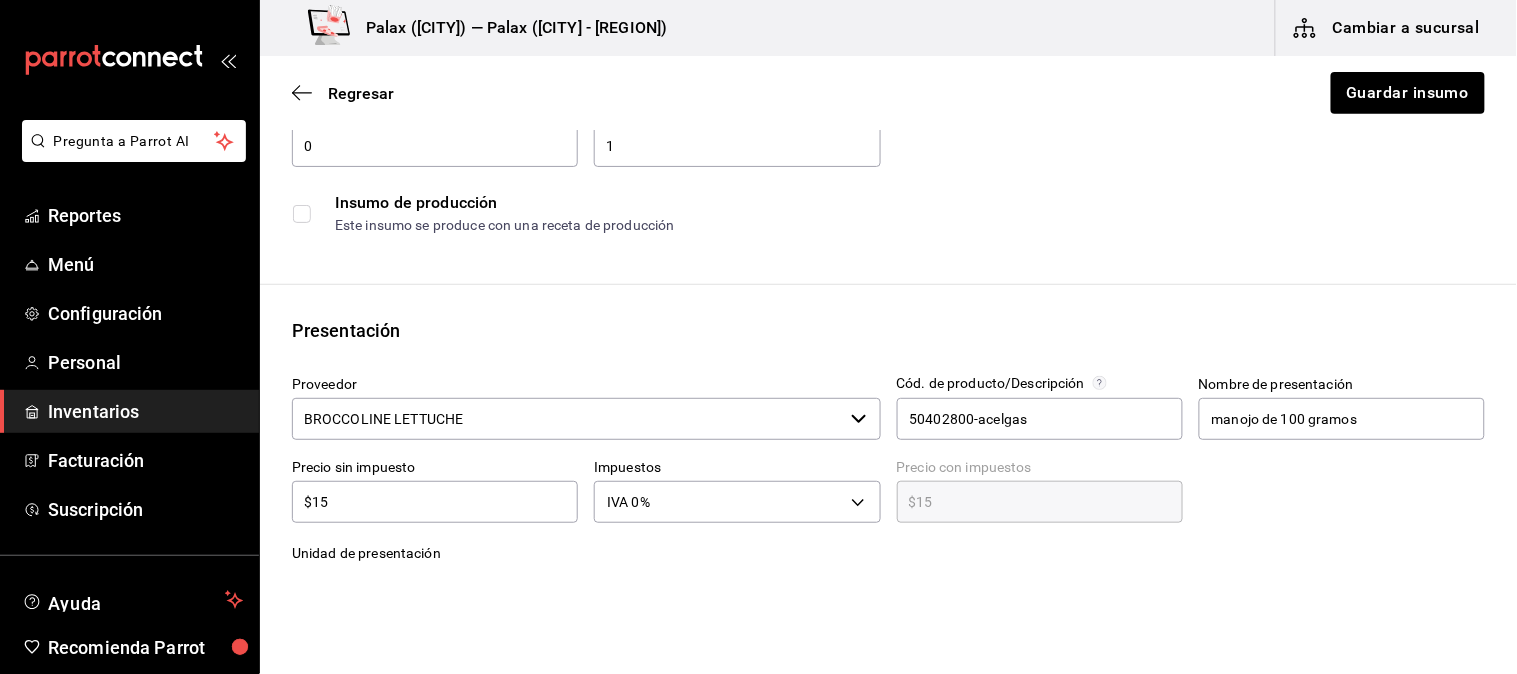 click on "Este insumo se produce con una receta de producción" at bounding box center (909, 225) 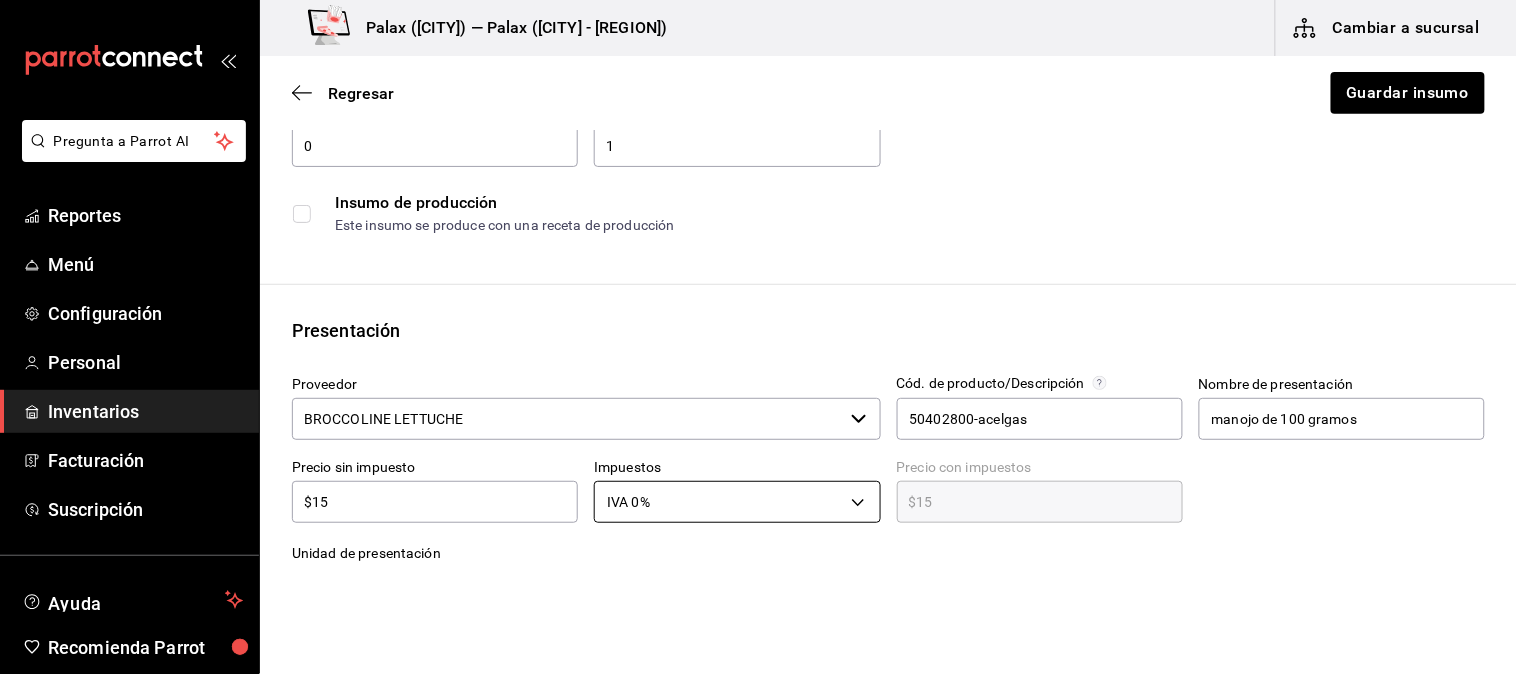 click on "Pregunta a Parrot AI Reportes   Menú   Configuración   Personal   Inventarios   Facturación   Suscripción   Ayuda Recomienda Parrot   Mutiuser Palax   Sugerir nueva función   Palax (MTY) — Palax (MTY - CUMBRES) Cambiar a sucursal Regresar Guardar insumo Insumo IN-1724431663368 Nombre Acelga Categoría de inventario fruta/verdura ​ Mínimo 0 ​ Ideal 1 ​ Insumo de producción Este insumo se produce con una receta de producción Presentación Proveedor BROCCOLINE LETTUCHE ​ Cód. de producto/Descripción 50402800-acelgas Nombre de presentación manojo de 100 gramos Precio sin impuesto $15 ​ Impuestos IVA 0% IVA_0 Precio con impuestos $15 ​ Unidad de presentación 1 pza UNIT ​ Receta Unidad de receta gr GRAM Factor de conversión 100 ​ 1 pza de manojo de 100 gramos = 100 gr receta Ver ayuda de conversiones ¿La presentación (manojo de 100 gramos) viene en otra caja? Si No Unidades de conteo pza manojo de 100 gramos (1 pza) ; GANA 1 MES GRATIS EN TU SUSCRIPCIÓN AQUÍ Pregunta a Parrot AI" at bounding box center [758, 280] 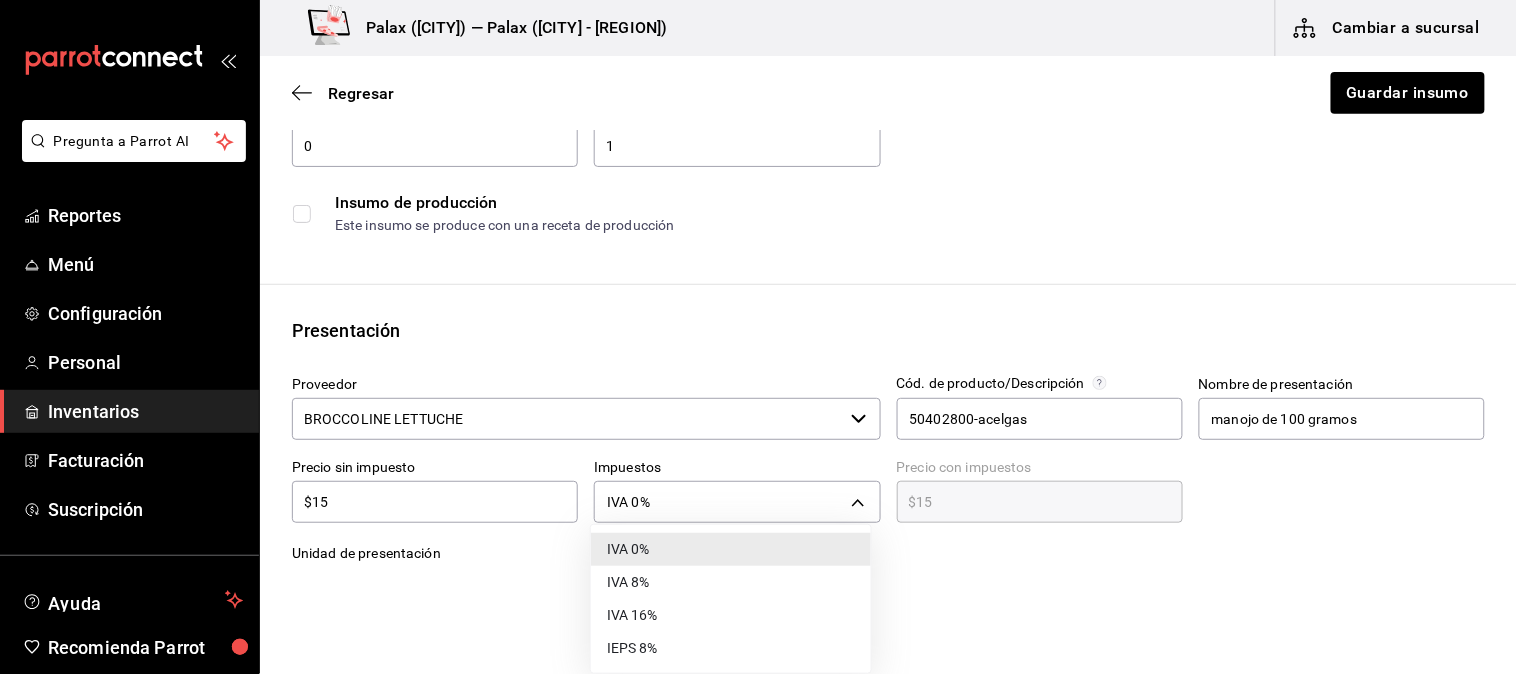 click on "IVA 16%" at bounding box center (731, 615) 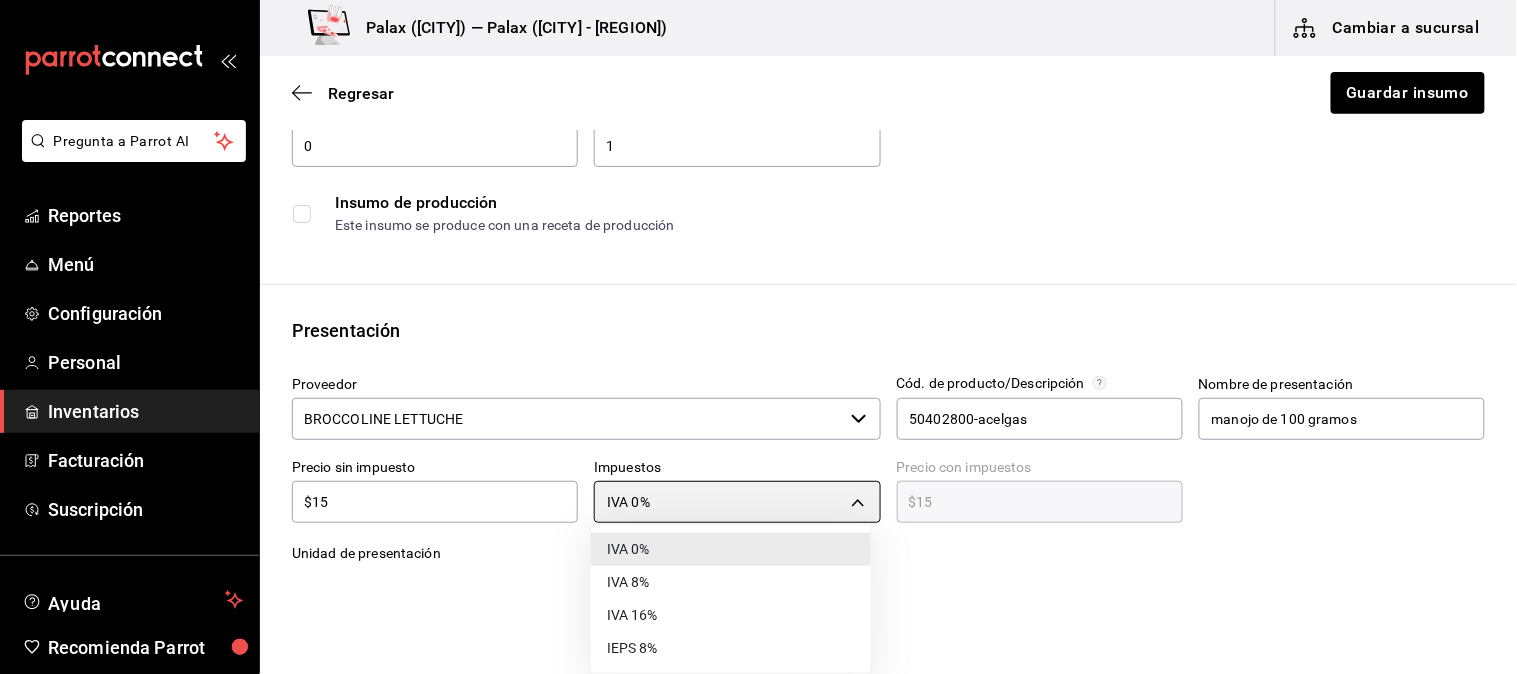 type on "IVA_16" 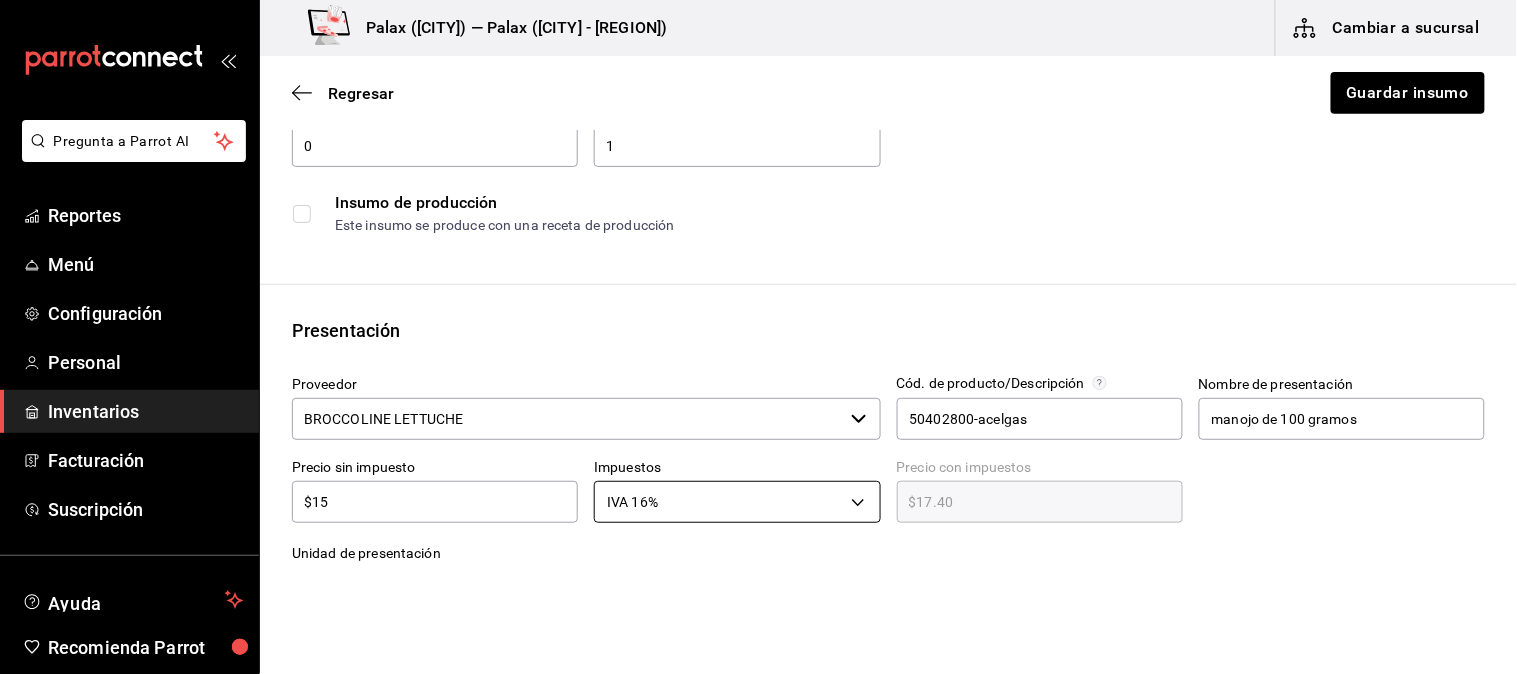 click on "Pregunta a Parrot AI Reportes   Menú   Configuración   Personal   Inventarios   Facturación   Suscripción   Ayuda Recomienda Parrot   Mutiuser Palax   Sugerir nueva función   Palax (MTY) — Palax (MTY - CUMBRES) Cambiar a sucursal Regresar Guardar insumo Insumo IN-1724431663368 Nombre Acelga Categoría de inventario fruta/verdura ​ Mínimo 0 ​ Ideal 1 ​ Insumo de producción Este insumo se produce con una receta de producción Presentación Proveedor BROCCOLINE LETTUCHE ​ Cód. de producto/Descripción 50402800-acelgas Nombre de presentación manojo de 100 gramos Precio sin impuesto $15 ​ Impuestos IVA 16% IVA_16 Precio con impuestos $17.40 ​ Unidad de presentación 1 pza UNIT ​ Receta Unidad de receta gr GRAM Factor de conversión 100 ​ 1 pza de manojo de 100 gramos = 100 gr receta Ver ayuda de conversiones ¿La presentación (manojo de 100 gramos) viene en otra caja? Si No Unidades de conteo pza manojo de 100 gramos (1 pza) ; GANA 1 MES GRATIS EN TU SUSCRIPCIÓN AQUÍ Reportes   Menú" at bounding box center [758, 280] 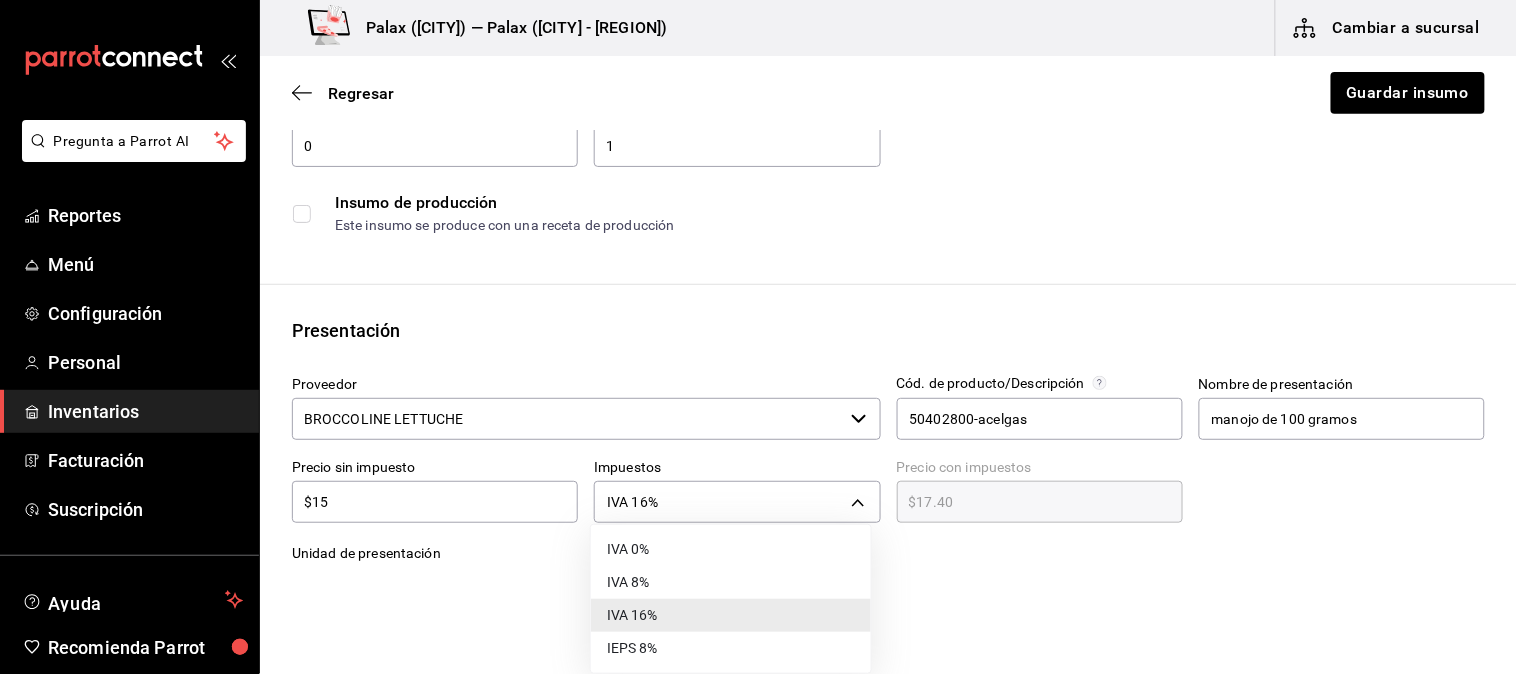 click on "IVA 0%" at bounding box center (731, 549) 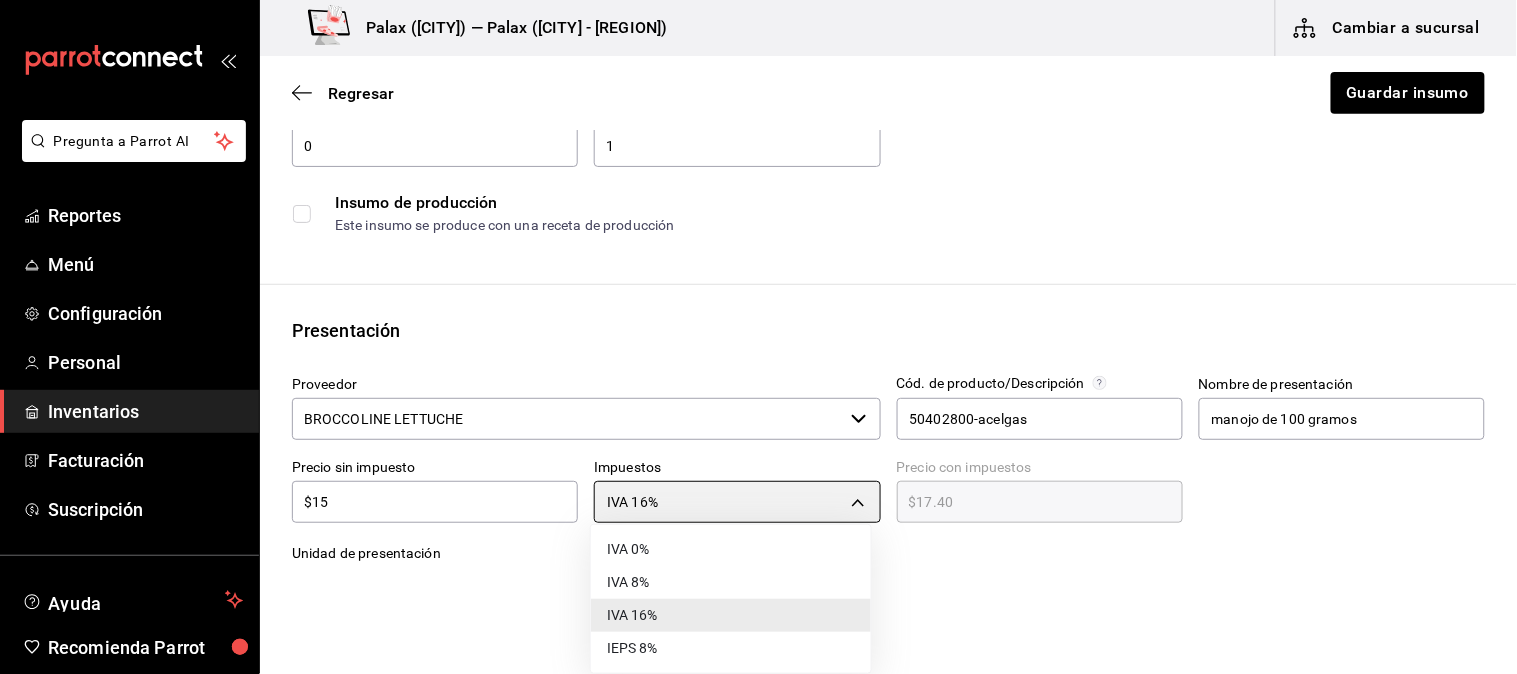 type on "IVA_0" 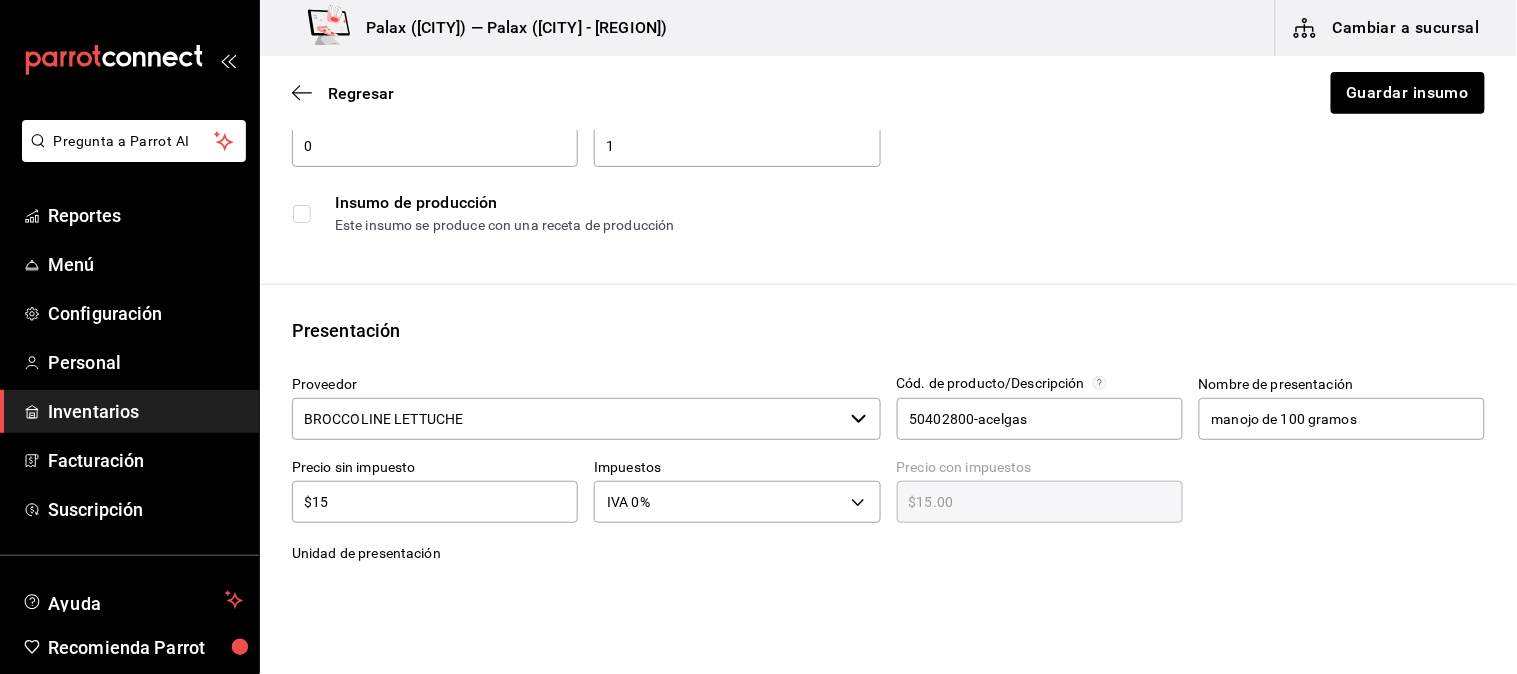 click on "Pregunta a Parrot AI Reportes   Menú   Configuración   Personal   Inventarios   Facturación   Suscripción   Ayuda Recomienda Parrot   Mutiuser Palax   Sugerir nueva función   Palax (MTY) — Palax (MTY - CUMBRES) Cambiar a sucursal Regresar Guardar insumo Insumo IN-1724431663368 Nombre Acelga Categoría de inventario fruta/verdura ​ Mínimo 0 ​ Ideal 1 ​ Insumo de producción Este insumo se produce con una receta de producción Presentación Proveedor BROCCOLINE LETTUCHE ​ Cód. de producto/Descripción 50402800-acelgas Nombre de presentación manojo de 100 gramos Precio sin impuesto $15 ​ Impuestos IVA 0% IVA_0 Precio con impuestos $15.00 ​ Unidad de presentación 1 pza UNIT ​ Receta Unidad de receta gr GRAM Factor de conversión 100 ​ 1 pza de manojo de 100 gramos = 100 gr receta Ver ayuda de conversiones ¿La presentación (manojo de 100 gramos) viene en otra caja? Si No Unidades de conteo pza manojo de 100 gramos (1 pza) ; GANA 1 MES GRATIS EN TU SUSCRIPCIÓN AQUÍ Reportes   Menú" at bounding box center [758, 280] 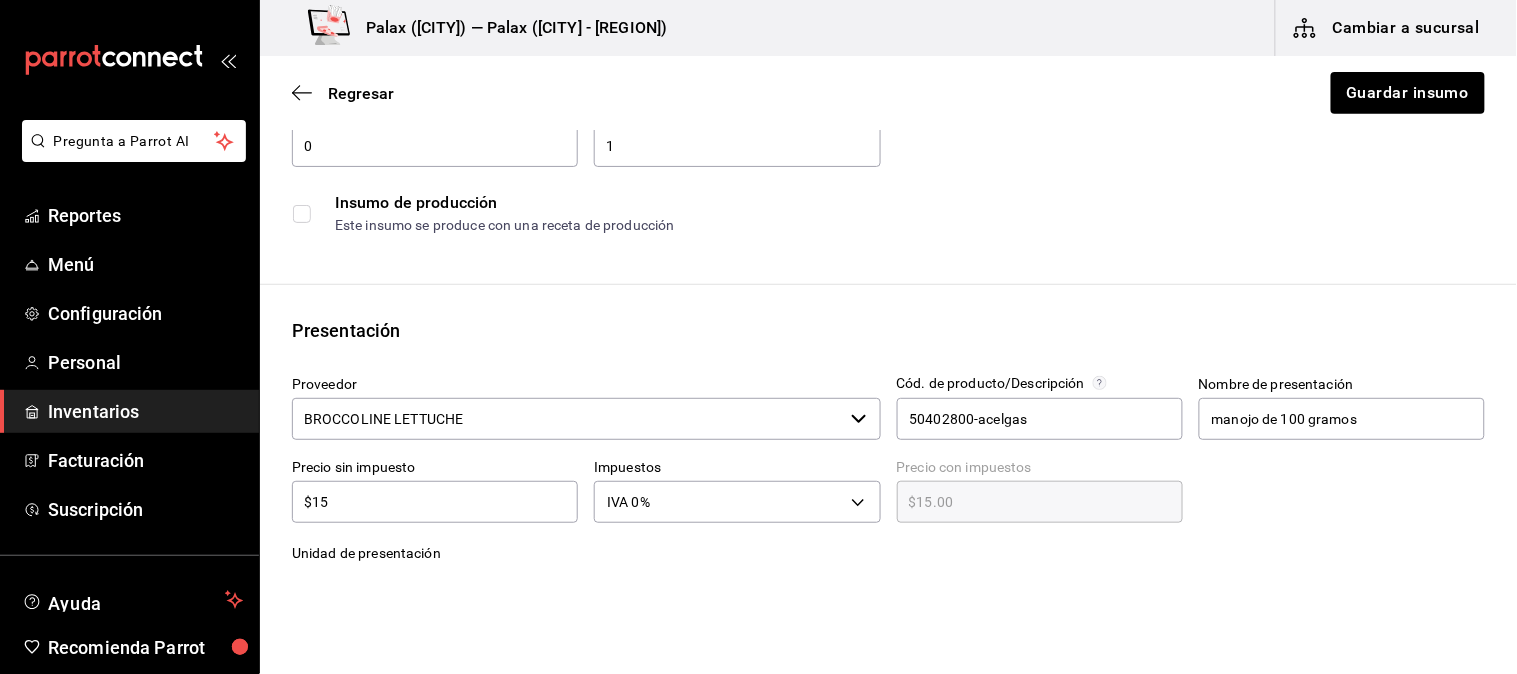 click at bounding box center [1159, 91] 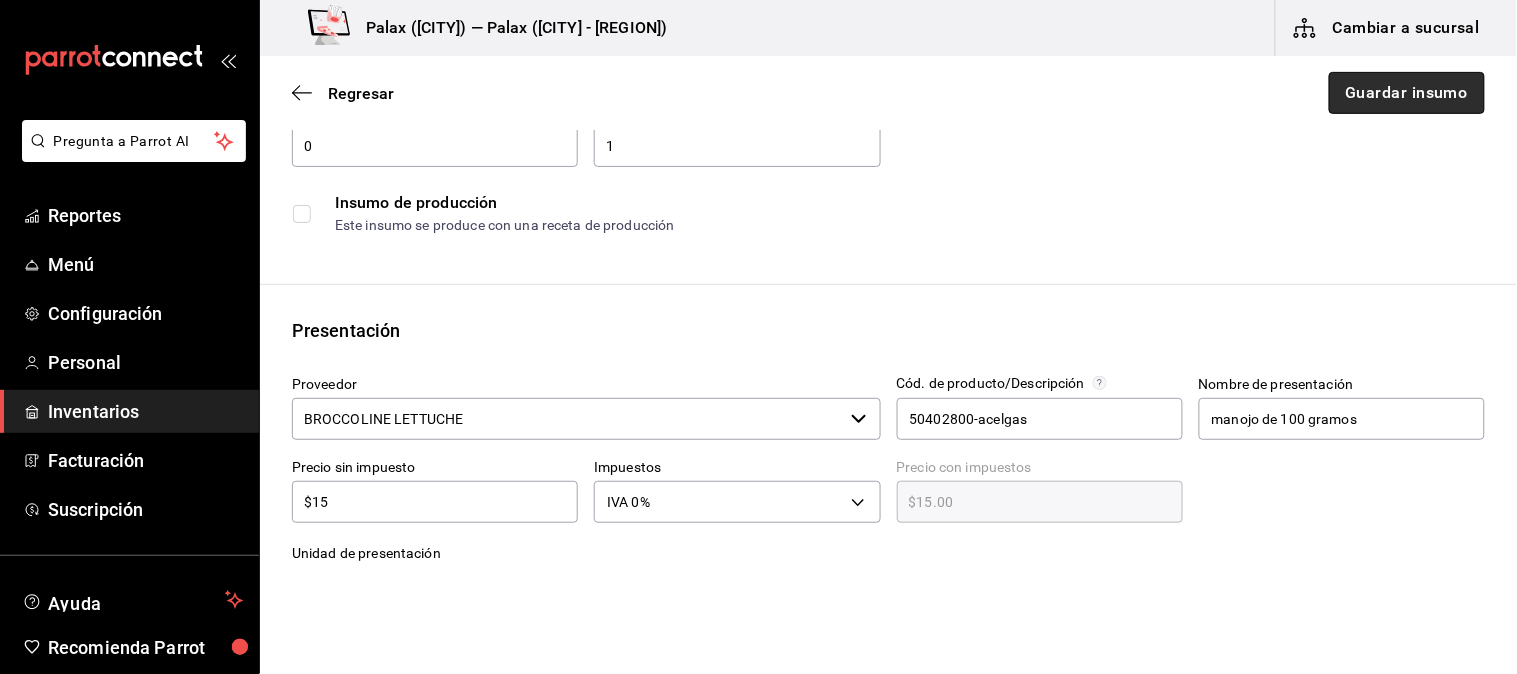click on "Guardar insumo" at bounding box center (1407, 93) 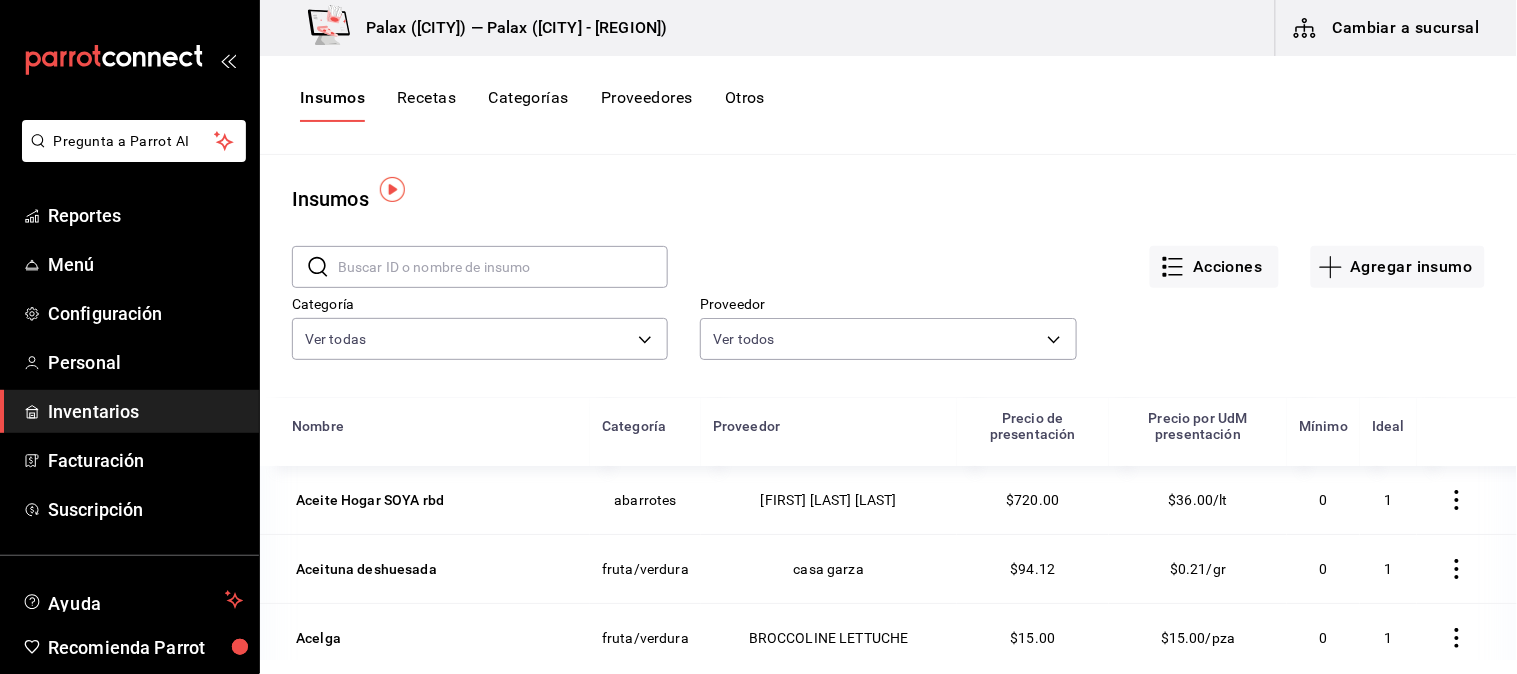 scroll, scrollTop: 0, scrollLeft: 0, axis: both 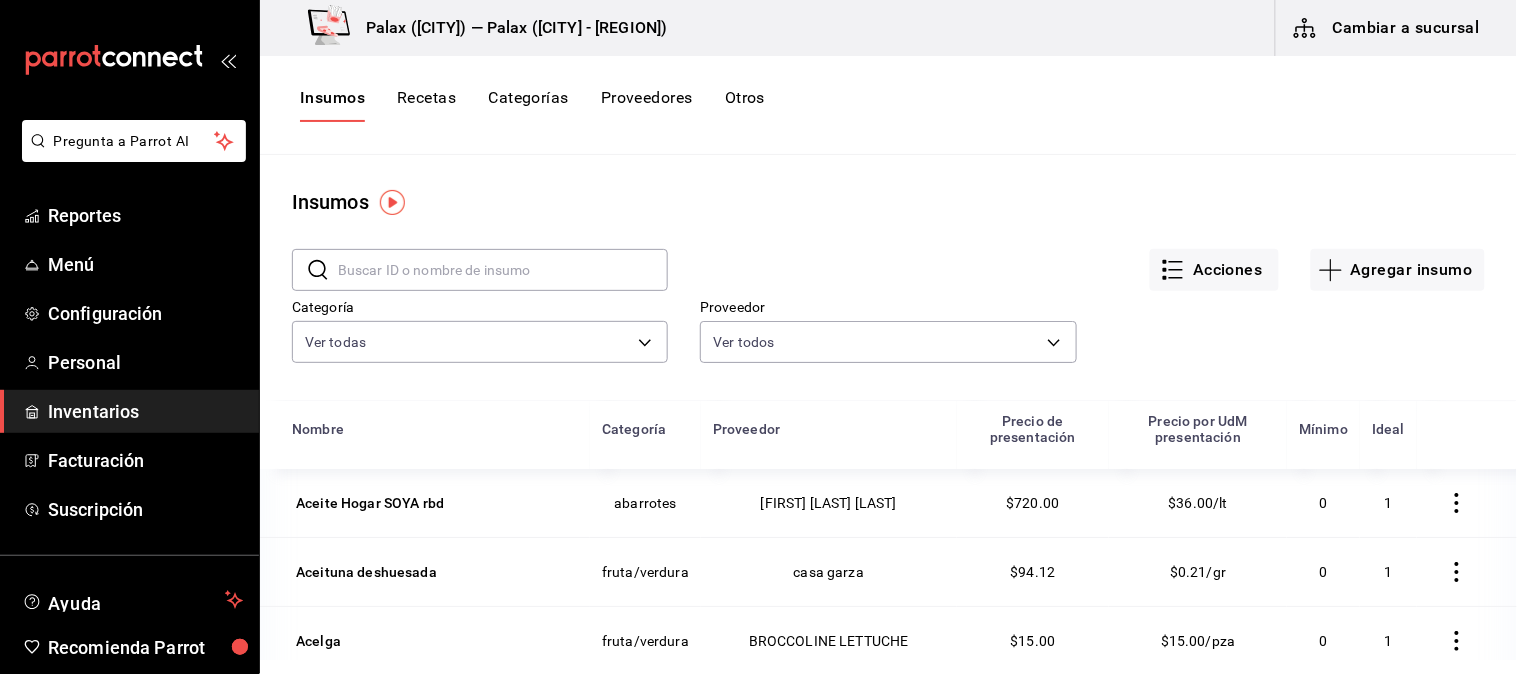 click at bounding box center (503, 270) 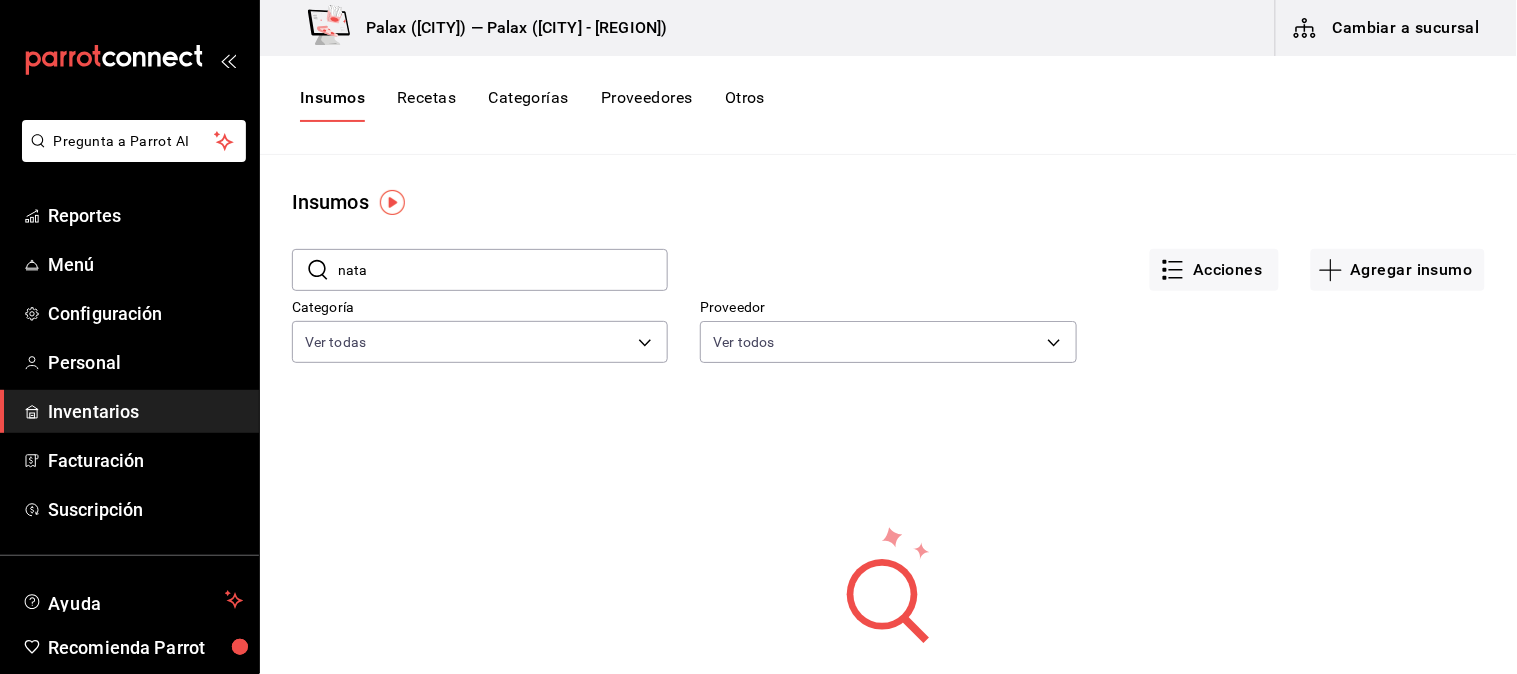 type on "nata" 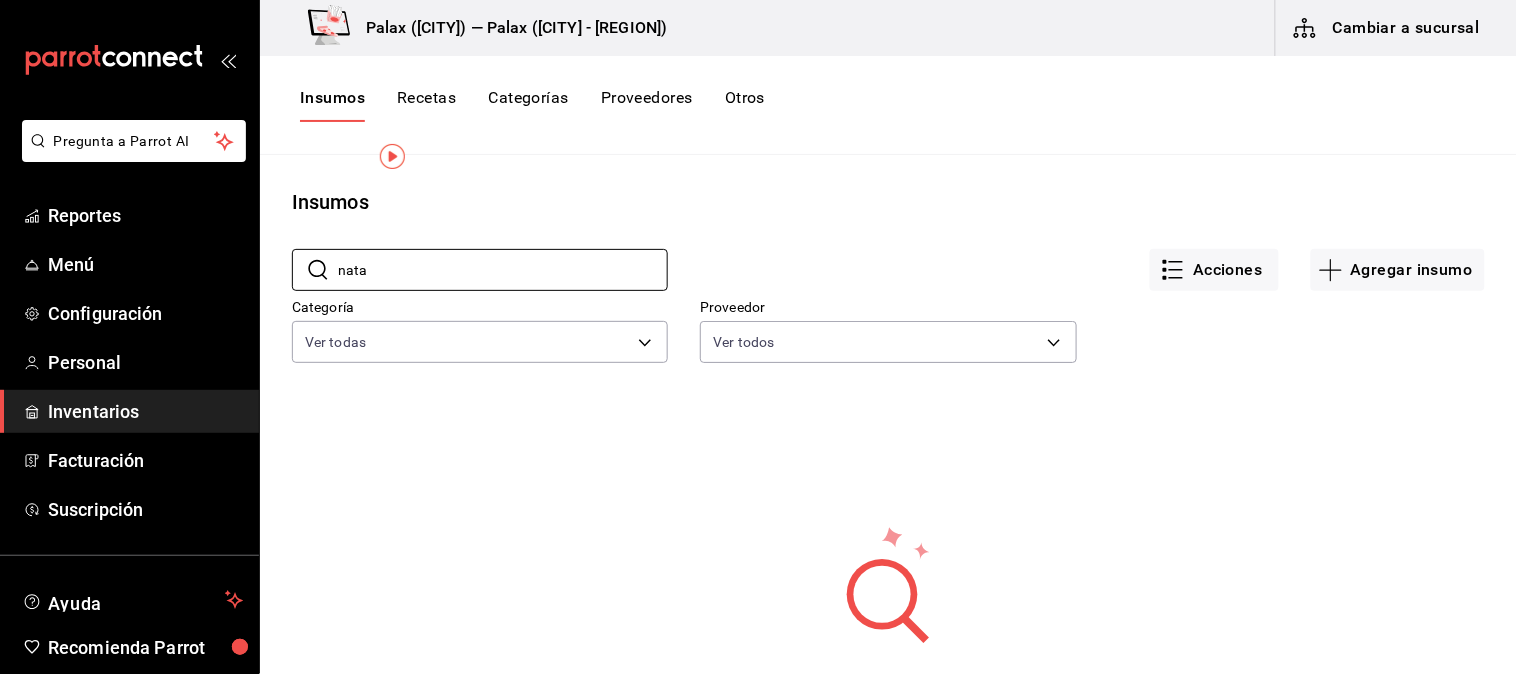 scroll, scrollTop: 111, scrollLeft: 0, axis: vertical 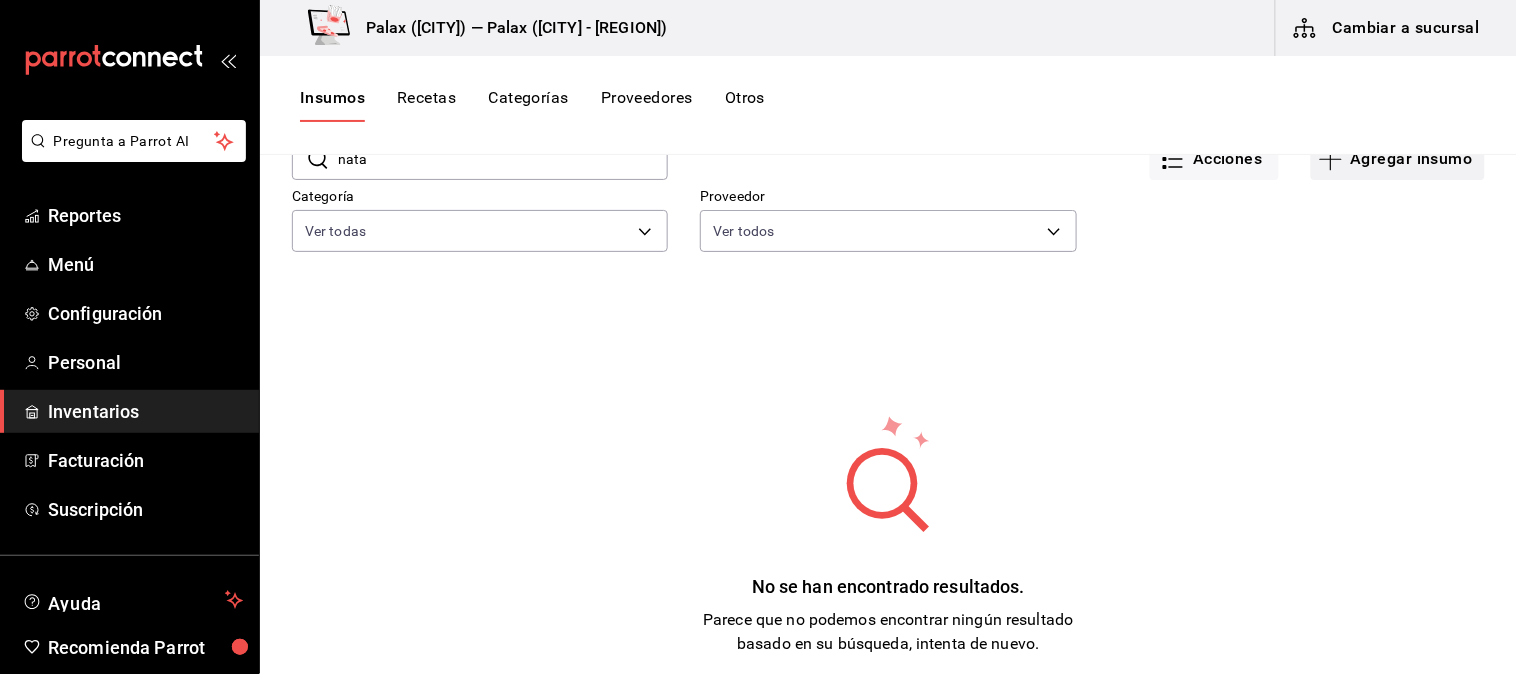 click on "Agregar insumo" at bounding box center (1398, 159) 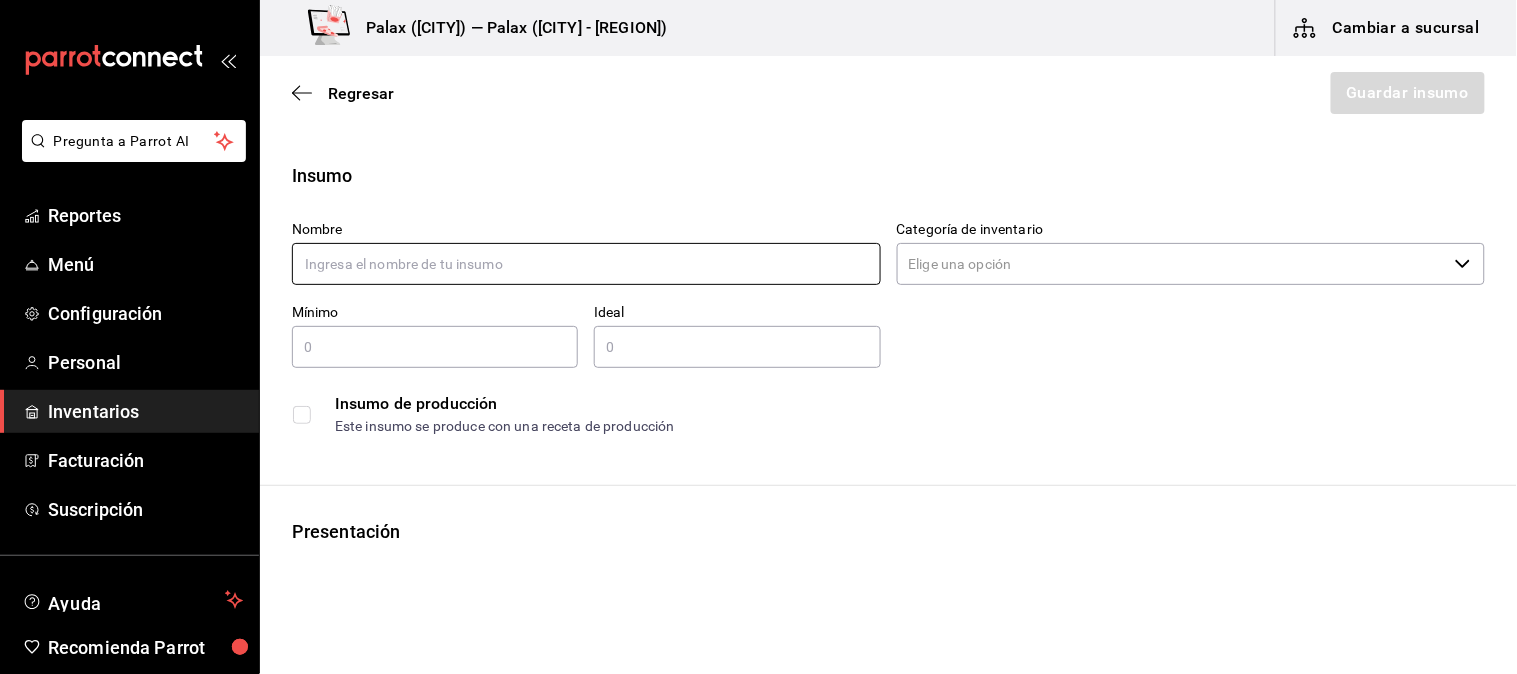 click at bounding box center [586, 264] 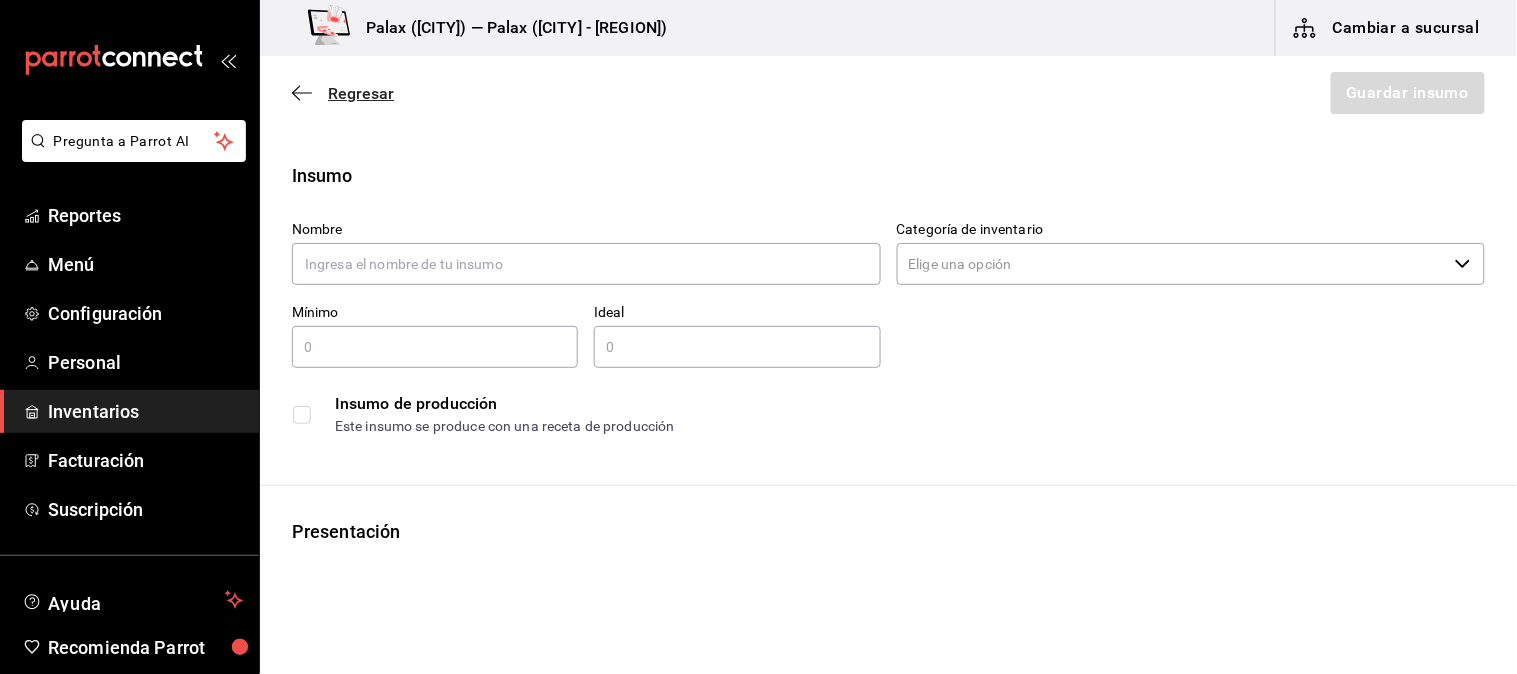 click on "Regresar Guardar insumo" at bounding box center [888, 93] 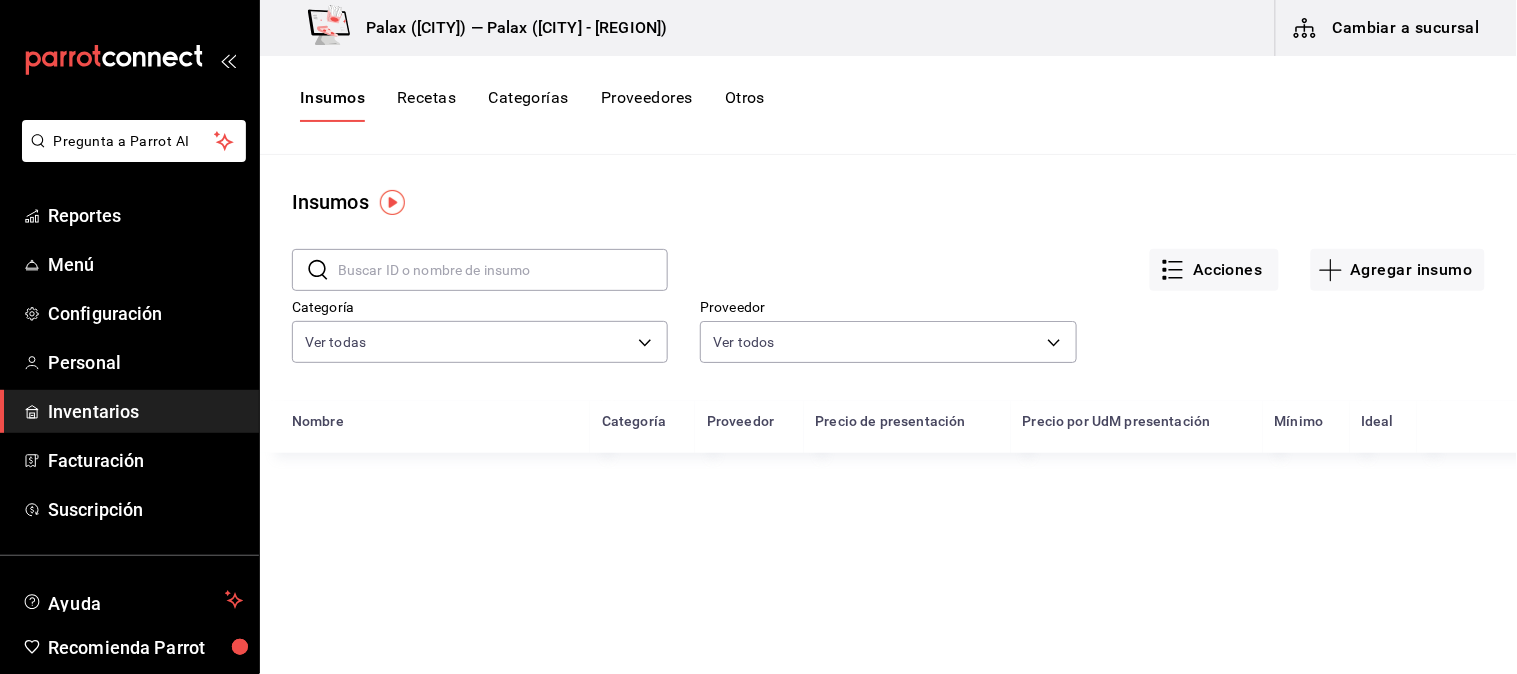click at bounding box center (503, 270) 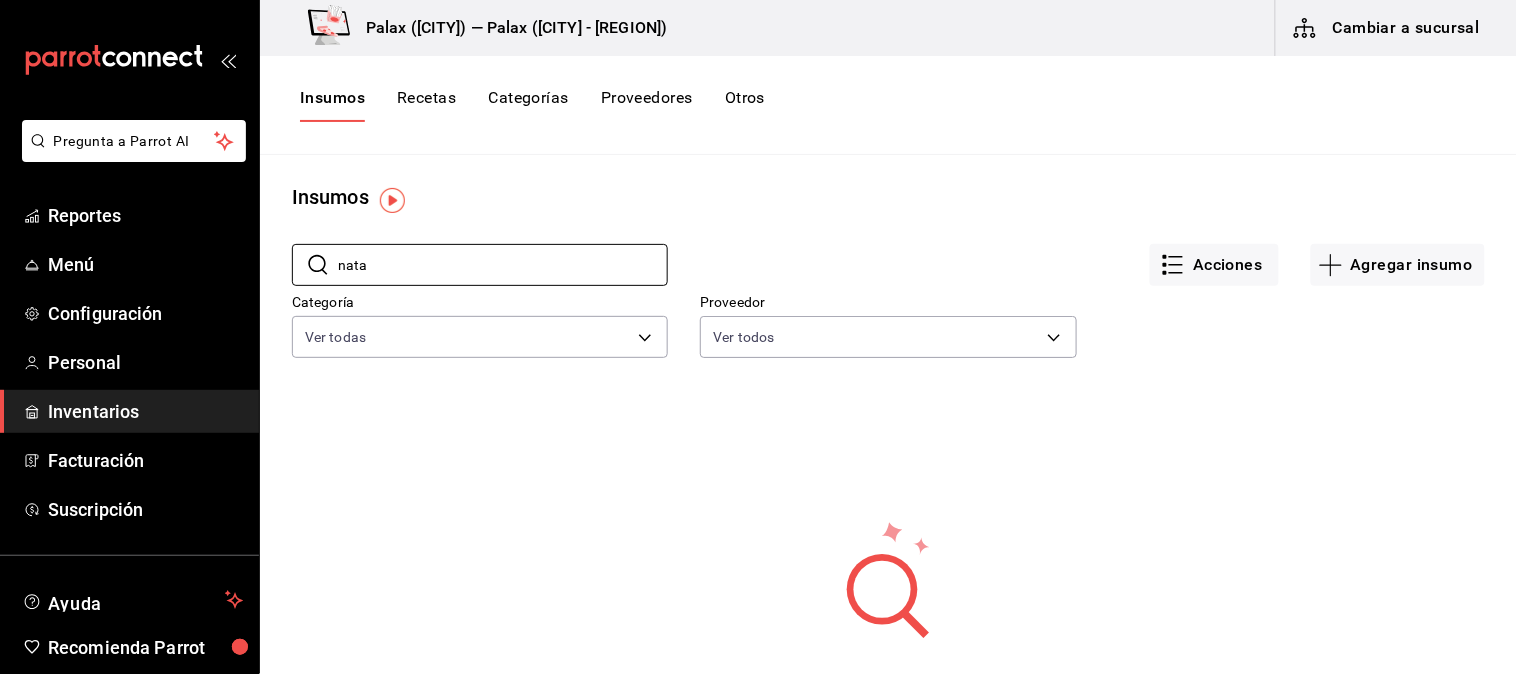 scroll, scrollTop: 0, scrollLeft: 0, axis: both 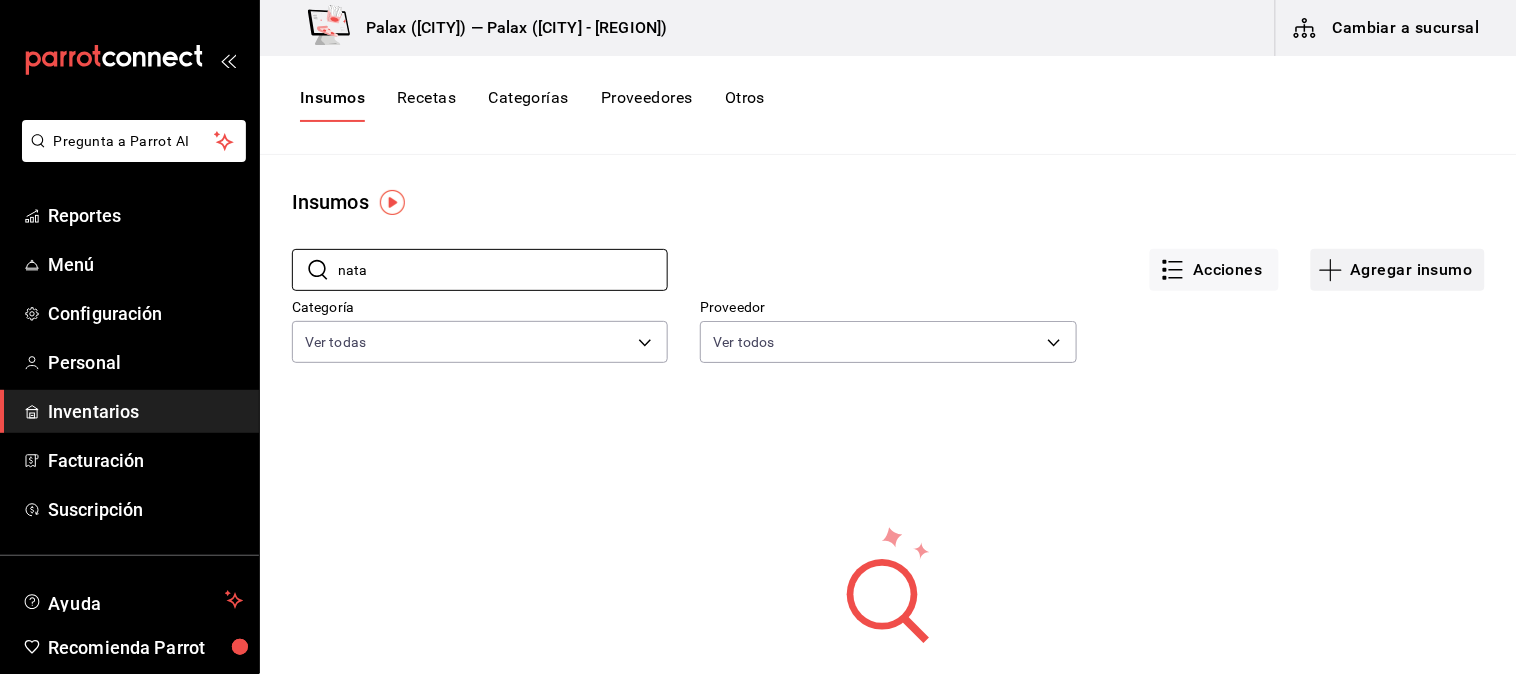 type on "nata" 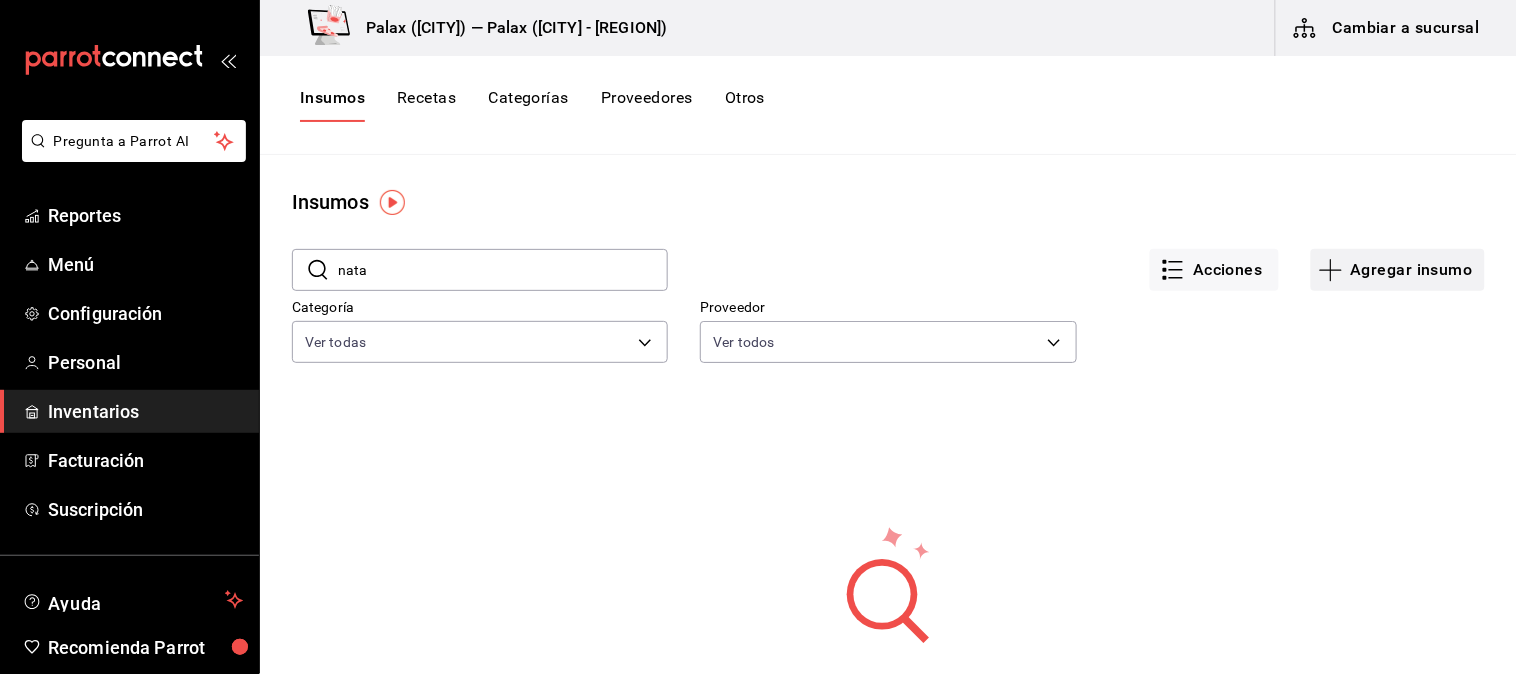 click on "Agregar insumo" at bounding box center [1398, 270] 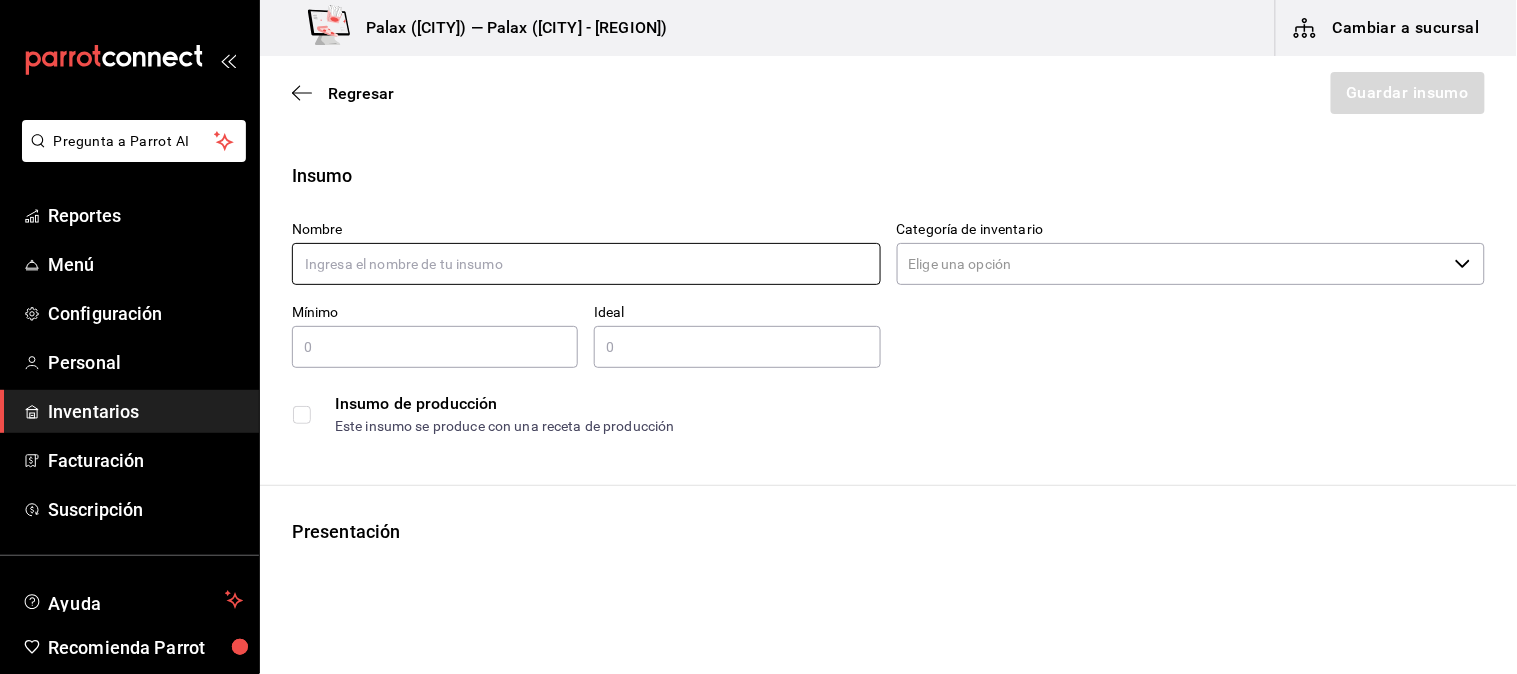 click at bounding box center (586, 264) 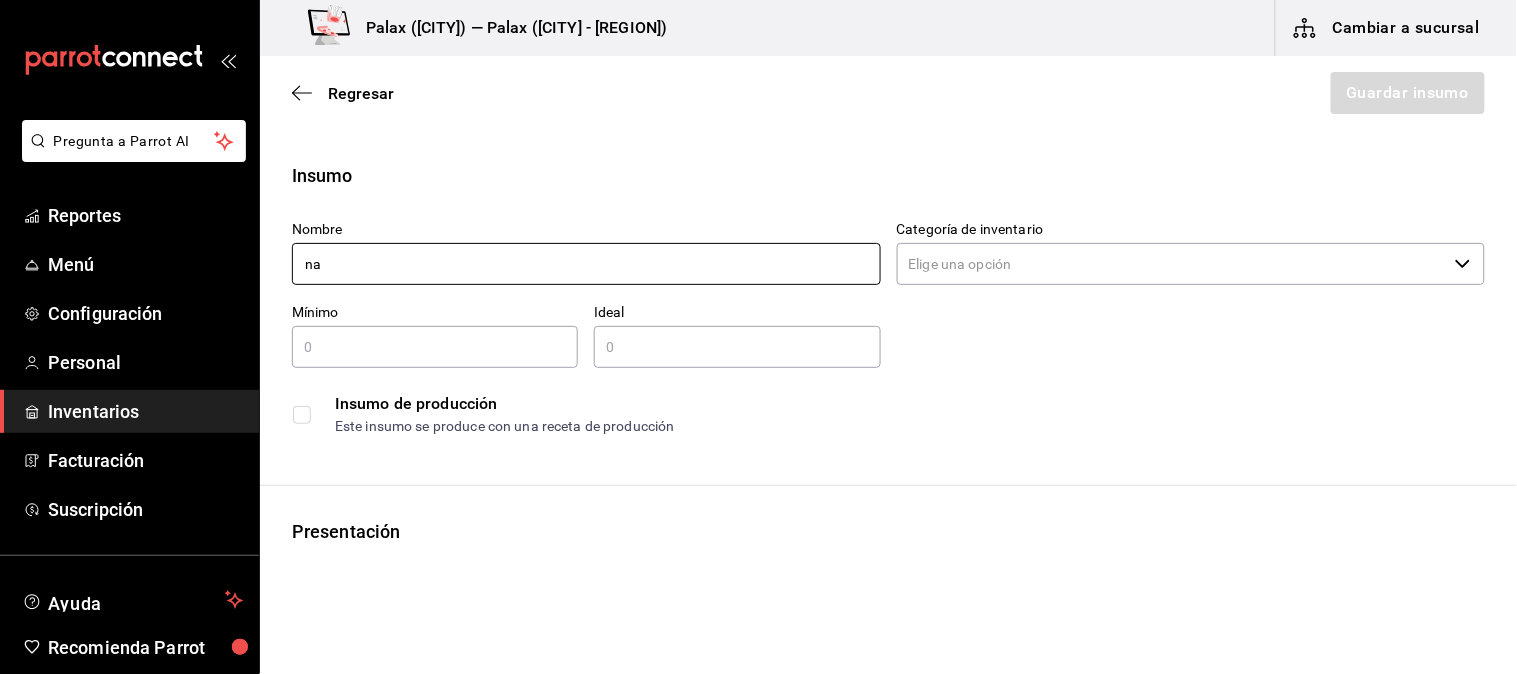 type on "n" 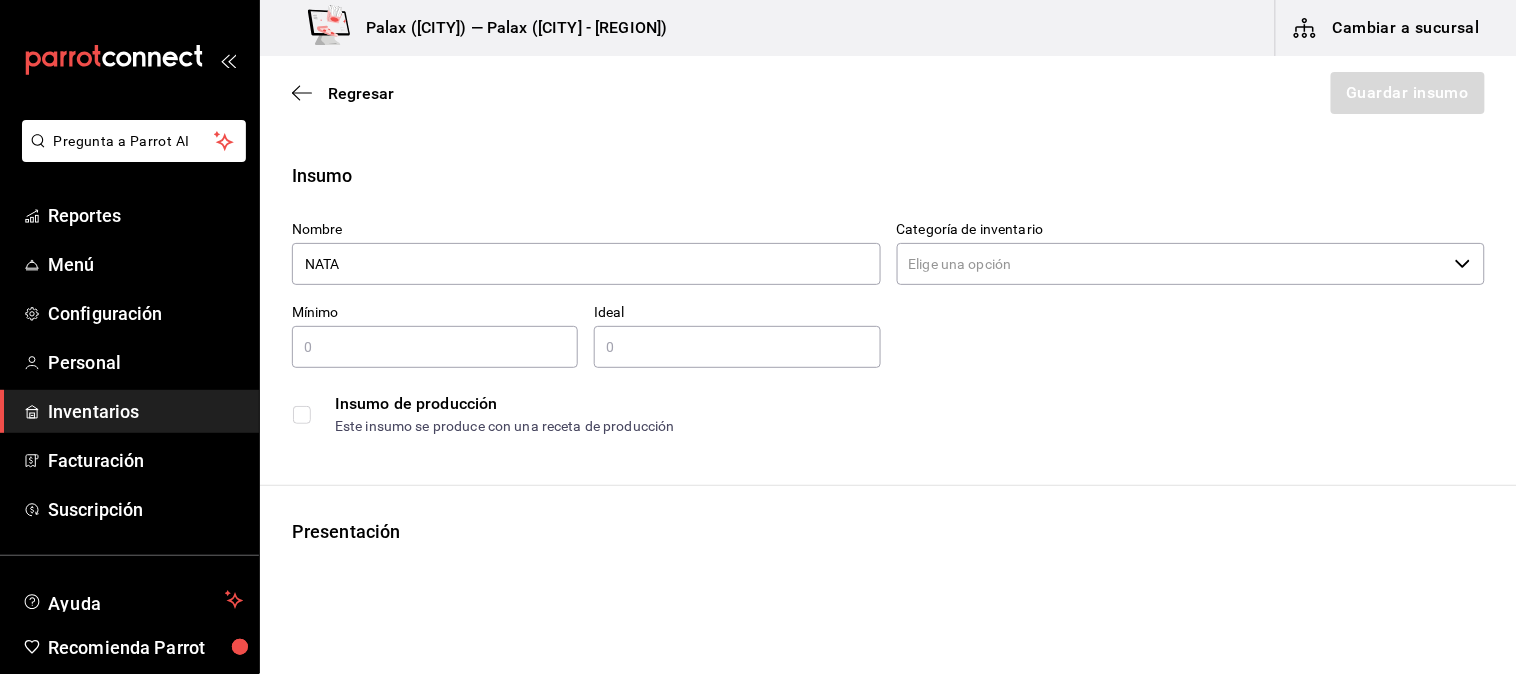 type on "NATA" 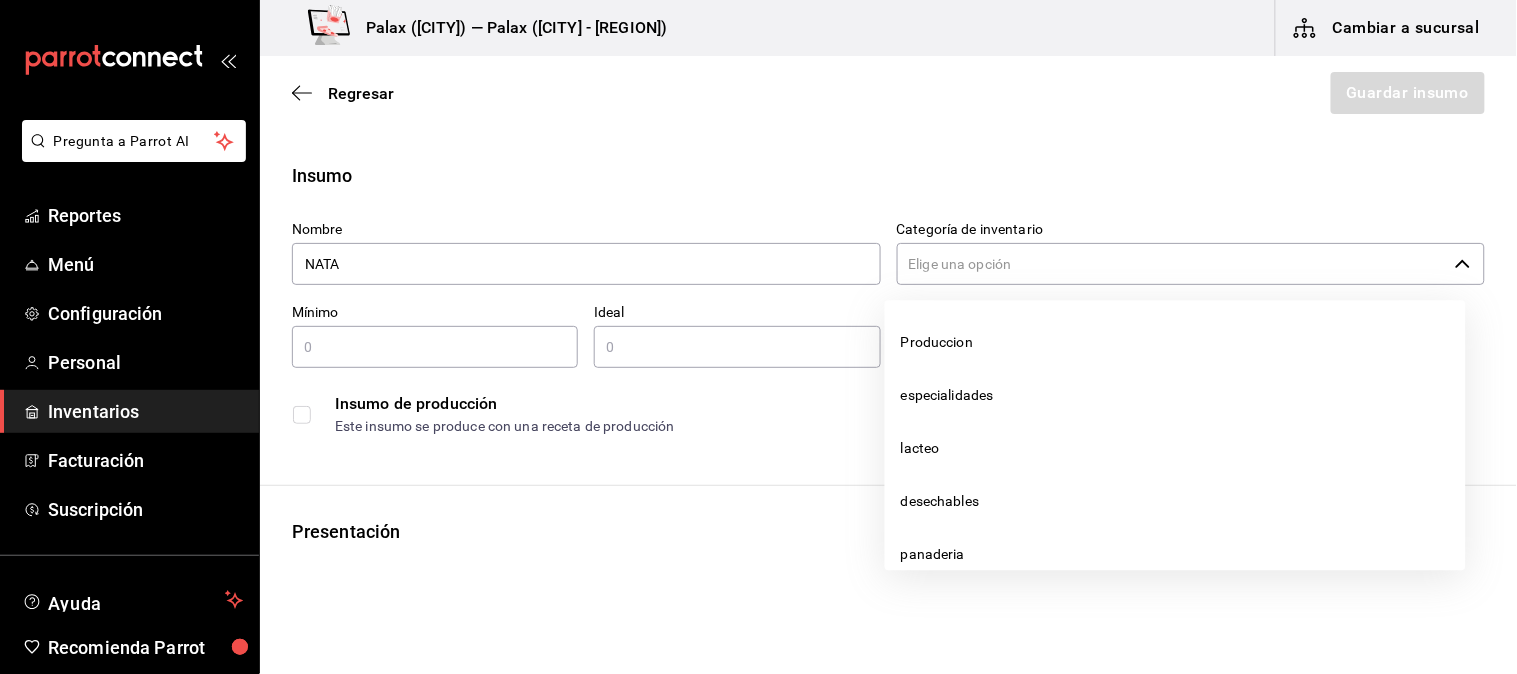 click on "Categoría de inventario" at bounding box center (1172, 264) 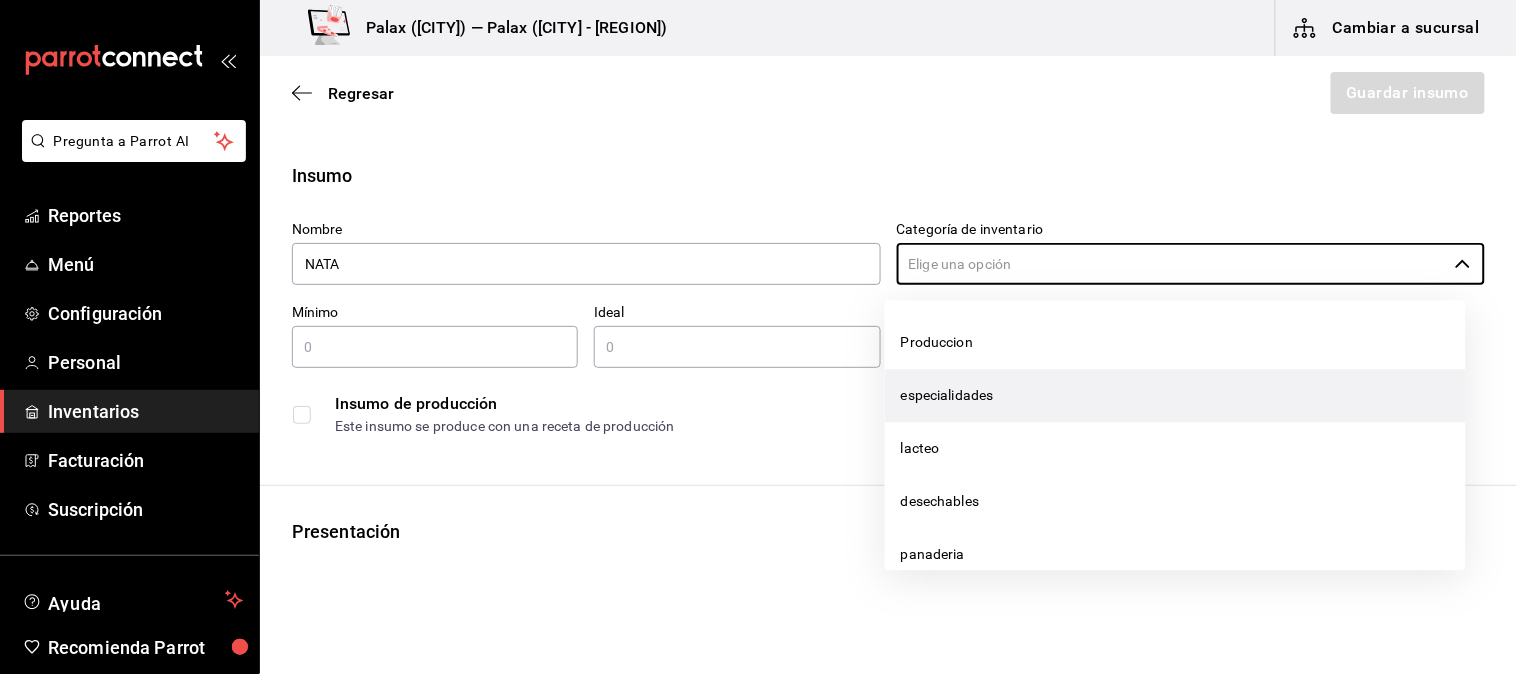 scroll, scrollTop: 111, scrollLeft: 0, axis: vertical 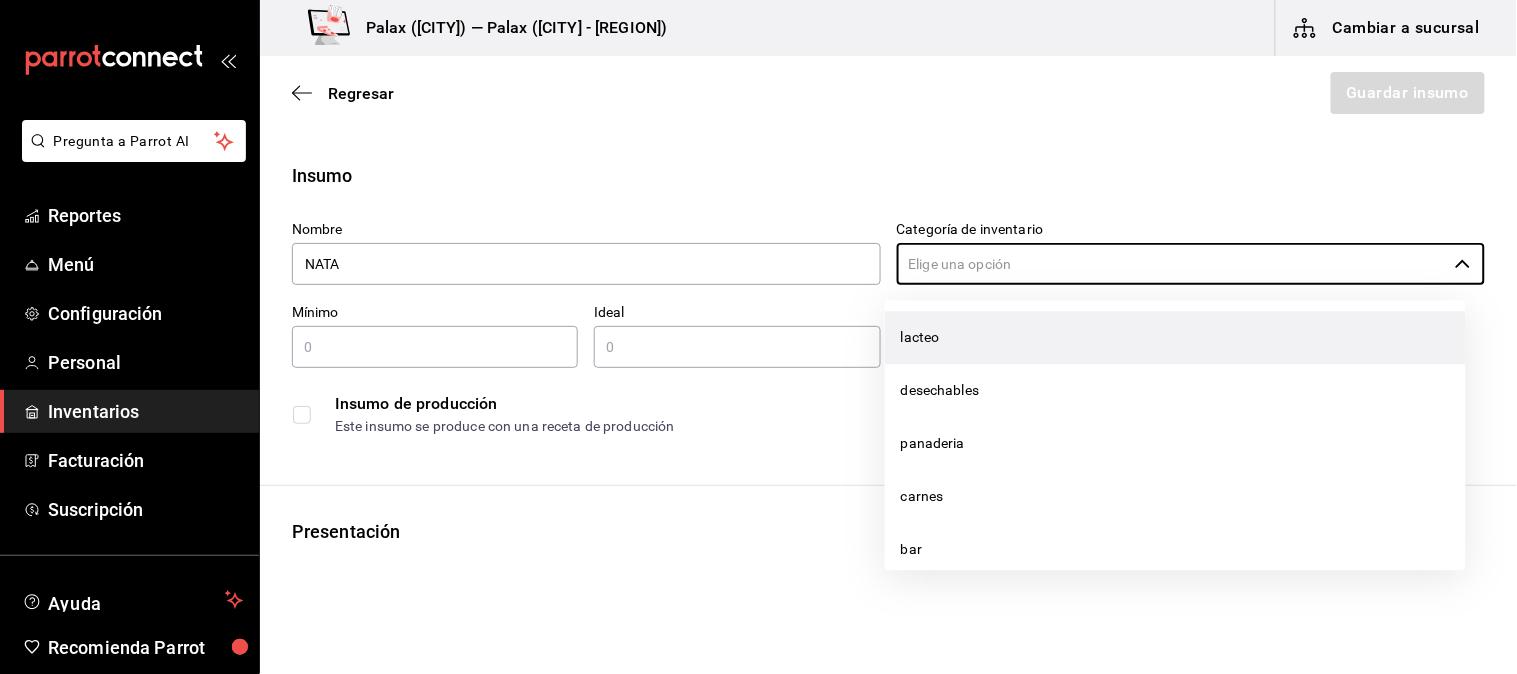 click on "lacteo" at bounding box center (1175, 337) 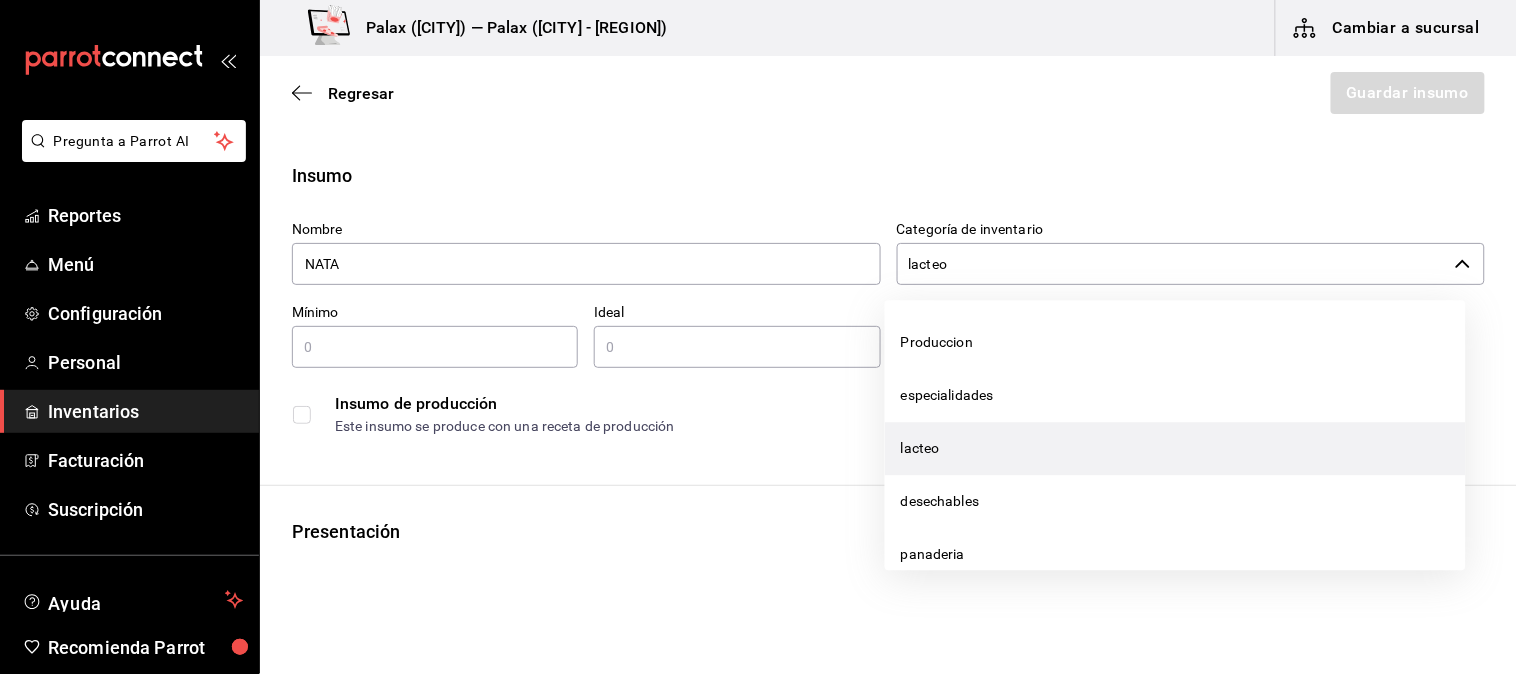 click on "lacteo" at bounding box center (1172, 264) 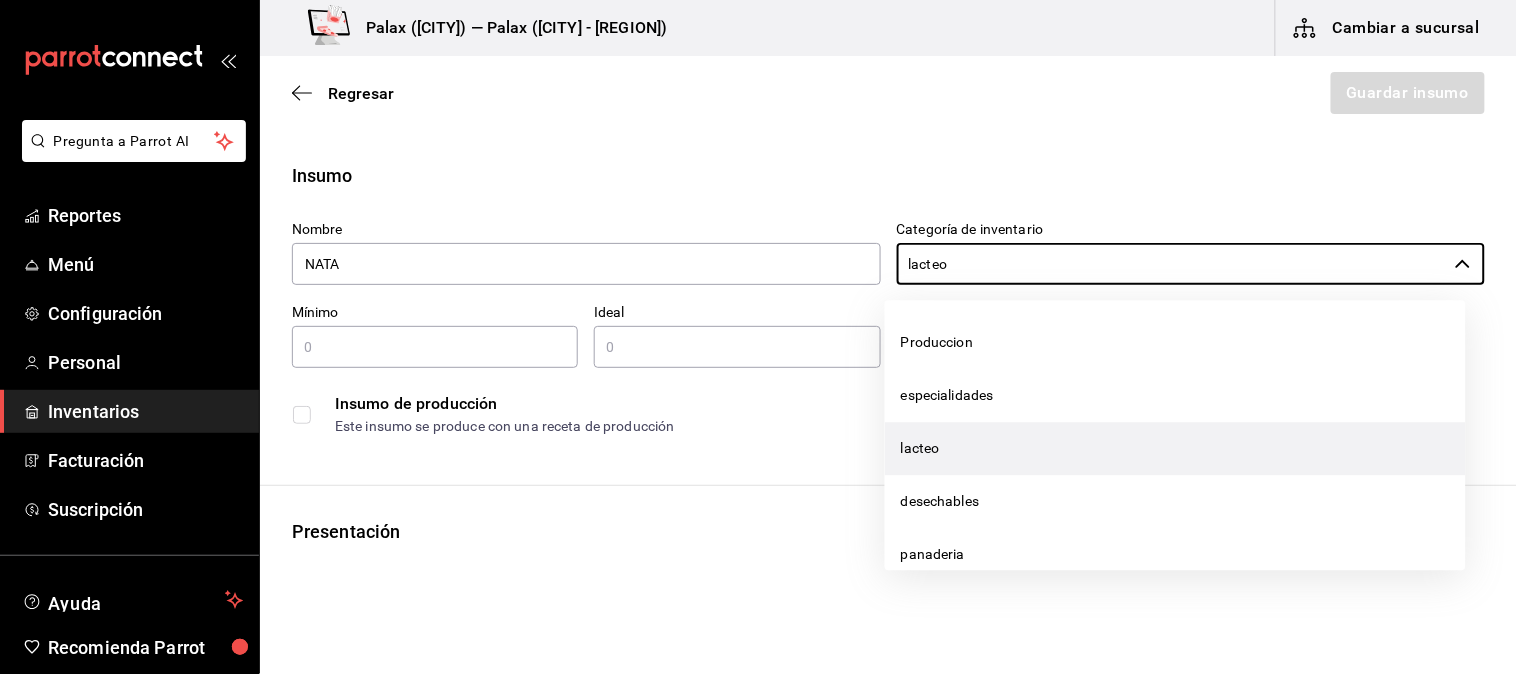 click on "lacteo" at bounding box center (1175, 448) 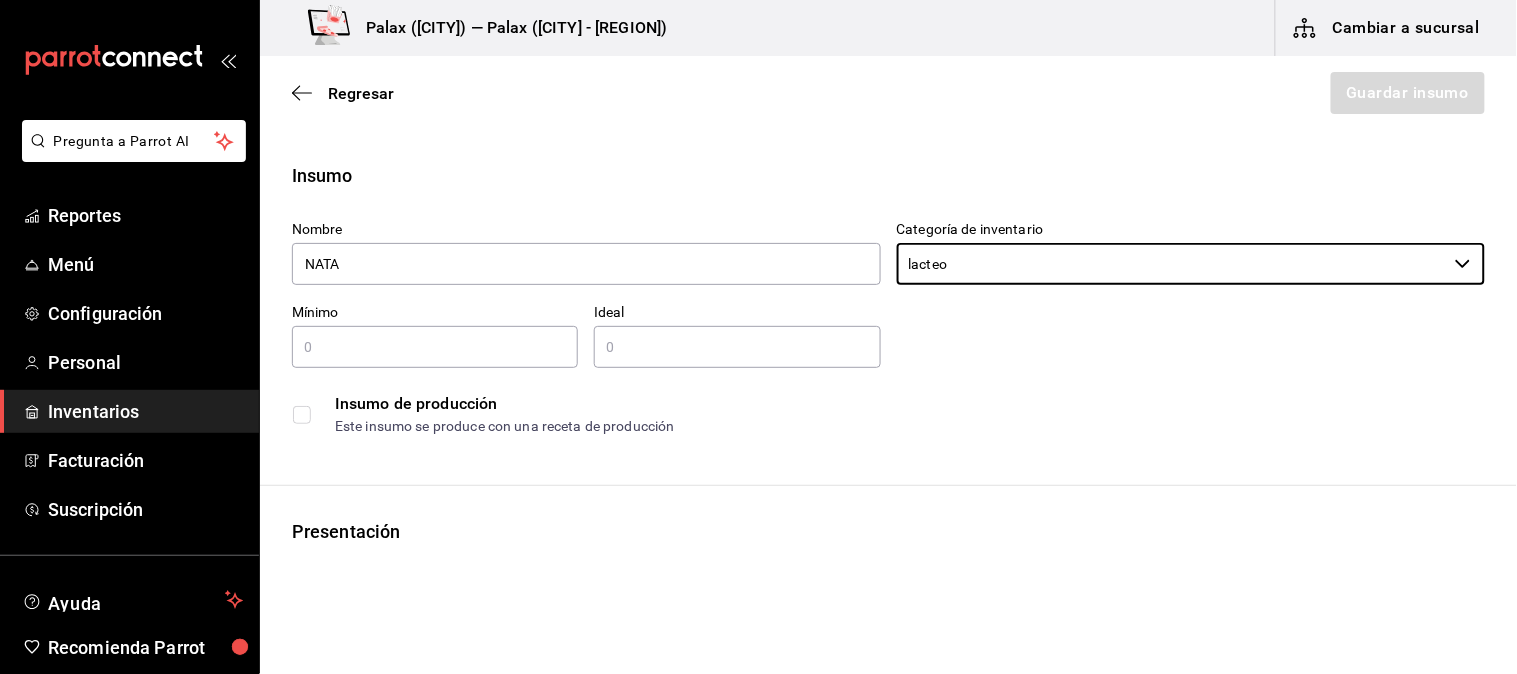 click at bounding box center (435, 347) 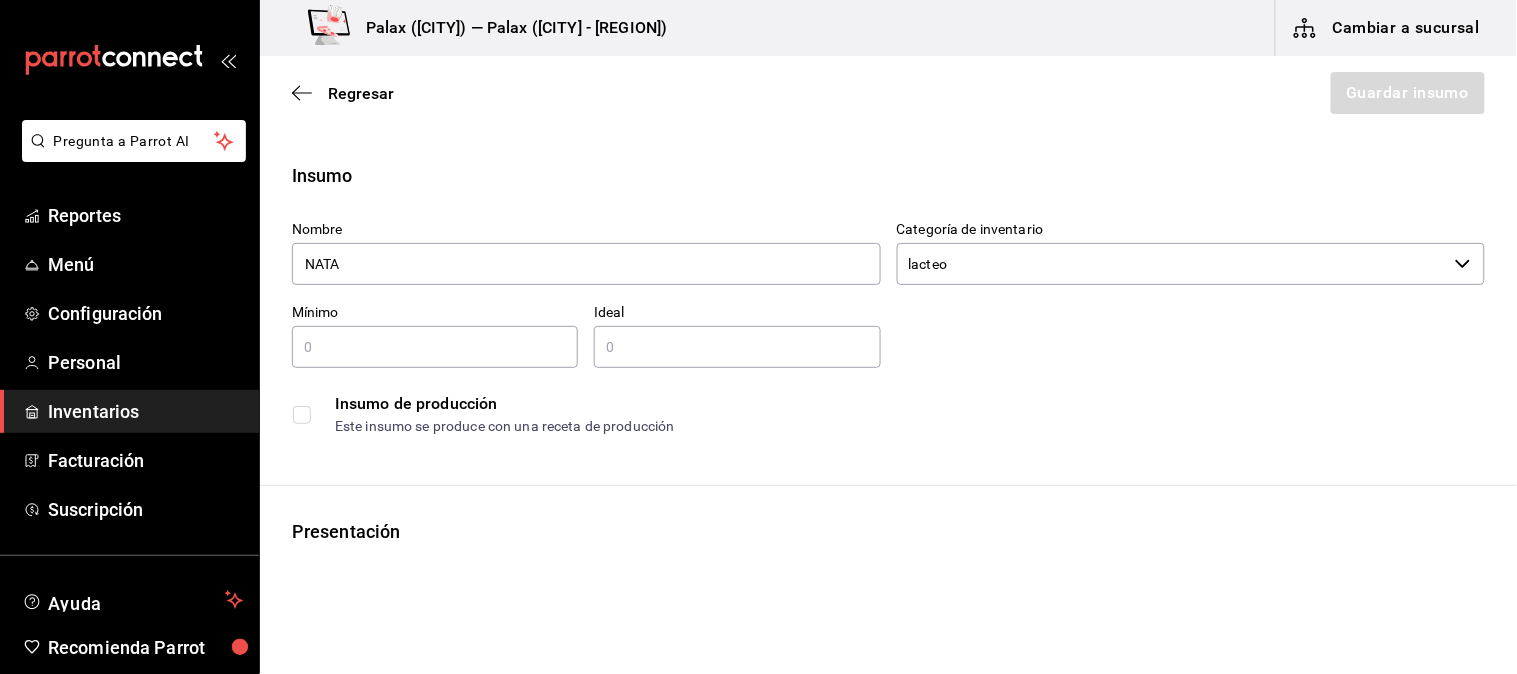 drag, startPoint x: 986, startPoint y: 381, endPoint x: 997, endPoint y: 384, distance: 11.401754 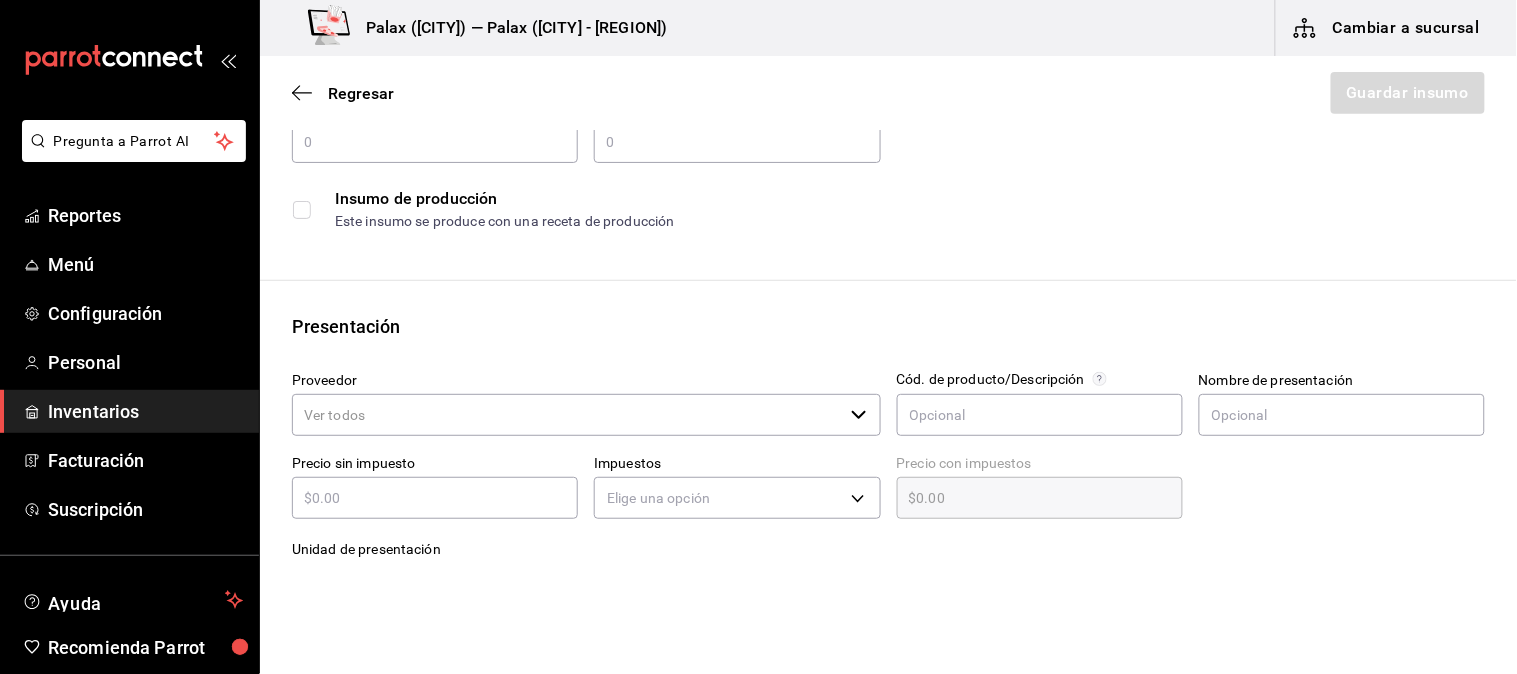 scroll, scrollTop: 333, scrollLeft: 0, axis: vertical 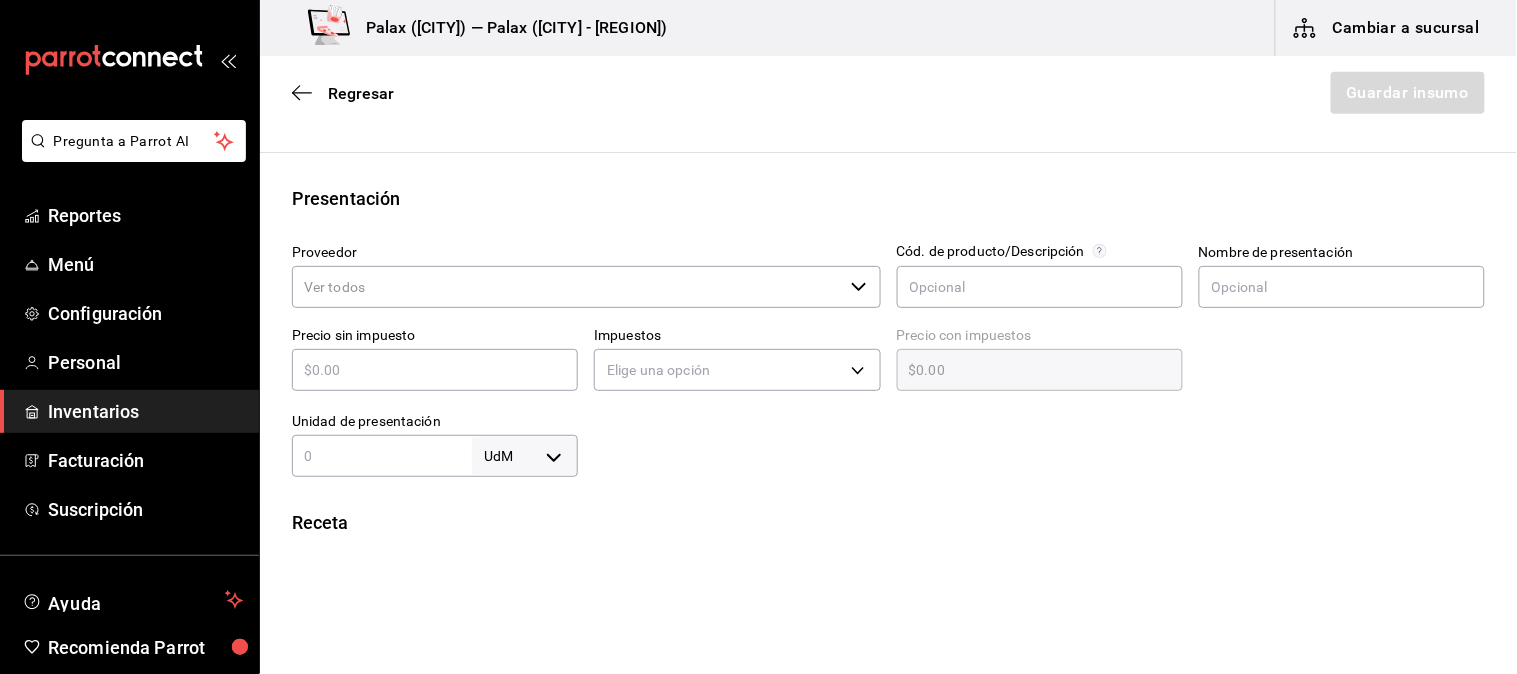 click on "Proveedor" at bounding box center (567, 287) 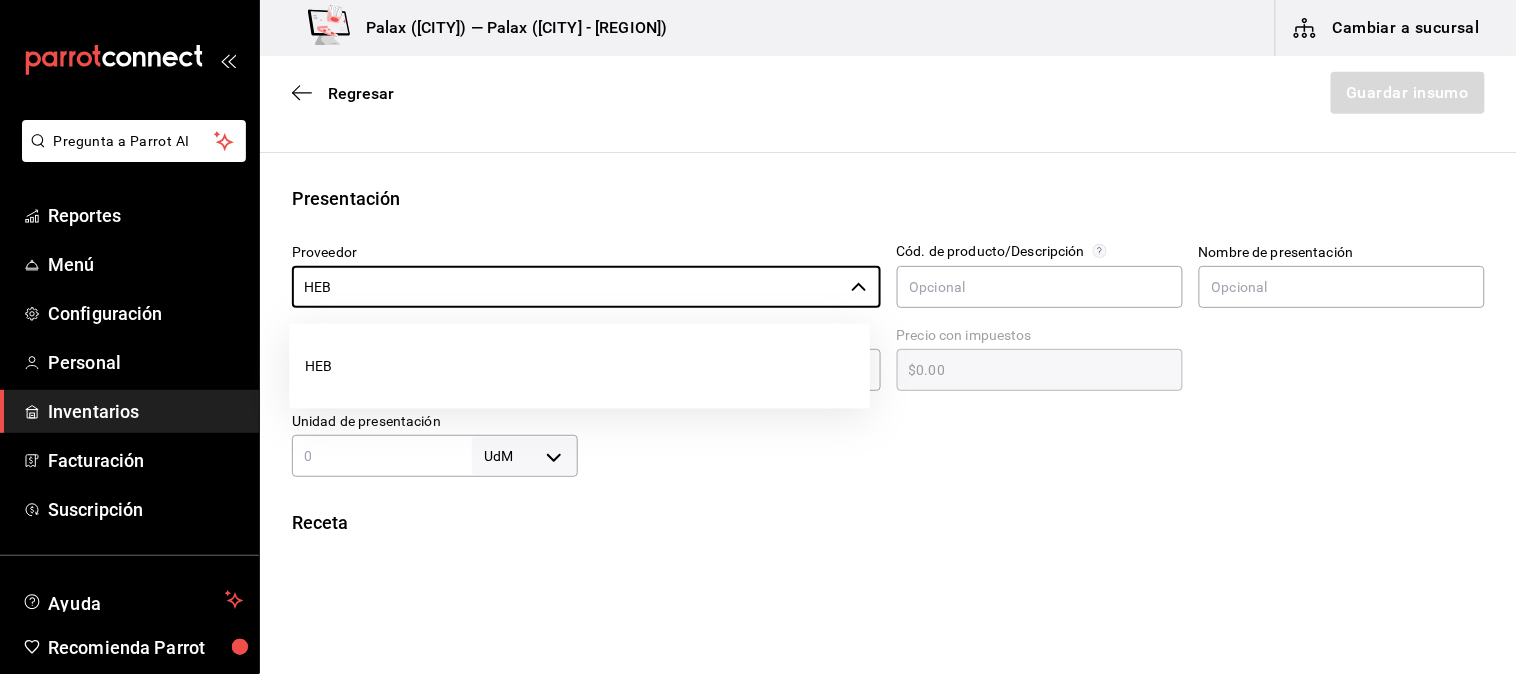 type on "HEB" 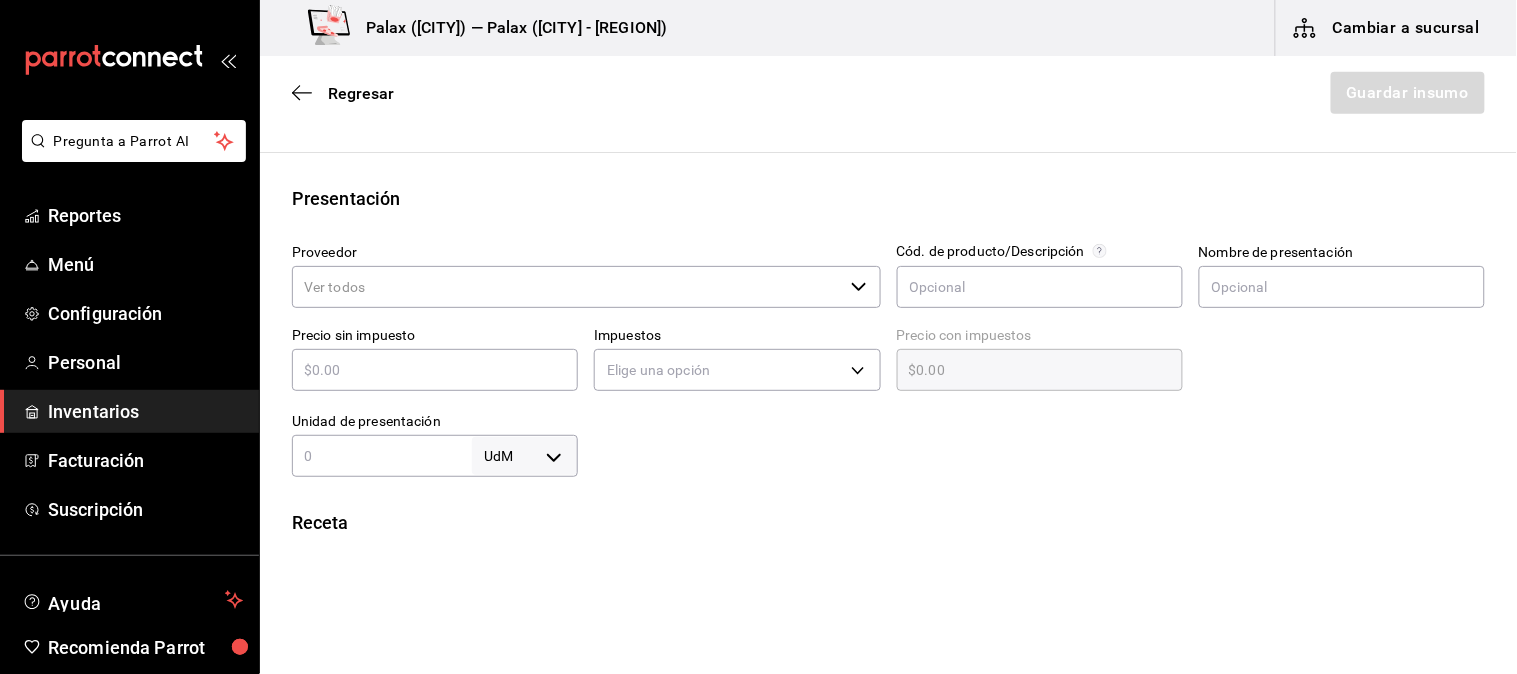 click on "Presentación" at bounding box center [888, 198] 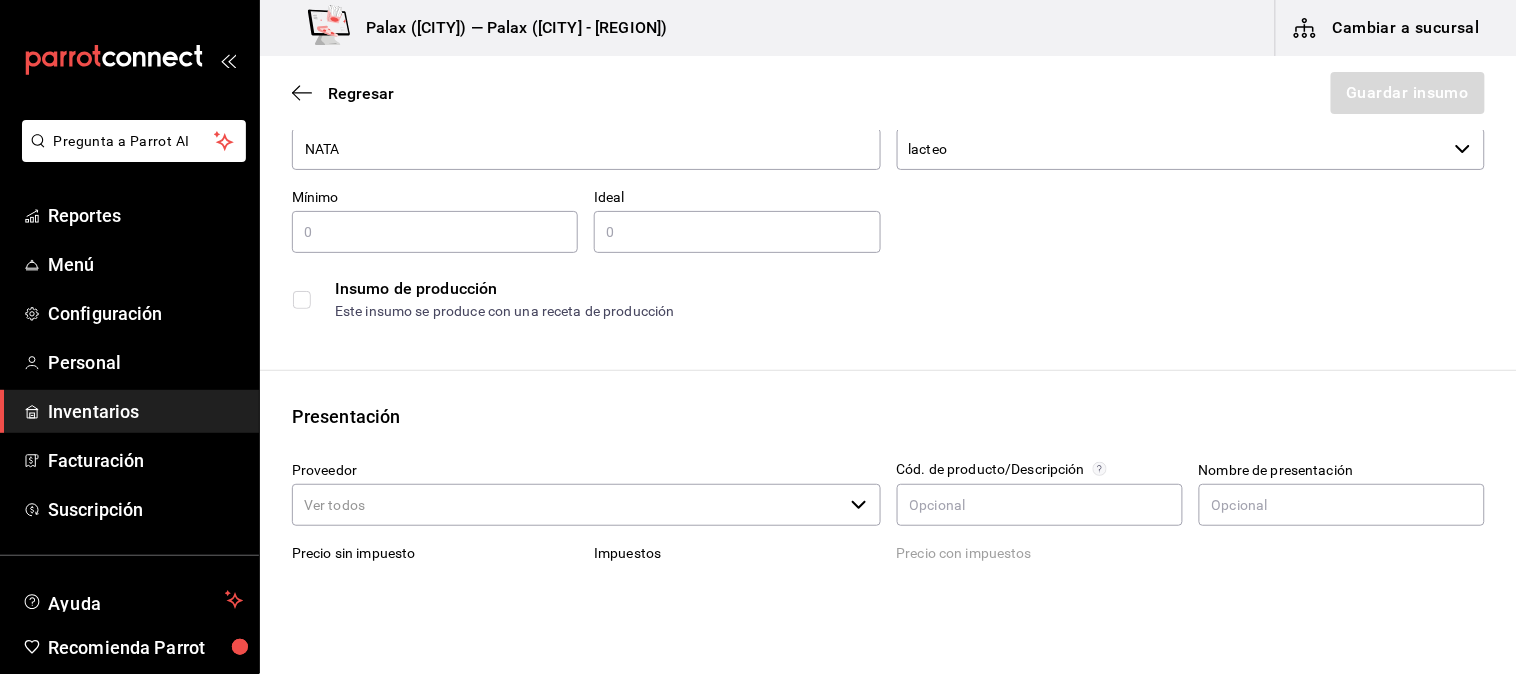 scroll, scrollTop: 111, scrollLeft: 0, axis: vertical 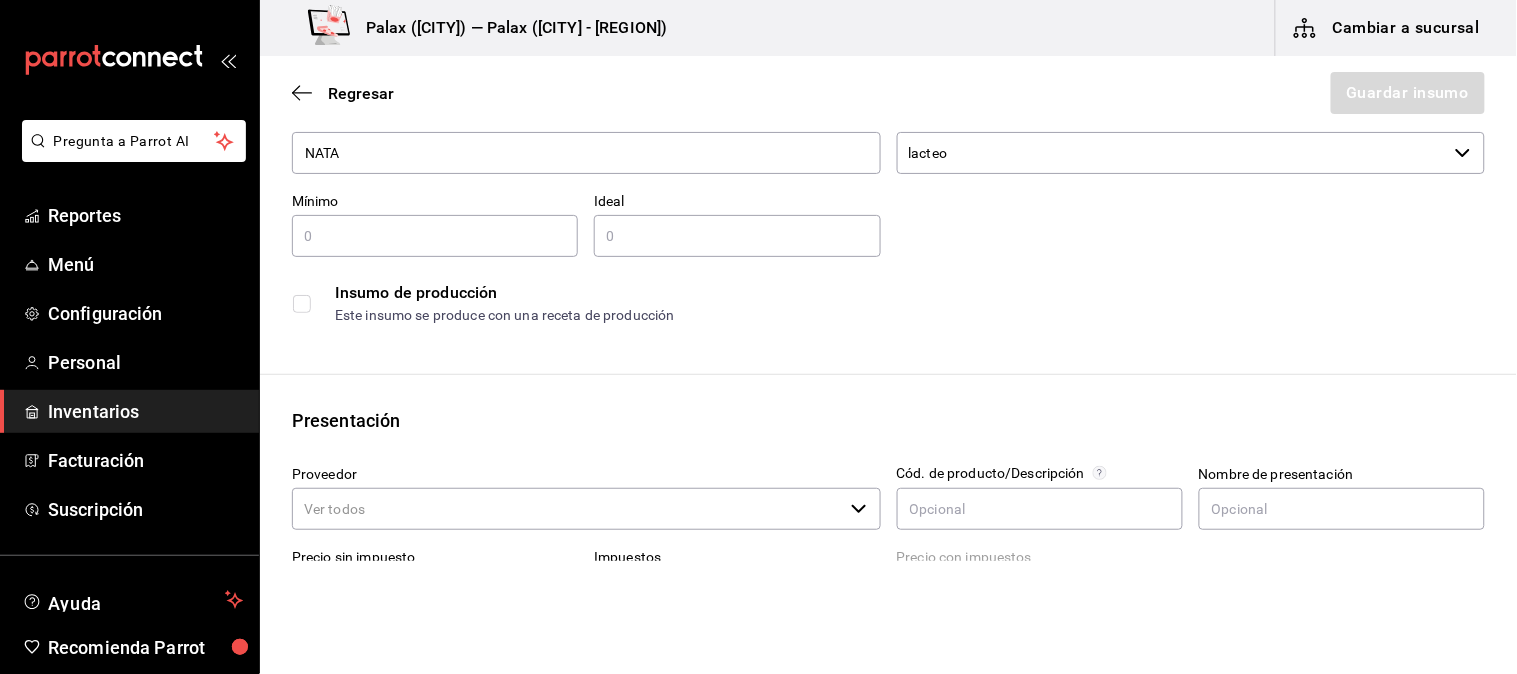 click at bounding box center (435, 236) 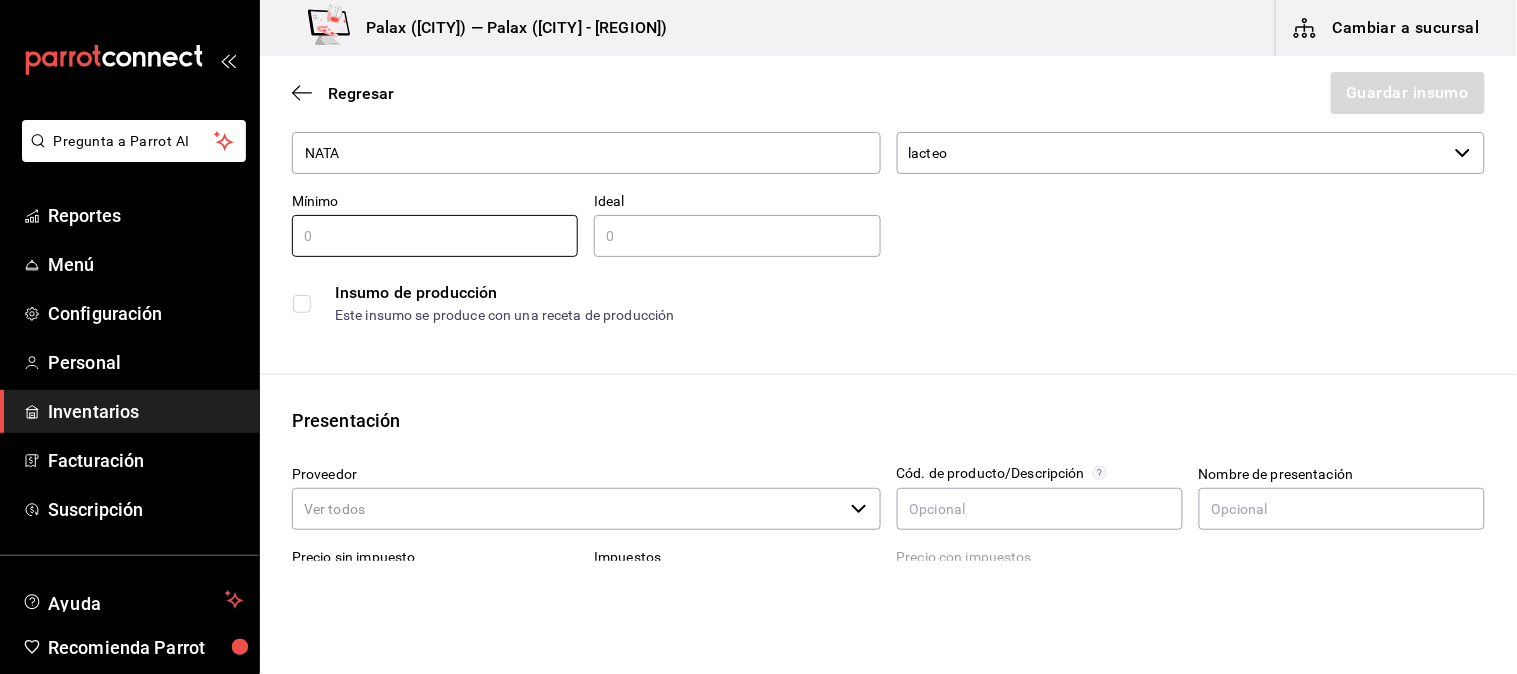 click at bounding box center [737, 236] 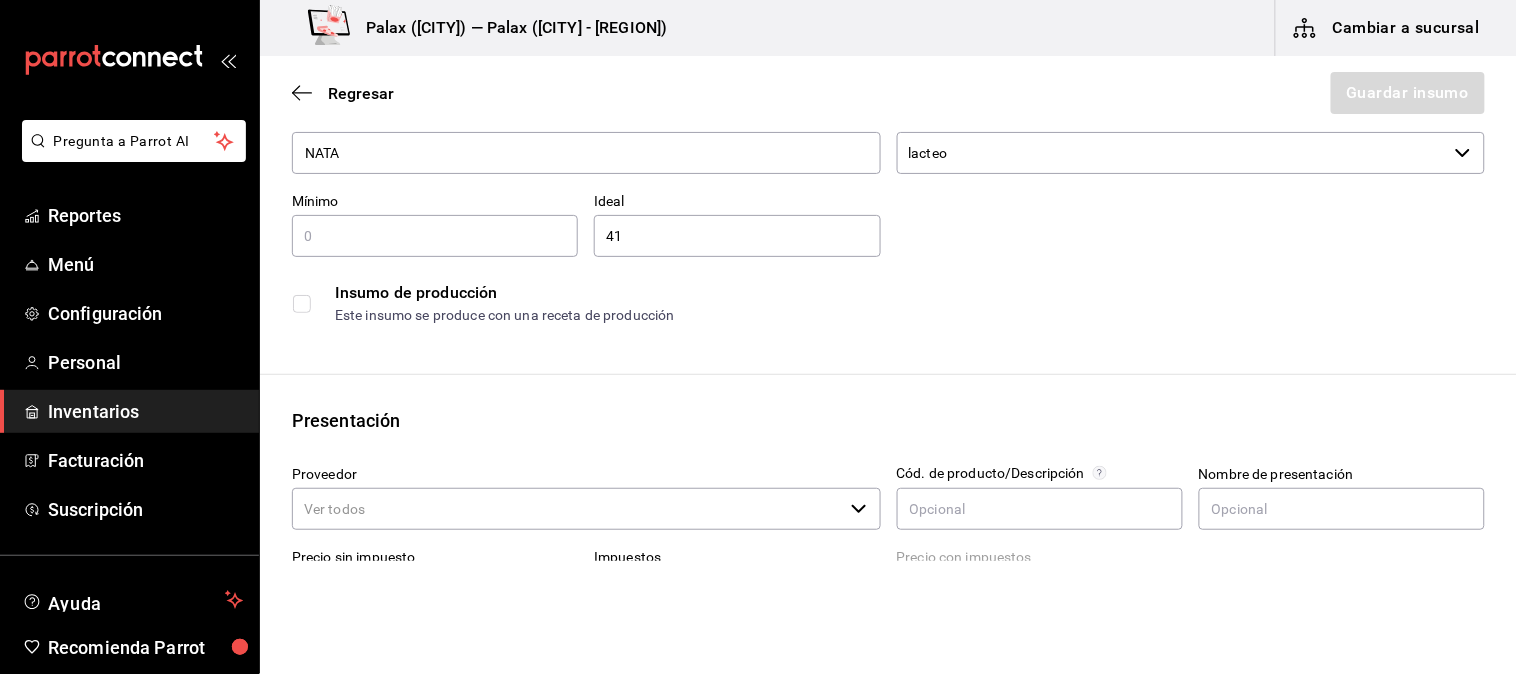 type on "4" 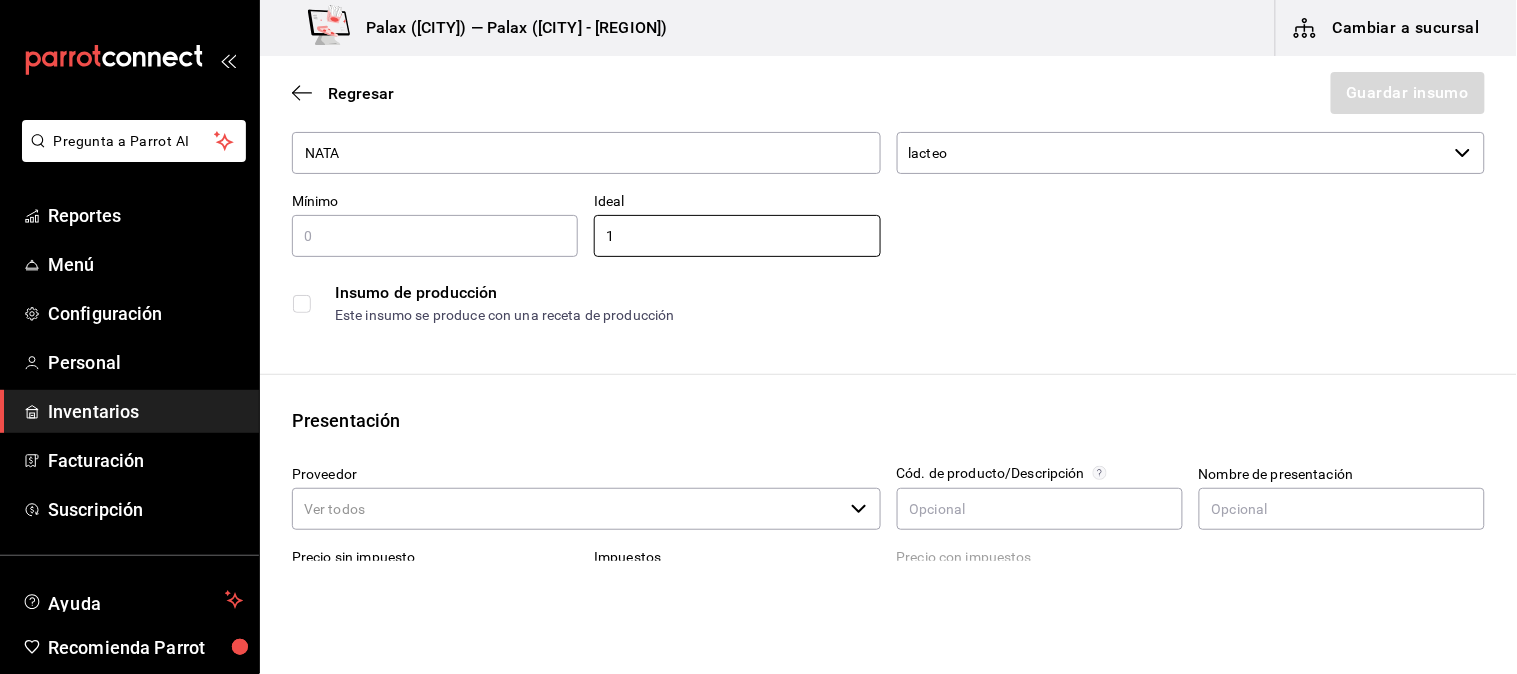 type on "1" 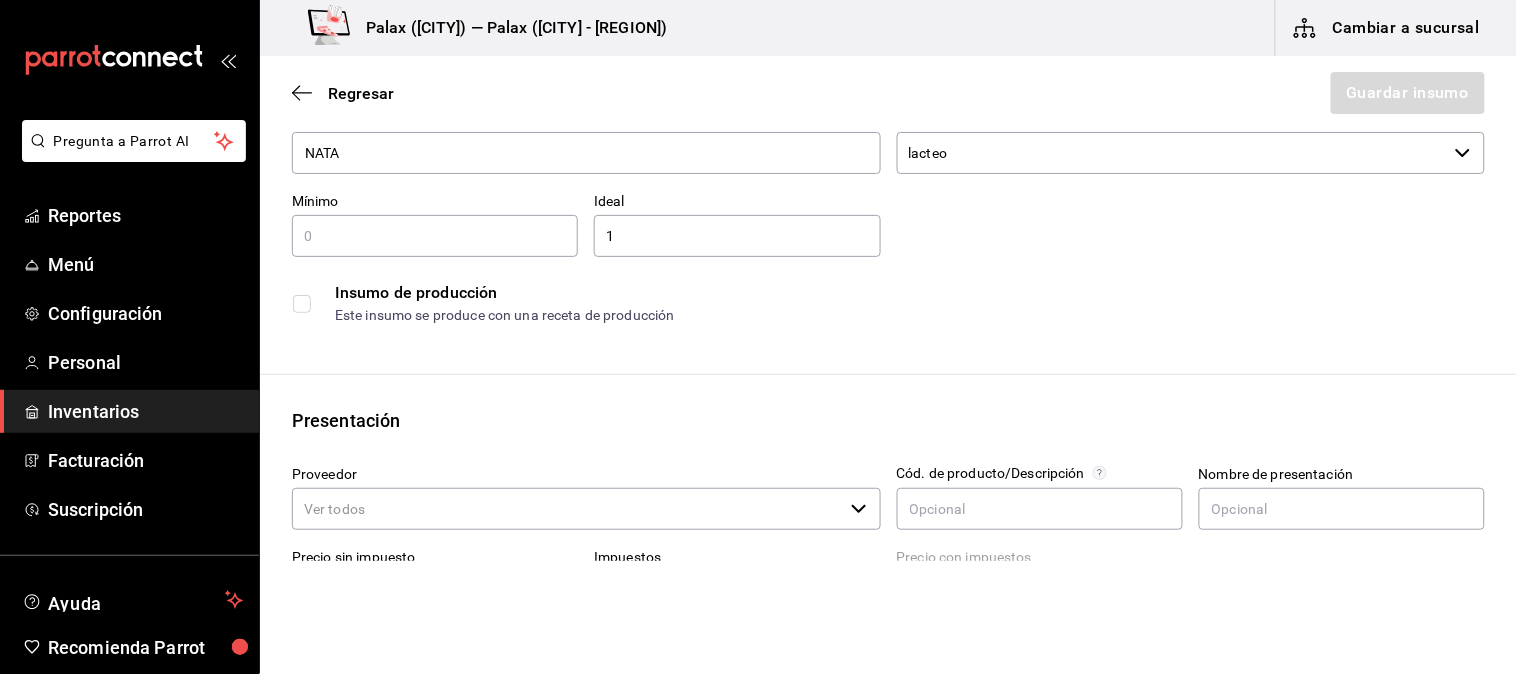 click at bounding box center (435, 236) 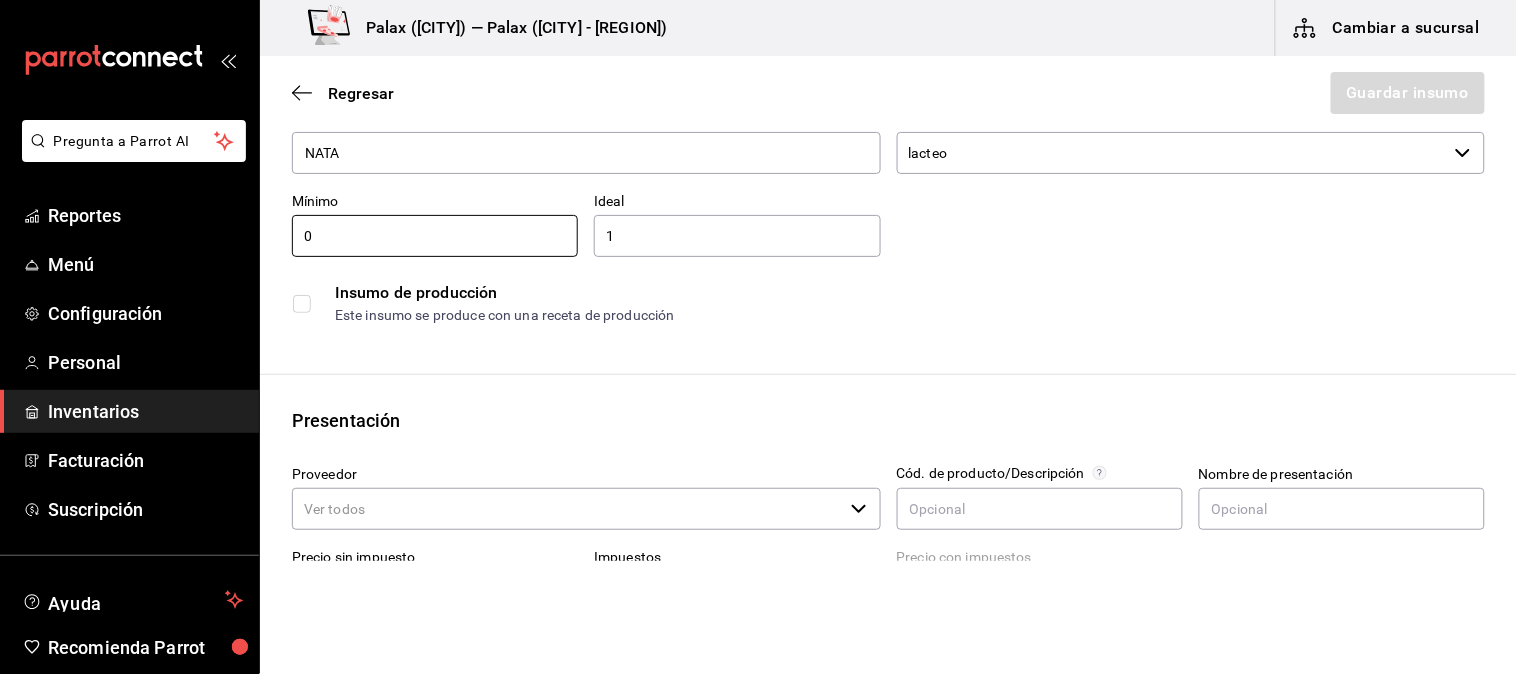 type on "0" 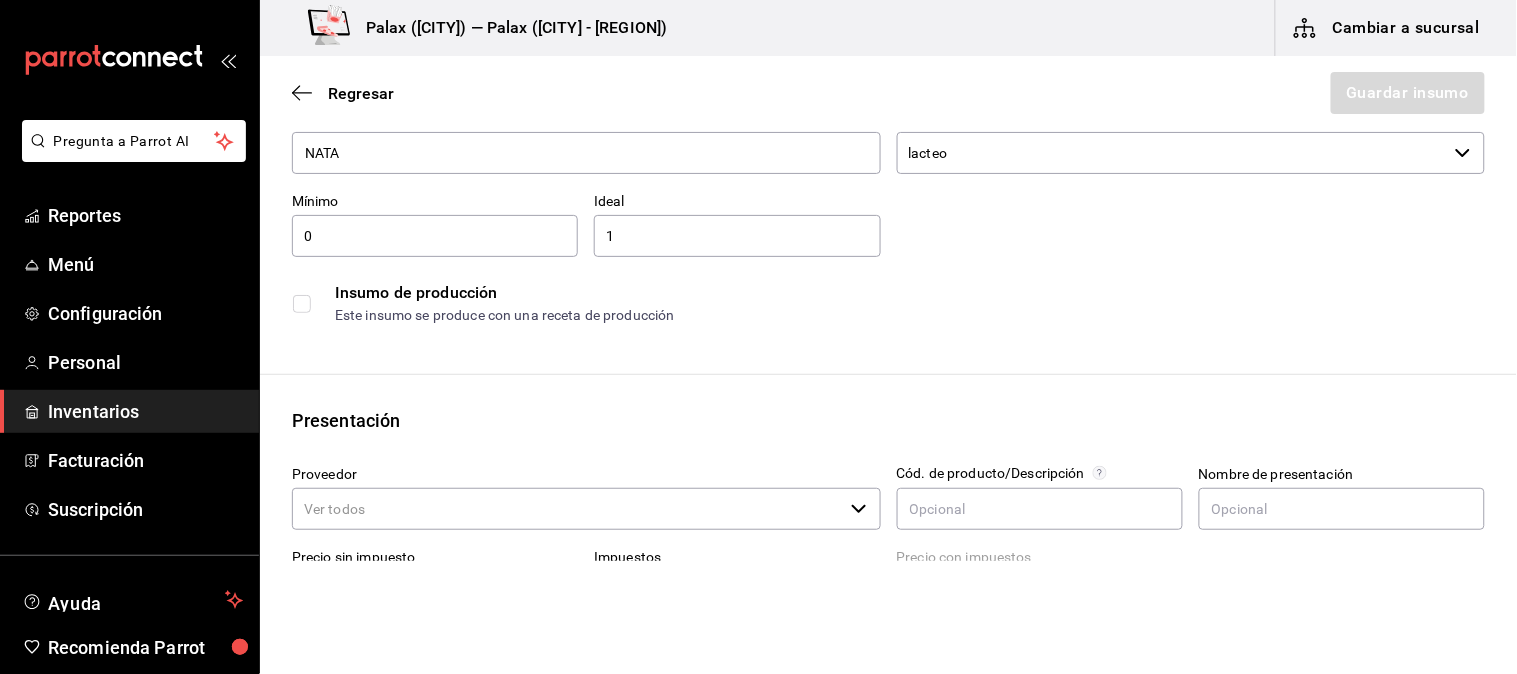 drag, startPoint x: 1055, startPoint y: 242, endPoint x: 1051, endPoint y: 228, distance: 14.56022 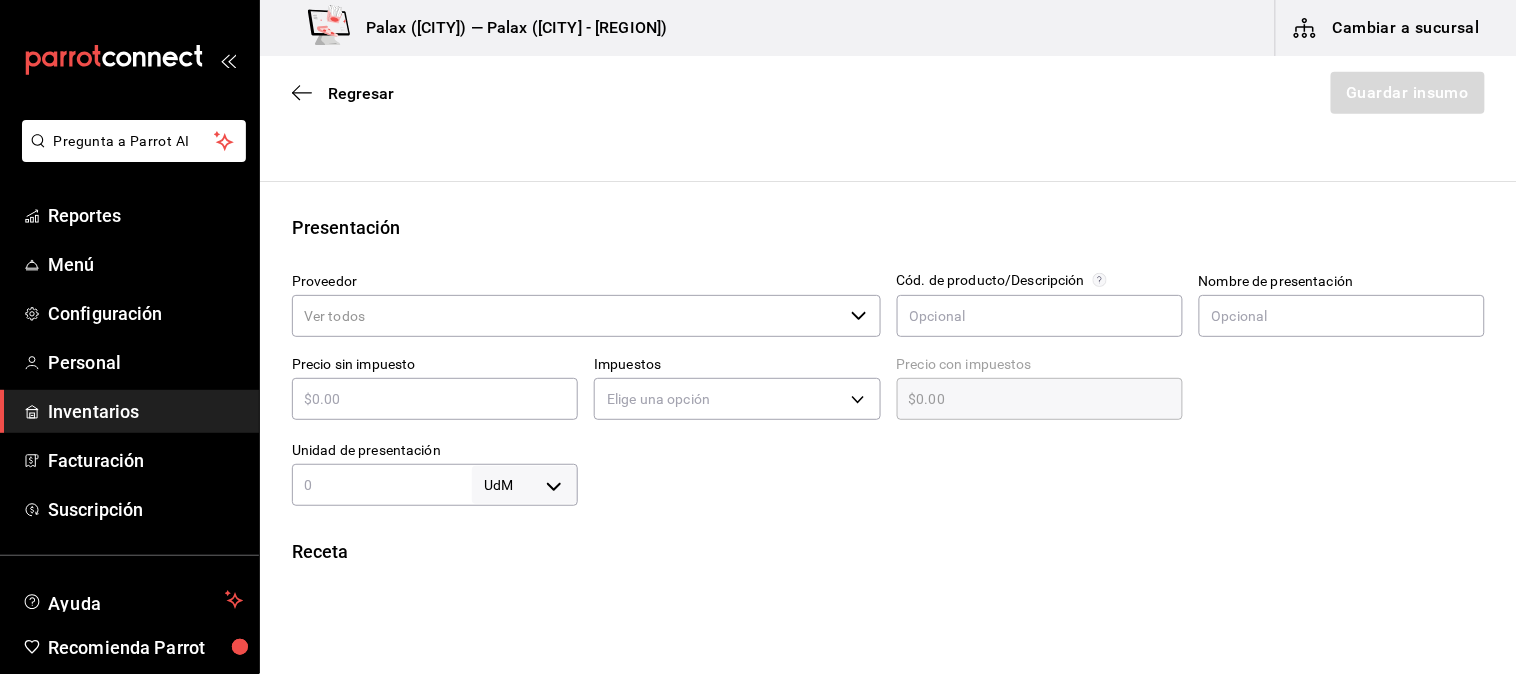 scroll, scrollTop: 444, scrollLeft: 0, axis: vertical 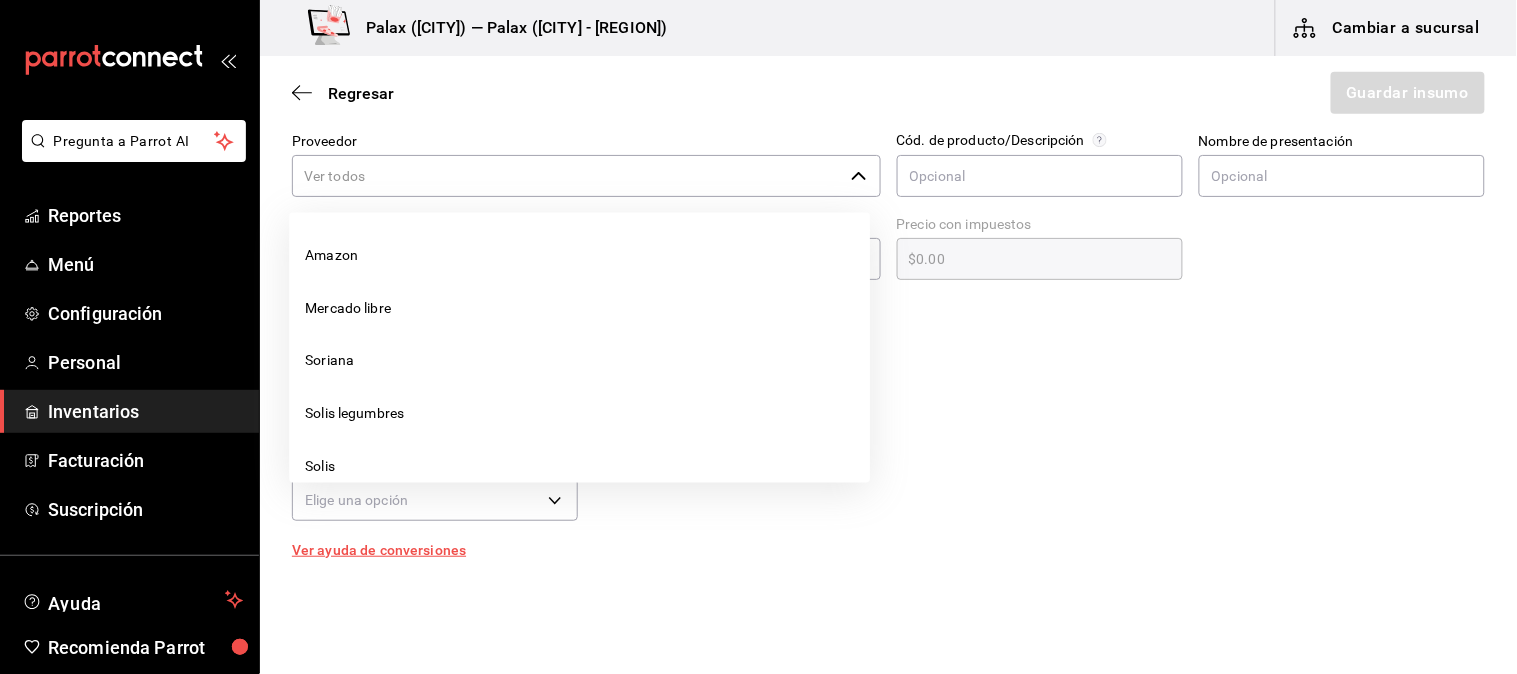 click on "Proveedor" at bounding box center (567, 176) 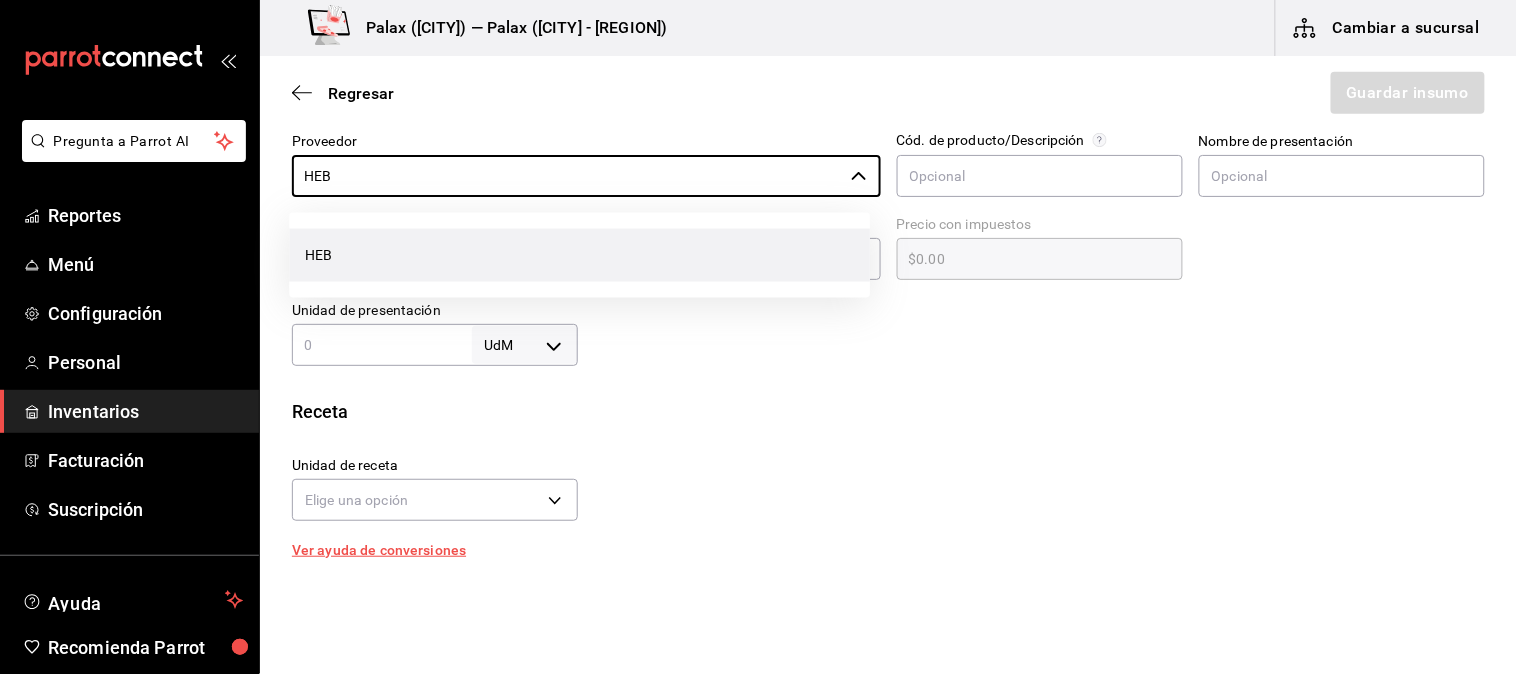 click on "HEB" at bounding box center (579, 255) 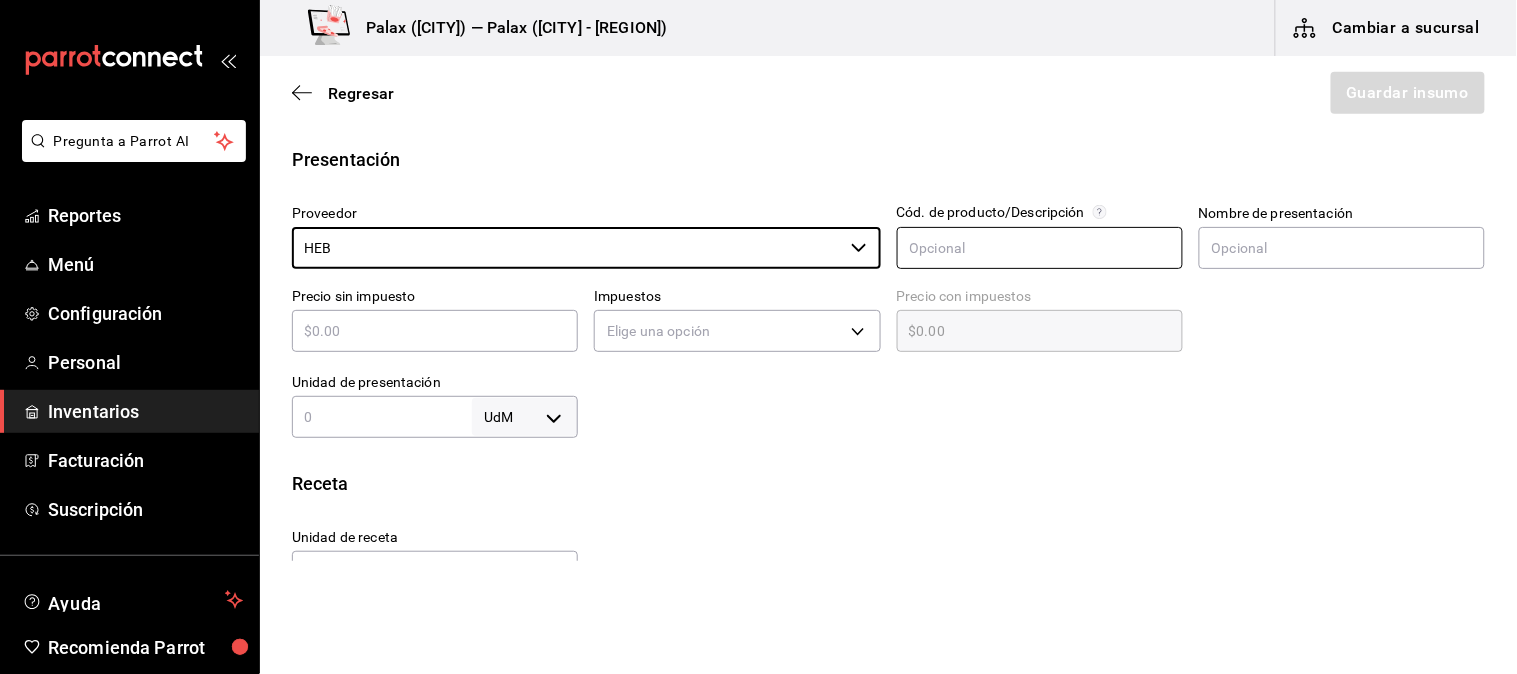 scroll, scrollTop: 333, scrollLeft: 0, axis: vertical 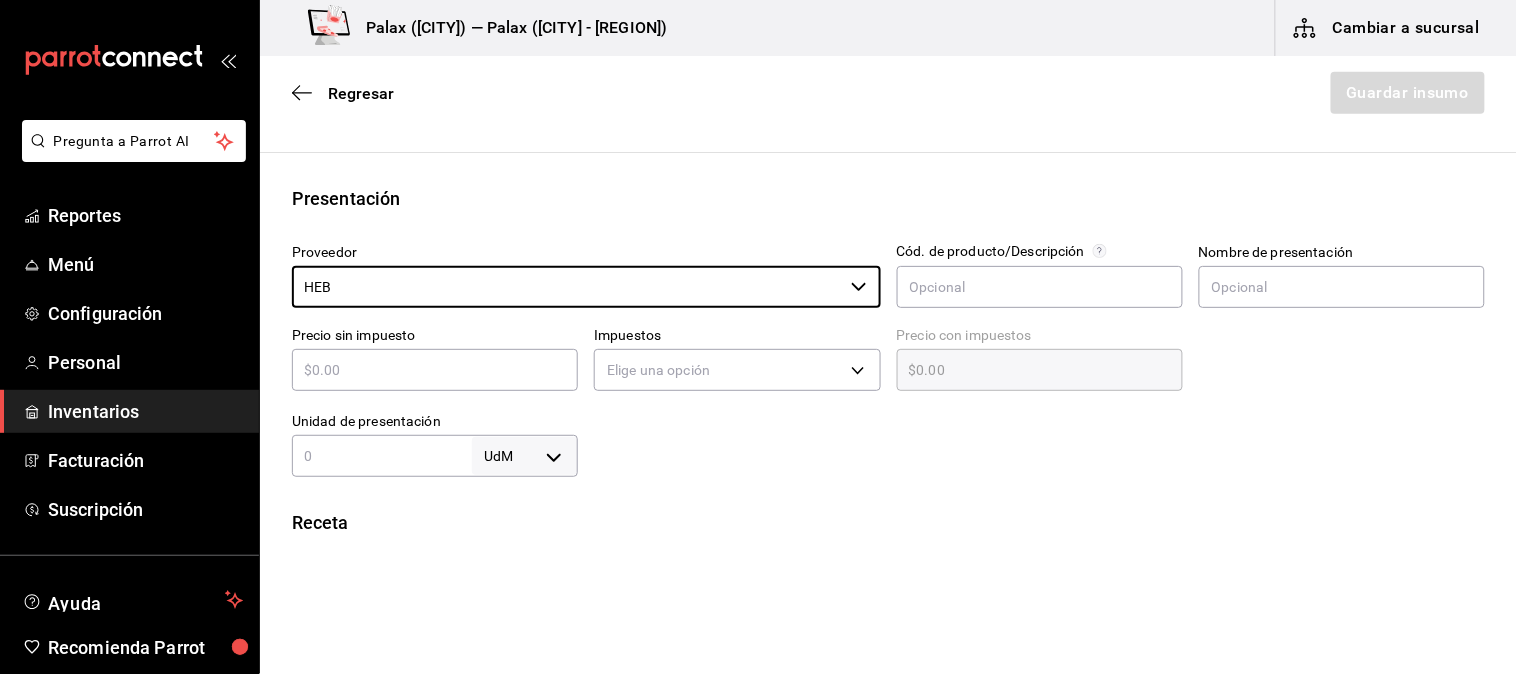 type on "HEB" 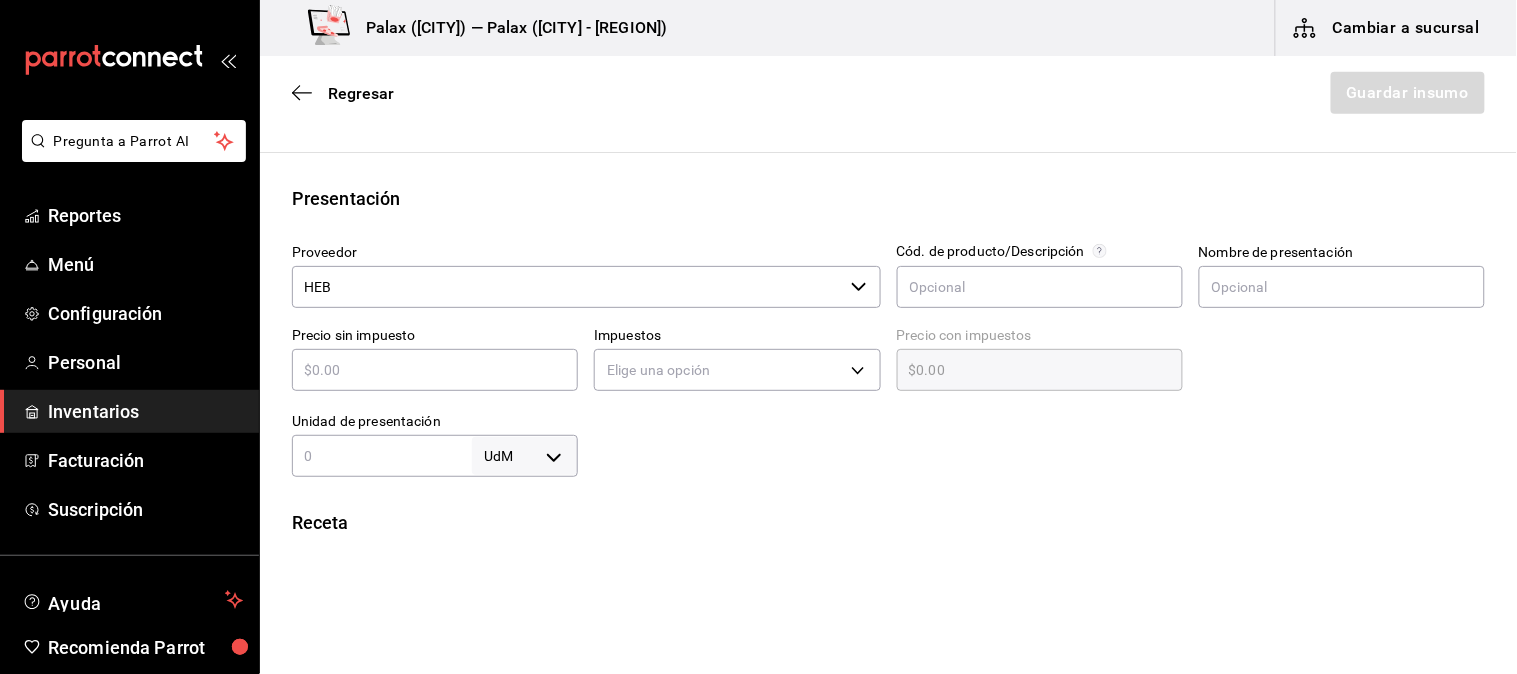 click at bounding box center [435, 370] 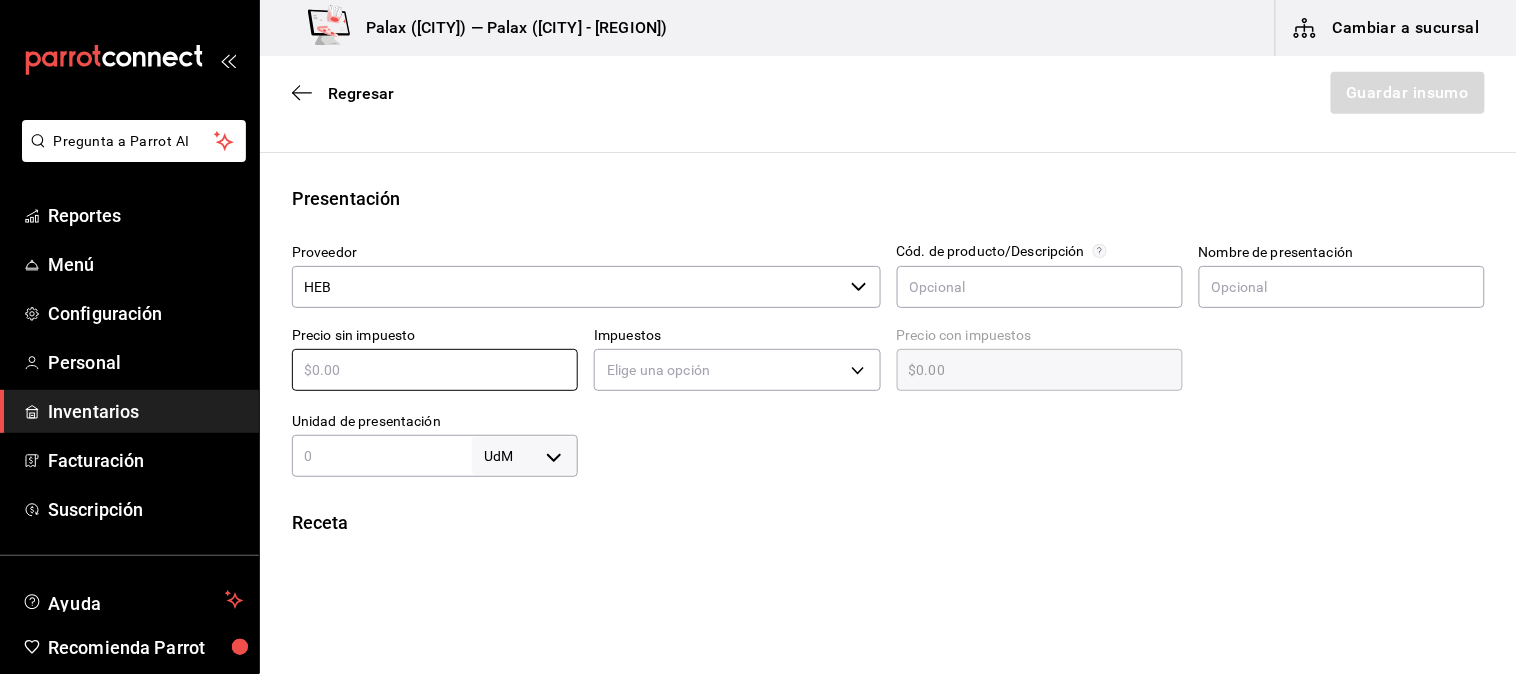 type on "$2" 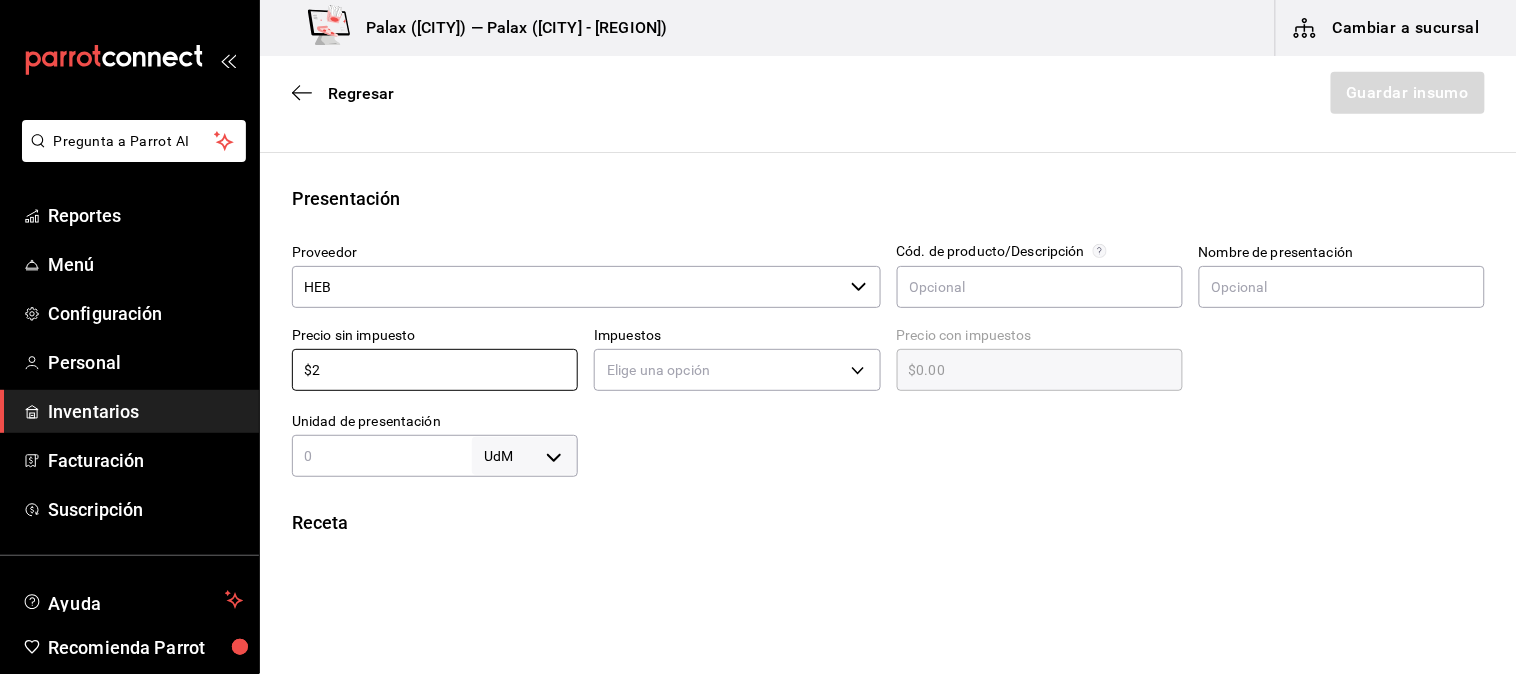 type on "$2.00" 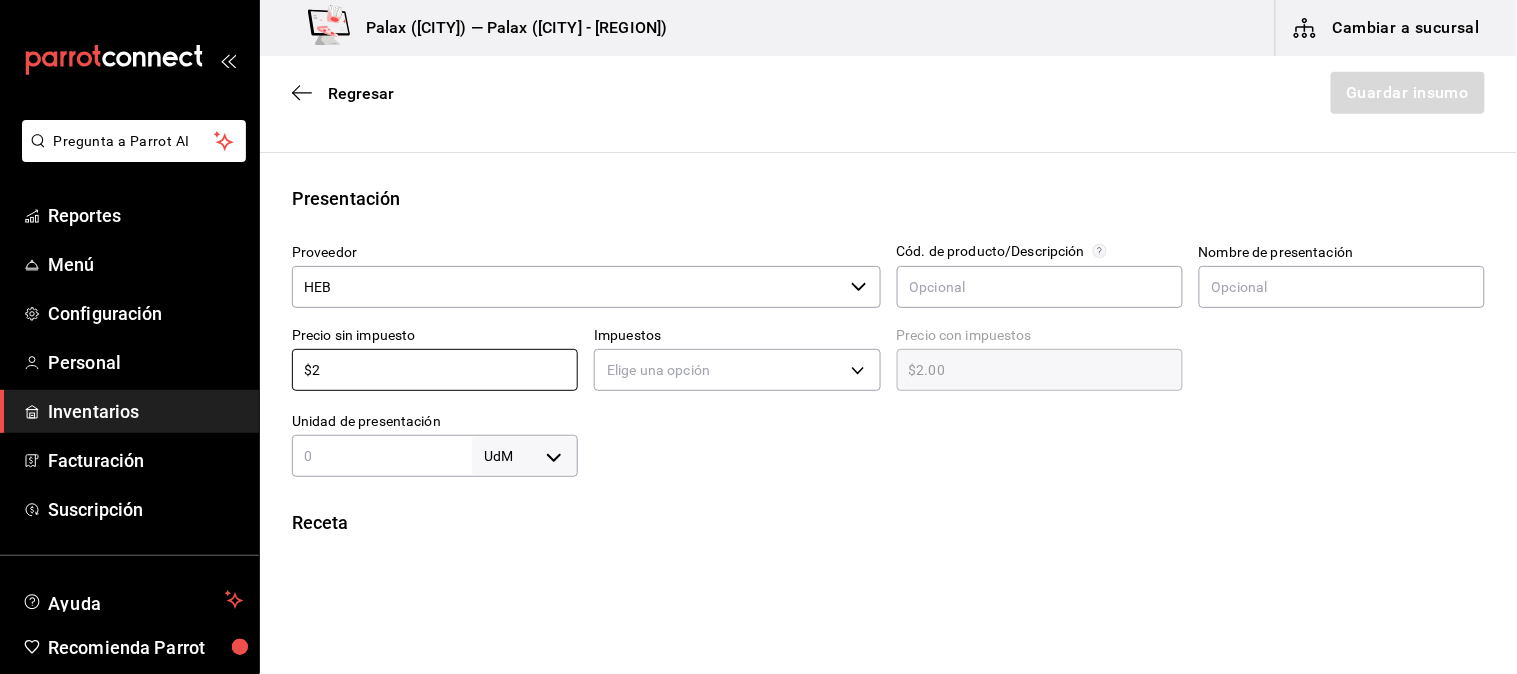 type on "$27" 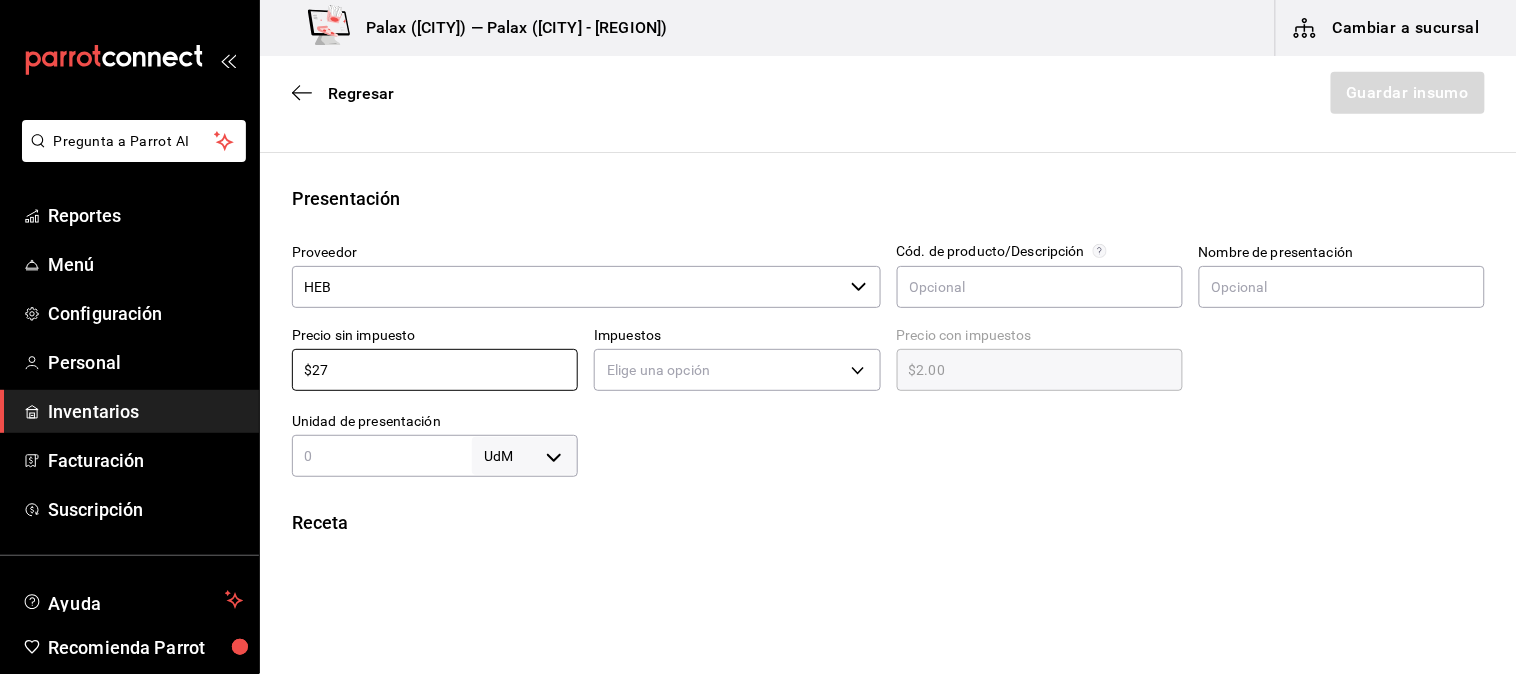 type on "$27.00" 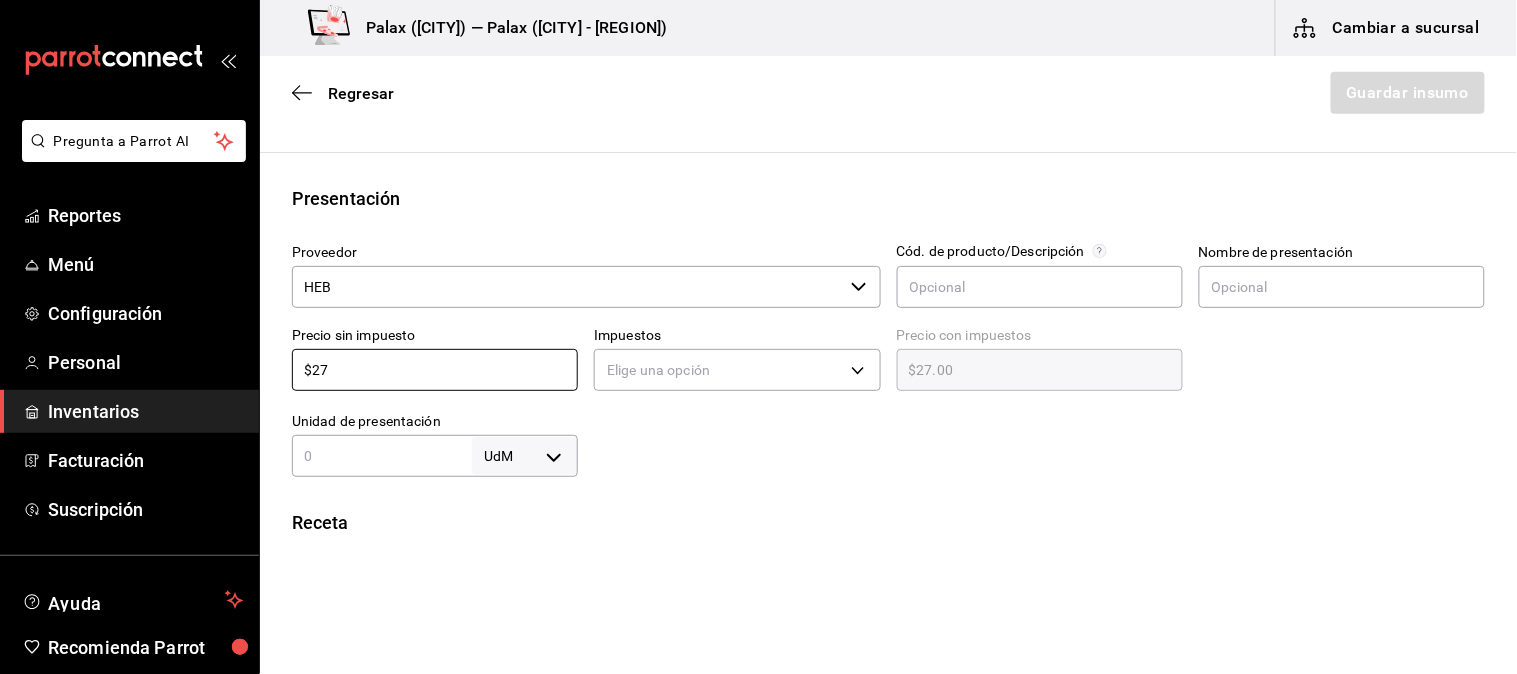 type on "$272" 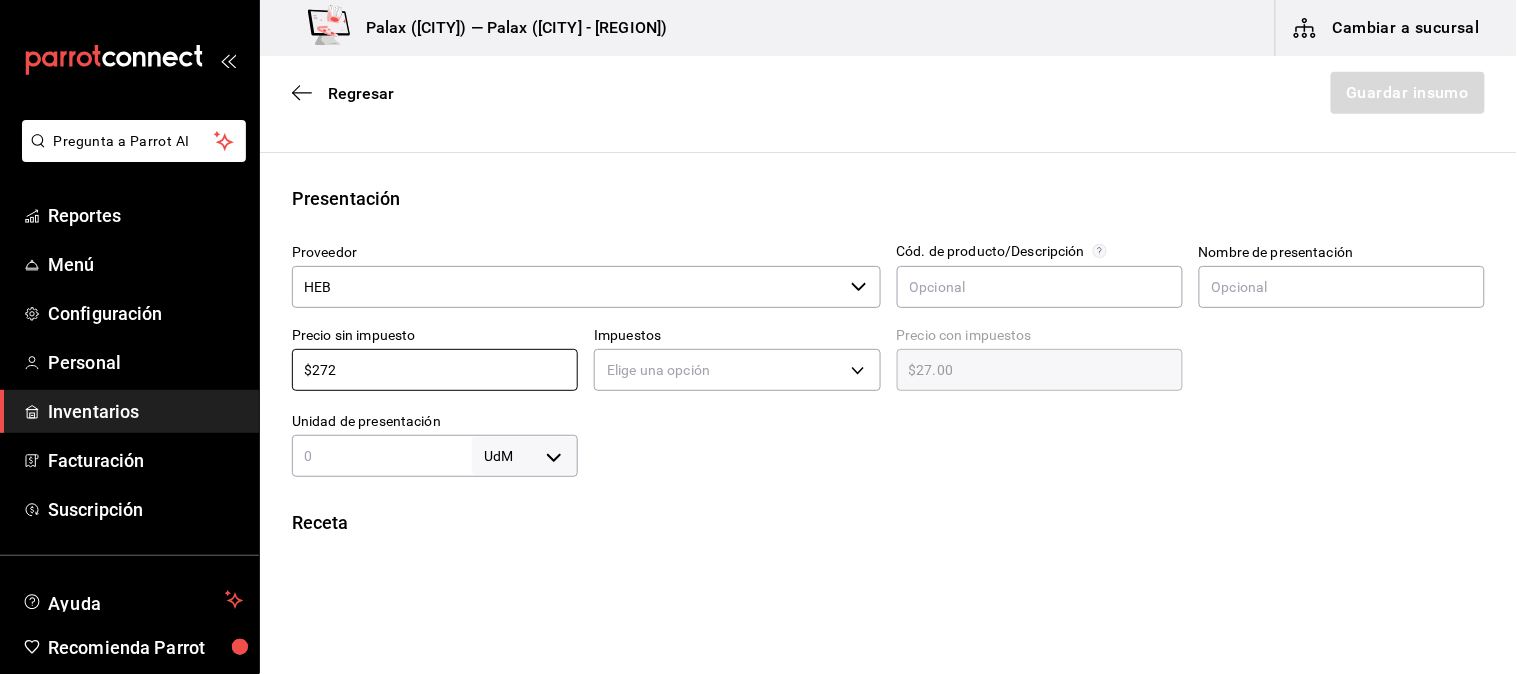type on "$272.00" 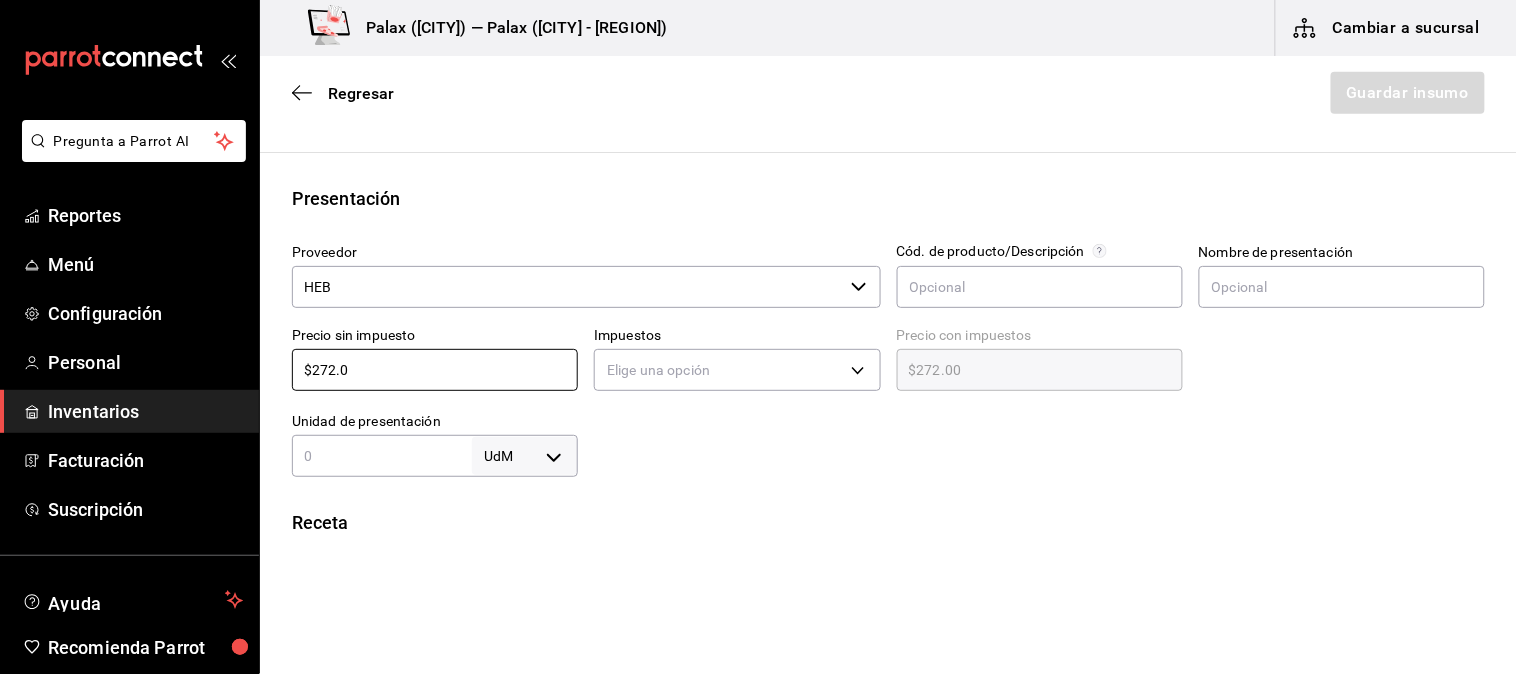 type on "$272.04" 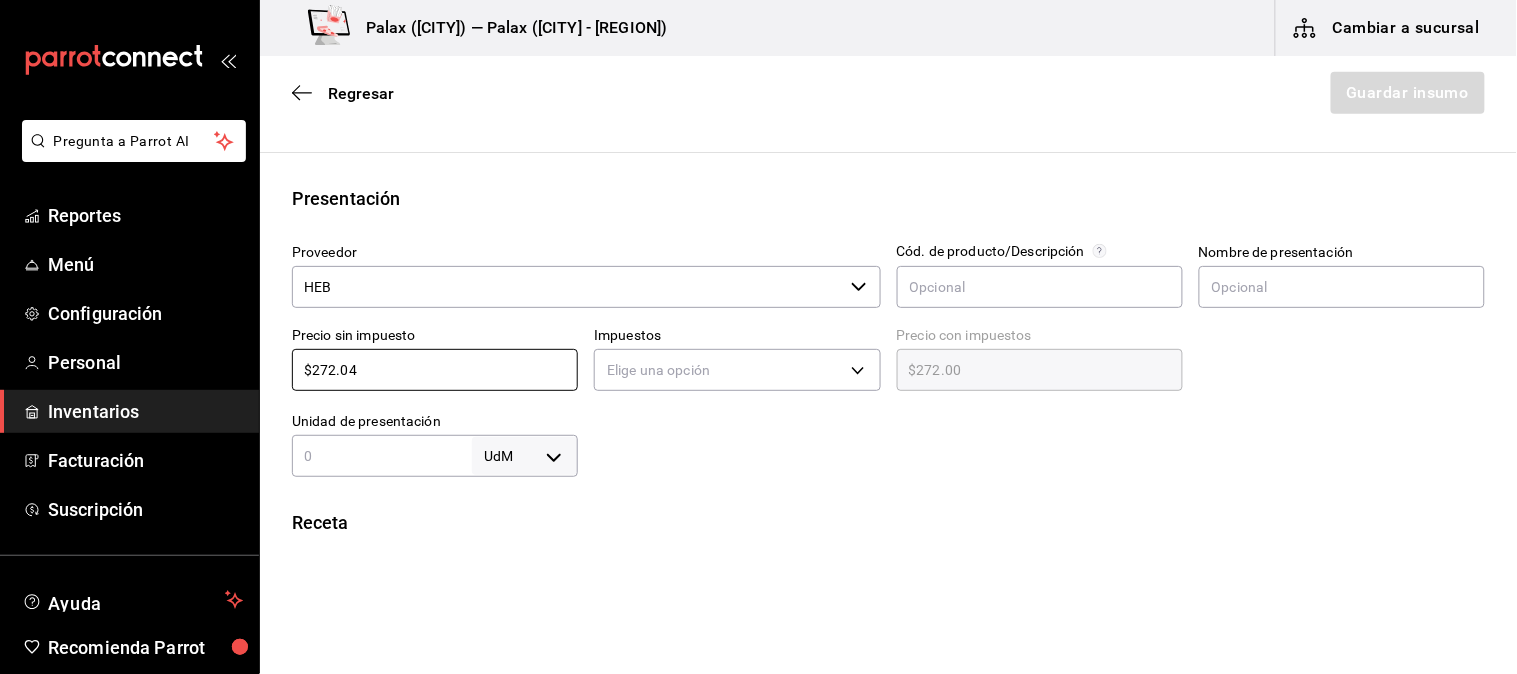 type on "$272.04" 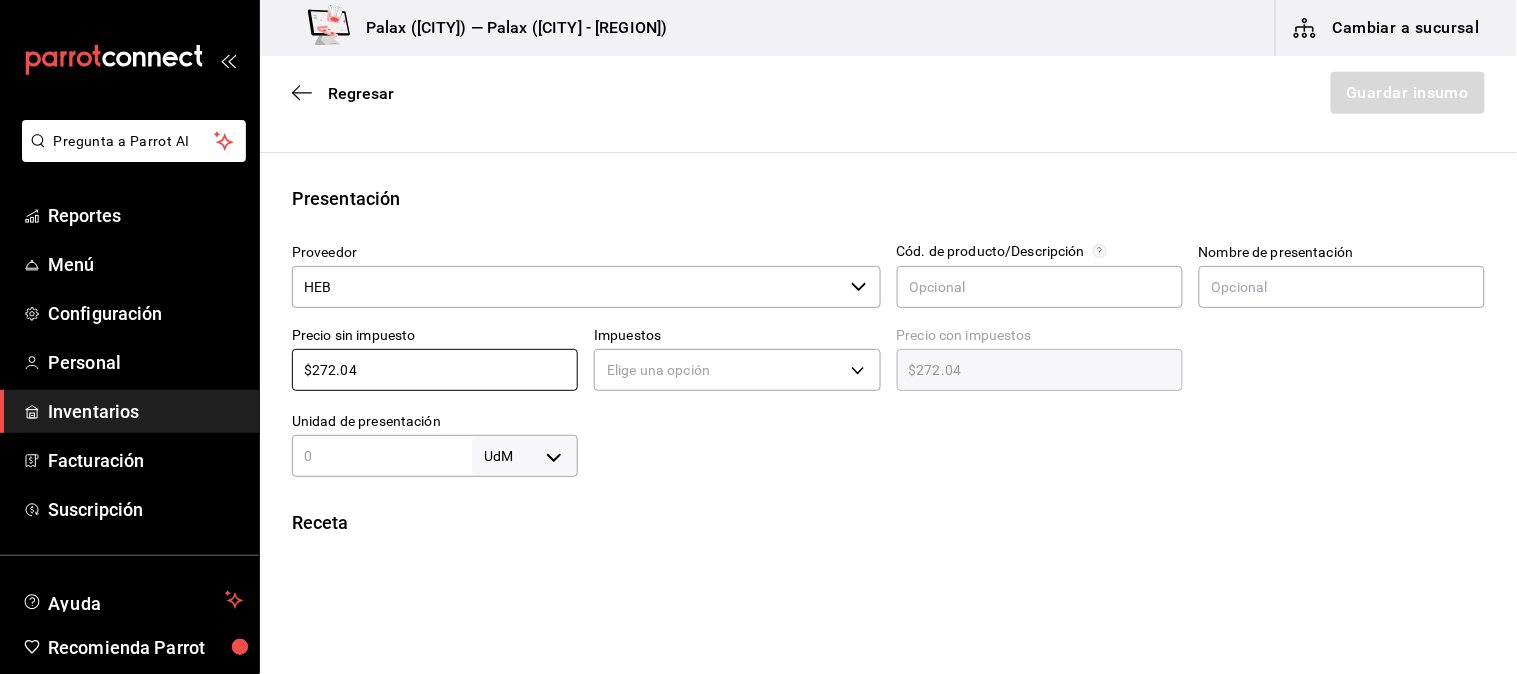 type on "$272.04" 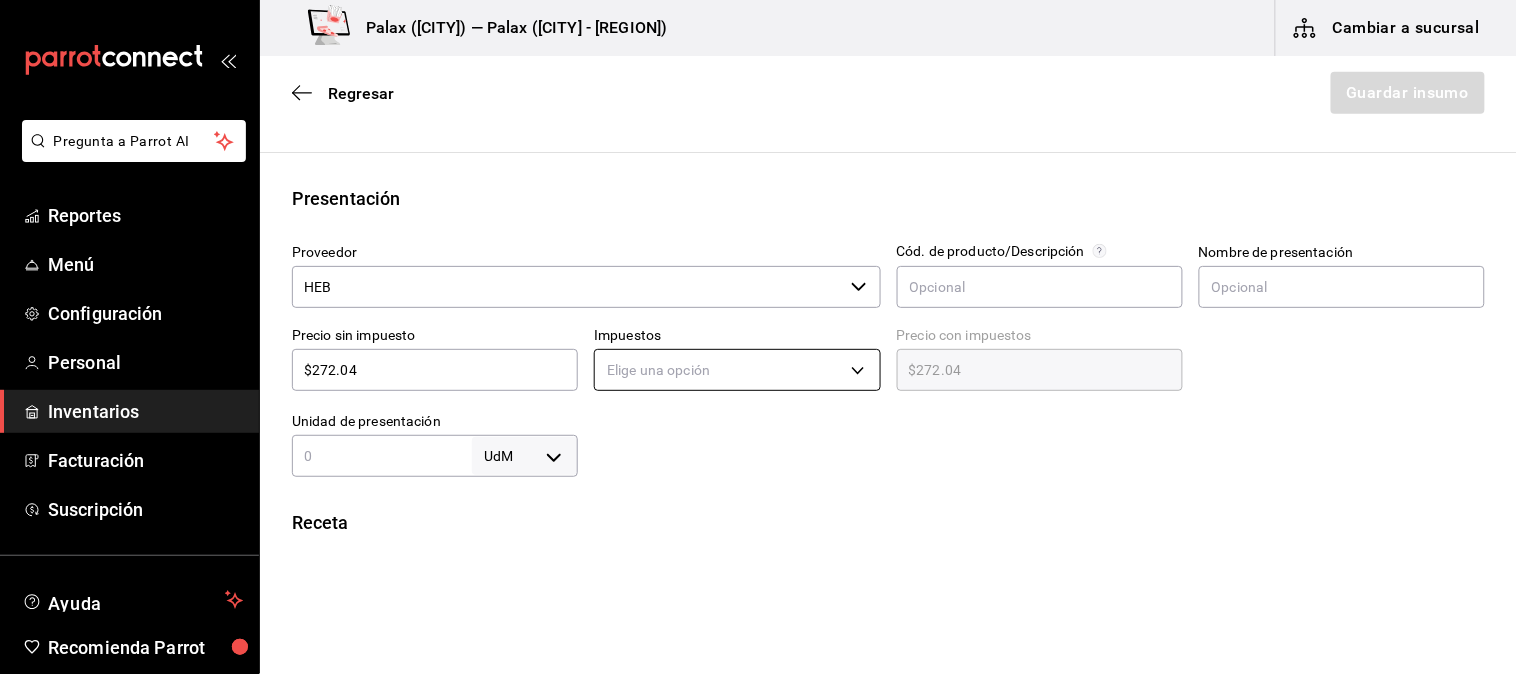 click on "Pregunta a Parrot AI Reportes   Menú   Configuración   Personal   Inventarios   Facturación   Suscripción   Ayuda Recomienda Parrot   Mutiuser Palax   Sugerir nueva función   Palax (MTY) — Palax (MTY - CUMBRES) Cambiar a sucursal Regresar Guardar insumo Insumo Nombre NATA Categoría de inventario lacteo ​ Mínimo 0 ​ Ideal 1 ​ Insumo de producción Este insumo se produce con una receta de producción Presentación Proveedor HEB ​ Cód. de producto/Descripción Nombre de presentación Precio sin impuesto $272.04 ​ Impuestos Elige una opción Precio con impuestos $272.04 ​ Unidad de presentación UdM ​ Receta Unidad de receta Elige una opción Factor de conversión ​ Ver ayuda de conversiones ¿La presentación  viene en otra caja? Si No Presentaciones por caja ​ Sin definir Unidades de conteo GANA 1 MES GRATIS EN TU SUSCRIPCIÓN AQUÍ Pregunta a Parrot AI Reportes   Menú   Configuración   Personal   Inventarios   Facturación   Suscripción   Ayuda Recomienda Parrot   Mutiuser Palax" at bounding box center (758, 280) 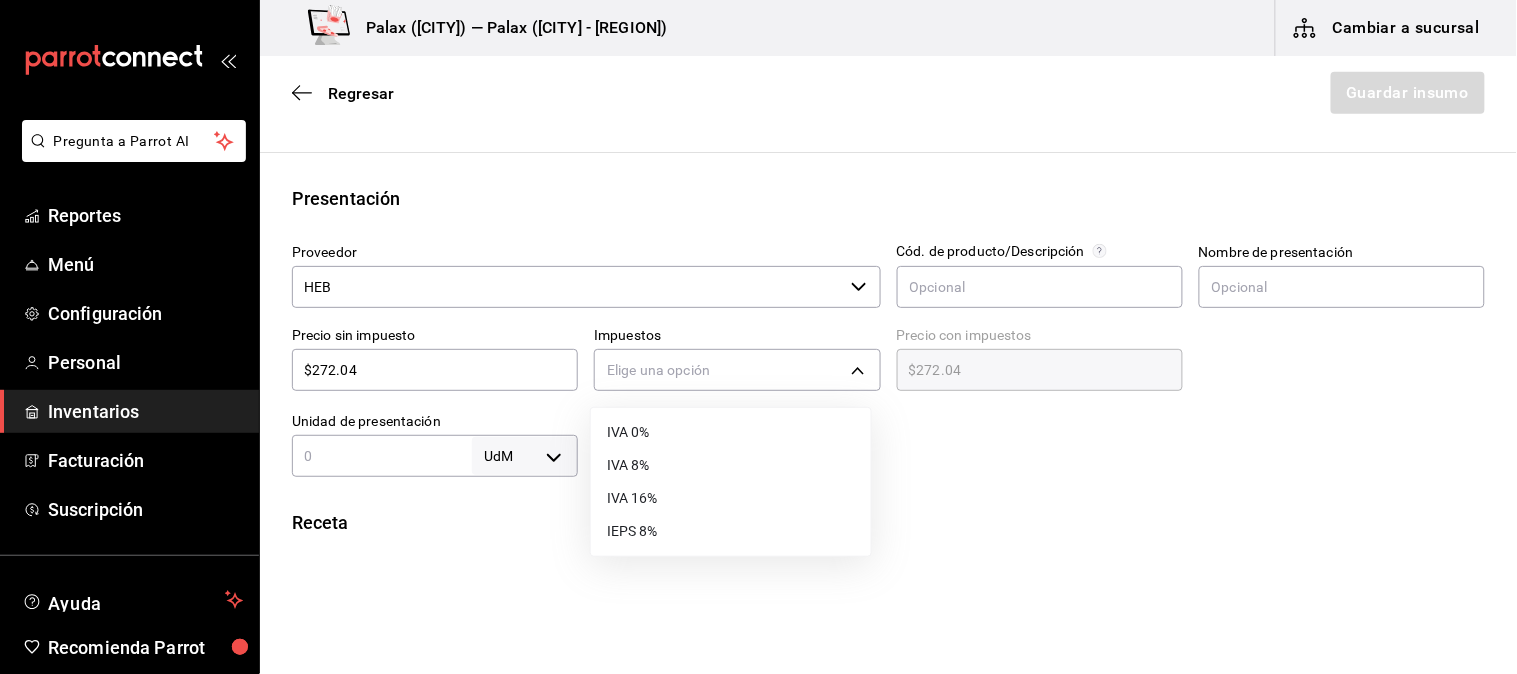 click on "IVA 0%" at bounding box center [731, 432] 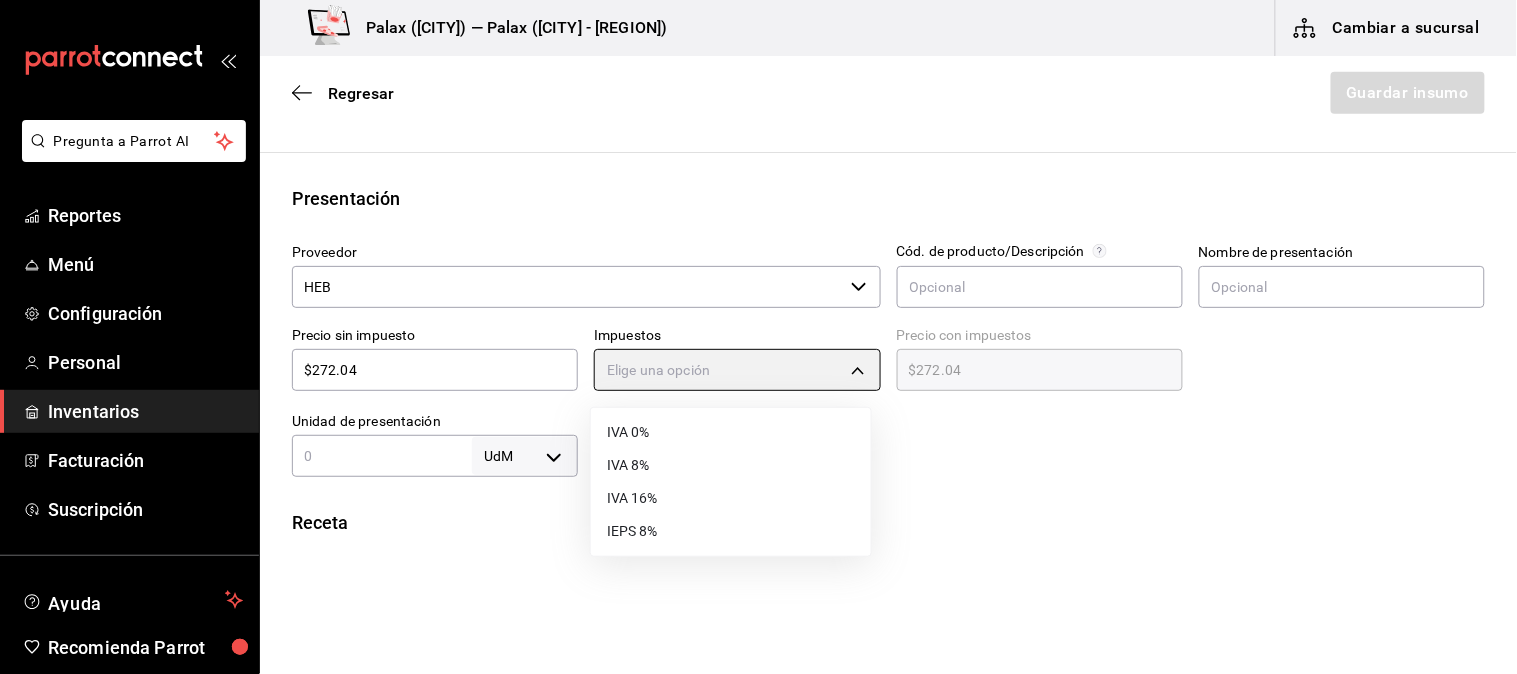 type on "IVA_0" 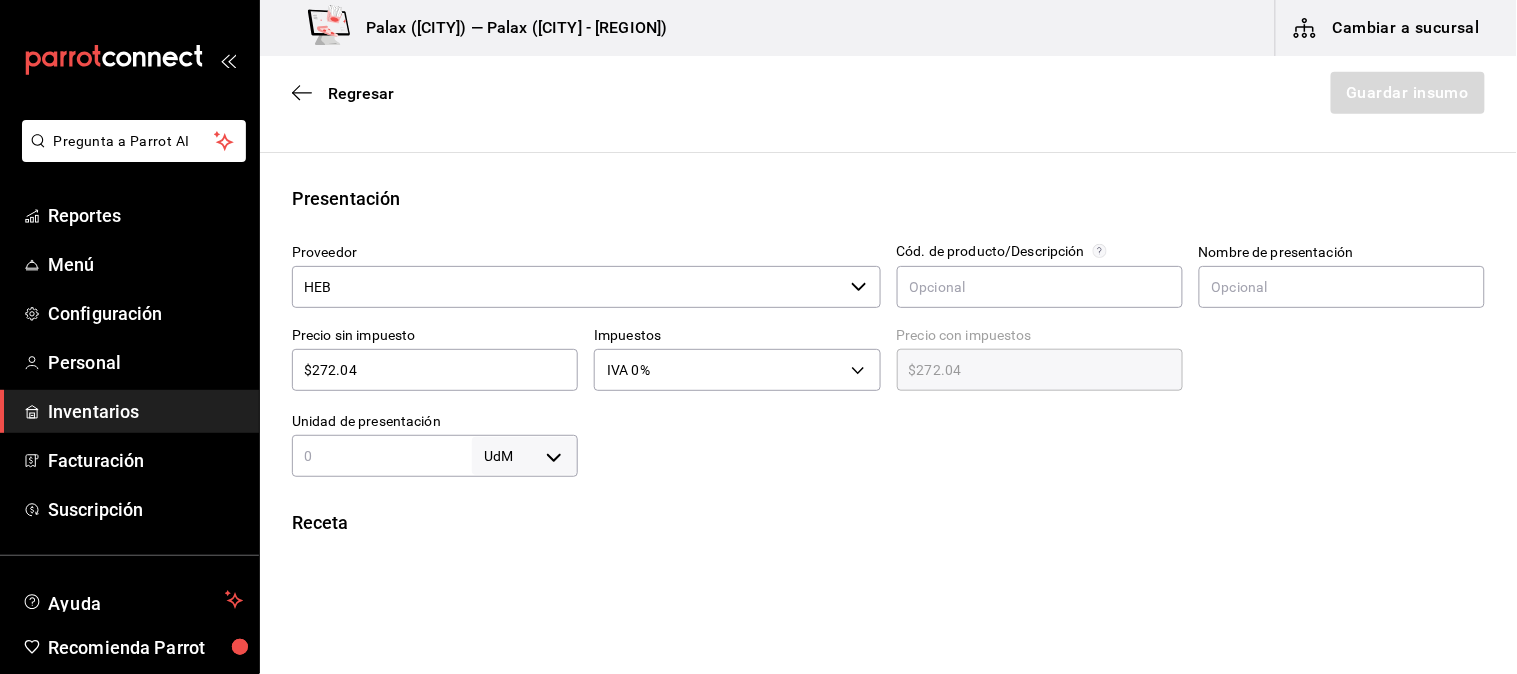 click at bounding box center (1031, 437) 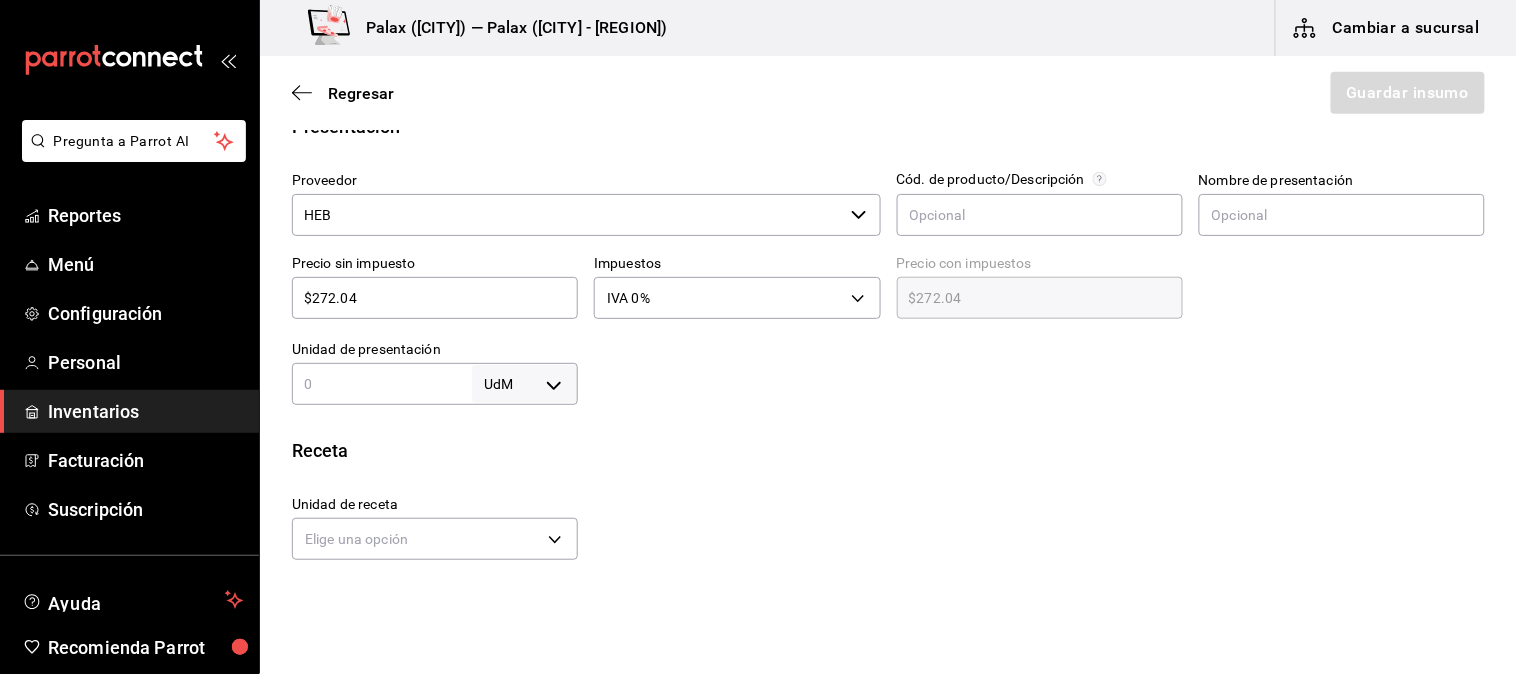 scroll, scrollTop: 444, scrollLeft: 0, axis: vertical 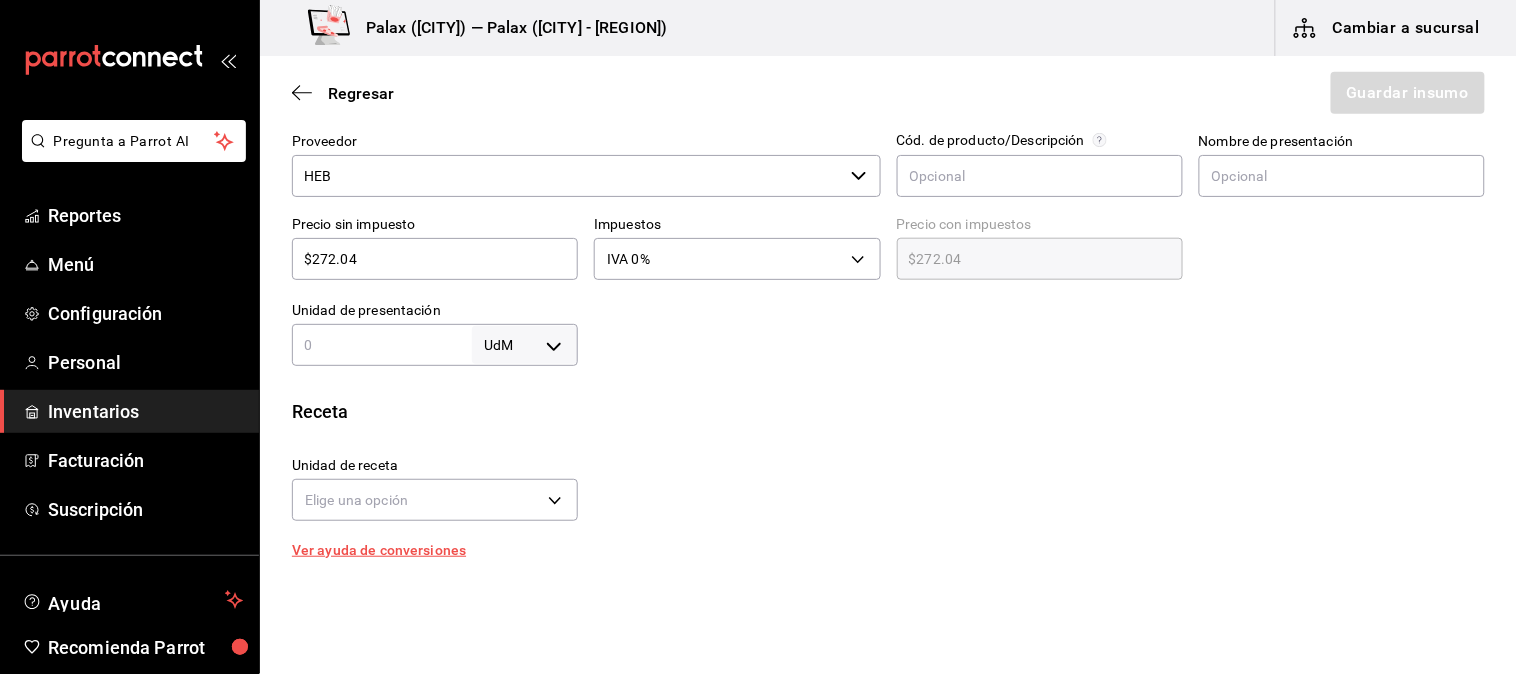 click on "Pregunta a Parrot AI Reportes   Menú   Configuración   Personal   Inventarios   Facturación   Suscripción   Ayuda Recomienda Parrot   Mutiuser Palax   Sugerir nueva función   Palax (MTY) — Palax (MTY - CUMBRES) Cambiar a sucursal Regresar Guardar insumo Insumo Nombre NATA Categoría de inventario lacteo ​ Mínimo 0 ​ Ideal 1 ​ Insumo de producción Este insumo se produce con una receta de producción Presentación Proveedor HEB ​ Cód. de producto/Descripción Nombre de presentación Precio sin impuesto $272.04 ​ Impuestos IVA 0% IVA_0 Precio con impuestos $272.04 ​ Unidad de presentación UdM ​ Receta Unidad de receta Elige una opción Factor de conversión ​ Ver ayuda de conversiones ¿La presentación  viene en otra caja? Si No Presentaciones por caja ​ Sin definir Unidades de conteo GANA 1 MES GRATIS EN TU SUSCRIPCIÓN AQUÍ Pregunta a Parrot AI Reportes   Menú   Configuración   Personal   Inventarios   Facturación   Suscripción   Ayuda Recomienda Parrot   Mutiuser Palax" at bounding box center (758, 280) 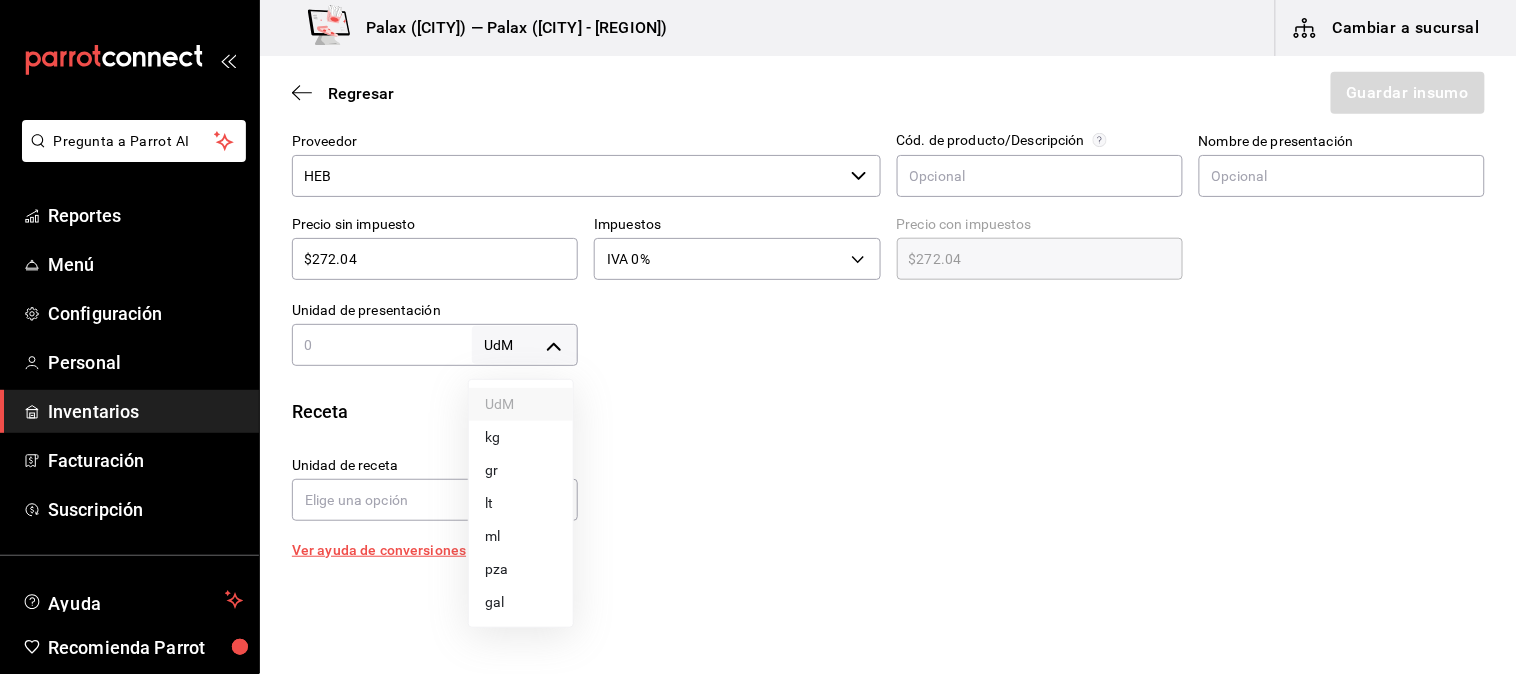 click on "gr" at bounding box center [521, 470] 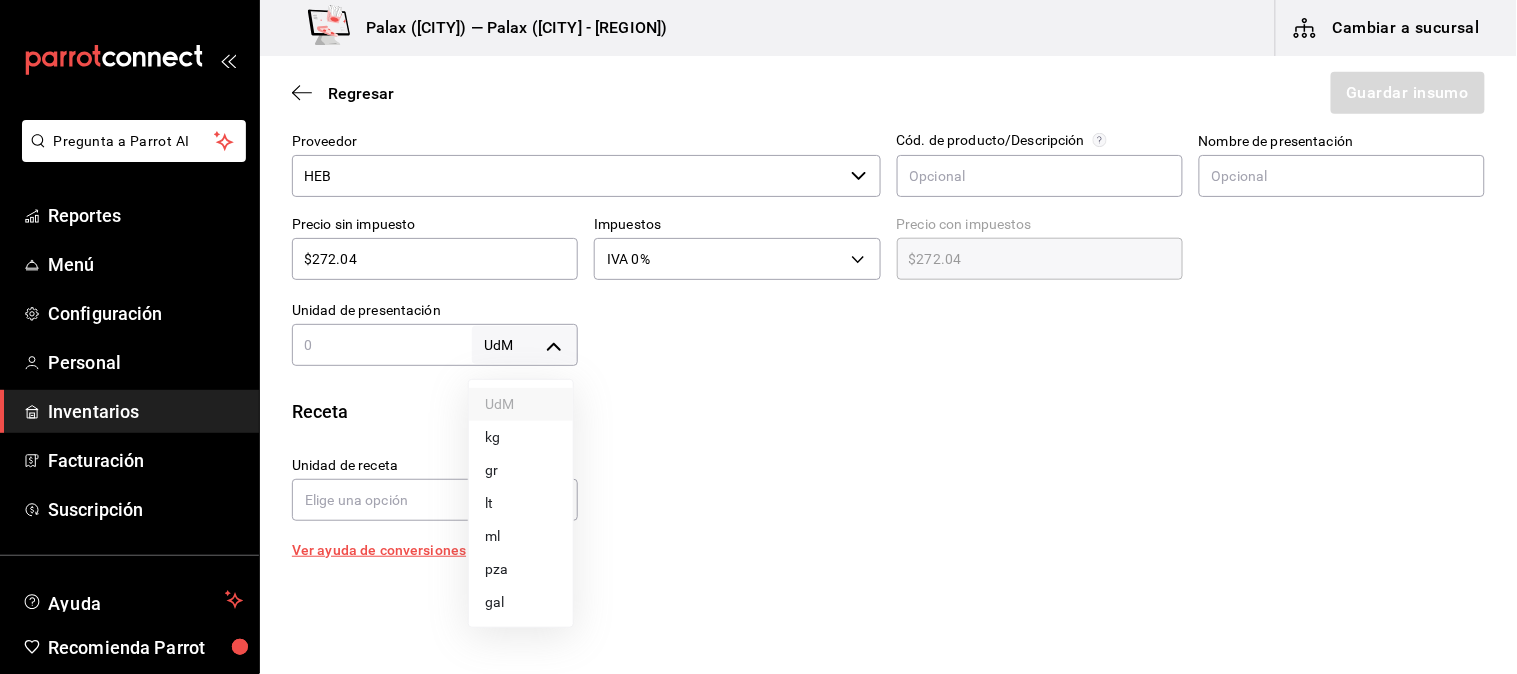 type on "GRAM" 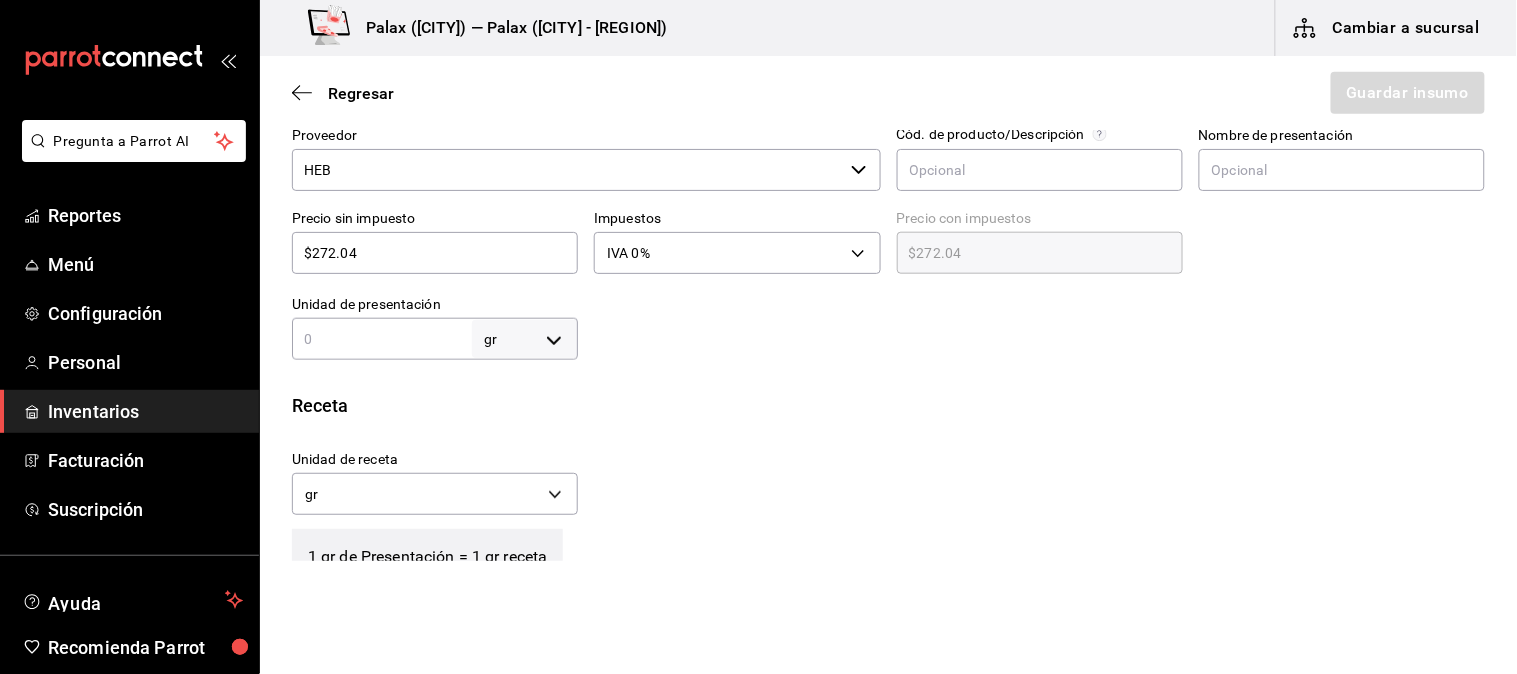 scroll, scrollTop: 444, scrollLeft: 0, axis: vertical 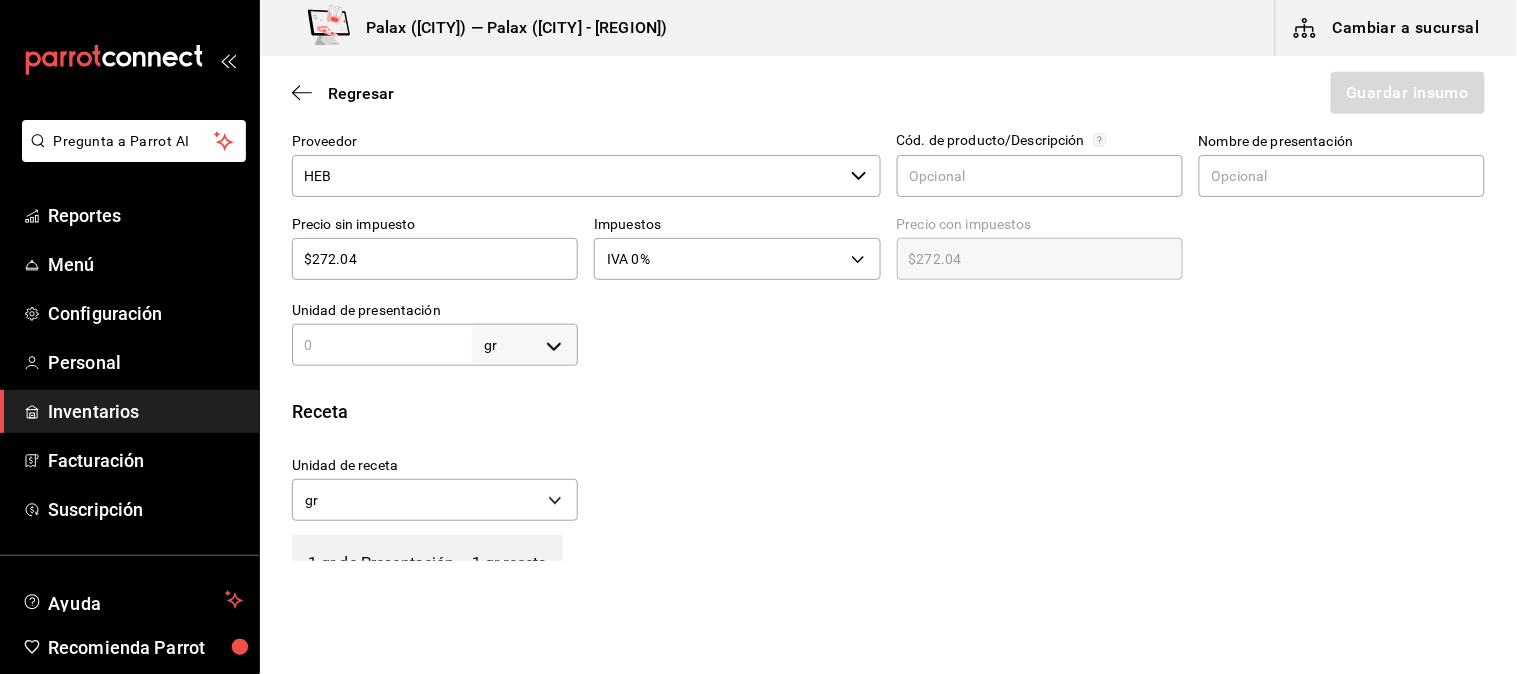 click on "gr GRAM ​" at bounding box center [435, 345] 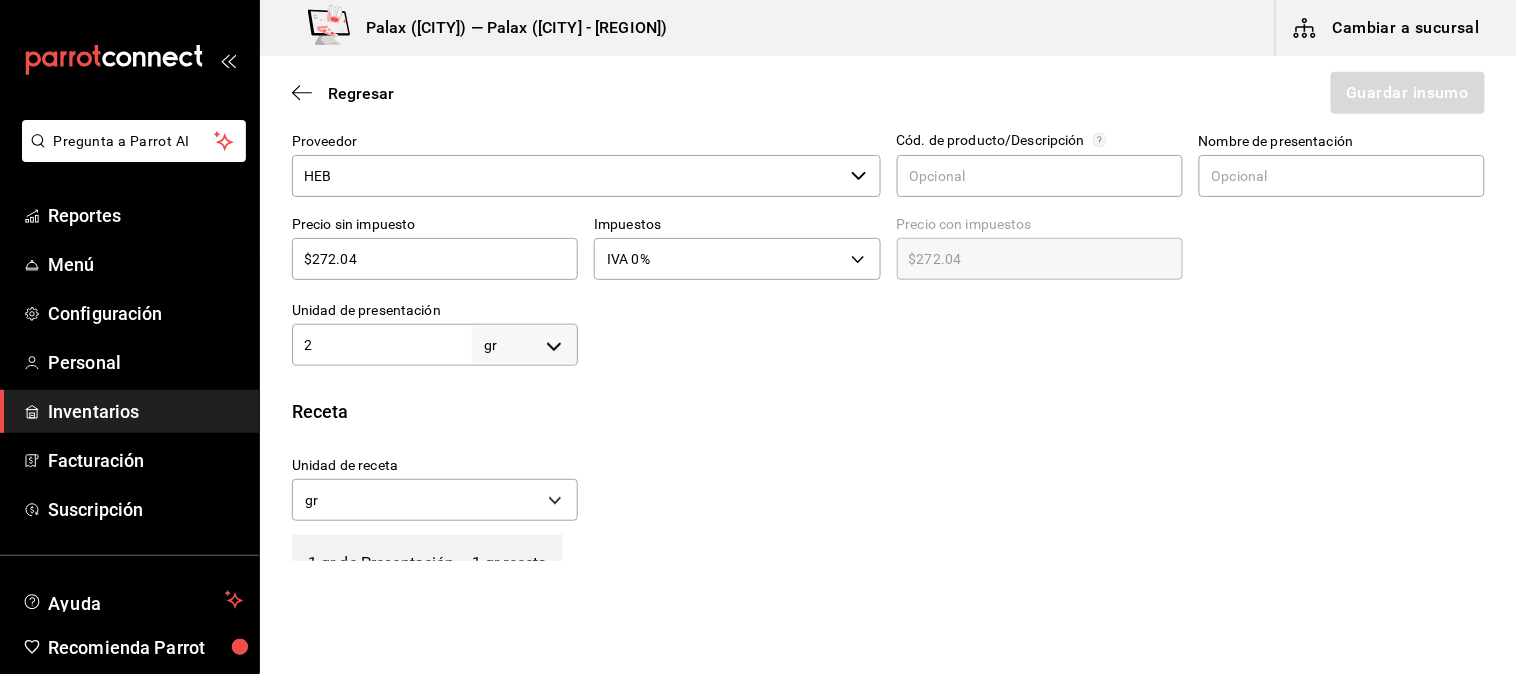 type on "2" 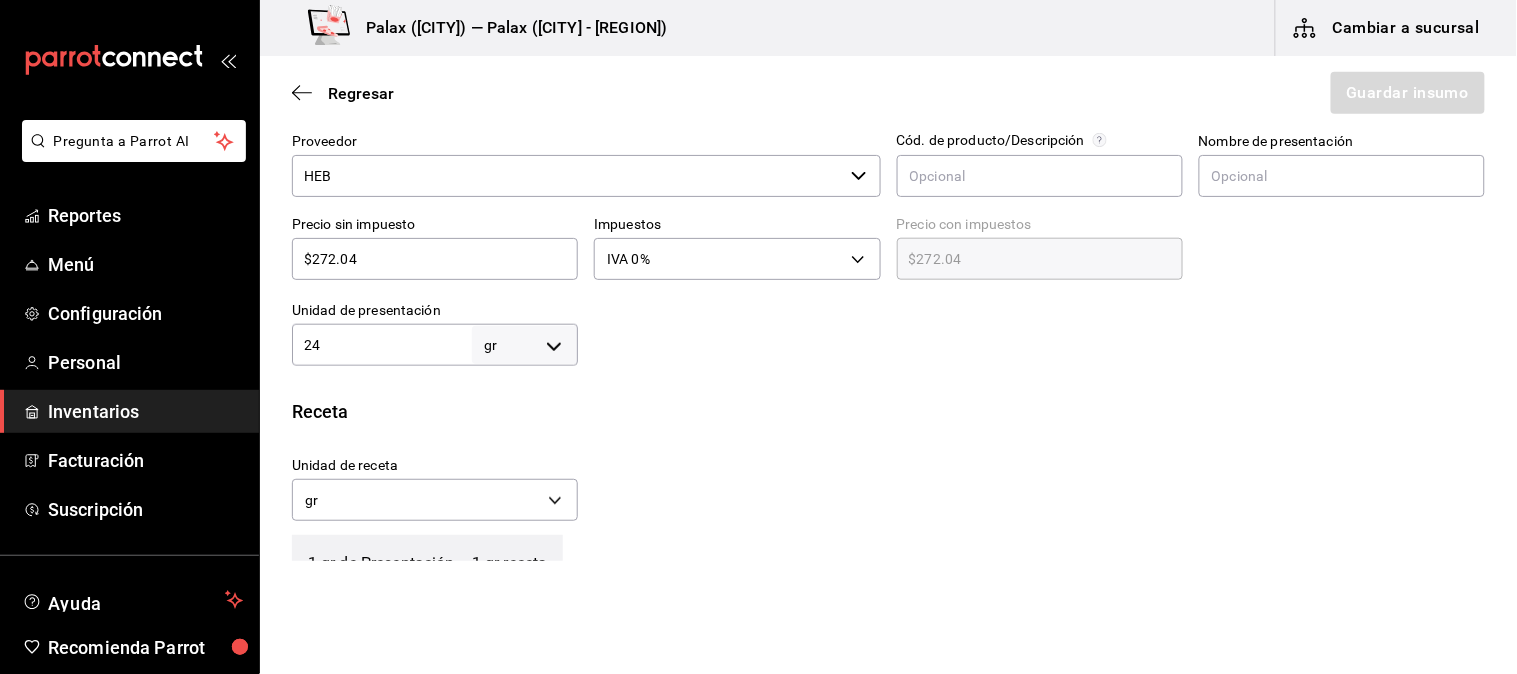 type on "24" 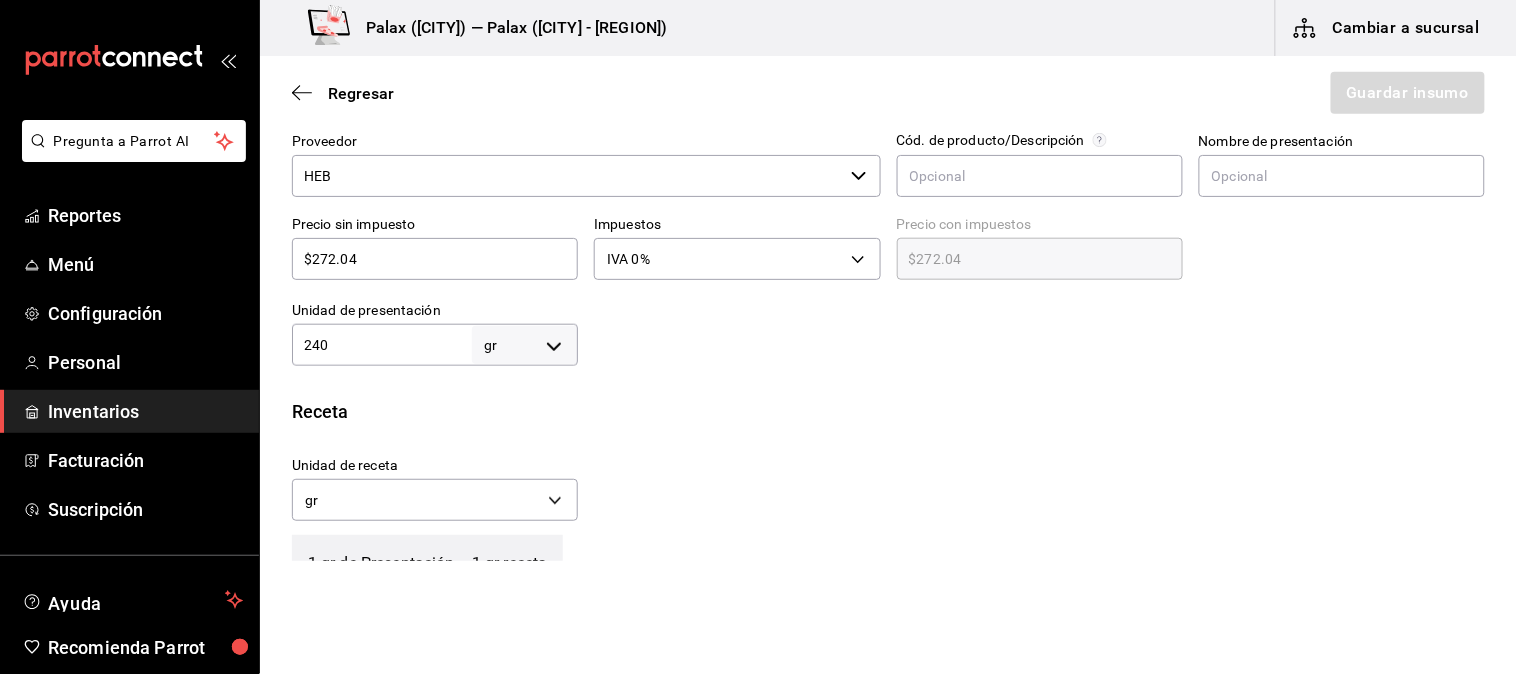 type on "240" 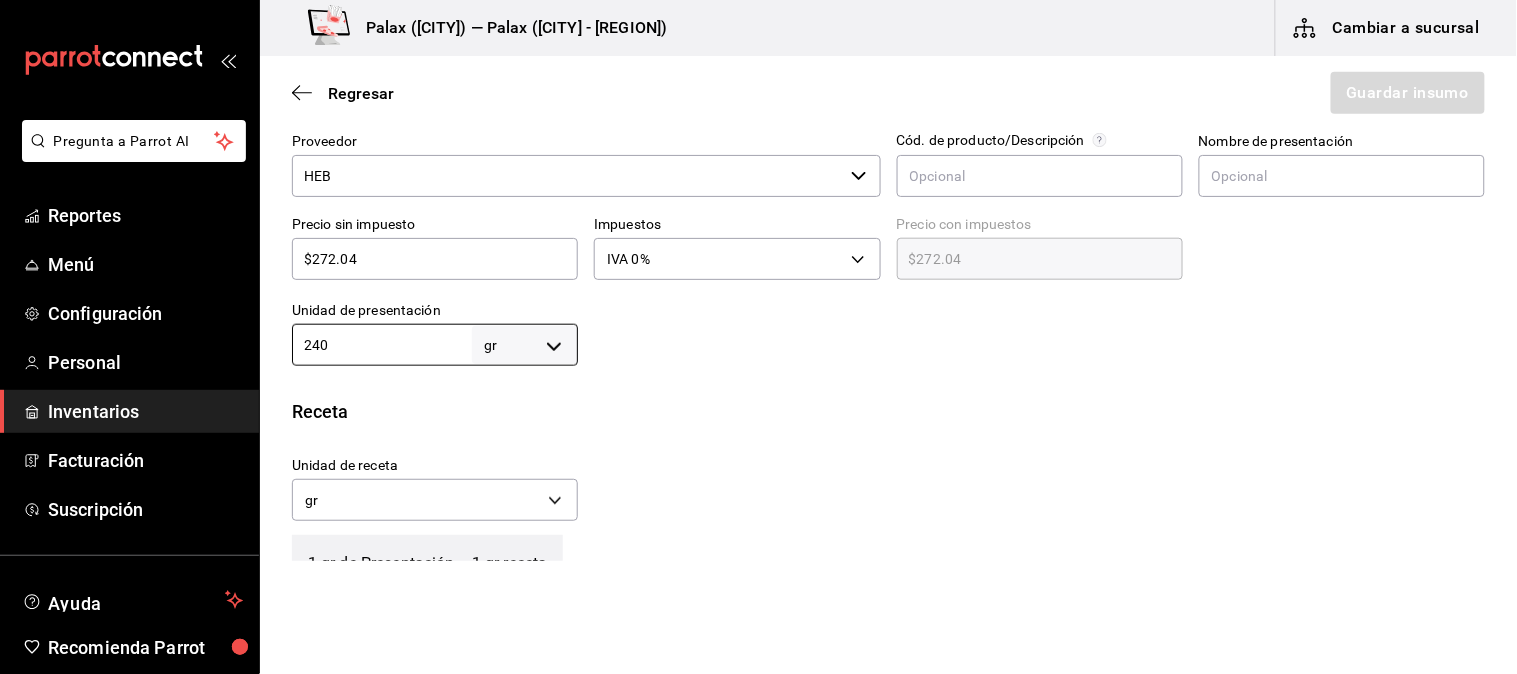 type on "240" 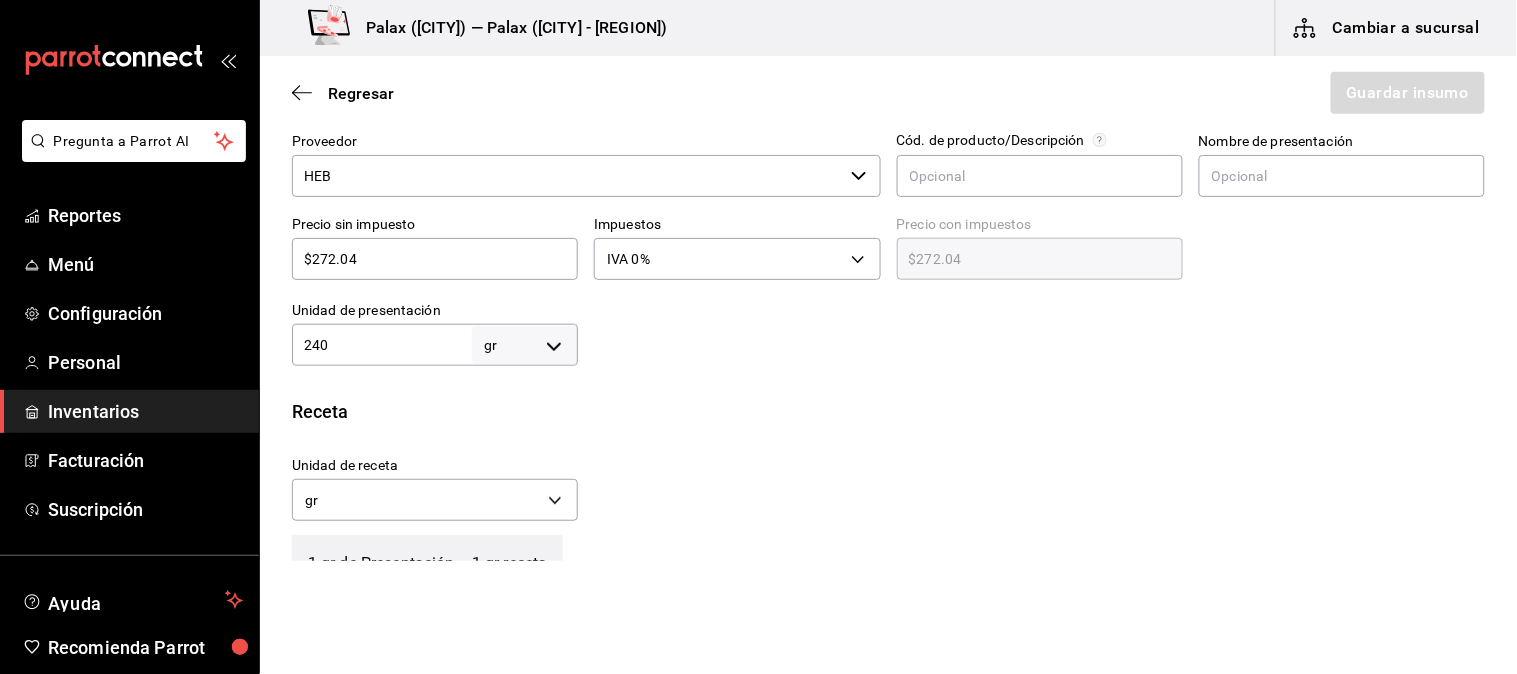 drag, startPoint x: 830, startPoint y: 476, endPoint x: 770, endPoint y: 462, distance: 61.611687 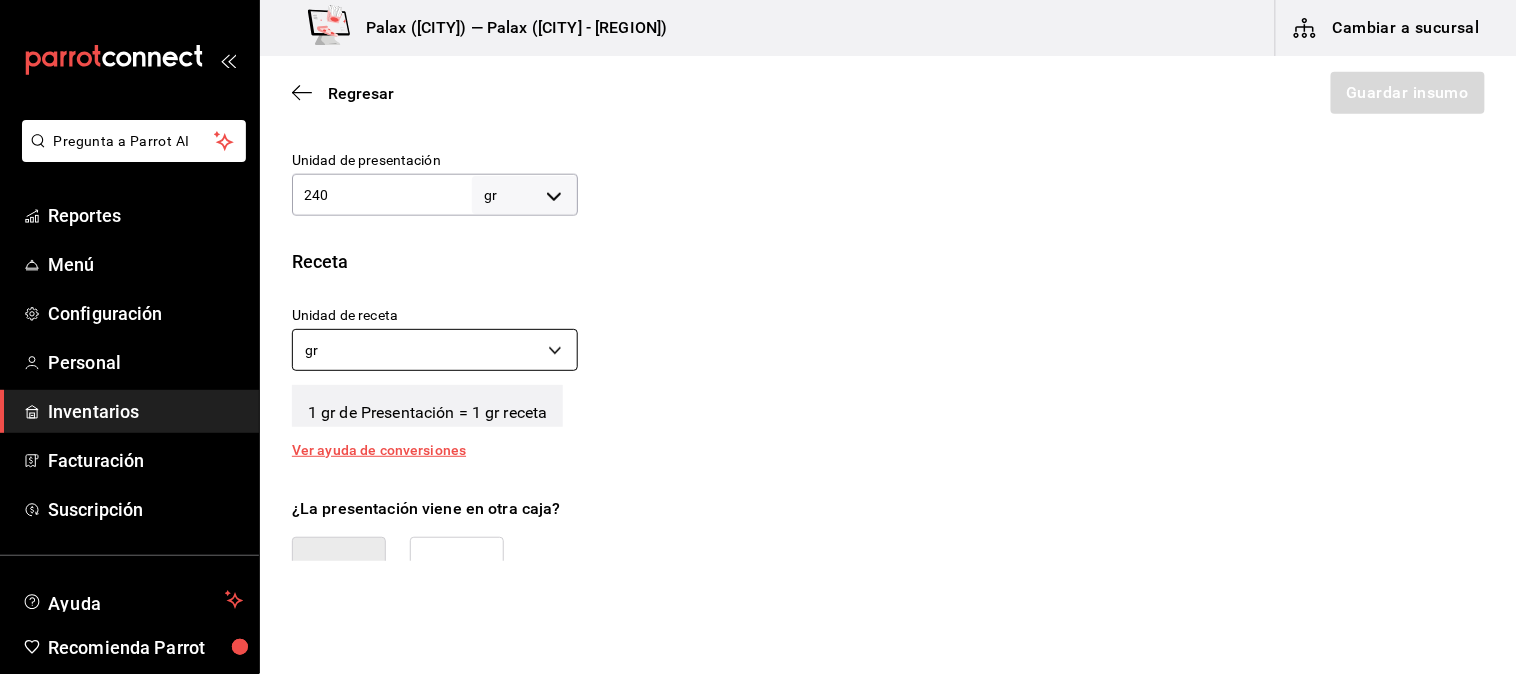 scroll, scrollTop: 555, scrollLeft: 0, axis: vertical 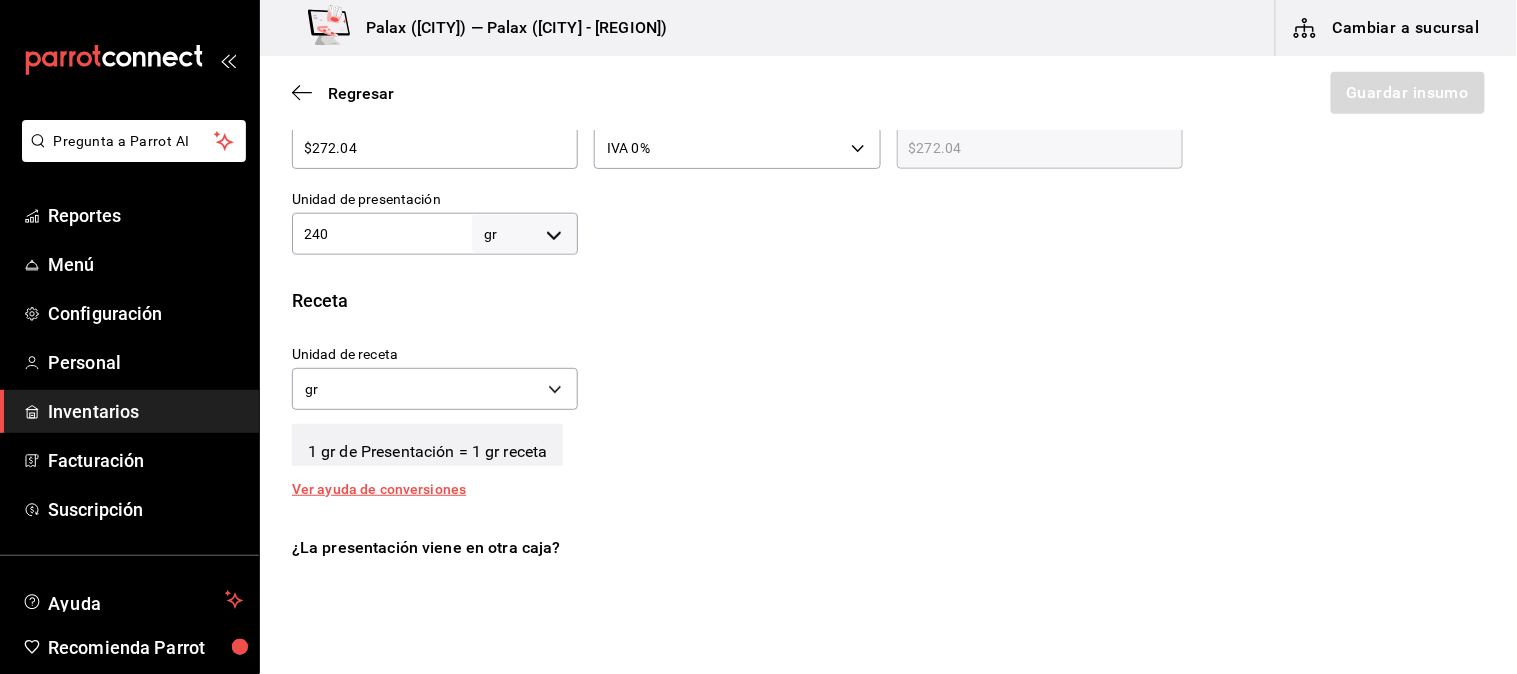 click on "240" at bounding box center [382, 234] 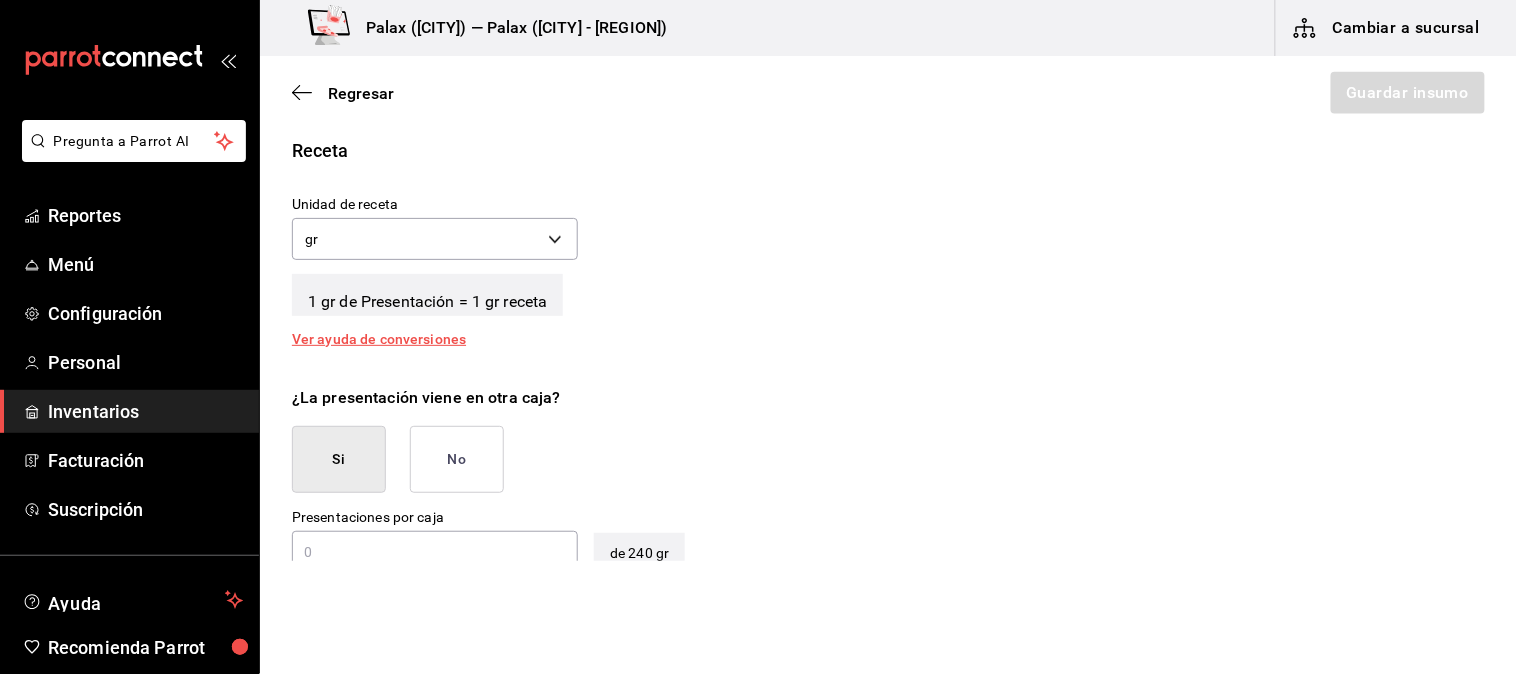 scroll, scrollTop: 666, scrollLeft: 0, axis: vertical 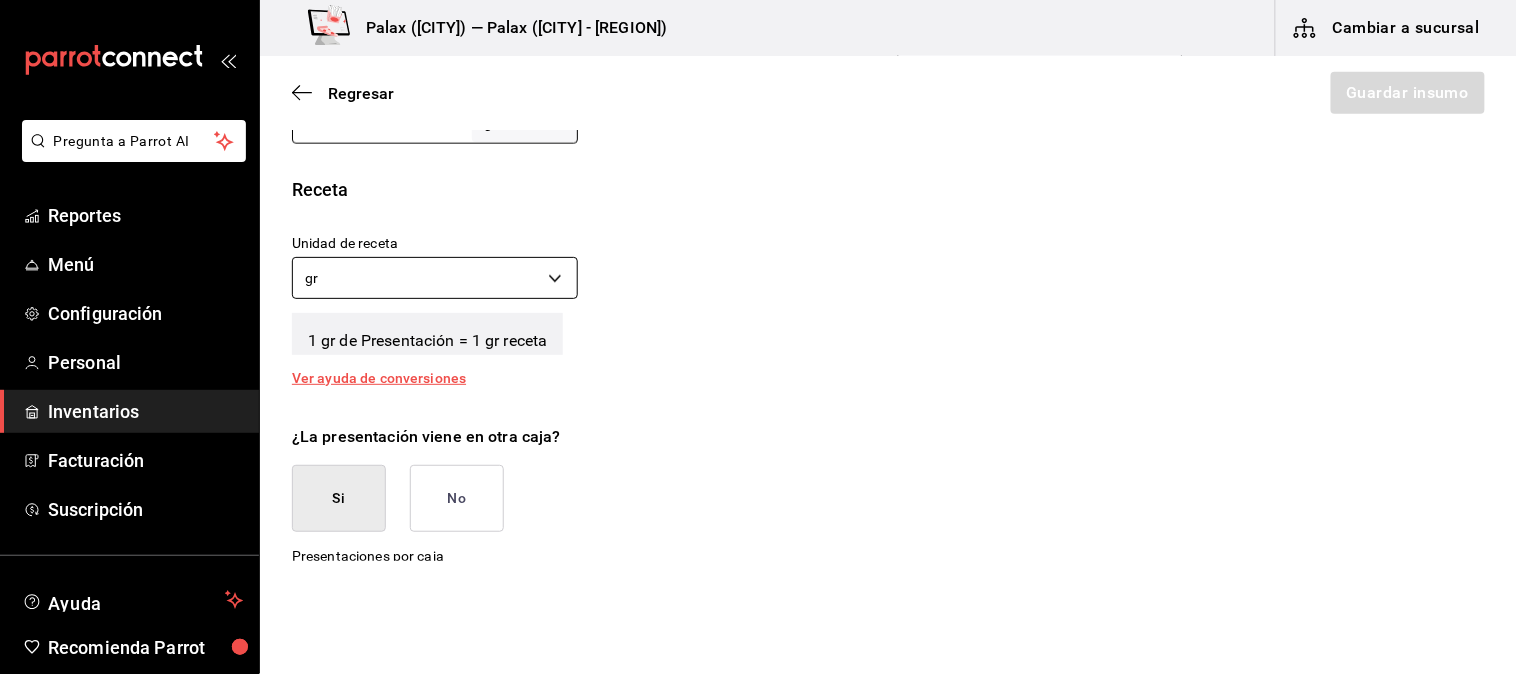 click on "Pregunta a Parrot AI Reportes   Menú   Configuración   Personal   Inventarios   Facturación   Suscripción   Ayuda Recomienda Parrot   Mutiuser Palax   Sugerir nueva función   Palax (MTY) — Palax (MTY - CUMBRES) Cambiar a sucursal Regresar Guardar insumo Insumo Nombre NATA Categoría de inventario lacteo ​ Mínimo 0 ​ Ideal 1 ​ Insumo de producción Este insumo se produce con una receta de producción Presentación Proveedor HEB ​ Cód. de producto/Descripción Nombre de presentación Precio sin impuesto $272.04 ​ Impuestos IVA 0% IVA_0 Precio con impuestos $272.04 ​ Unidad de presentación 240 gr GRAM ​ Receta Unidad de receta gr GRAM Factor de conversión 240 ​ 1 gr de Presentación = 1 gr receta Ver ayuda de conversiones ¿La presentación  viene en otra caja? Si No Presentaciones por caja ​   de 240 gr Unidades de conteo gr Presentaciones (240 gr) GANA 1 MES GRATIS EN TU SUSCRIPCIÓN AQUÍ Pregunta a Parrot AI Reportes   Menú   Configuración   Personal   Inventarios       Ayuda" at bounding box center (758, 280) 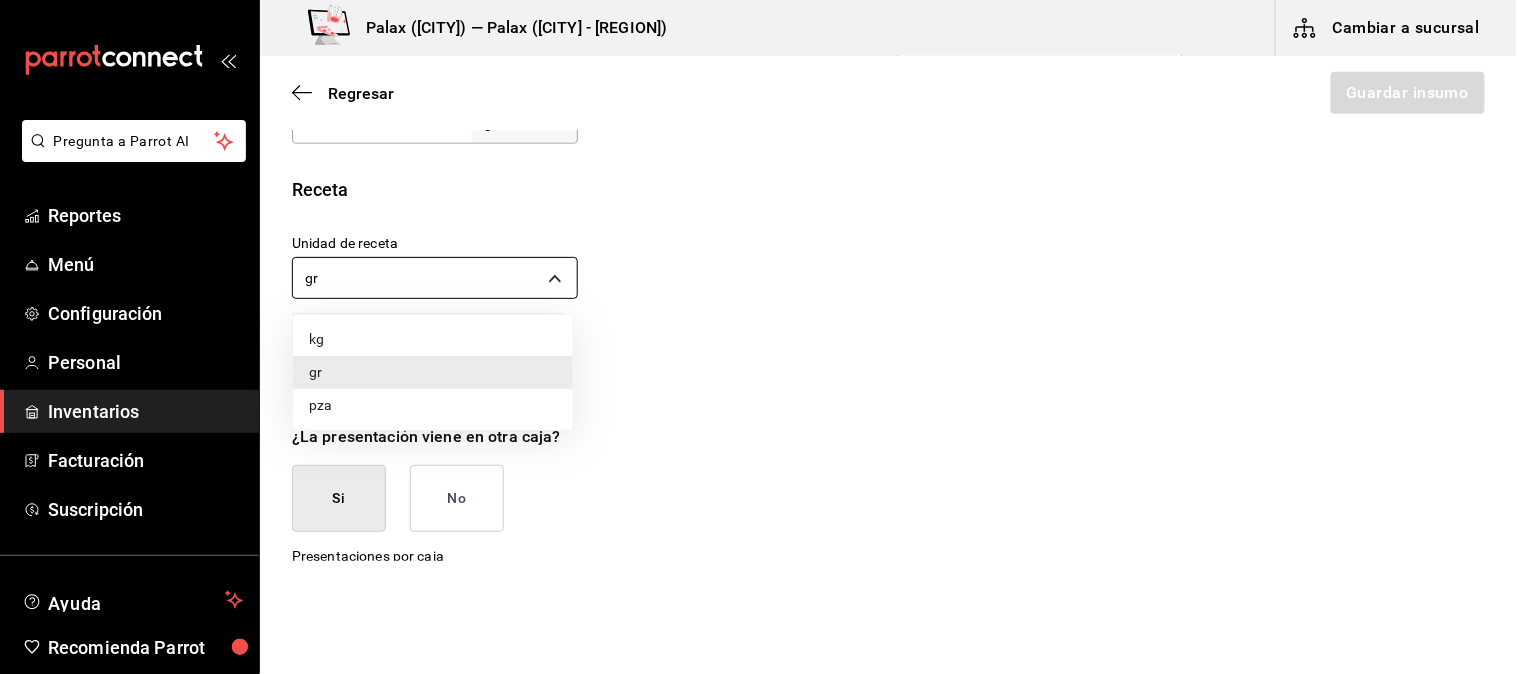 click at bounding box center [758, 337] 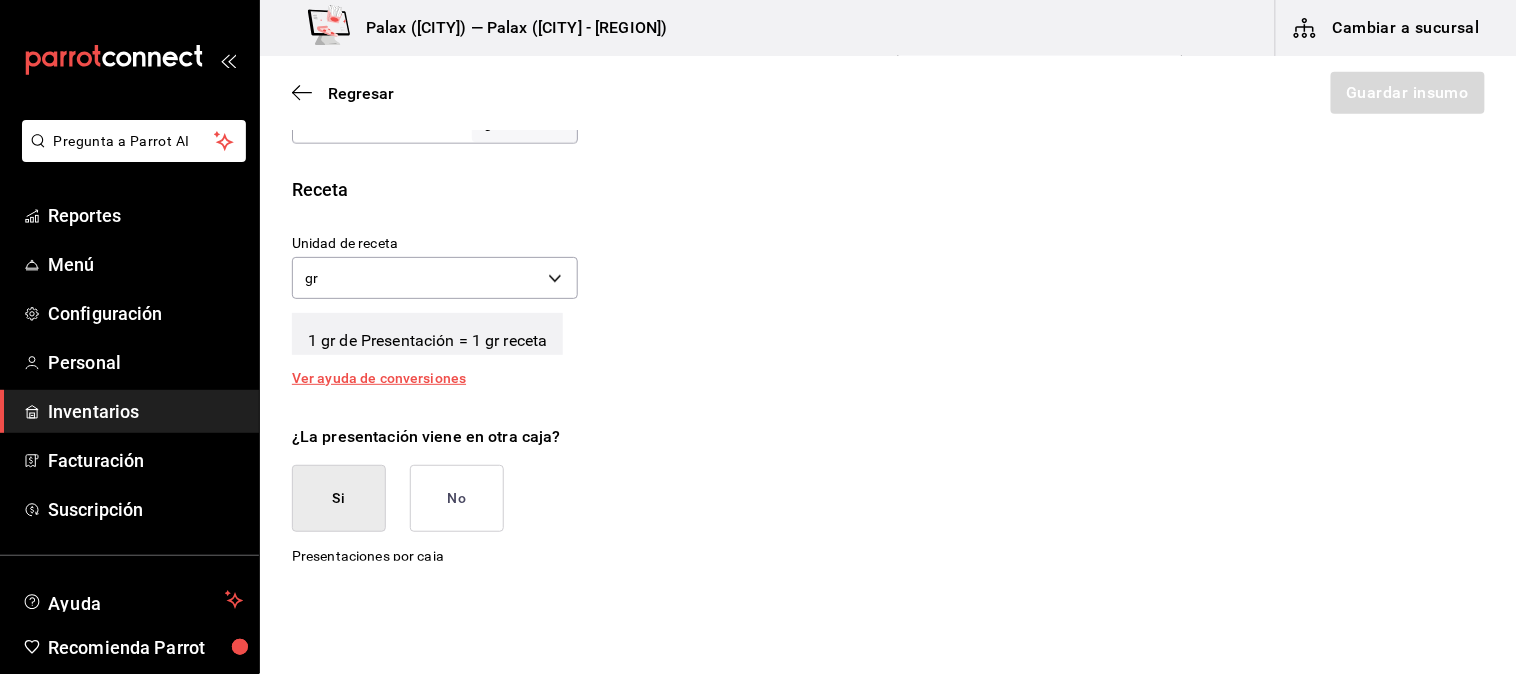click on "¿La presentación  viene en otra caja? Si No" at bounding box center (880, 470) 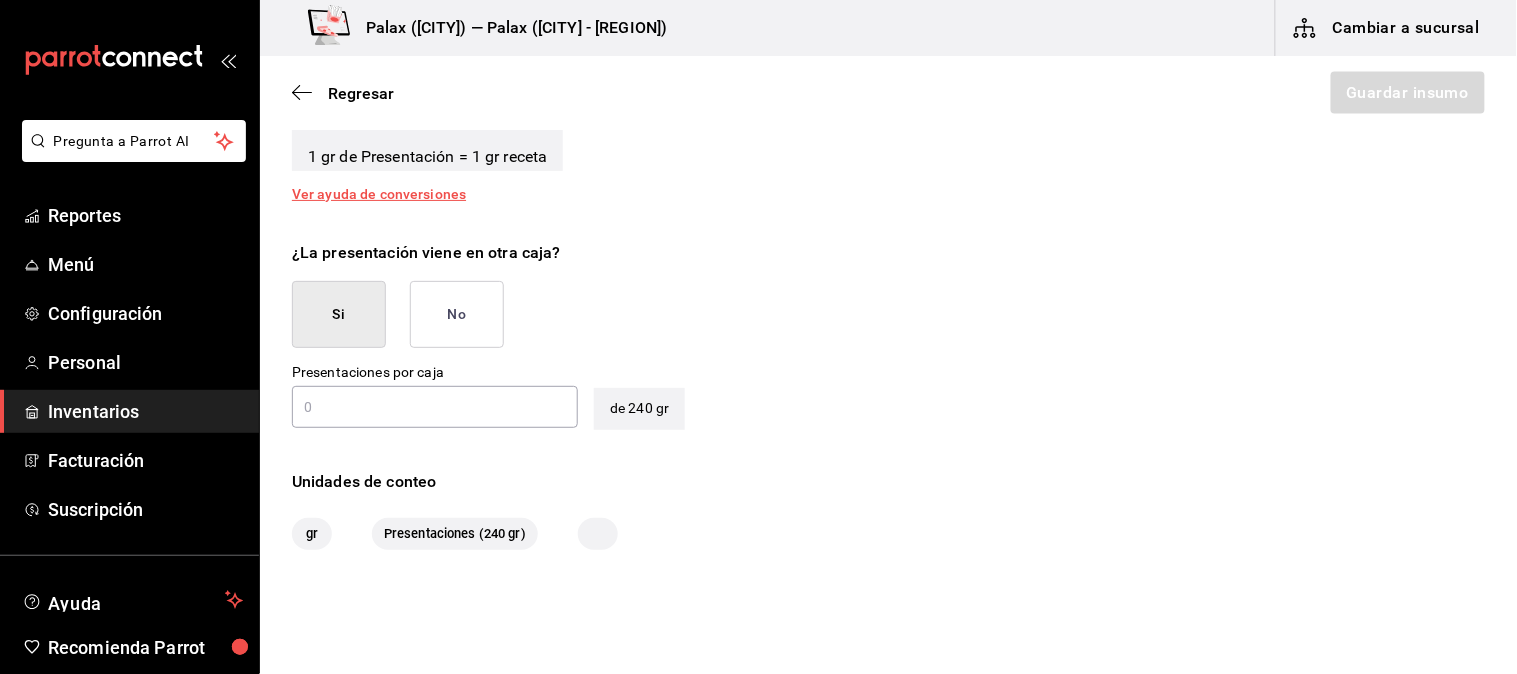 scroll, scrollTop: 888, scrollLeft: 0, axis: vertical 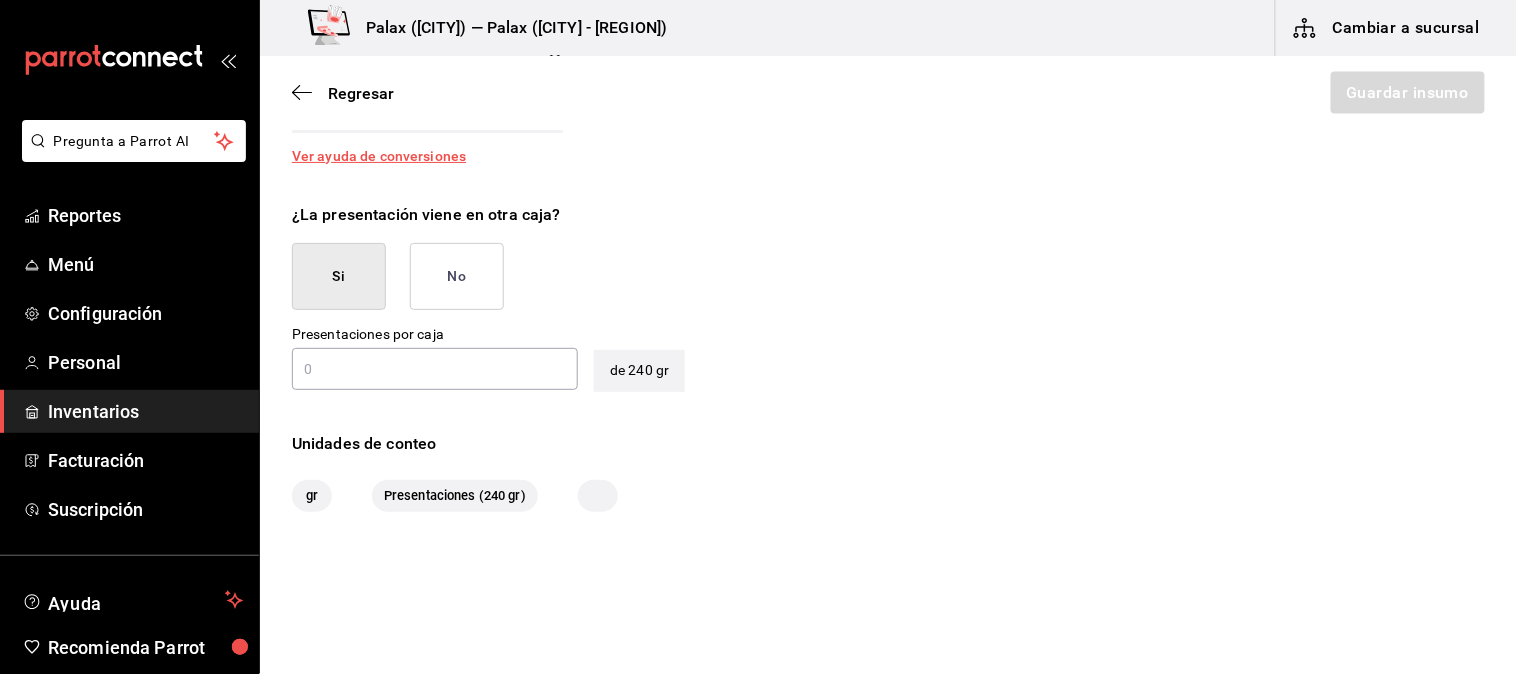 click on "No" at bounding box center (457, 276) 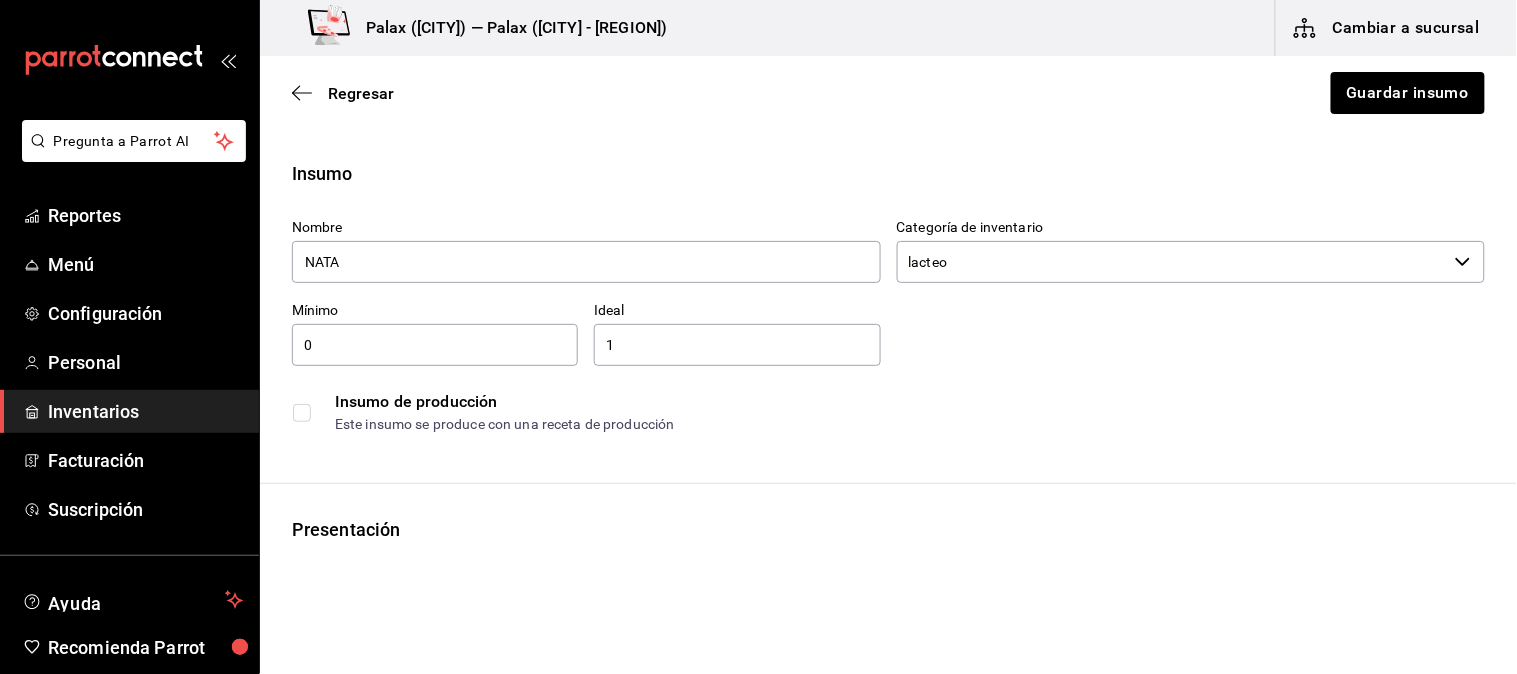 scroll, scrollTop: 0, scrollLeft: 0, axis: both 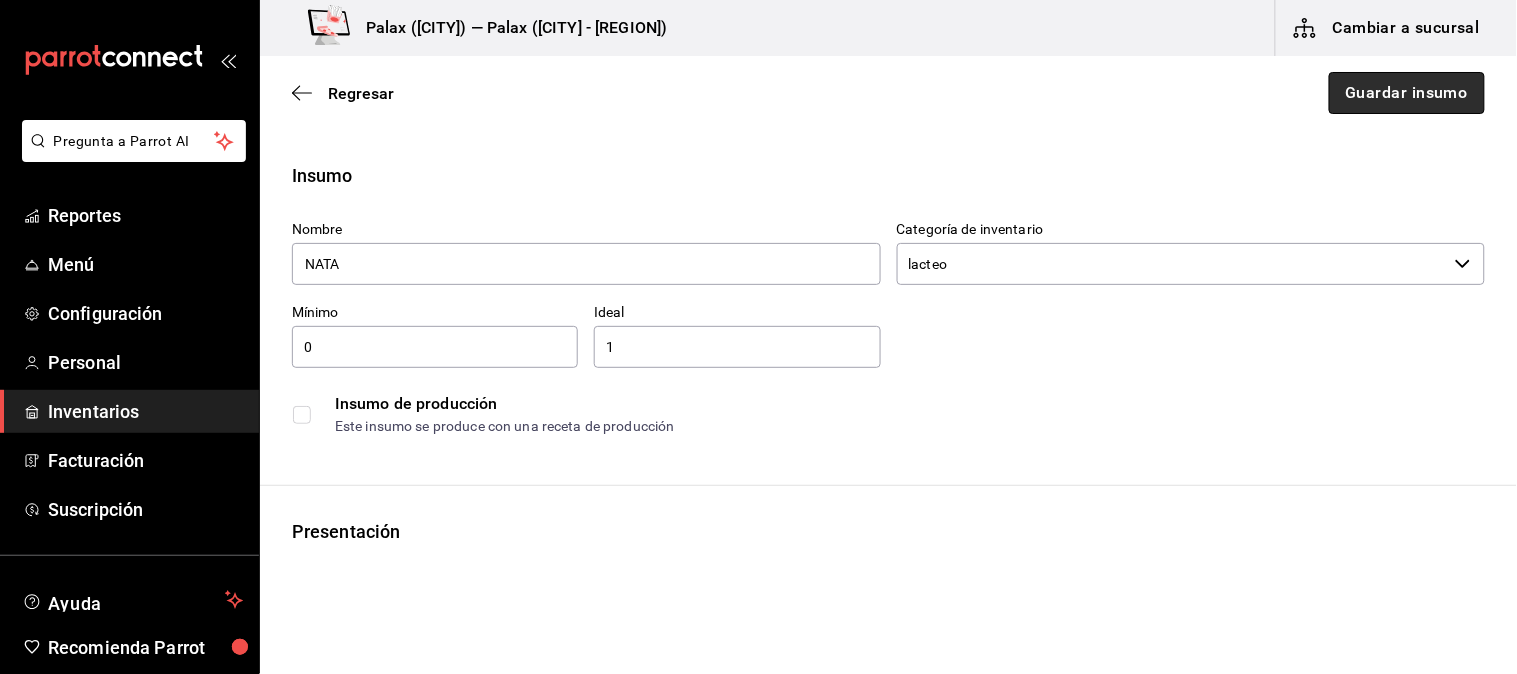 click on "Guardar insumo" at bounding box center (1407, 93) 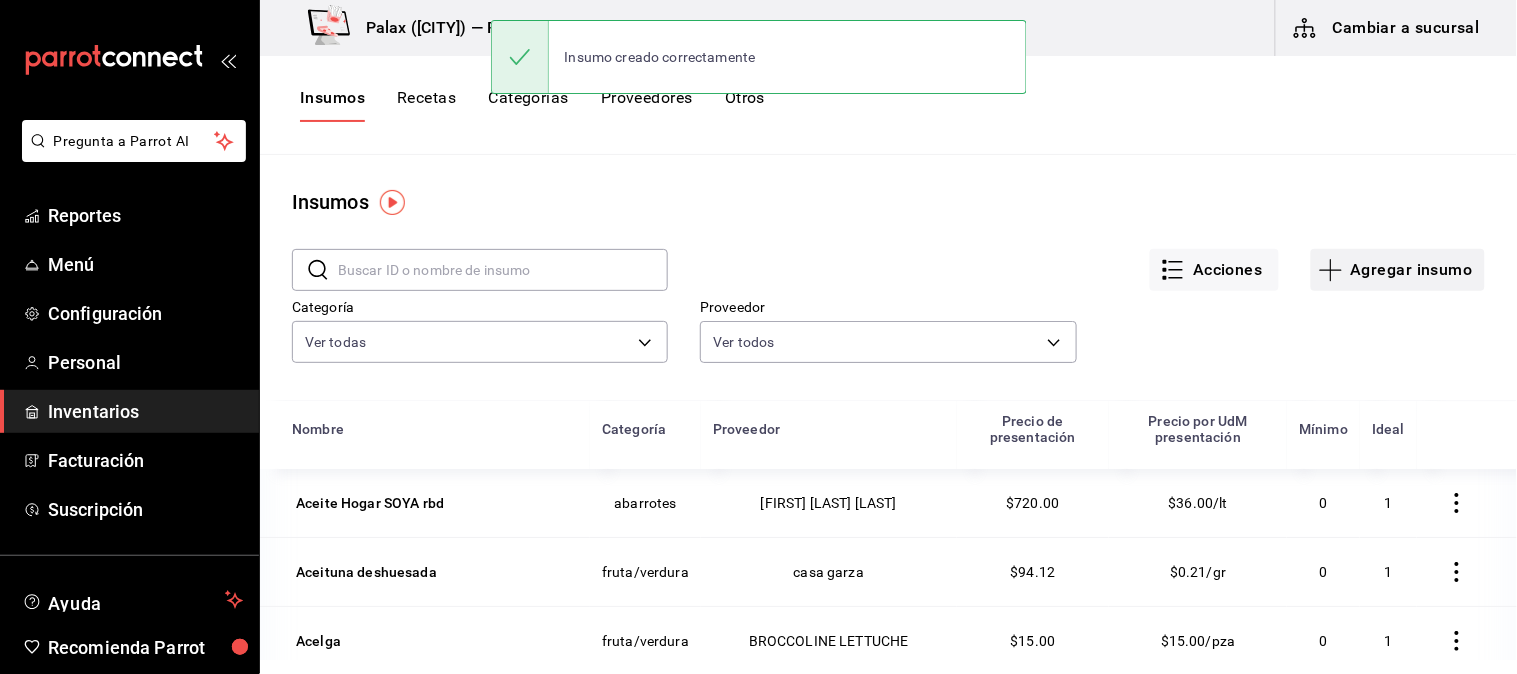 click on "Agregar insumo" at bounding box center [1398, 270] 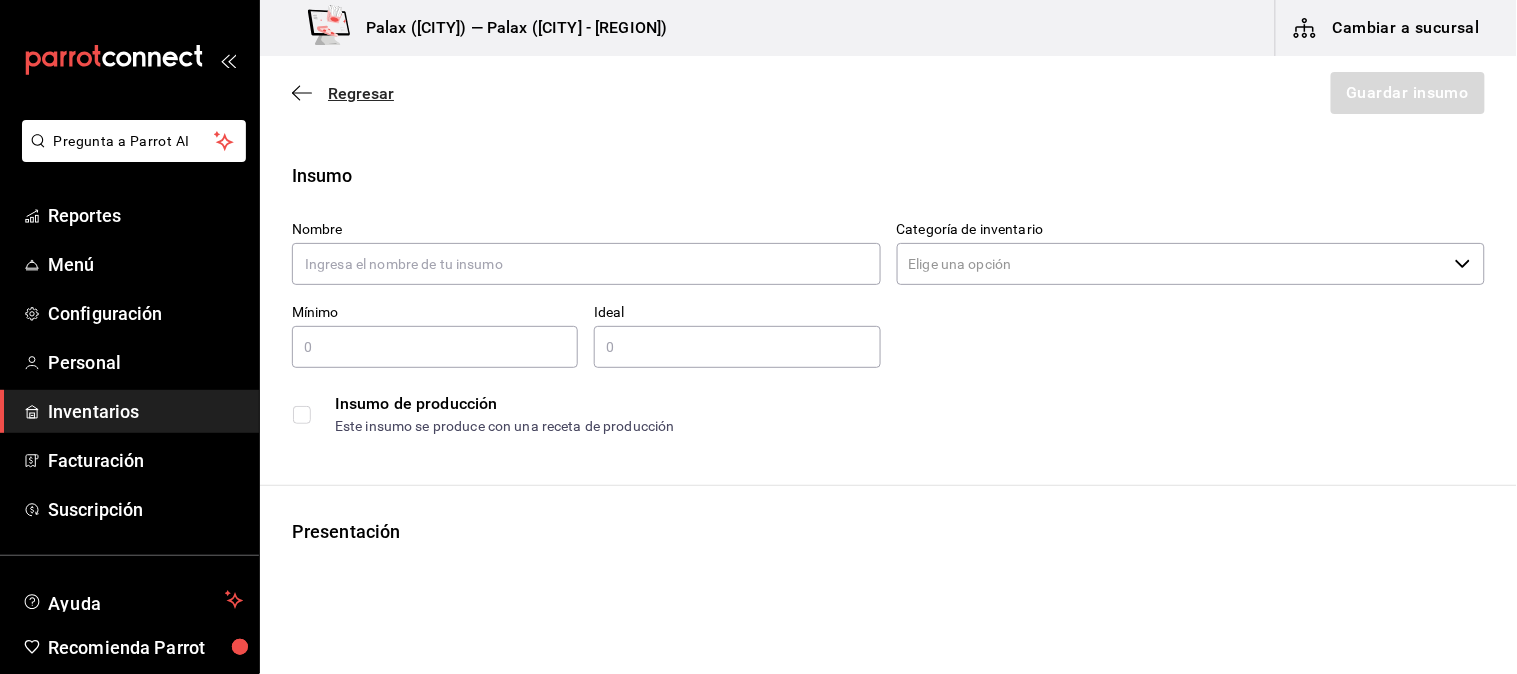 click 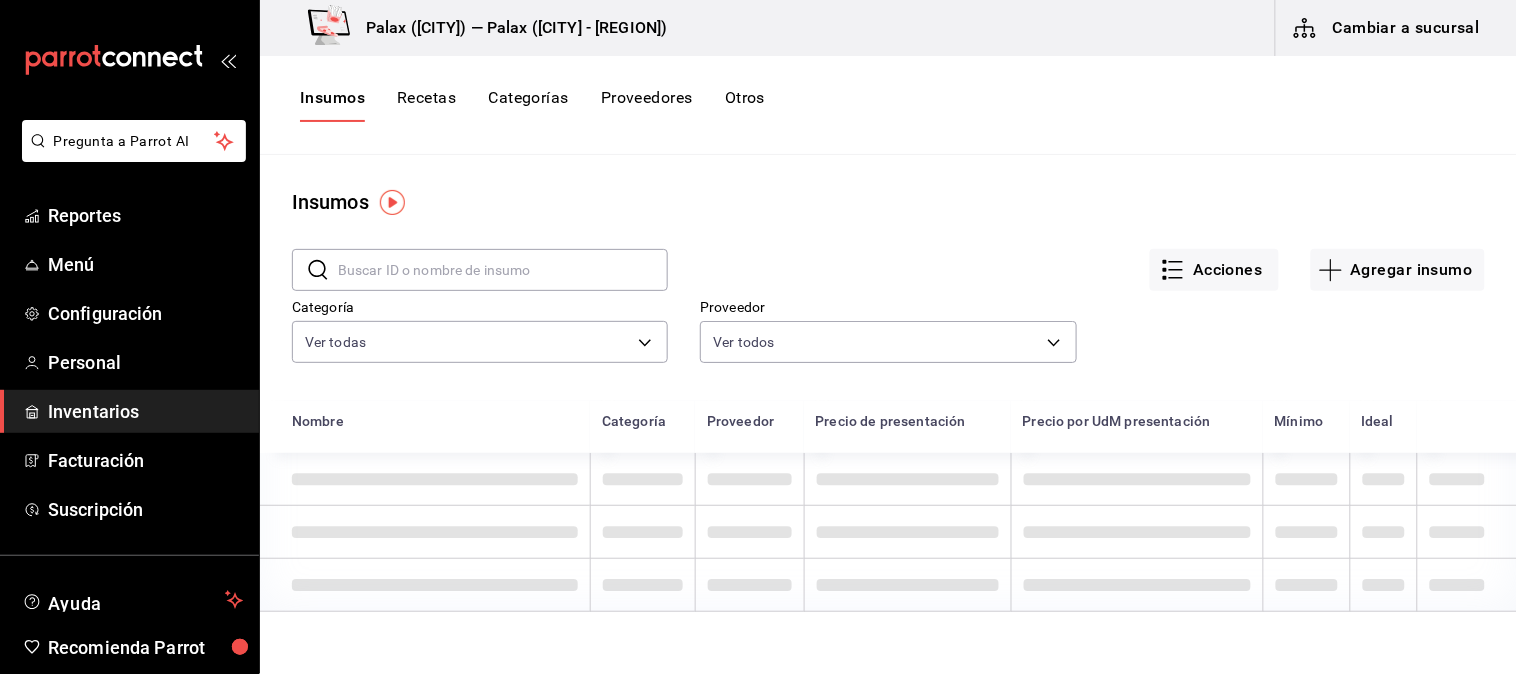 click at bounding box center (503, 270) 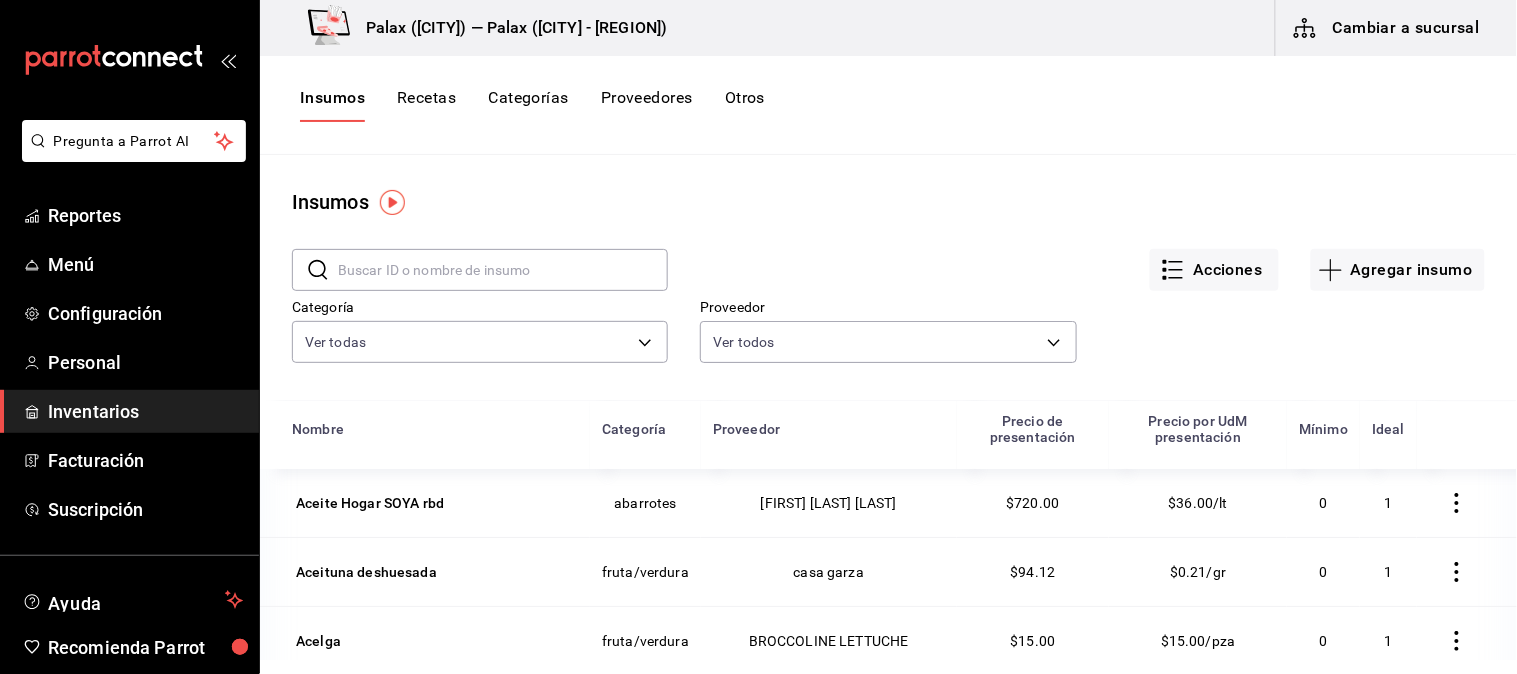 click on "Acciones Agregar insumo" at bounding box center (1076, 254) 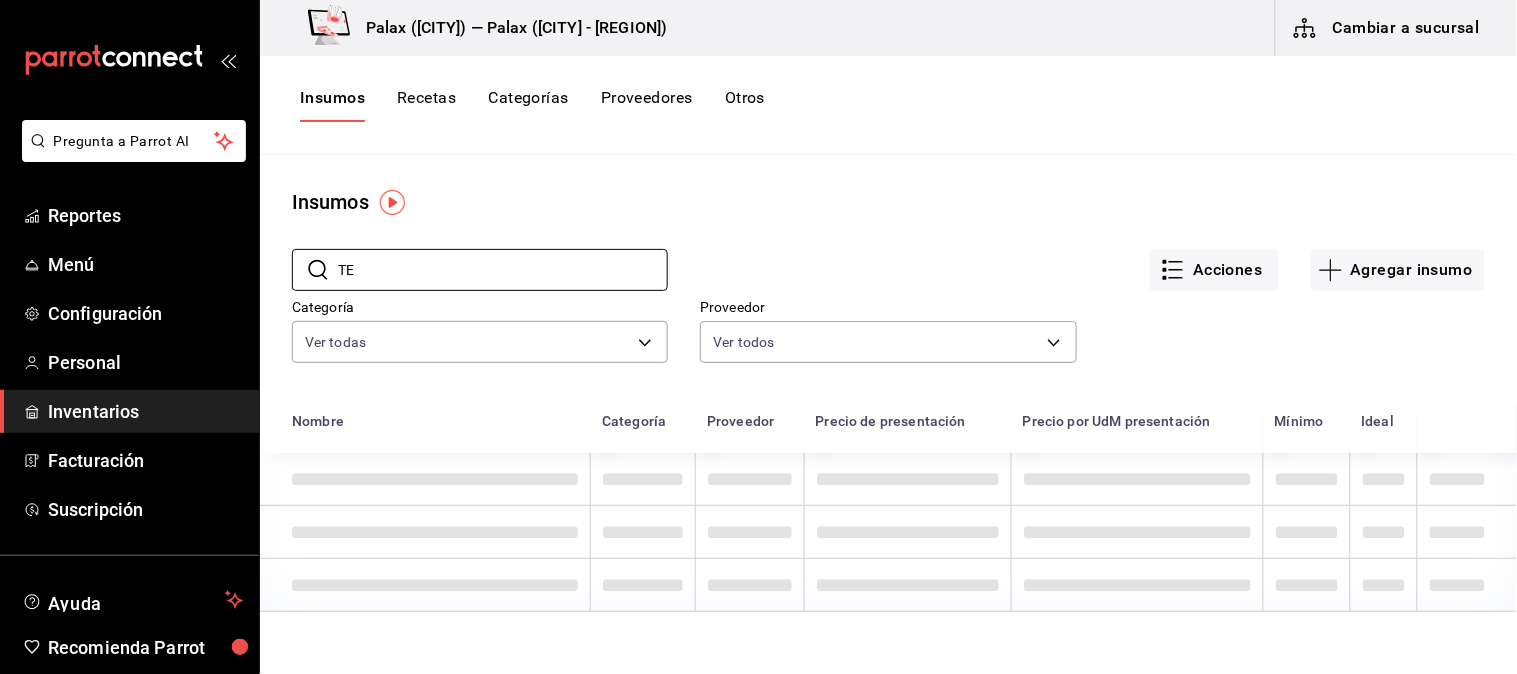 type on "T" 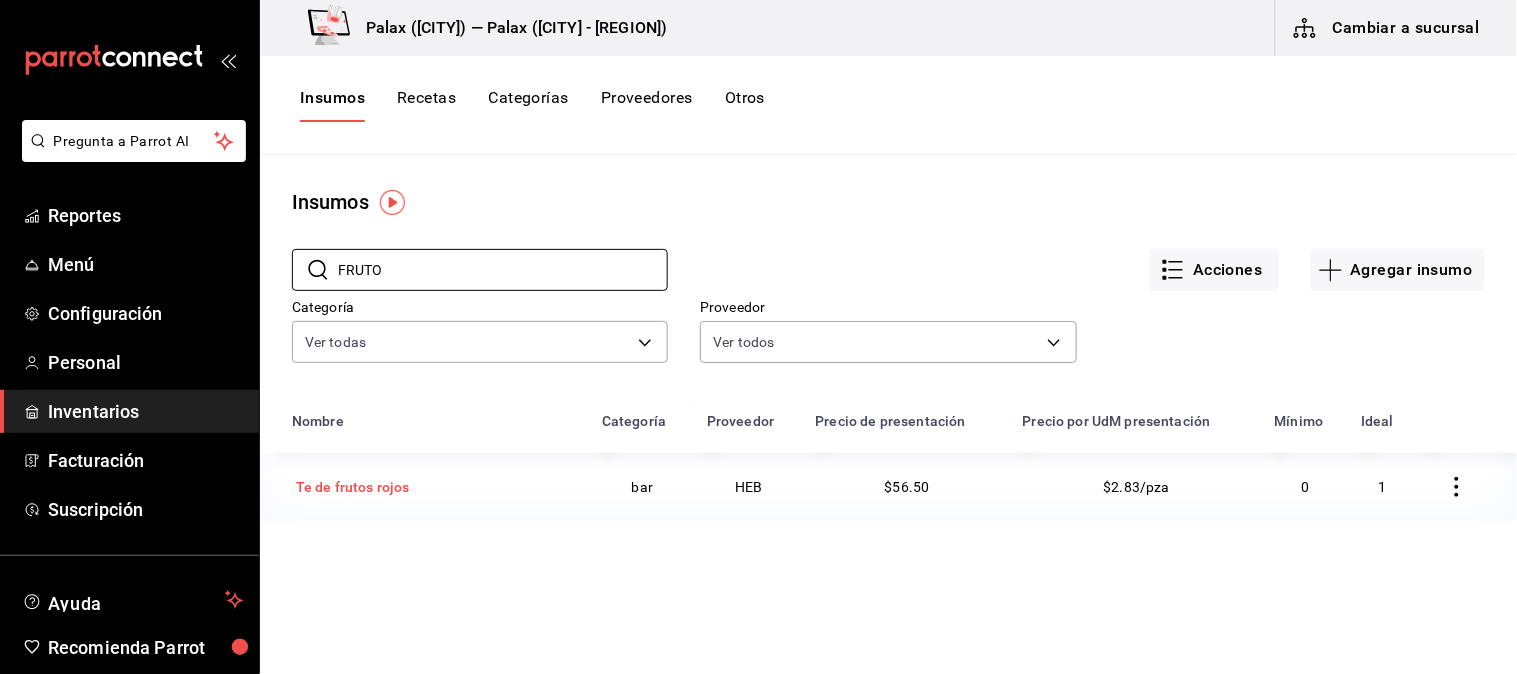 type on "FRUTO" 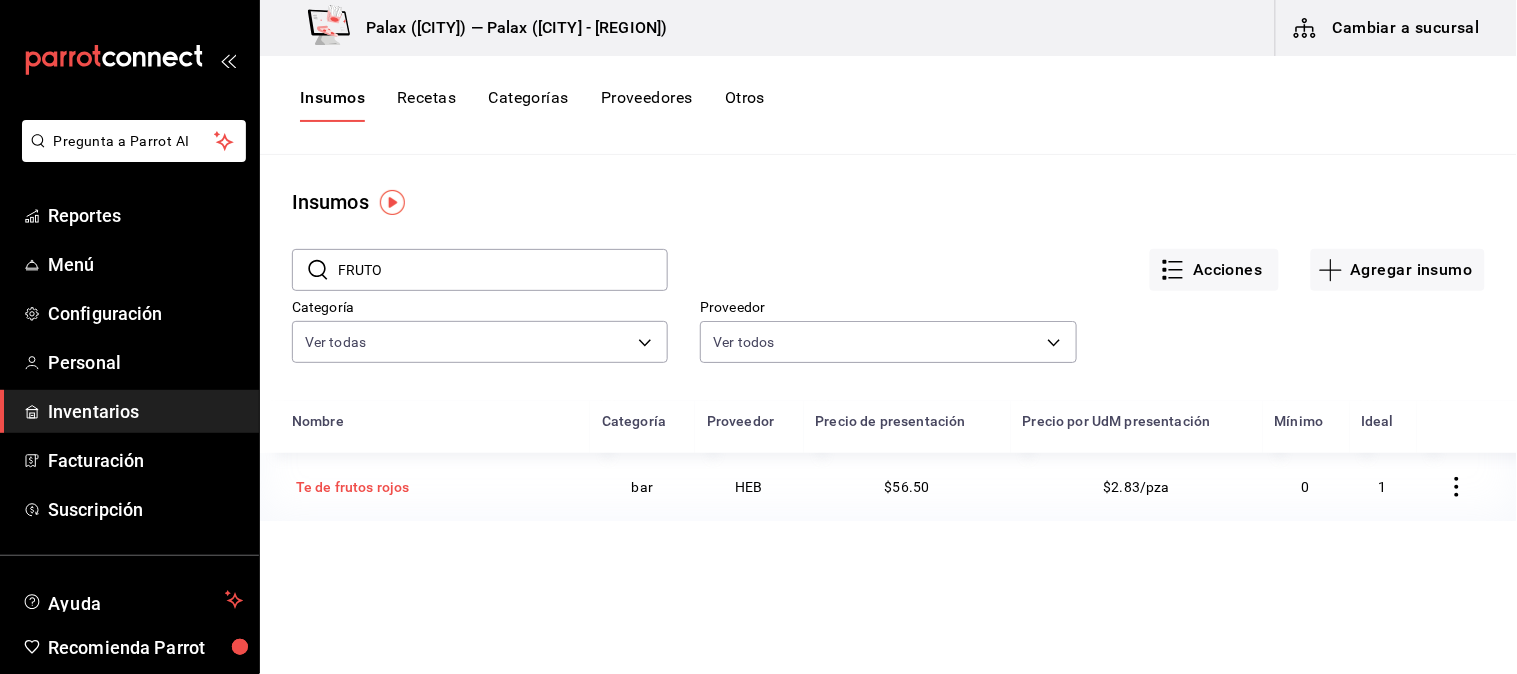 click on "Te de frutos rojos" at bounding box center [353, 487] 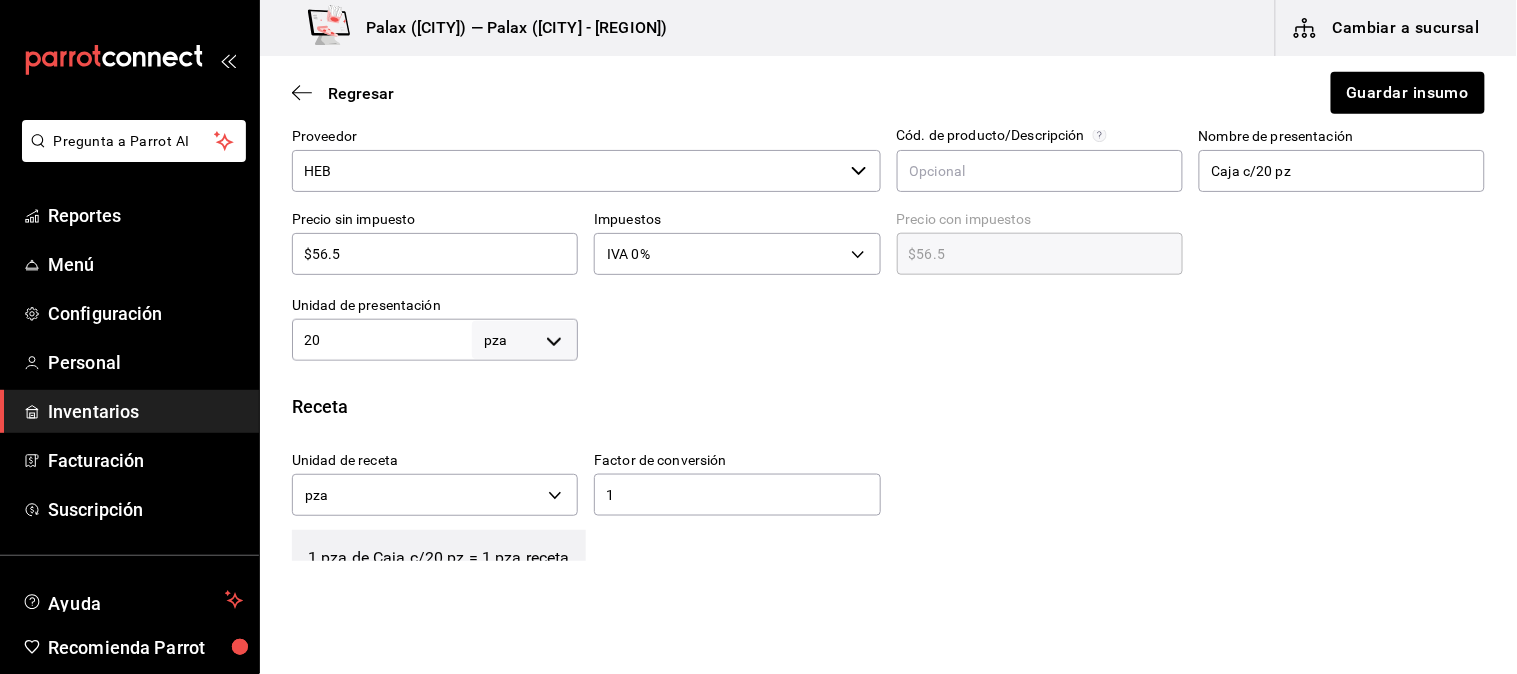 scroll, scrollTop: 444, scrollLeft: 0, axis: vertical 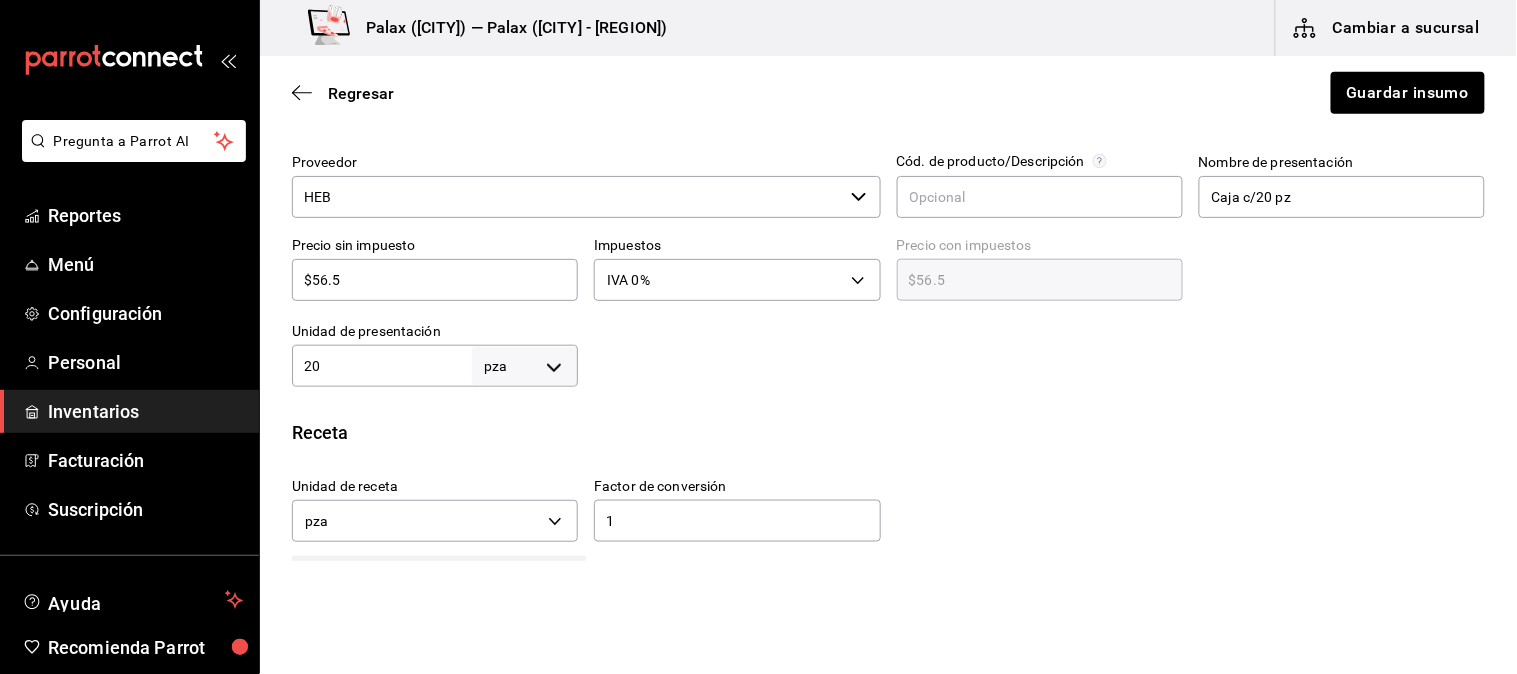 click on "$56.5" at bounding box center [435, 280] 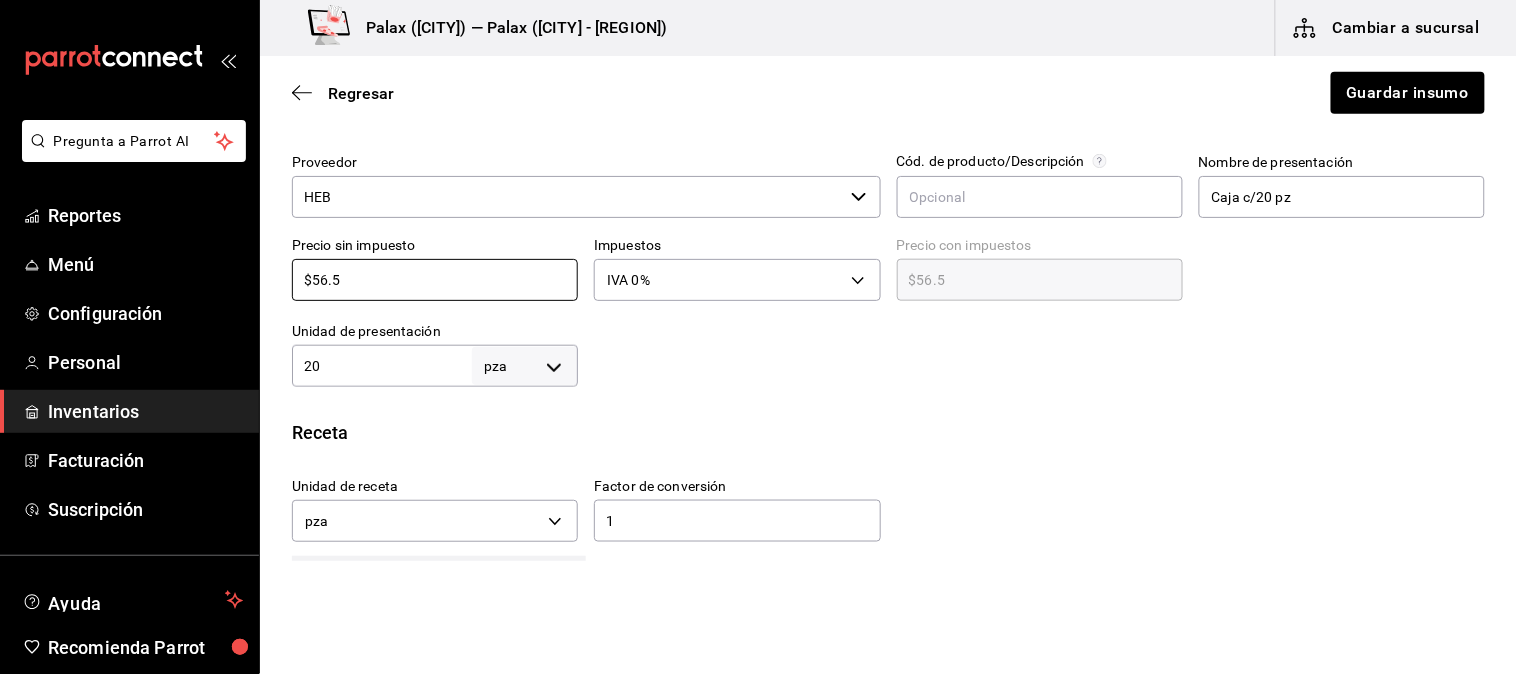 type on "$5" 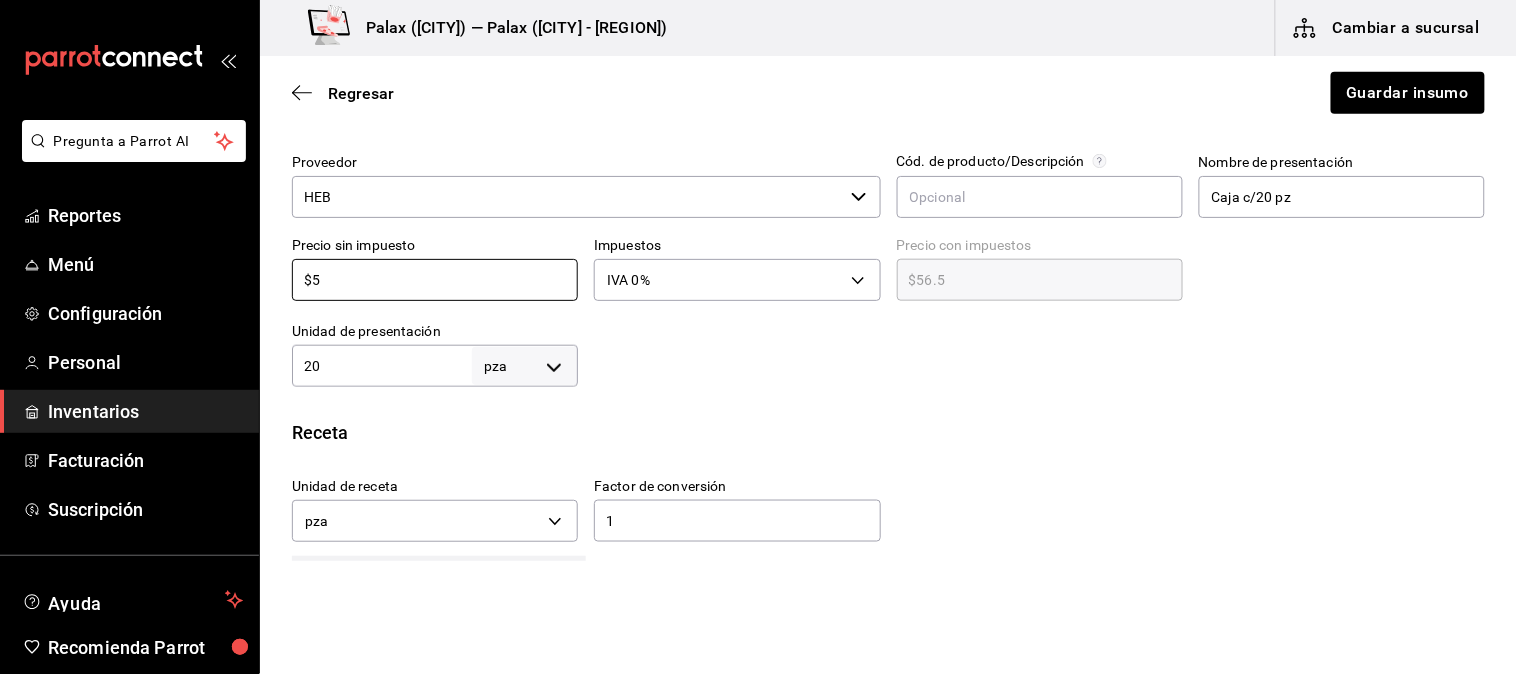 type on "$5.00" 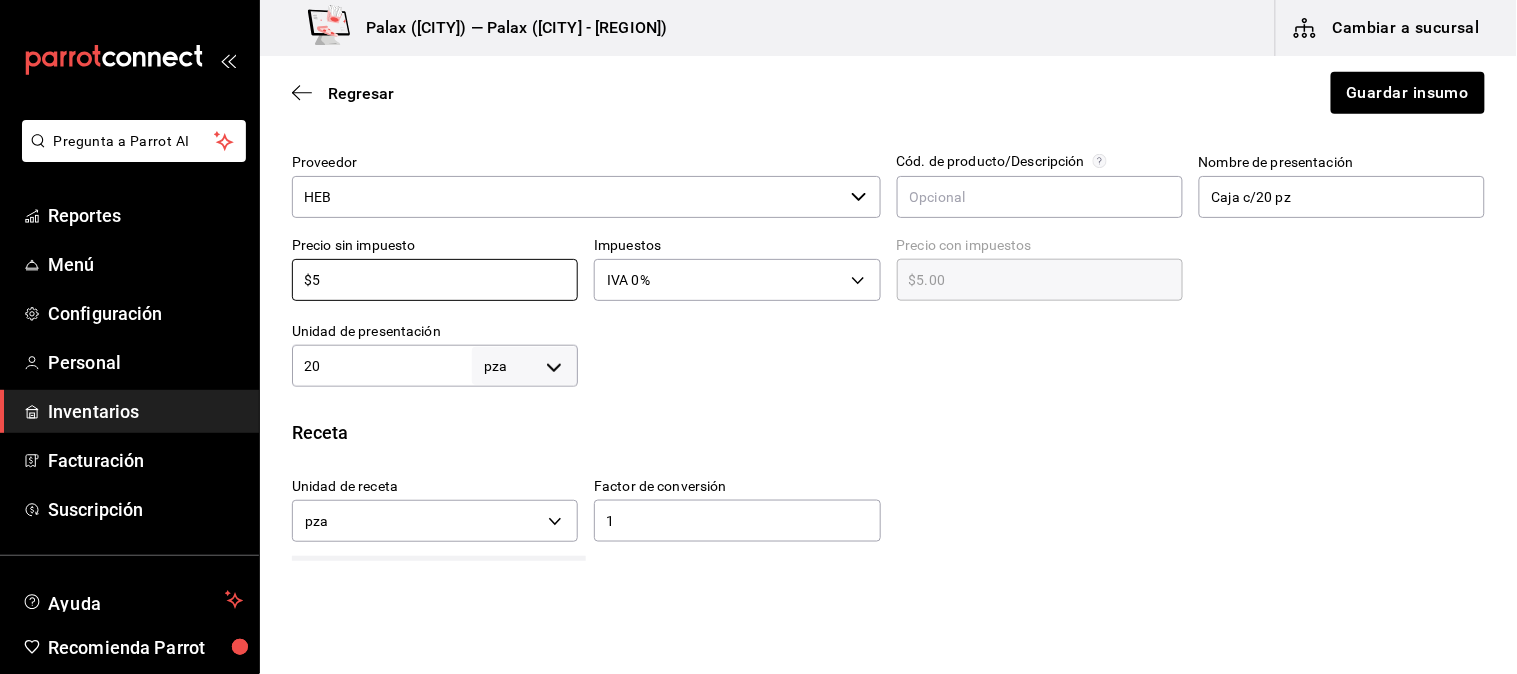 type on "$54" 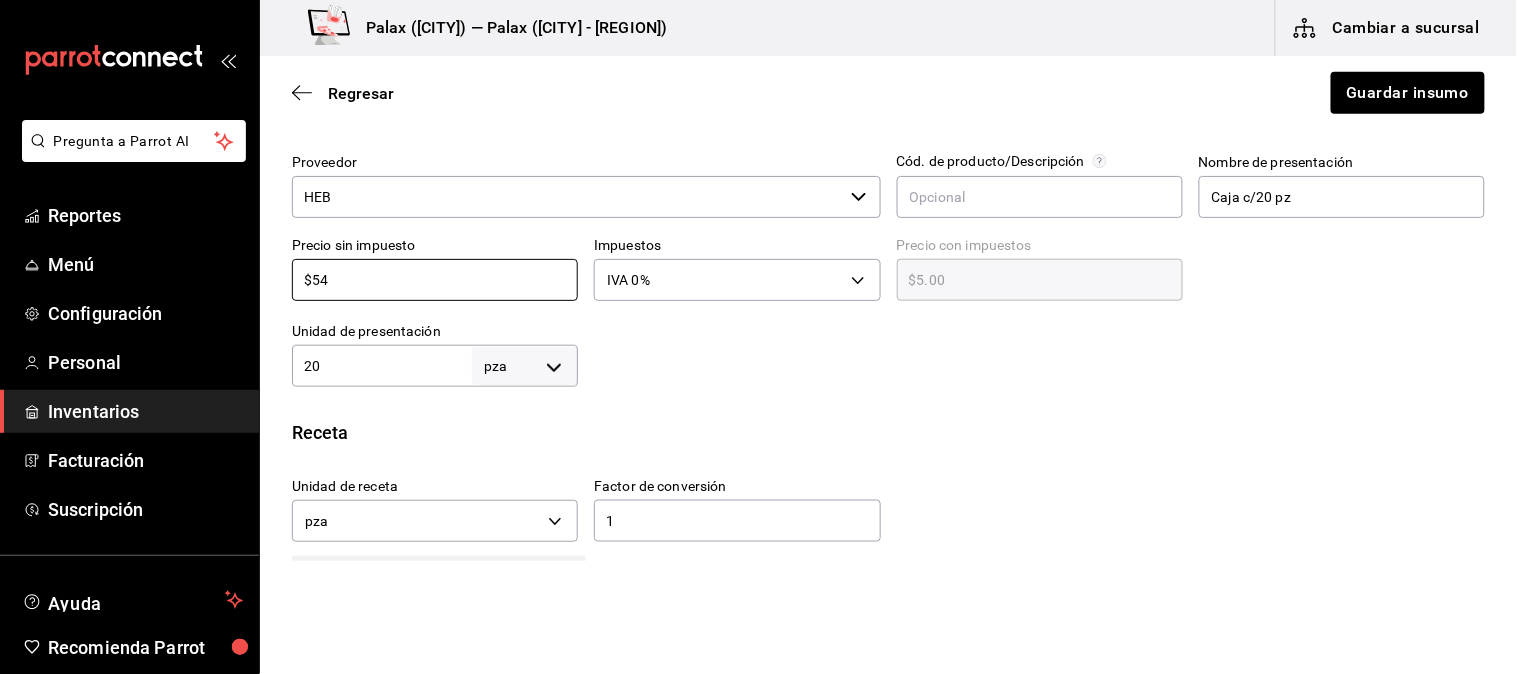 type on "$54.00" 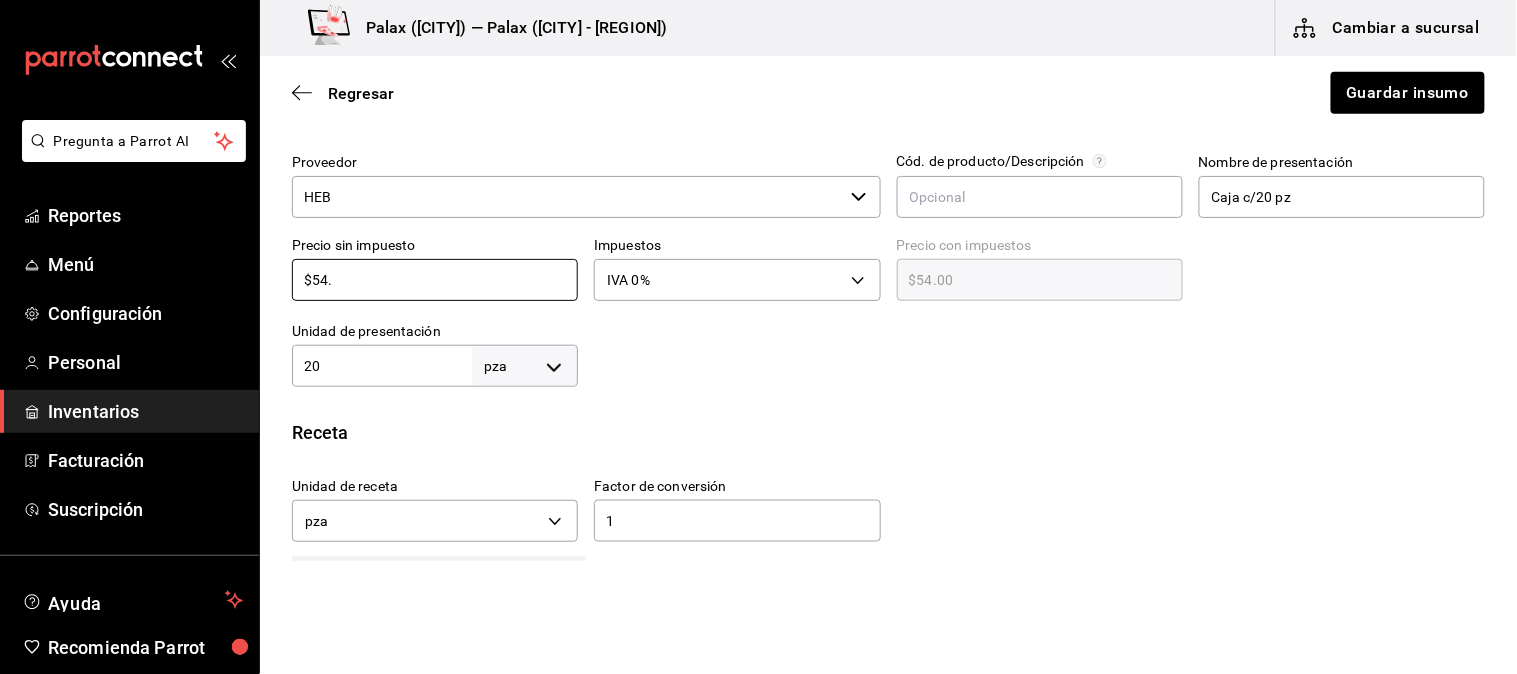 type on "$54.9" 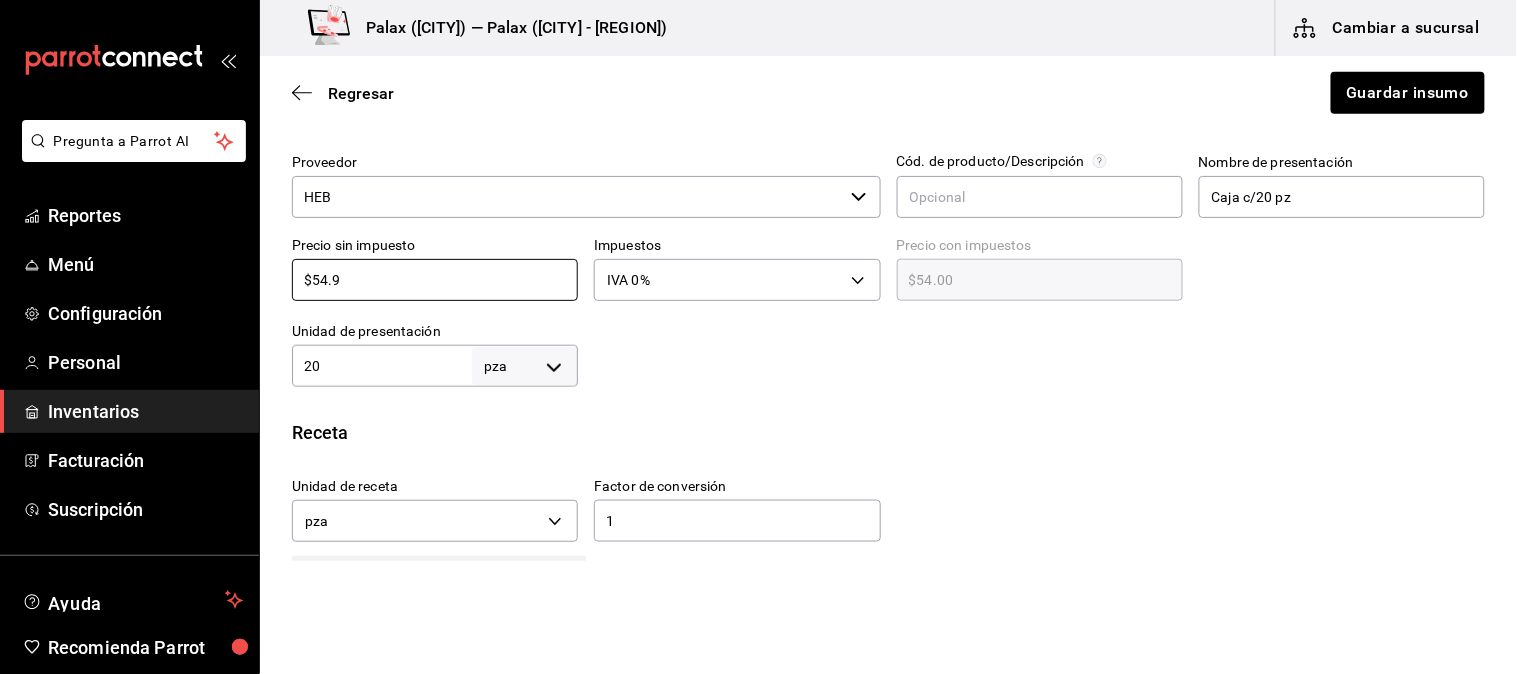 type on "$54.90" 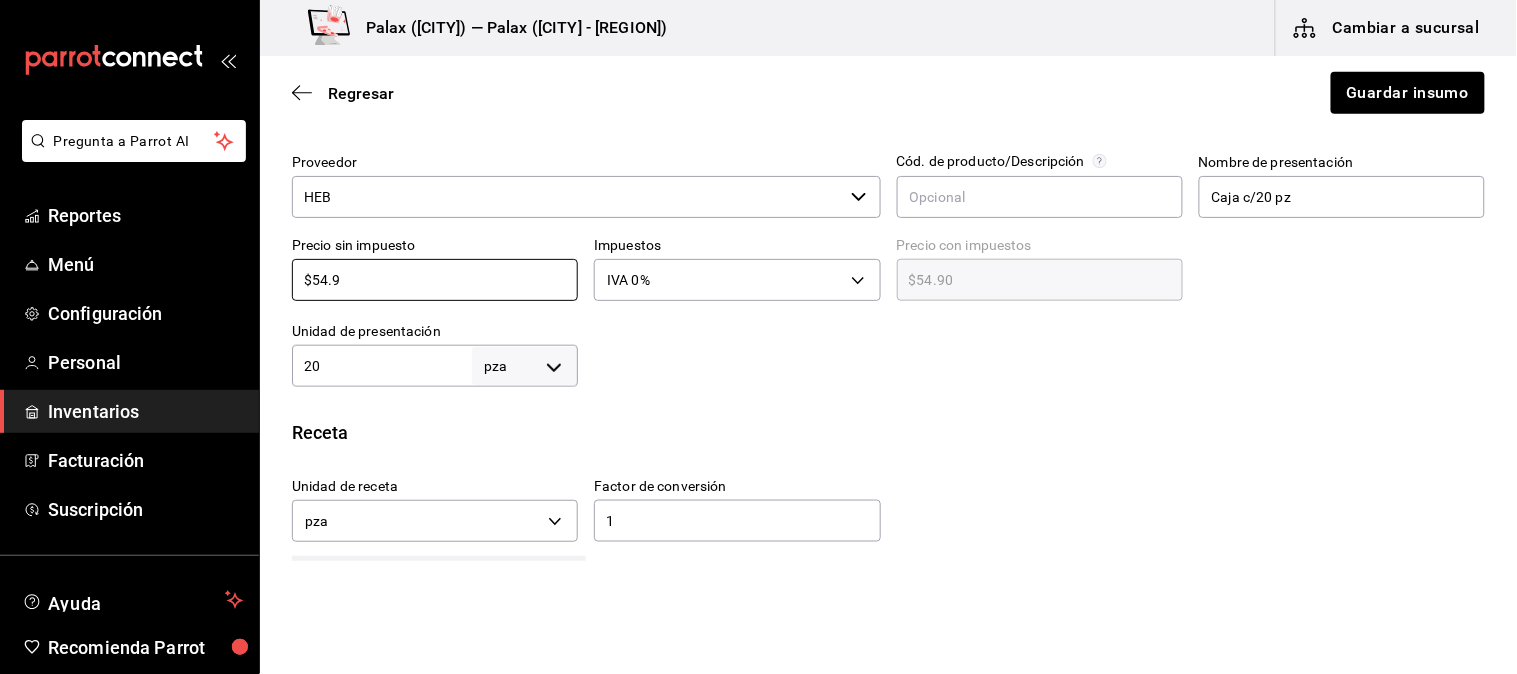 type on "$54.92" 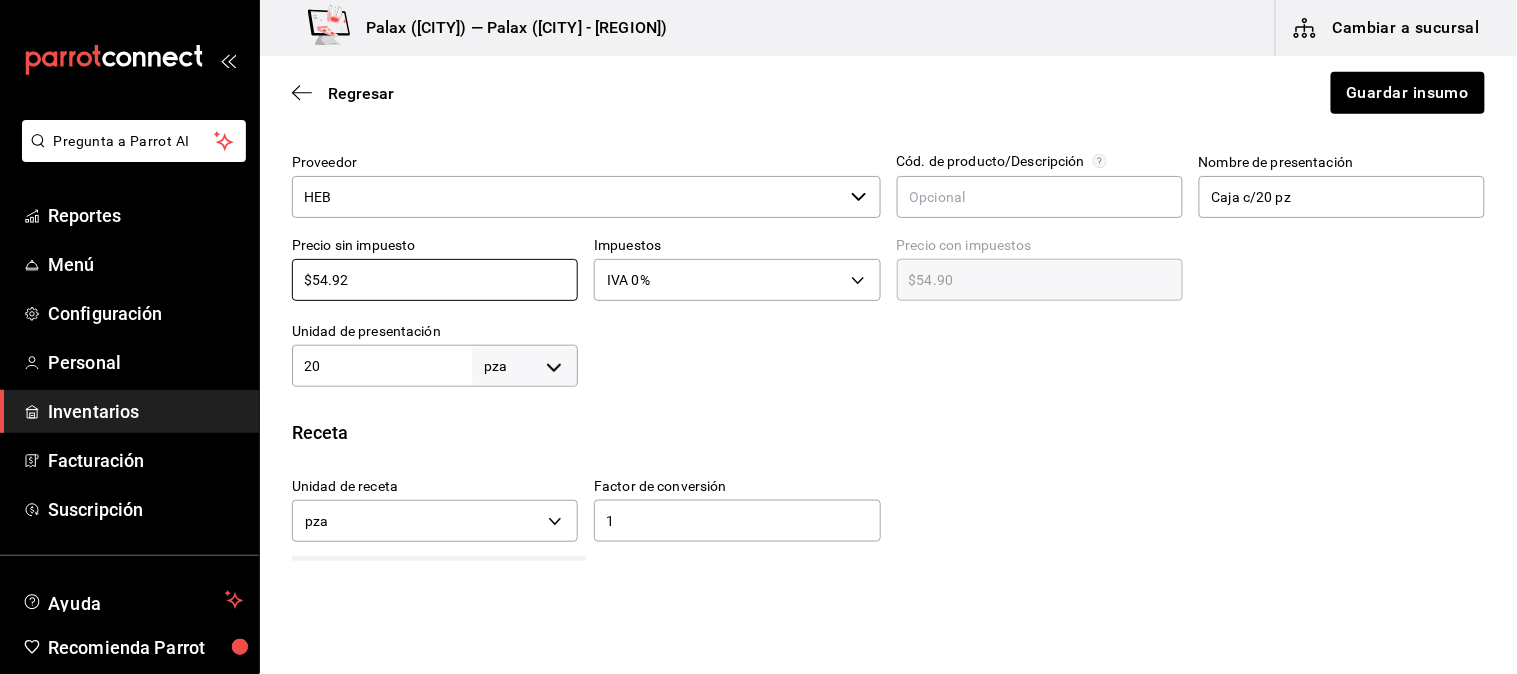 type on "$54.92" 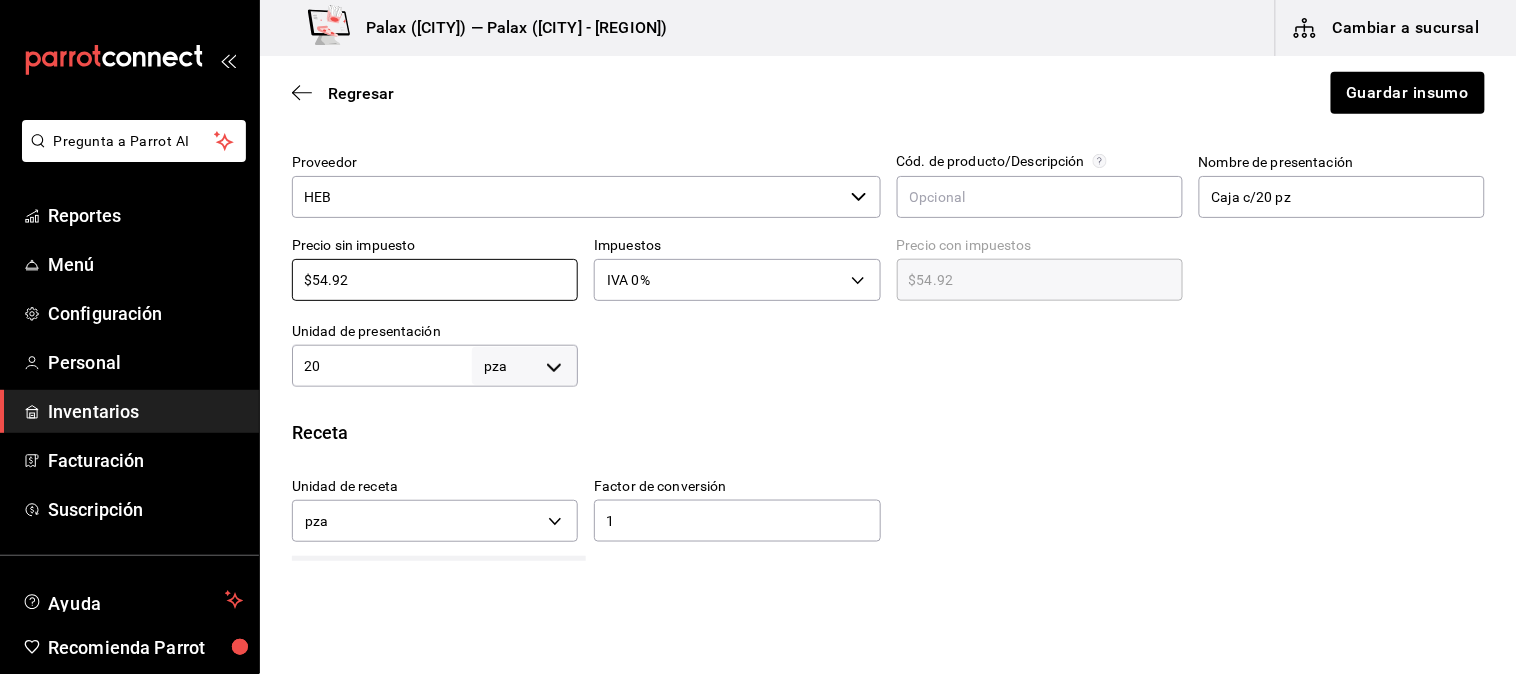 type on "$54.92" 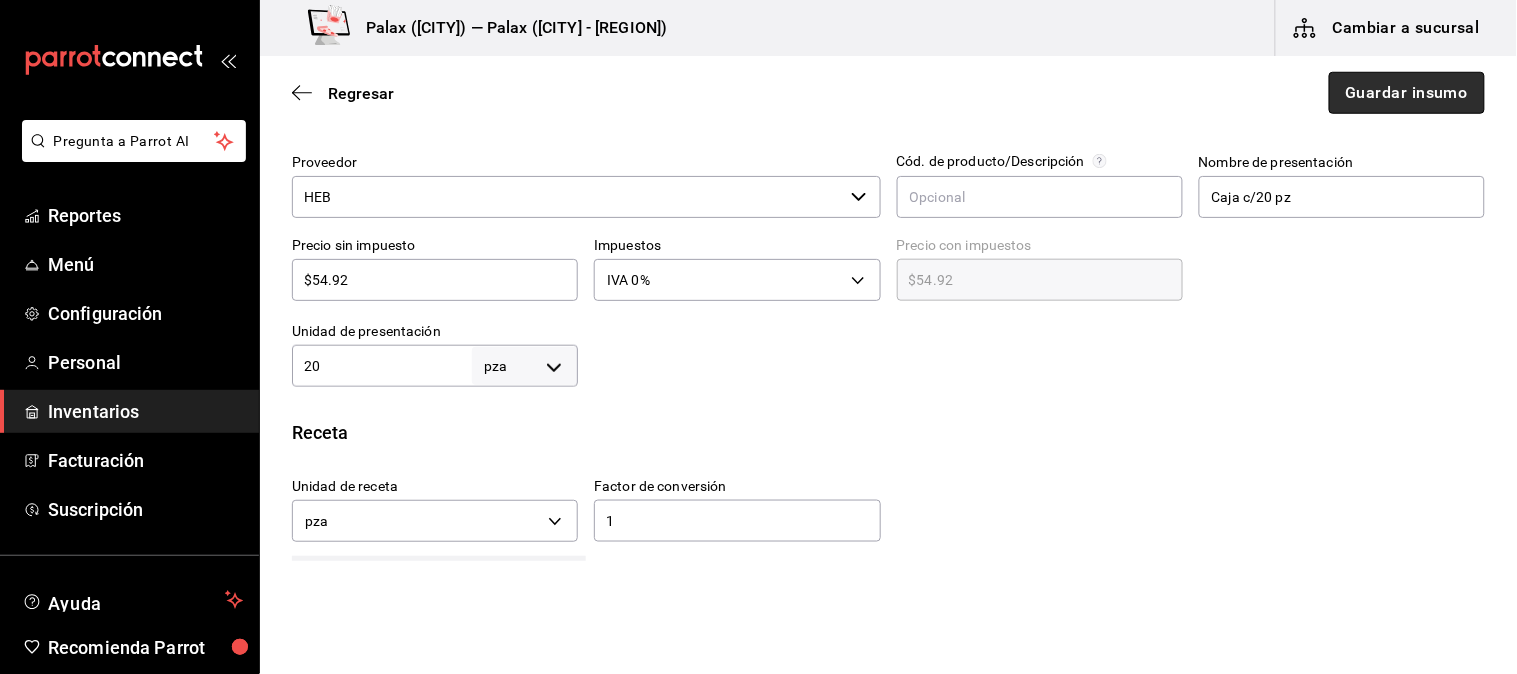 click on "Guardar insumo" at bounding box center (1407, 93) 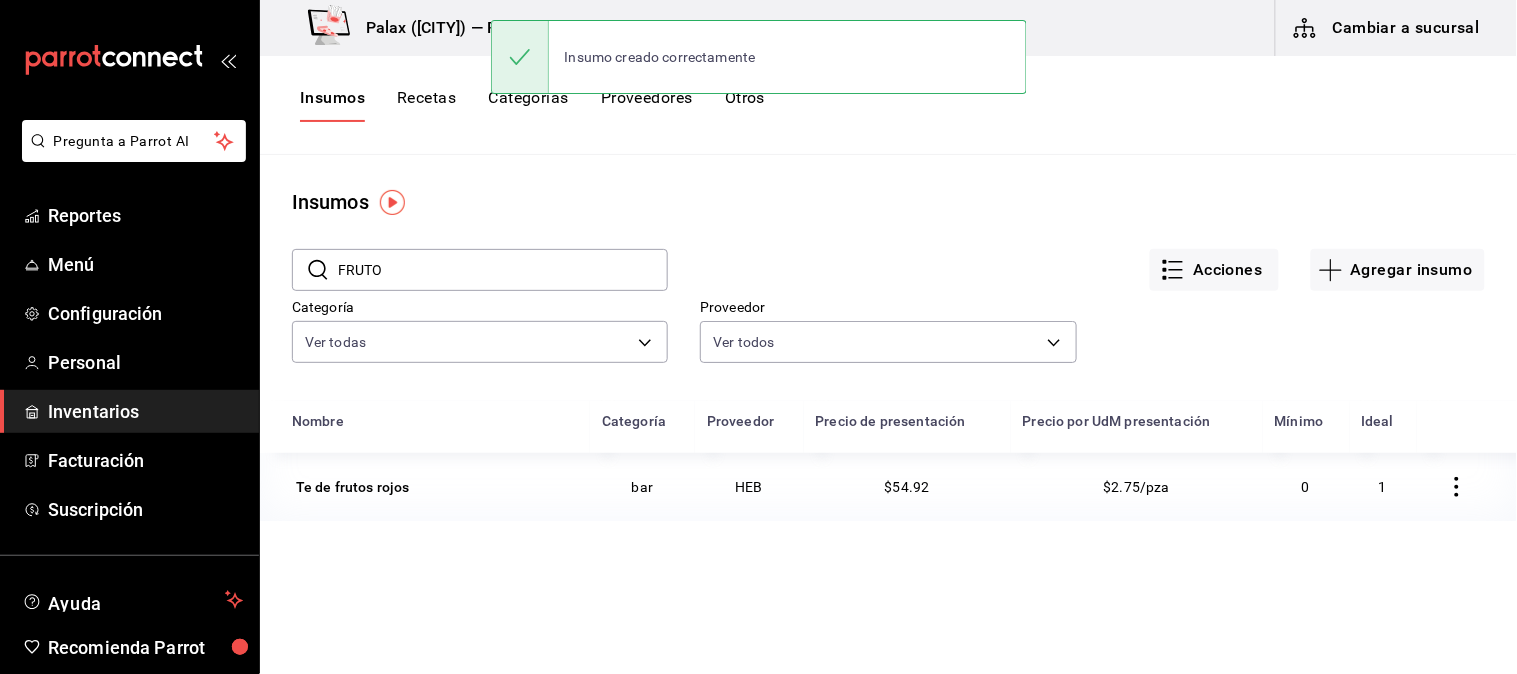 click on "FRUTO" at bounding box center [503, 270] 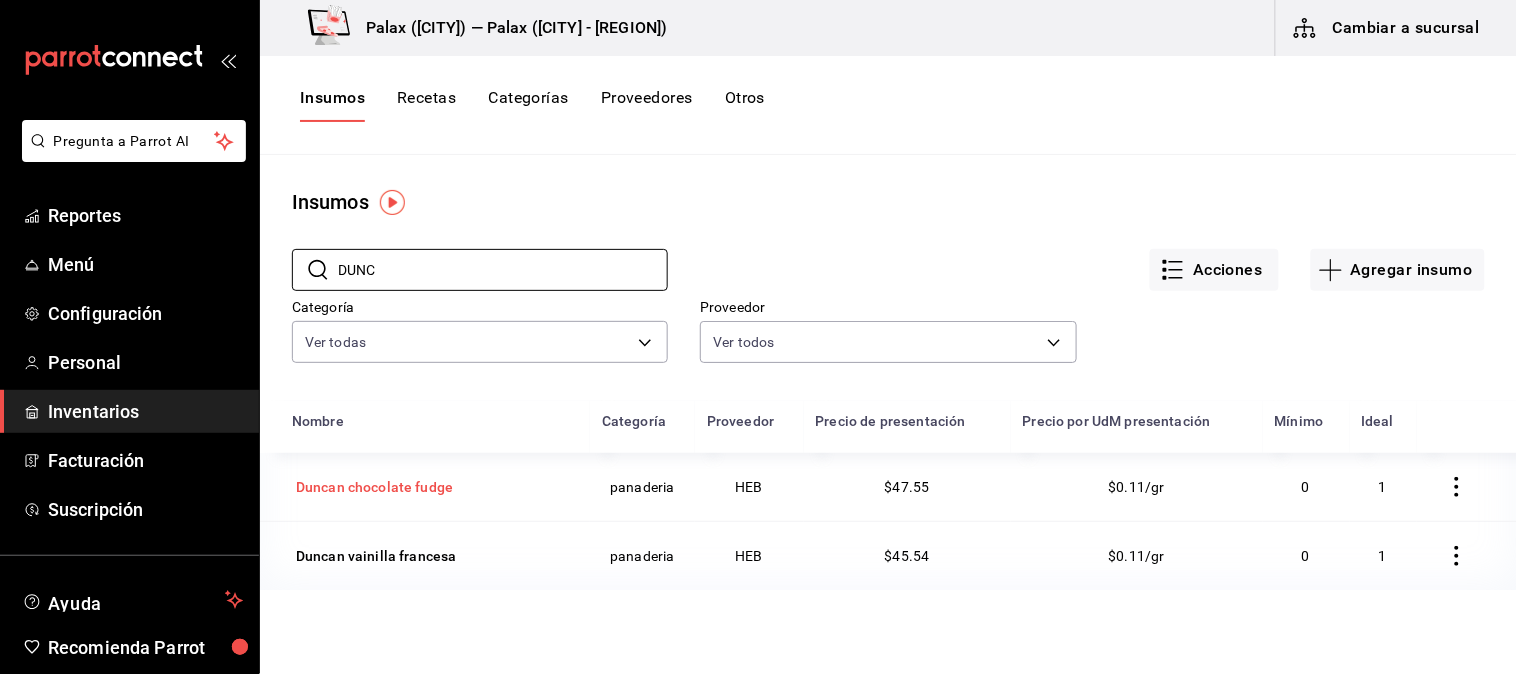 type on "DUNC" 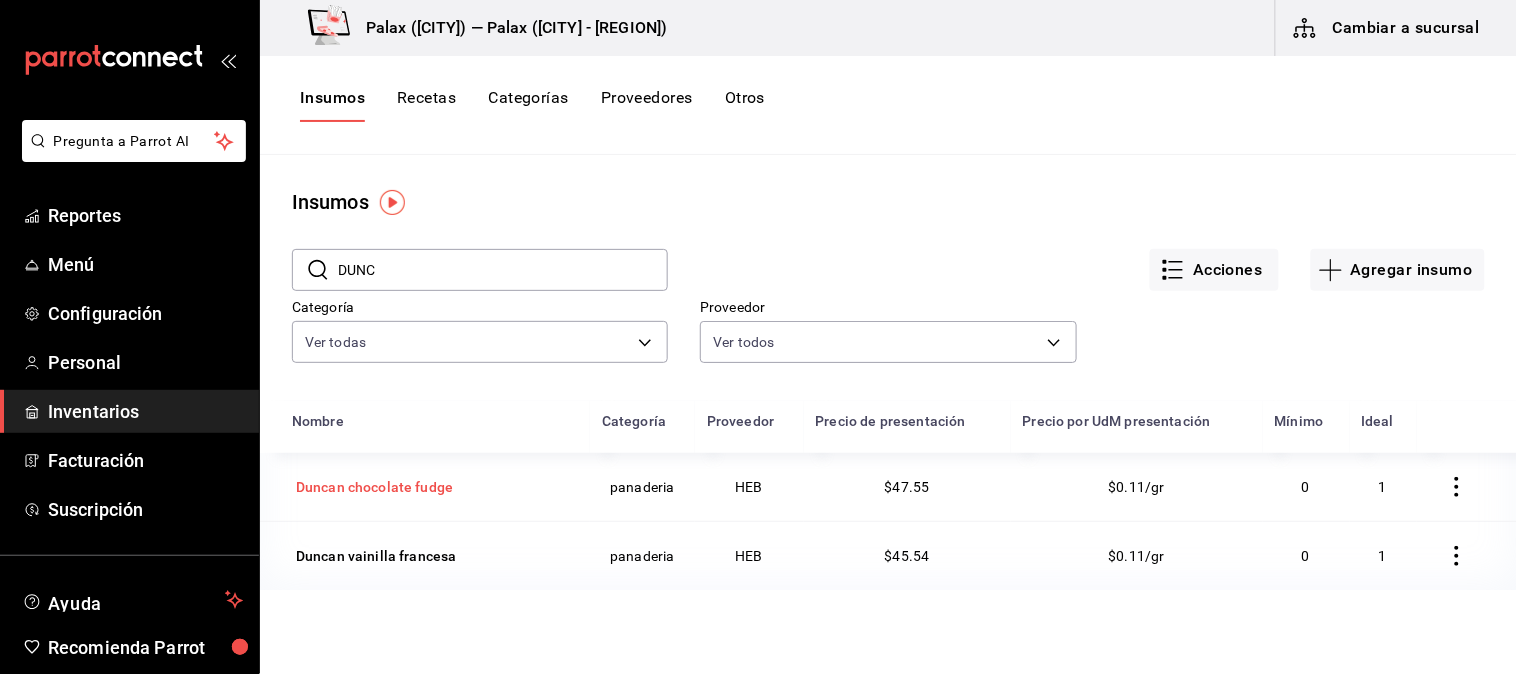 click on "Duncan chocolate fudge" at bounding box center (374, 487) 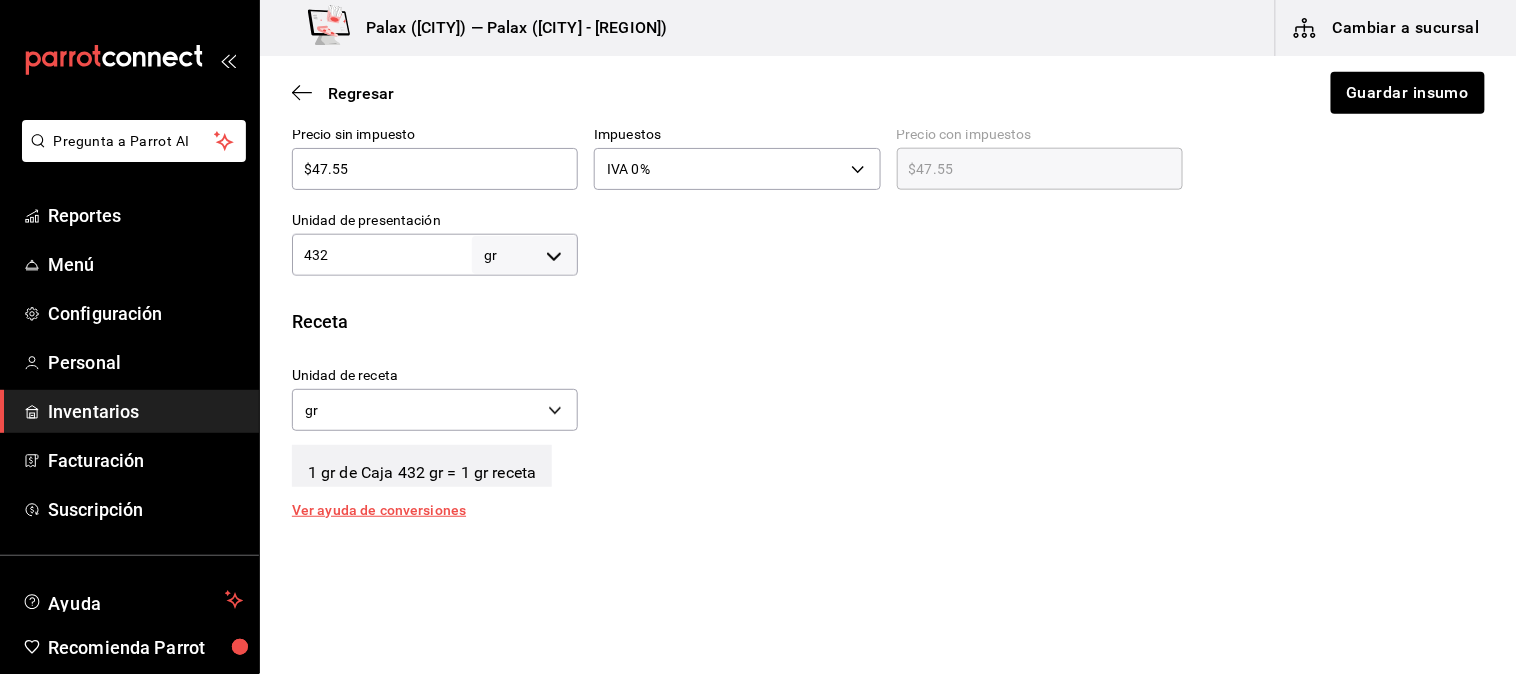 scroll, scrollTop: 444, scrollLeft: 0, axis: vertical 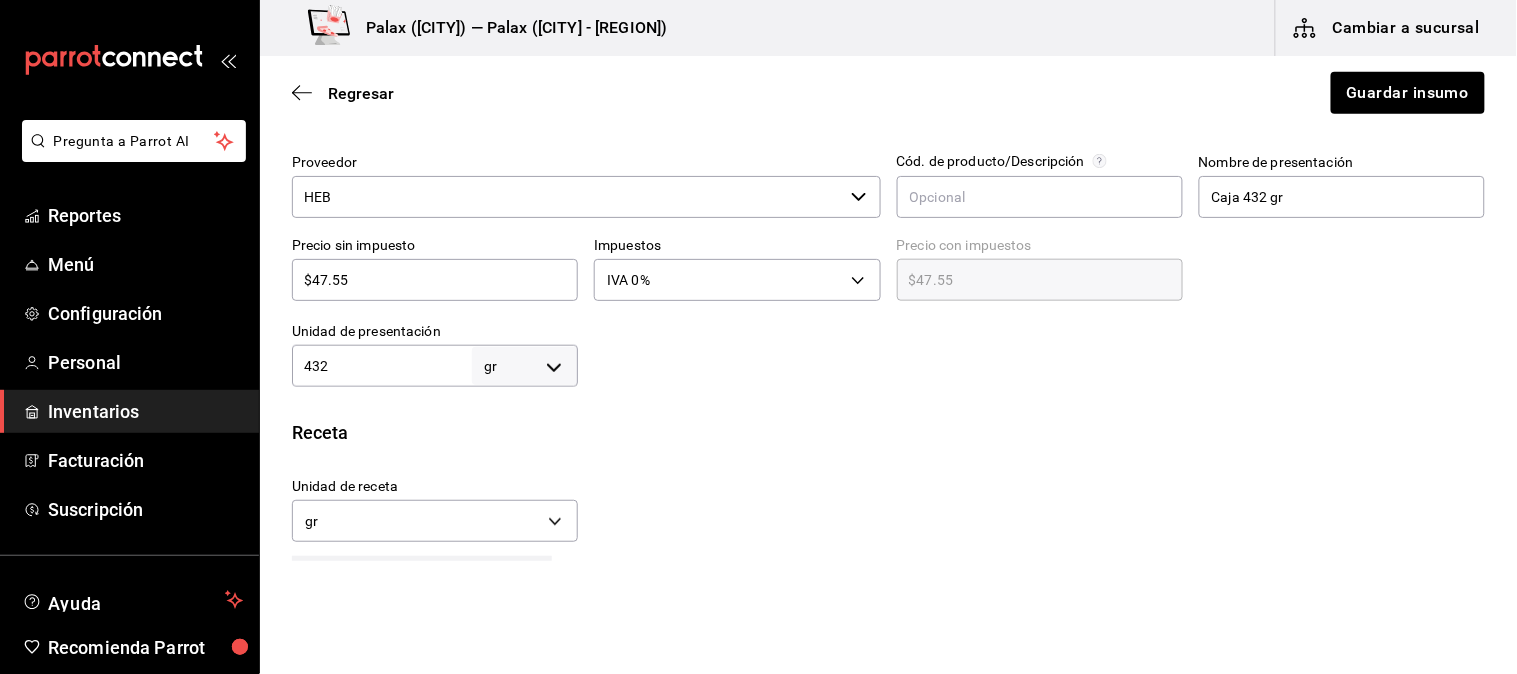 click on "$47.55 ​" at bounding box center [435, 280] 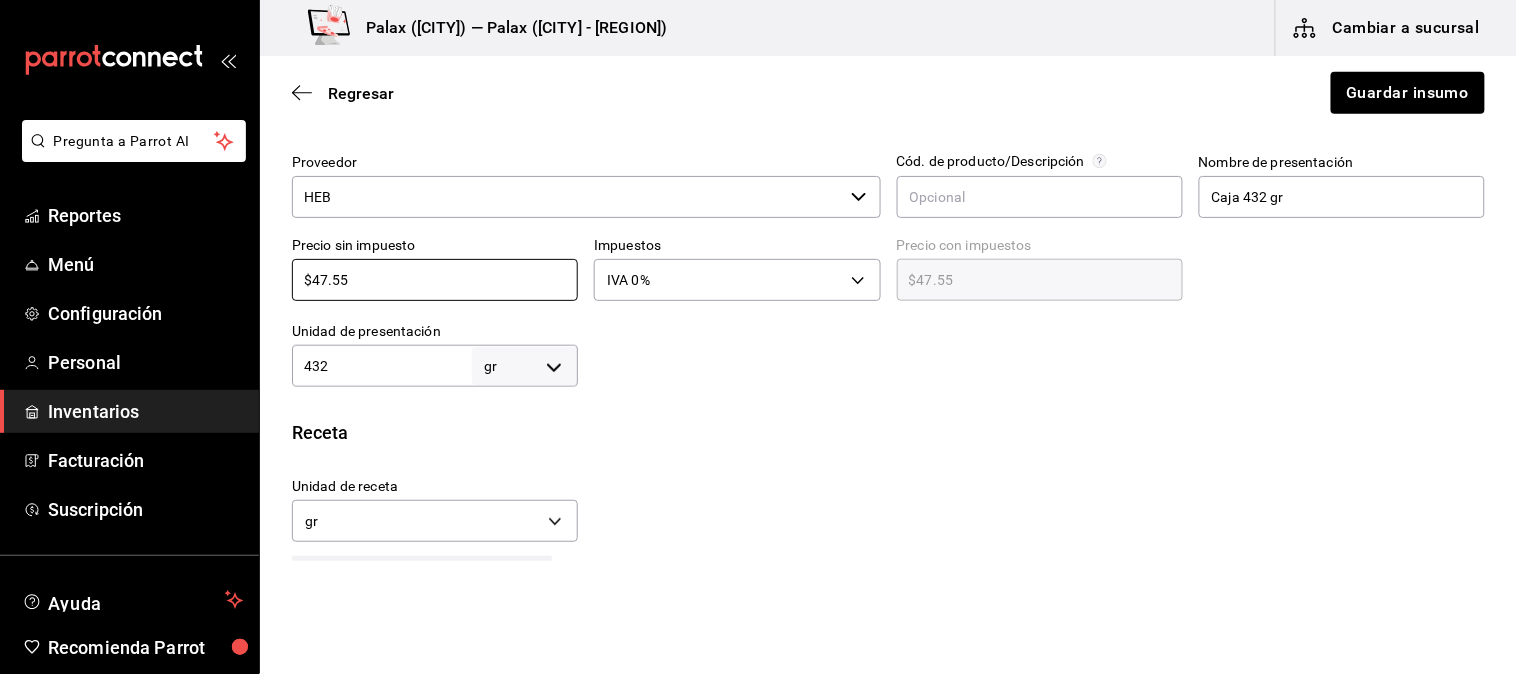 type on "$4" 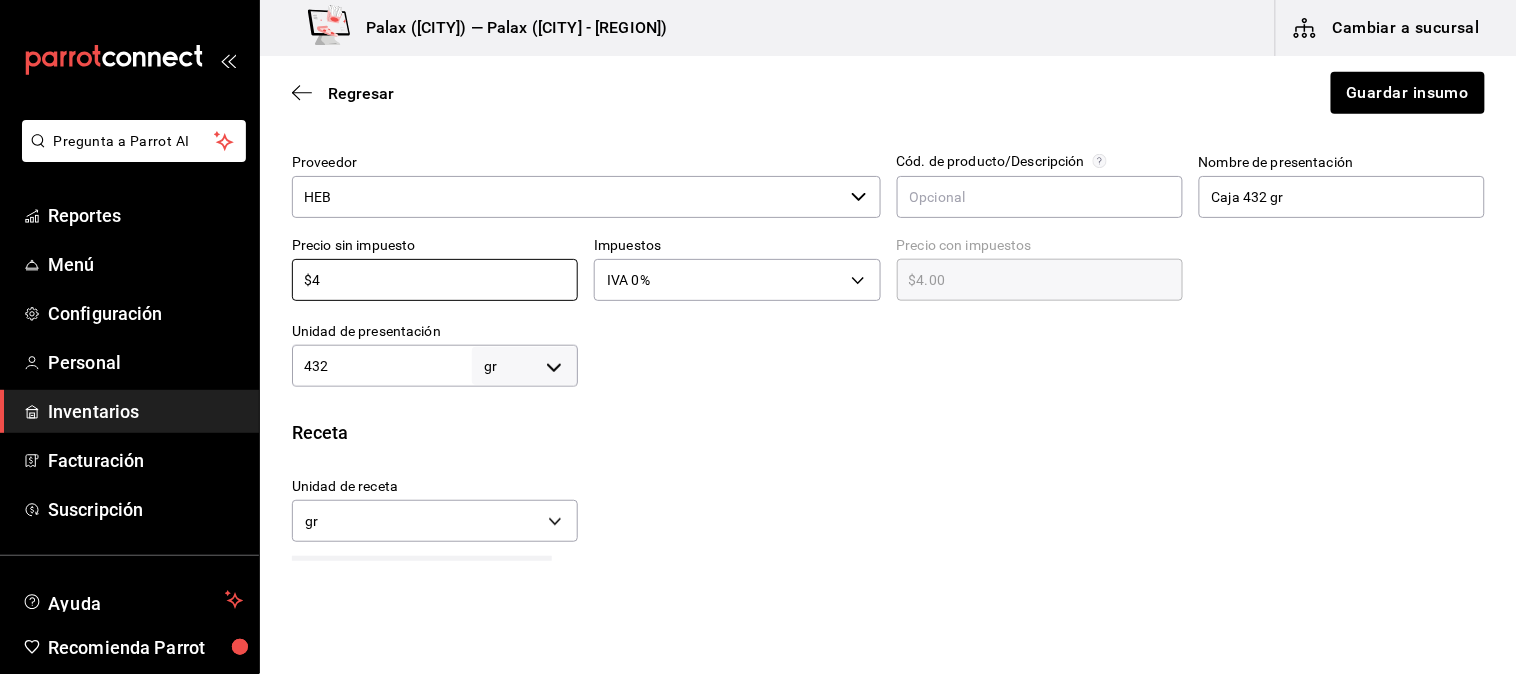 type on "$4.00" 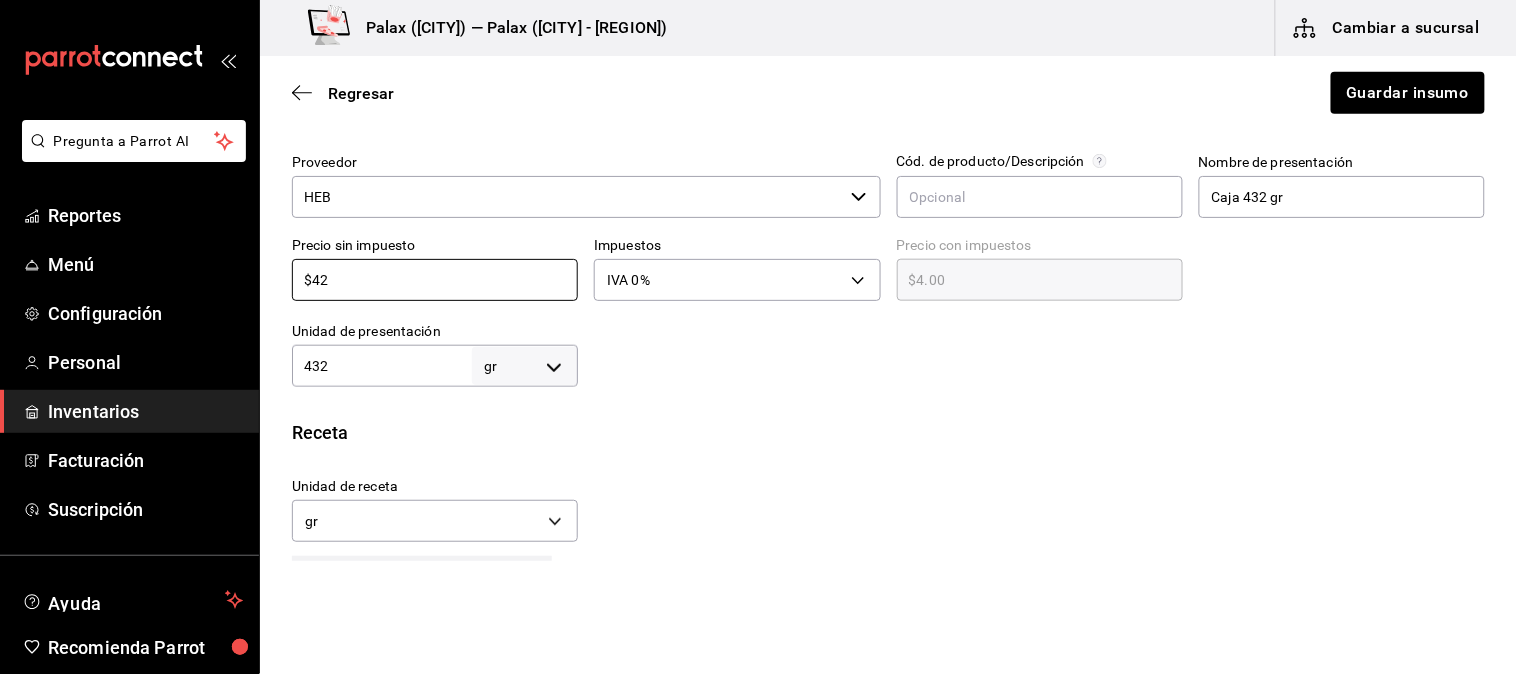 type on "$42.00" 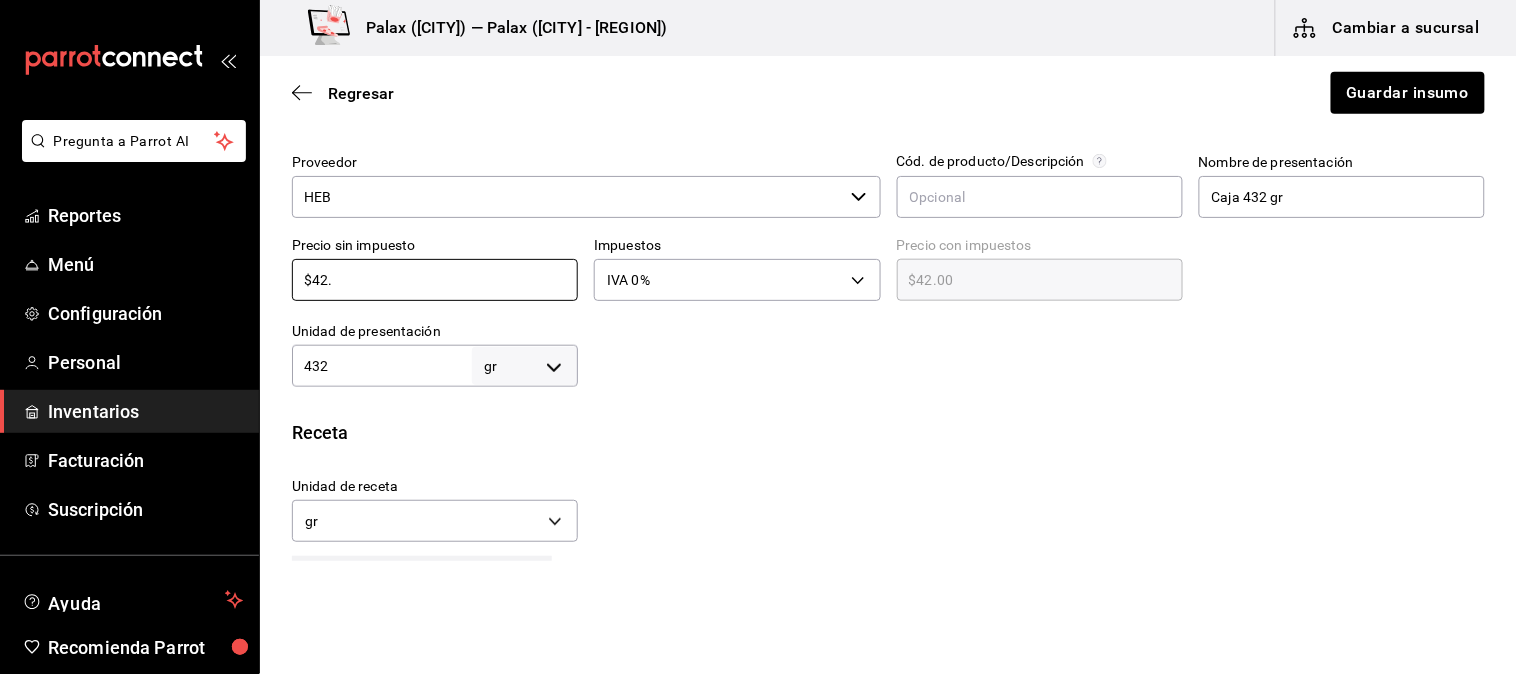 type on "$42.5" 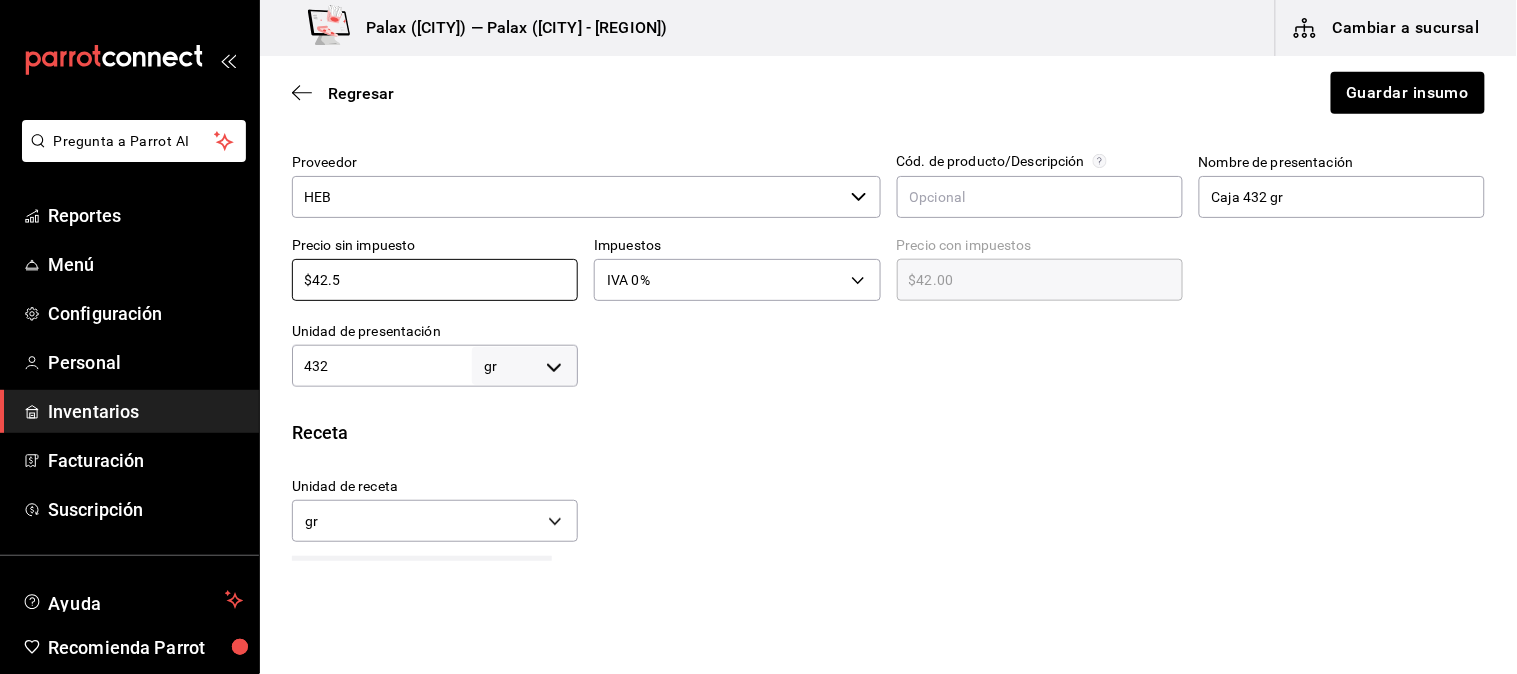 type on "$42.50" 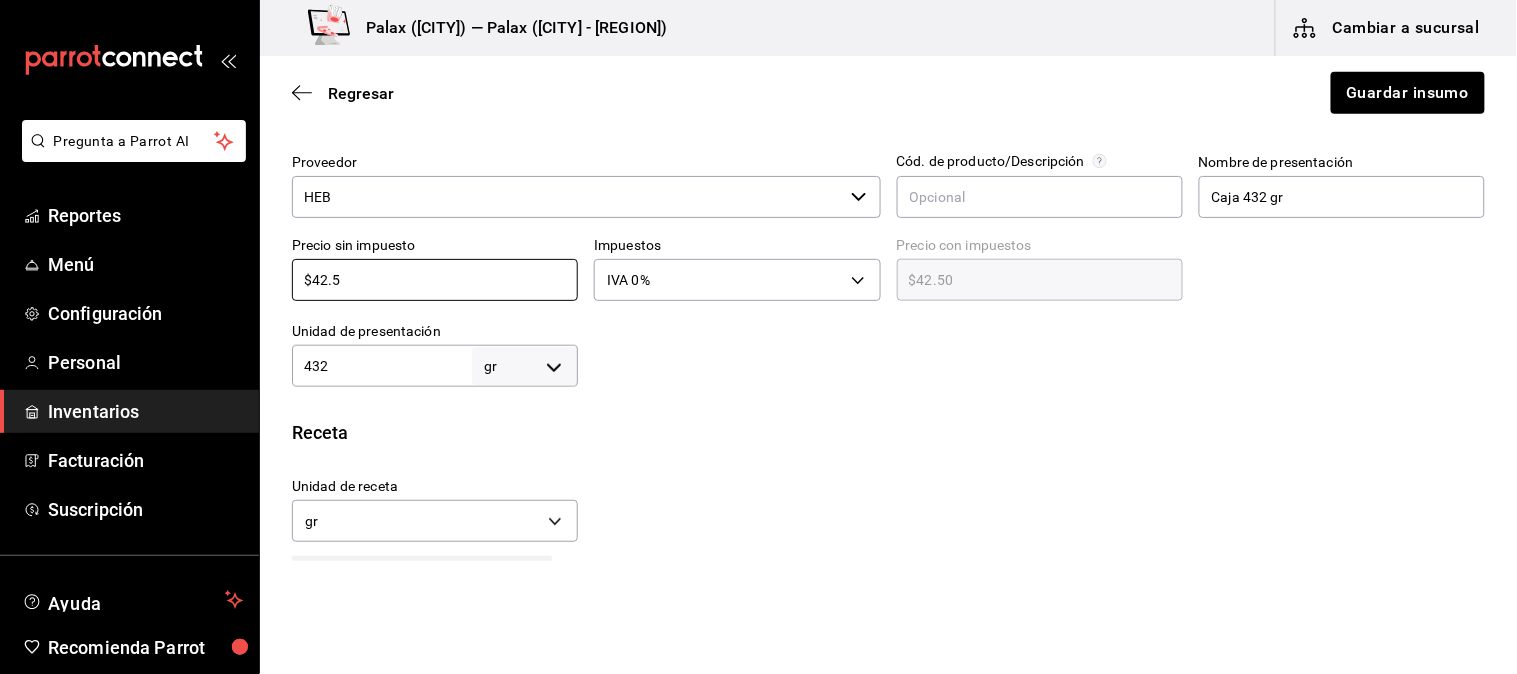 type on "$42.52" 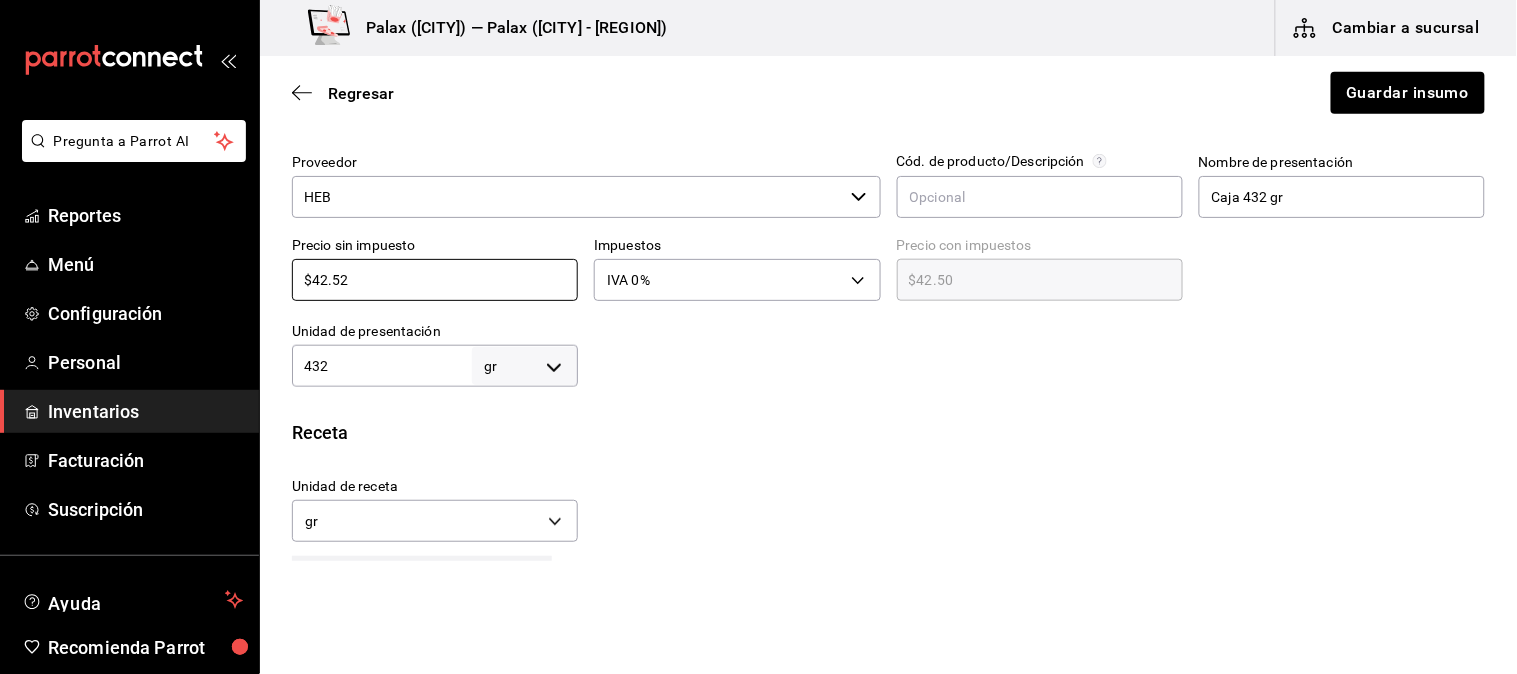 type on "$42.52" 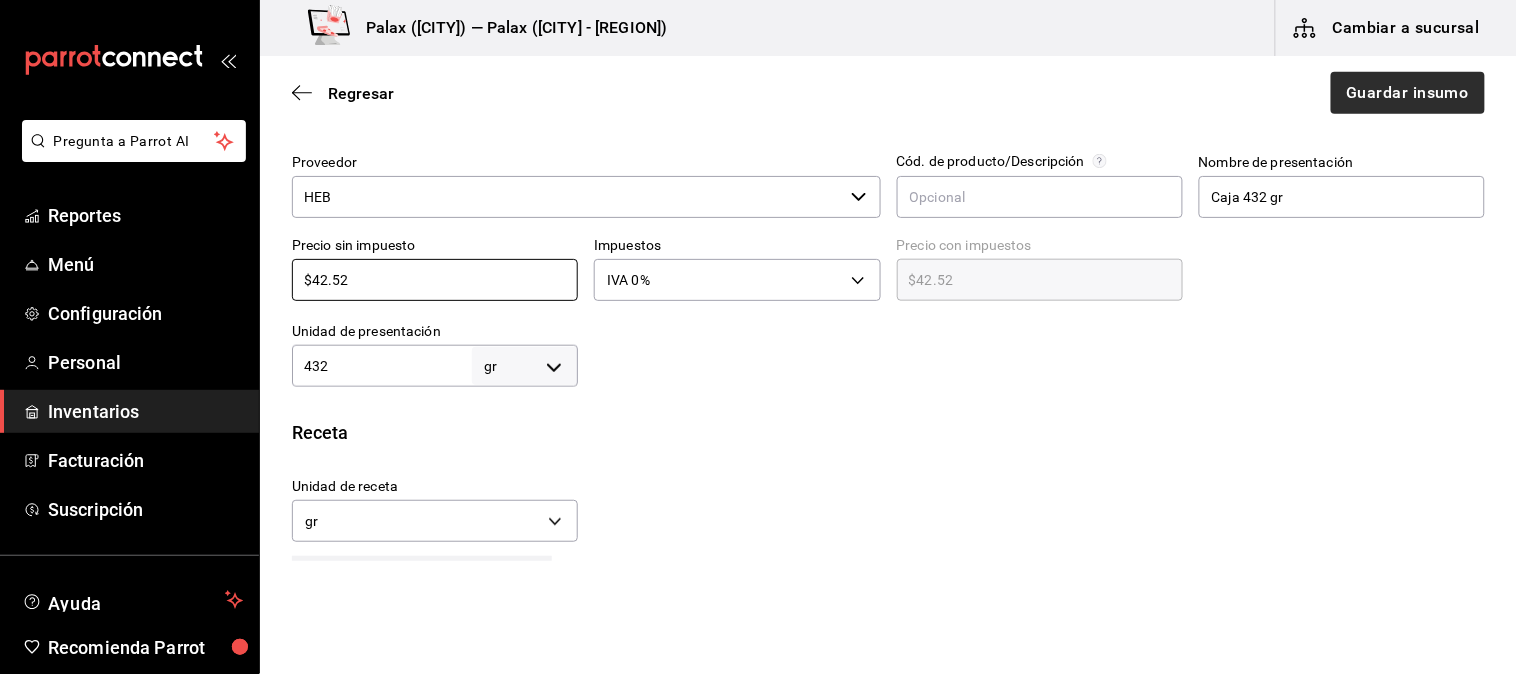 type on "$42.52" 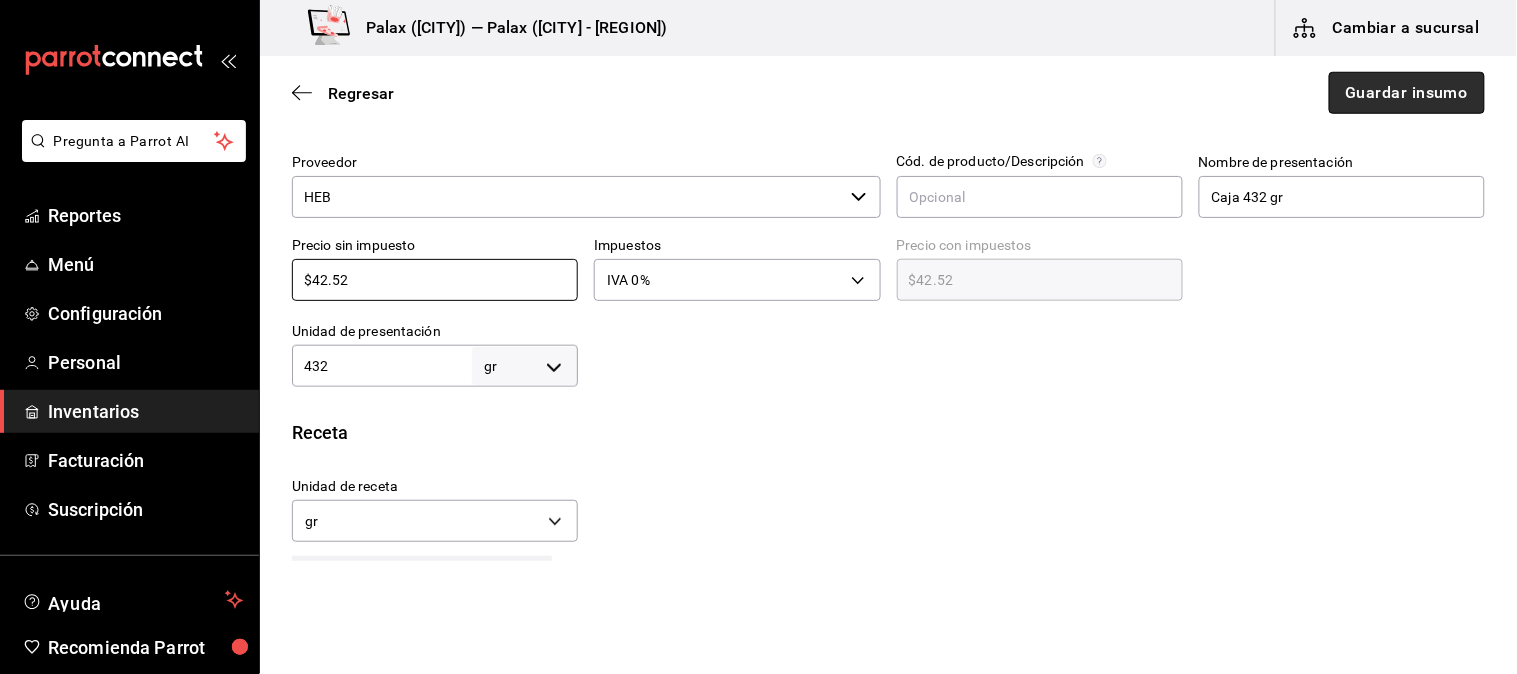 click on "Guardar insumo" at bounding box center [1407, 93] 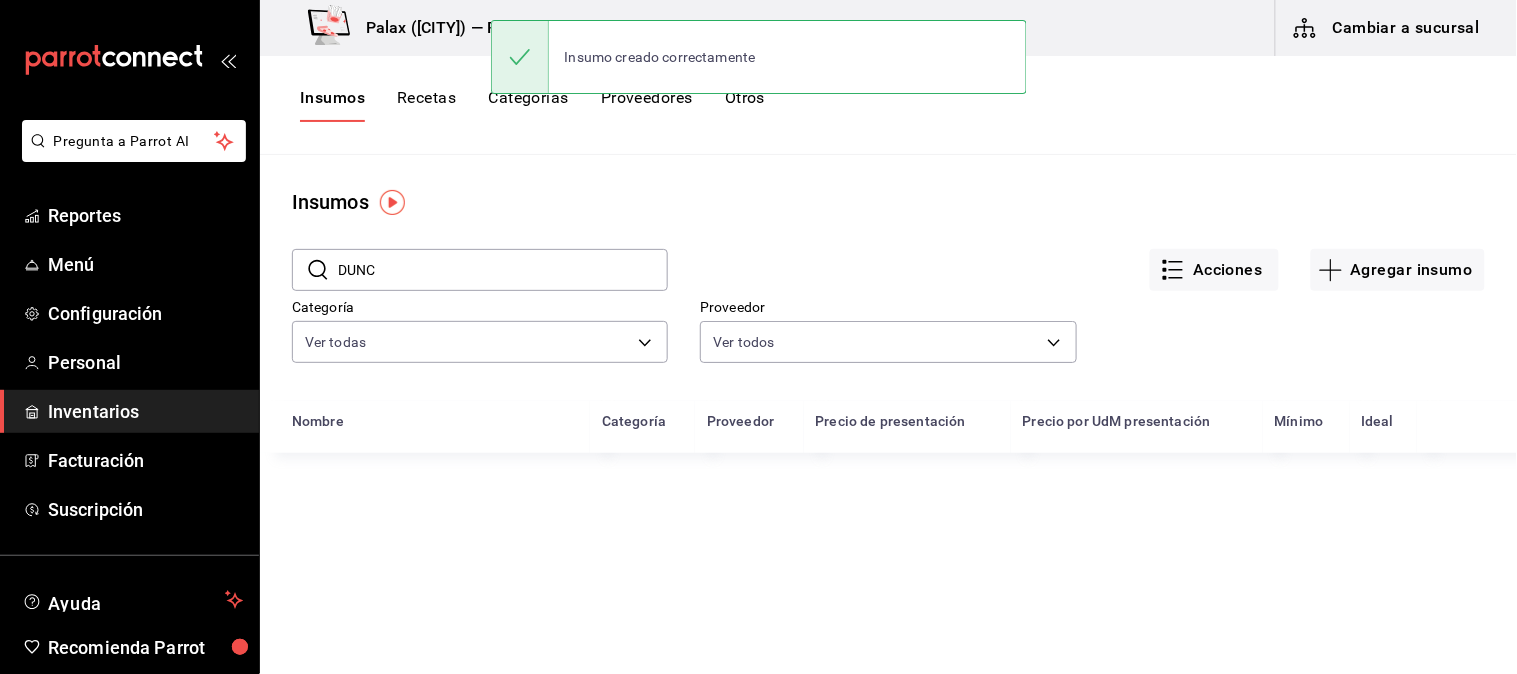 click on "DUNC" at bounding box center [503, 270] 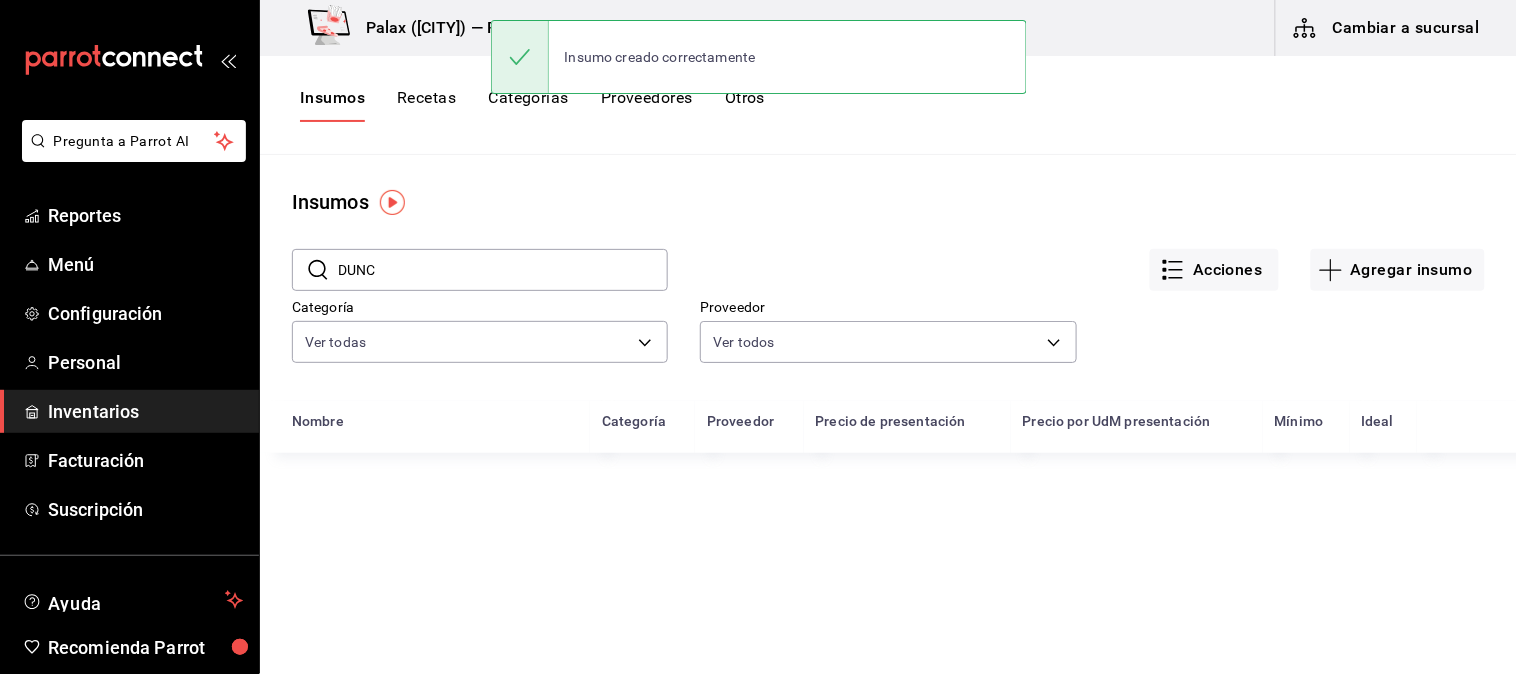 click on "DUNC" at bounding box center (503, 270) 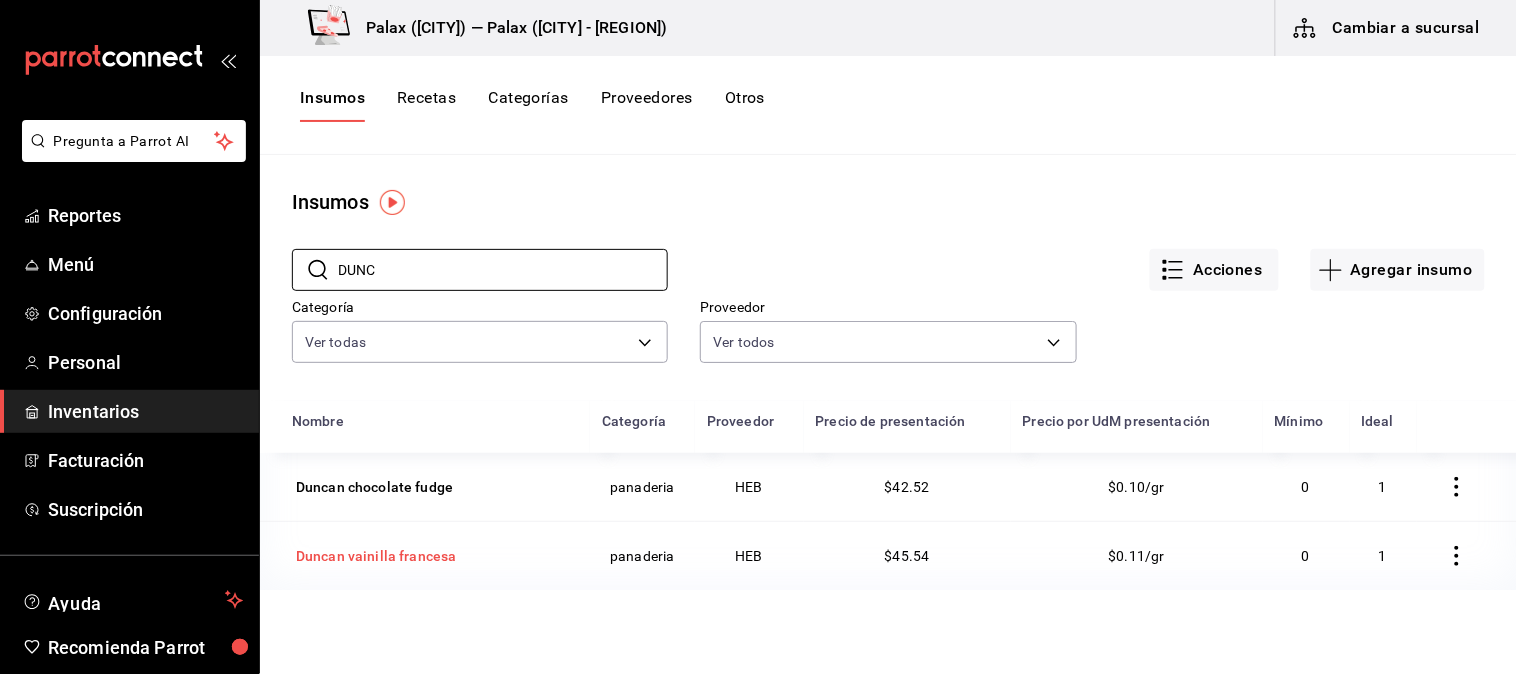 click on "Duncan vainilla francesa" at bounding box center [376, 556] 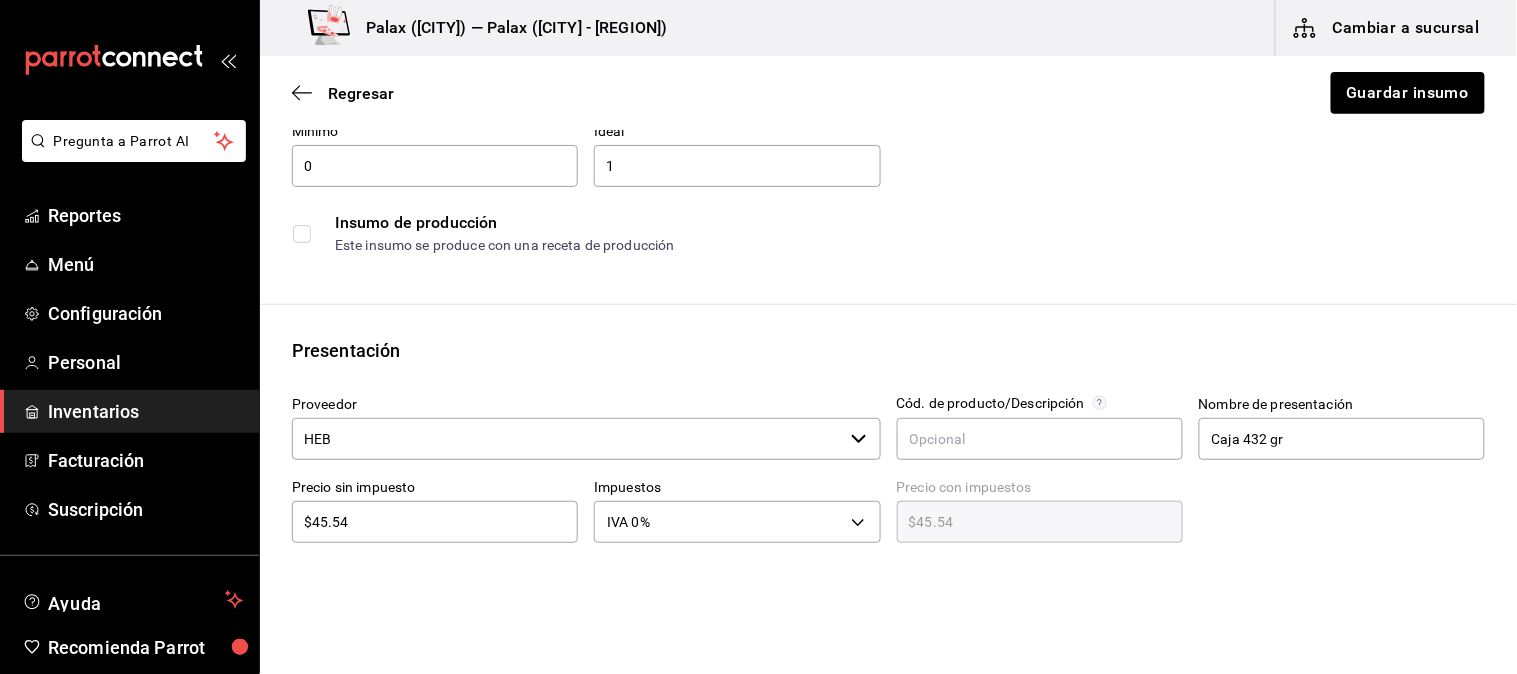 scroll, scrollTop: 555, scrollLeft: 0, axis: vertical 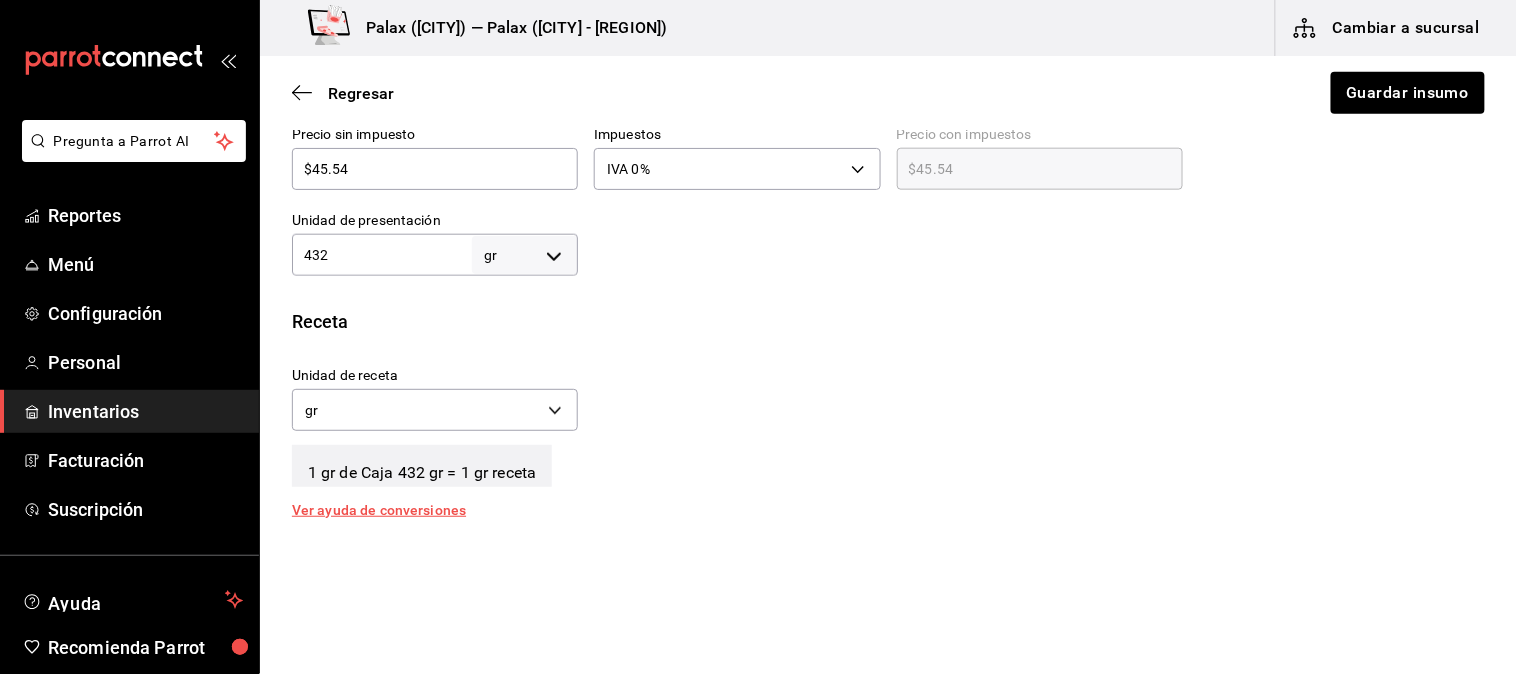 click on "$45.54" at bounding box center (435, 169) 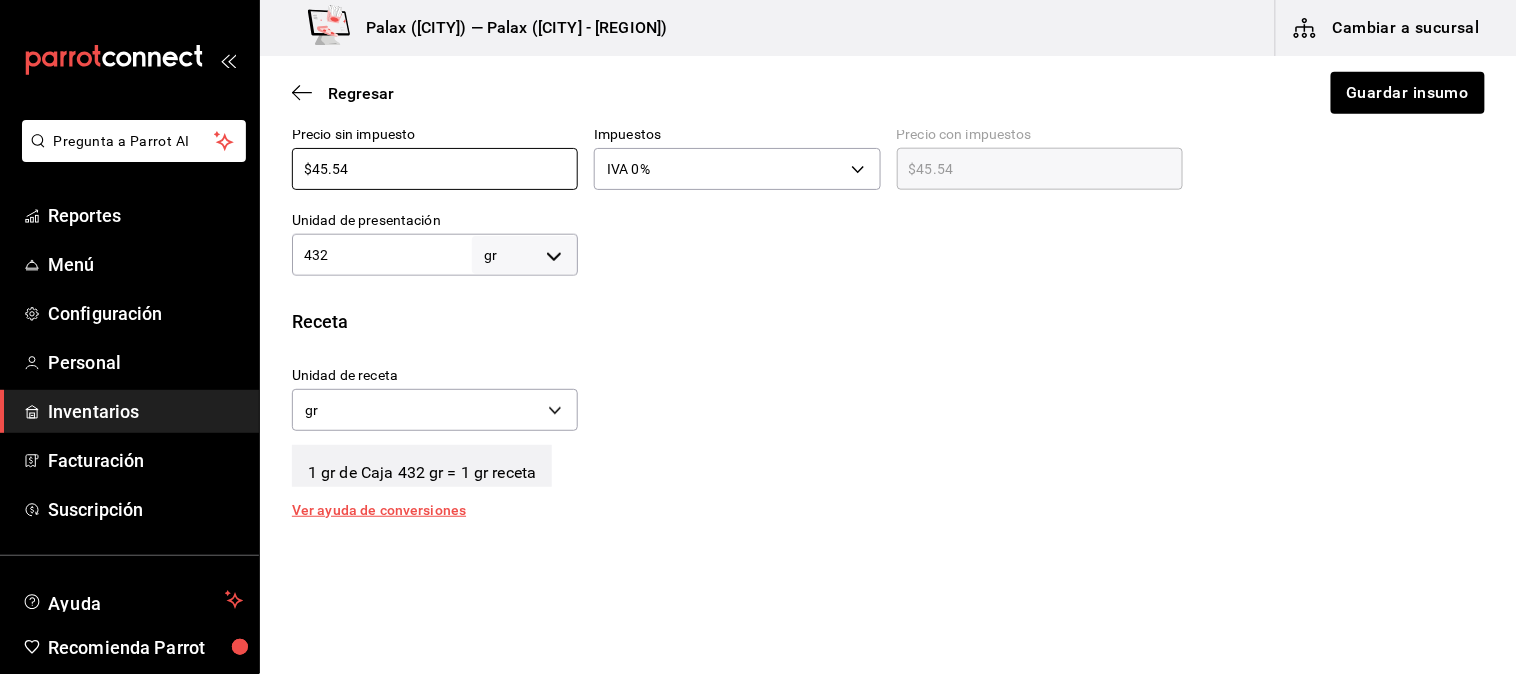 type on "$5" 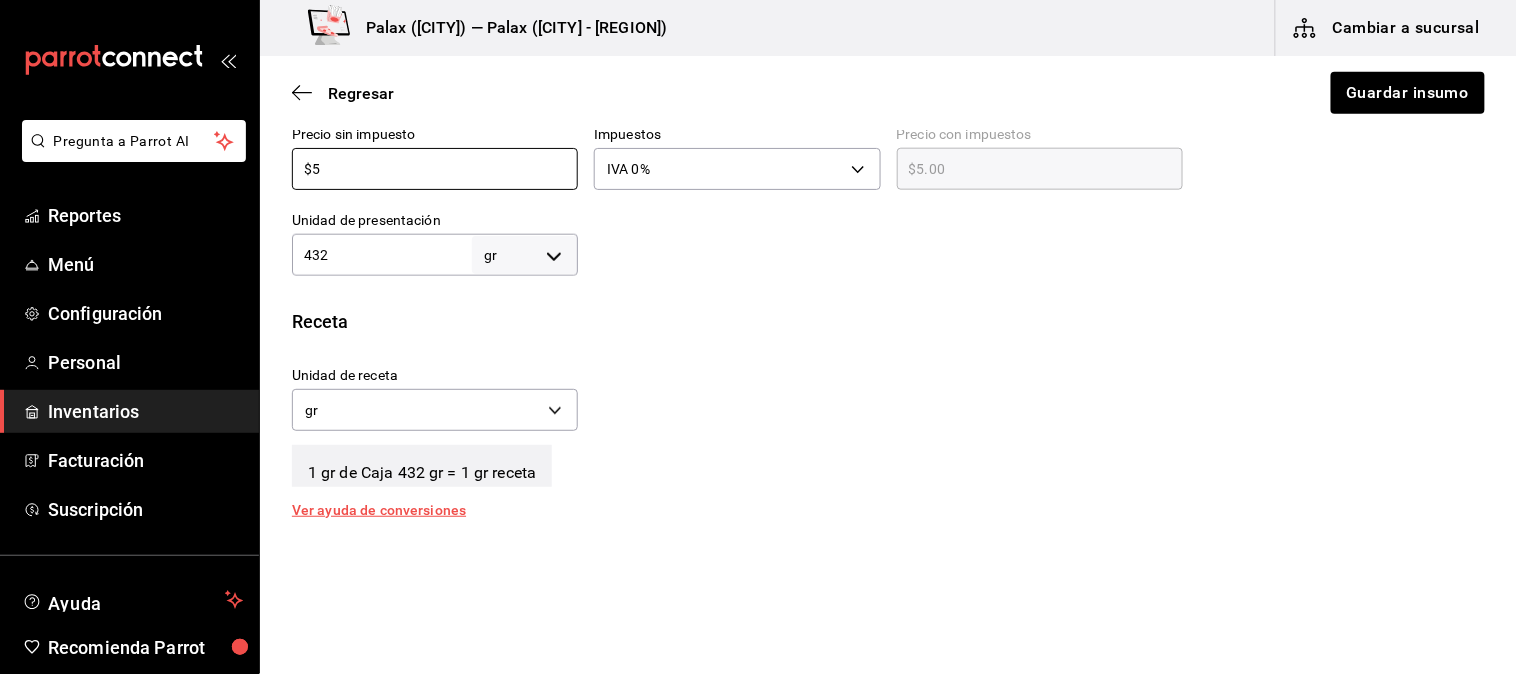 type on "$5.00" 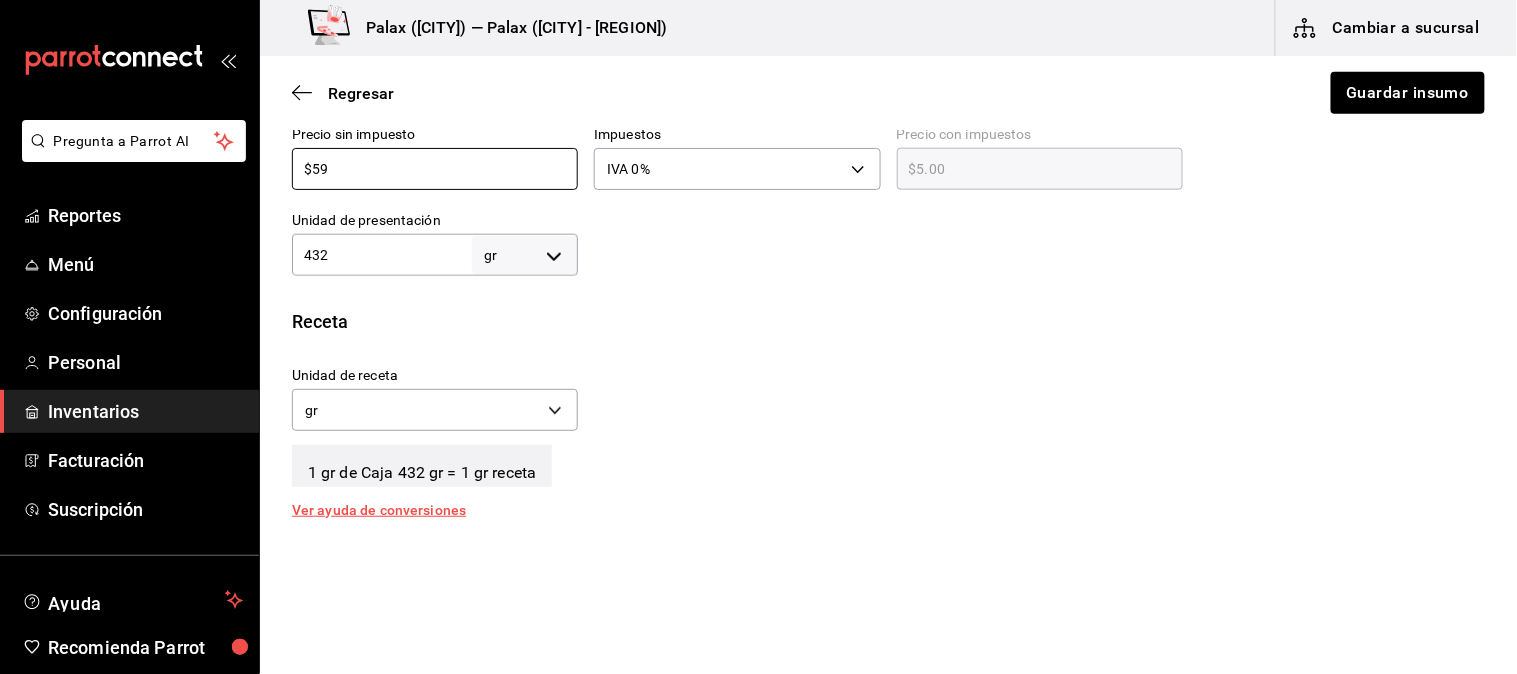 type on "$59.00" 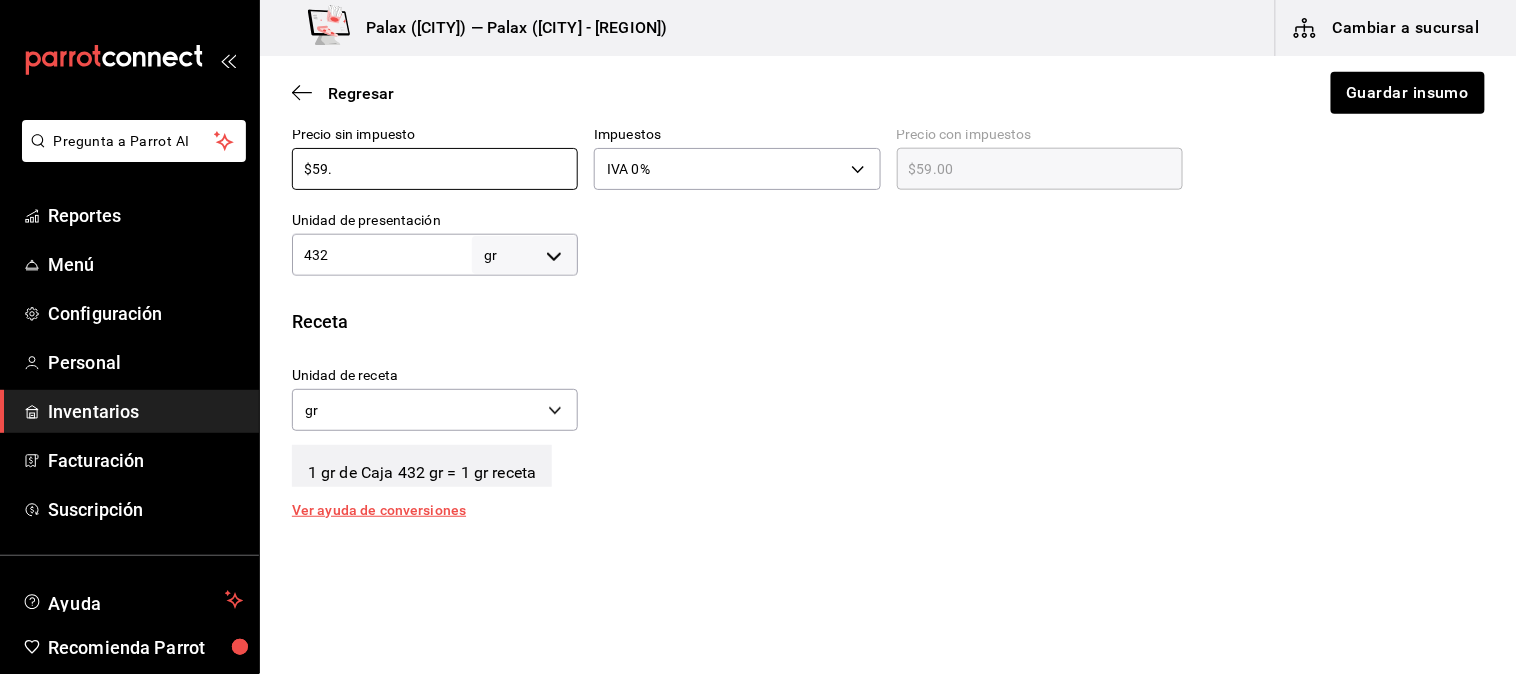 type on "$59.5" 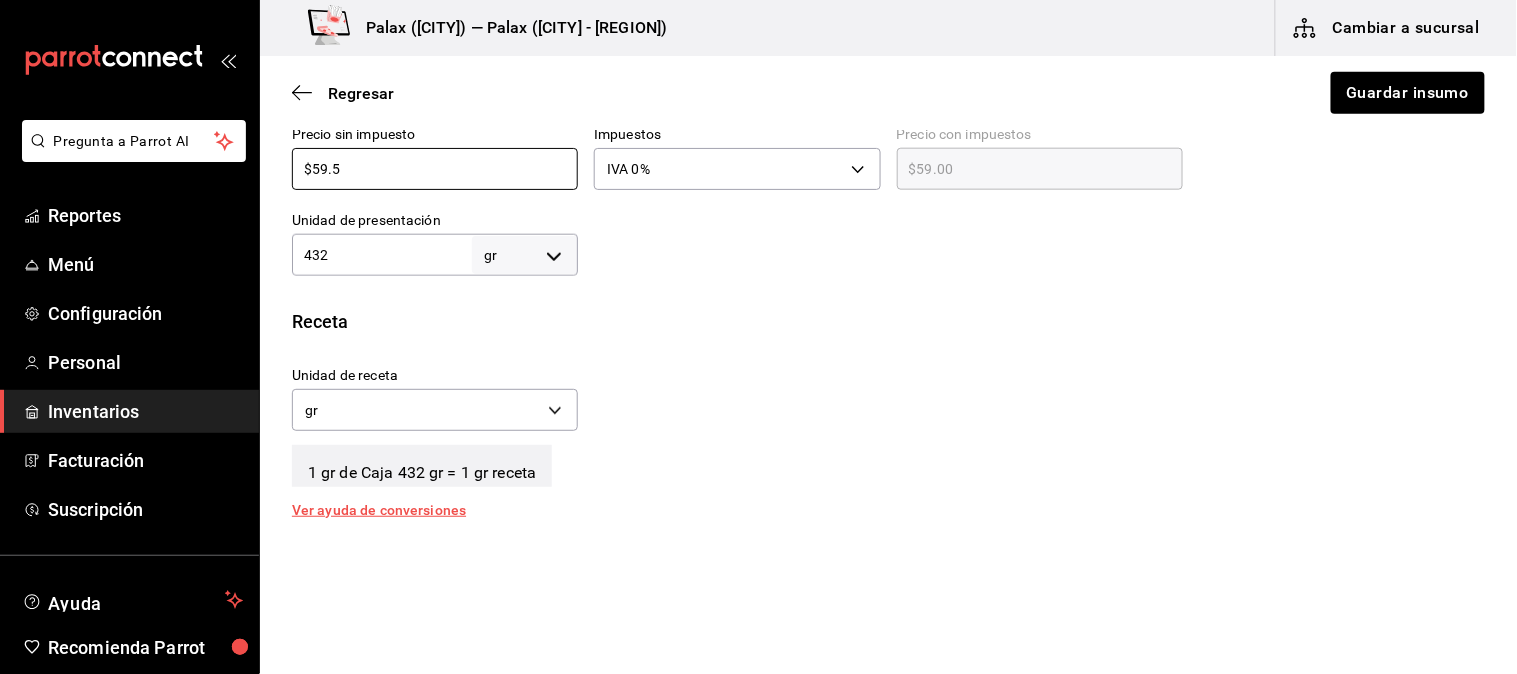 type on "$59.50" 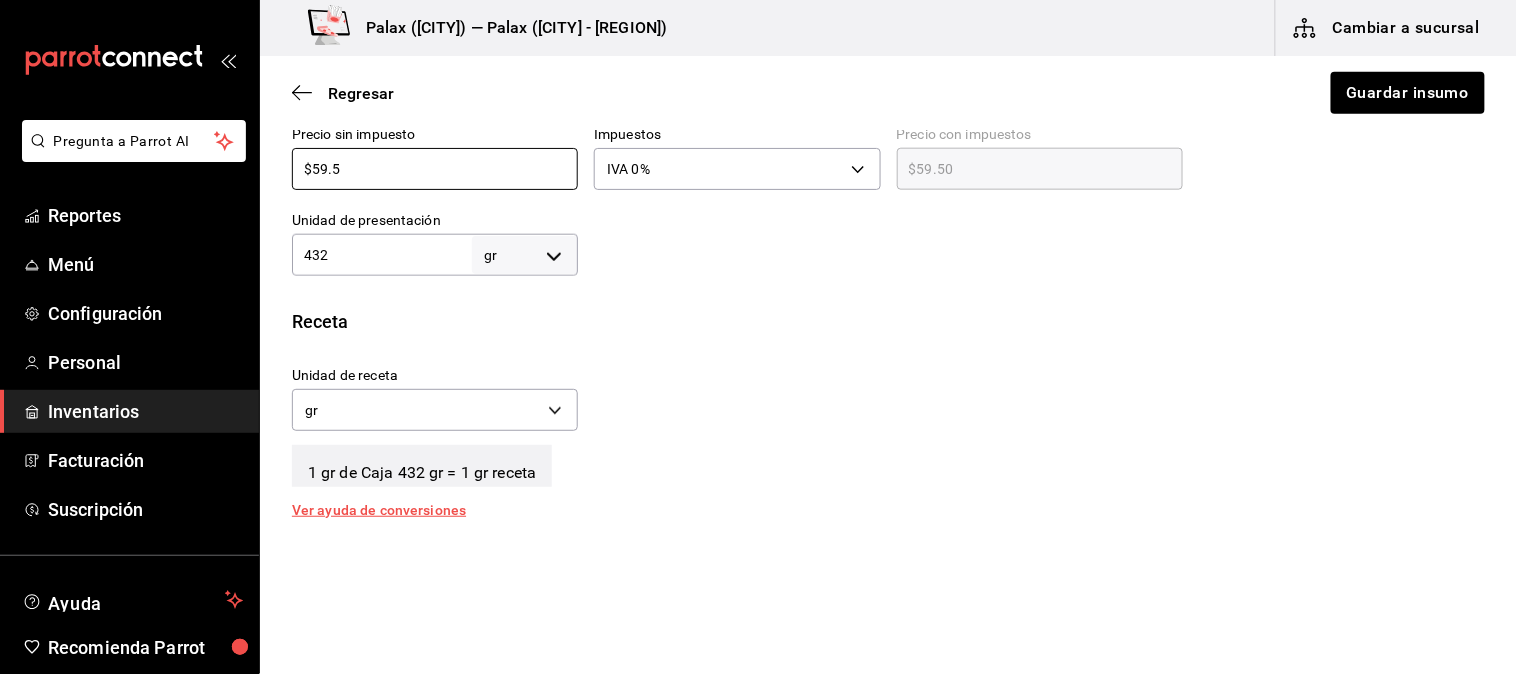 type on "$59.52" 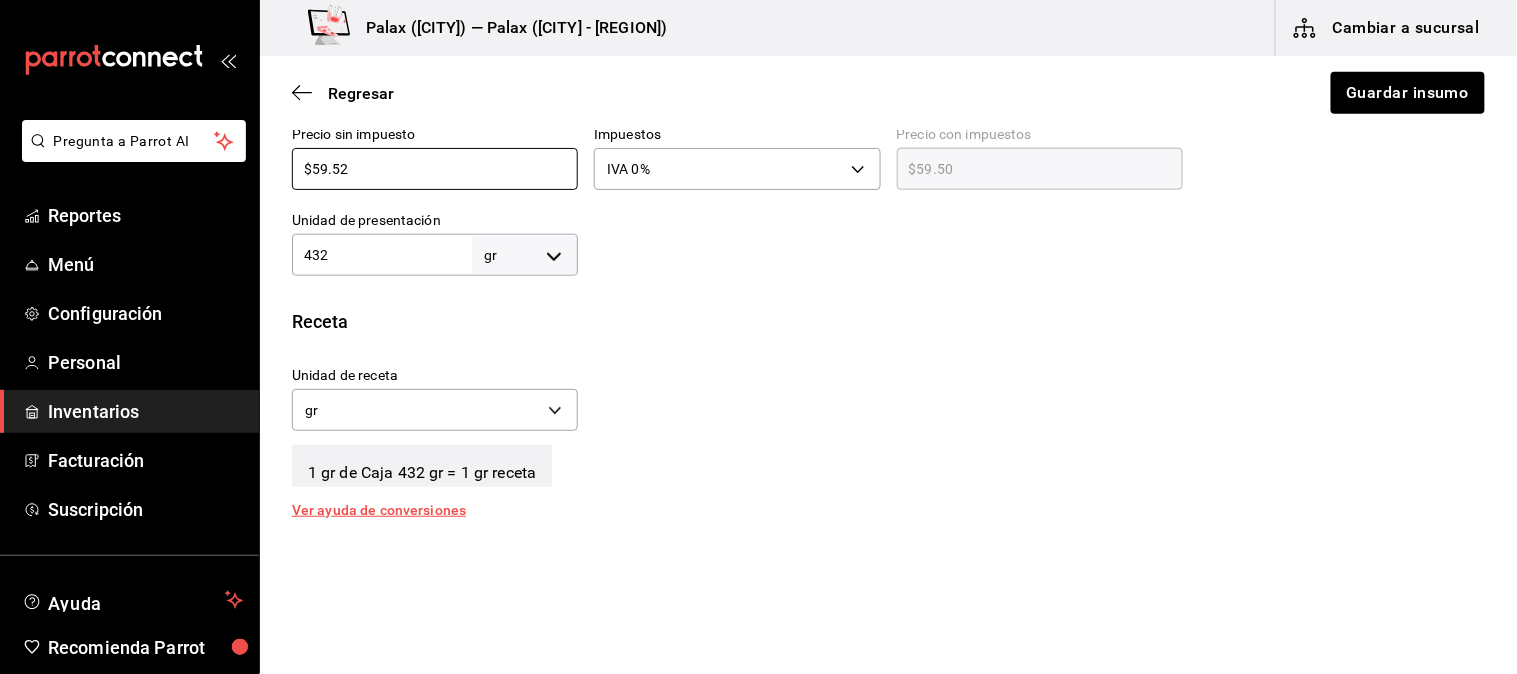 type on "$59.52" 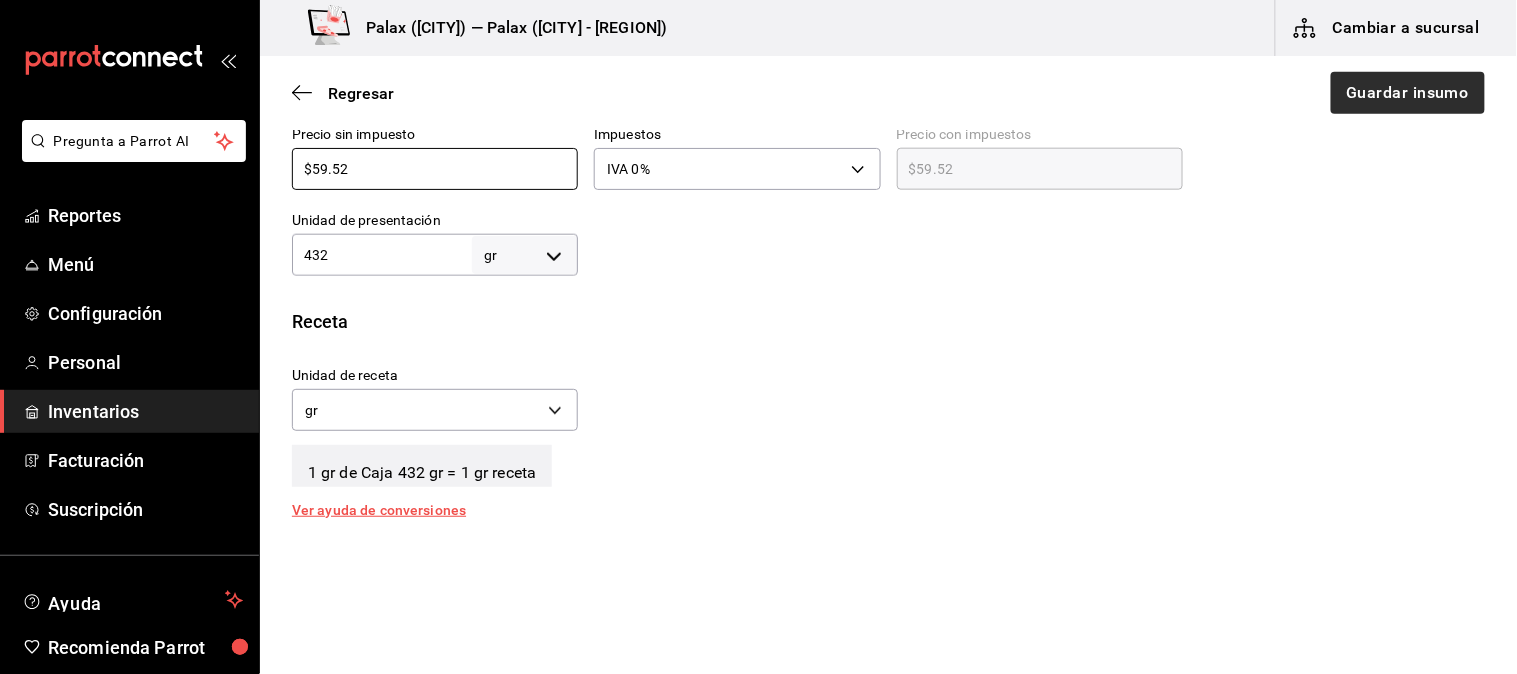 type on "$59.52" 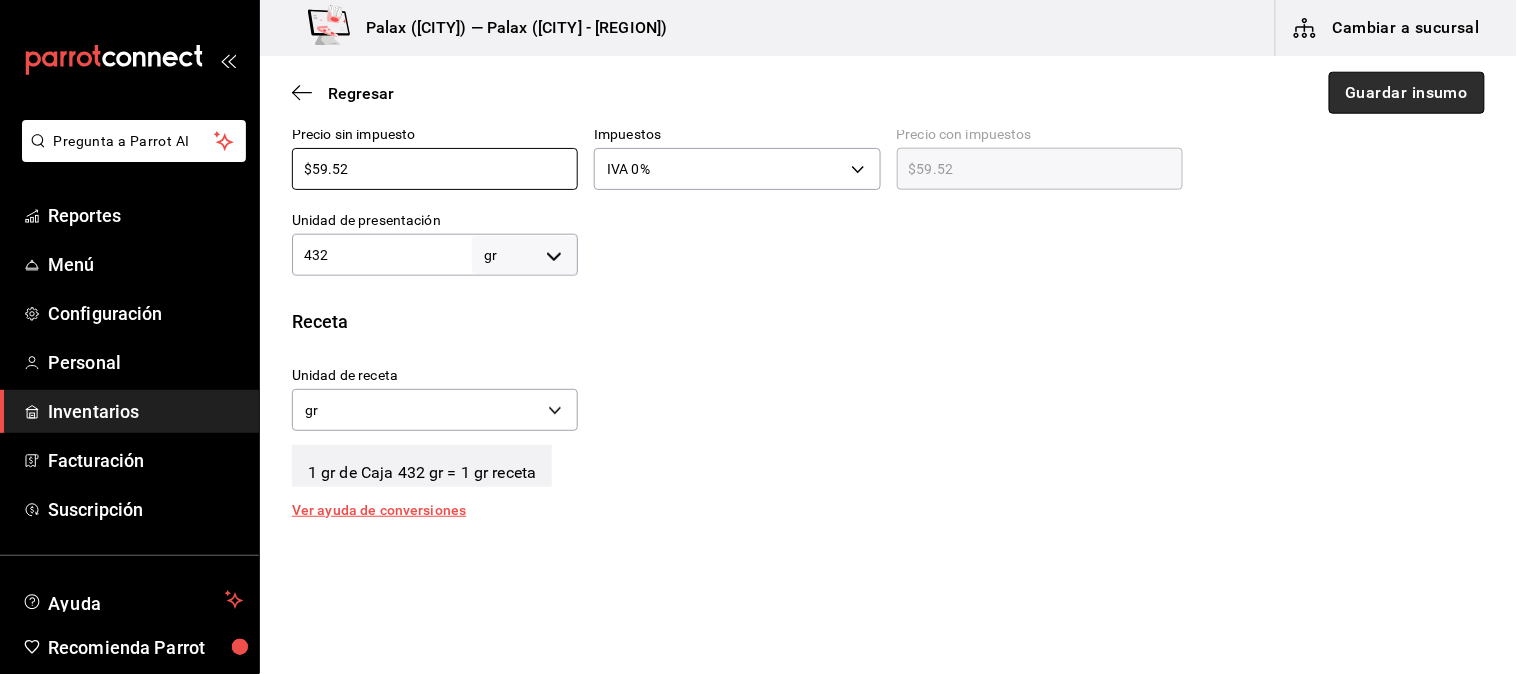 click on "Guardar insumo" at bounding box center (1407, 93) 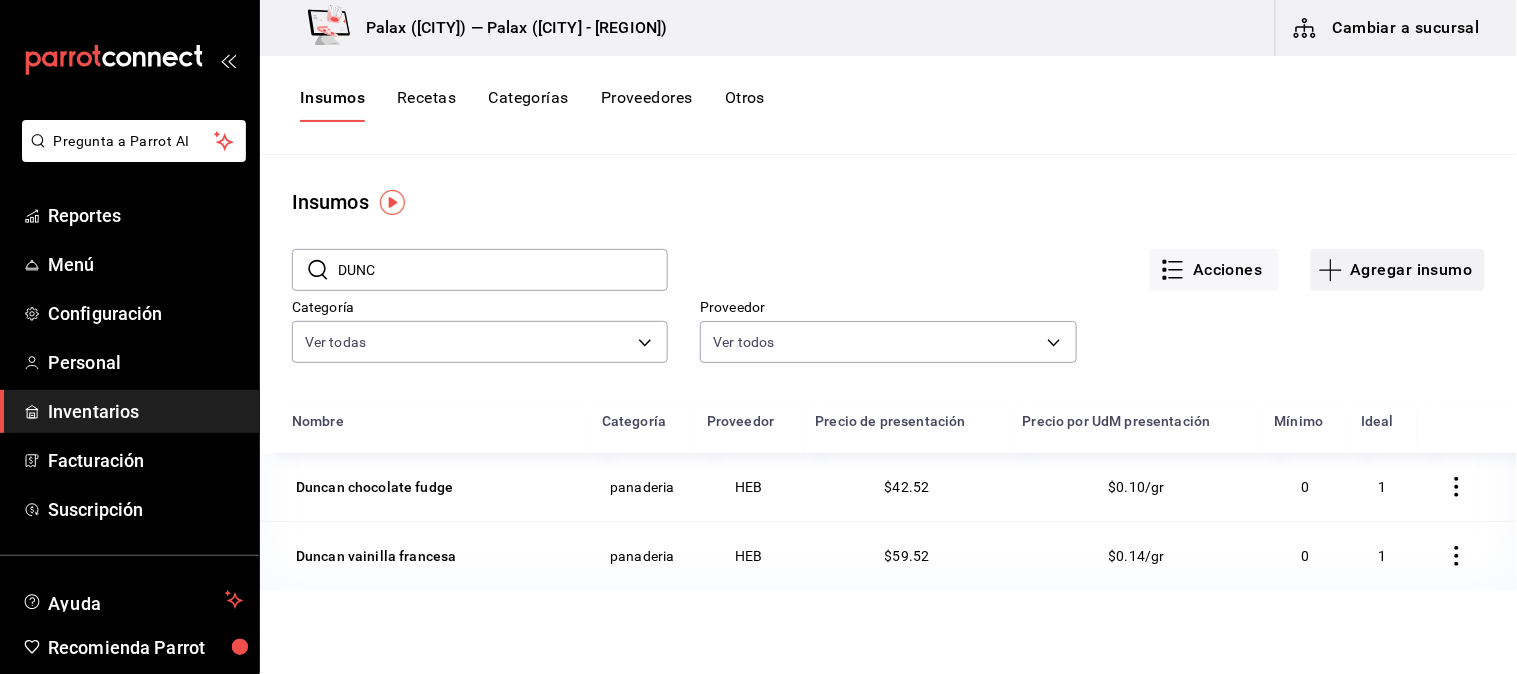 click on "Agregar insumo" at bounding box center [1398, 270] 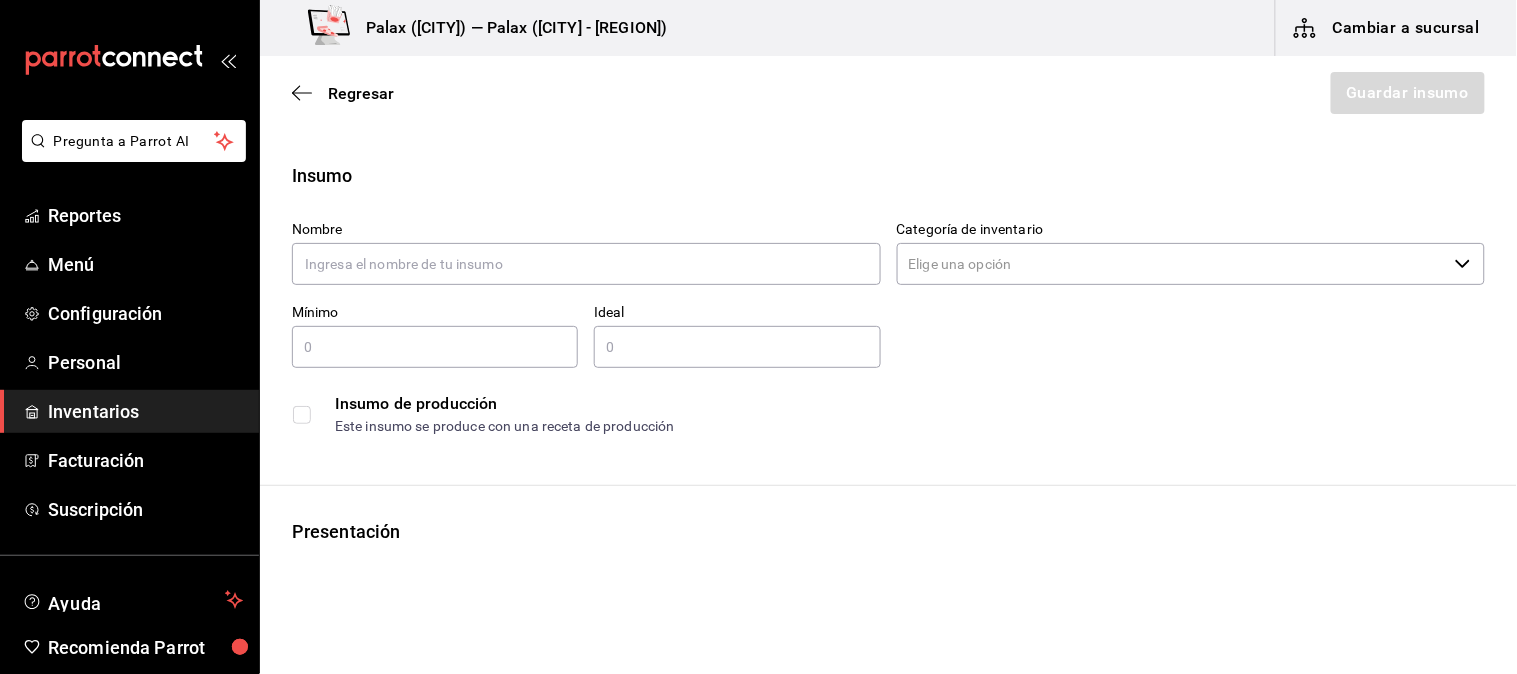 click on "Regresar Guardar insumo" at bounding box center (888, 93) 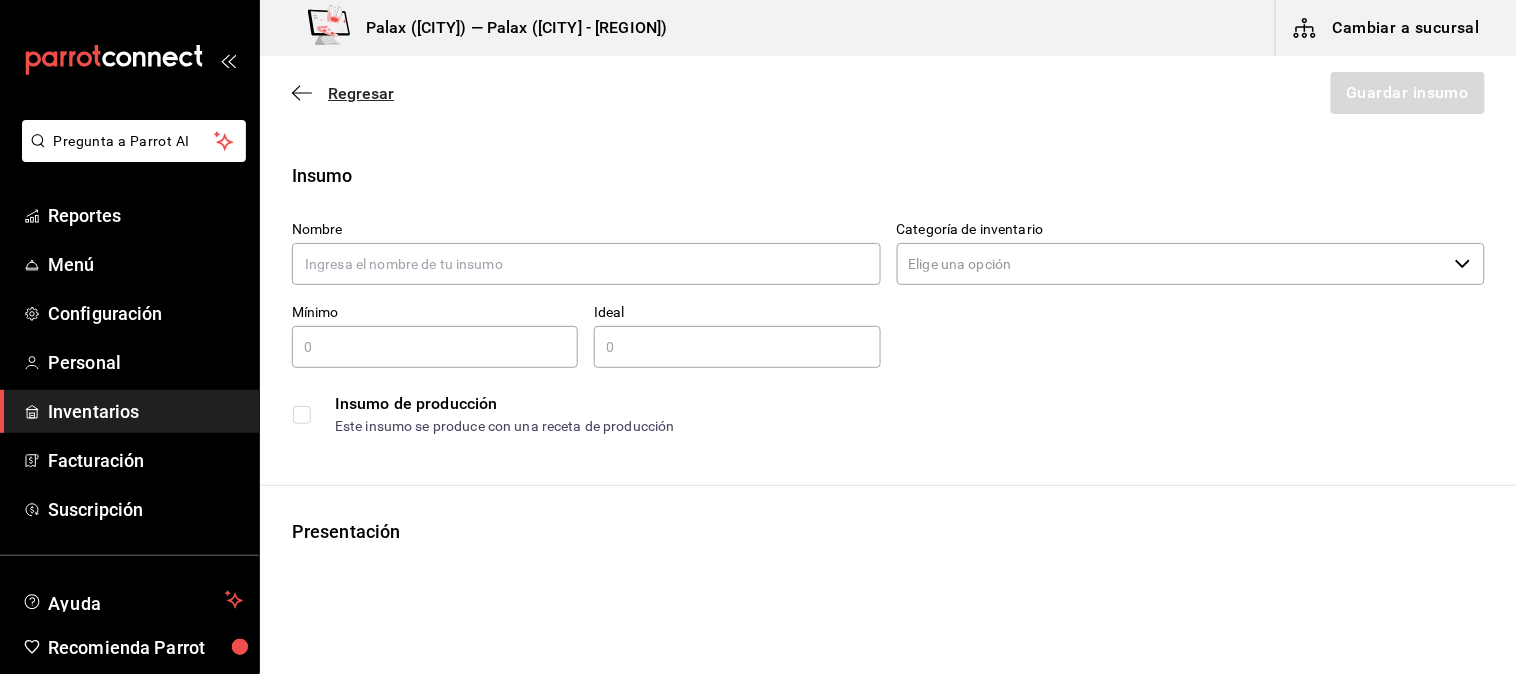 click on "Regresar" at bounding box center [361, 93] 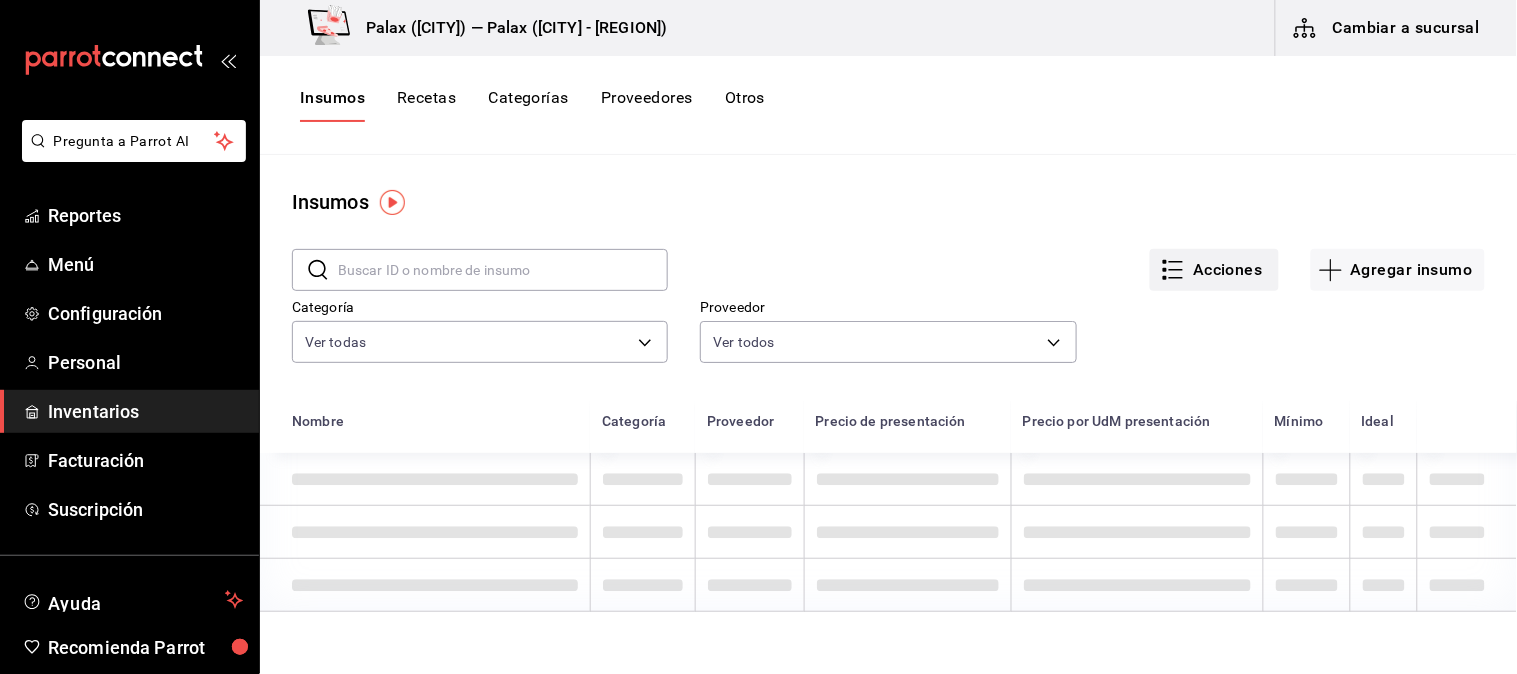 click on "Acciones" at bounding box center (1214, 270) 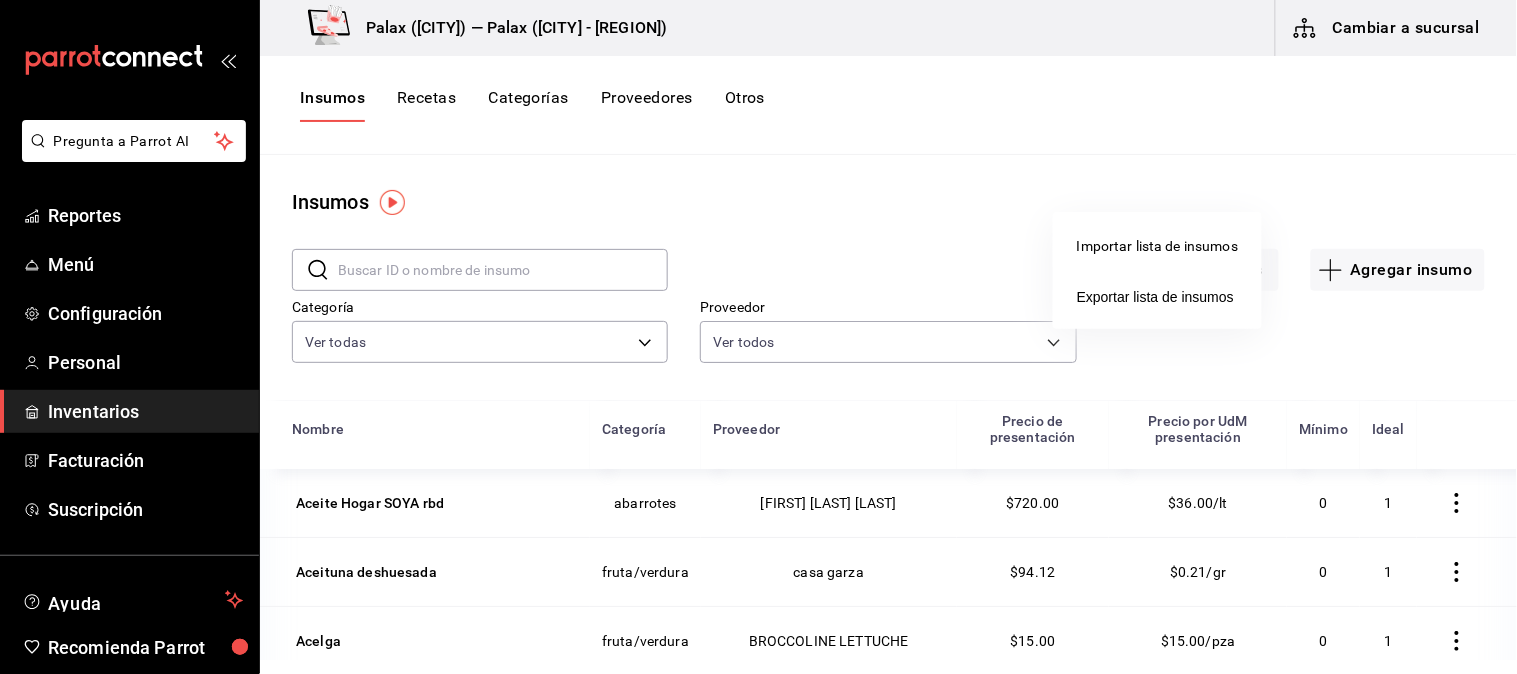 click at bounding box center [758, 337] 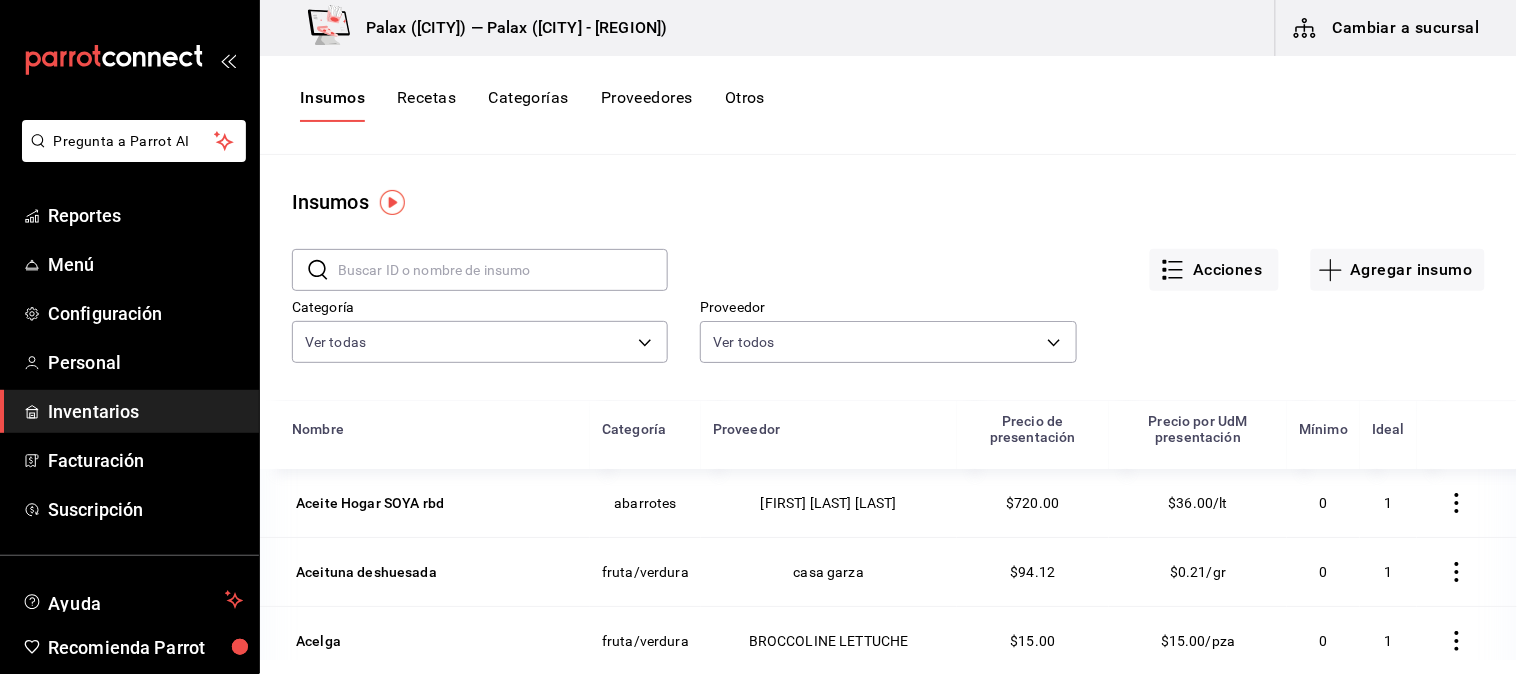 click on "Acciones Agregar insumo" at bounding box center [1076, 254] 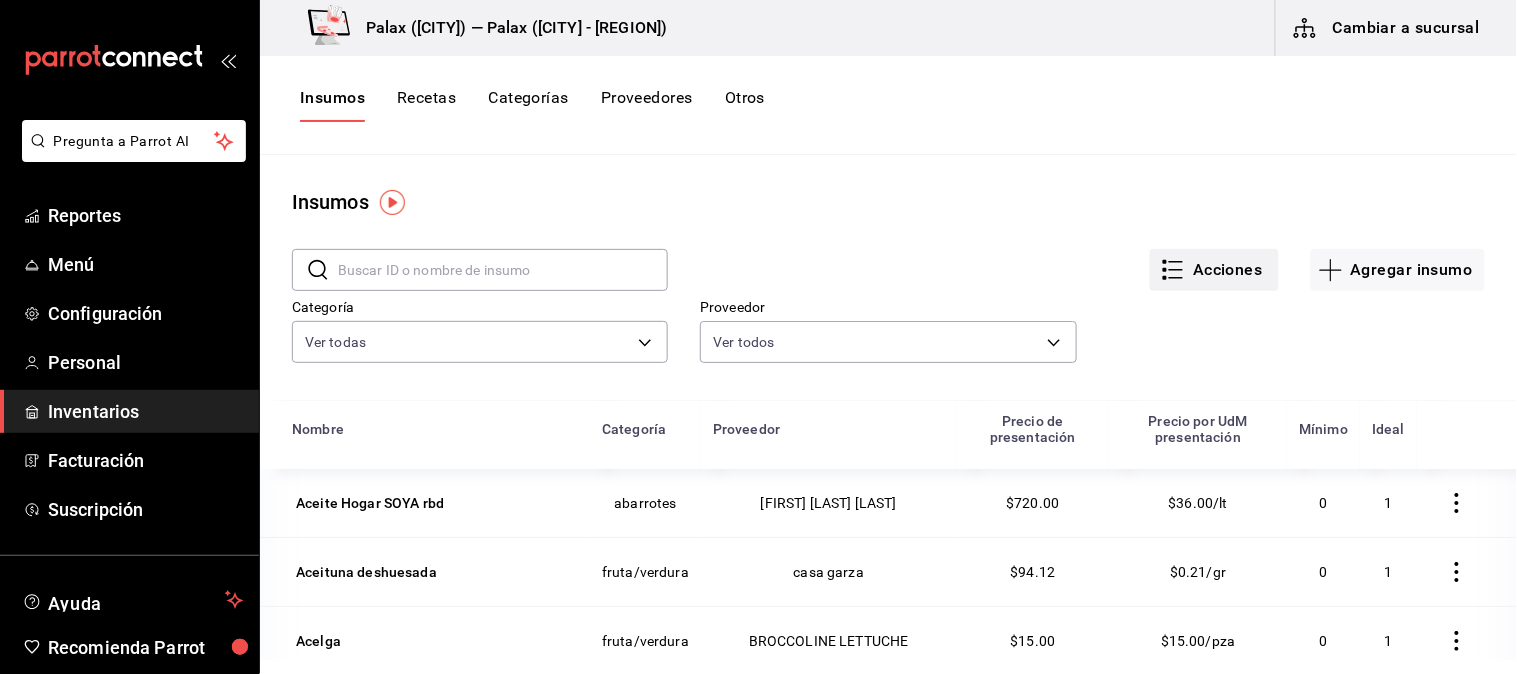 click on "Acciones" at bounding box center [1214, 270] 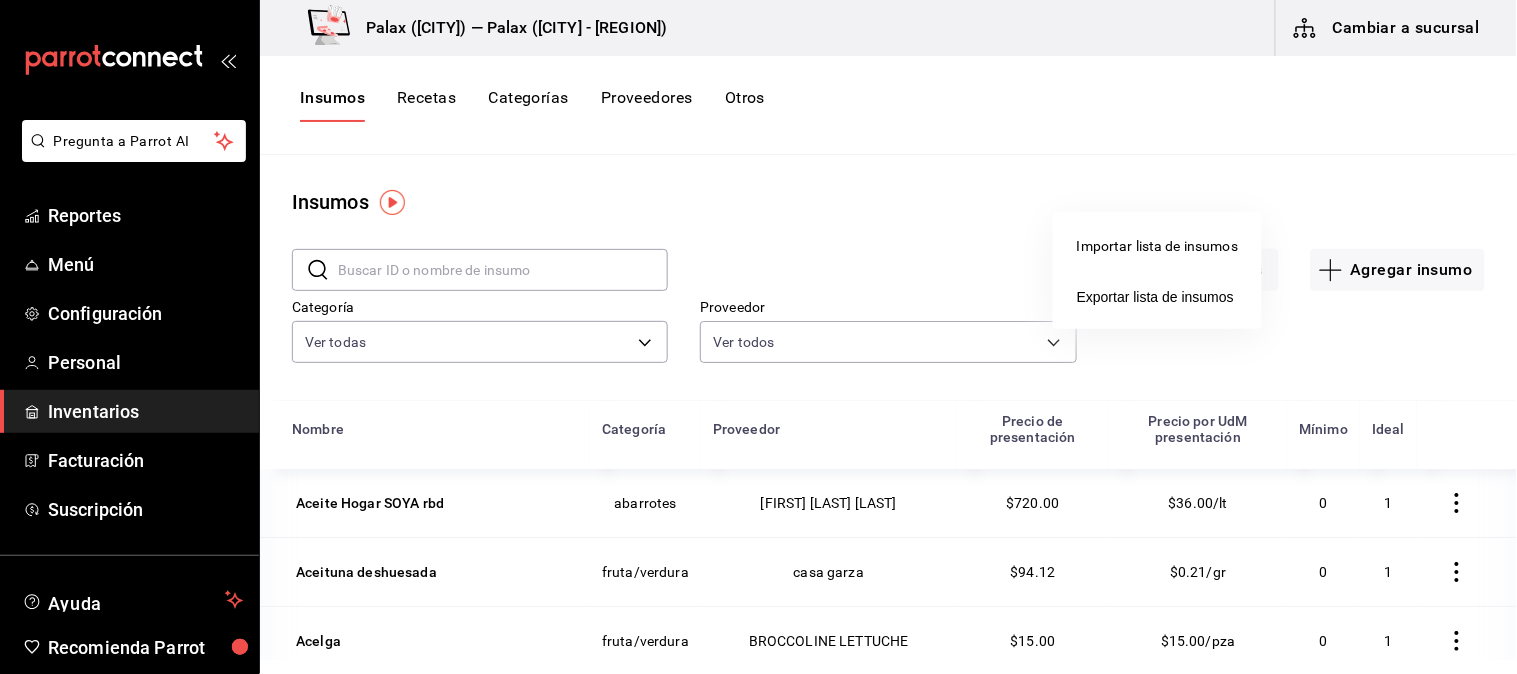click at bounding box center (758, 337) 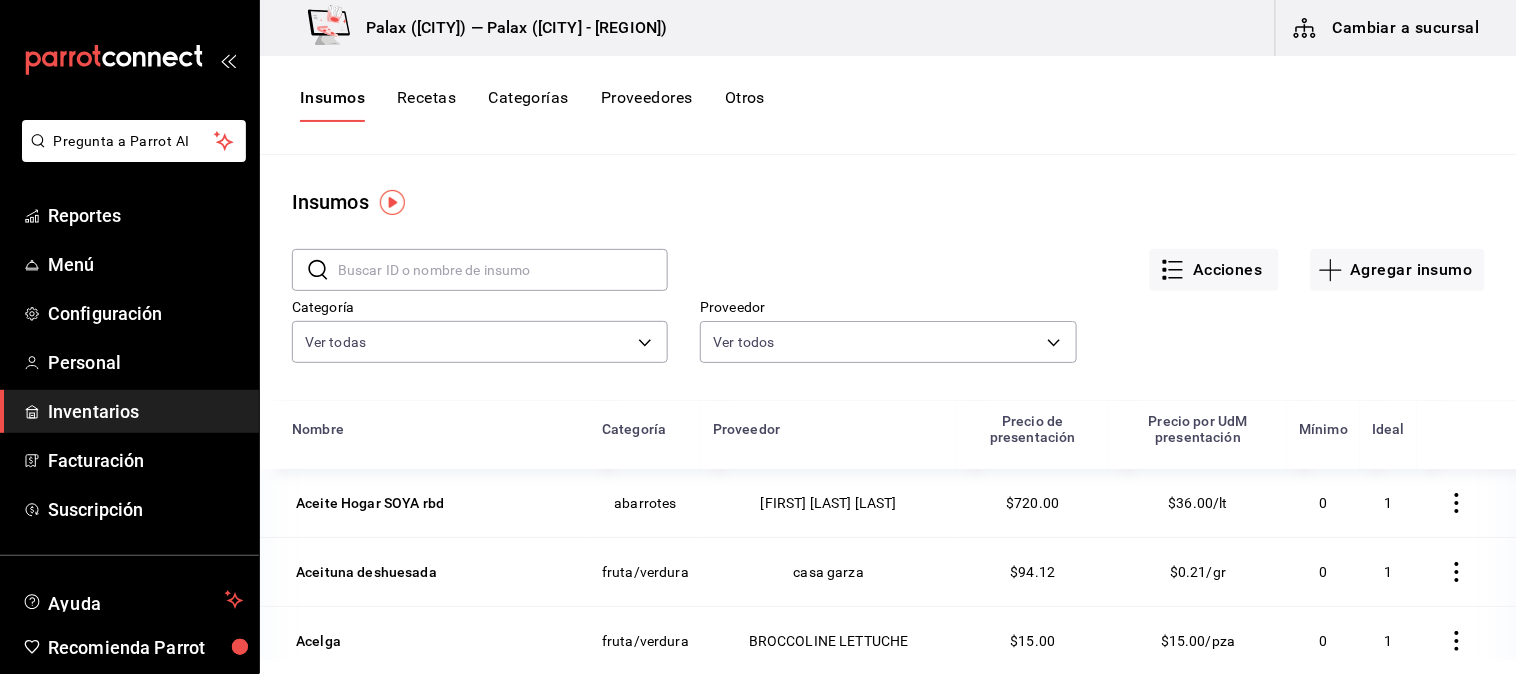 click on "Categorías" at bounding box center (528, 105) 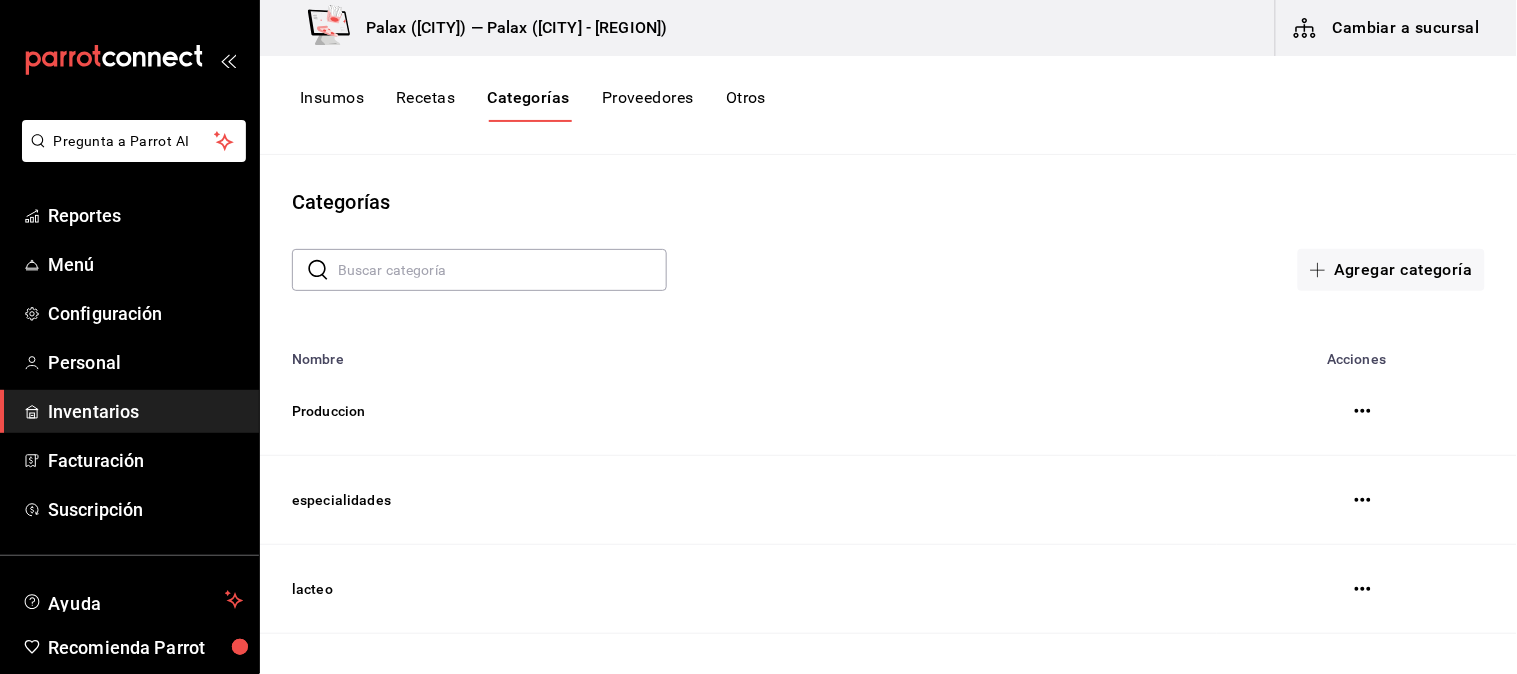 click on "Recetas" at bounding box center (425, 105) 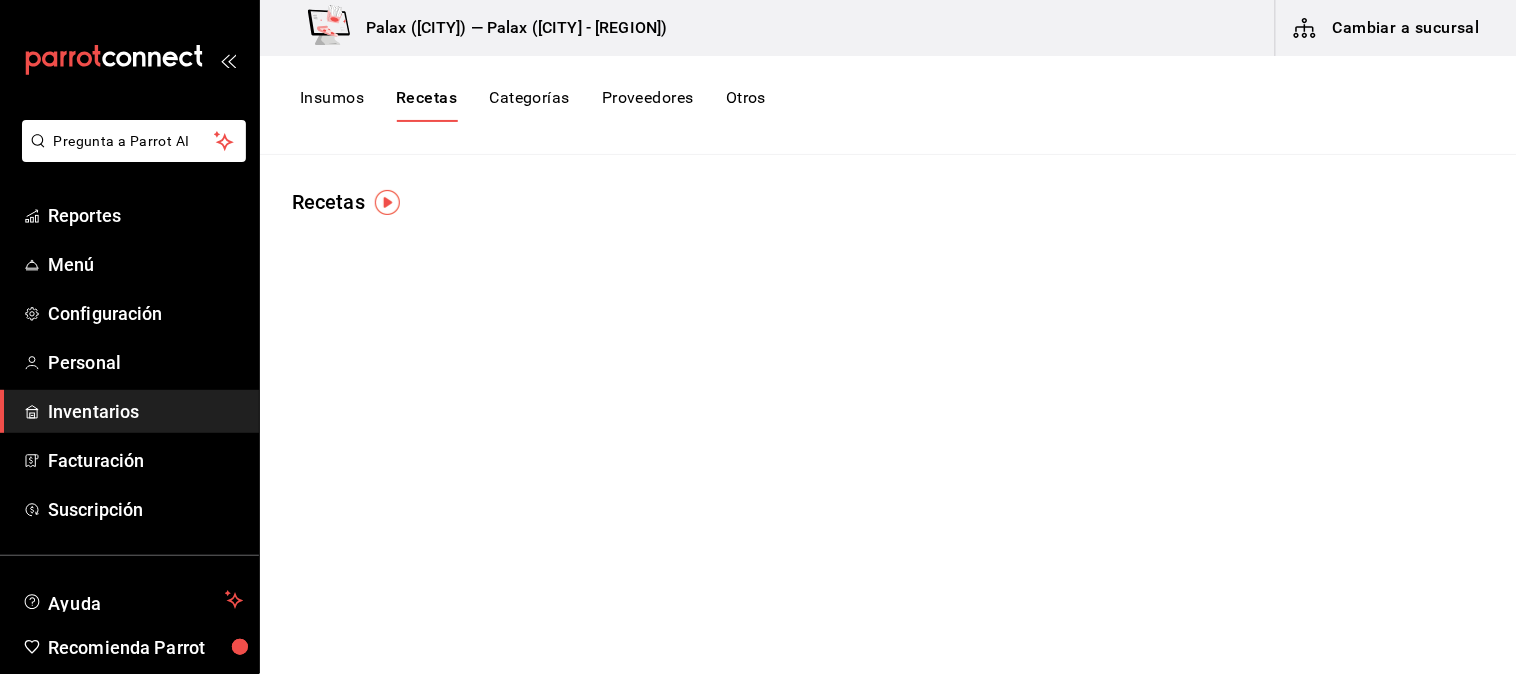 click on "Insumos" at bounding box center (332, 105) 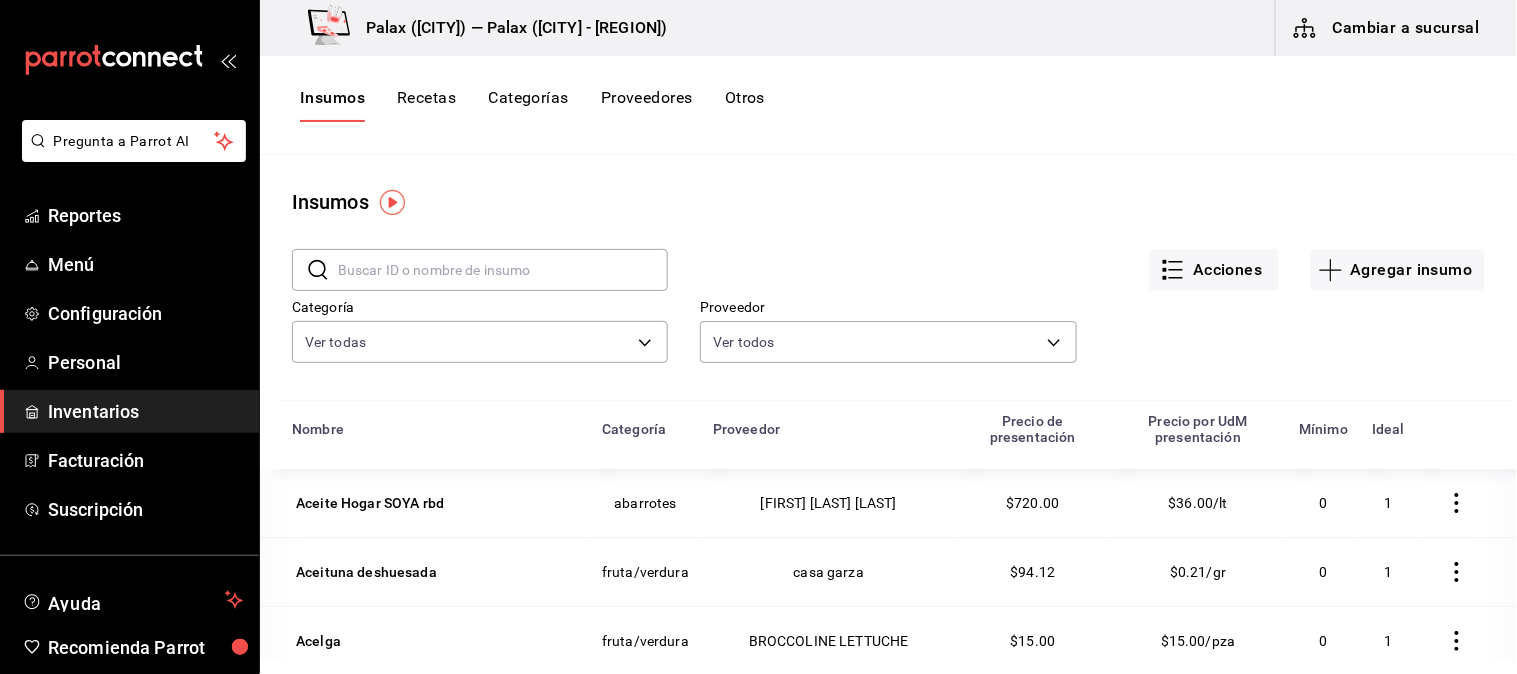 click on "Insumos" at bounding box center [332, 105] 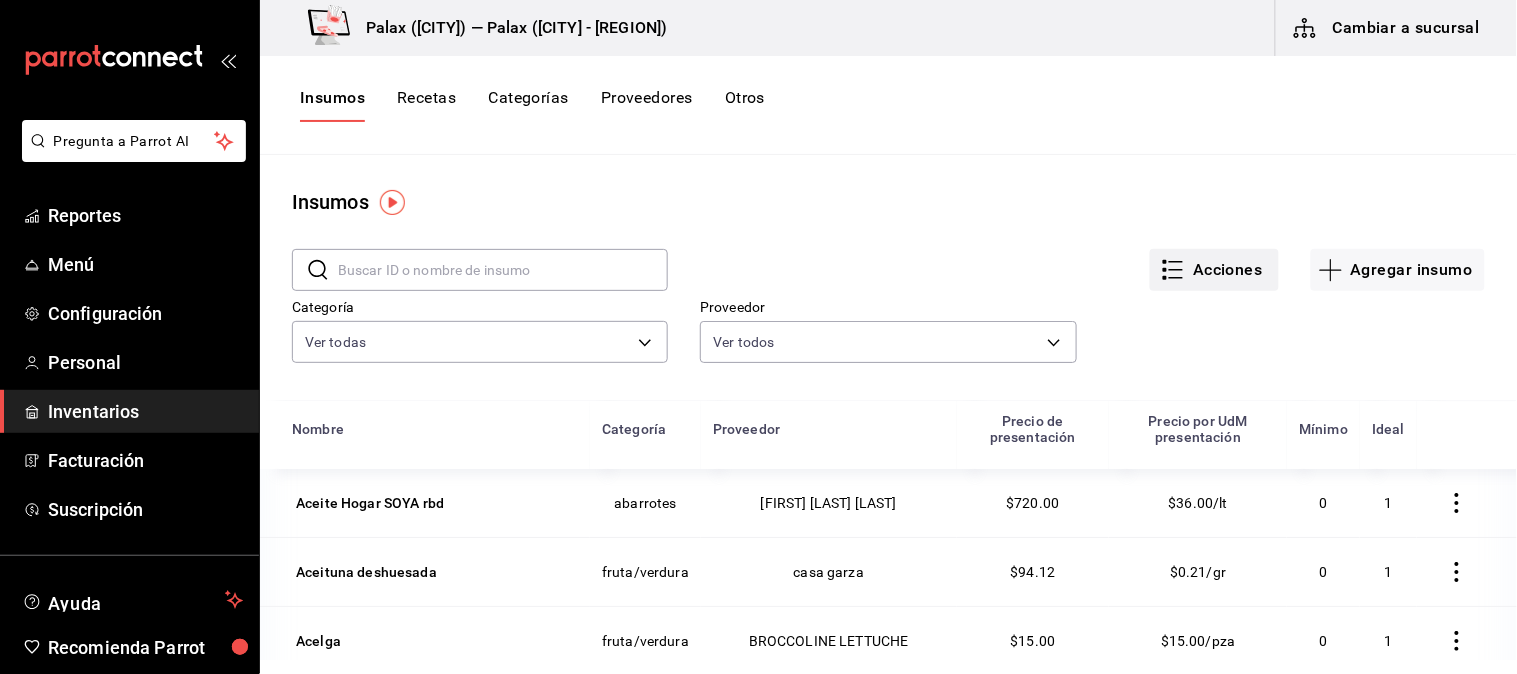 click on "Acciones" at bounding box center (1214, 270) 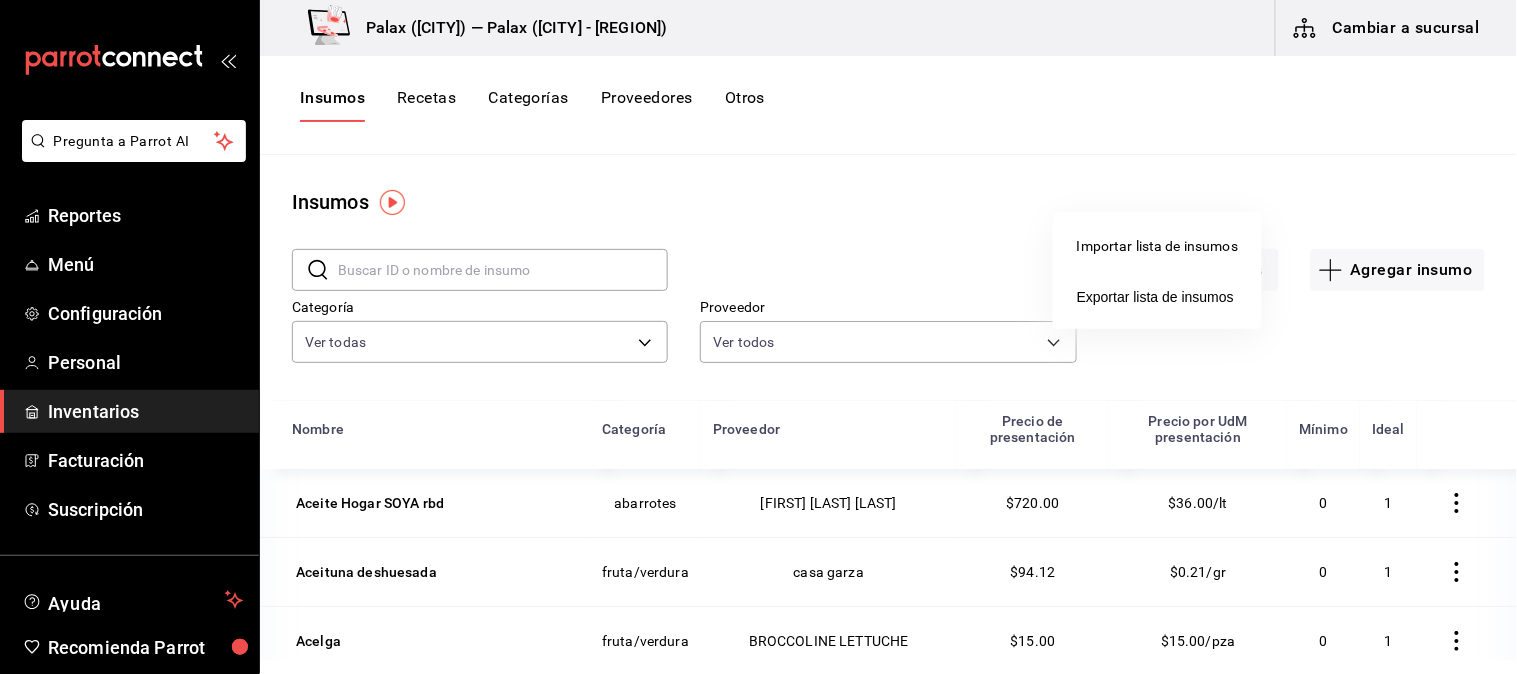 click at bounding box center (758, 337) 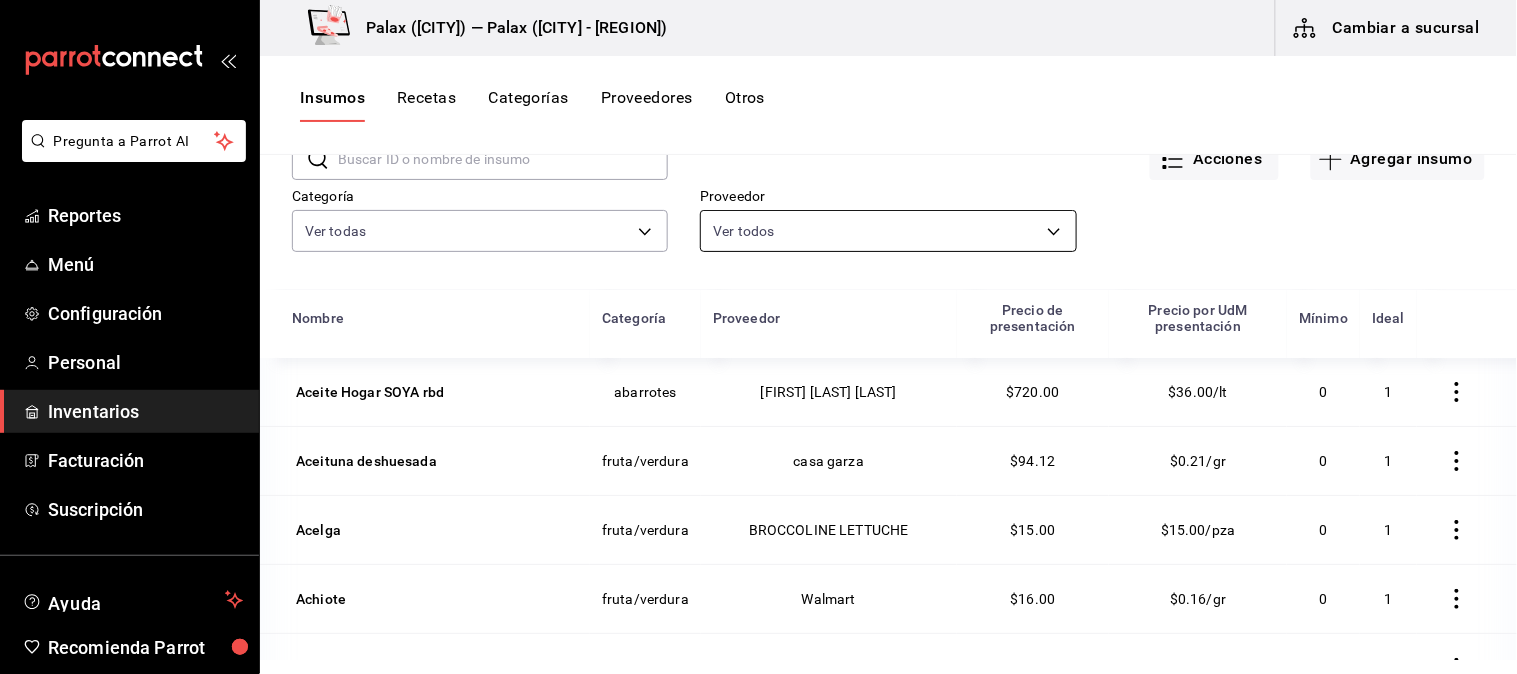 scroll, scrollTop: 0, scrollLeft: 0, axis: both 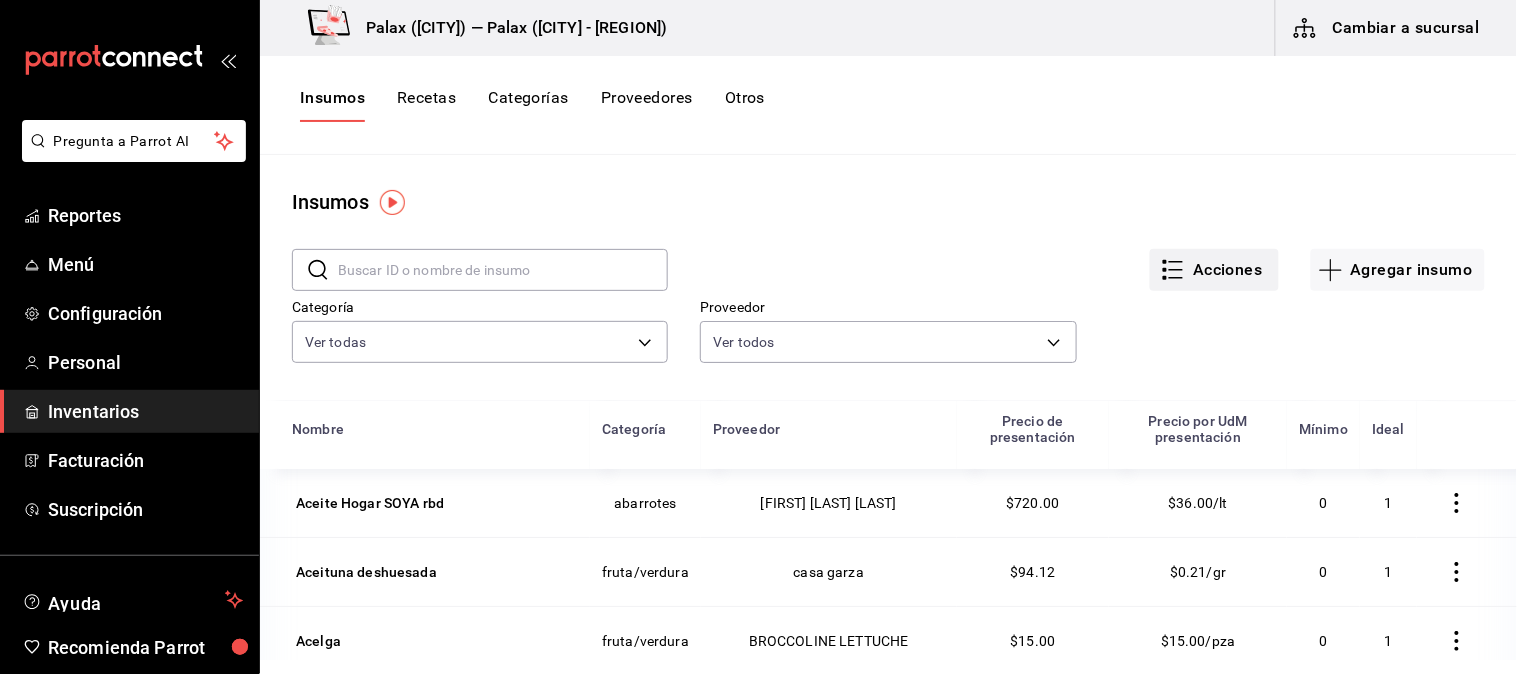 click on "Acciones" at bounding box center [1214, 270] 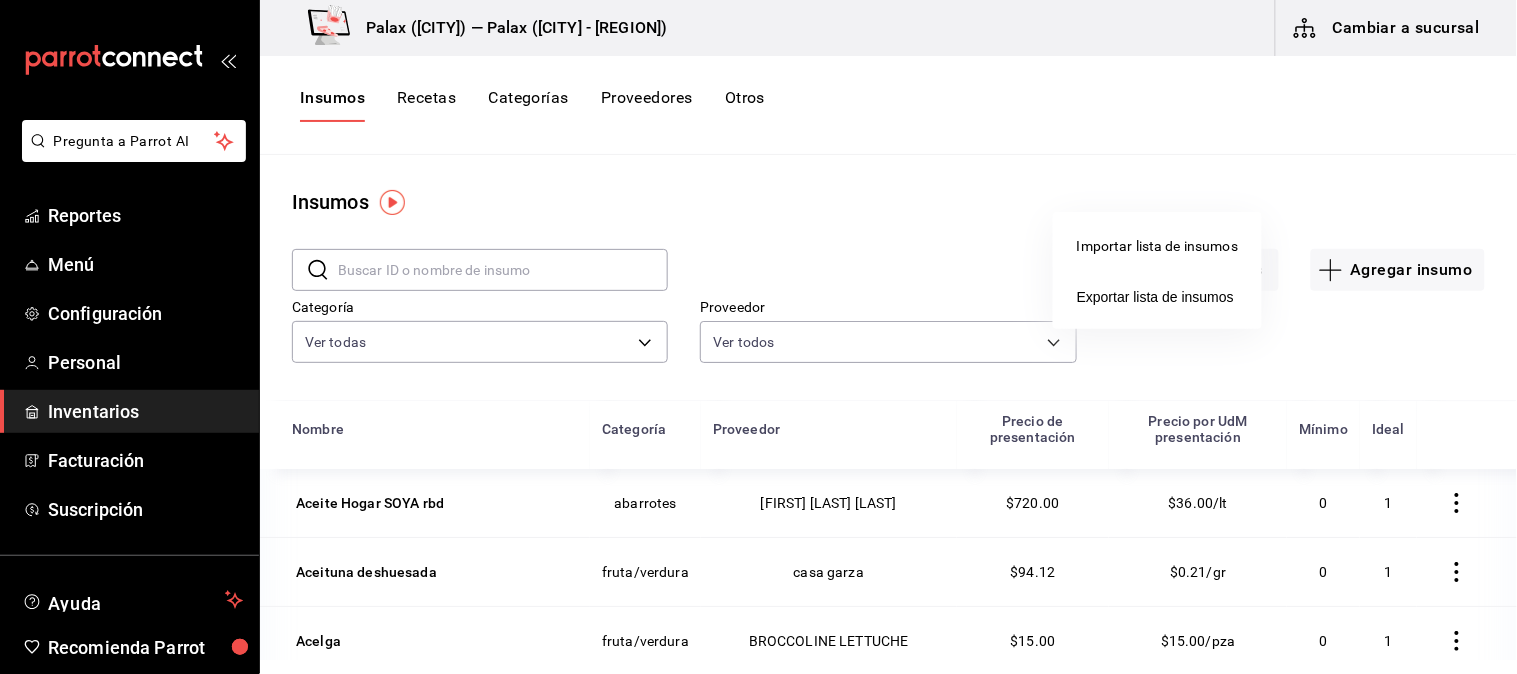 click at bounding box center [758, 337] 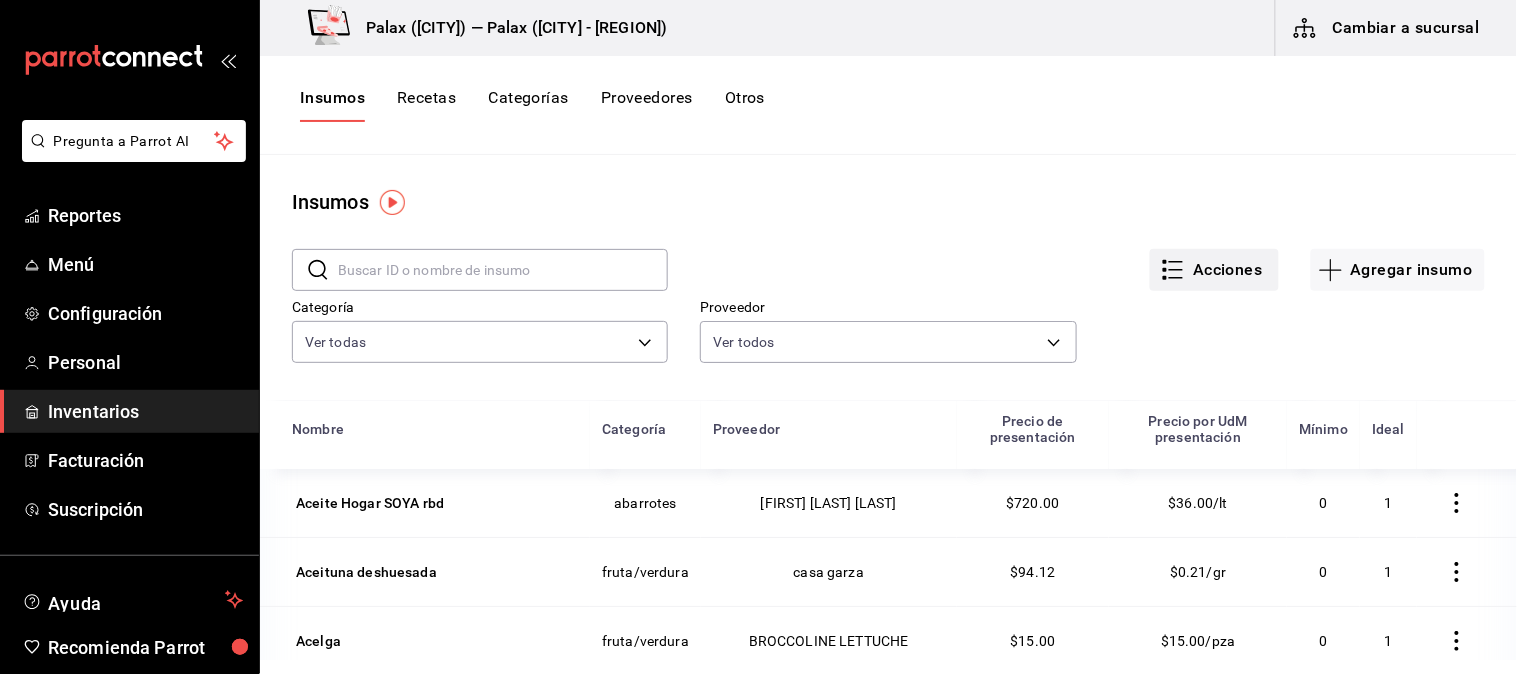 click on "Acciones" at bounding box center [1214, 270] 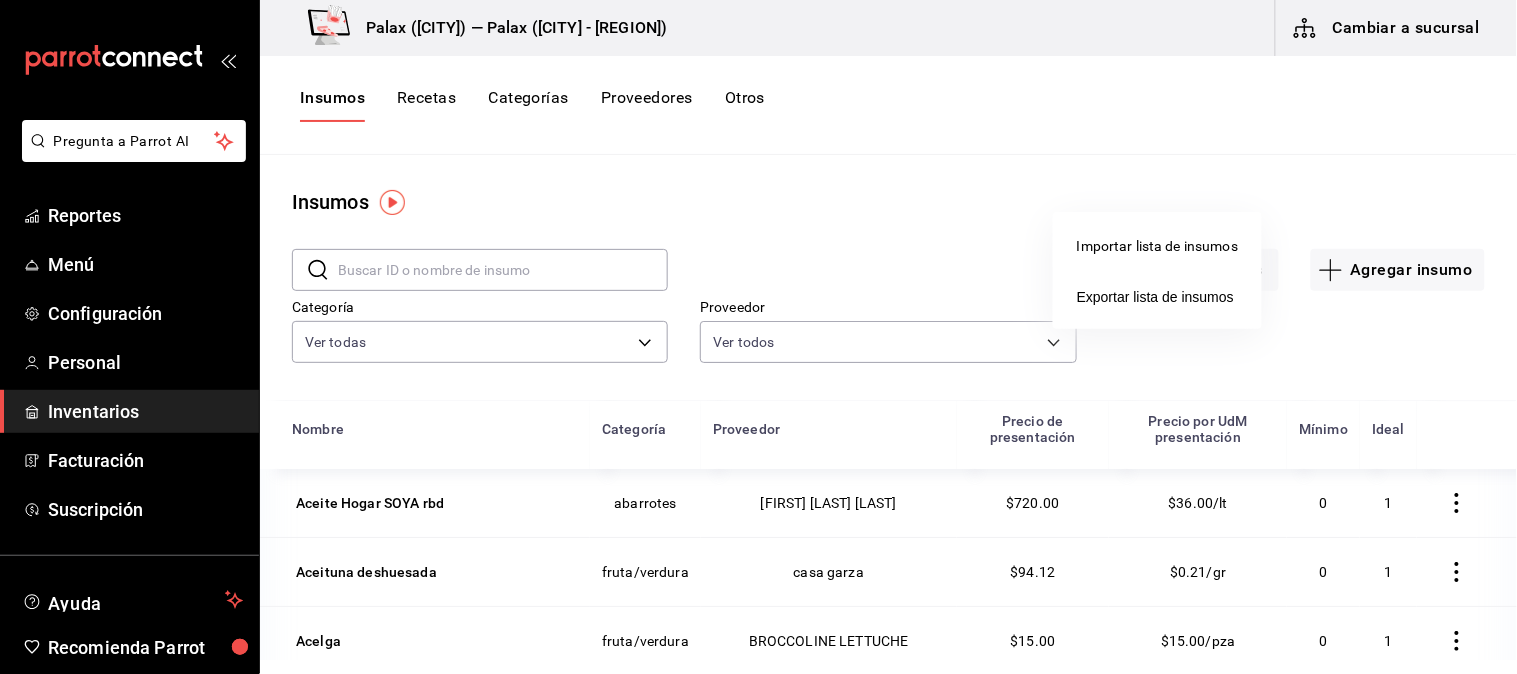 click at bounding box center (758, 337) 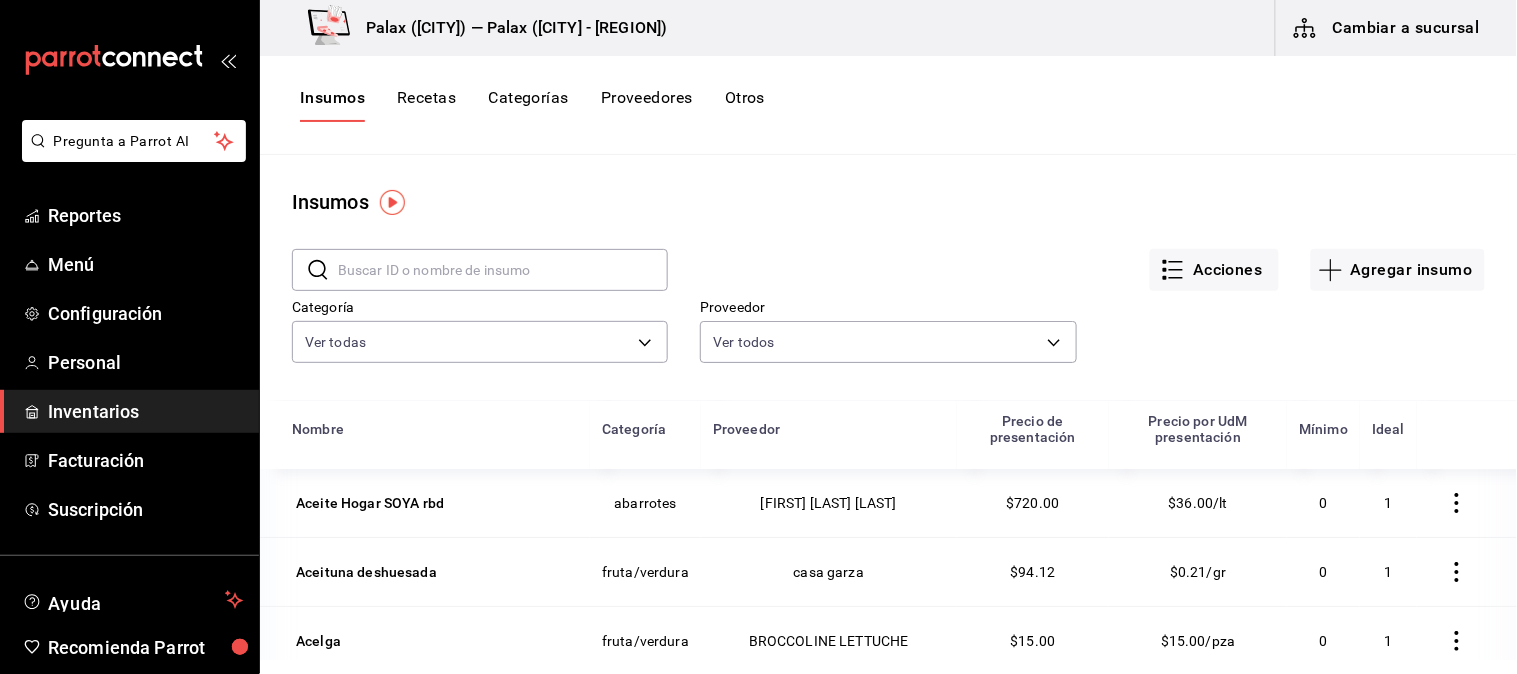 click on "Inventarios" at bounding box center (145, 411) 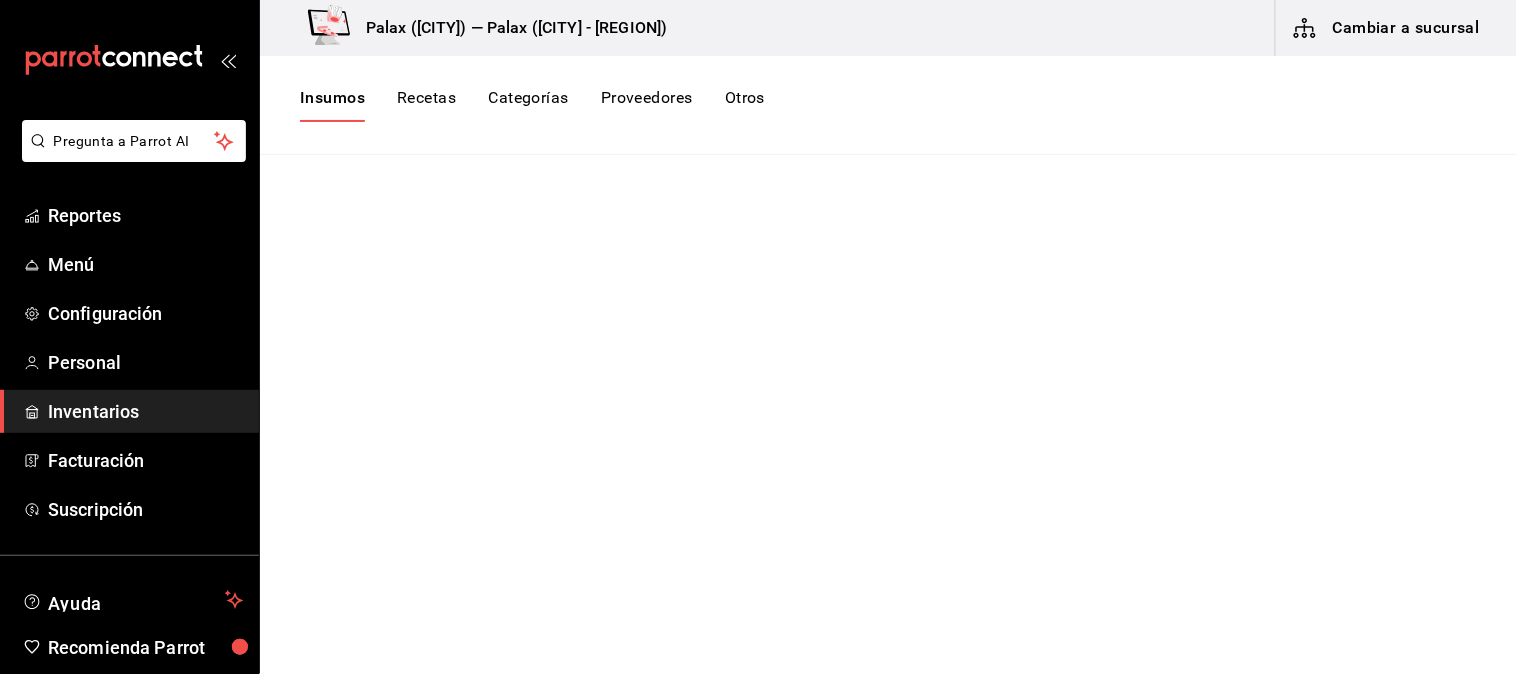 click on "Cambiar a sucursal" at bounding box center [1388, 28] 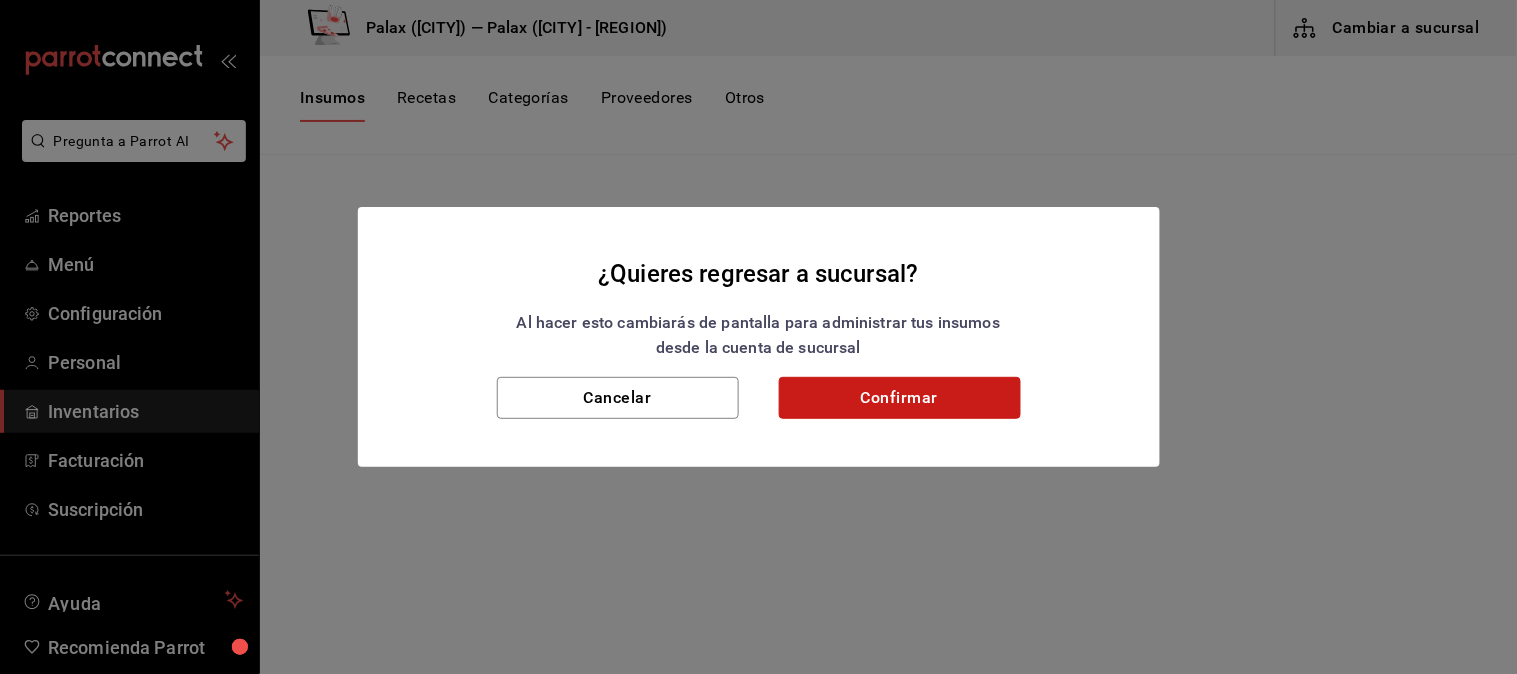 click on "Confirmar" at bounding box center [900, 398] 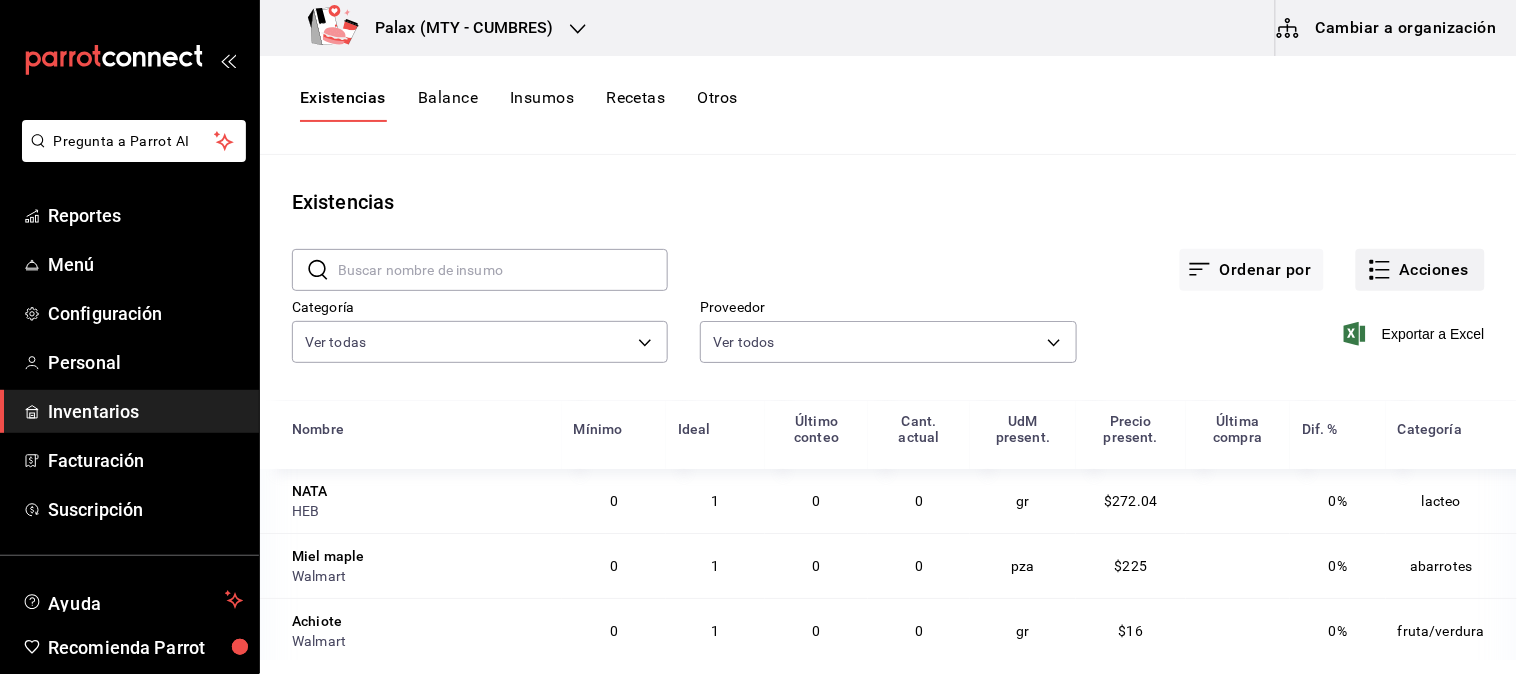 click on "Acciones" at bounding box center (1420, 270) 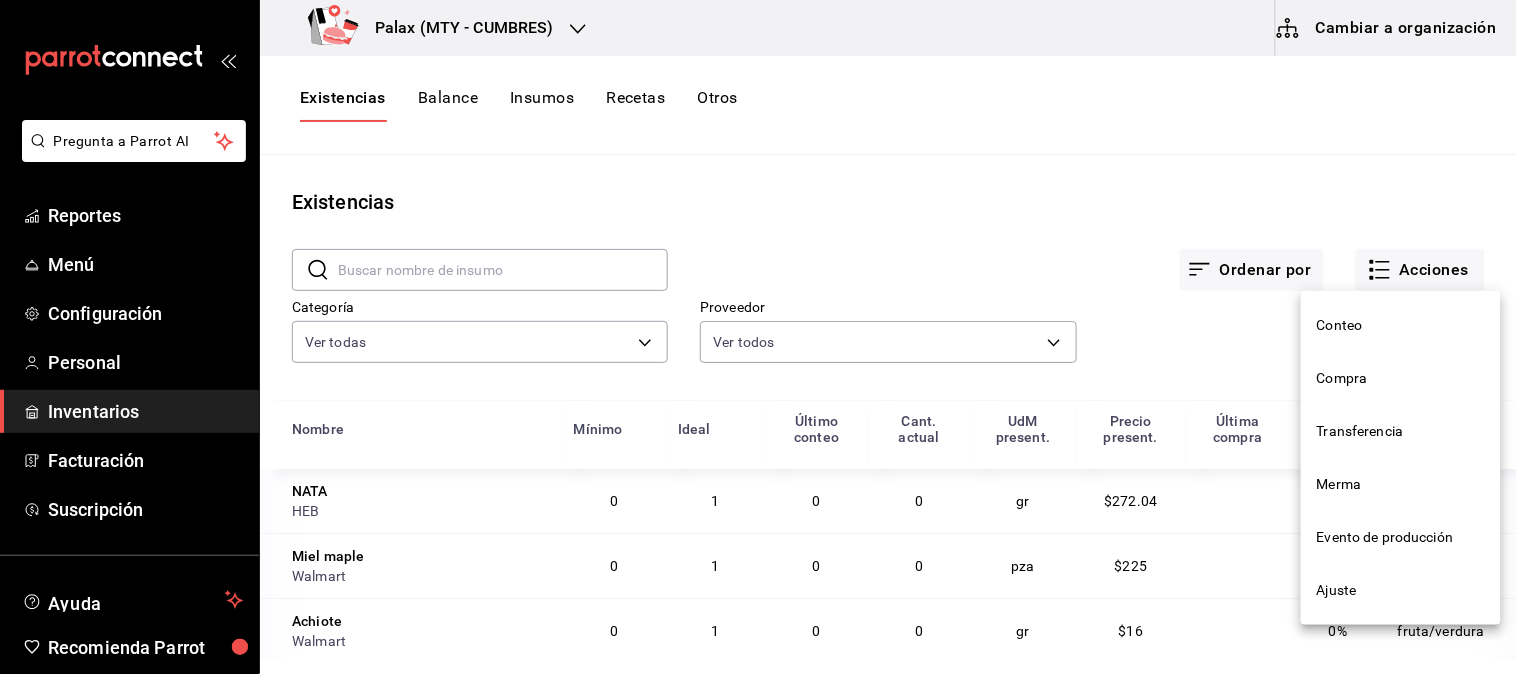click on "Compra" at bounding box center (1401, 378) 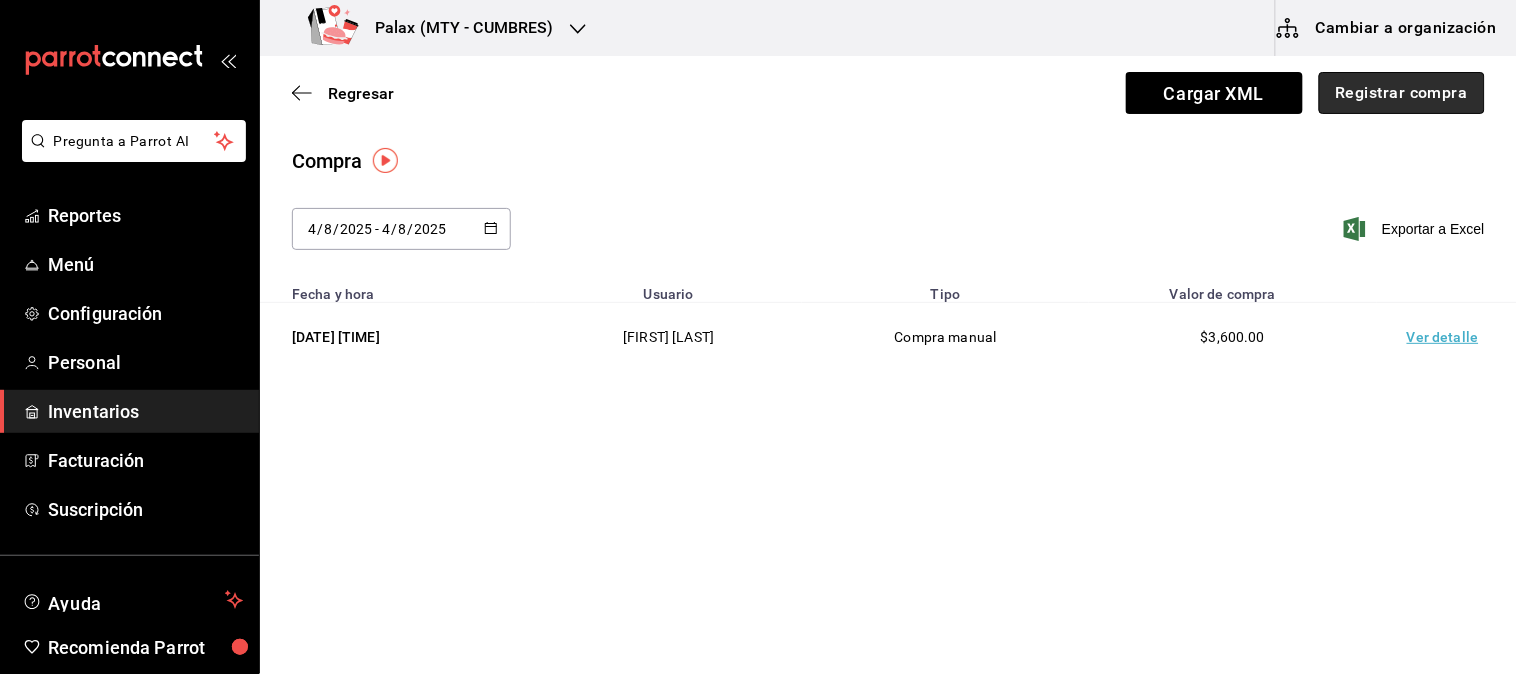 click on "Registrar compra" at bounding box center (1402, 93) 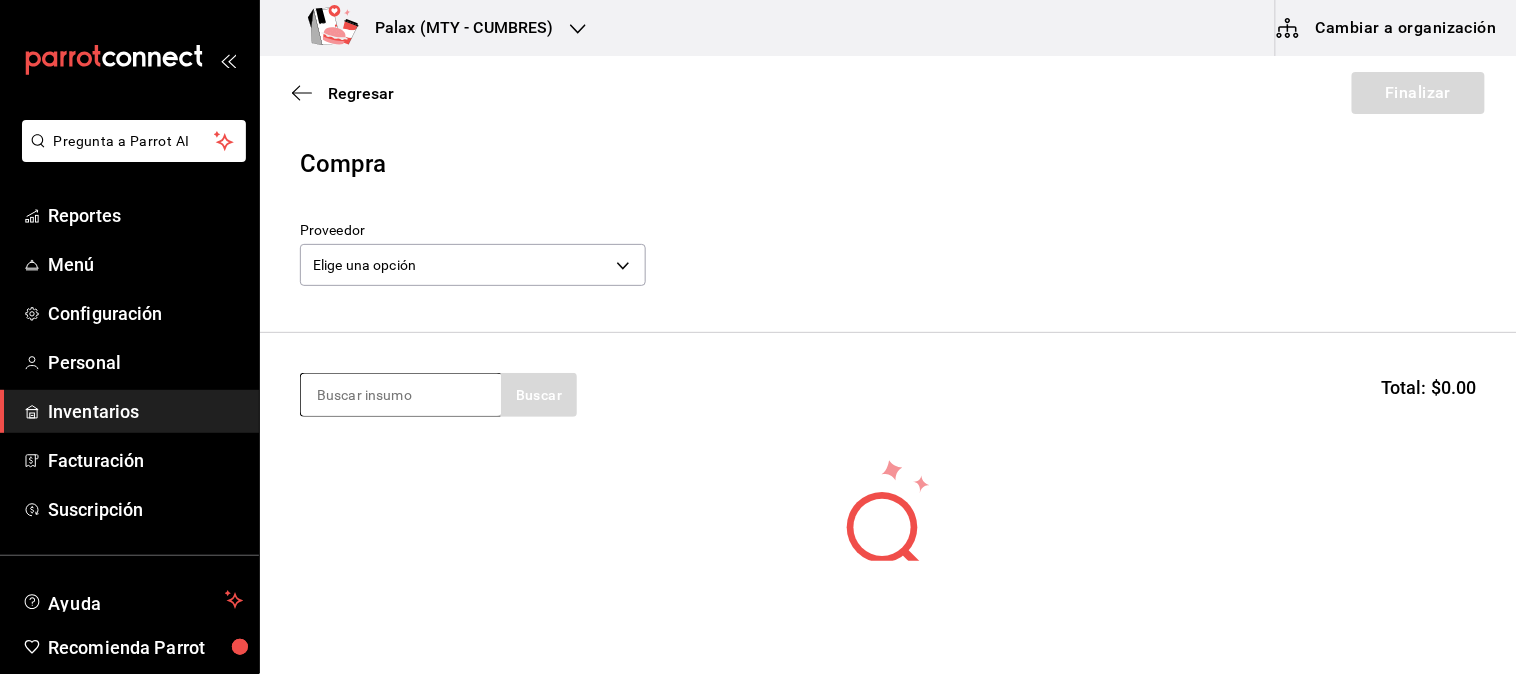 click at bounding box center (401, 395) 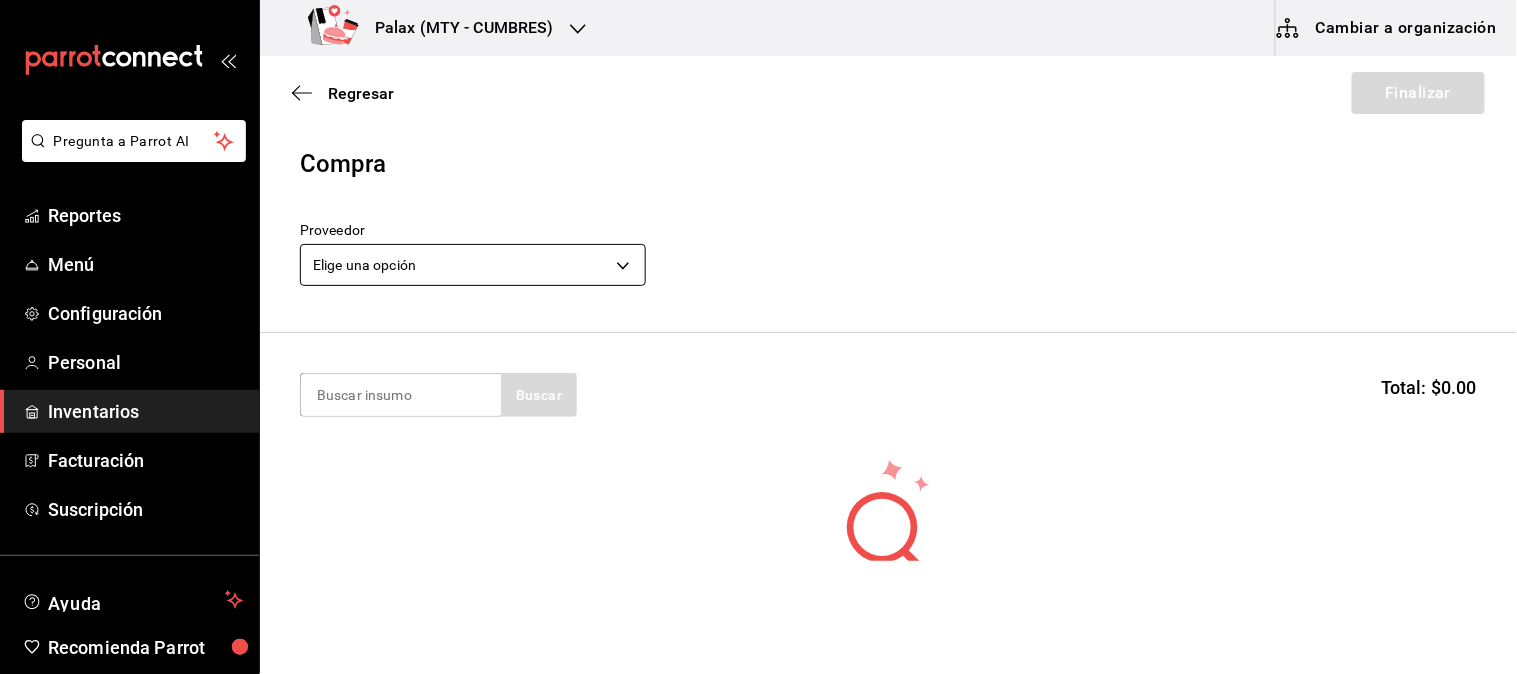 click on "Pregunta a Parrot AI Reportes   Menú   Configuración   Personal   Inventarios   Facturación   Suscripción   Ayuda Recomienda Parrot   Mutiuser Palax   Sugerir nueva función   Palax ([CITY] - [CITY]) Cambiar a organización Regresar Finalizar Compra Proveedor Elige una opción default Buscar Total: $0.00 No hay insumos a mostrar. Busca un insumo para agregarlo a la lista GANA 1 MES GRATIS EN TU SUSCRIPCIÓN AQUÍ ¿Recuerdas cómo empezó tu restaurante?
Hoy puedes ayudar a un colega a tener el mismo cambio que tú viviste.
Recomienda Parrot directamente desde tu Portal Administrador.
Es fácil y rápido.
🎁 Por cada restaurante que se una, ganas 1 mes gratis. Ver video tutorial Ir a video Pregunta a Parrot AI Reportes   Menú   Configuración   Personal   Inventarios   Facturación   Suscripción   Ayuda Recomienda Parrot   Mutiuser Palax   Sugerir nueva función   Editar Eliminar Visitar centro de ayuda ([PHONE]) [EMAIL] Visitar centro de ayuda ([PHONE])" at bounding box center (758, 280) 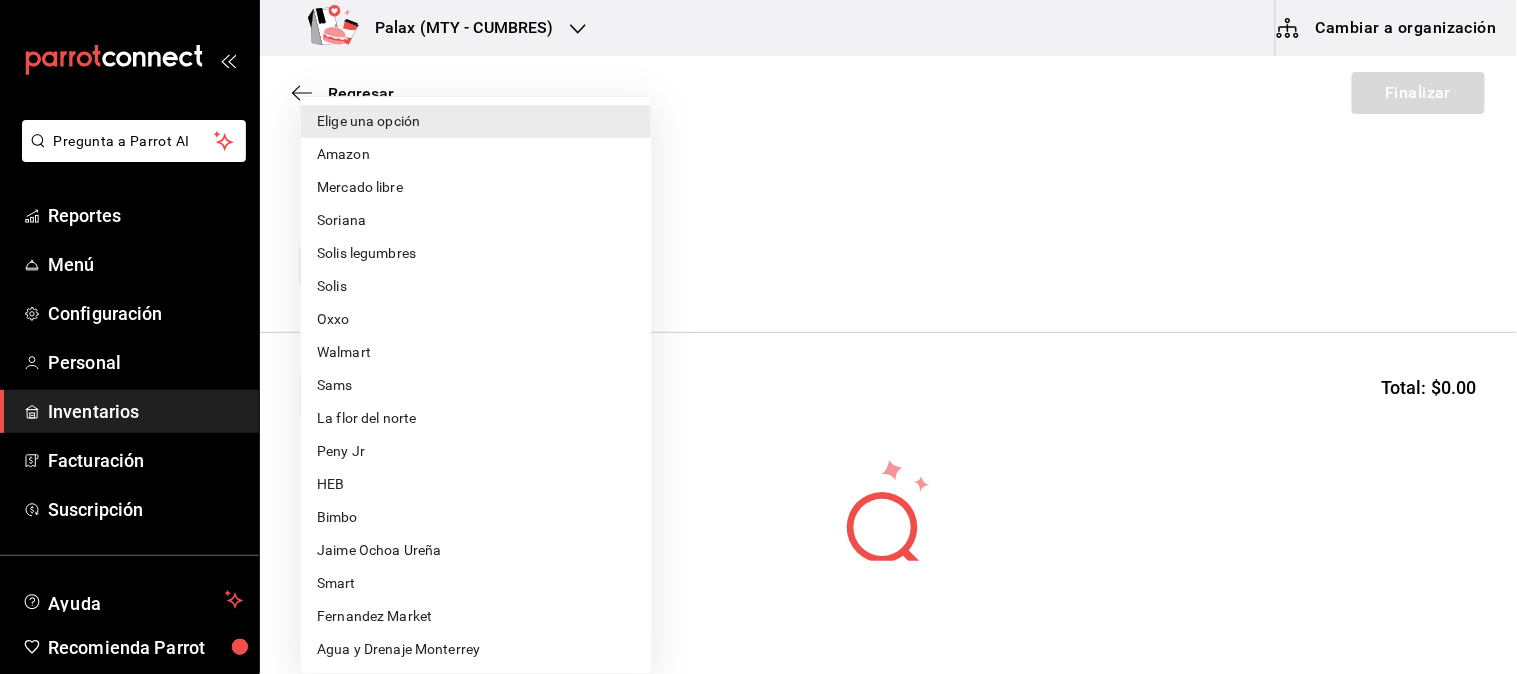 click on "HEB" at bounding box center (476, 484) 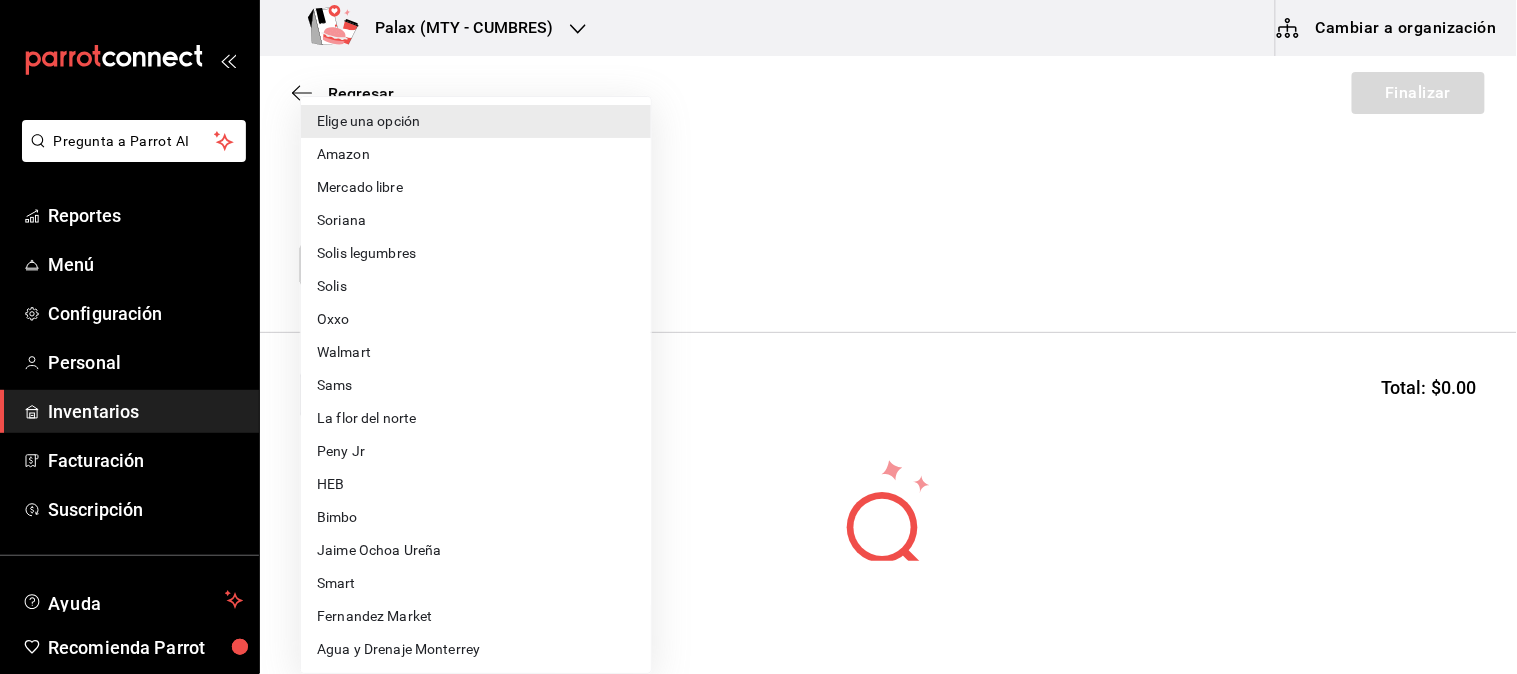 type on "16728730-f65e-4800-875b-d568d58e0c63" 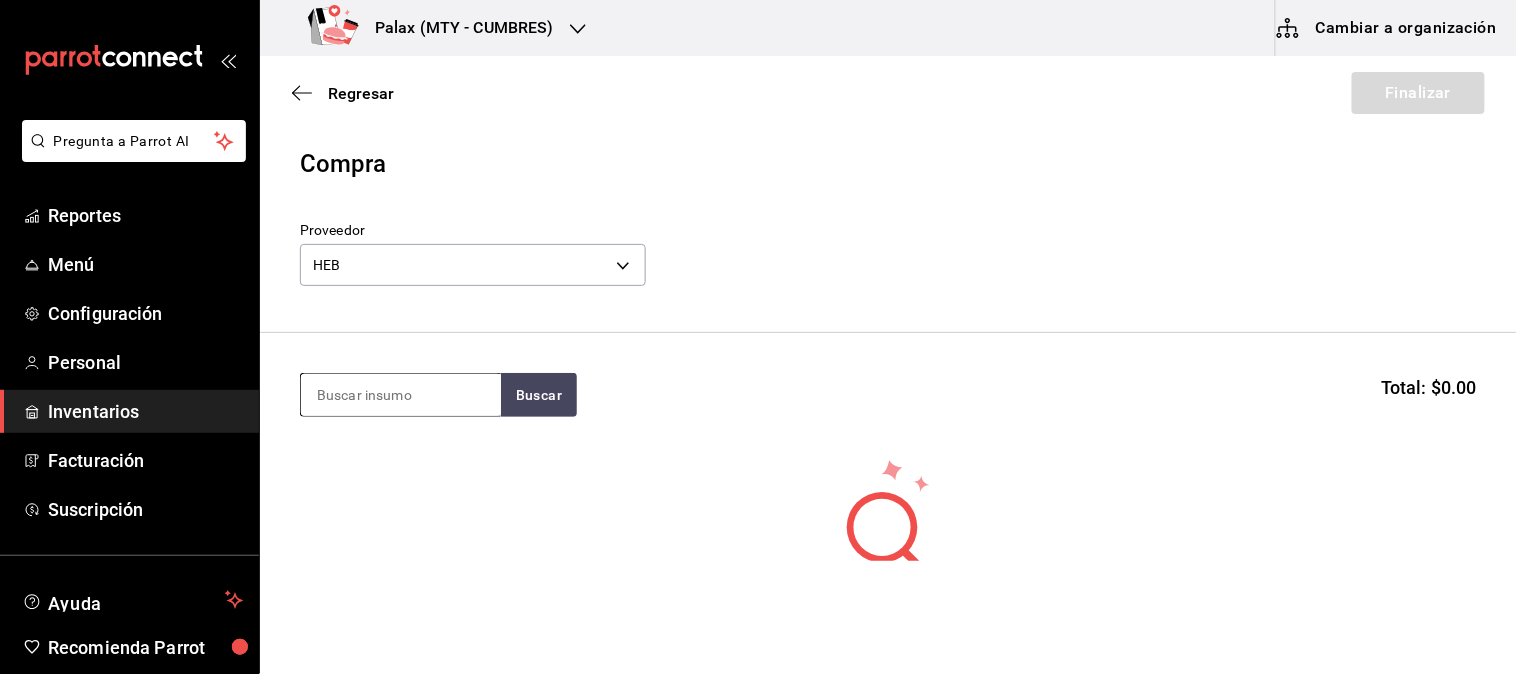 click at bounding box center [401, 395] 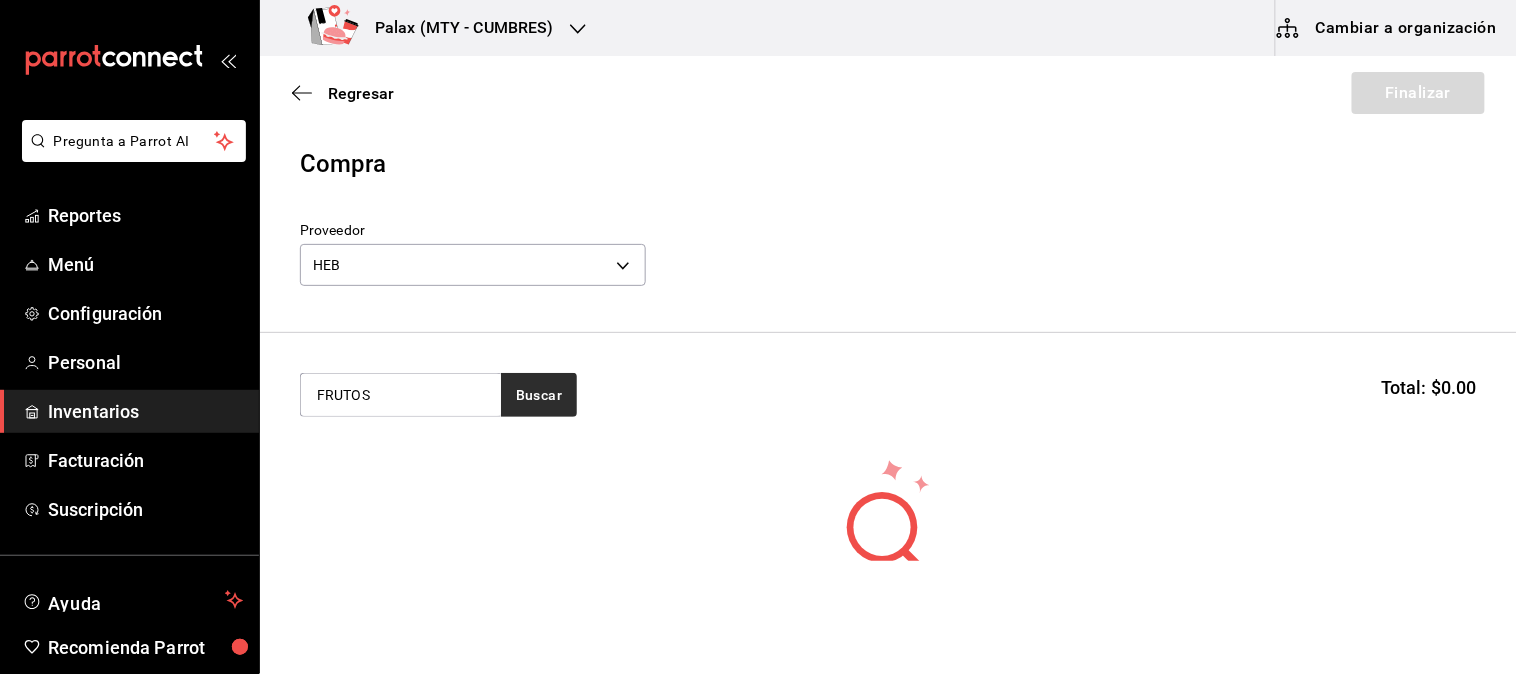 type on "FRUTOS" 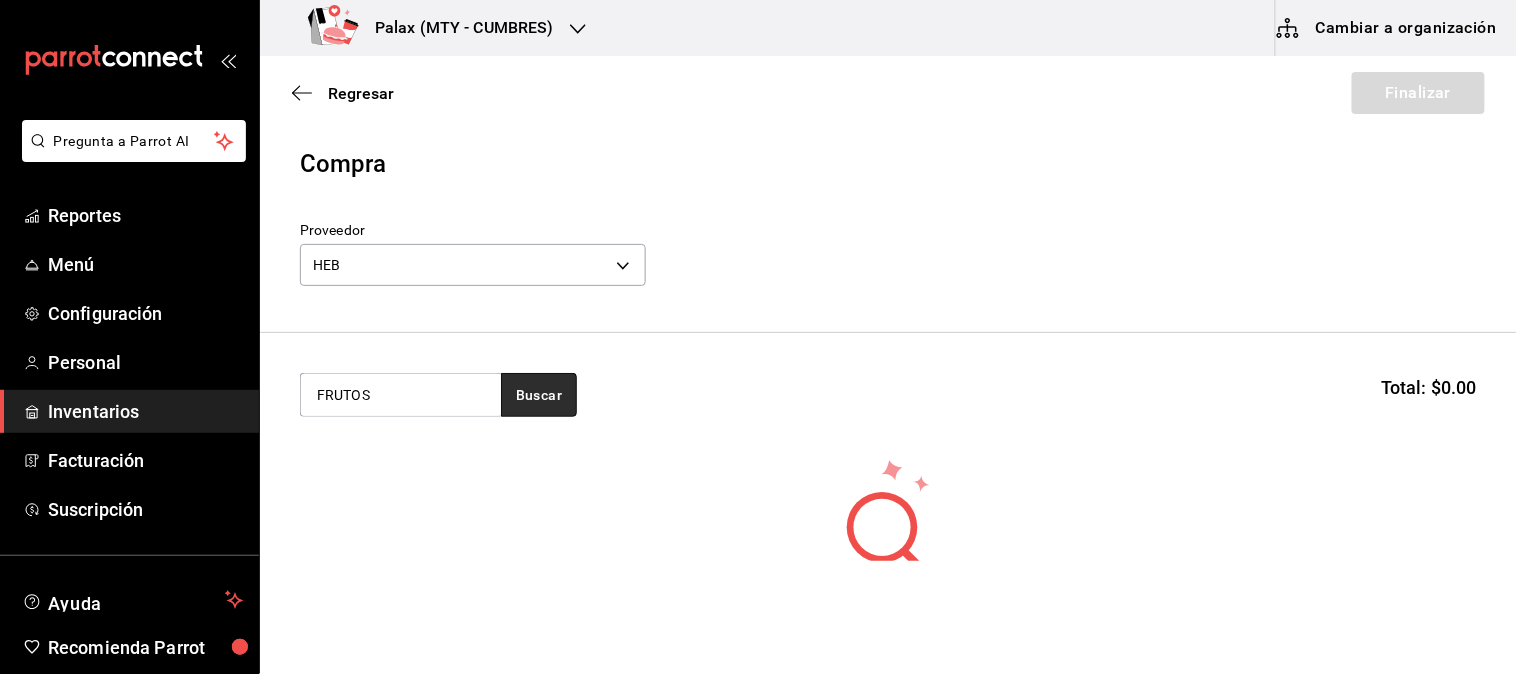 click on "Buscar" at bounding box center [539, 395] 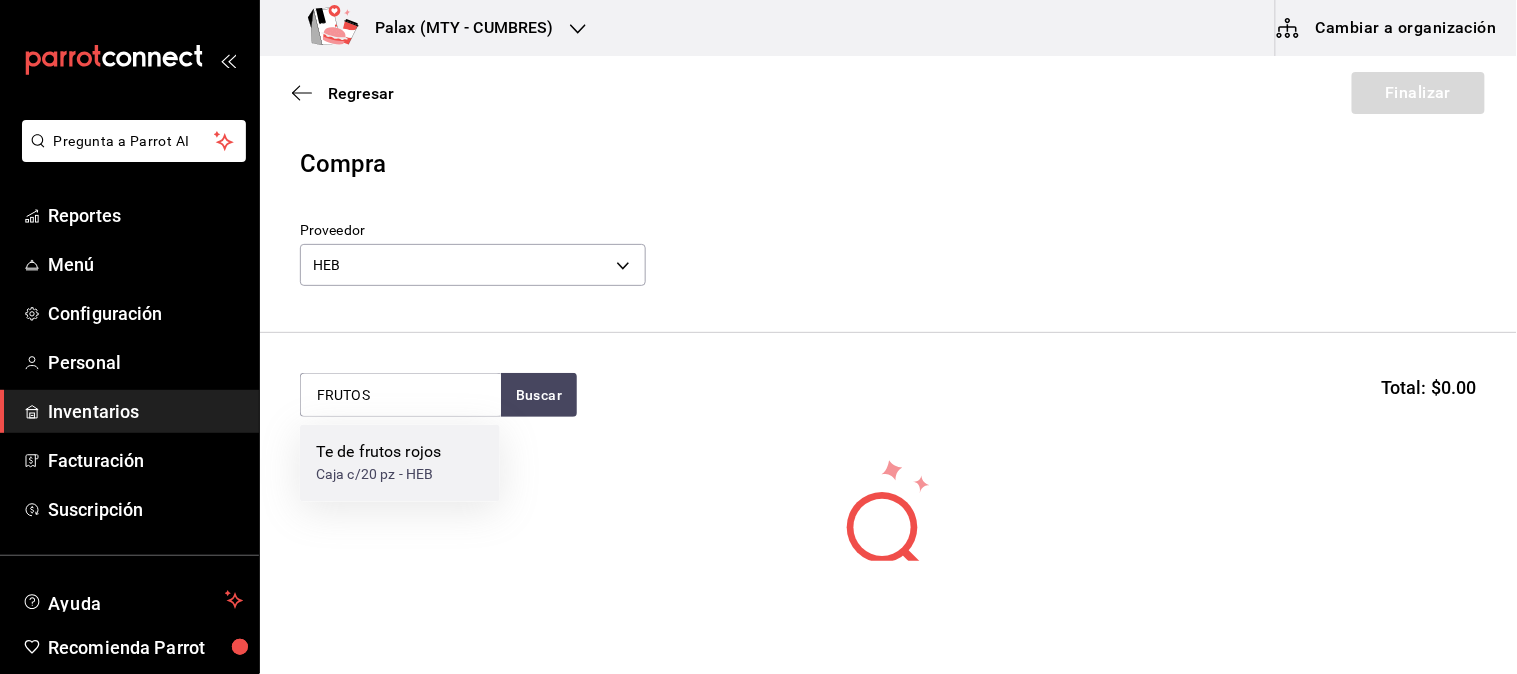 click on "Caja c/20 pz - HEB" at bounding box center [378, 475] 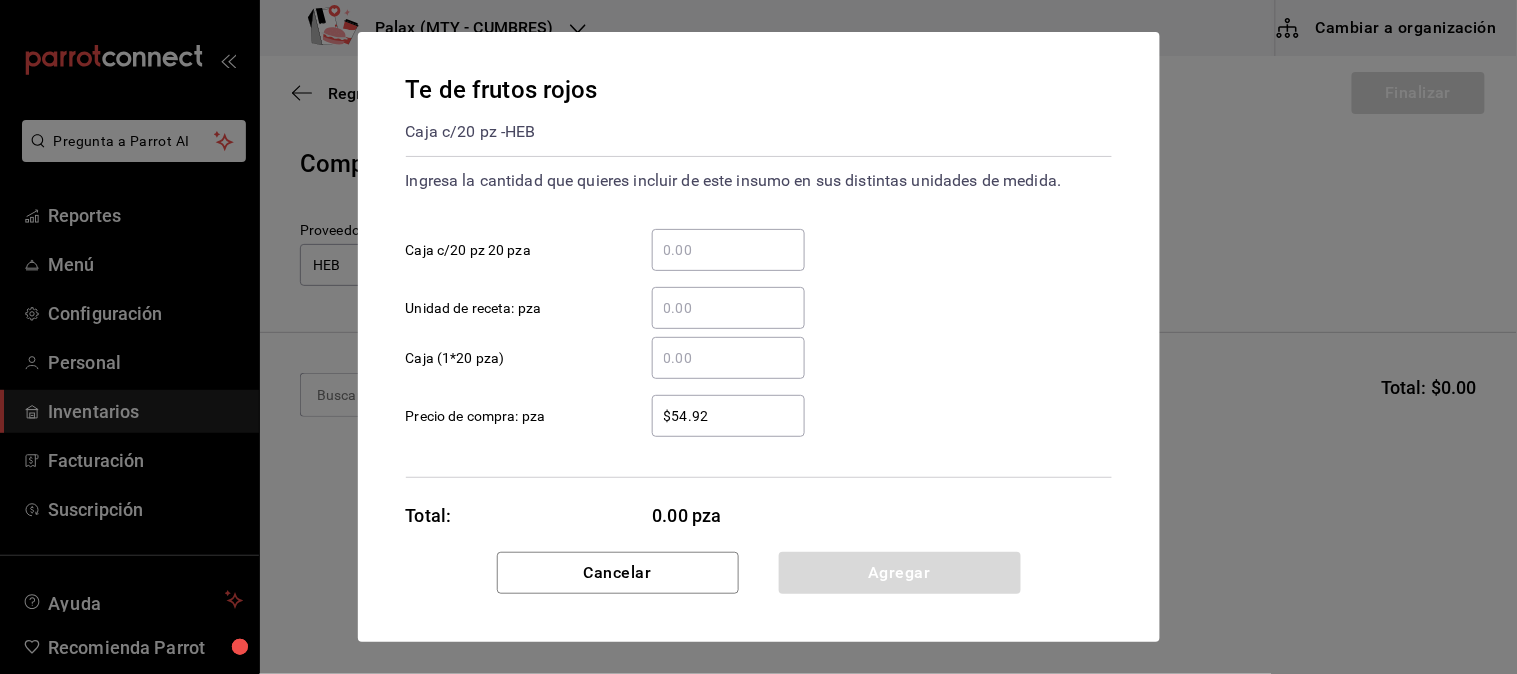 click on "​ Caja c/20 pz 20 pza" at bounding box center [728, 250] 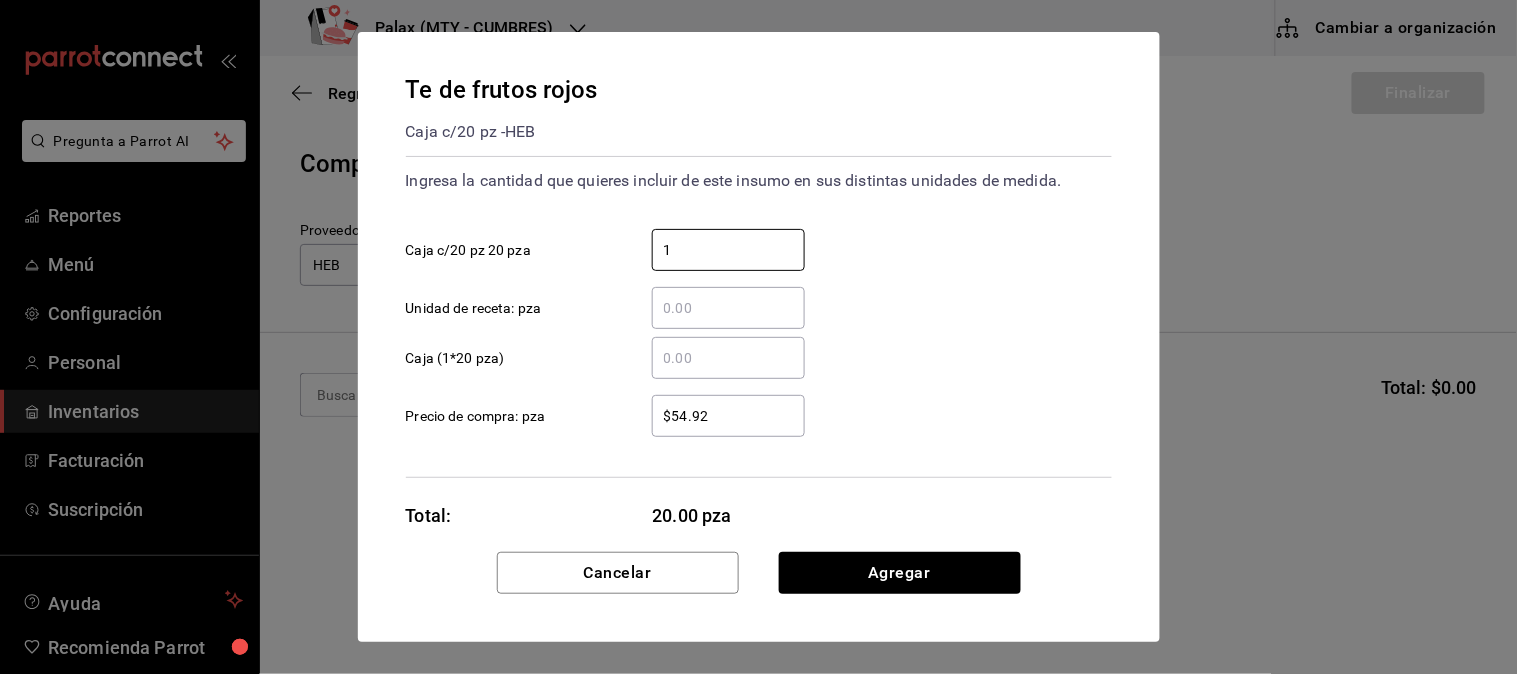 type on "1" 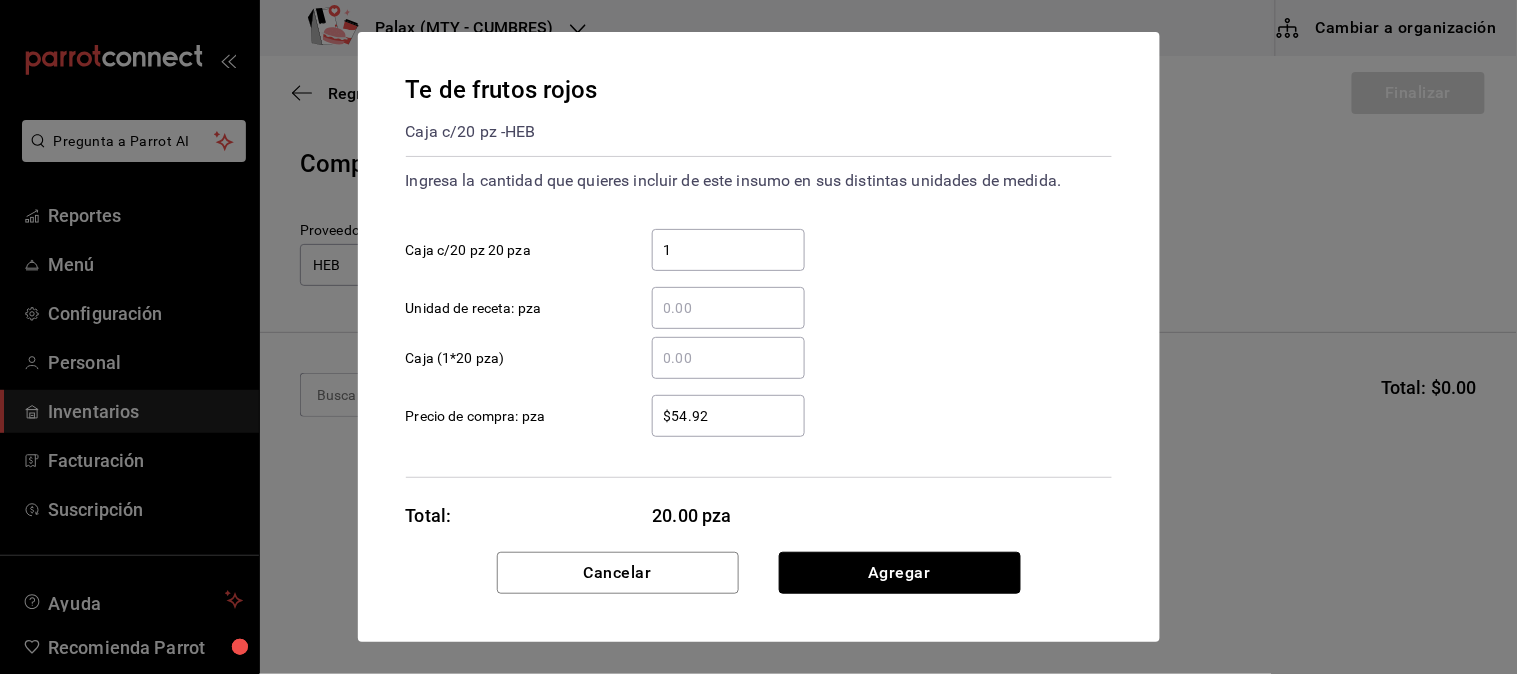 click on "Agregar" at bounding box center [900, 573] 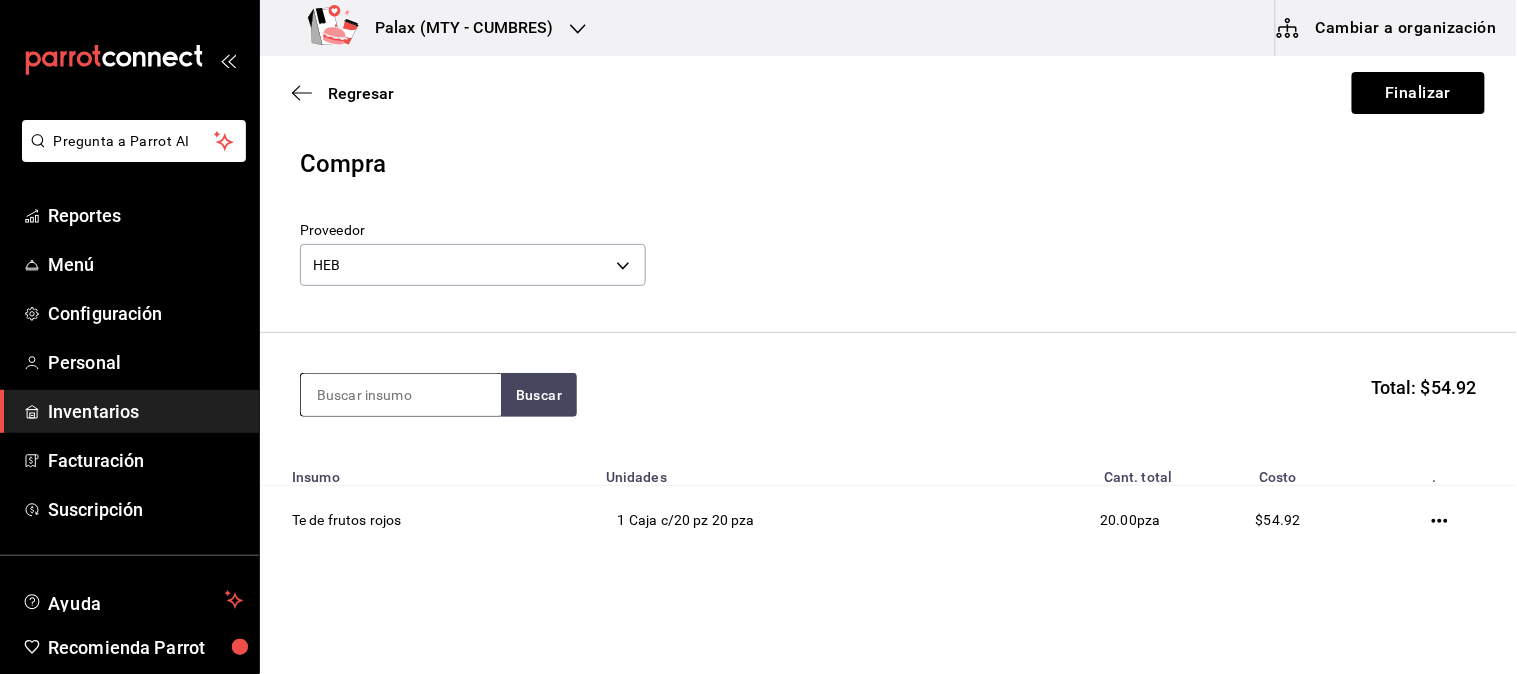 click at bounding box center (401, 395) 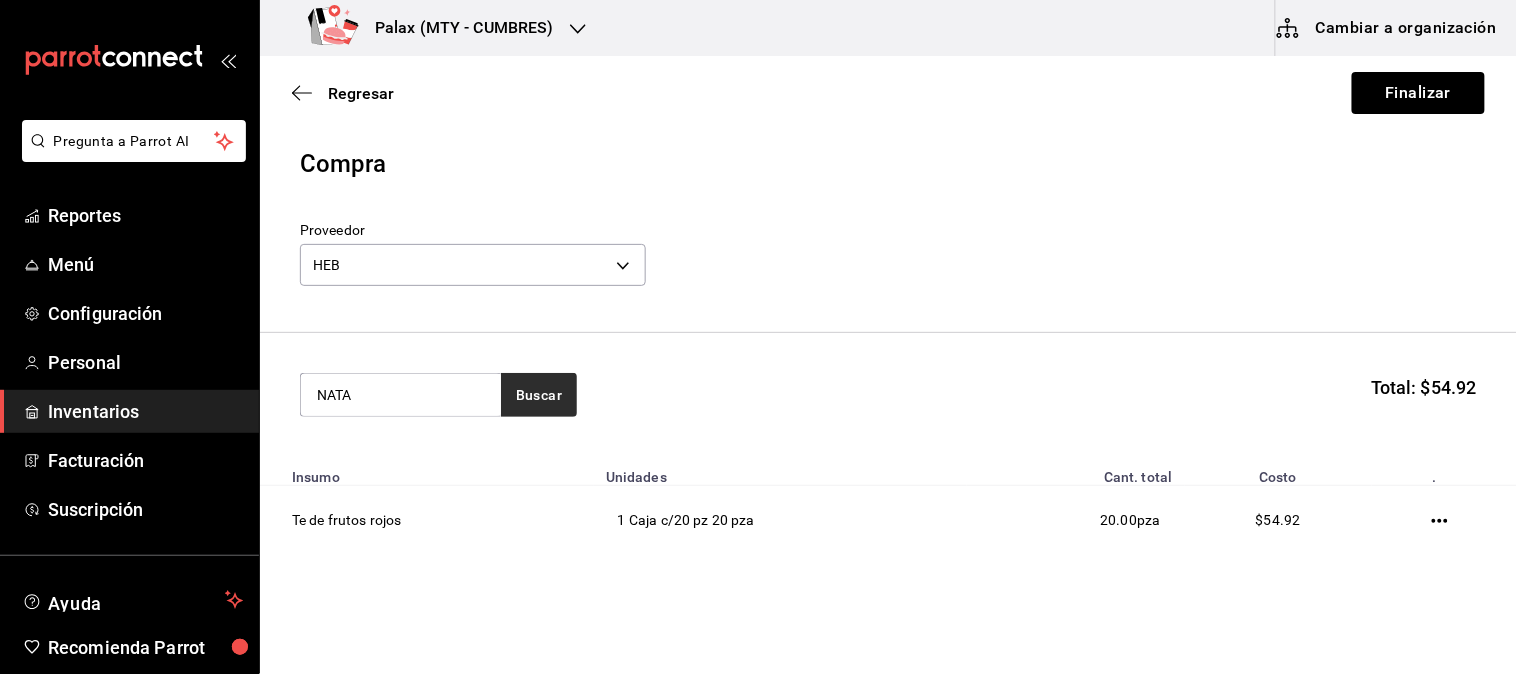 type on "NATA" 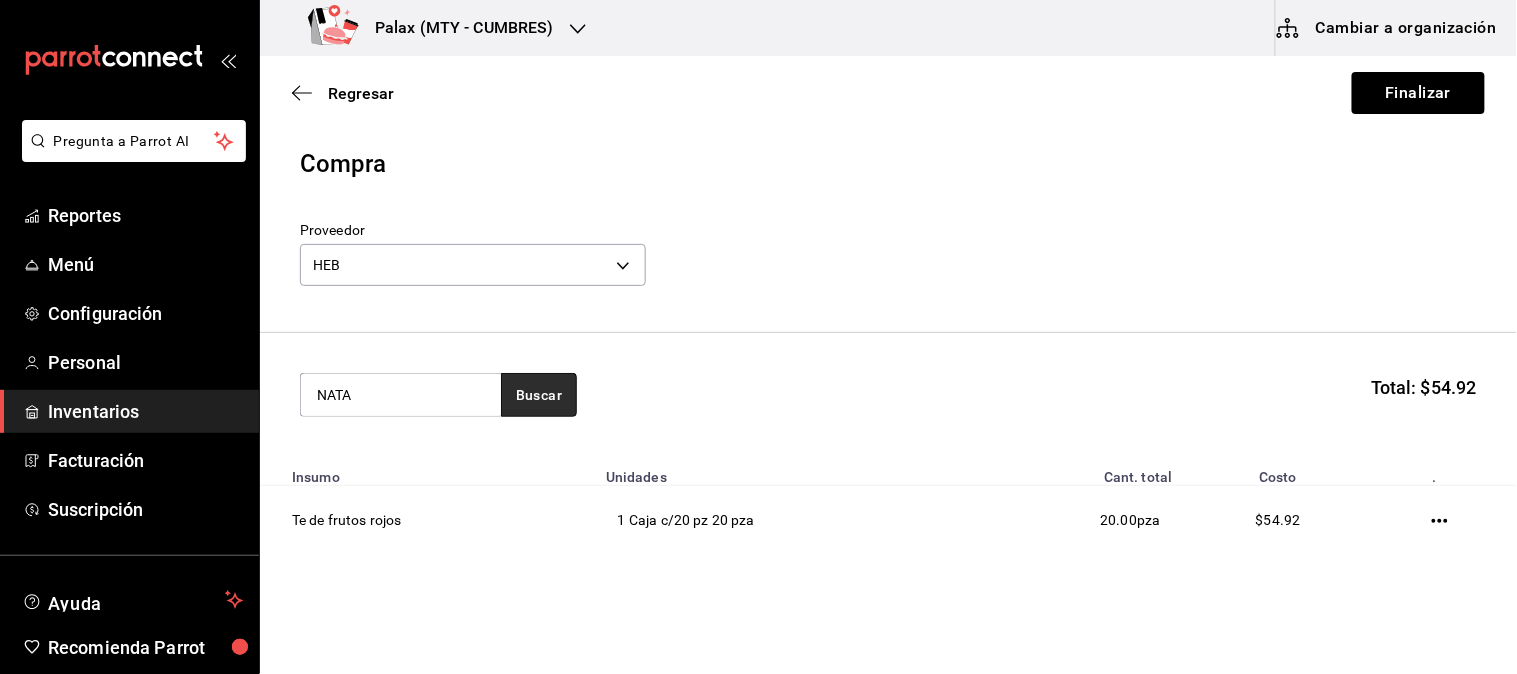 click on "Buscar" at bounding box center [539, 395] 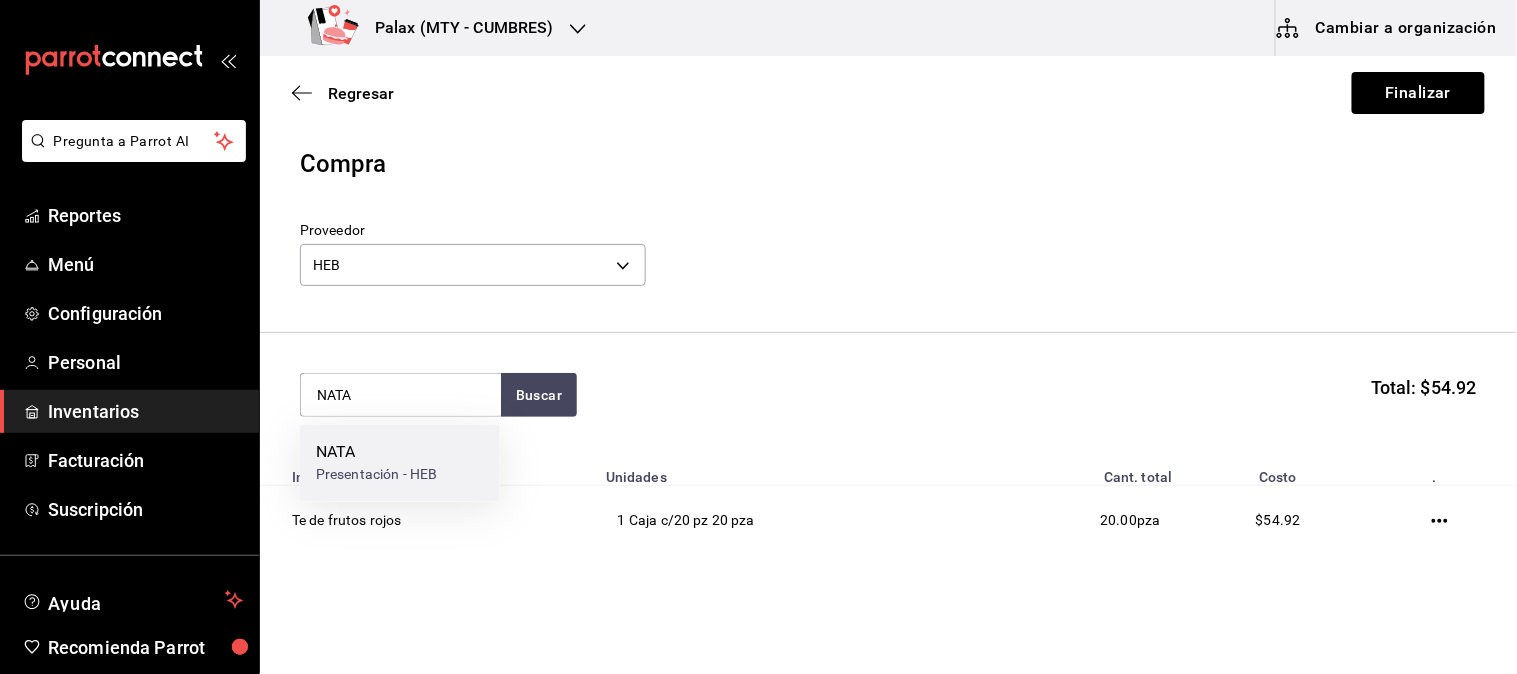 click on "NATA" at bounding box center [376, 453] 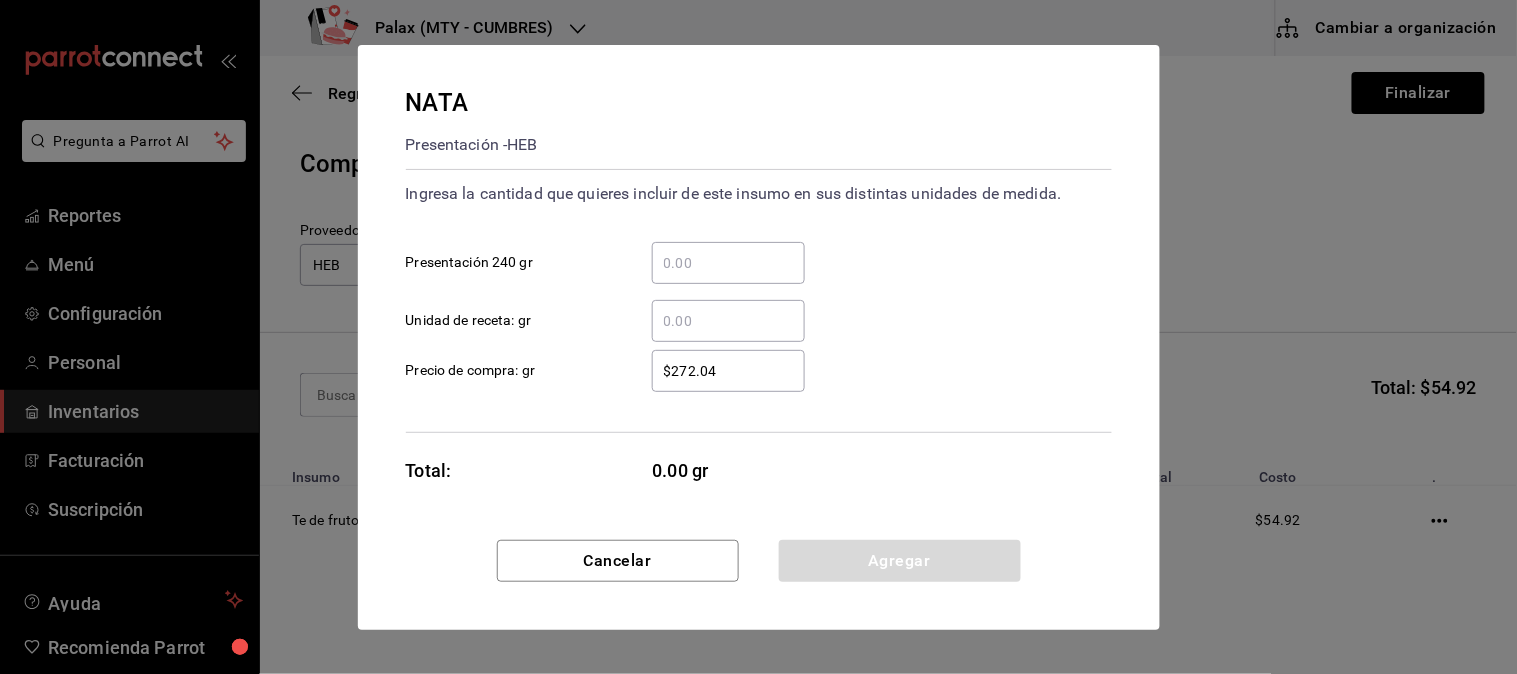 click on "​ Presentación 240 gr" at bounding box center [728, 263] 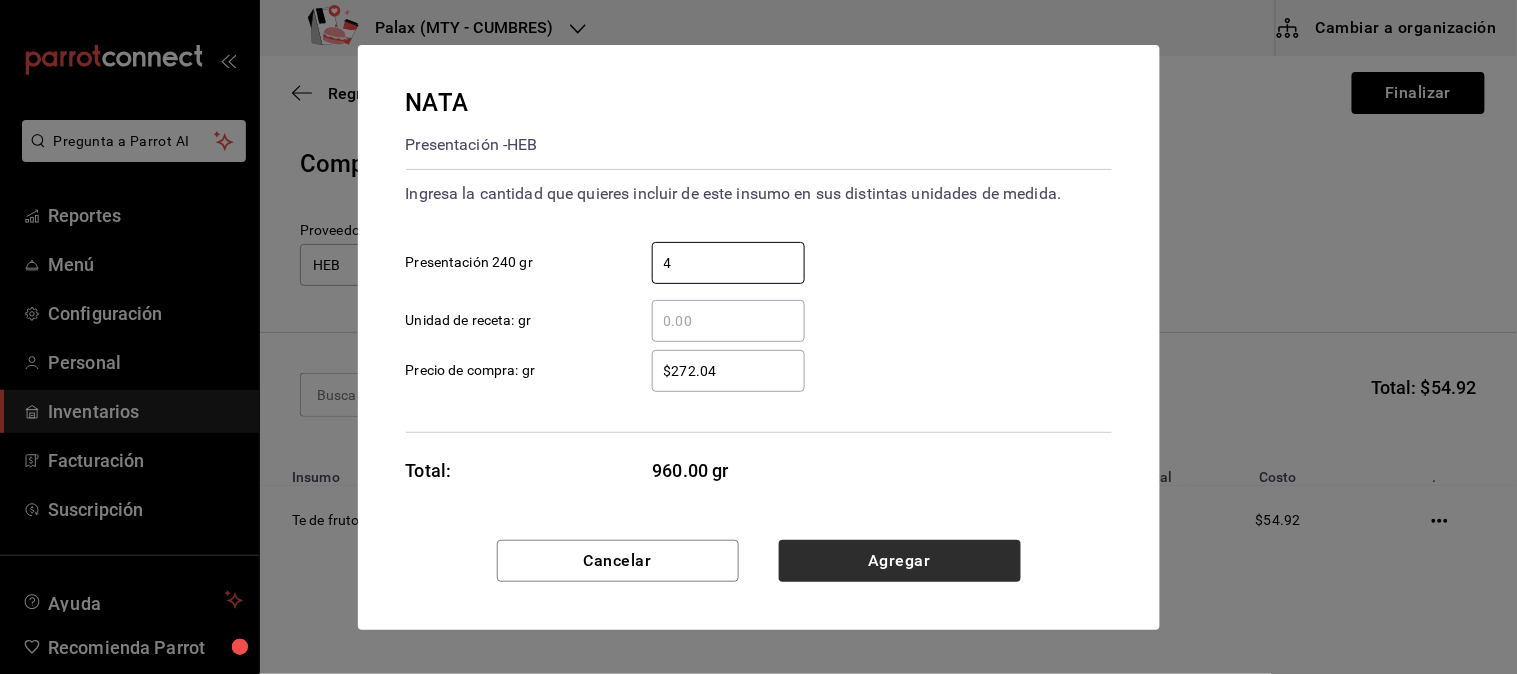 type on "4" 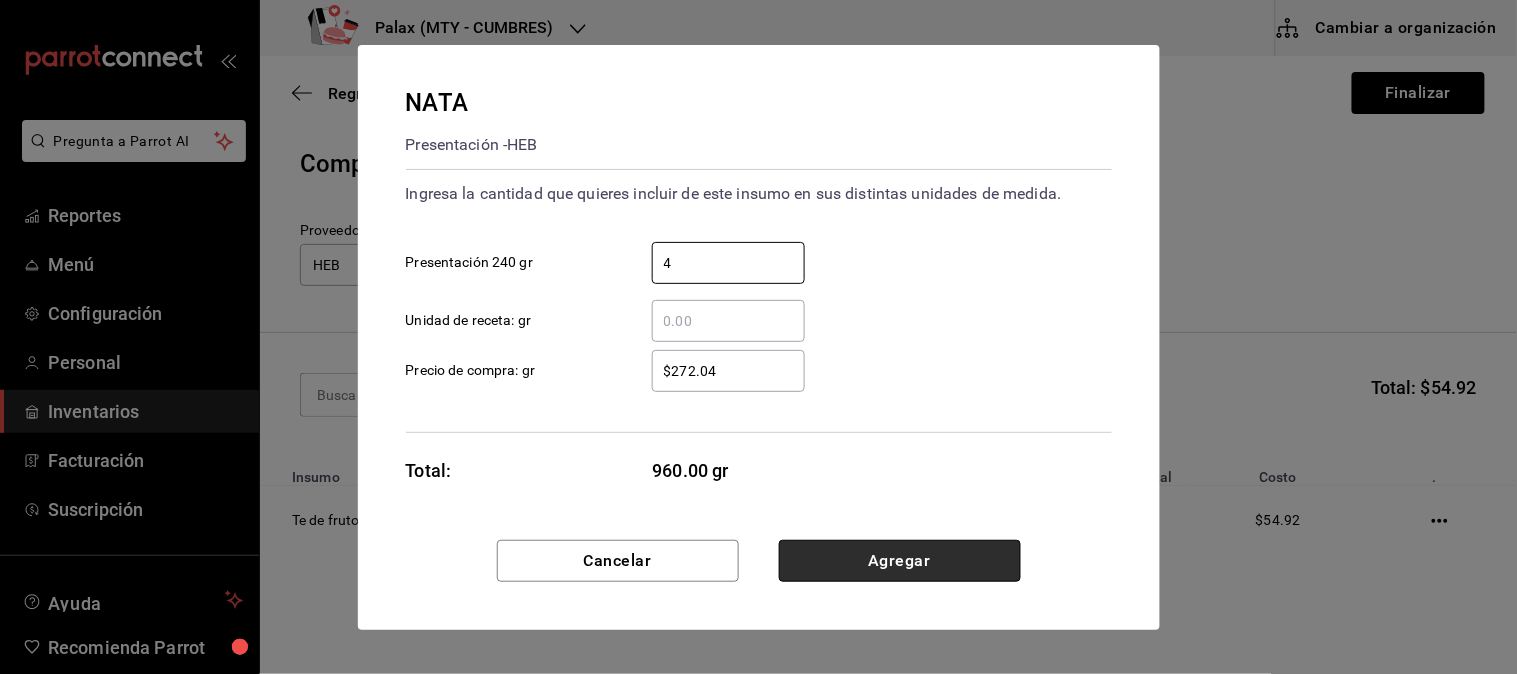 click on "Agregar" at bounding box center (900, 561) 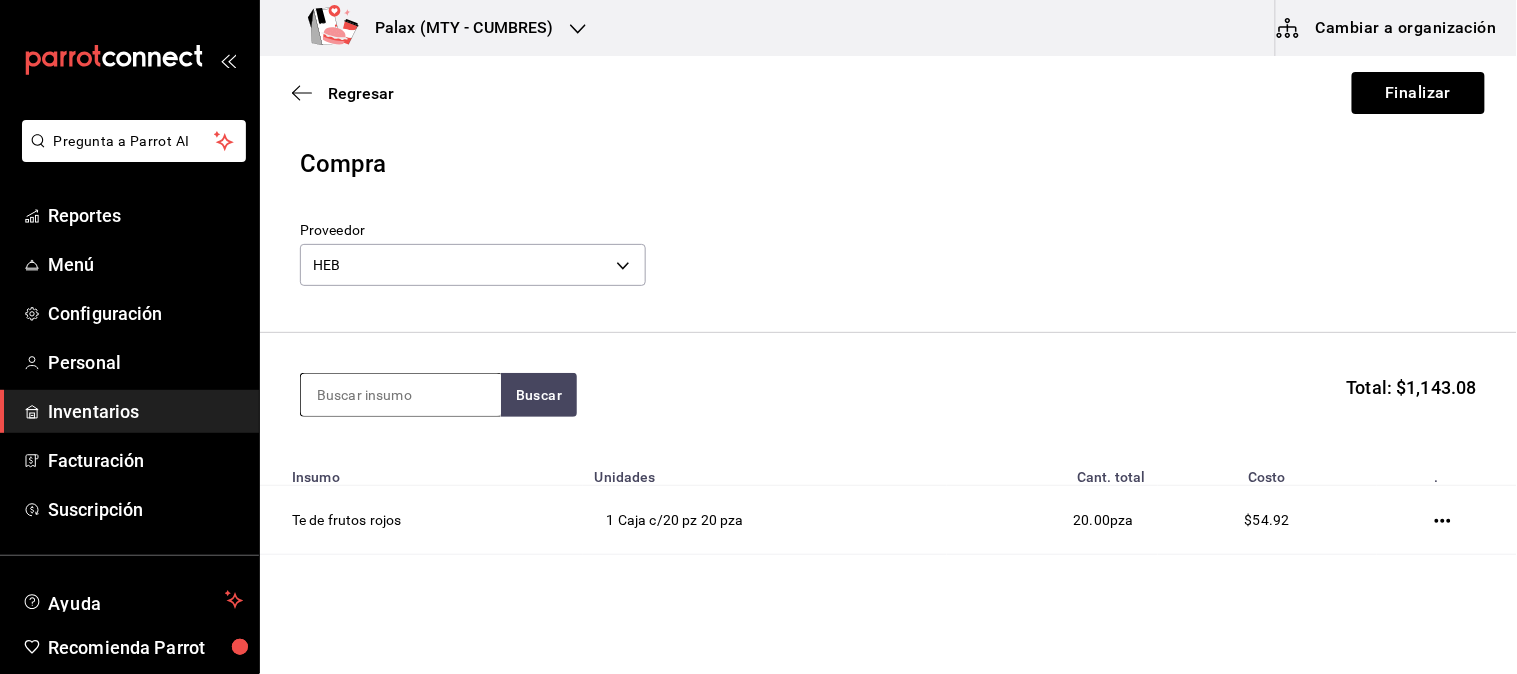 click at bounding box center [401, 395] 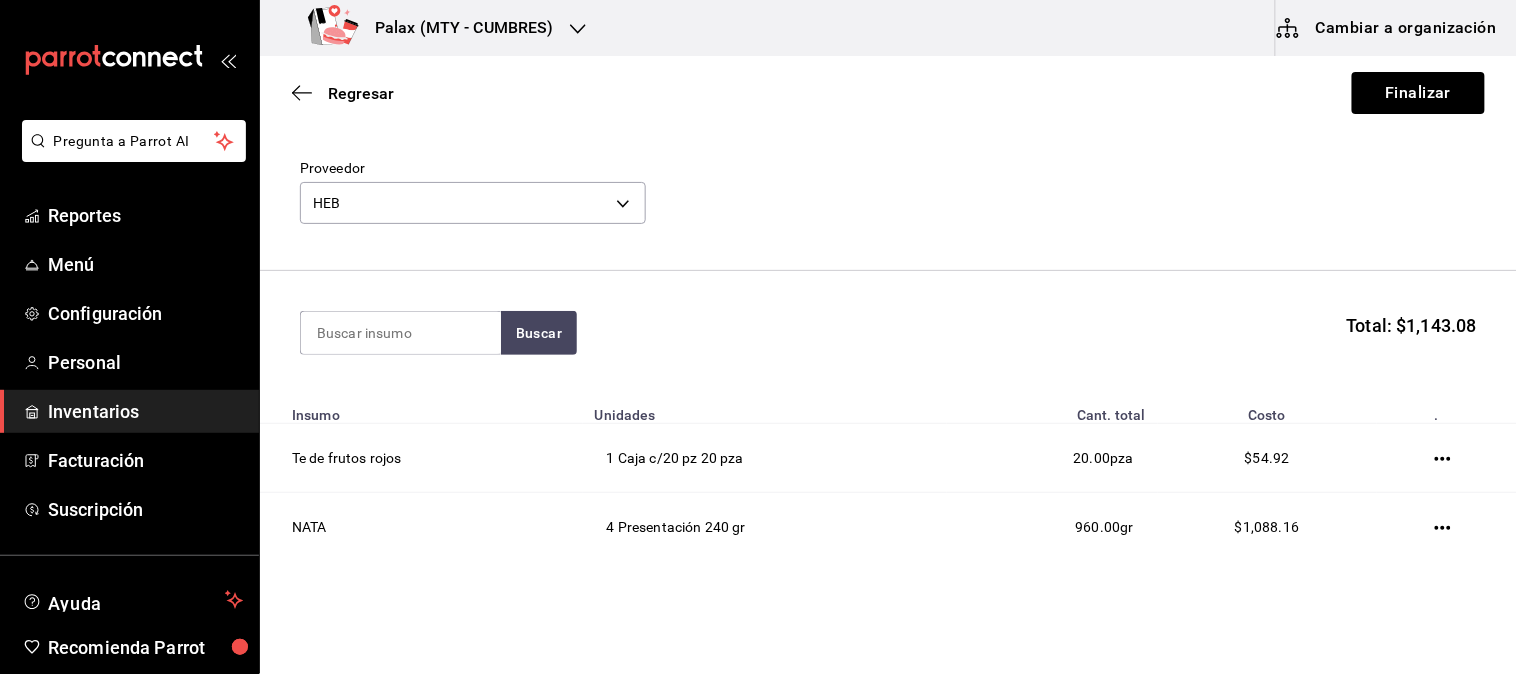 scroll, scrollTop: 0, scrollLeft: 0, axis: both 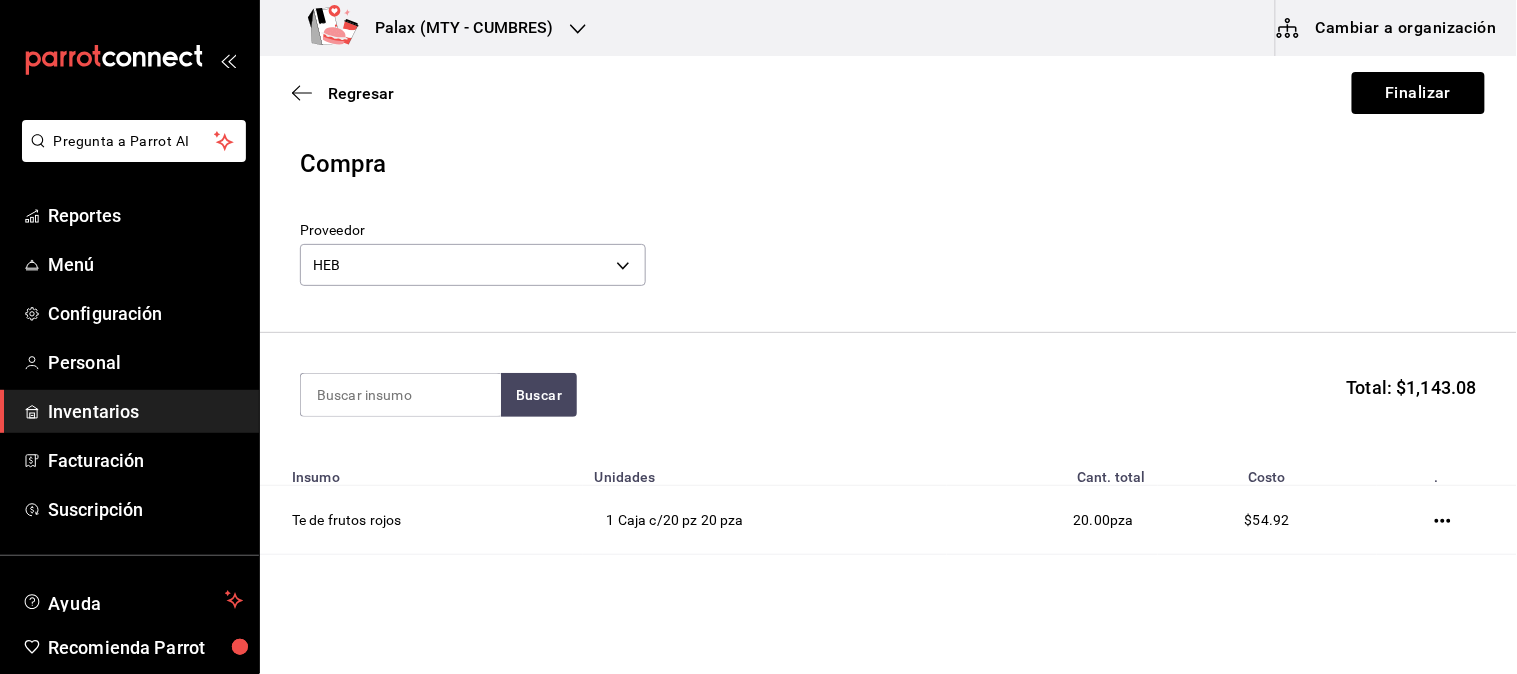 click on "Cambiar a organización" at bounding box center [1388, 28] 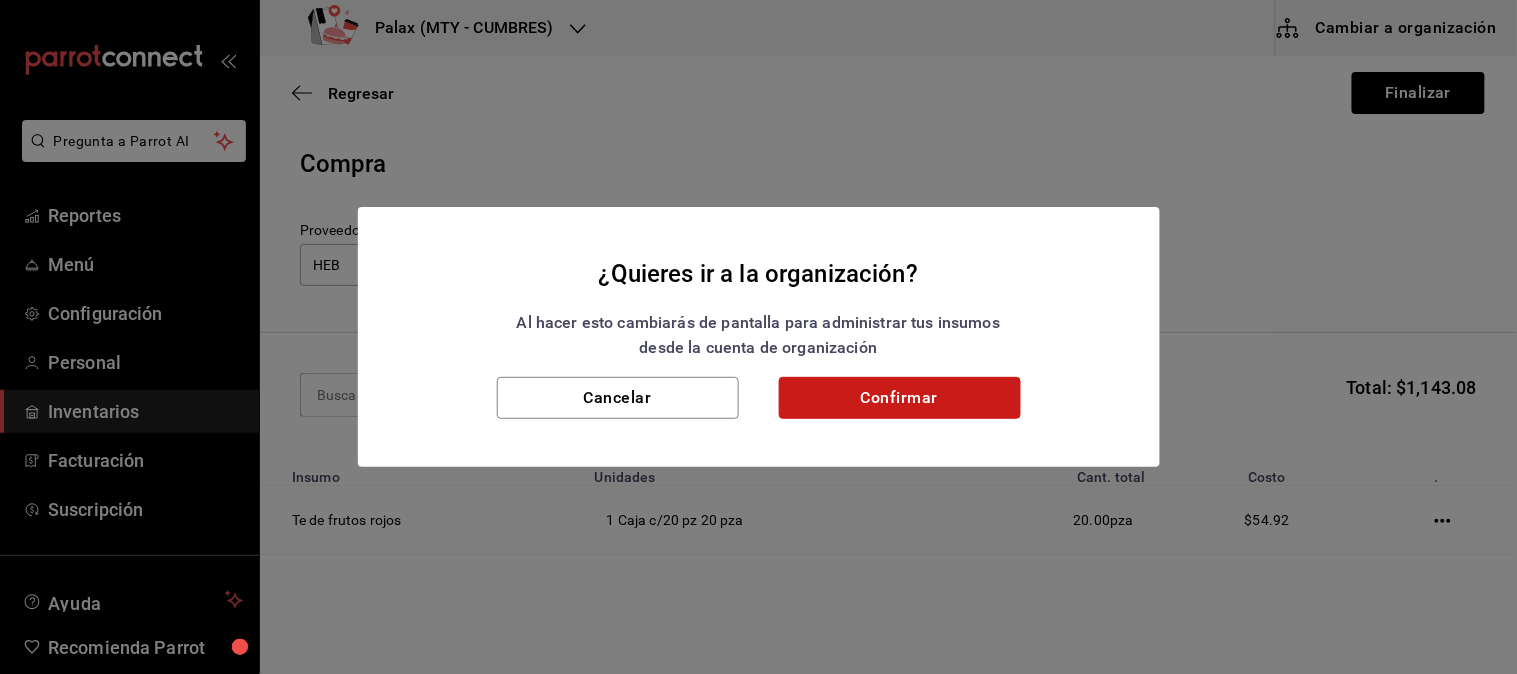 click on "Confirmar" at bounding box center [900, 398] 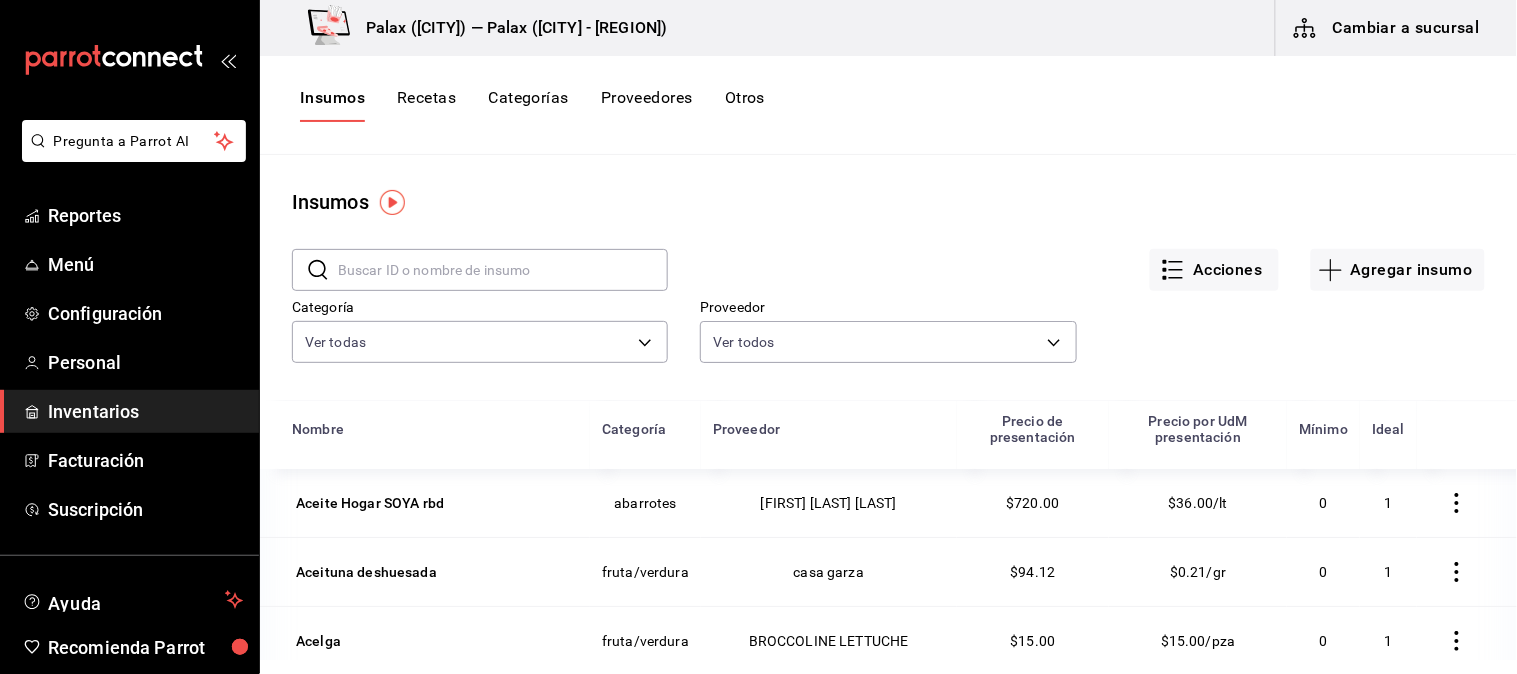 click at bounding box center [503, 270] 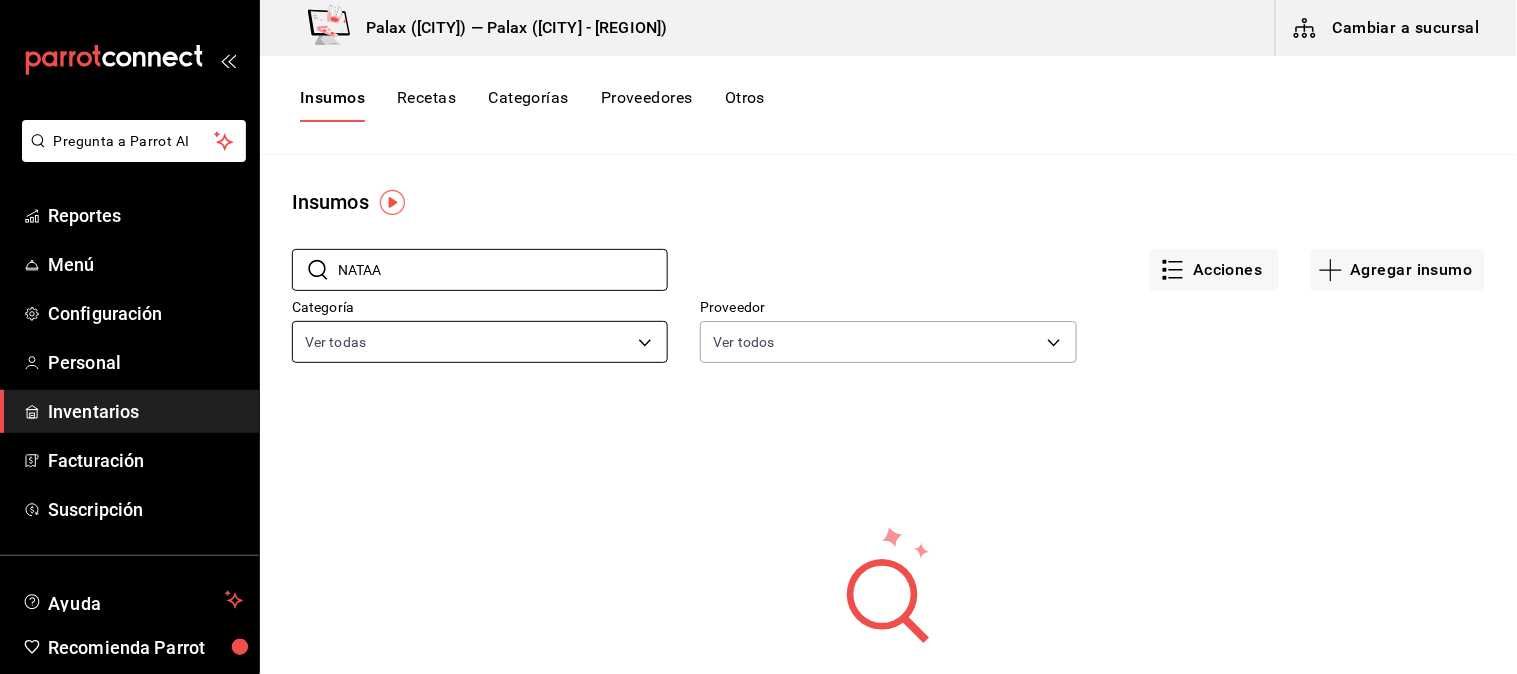 type on "nata" 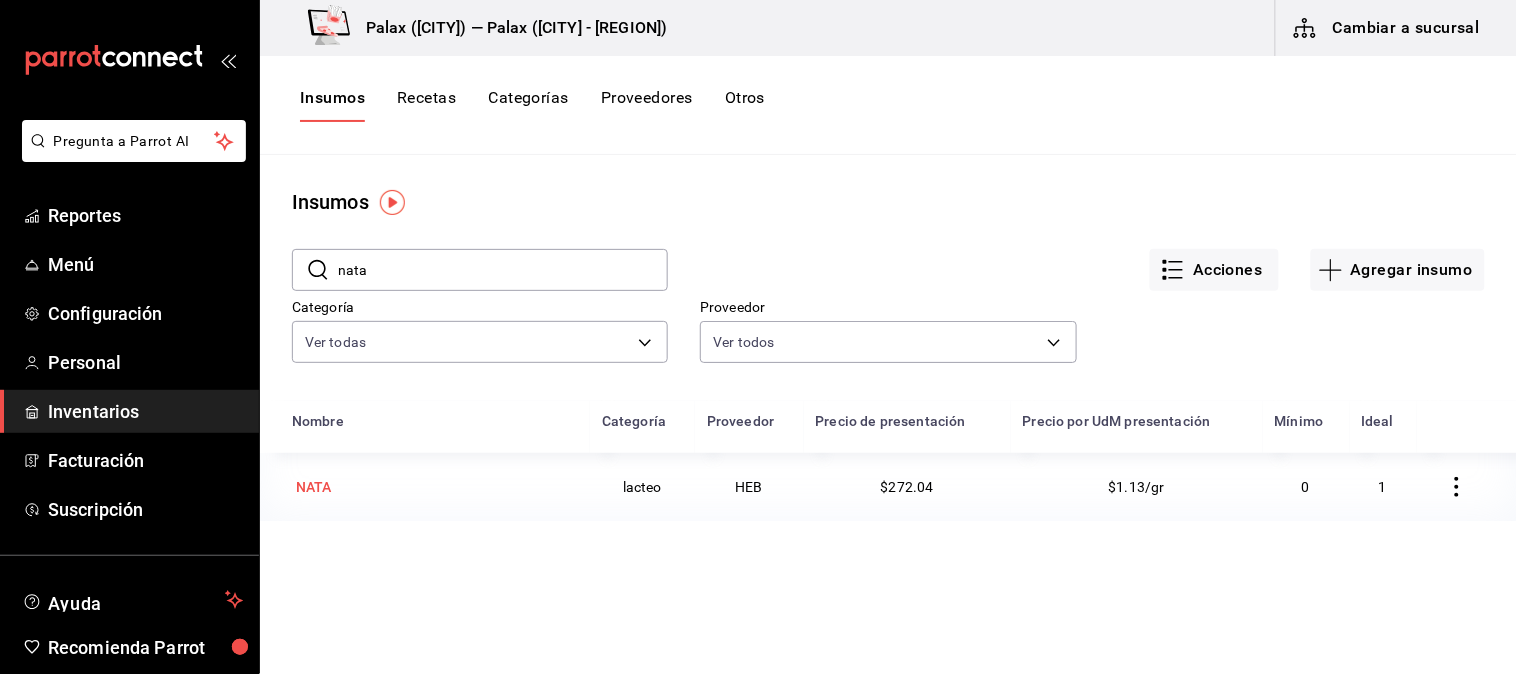 click on "NATA" at bounding box center (435, 487) 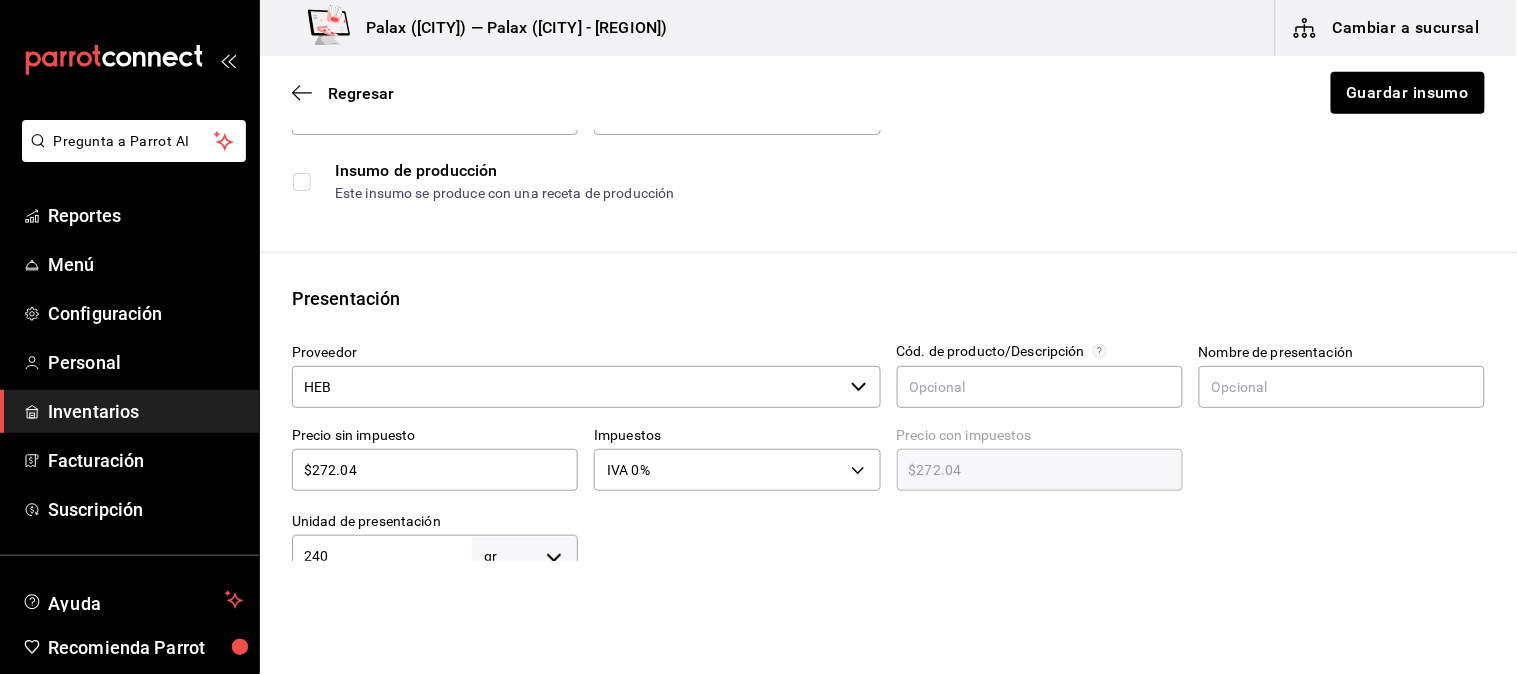 scroll, scrollTop: 333, scrollLeft: 0, axis: vertical 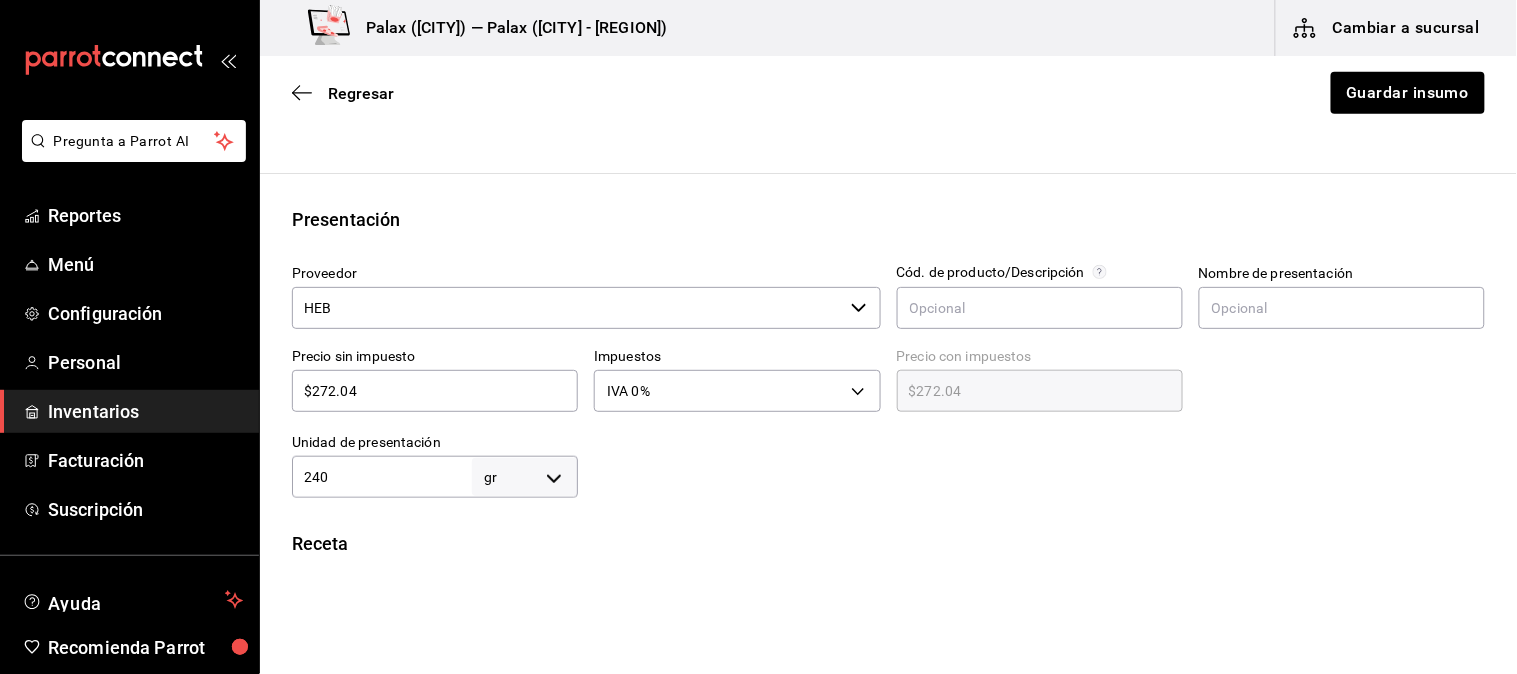 click on "$272.04" at bounding box center (435, 391) 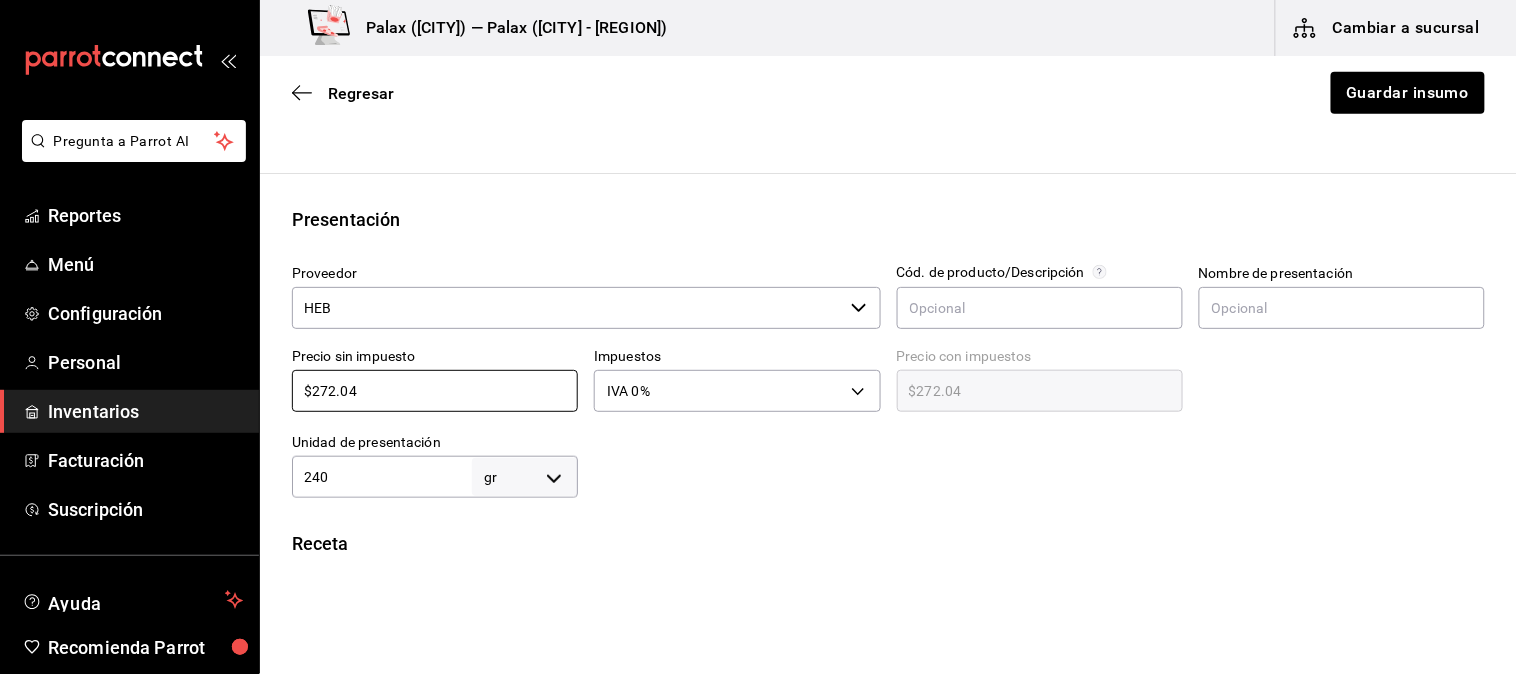 type on "$6" 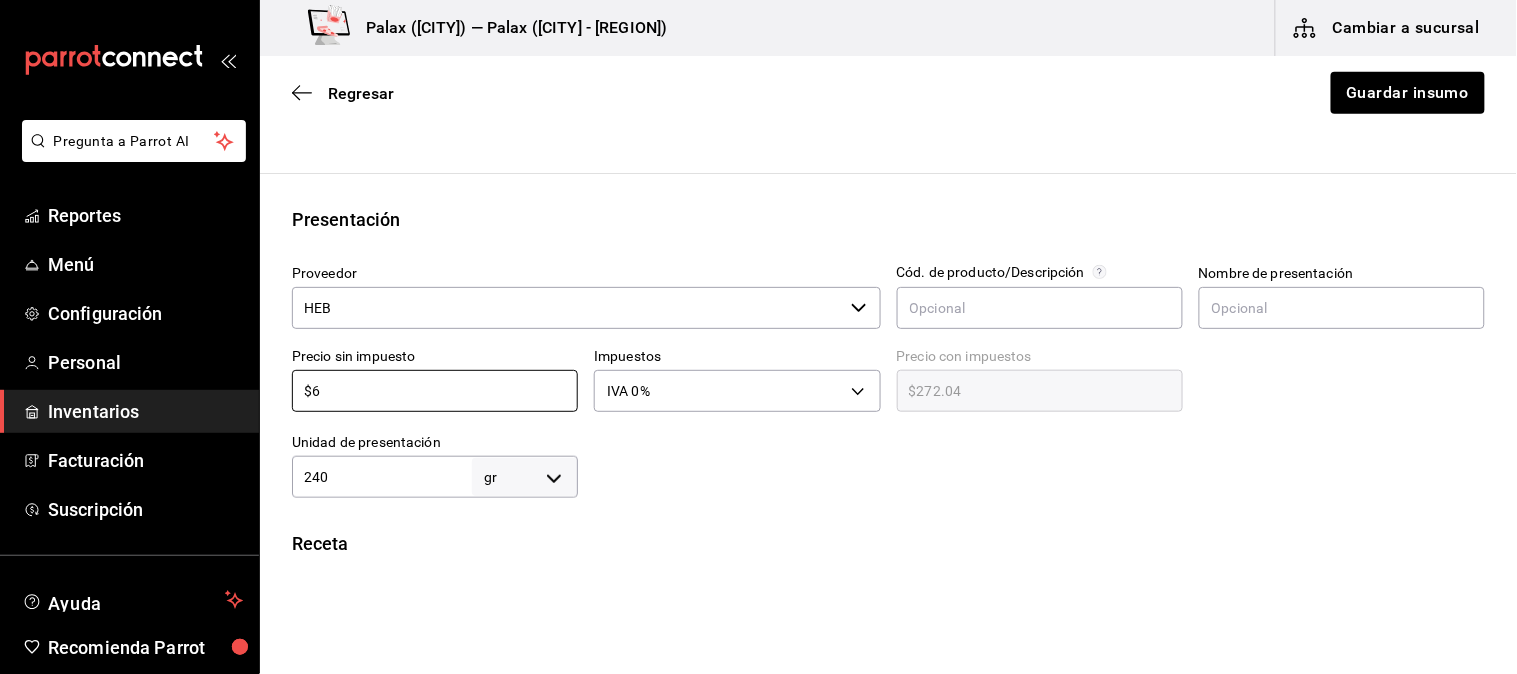 type on "$6.00" 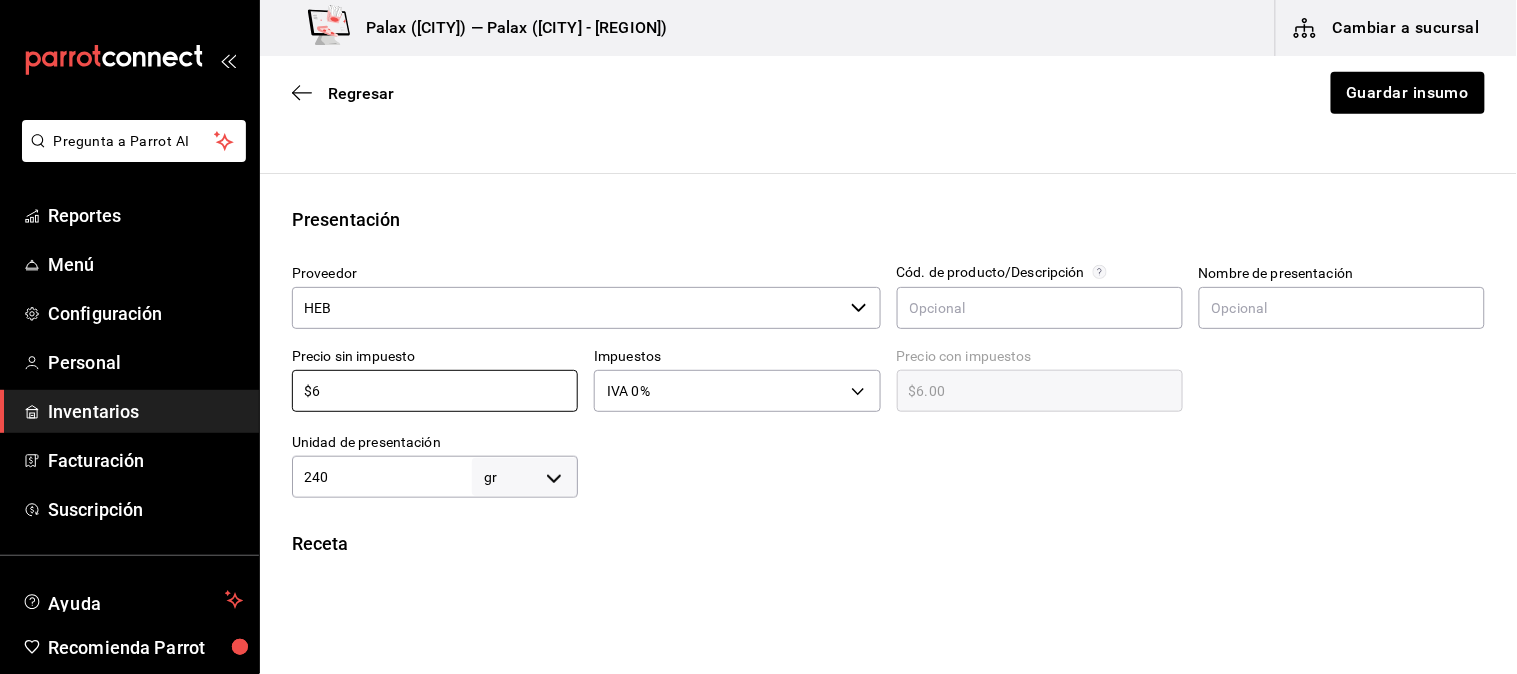 type on "$68" 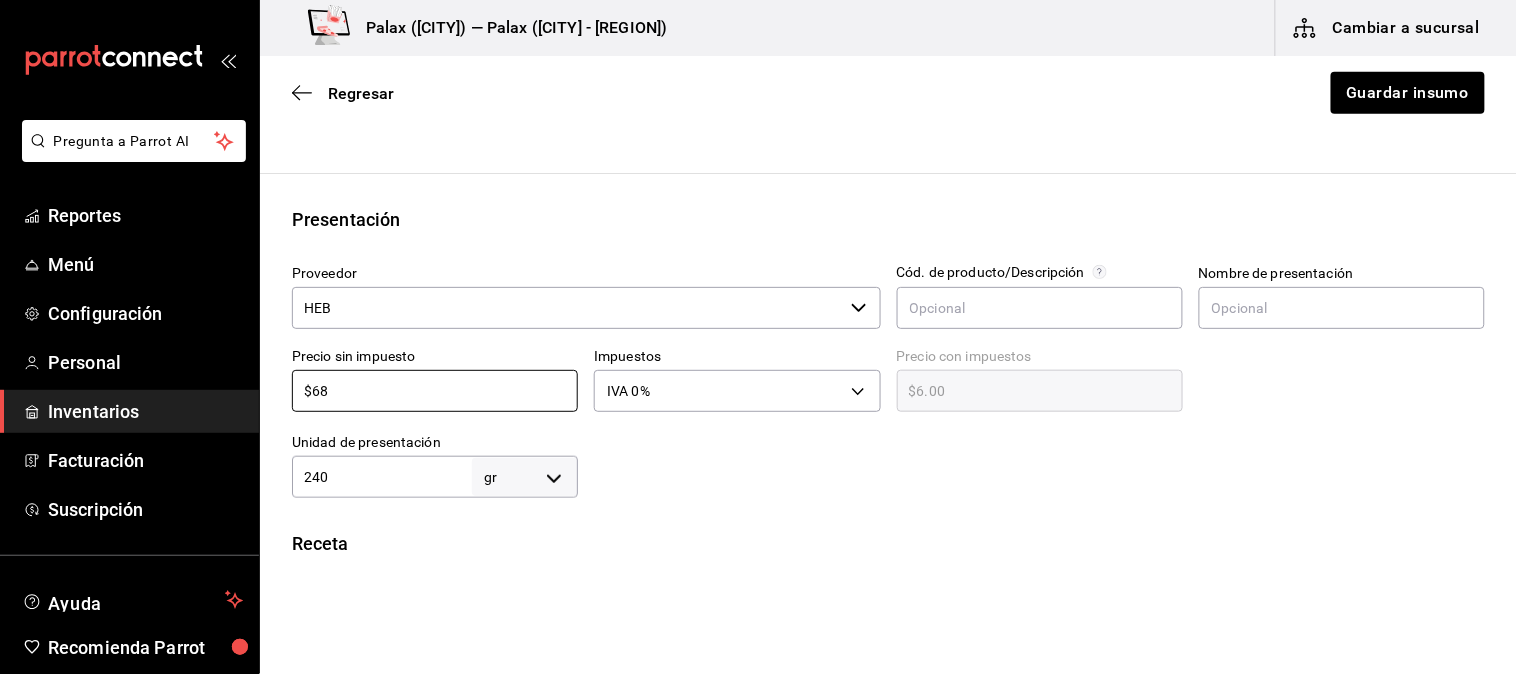 type on "$68.00" 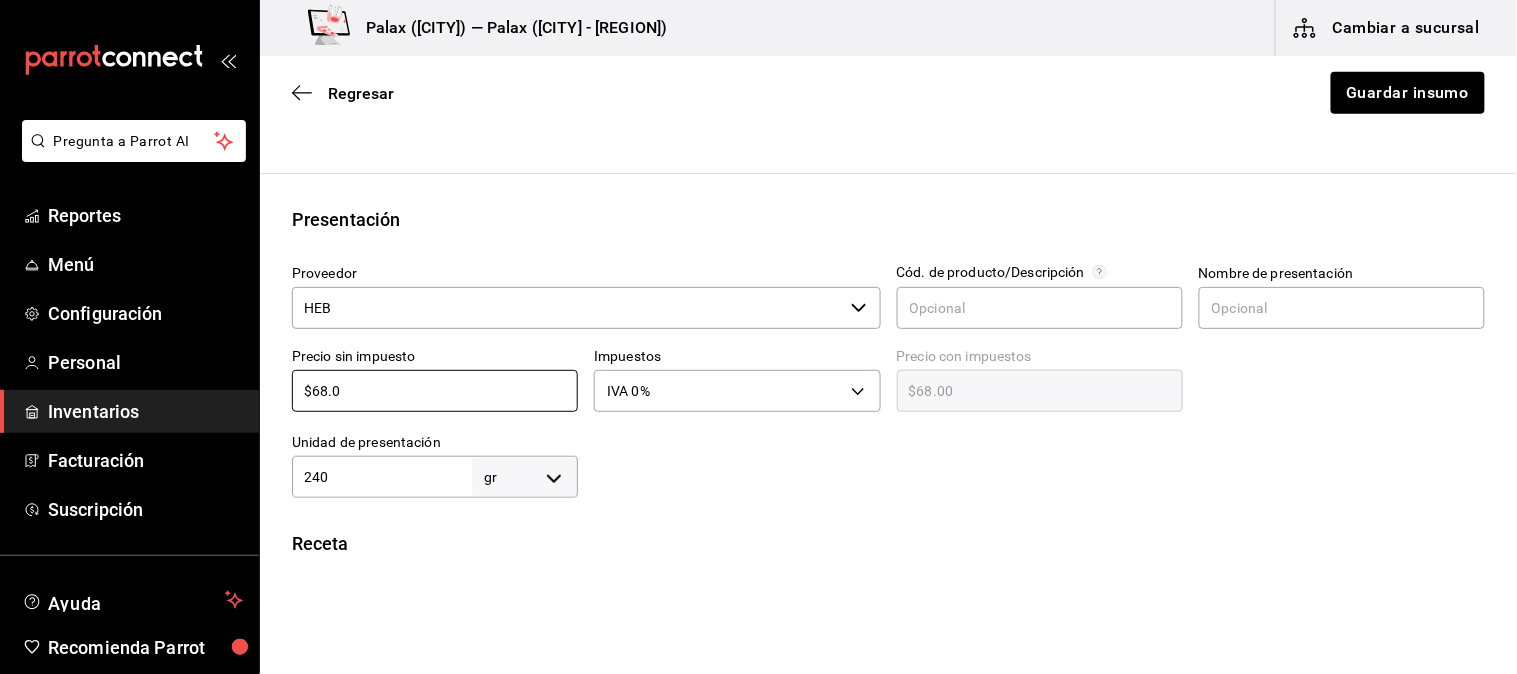 type on "$68.01" 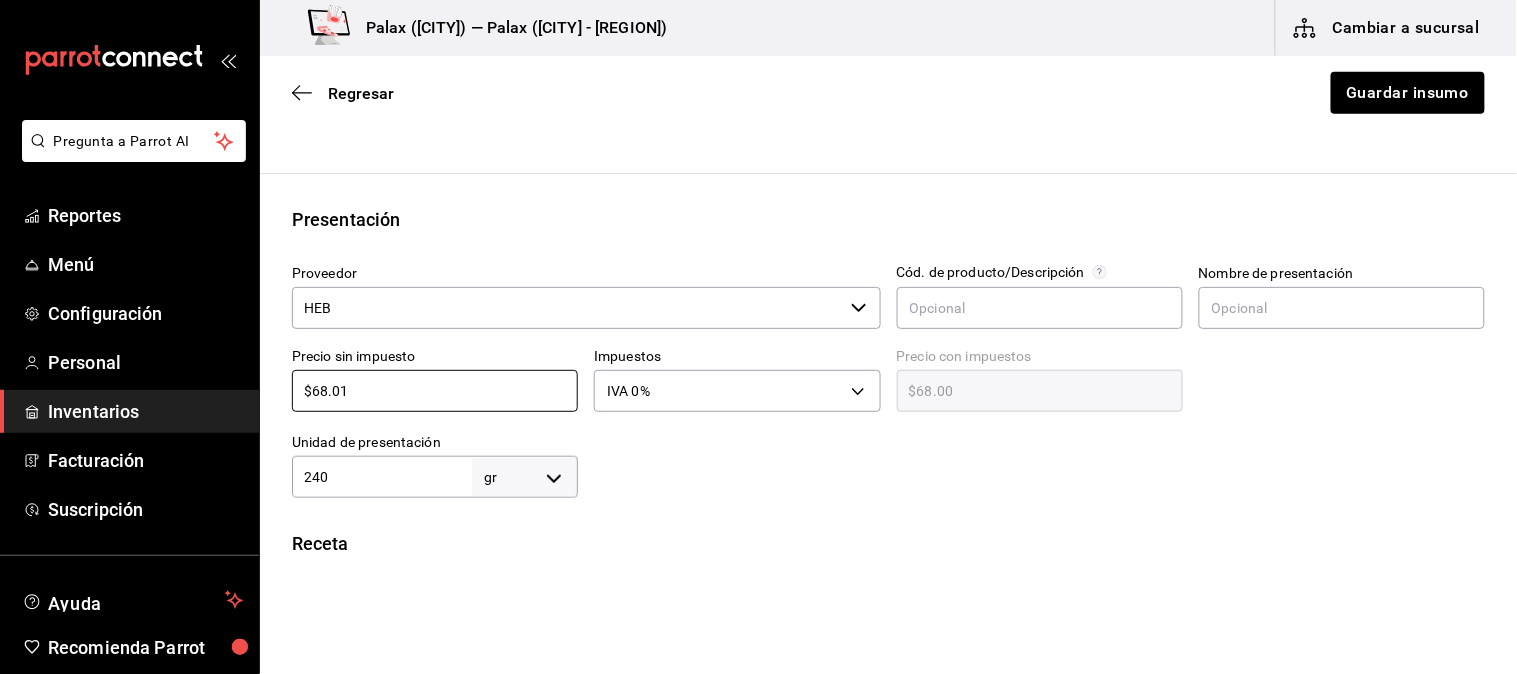 type on "$68.01" 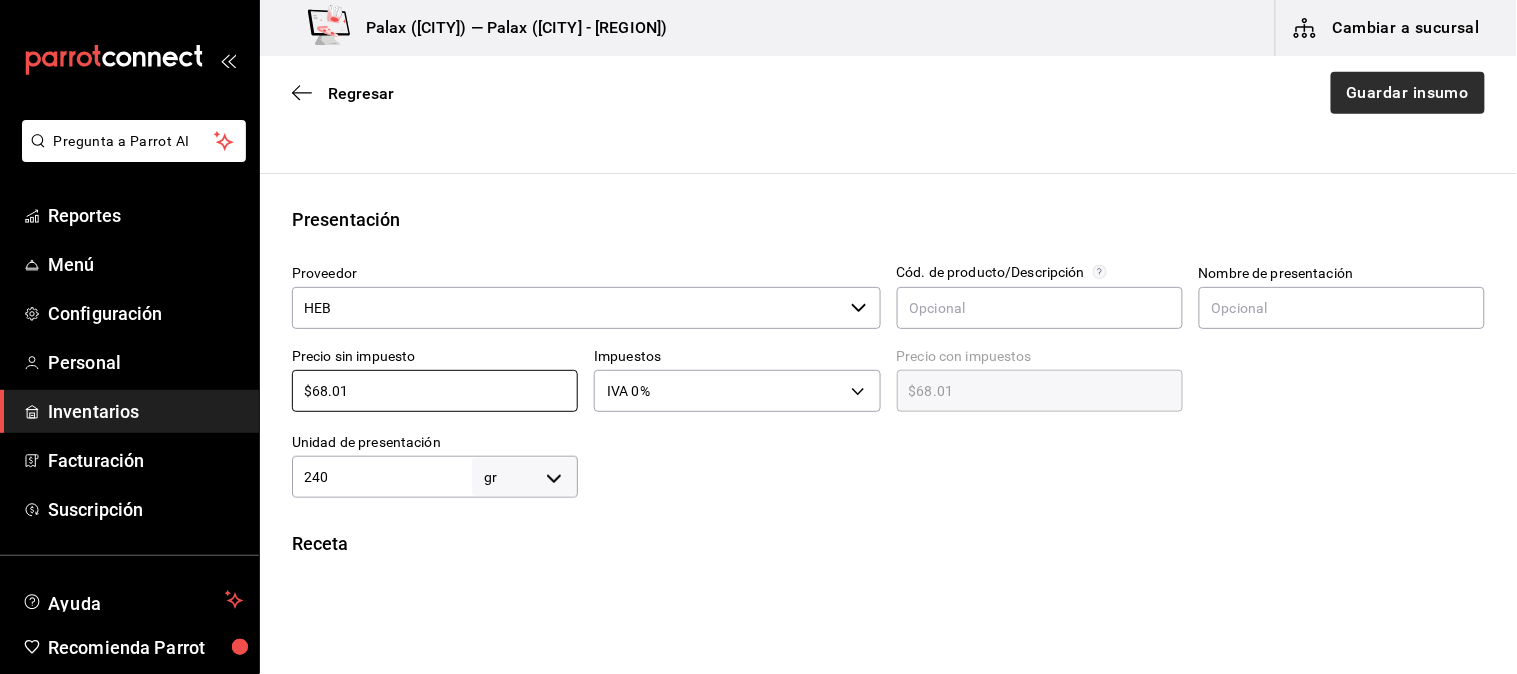 type on "$68.01" 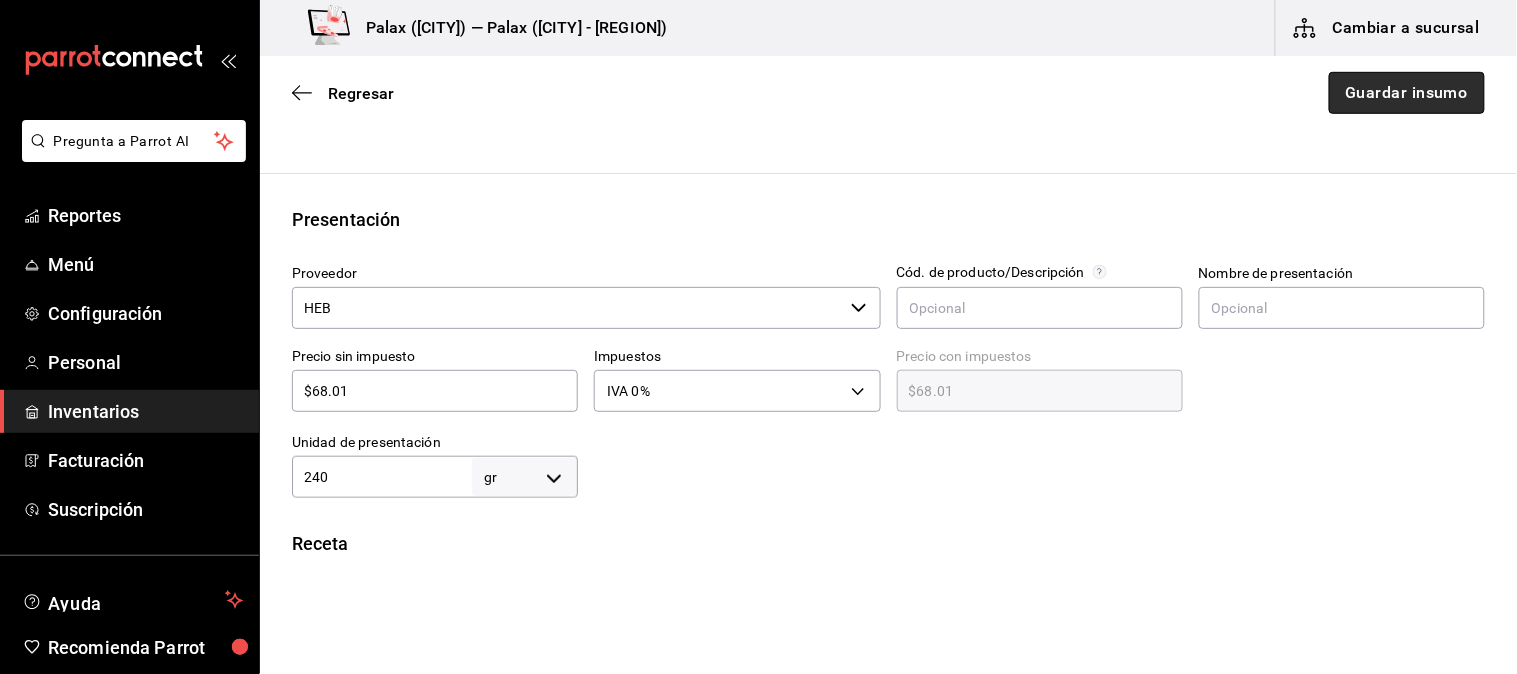 click on "Guardar insumo" at bounding box center [1407, 93] 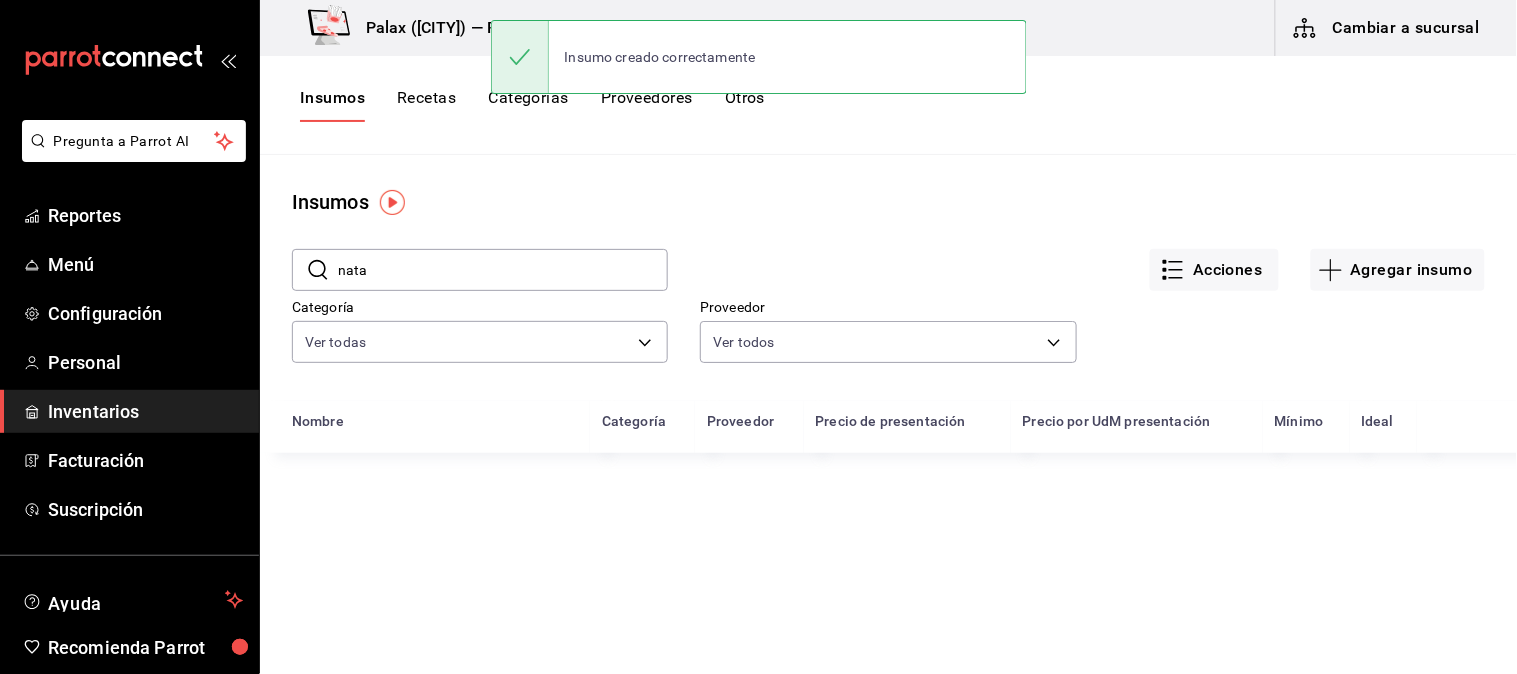 click on "Cambiar a sucursal" at bounding box center [1388, 28] 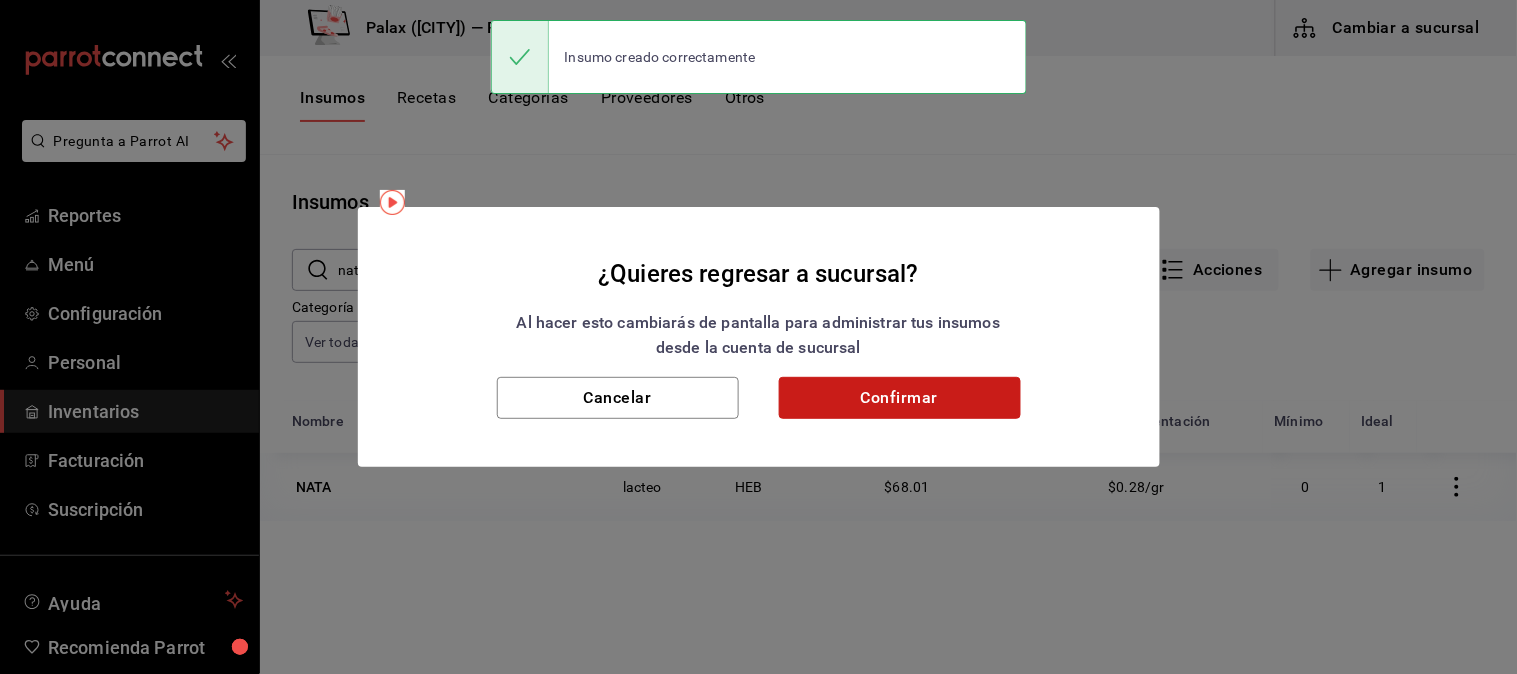 drag, startPoint x: 888, startPoint y: 390, endPoint x: 627, endPoint y: 437, distance: 265.19803 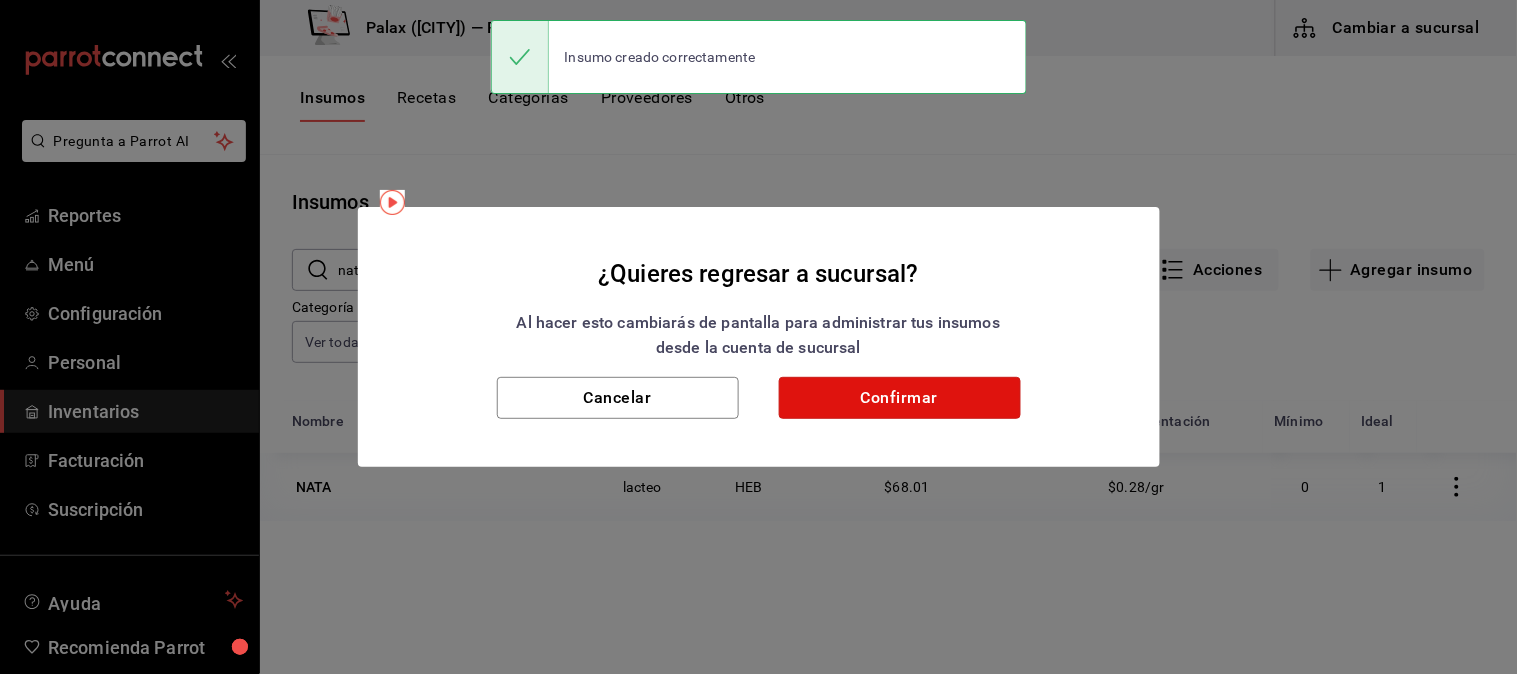 click on "Confirmar" at bounding box center (900, 398) 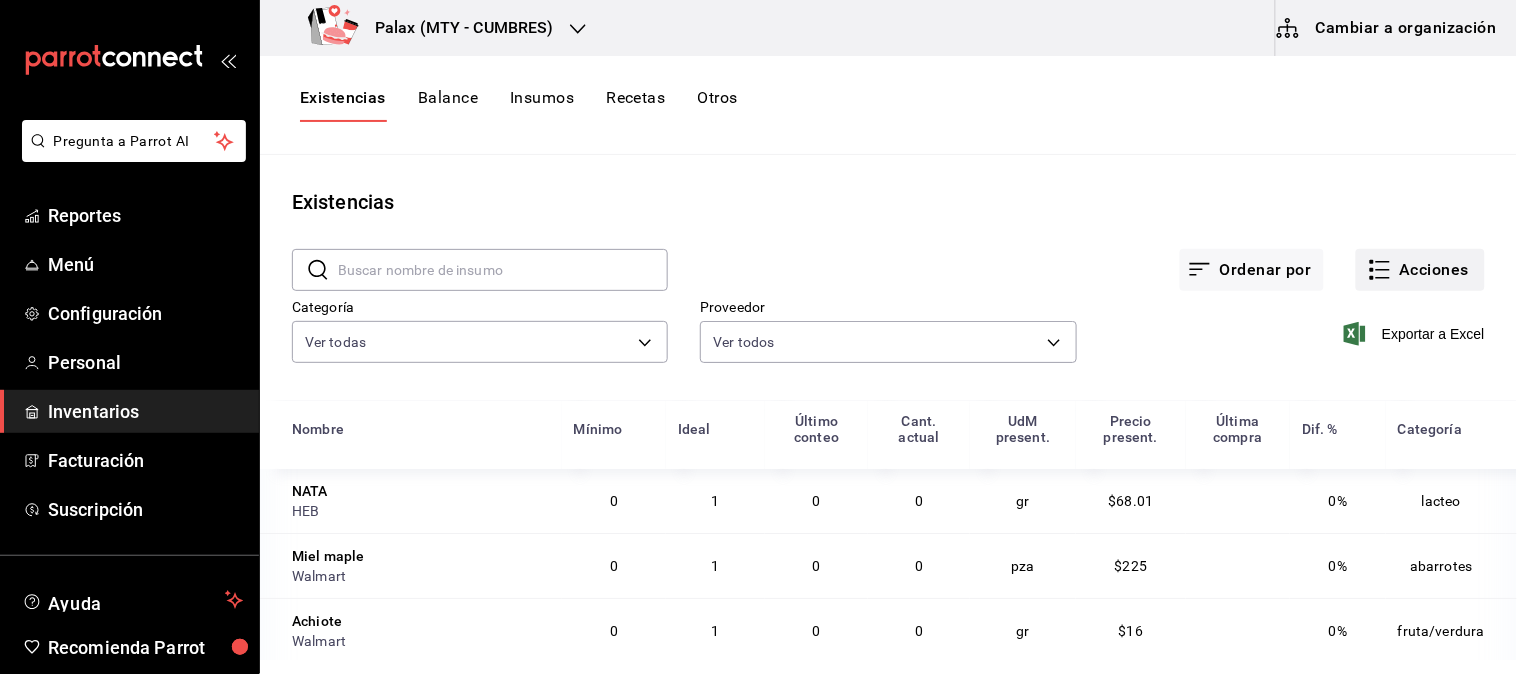 click on "Acciones" at bounding box center (1420, 270) 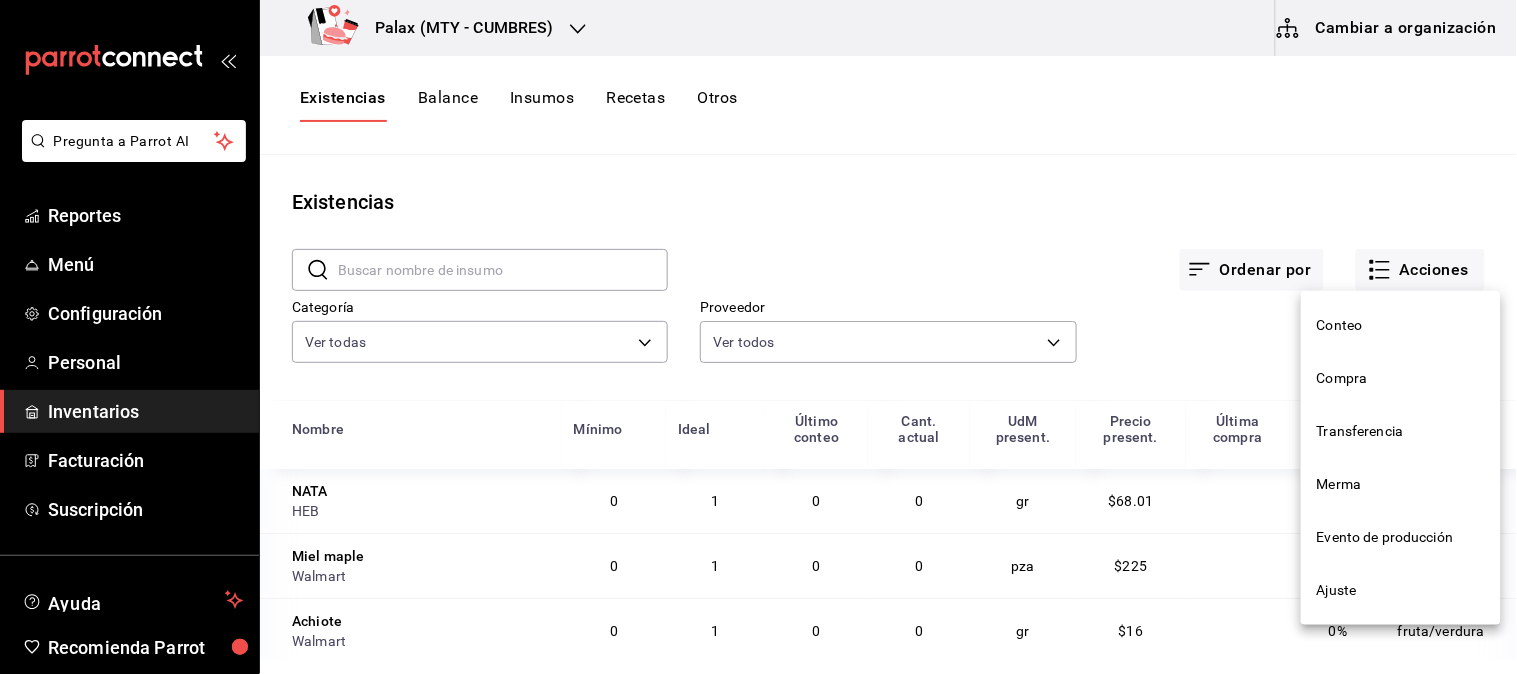 click on "Compra" at bounding box center [1401, 378] 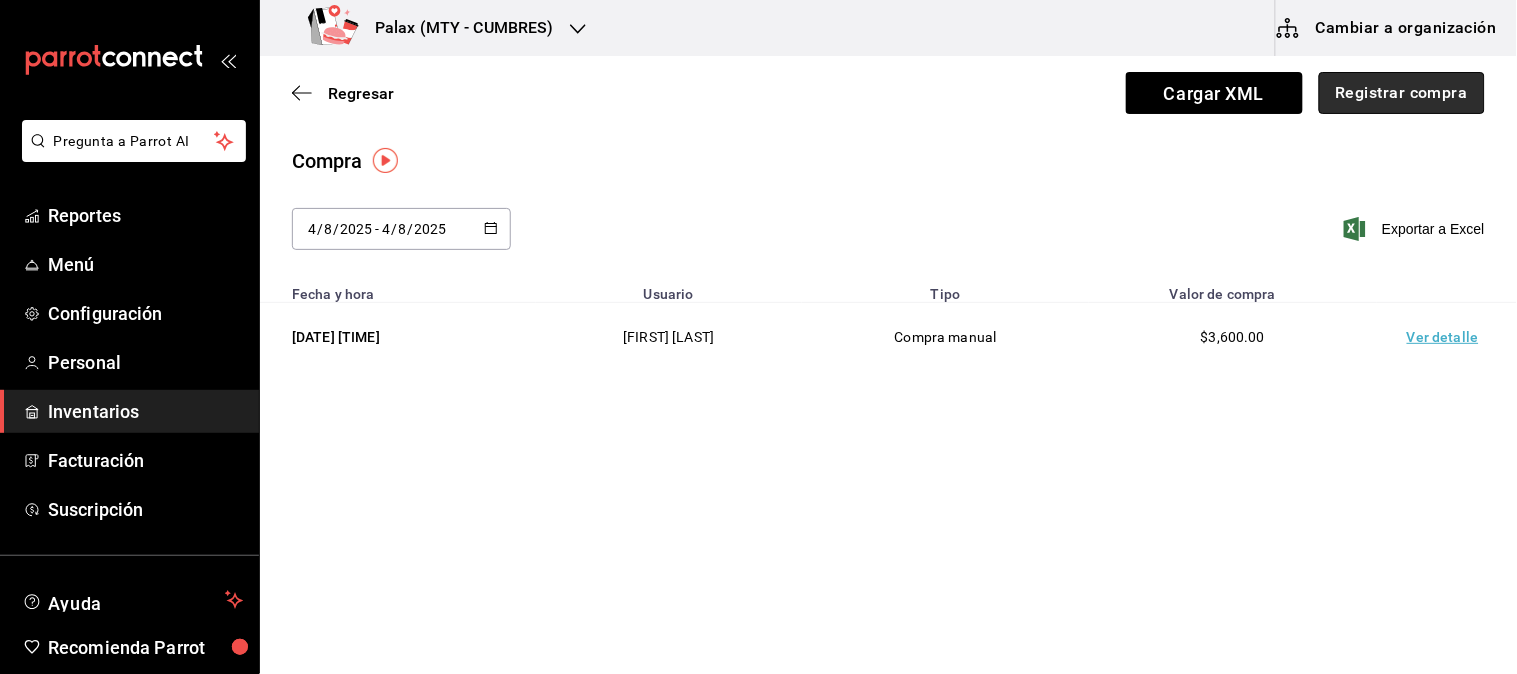click on "Registrar compra" at bounding box center (1402, 93) 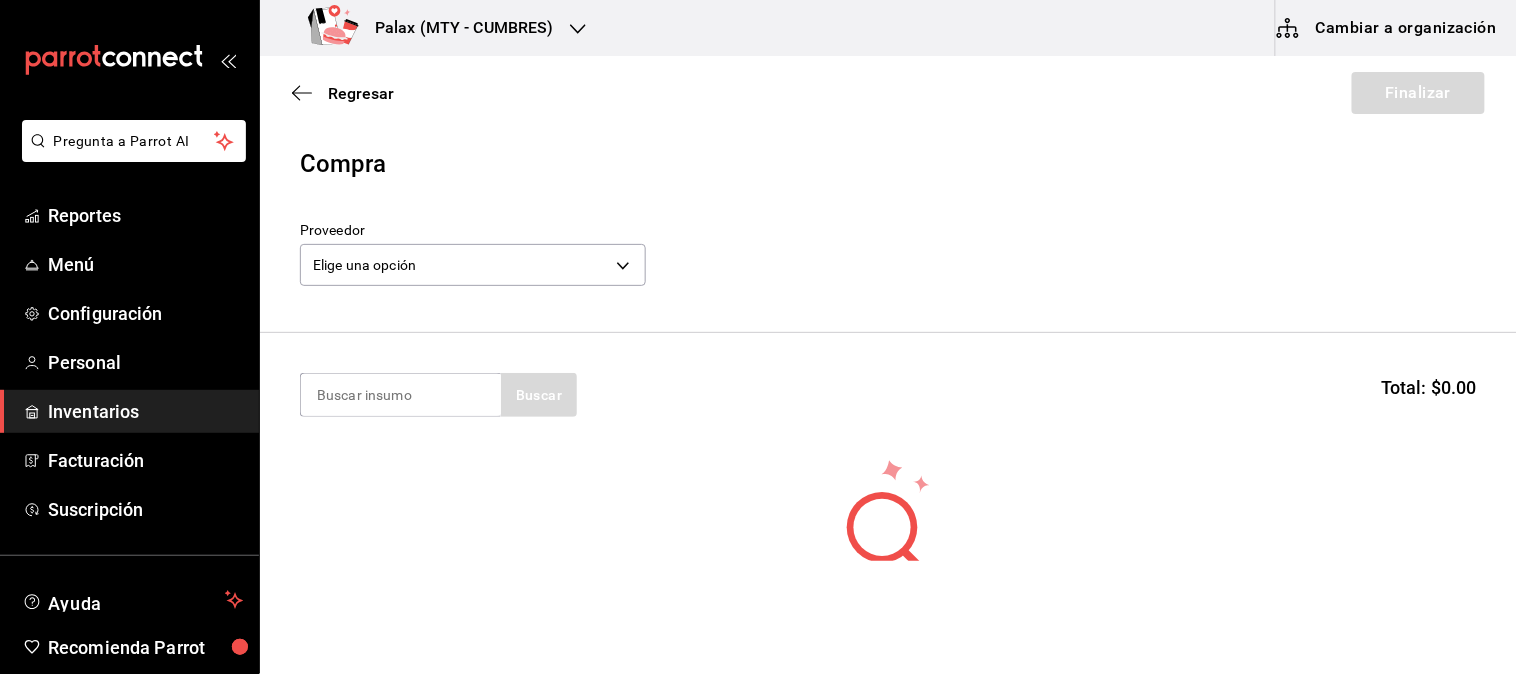 click on "Proveedor" at bounding box center (473, 231) 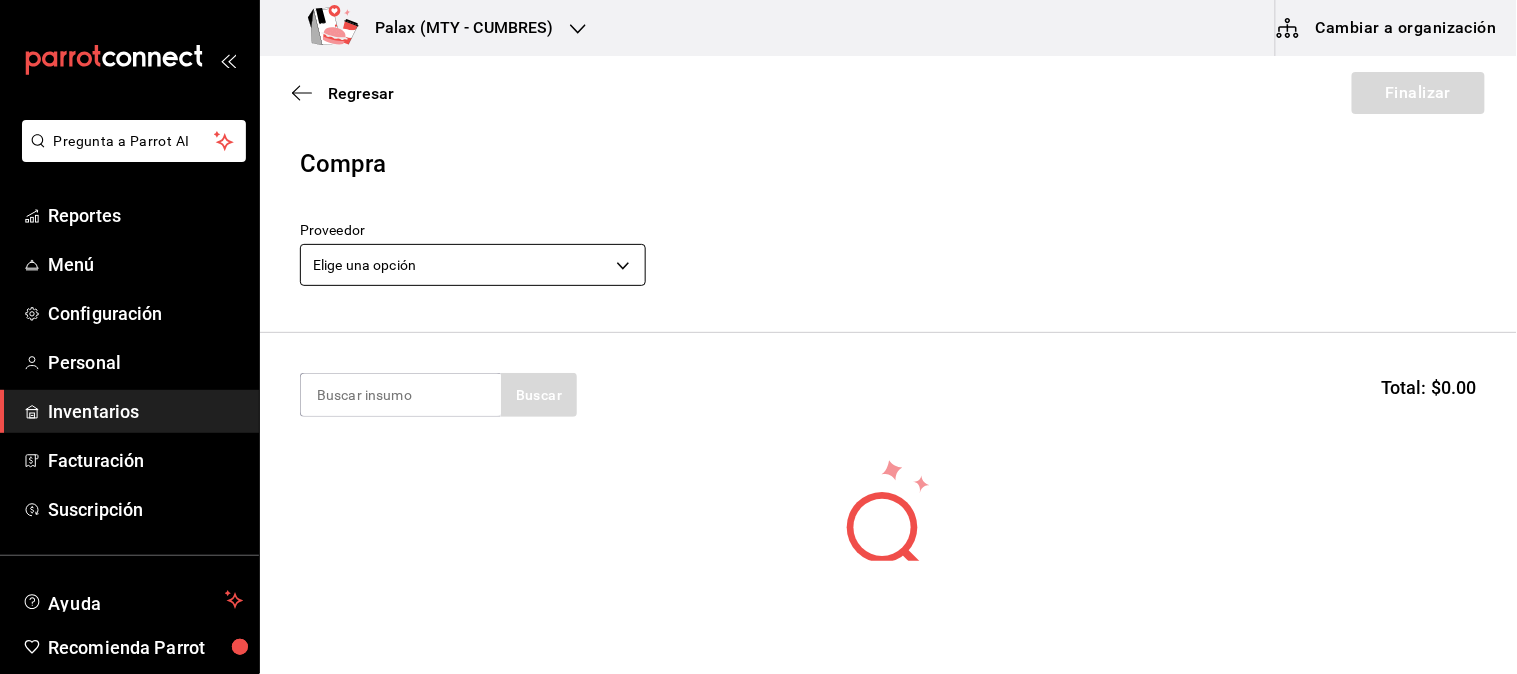 click on "Pregunta a Parrot AI Reportes   Menú   Configuración   Personal   Inventarios   Facturación   Suscripción   Ayuda Recomienda Parrot   Mutiuser Palax   Sugerir nueva función   Palax ([CITY] - [CITY]) Cambiar a organización Regresar Finalizar Compra Proveedor Elige una opción default Buscar Total: $0.00 No hay insumos a mostrar. Busca un insumo para agregarlo a la lista GANA 1 MES GRATIS EN TU SUSCRIPCIÓN AQUÍ ¿Recuerdas cómo empezó tu restaurante?
Hoy puedes ayudar a un colega a tener el mismo cambio que tú viviste.
Recomienda Parrot directamente desde tu Portal Administrador.
Es fácil y rápido.
🎁 Por cada restaurante que se una, ganas 1 mes gratis. Ver video tutorial Ir a video Pregunta a Parrot AI Reportes   Menú   Configuración   Personal   Inventarios   Facturación   Suscripción   Ayuda Recomienda Parrot   Mutiuser Palax   Sugerir nueva función   Editar Eliminar Visitar centro de ayuda ([PHONE]) [EMAIL] Visitar centro de ayuda ([PHONE])" at bounding box center [758, 280] 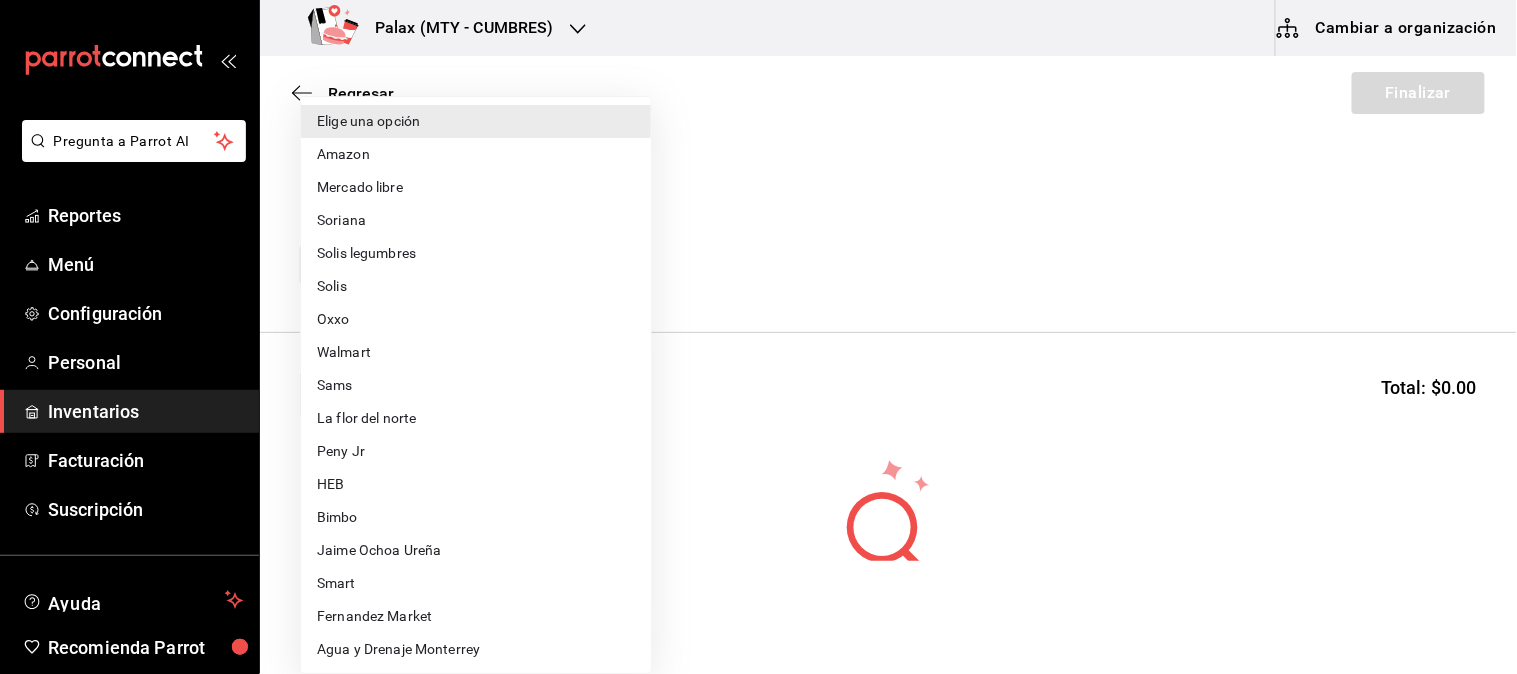 click on "HEB" at bounding box center (476, 484) 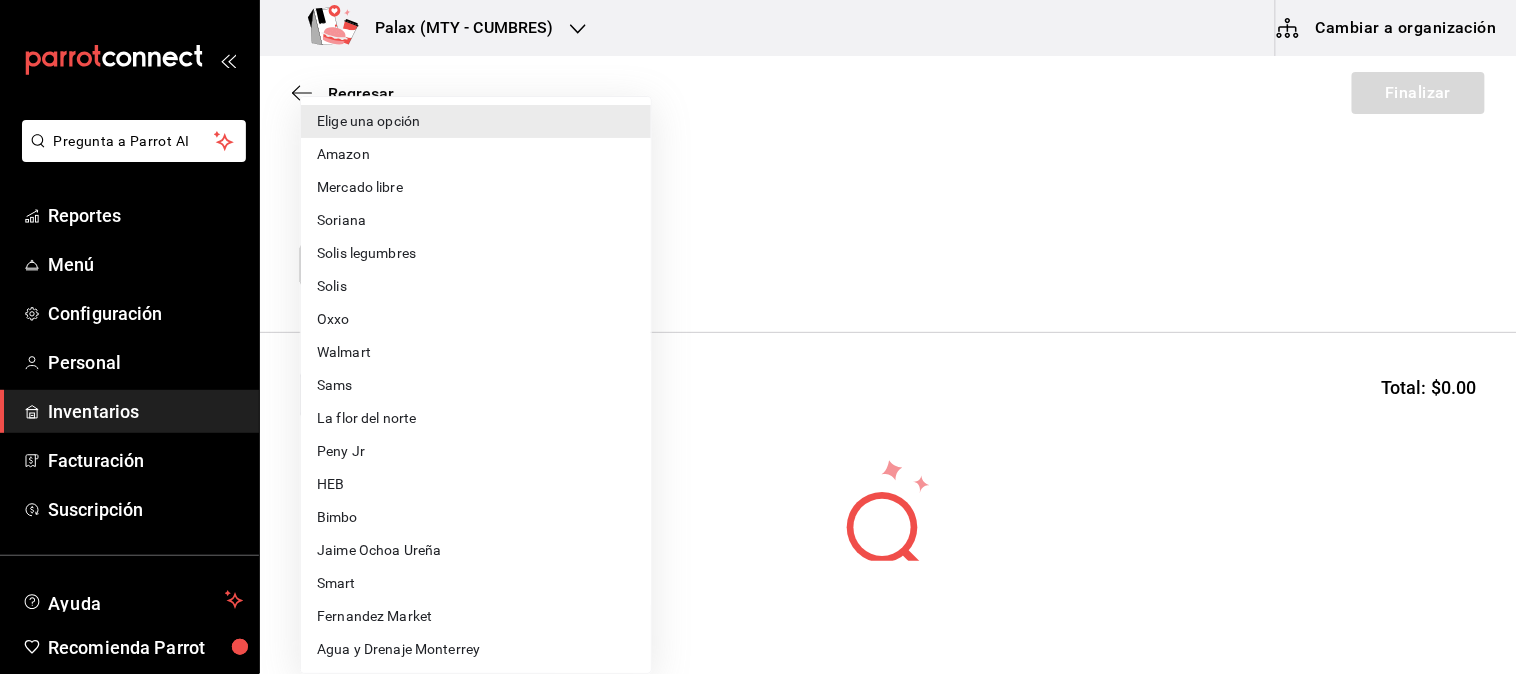 type on "16728730-f65e-4800-875b-d568d58e0c63" 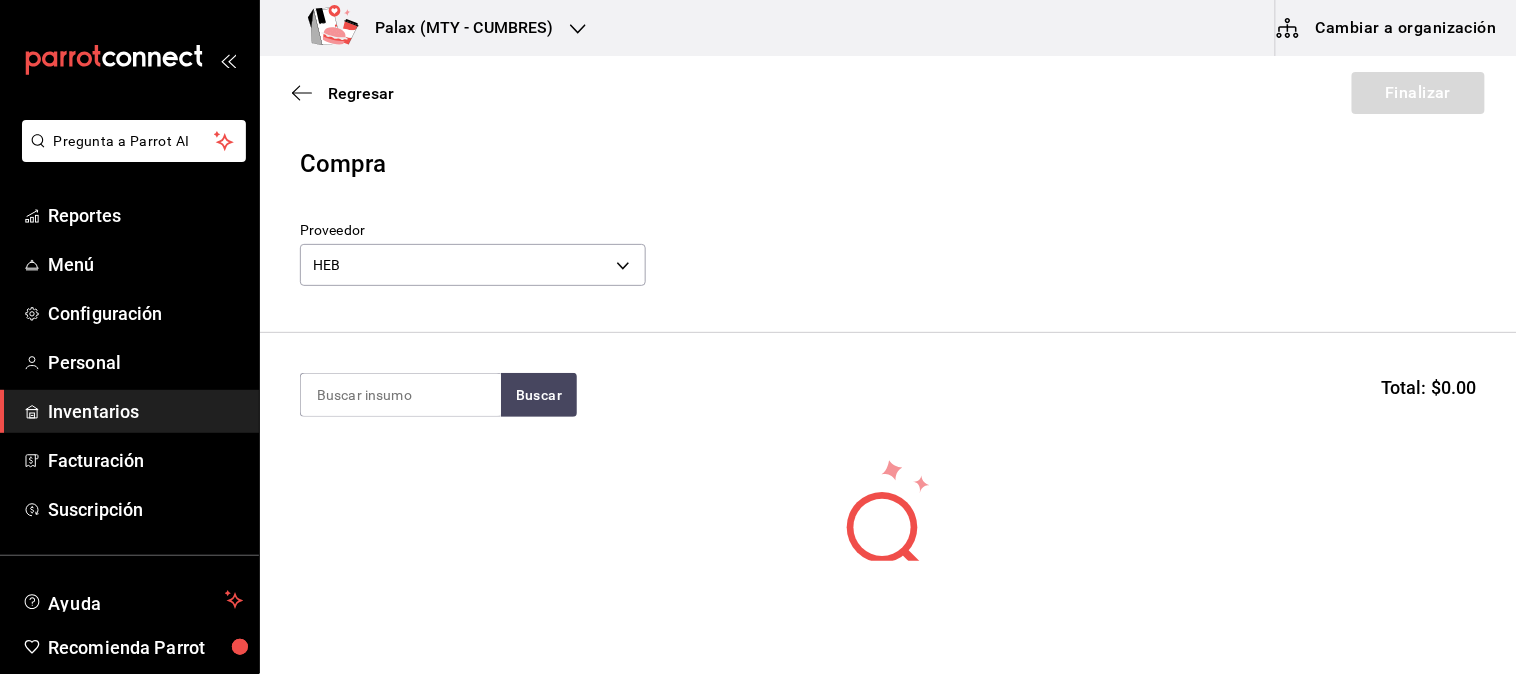 click on "Compra Proveedor HEB 16728730-f65e-4800-875b-d568d58e0c63" at bounding box center [888, 239] 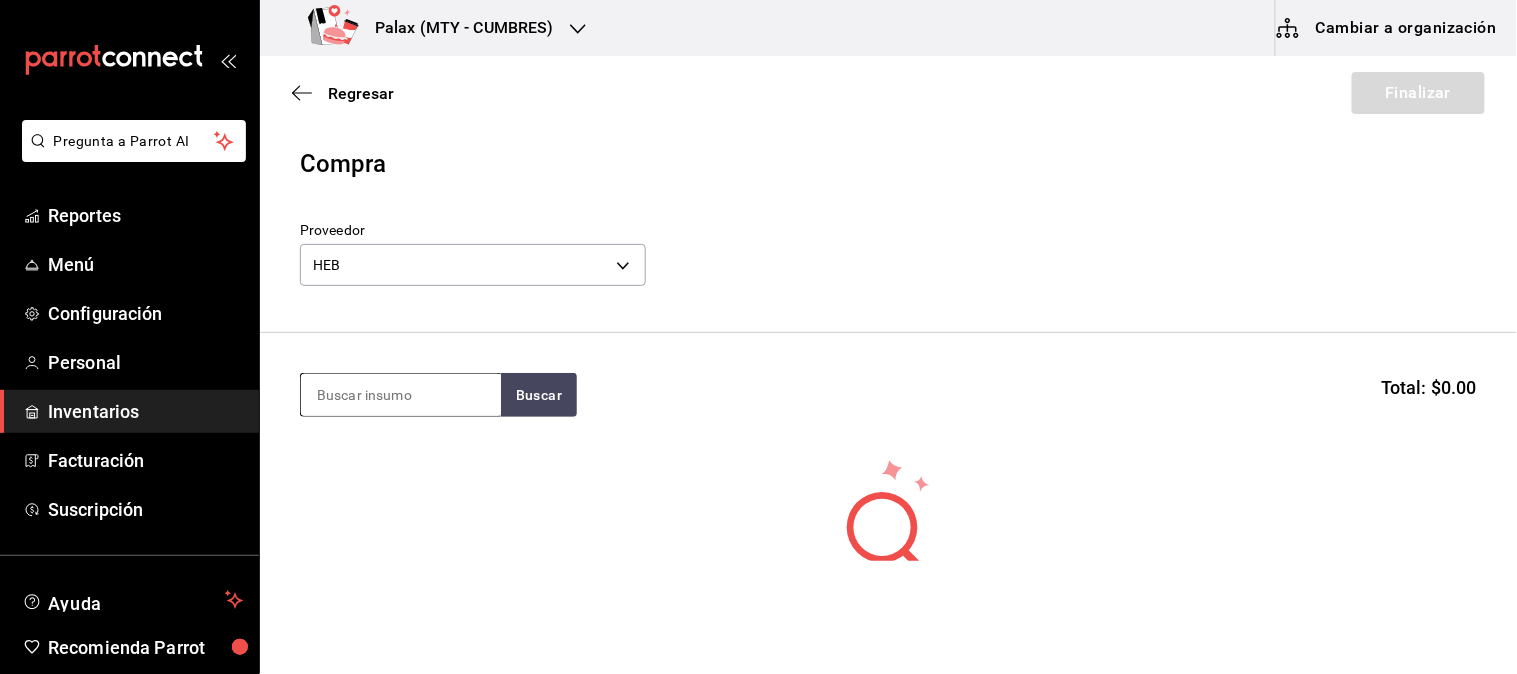 click at bounding box center (401, 395) 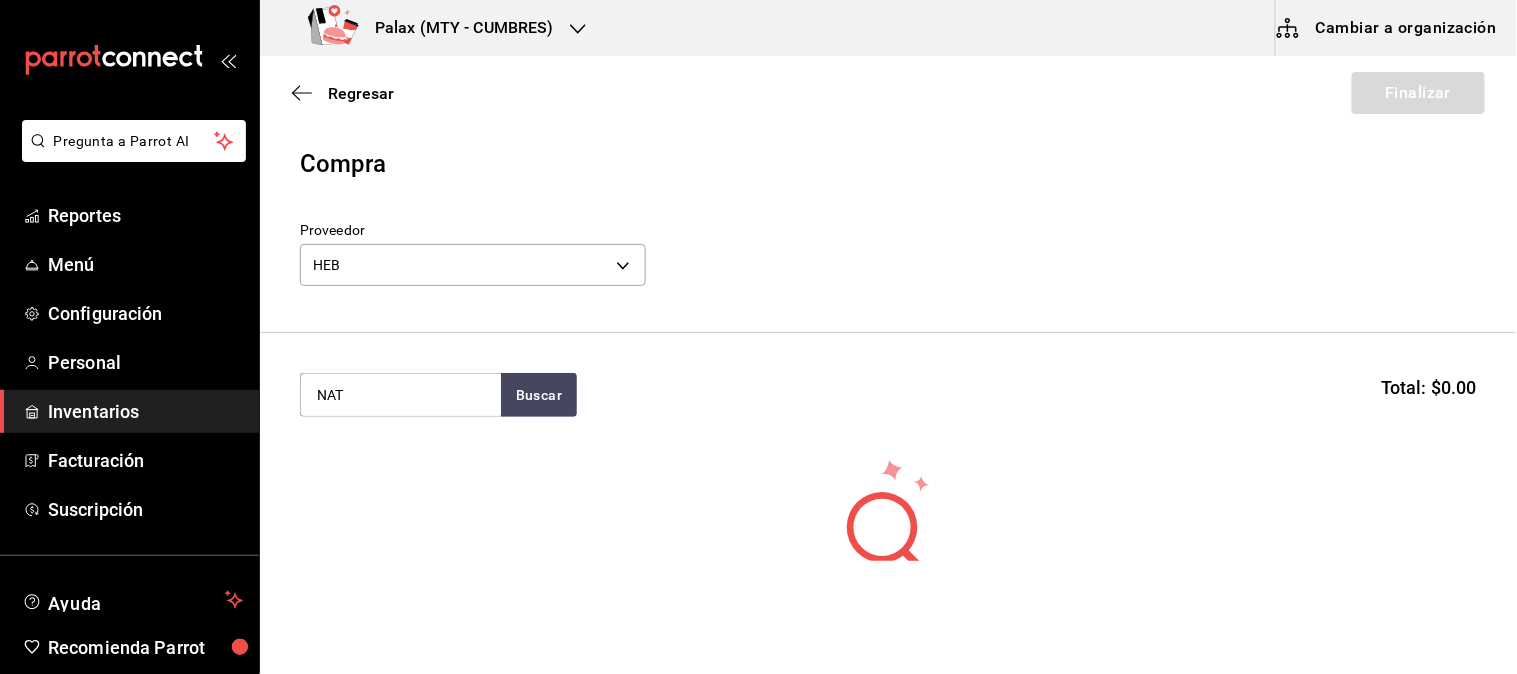type on "NATA" 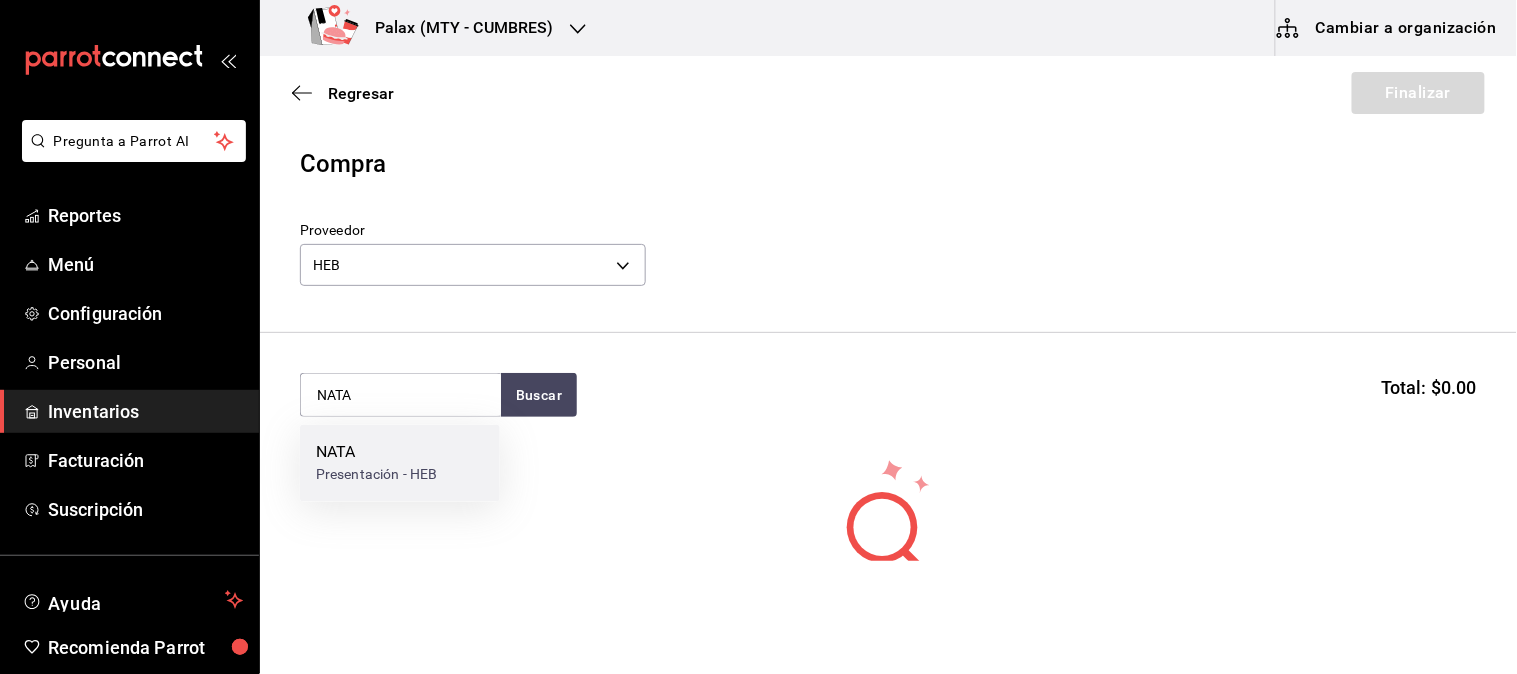 click on "NATA" at bounding box center [376, 453] 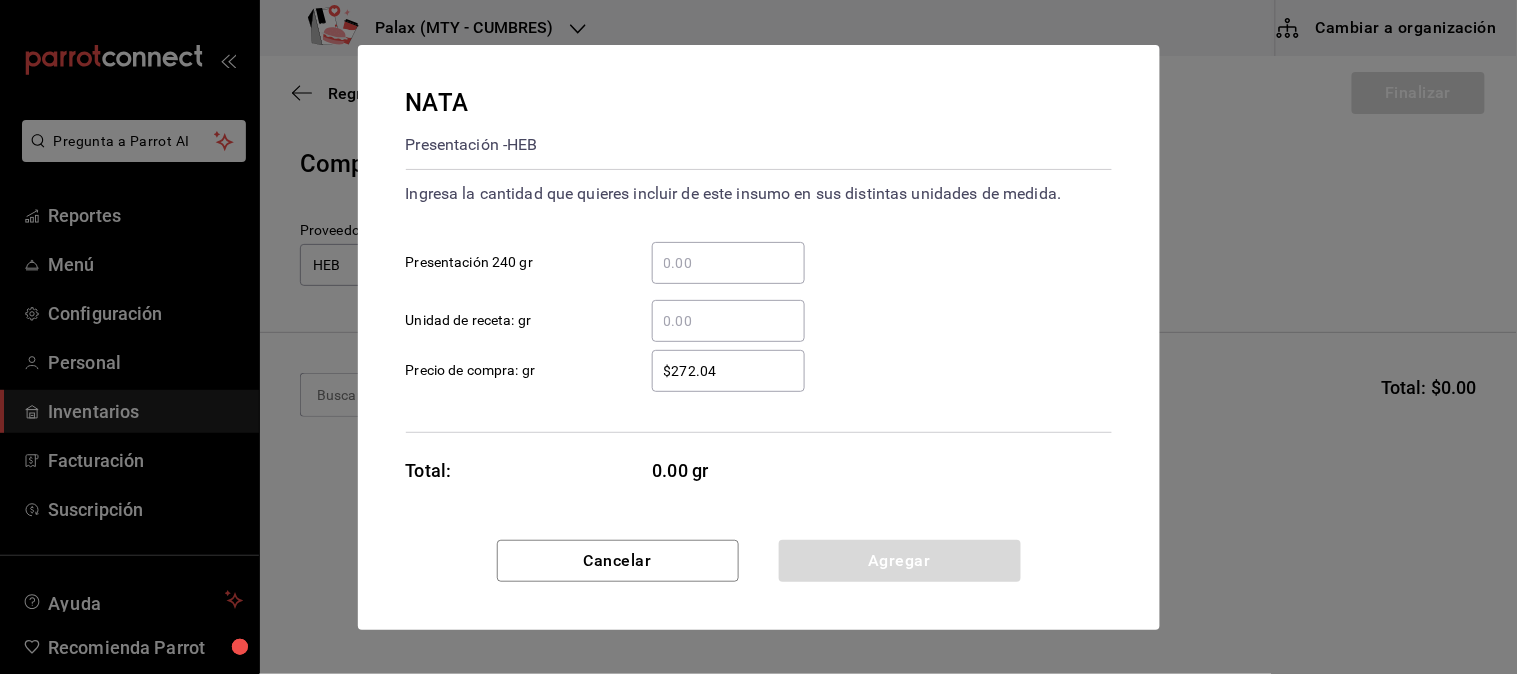 click on "​ Presentación 240 gr" at bounding box center (728, 263) 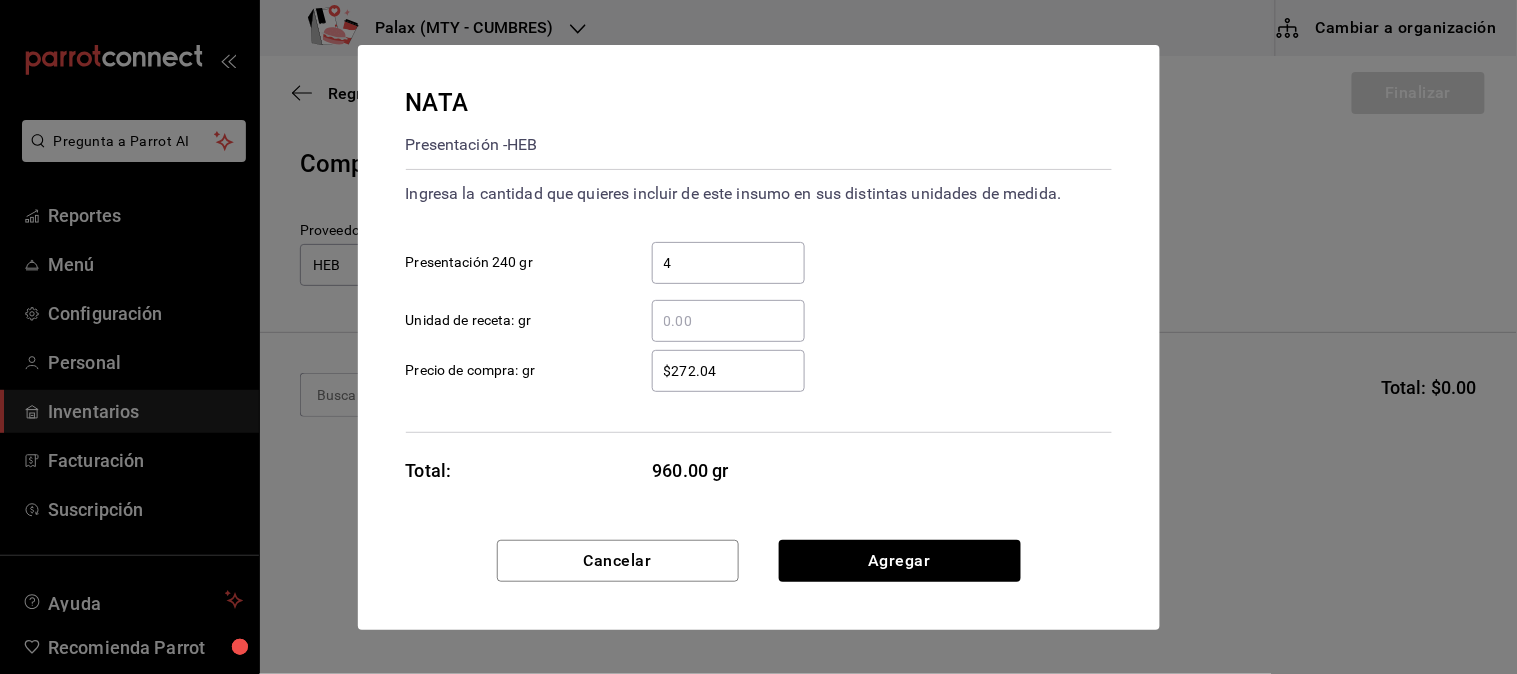 type on "4" 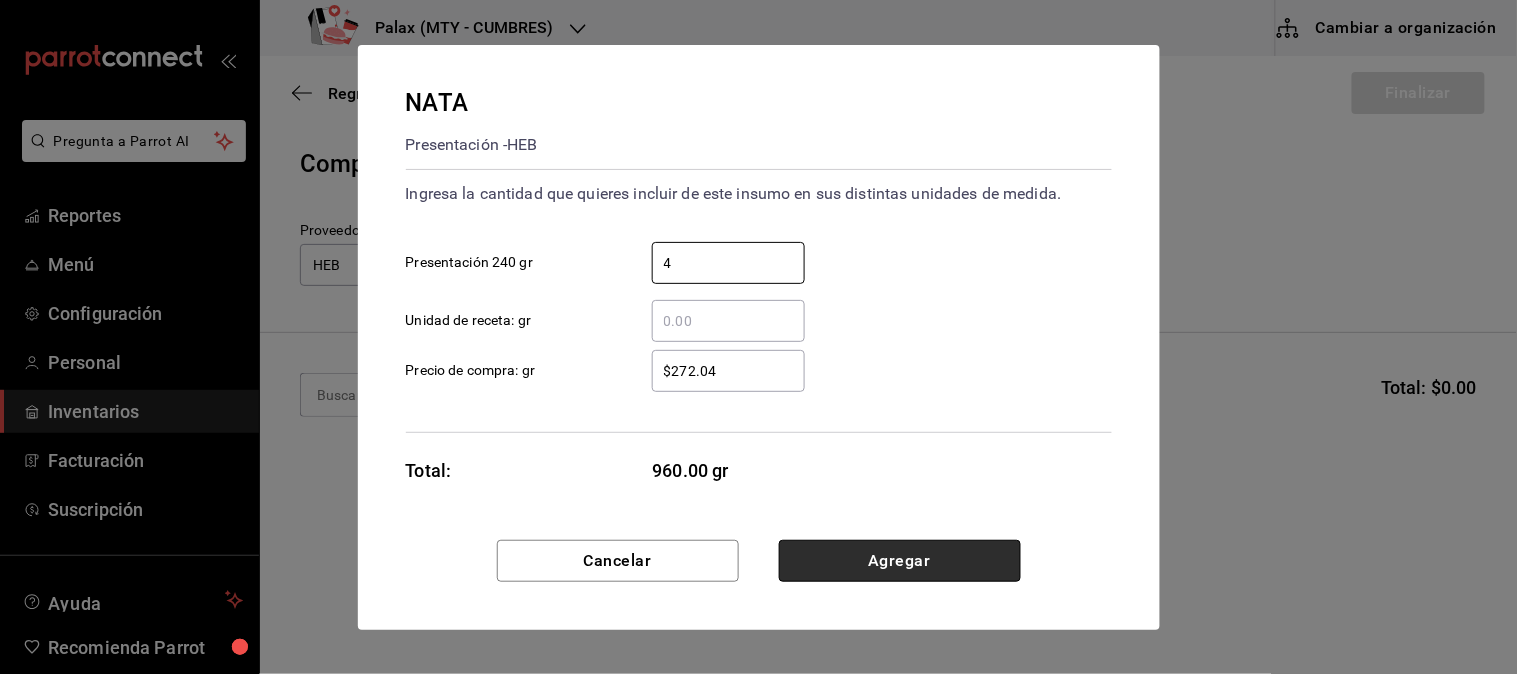 click on "Agregar" at bounding box center [900, 561] 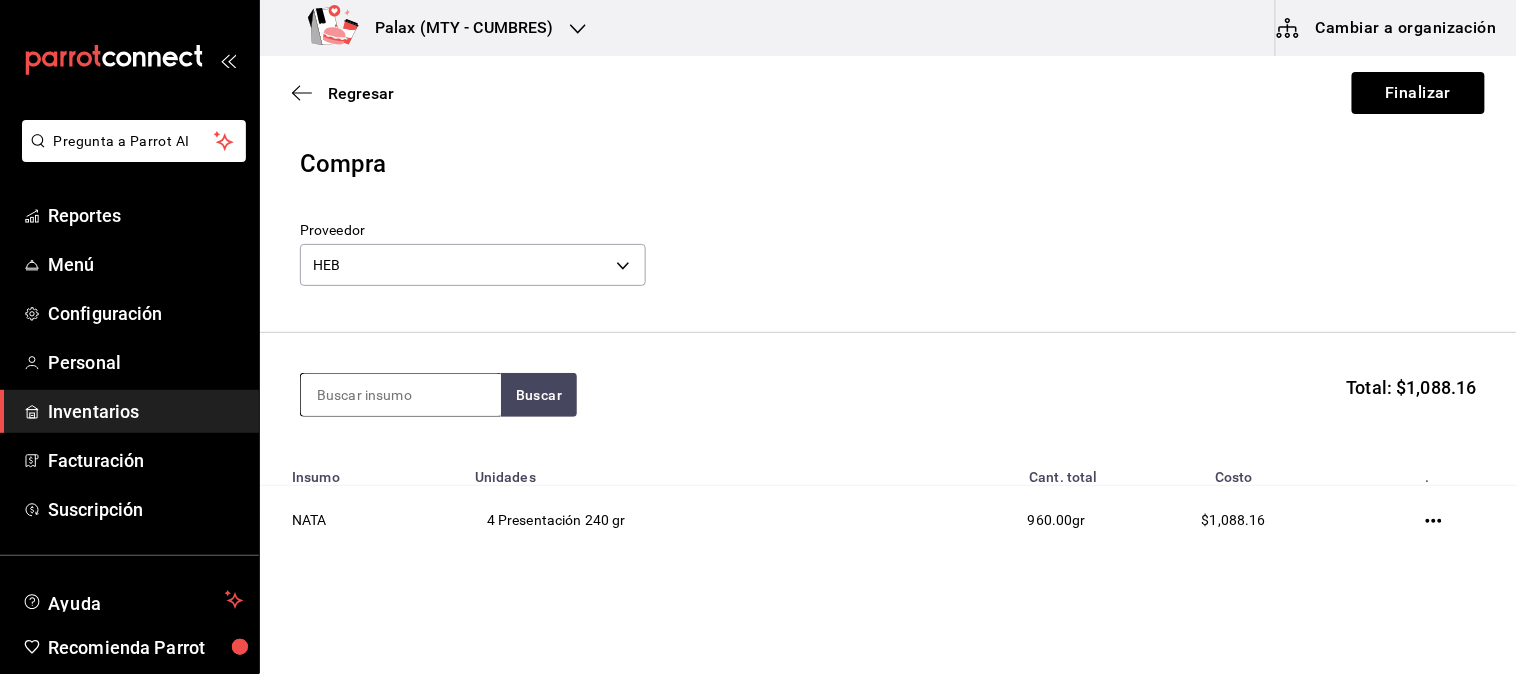click at bounding box center [401, 395] 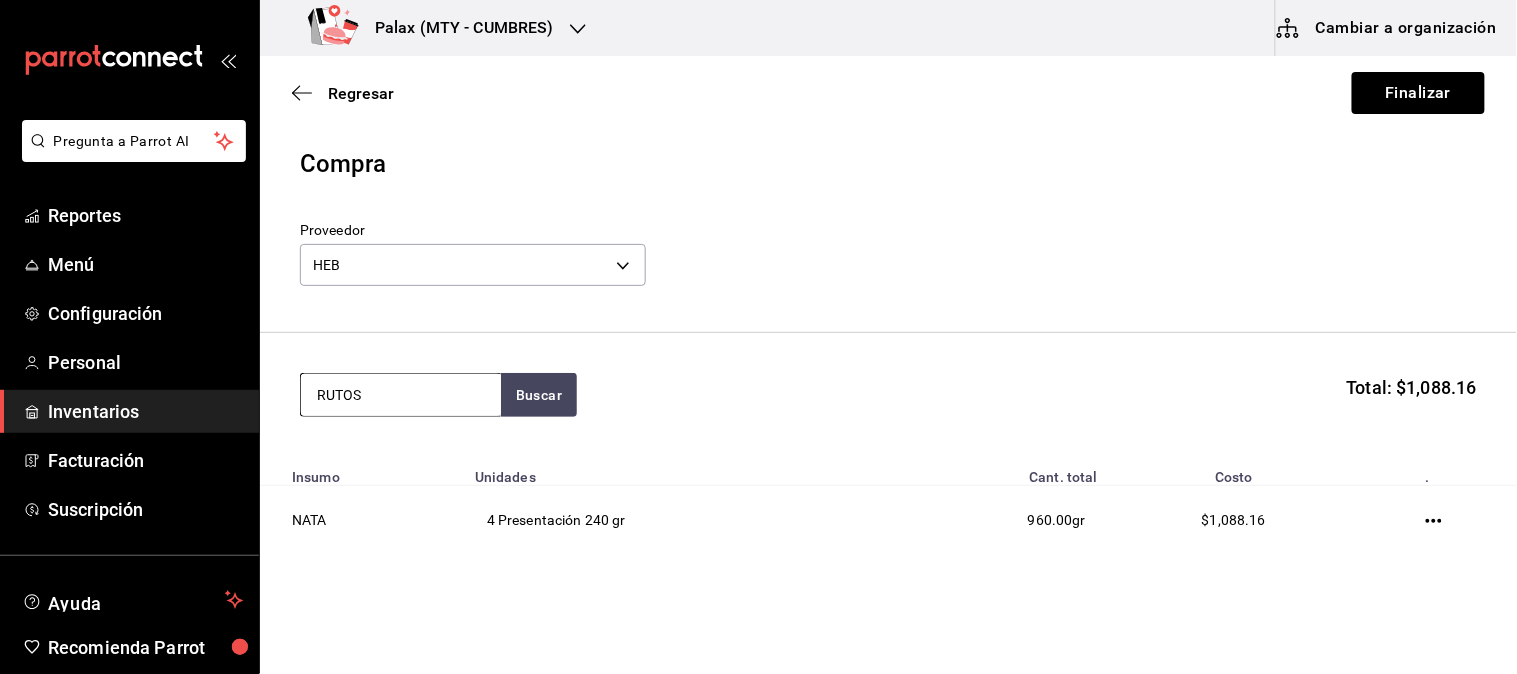 click on "RUTOS" at bounding box center [401, 395] 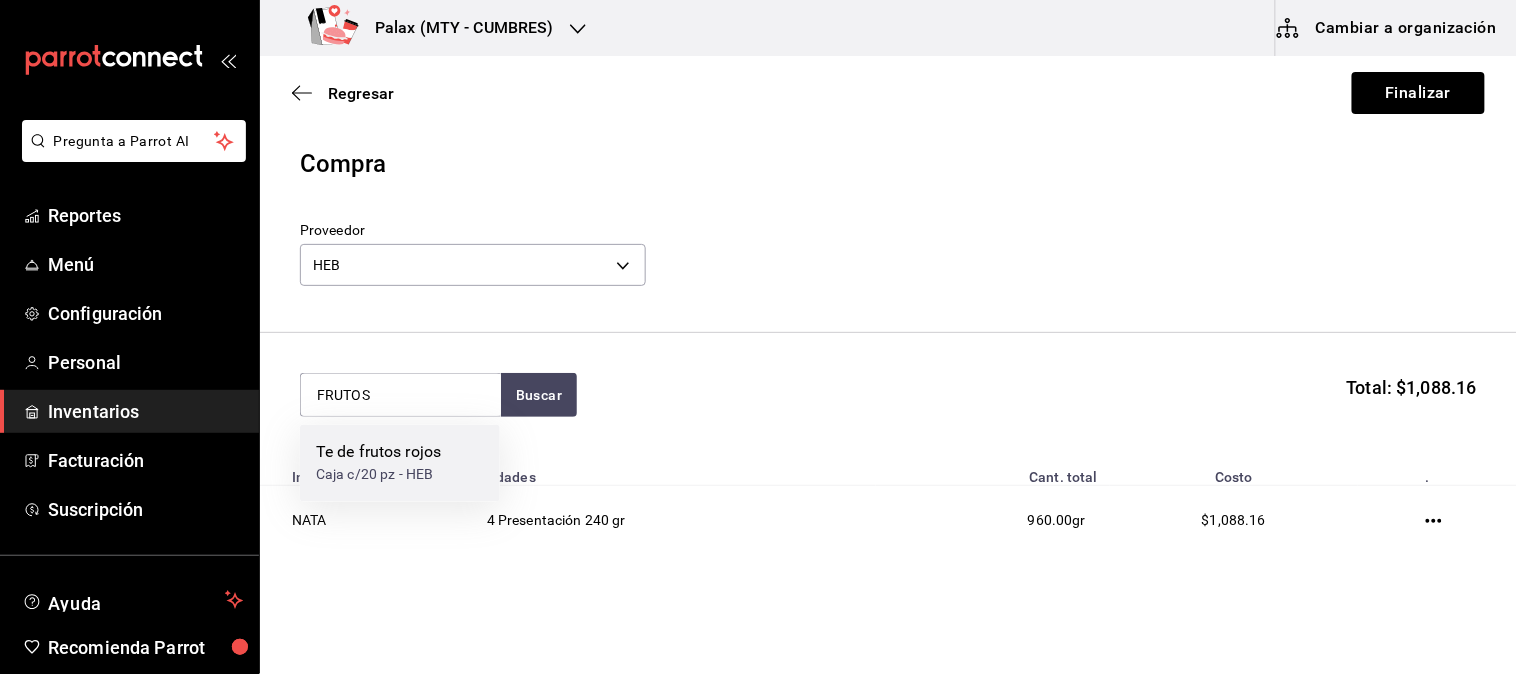 click on "Caja c/20 pz - HEB" at bounding box center [378, 475] 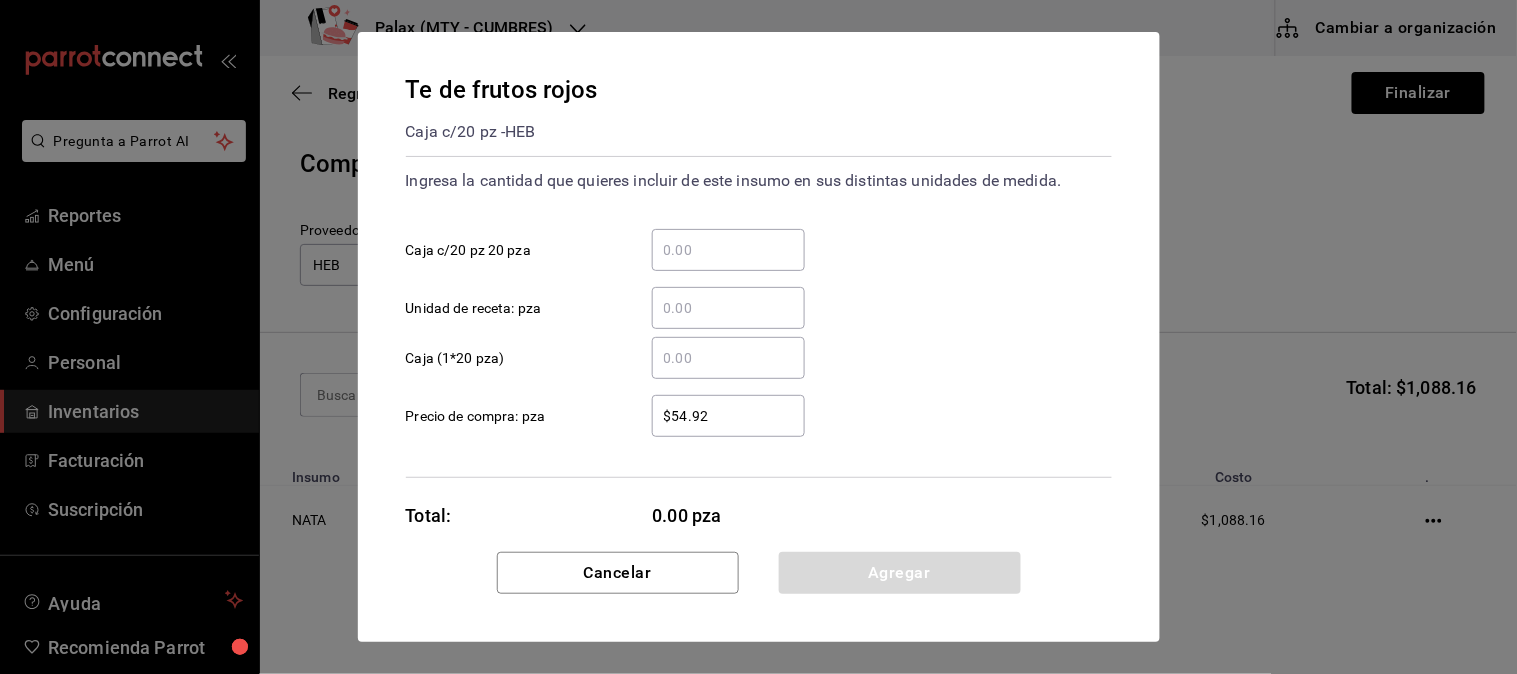 click on "​ Caja c/20 pz 20 pza" at bounding box center (728, 250) 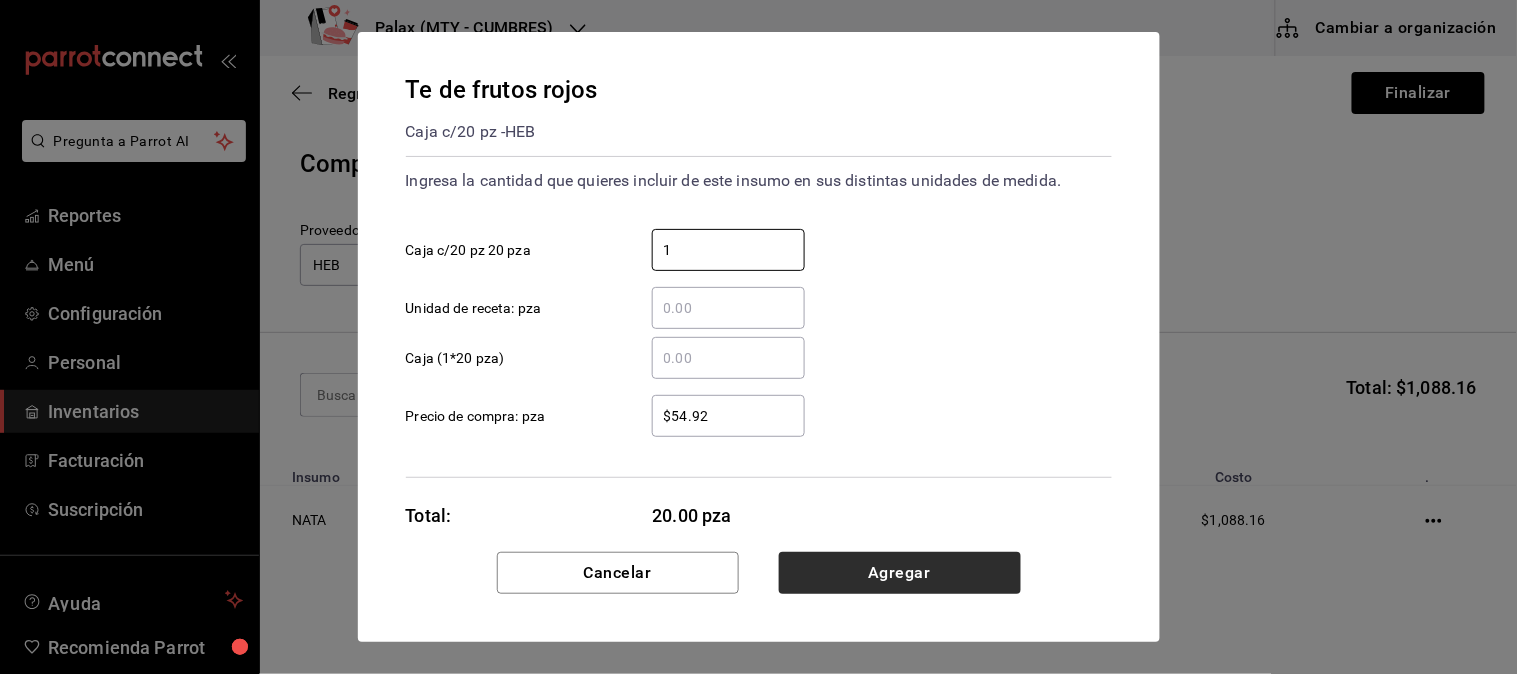 type on "1" 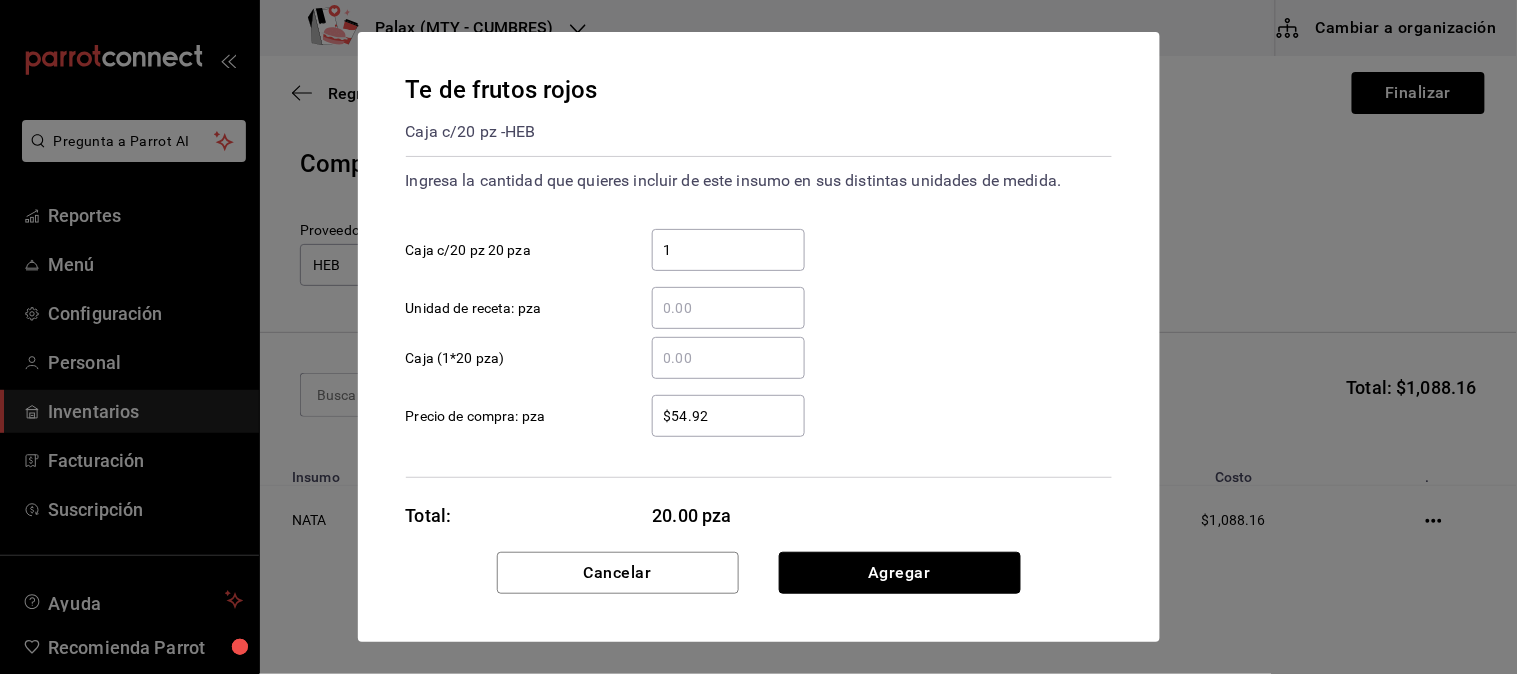 click on "Agregar" at bounding box center [900, 573] 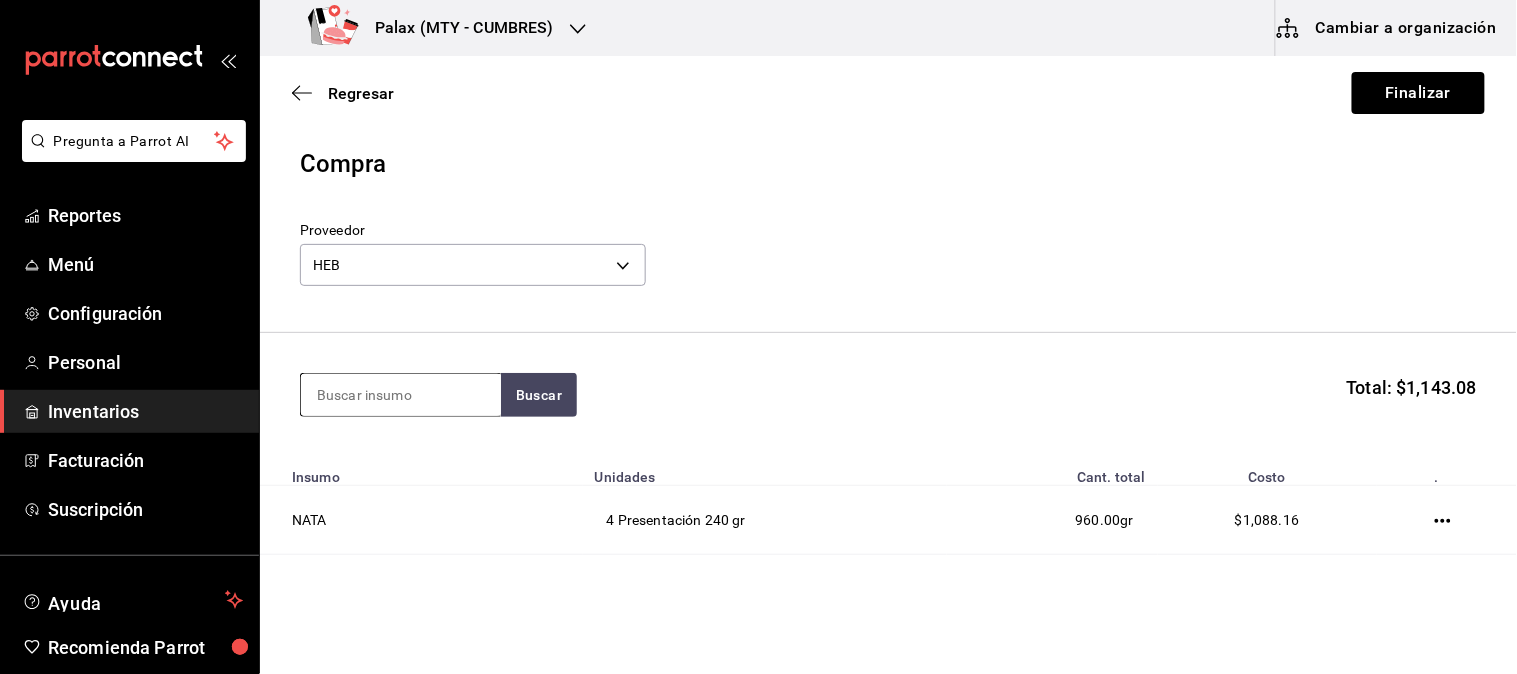 click at bounding box center (401, 395) 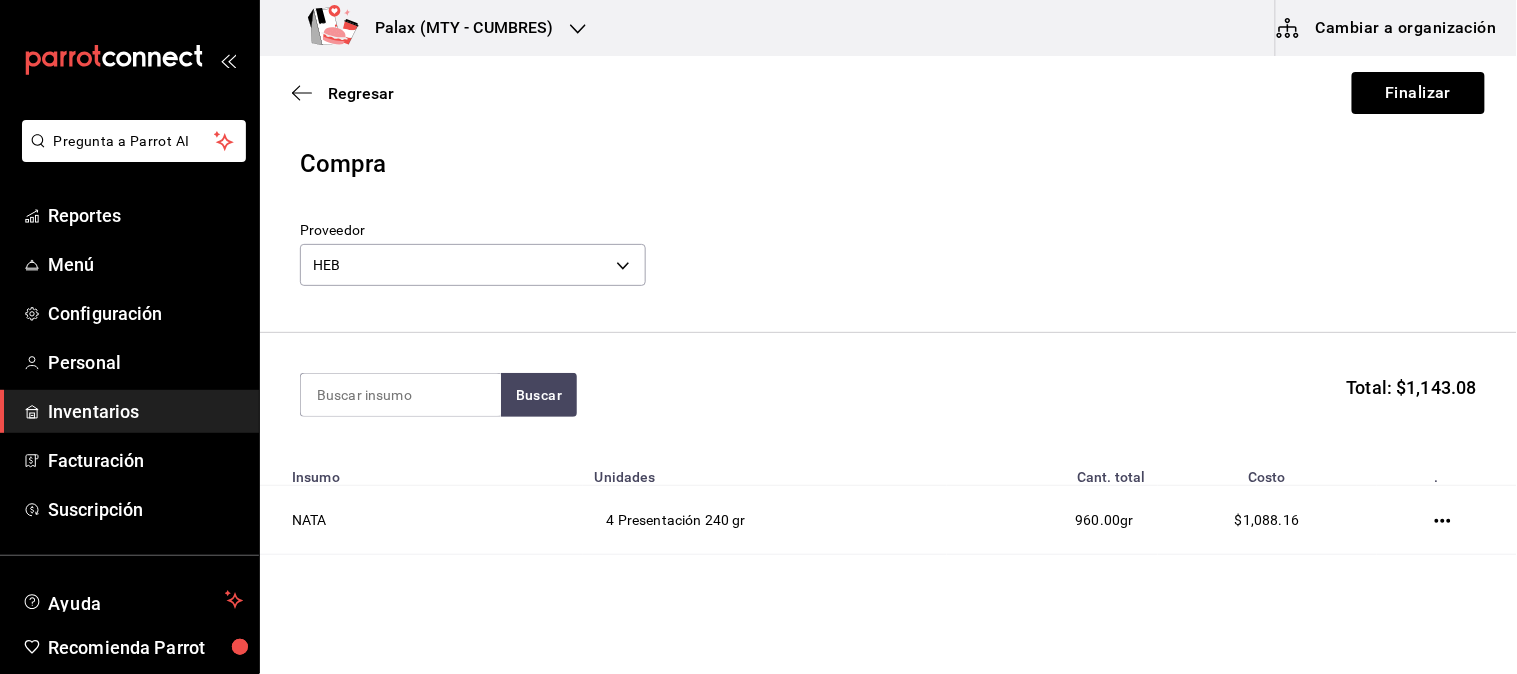 click on "Pregunta a Parrot AI Reportes   Menú   Configuración   Personal   Inventarios   Facturación   Suscripción   Ayuda Recomienda Parrot   Mutiuser Palax   Sugerir nueva función   Palax (MTY - CUMBRES) Cambiar a organización Regresar Finalizar Compra Proveedor HEB 16728730-f65e-4800-875b-d568d58e0c63 Buscar Total: $1,143.08 Insumo Unidades Cant. total Costo  .  NATA 4 Presentación 240 gr 960.00  gr $1,088.16 Te de frutos rojos  1 Caja c/20 pz 20 pza 20.00  pza $54.92 GANA 1 MES GRATIS EN TU SUSCRIPCIÓN AQUÍ ¿Recuerdas cómo empezó tu restaurante?
Hoy puedes ayudar a un colega a tener el mismo cambio que tú viviste.
Recomienda Parrot directamente desde tu Portal Administrador.
Es fácil y rápido.
🎁 Por cada restaurante que se una, ganas 1 mes gratis. Ver video tutorial Ir a video Pregunta a Parrot AI Reportes   Menú   Configuración   Personal   Inventarios   Facturación   Suscripción   Ayuda Recomienda Parrot   Mutiuser Palax   Sugerir nueva función   Editar Eliminar Visitar centro de ayuda" at bounding box center [758, 280] 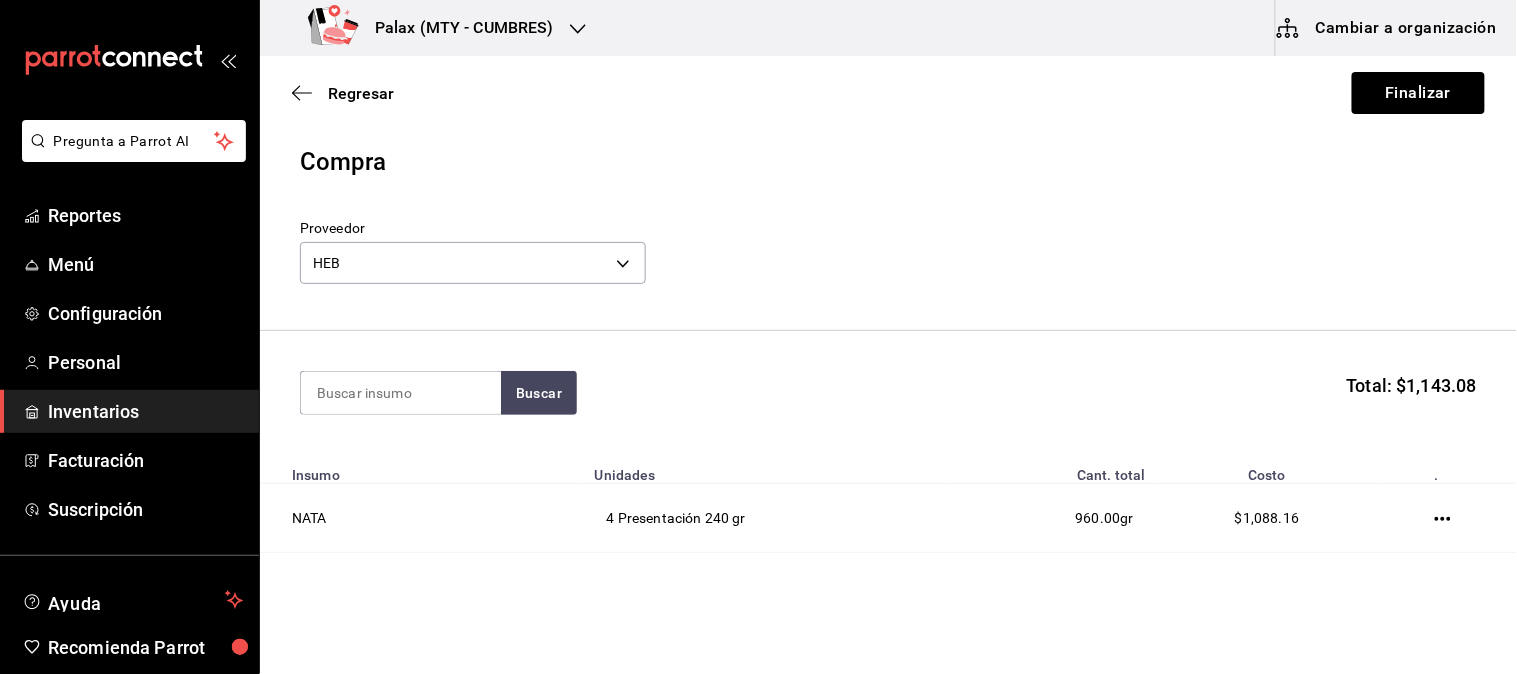 scroll, scrollTop: 0, scrollLeft: 0, axis: both 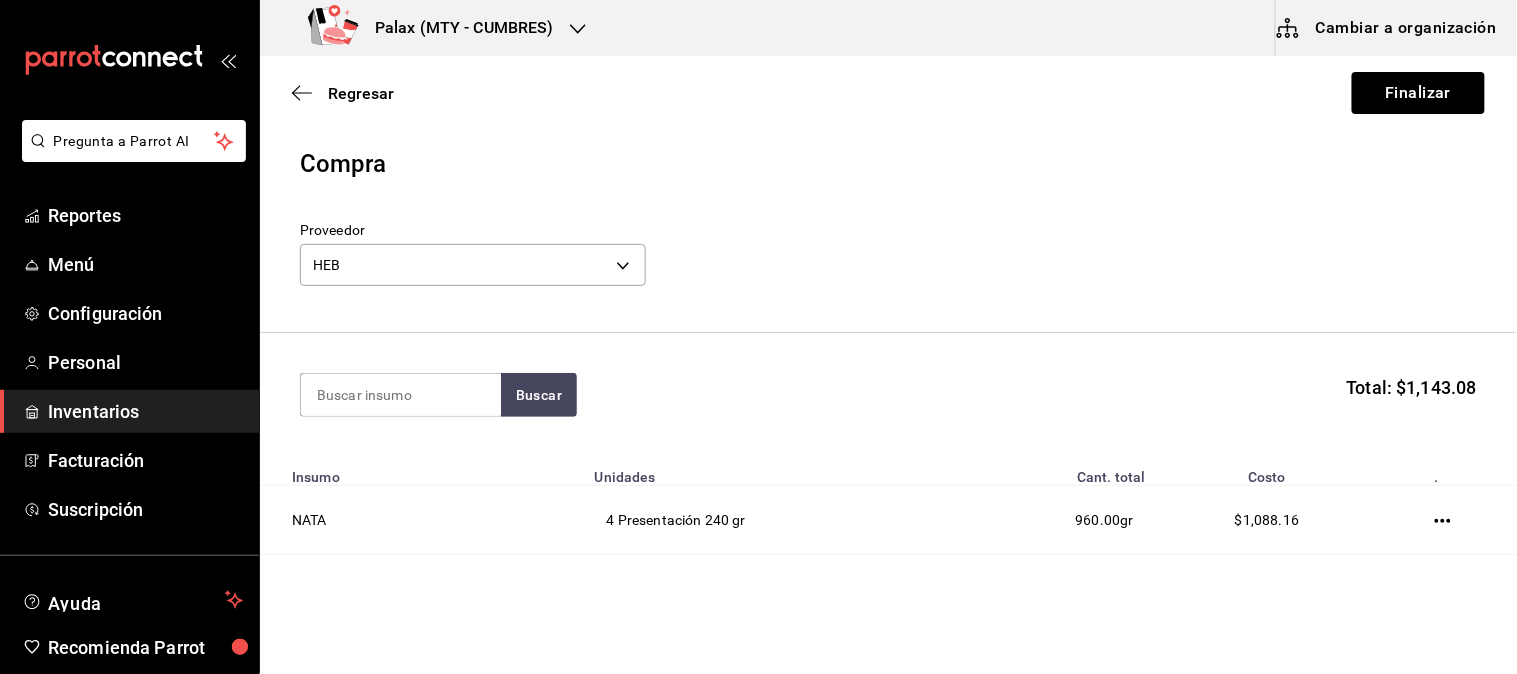 click on "Cambiar a organización" at bounding box center (1388, 28) 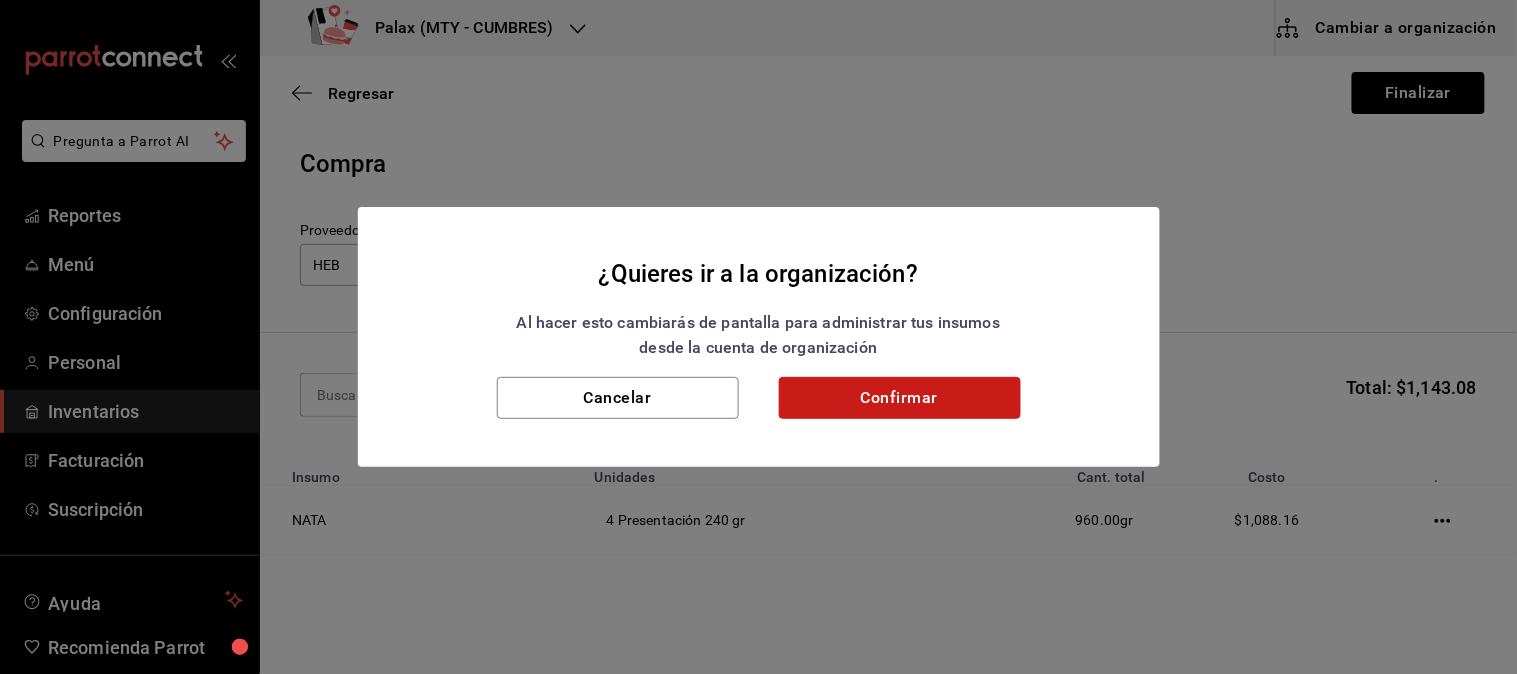click on "Confirmar" at bounding box center [900, 398] 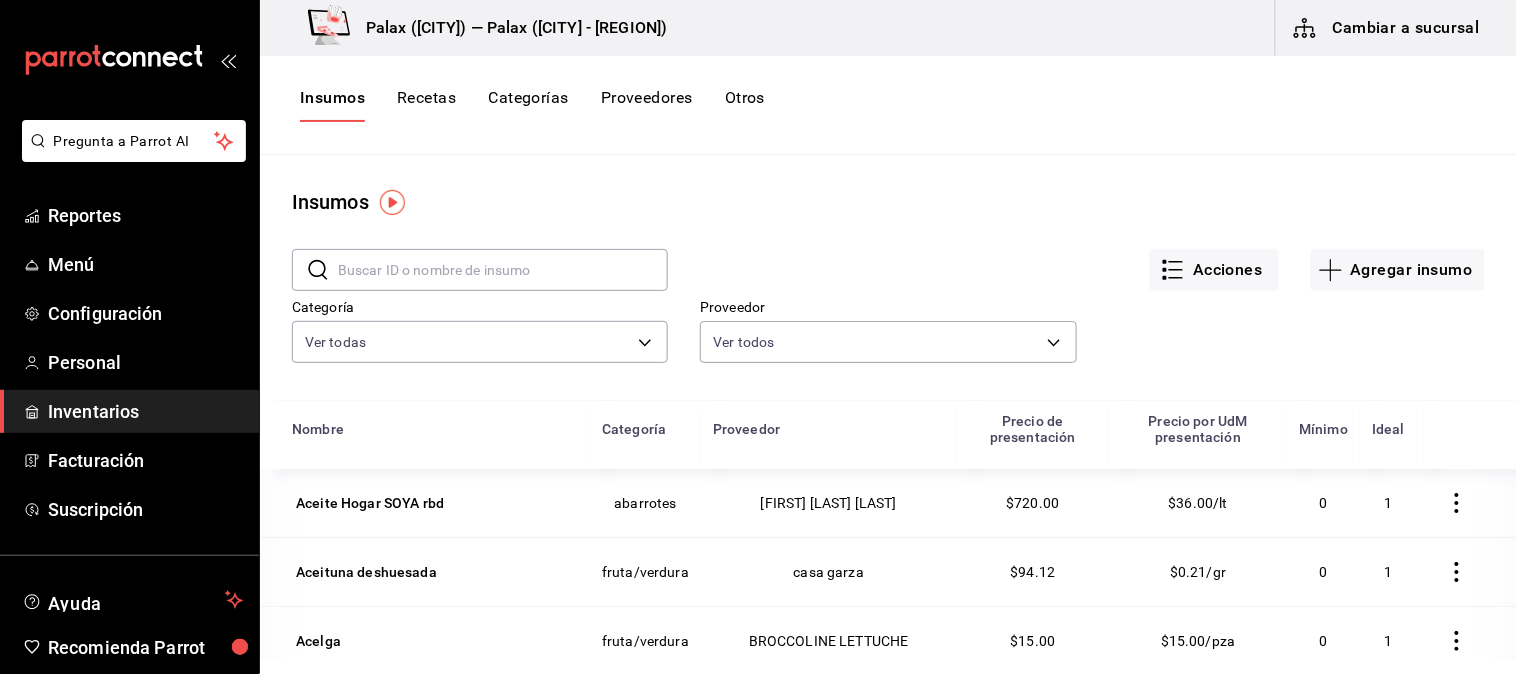 click at bounding box center [503, 270] 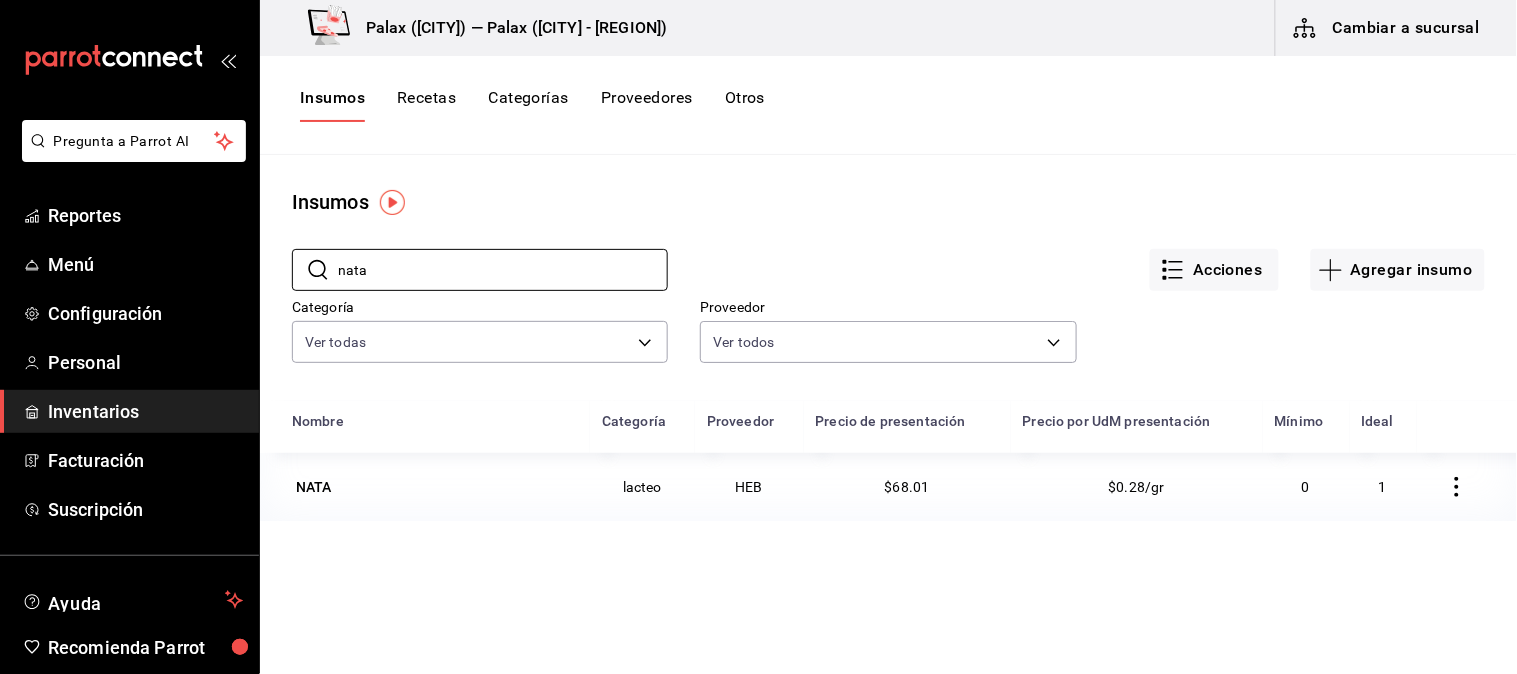 type on "nata" 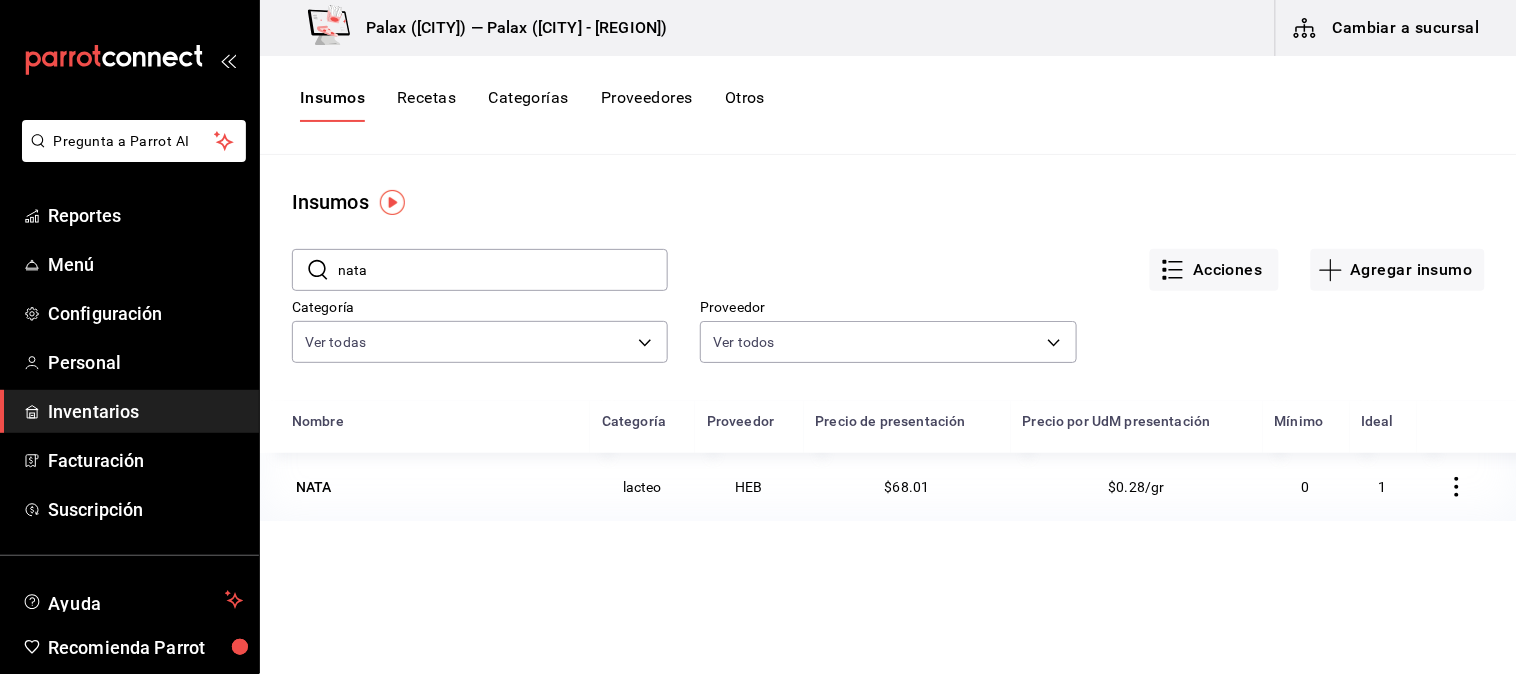 click on "Nombre Categoría Proveedor Precio de presentación Precio por UdM presentación Mínimo Ideal NATA lacteo HEB $68.01 $0.28/gr 0 1" at bounding box center (888, 653) 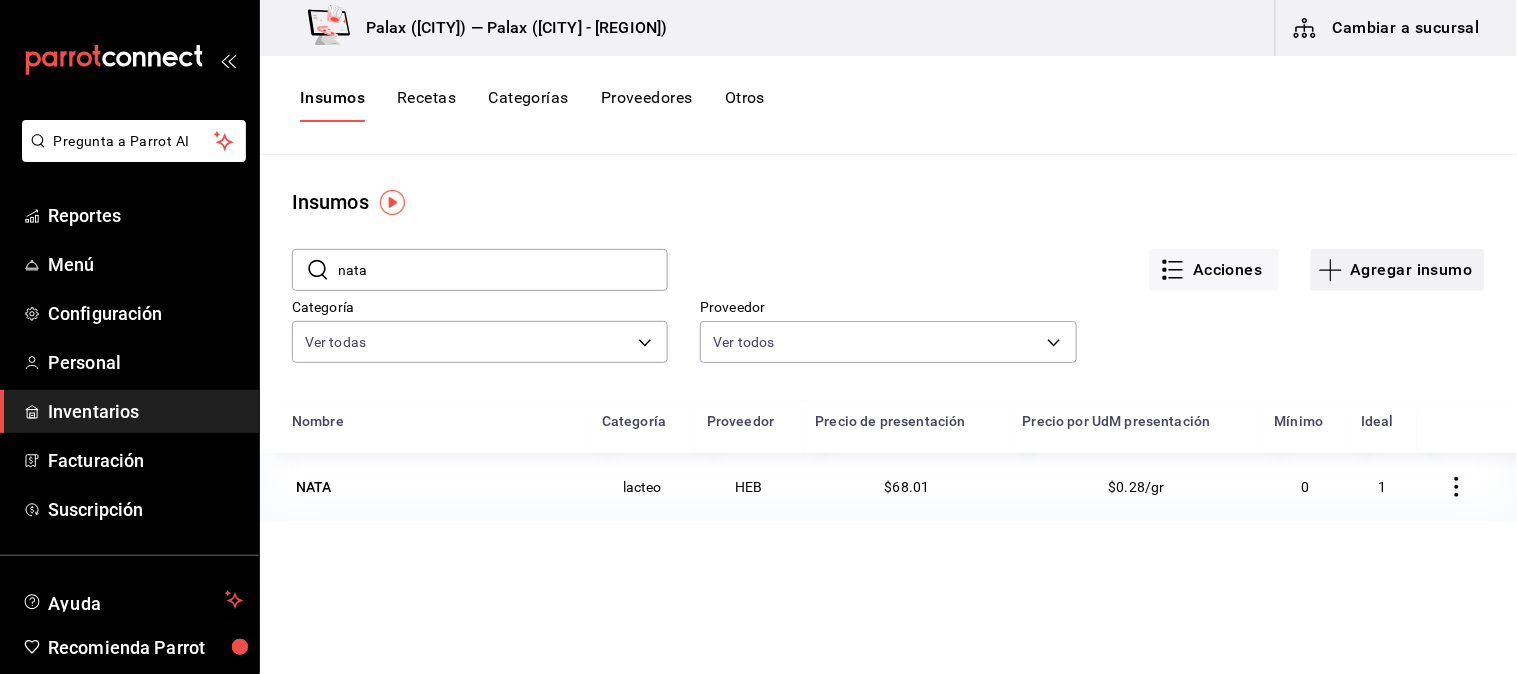 click on "Agregar insumo" at bounding box center [1398, 270] 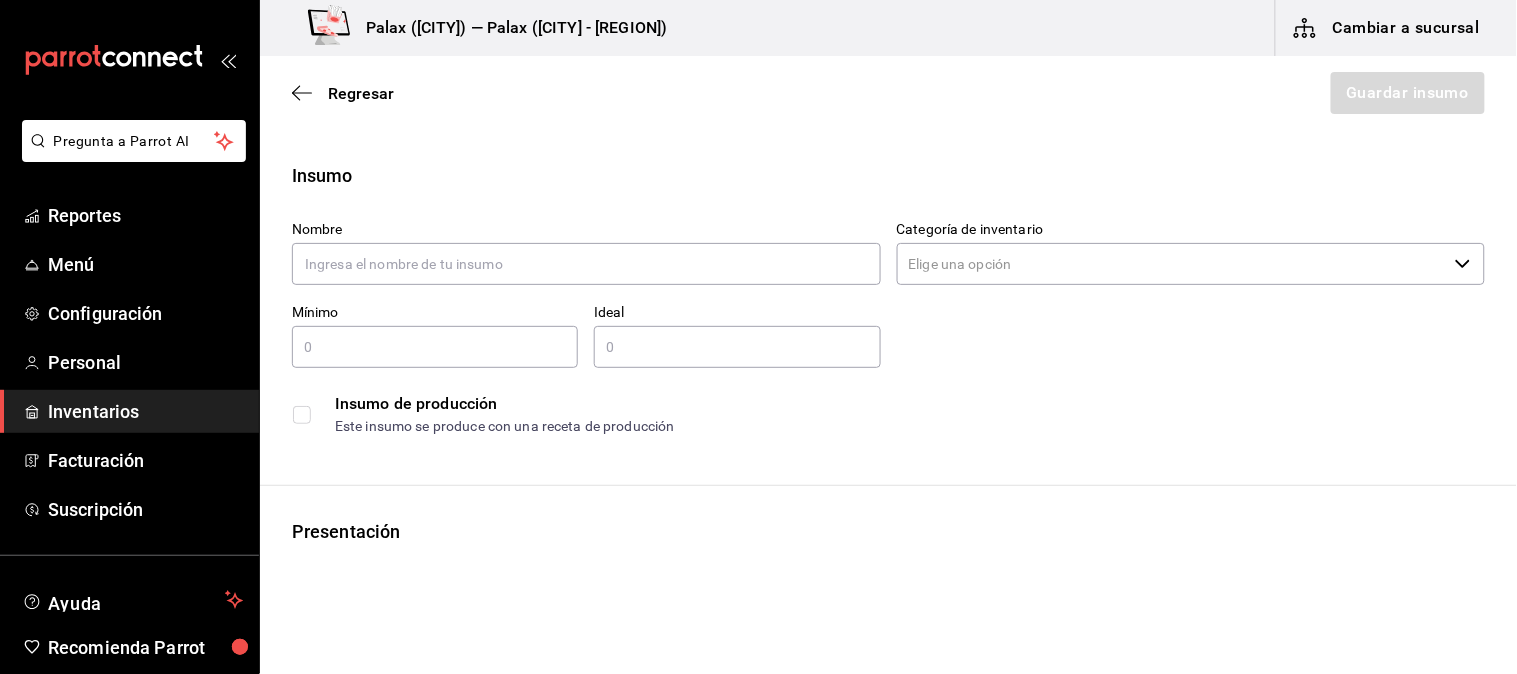 click on "Cambiar a sucursal" at bounding box center [1388, 28] 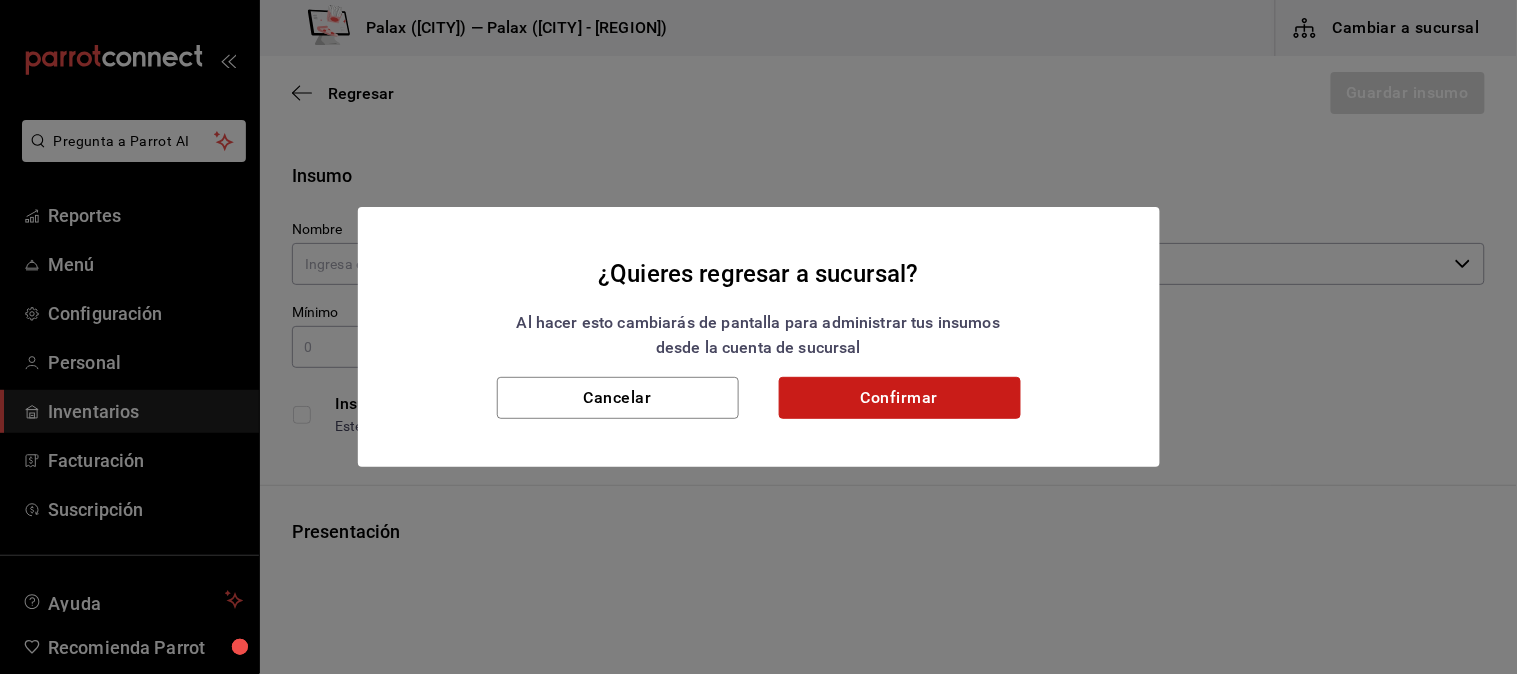 click on "Confirmar" at bounding box center [900, 398] 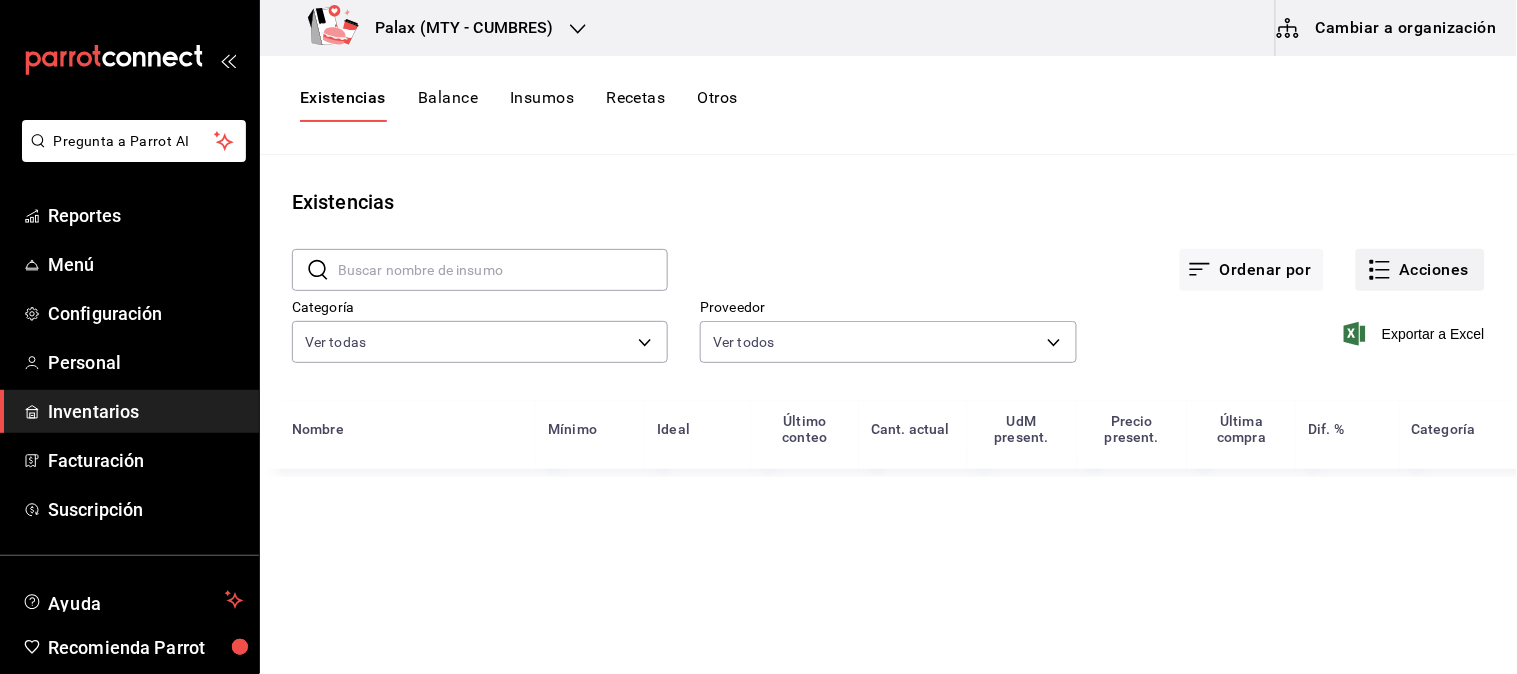 click on "Acciones" at bounding box center [1420, 270] 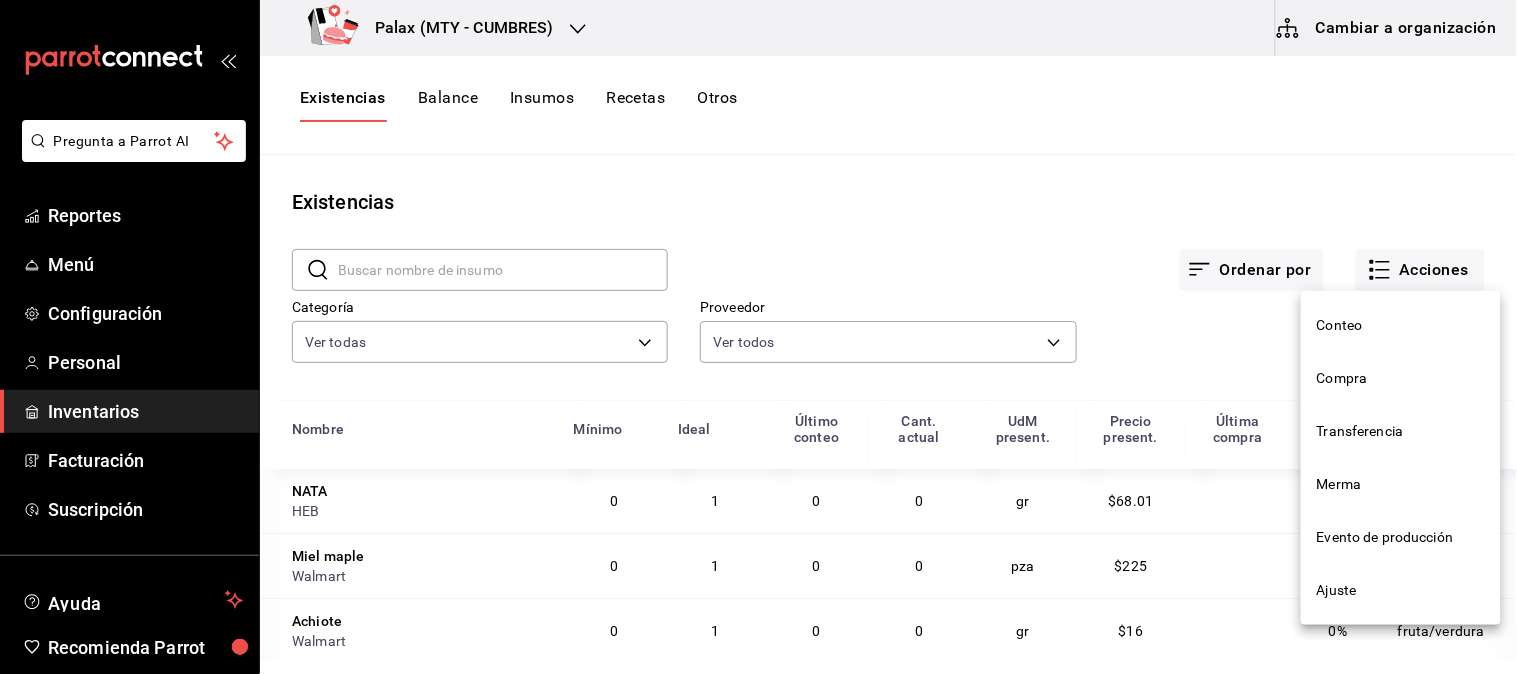 click on "Compra" at bounding box center [1401, 378] 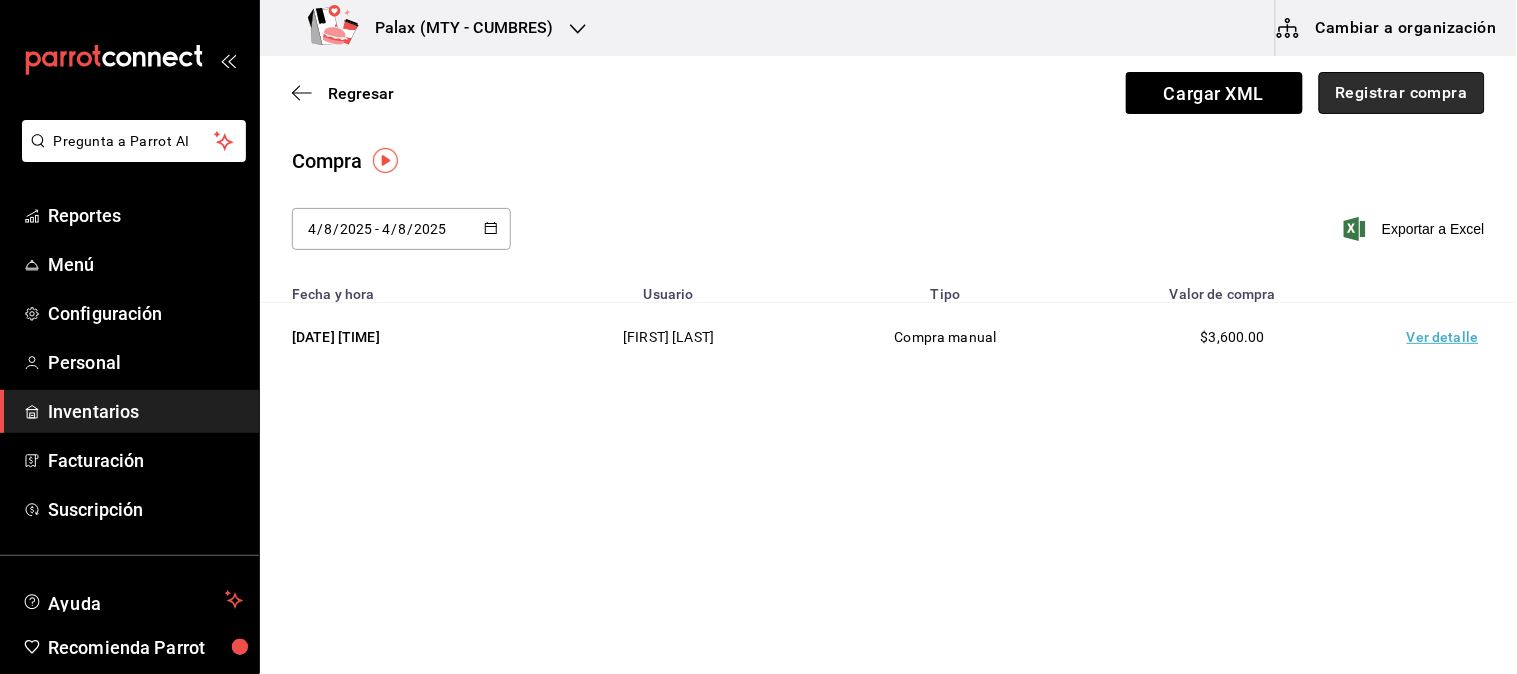 click on "Registrar compra" at bounding box center [1402, 93] 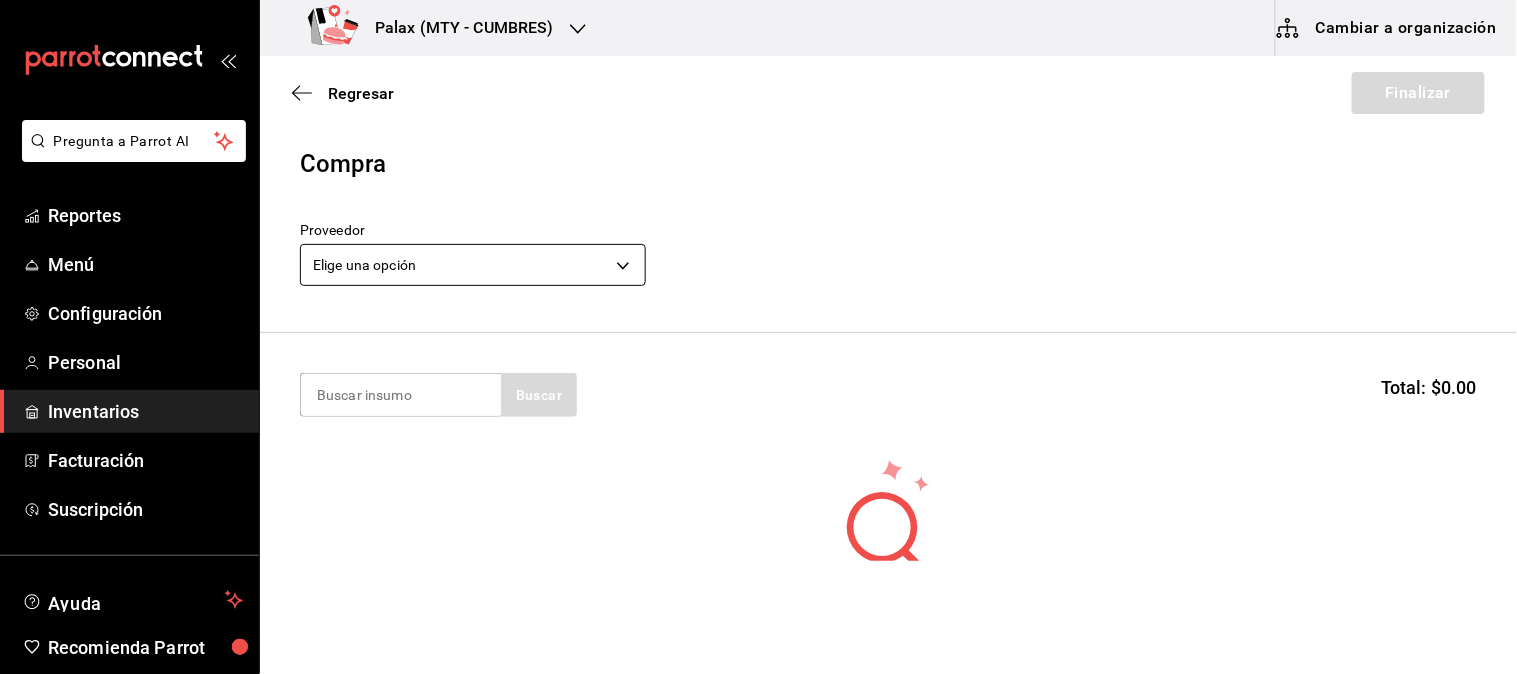 click on "Pregunta a Parrot AI Reportes   Menú   Configuración   Personal   Inventarios   Facturación   Suscripción   Ayuda Recomienda Parrot   Mutiuser Palax   Sugerir nueva función   Palax ([CITY] - [CITY]) Cambiar a organización Regresar Finalizar Compra Proveedor Elige una opción default Buscar Total: $0.00 No hay insumos a mostrar. Busca un insumo para agregarlo a la lista GANA 1 MES GRATIS EN TU SUSCRIPCIÓN AQUÍ ¿Recuerdas cómo empezó tu restaurante?
Hoy puedes ayudar a un colega a tener el mismo cambio que tú viviste.
Recomienda Parrot directamente desde tu Portal Administrador.
Es fácil y rápido.
🎁 Por cada restaurante que se una, ganas 1 mes gratis. Ver video tutorial Ir a video Pregunta a Parrot AI Reportes   Menú   Configuración   Personal   Inventarios   Facturación   Suscripción   Ayuda Recomienda Parrot   Mutiuser Palax   Sugerir nueva función   Editar Eliminar Visitar centro de ayuda ([PHONE]) [EMAIL] Visitar centro de ayuda ([PHONE])" at bounding box center [758, 280] 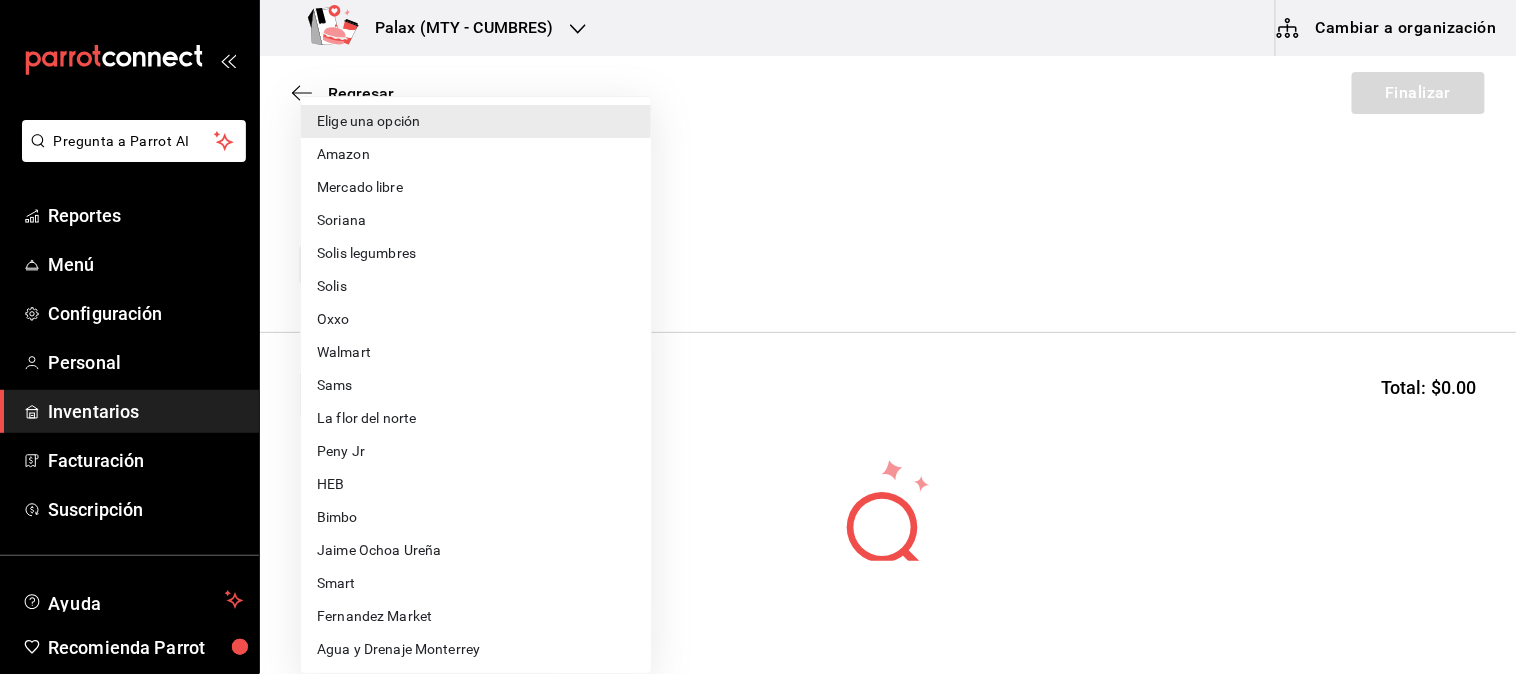 click on "HEB" at bounding box center (476, 484) 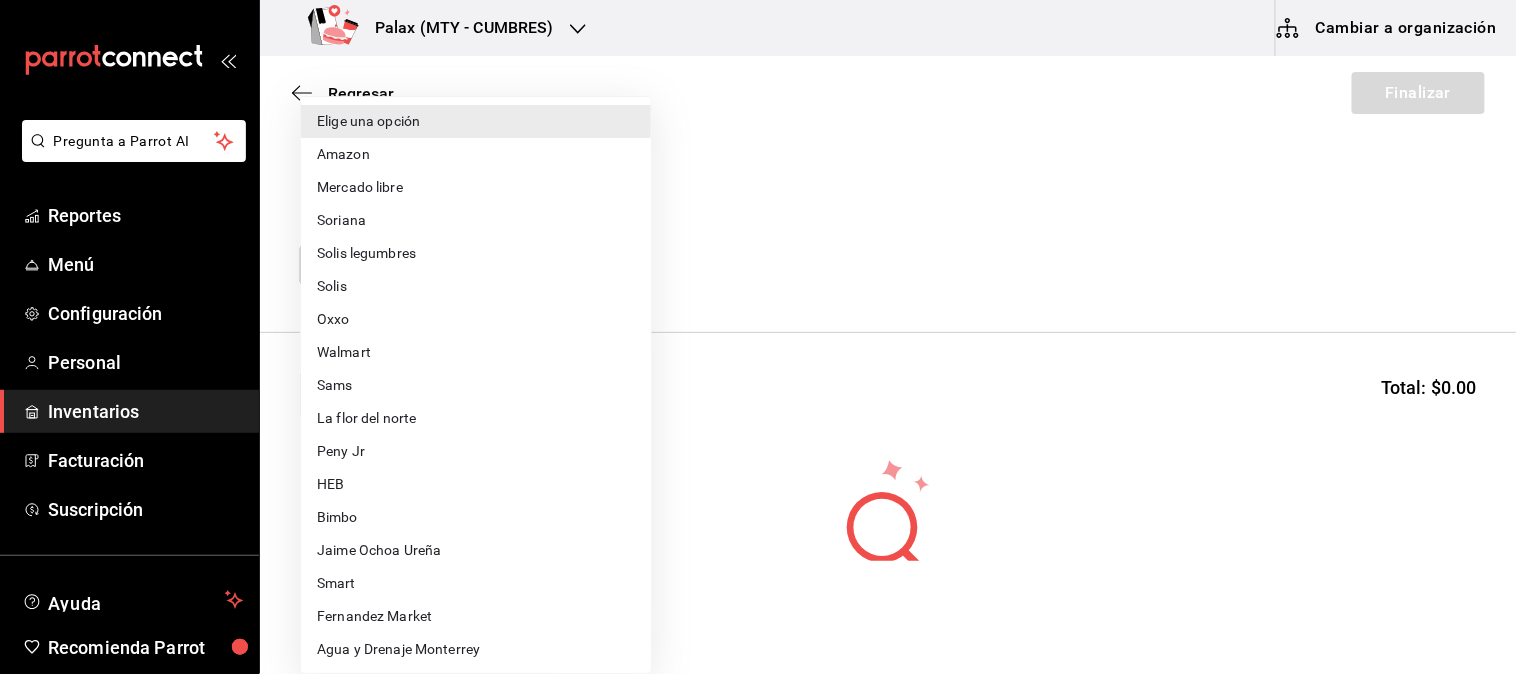 type on "16728730-f65e-4800-875b-d568d58e0c63" 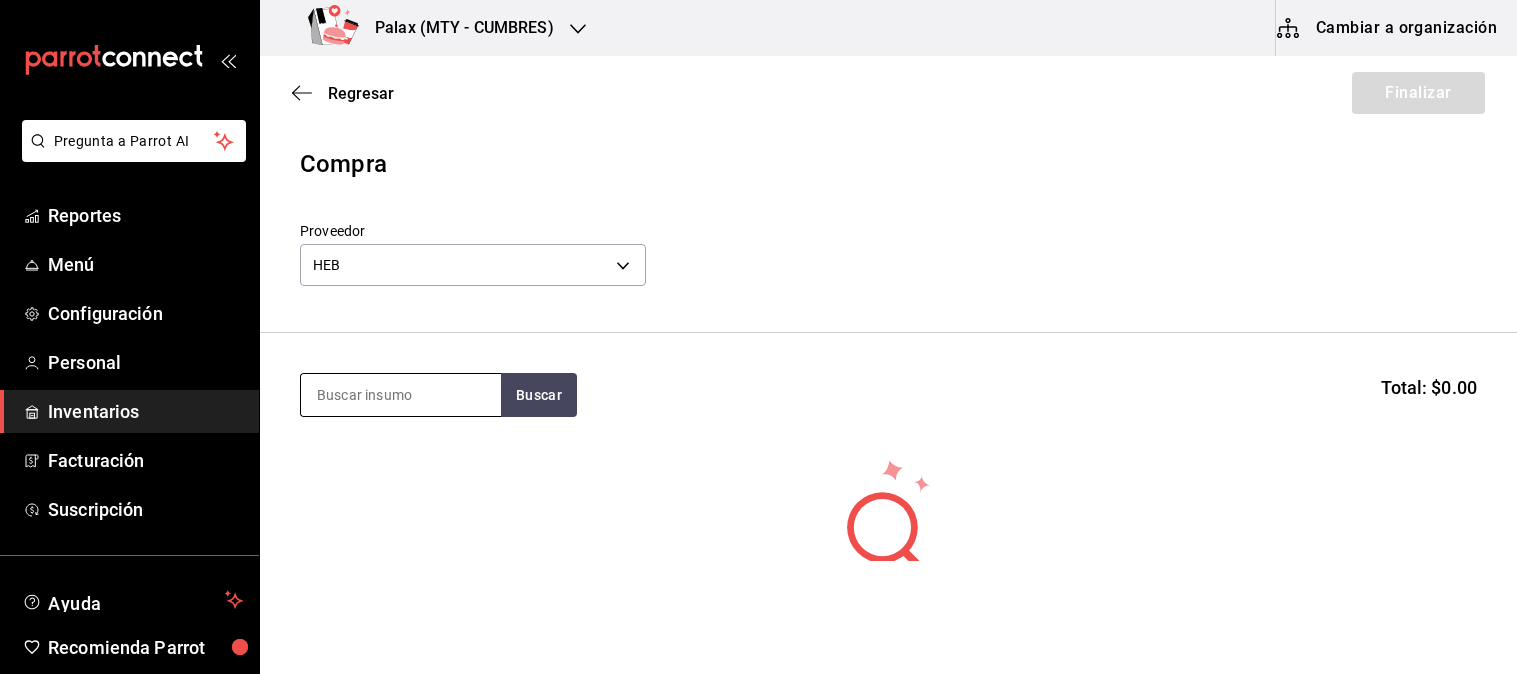 scroll, scrollTop: 0, scrollLeft: 0, axis: both 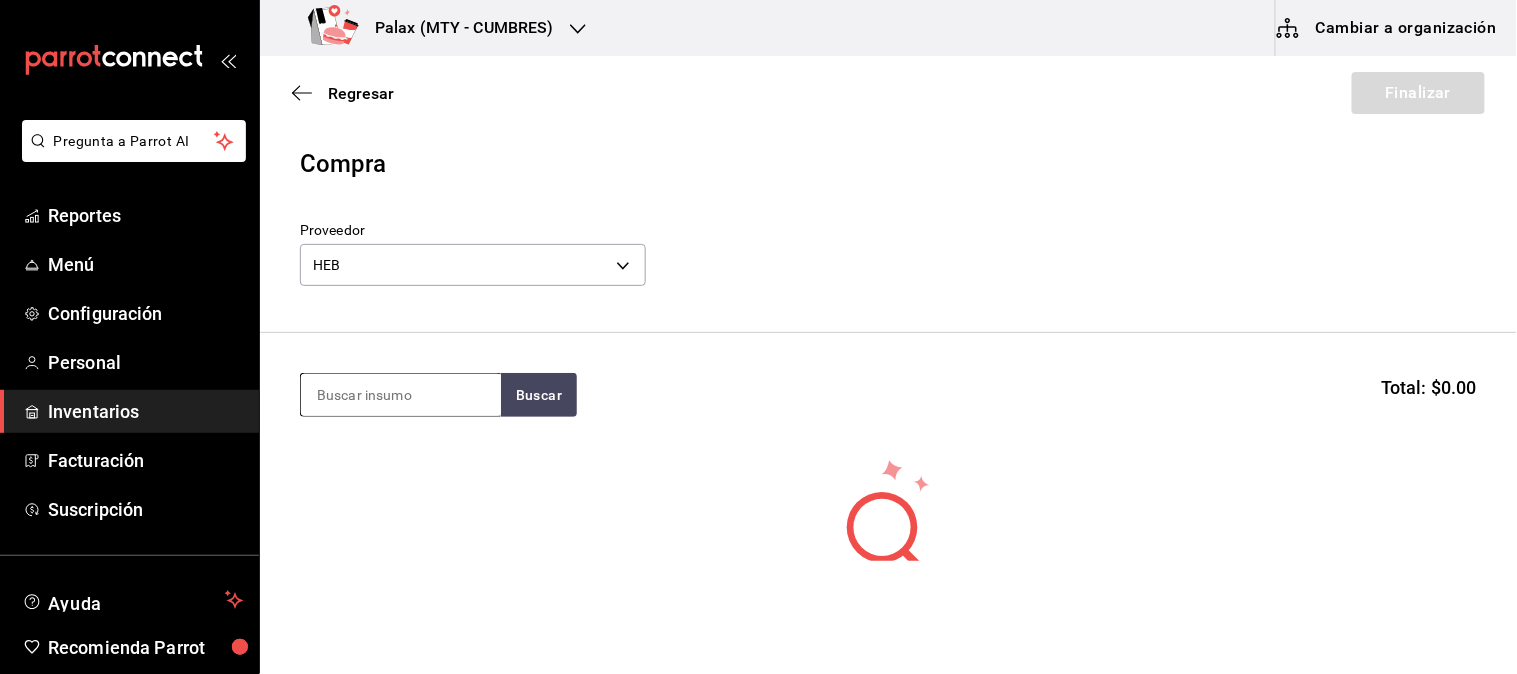 click at bounding box center (401, 395) 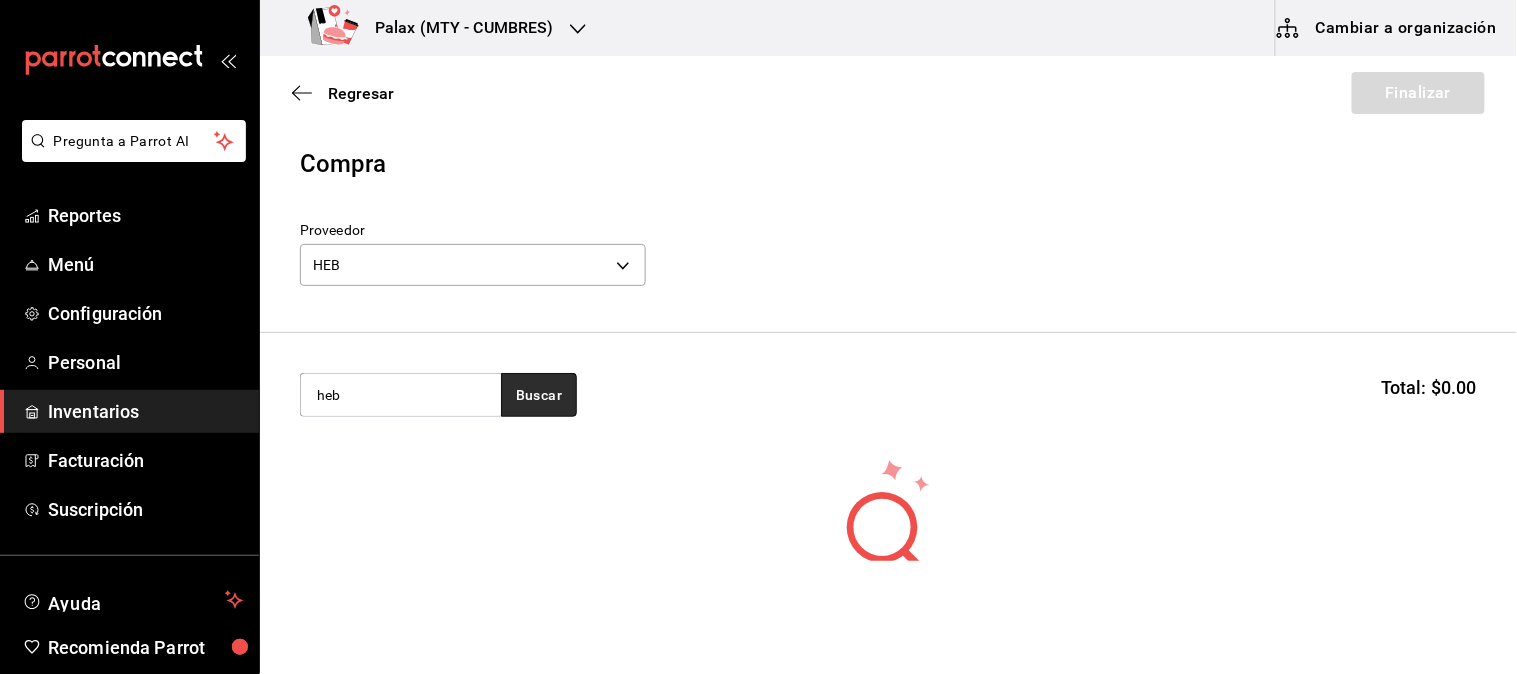 click on "Buscar" at bounding box center [539, 395] 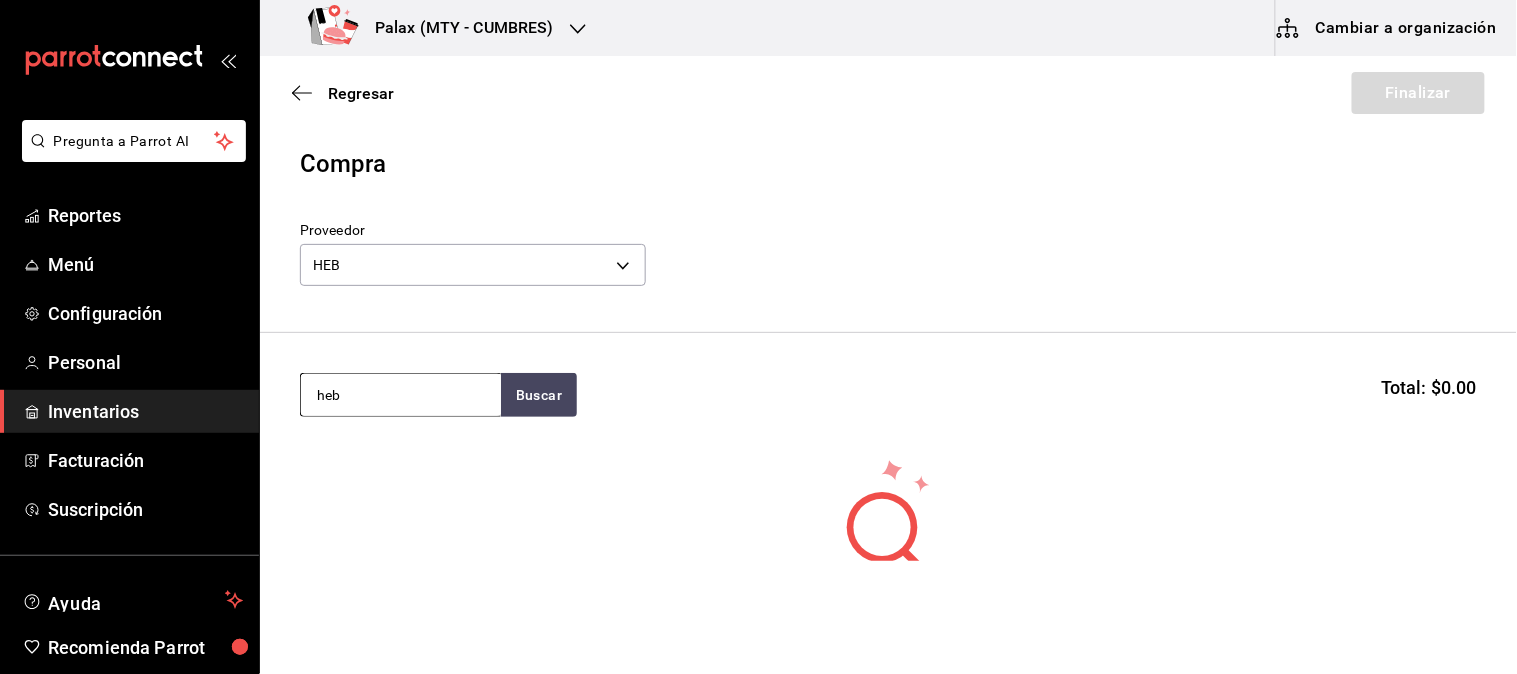 click on "heb" at bounding box center (401, 395) 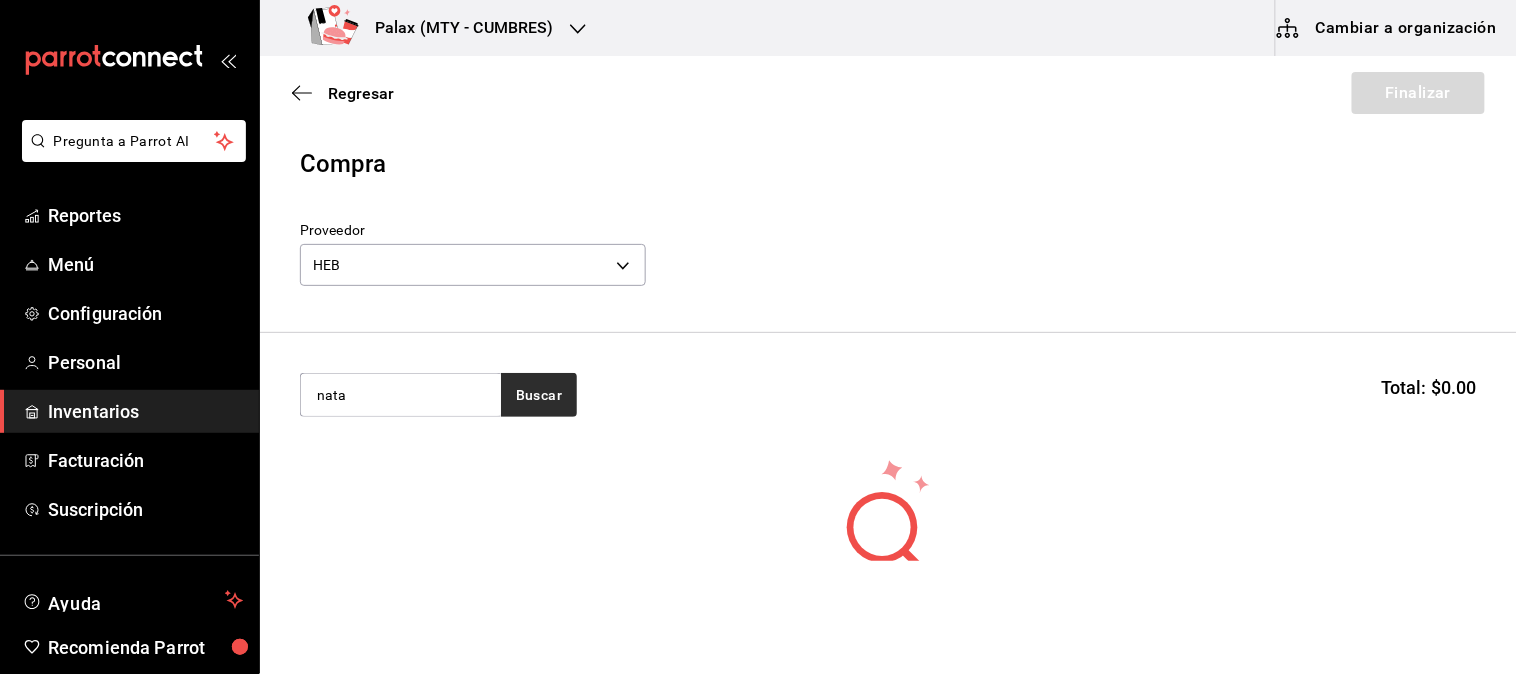 type on "nata" 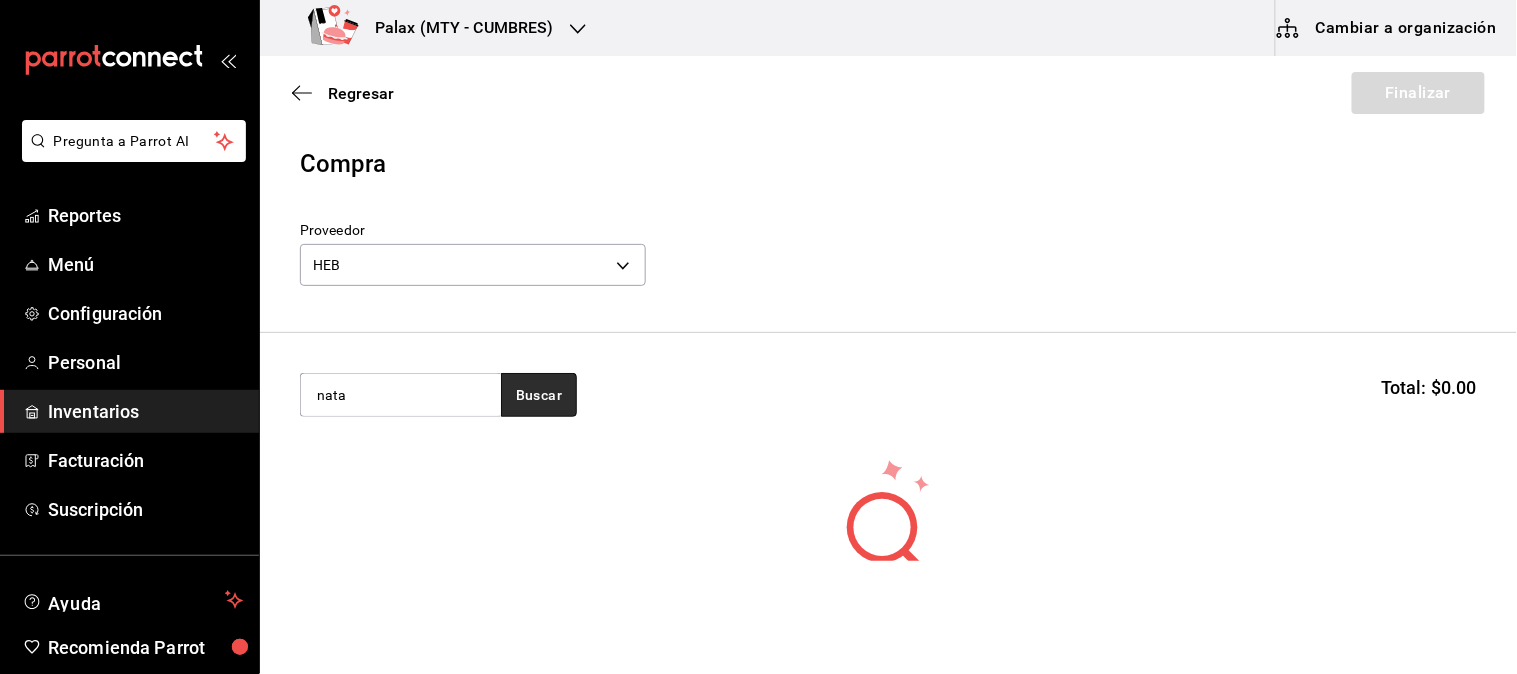 click on "Buscar" at bounding box center [539, 395] 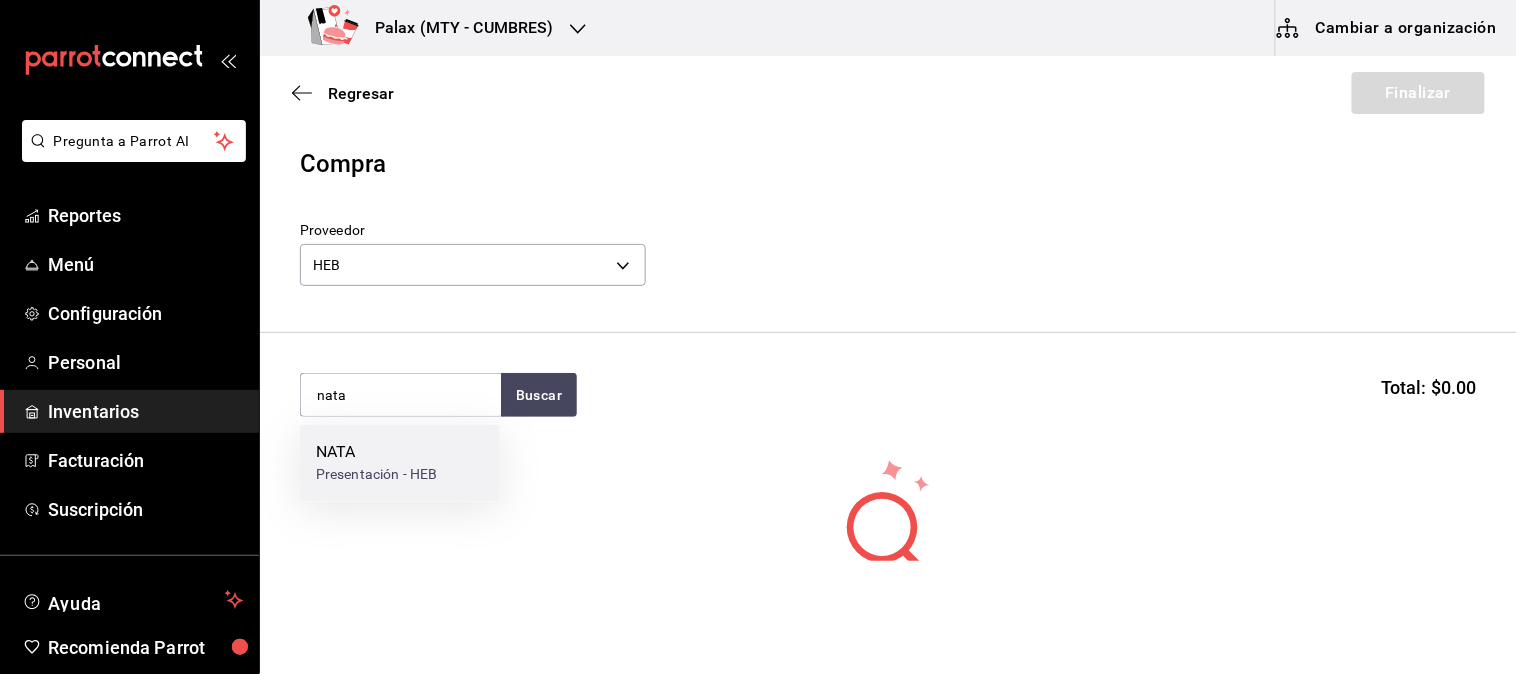 click on "Presentación - HEB" at bounding box center (376, 475) 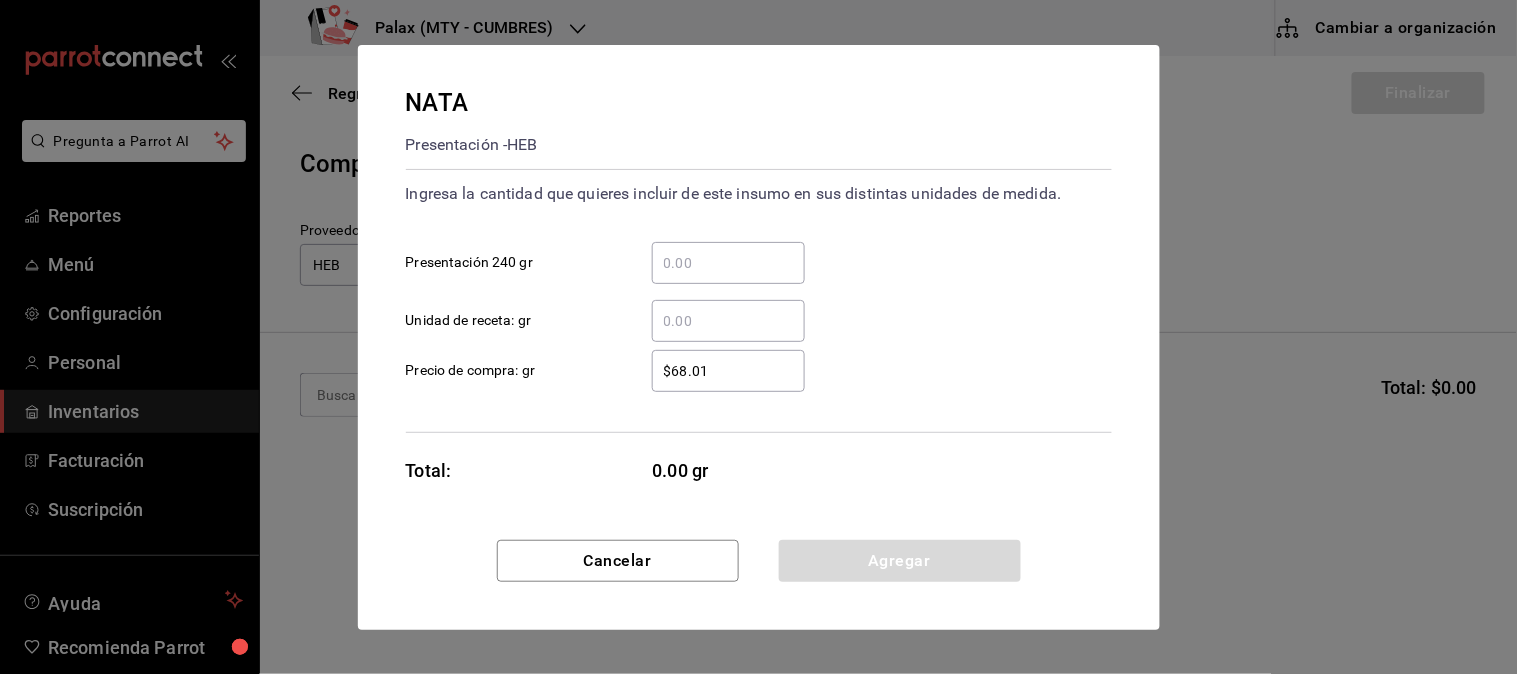 click on "​ Presentación 240 gr" at bounding box center [728, 263] 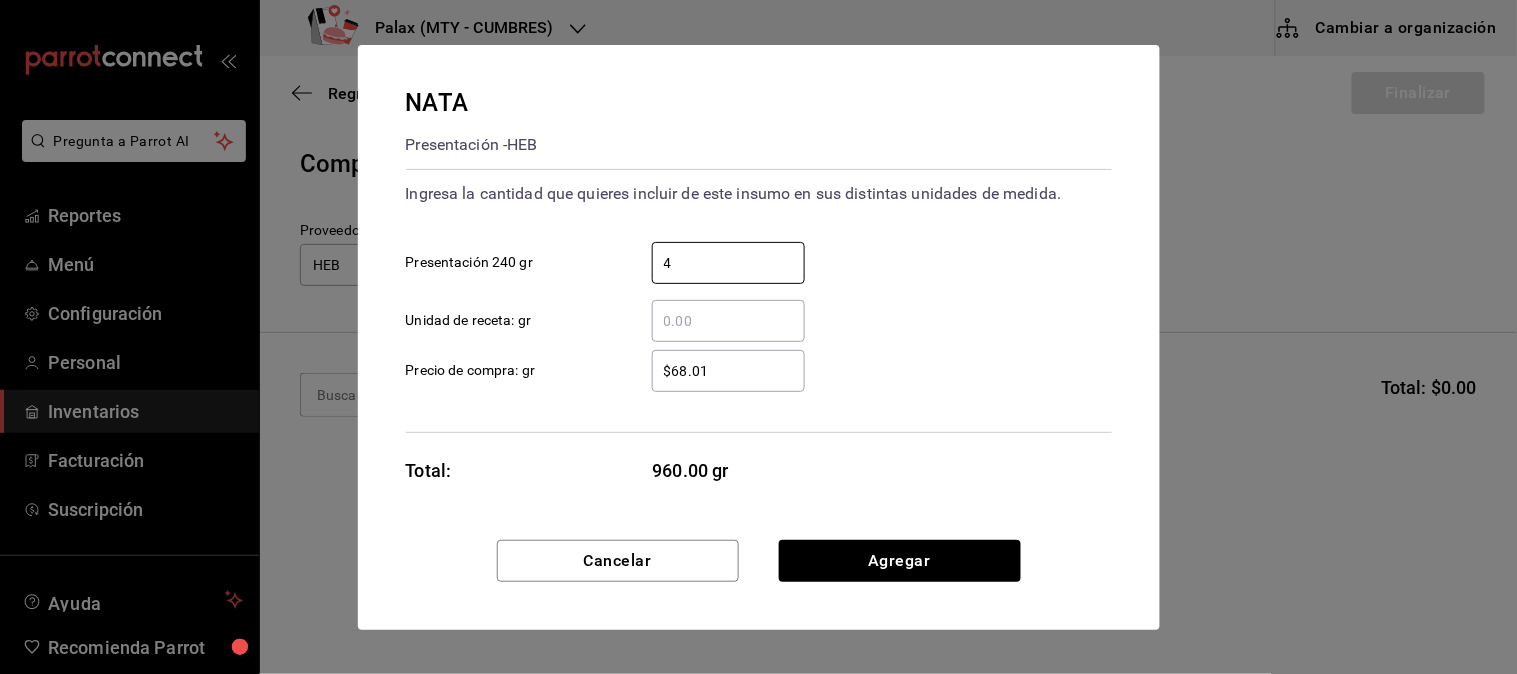 type on "4" 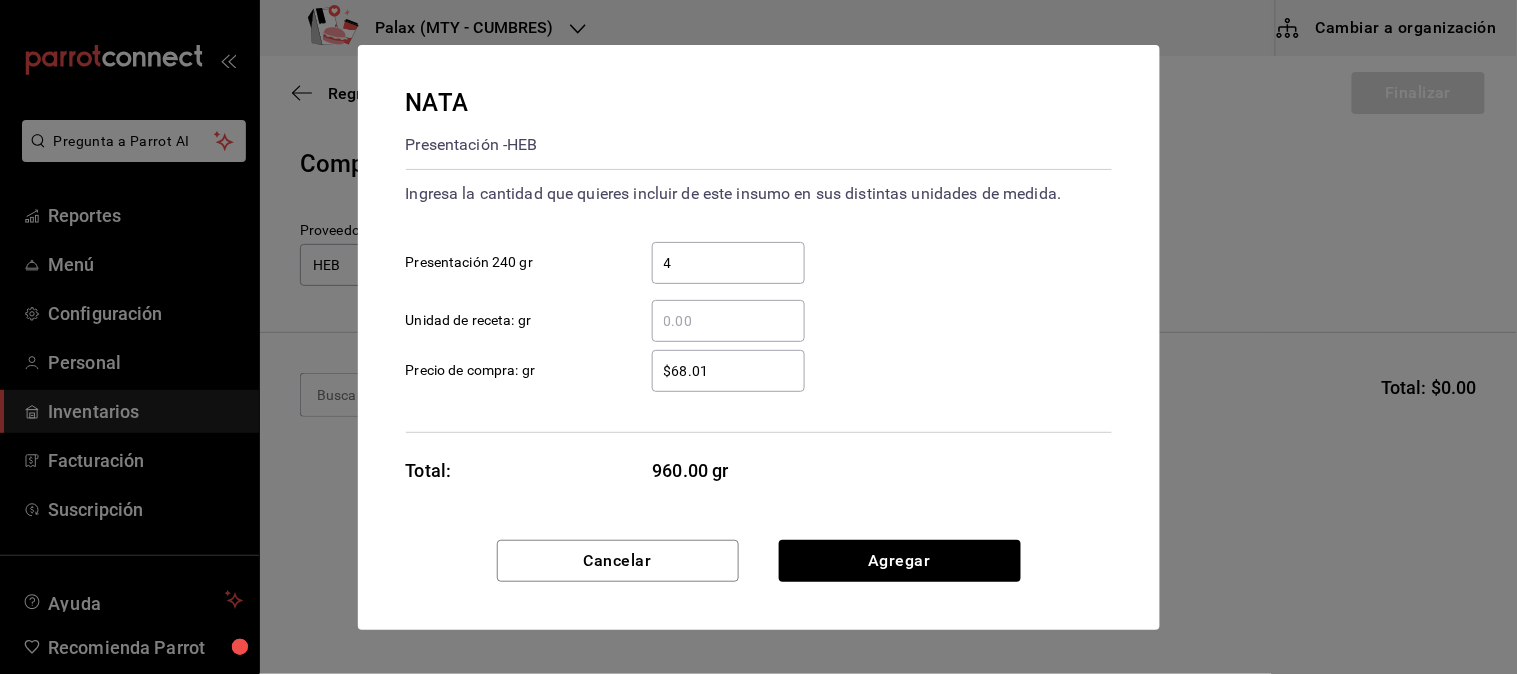 click on "Total: 960.00 gr" at bounding box center (606, 470) 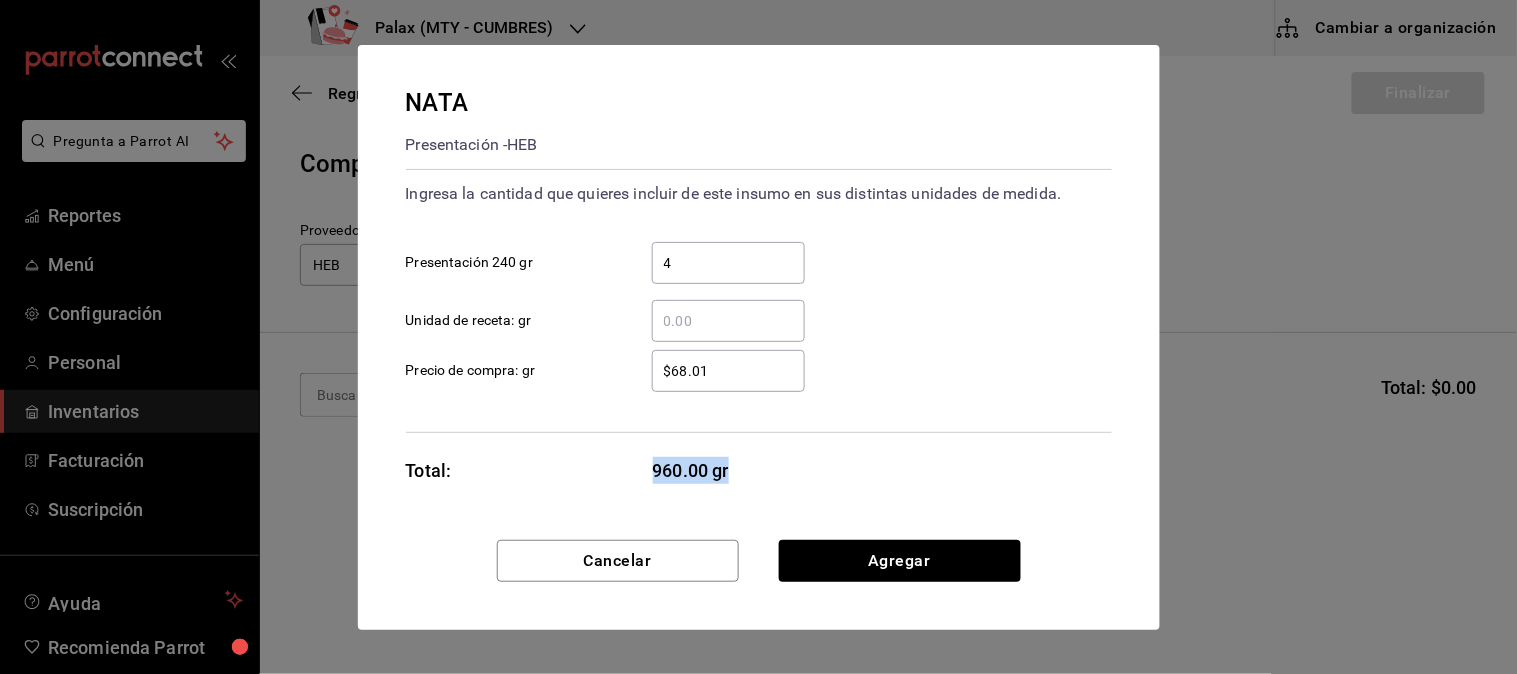 drag, startPoint x: 743, startPoint y: 472, endPoint x: 628, endPoint y: 473, distance: 115.00435 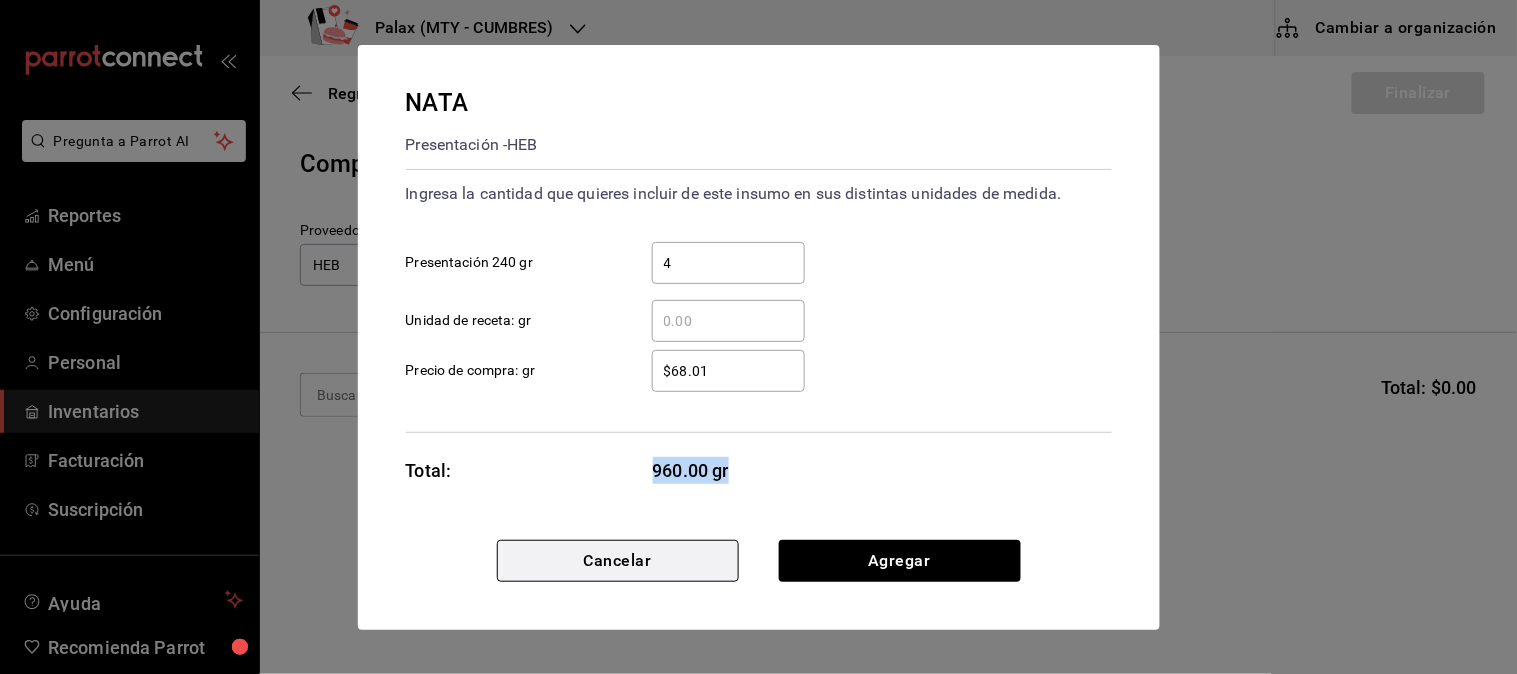 click on "Cancelar" at bounding box center (618, 561) 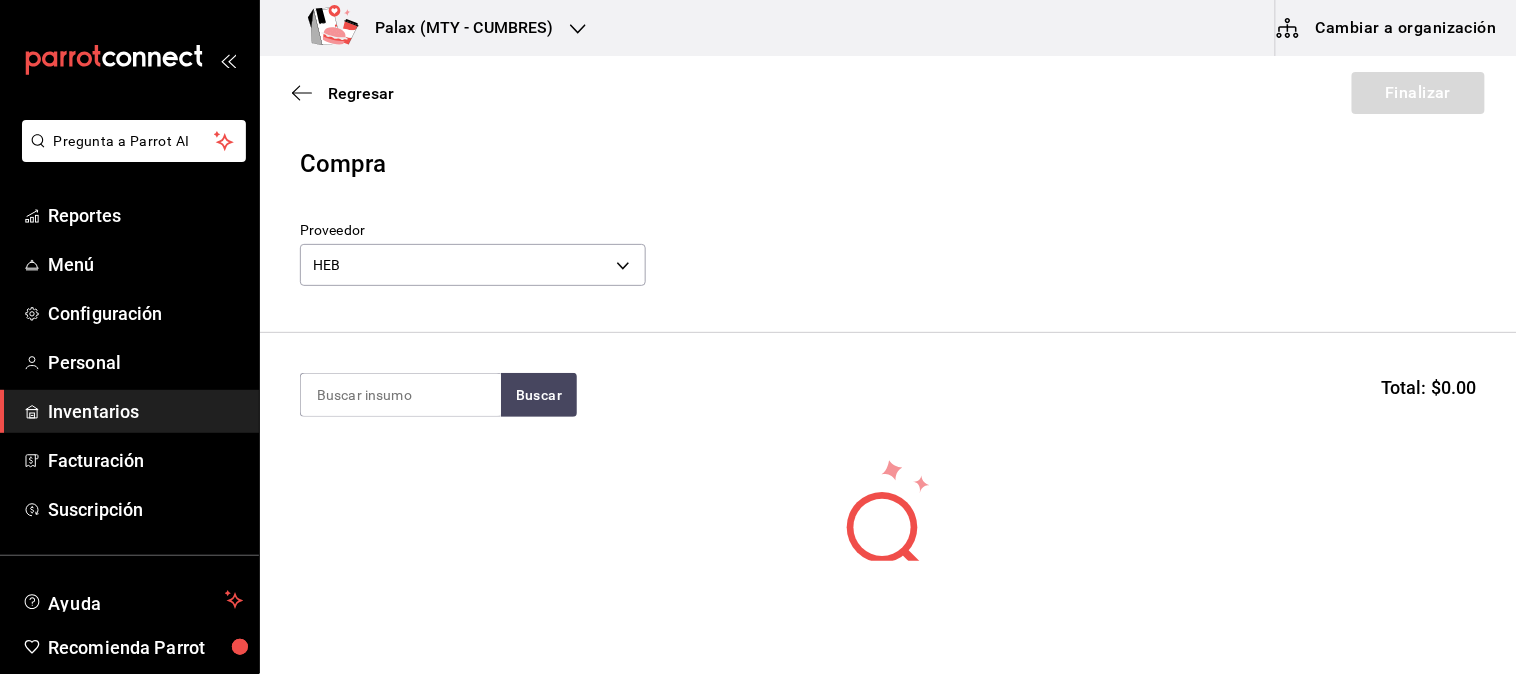 click on "Cambiar a organización" at bounding box center (1388, 28) 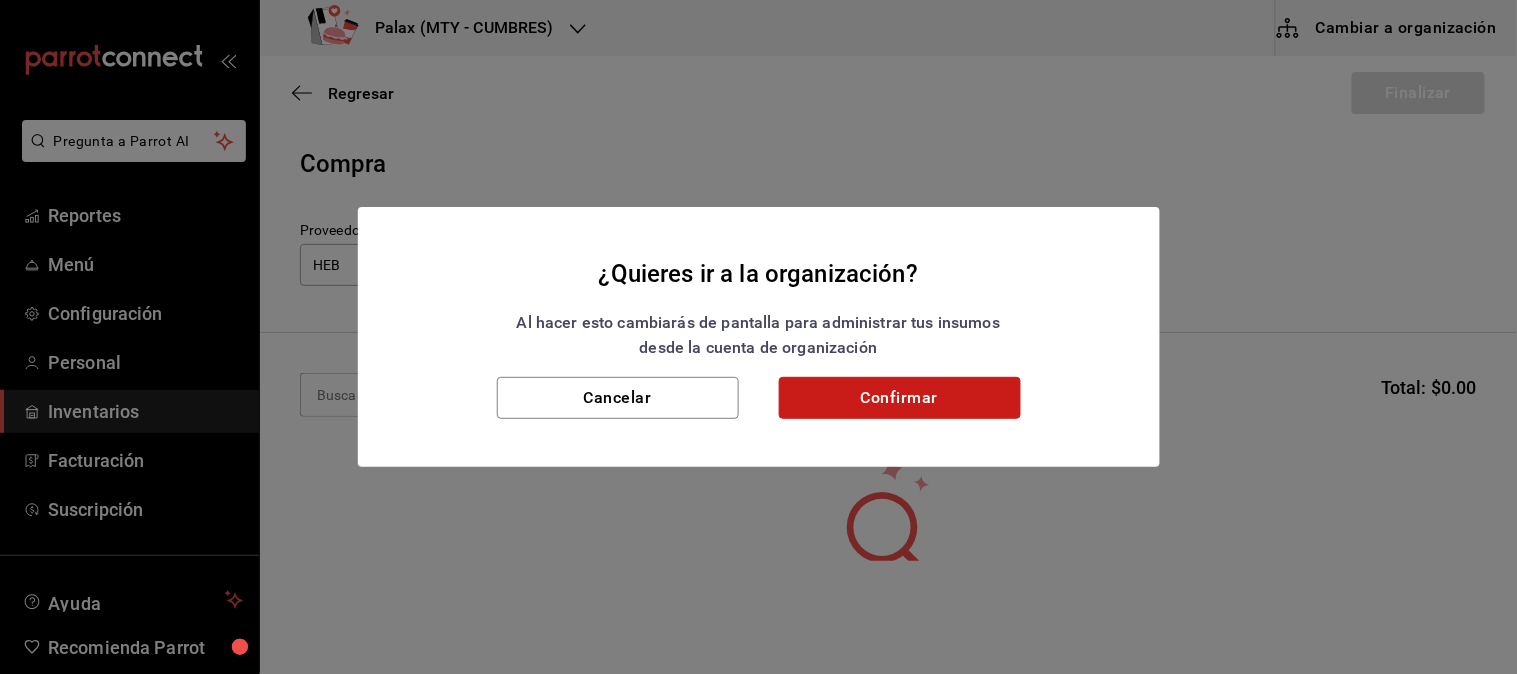 click on "Confirmar" at bounding box center (900, 398) 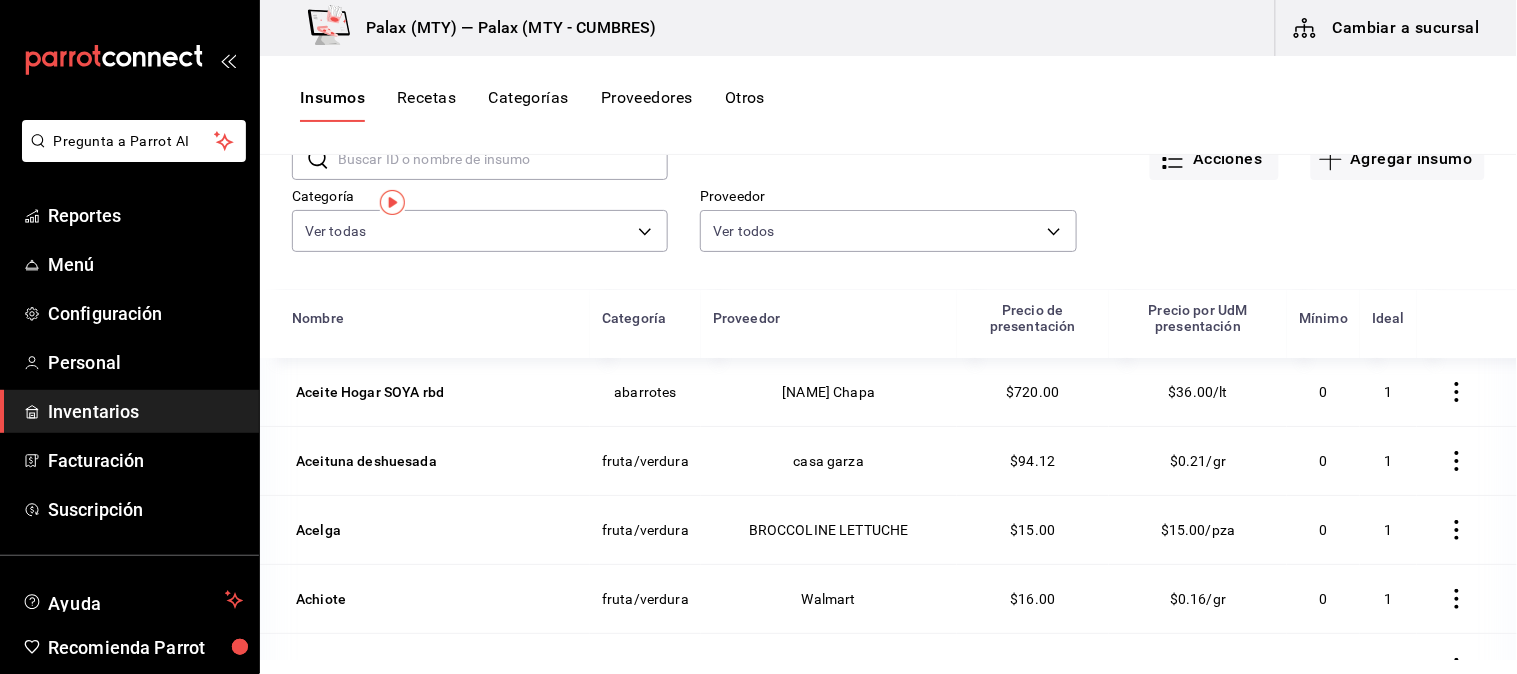 scroll, scrollTop: 0, scrollLeft: 0, axis: both 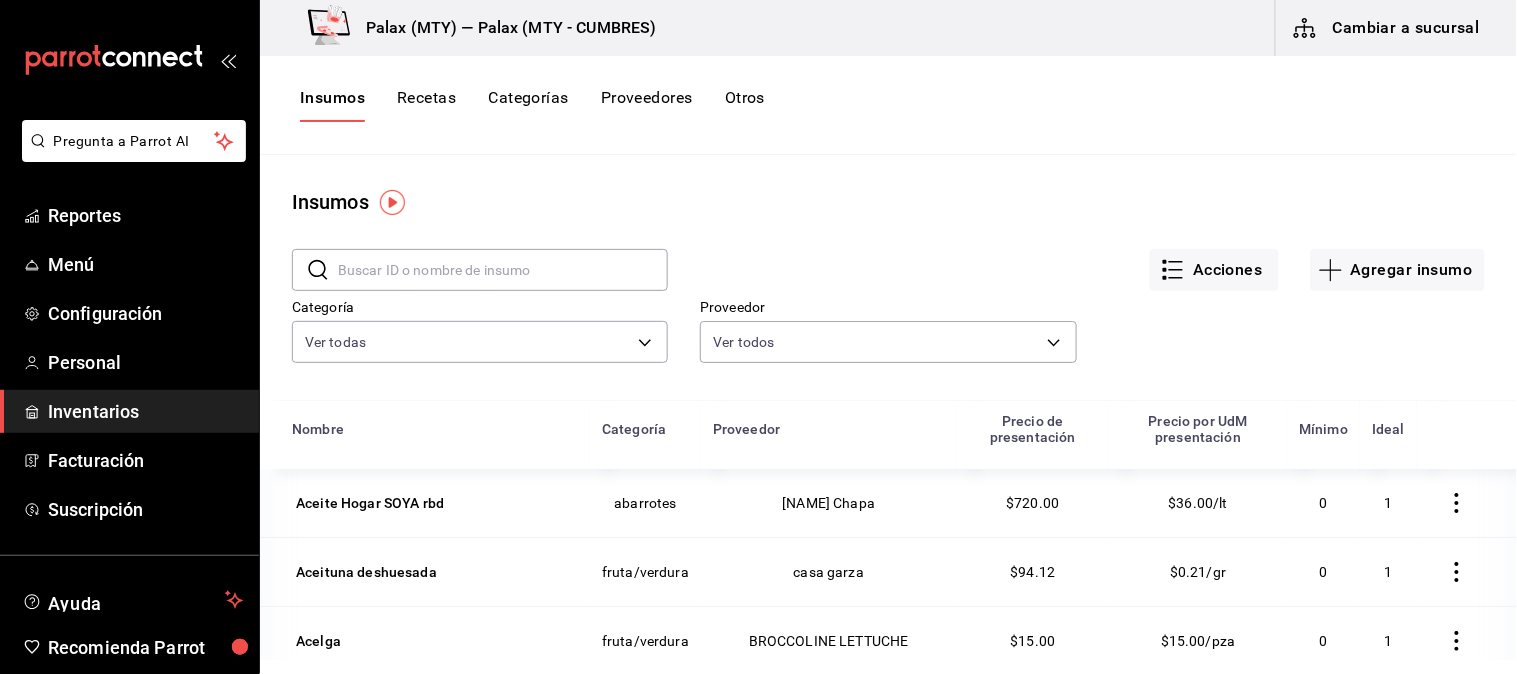 click at bounding box center [503, 270] 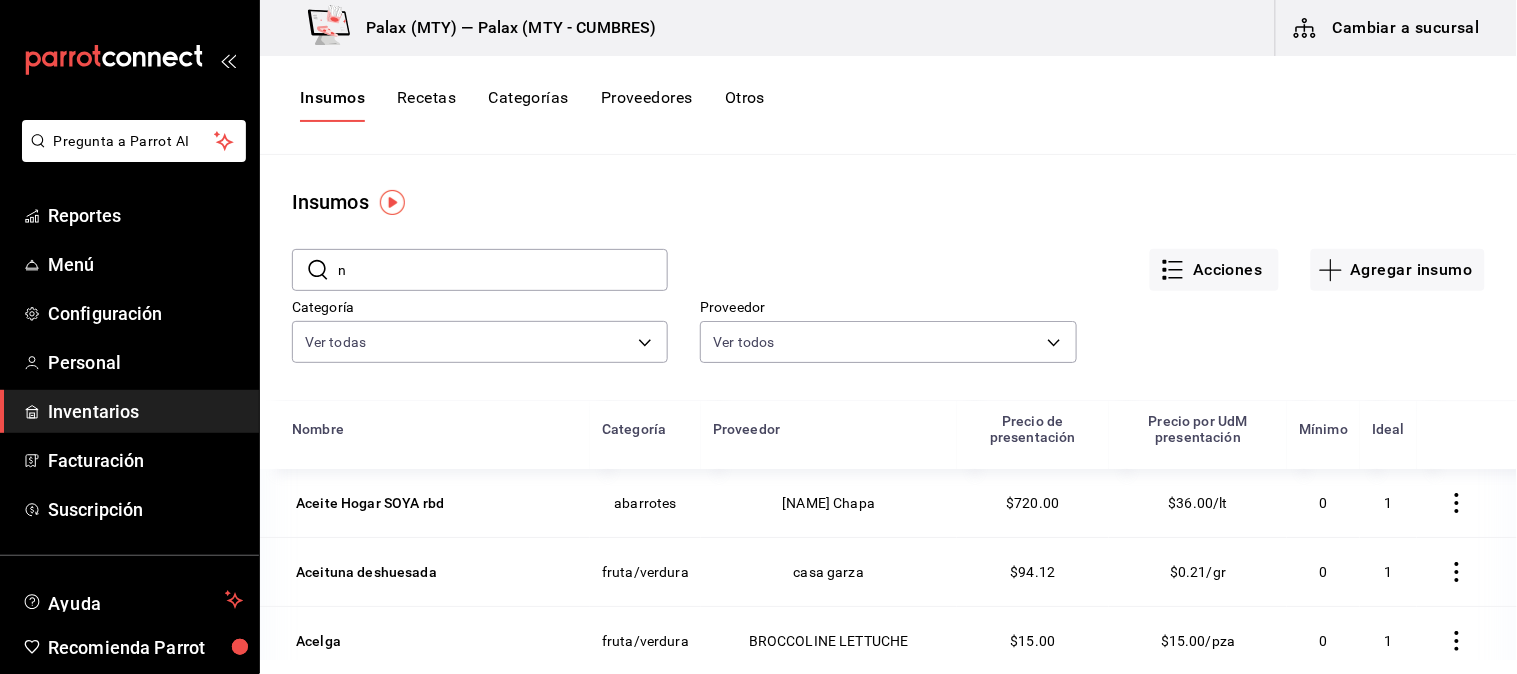 click on "n" at bounding box center (503, 270) 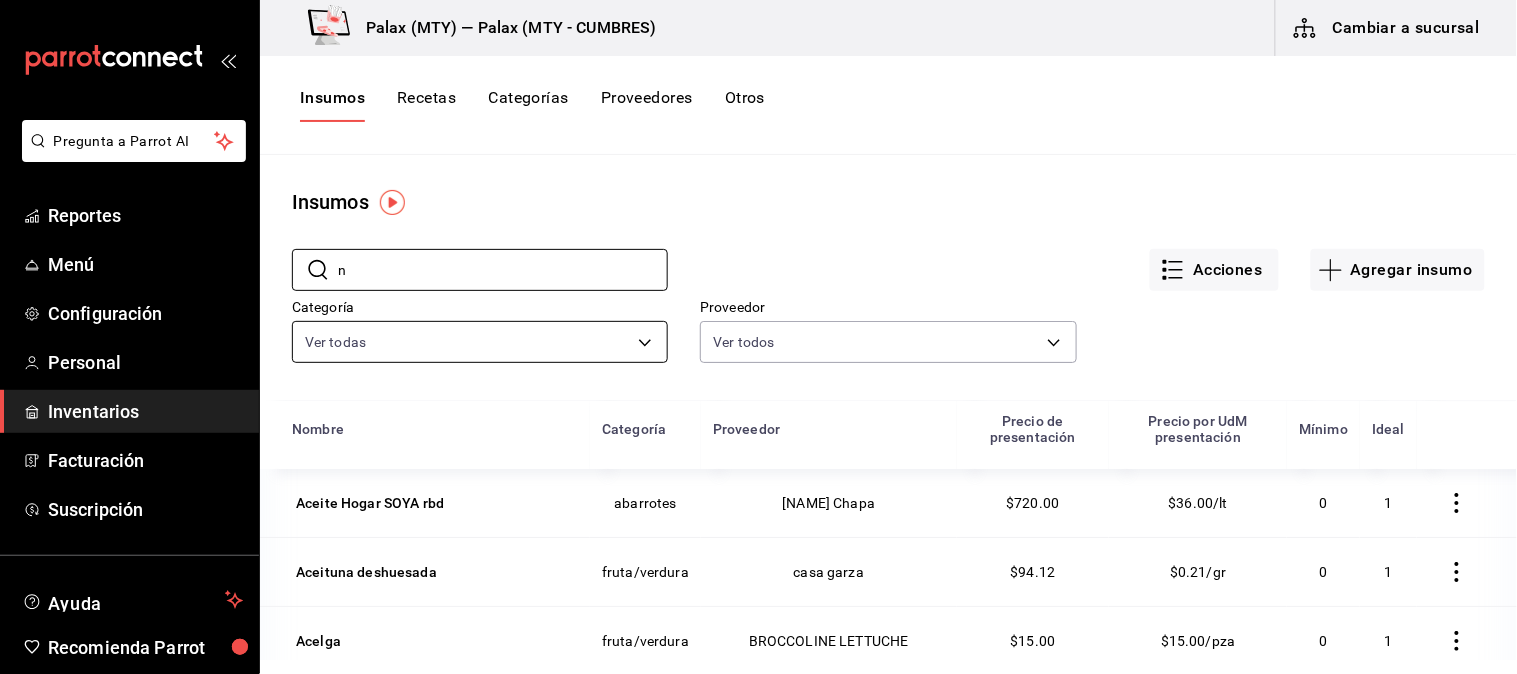 type on "nata" 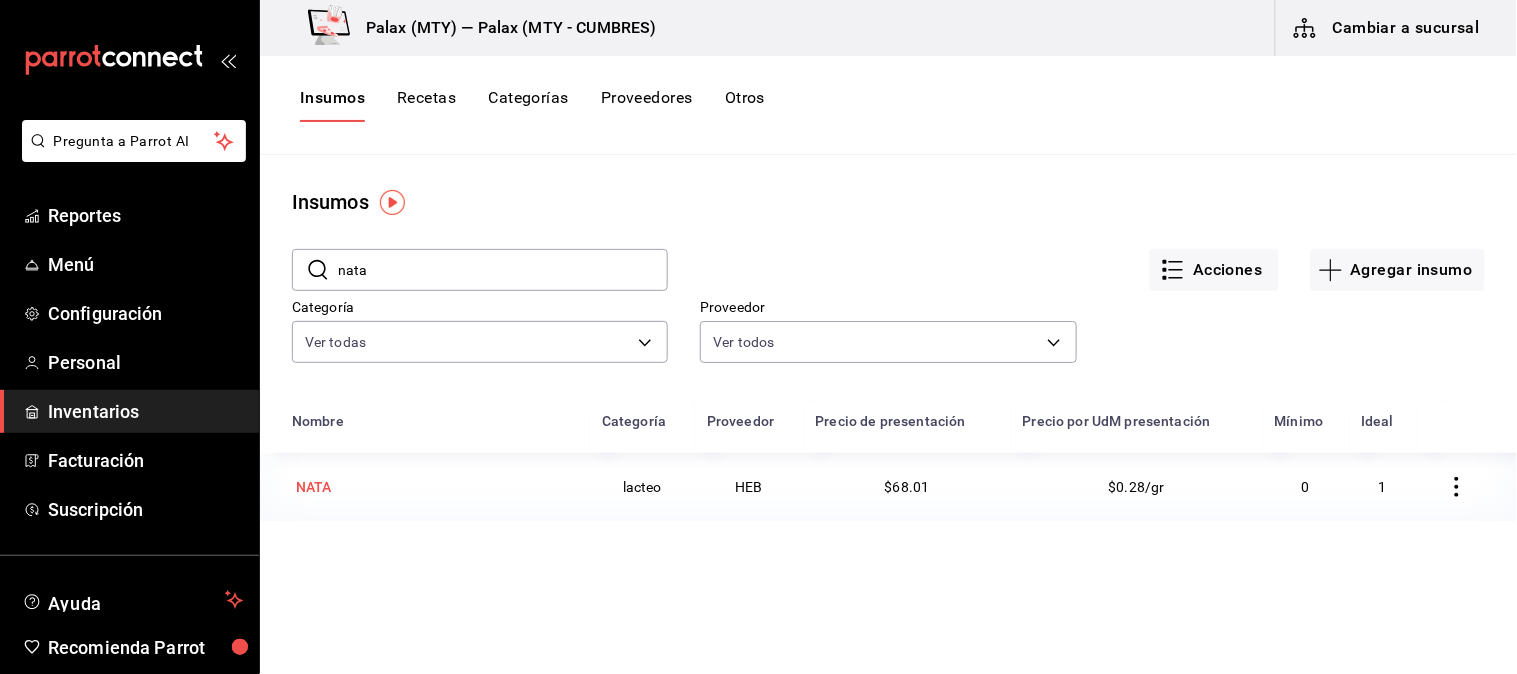 click on "NATA" at bounding box center [314, 487] 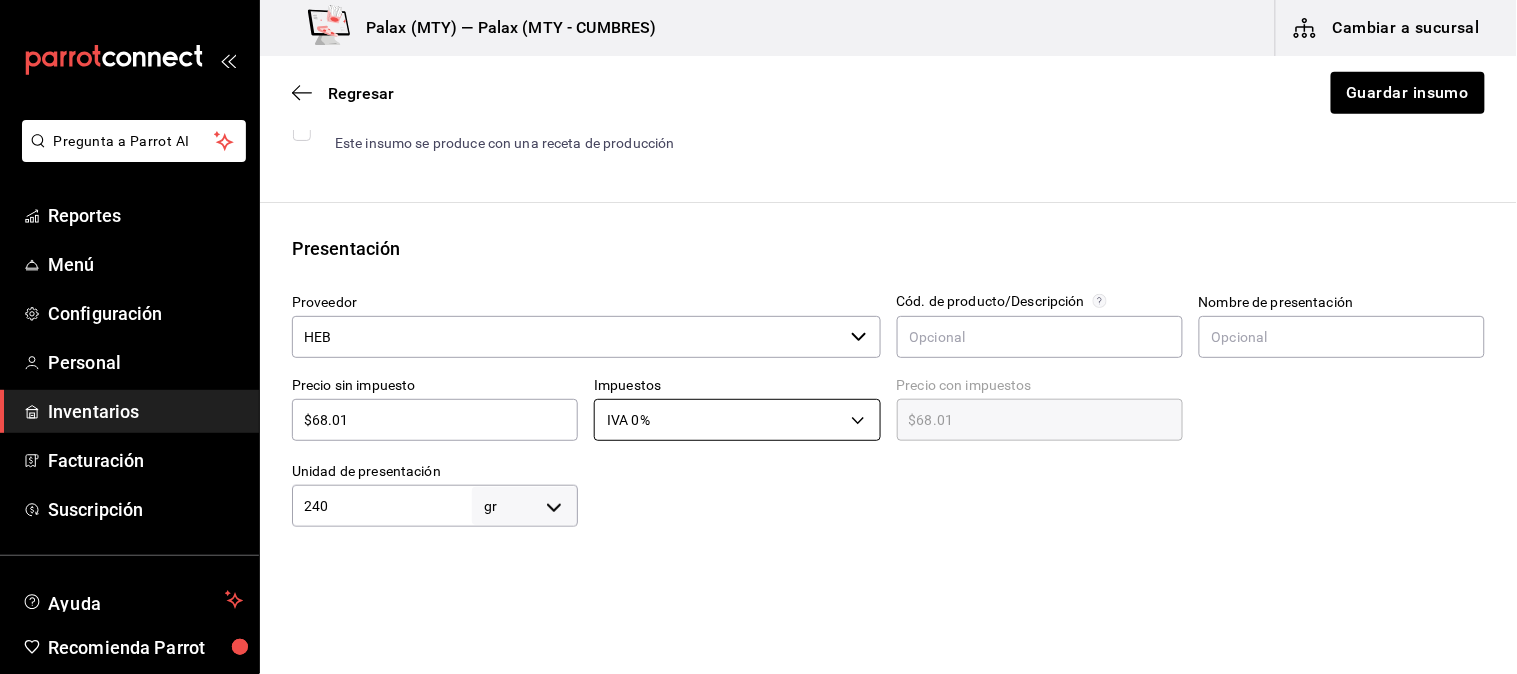 scroll, scrollTop: 444, scrollLeft: 0, axis: vertical 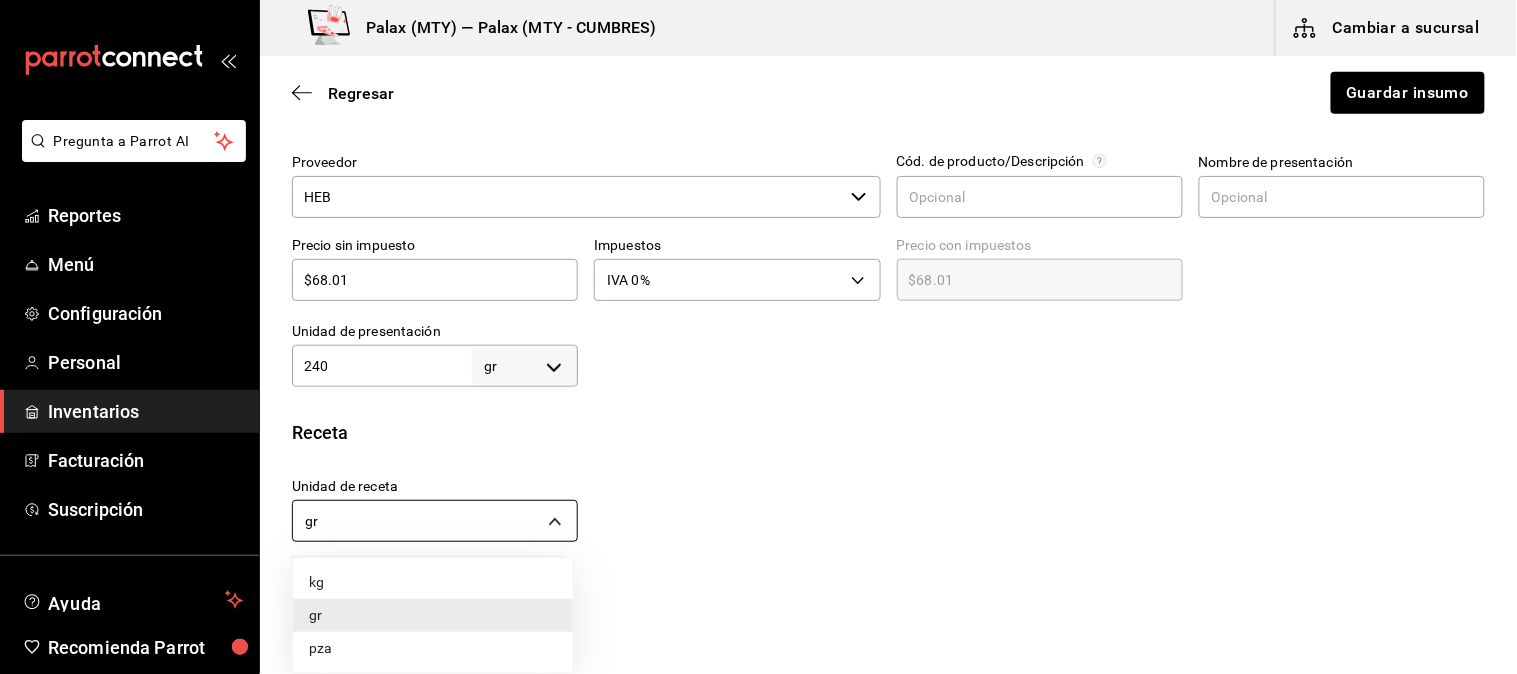 click on "Pregunta a Parrot AI Reportes   Menú   Configuración   Personal   Inventarios   Facturación   Suscripción   Ayuda Recomienda Parrot   Mutiuser Palax   Sugerir nueva función   Palax ([CITY]) — Palax ([CITY] - [CITY]) Cambiar a sucursal Regresar Guardar insumo Insumo IN-1754334997371 Nombre NATA Categoría de inventario lacteo ​ Mínimo 0 ​ Ideal 1 ​ Insumo de producción Este insumo se produce con una receta de producción Presentación Proveedor HEB ​ Cód. de producto/Descripción Nombre de presentación Precio sin impuesto $68.01 ​ Impuestos IVA 0% IVA_0 Precio con impuestos $68.01 ​ Unidad de presentación 240 gr GRAM ​ Receta Unidad de receta gr GRAM Factor de conversión 240 ​ 1 gr de Presentación = 1 gr receta Ver ayuda de conversiones ¿La presentación  viene en otra caja? Si No Unidades de conteo gr Presentaciones (240 gr) ; GANA 1 MES GRATIS EN TU SUSCRIPCIÓN AQUÍ Pregunta a Parrot AI Reportes   Menú   Configuración   Personal   Inventarios   Facturación   Suscripción" at bounding box center (758, 280) 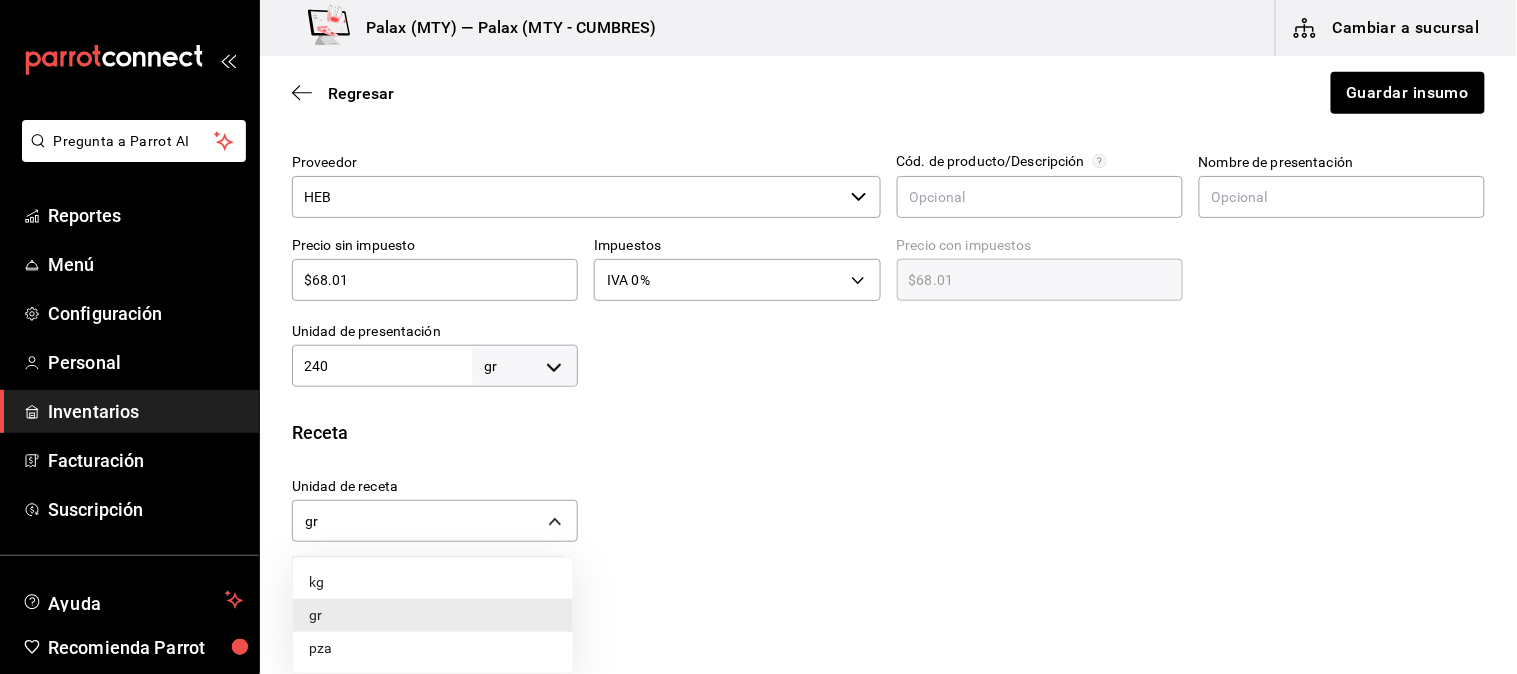 click on "pza" at bounding box center (433, 648) 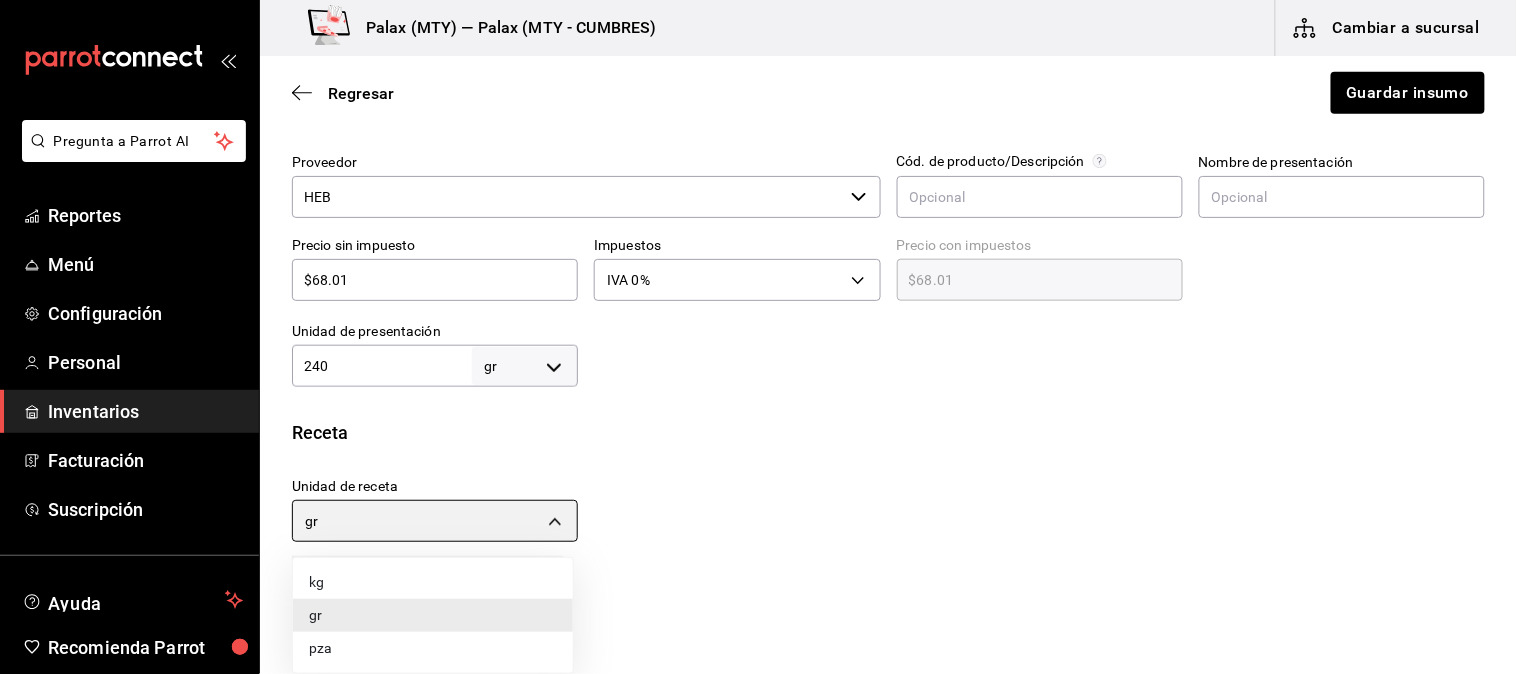 type on "UNIT" 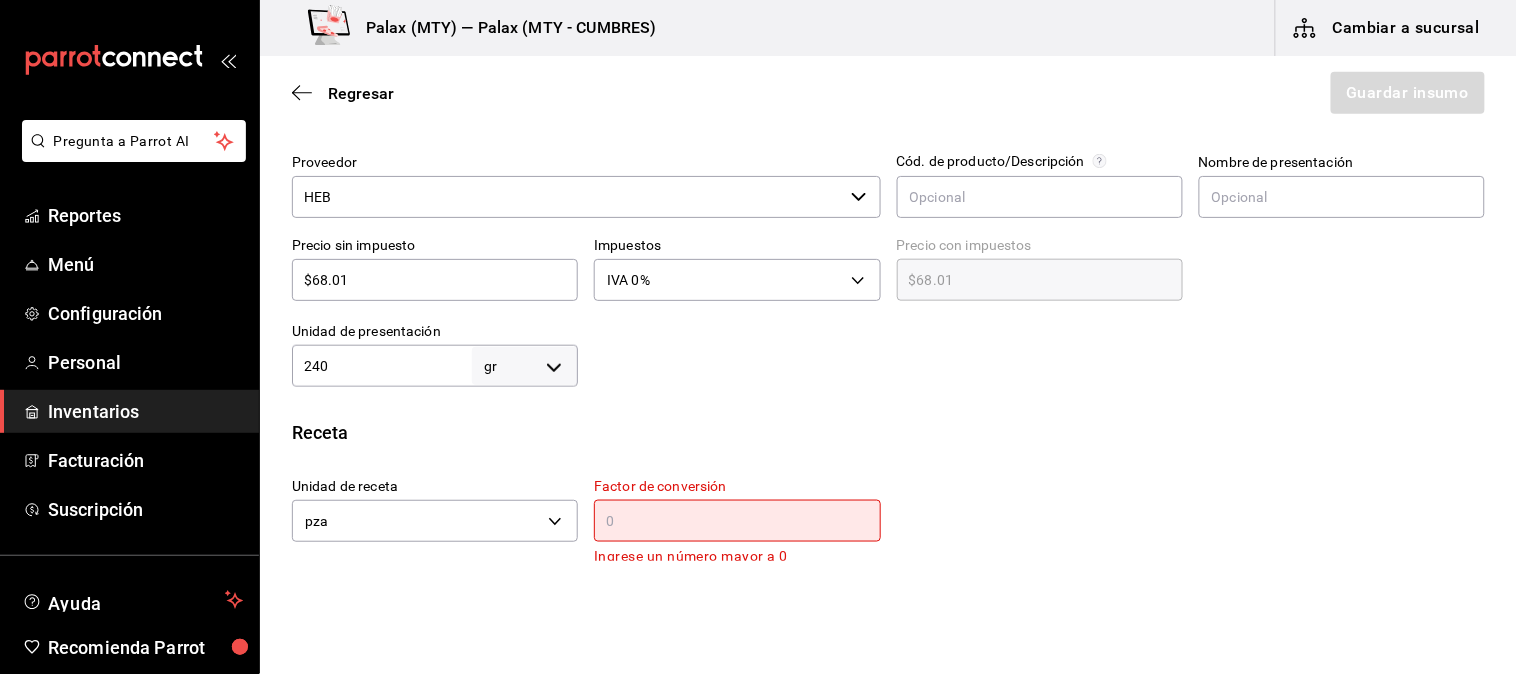 click on "Insumo IN-1754334997371 Nombre NATA Categoría de inventario lacteo ​ Mínimo 0 ​ Ideal 1 ​ Insumo de producción Este insumo se produce con una receta de producción Presentación Proveedor HEB ​ Cód. de producto/Descripción Nombre de presentación Precio sin impuesto $68.01 ​ Impuestos IVA 0% IVA_0 Precio con impuestos $68.01 ​ Unidad de presentación 240 gr GRAM ​ Receta Unidad de receta pza UNIT Factor de conversión ​ Ingrese un número mayor a 0 1 gr de Presentación = 0 pza receta Ver ayuda de conversiones ¿La presentación  viene en otra caja? Si No Unidades de conteo gr Presentaciones (240 gr)" at bounding box center [888, 316] 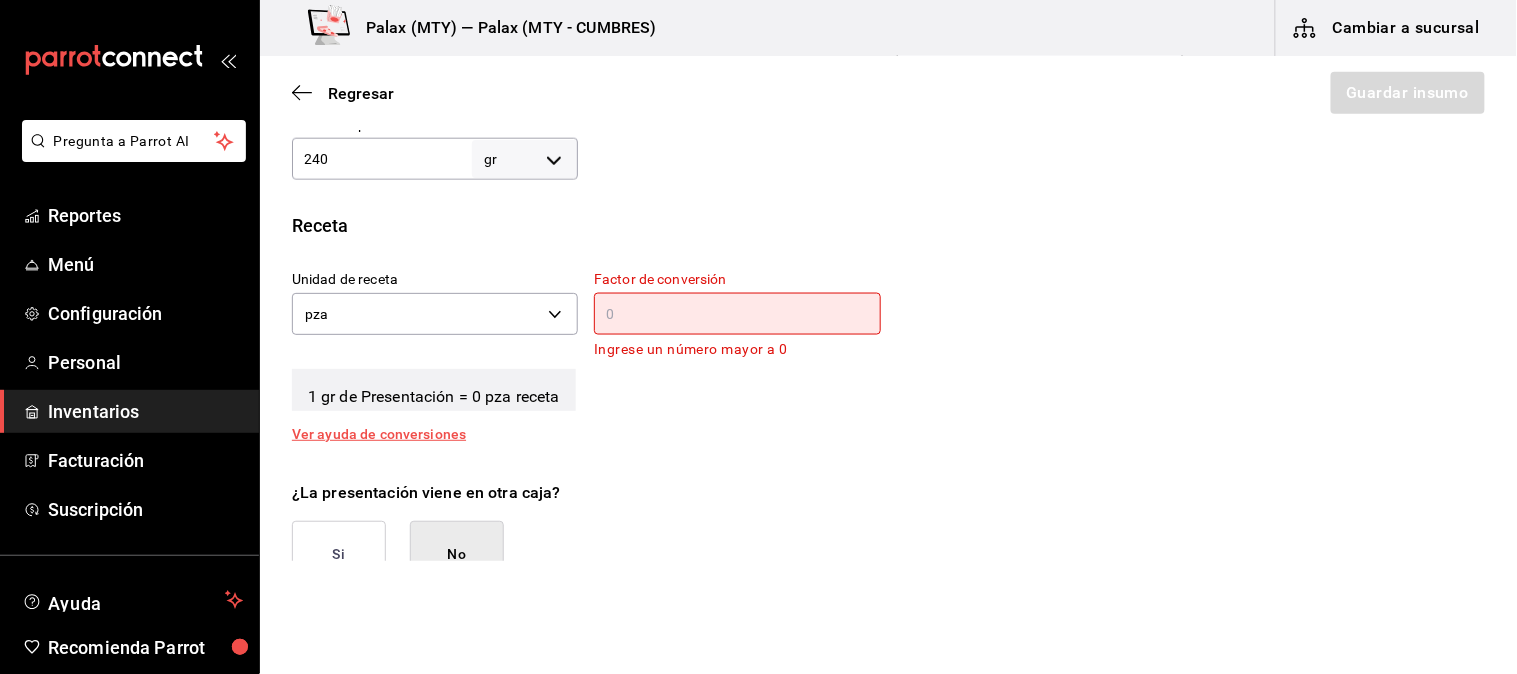 scroll, scrollTop: 666, scrollLeft: 0, axis: vertical 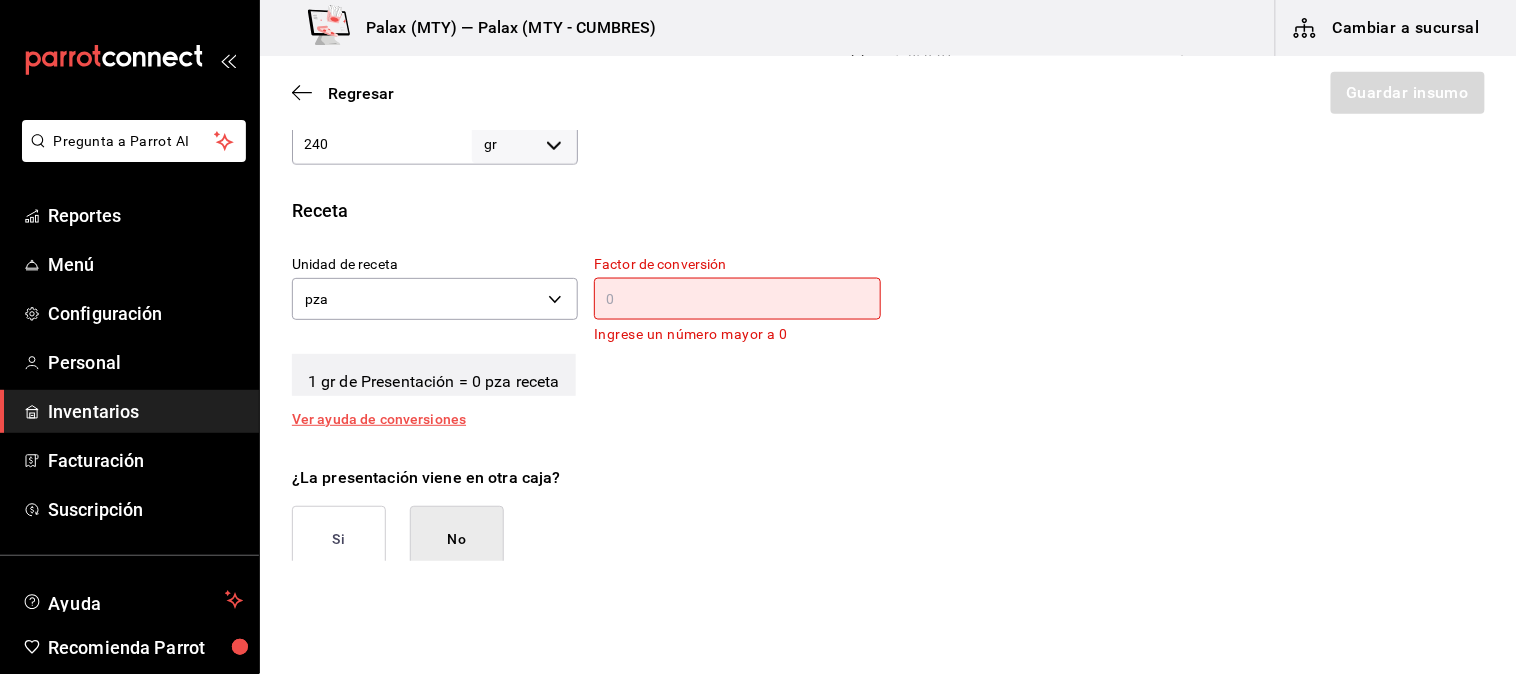 click at bounding box center (737, 299) 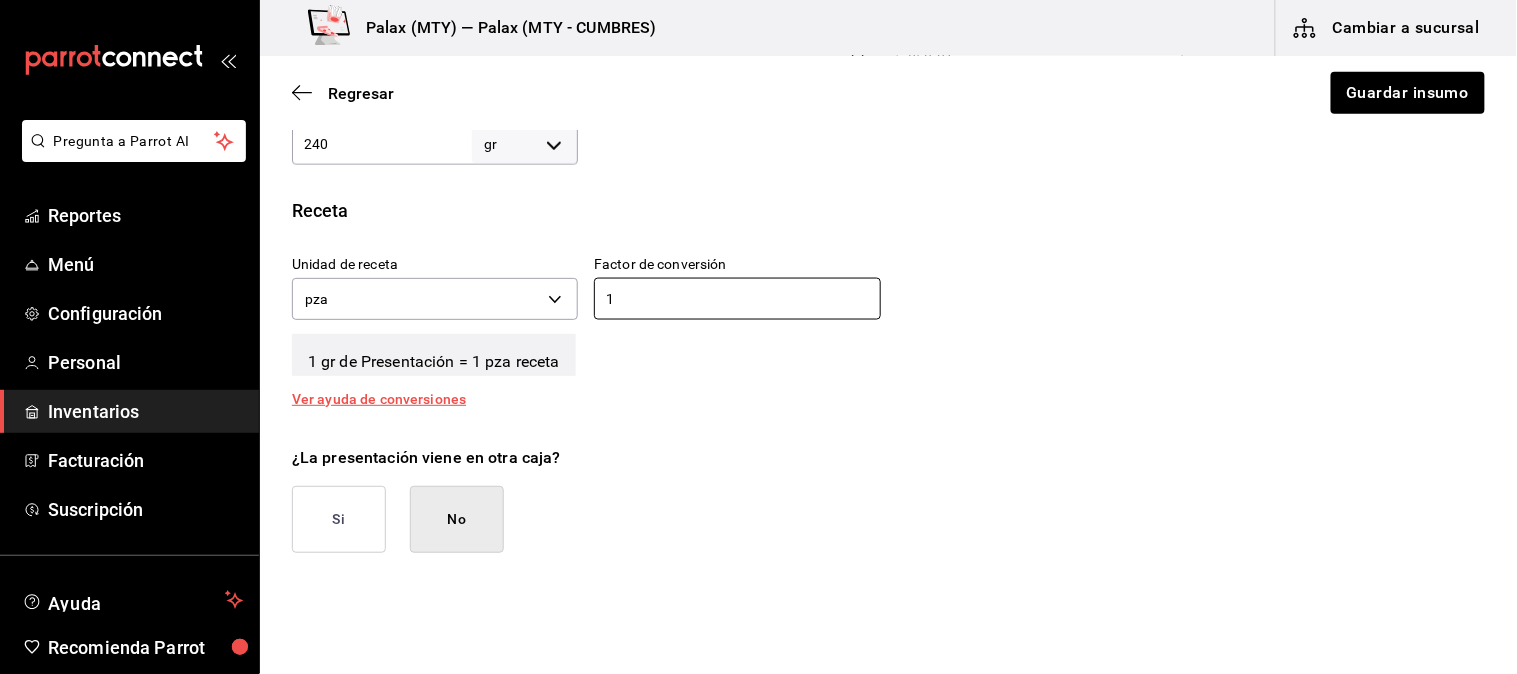 type on "1" 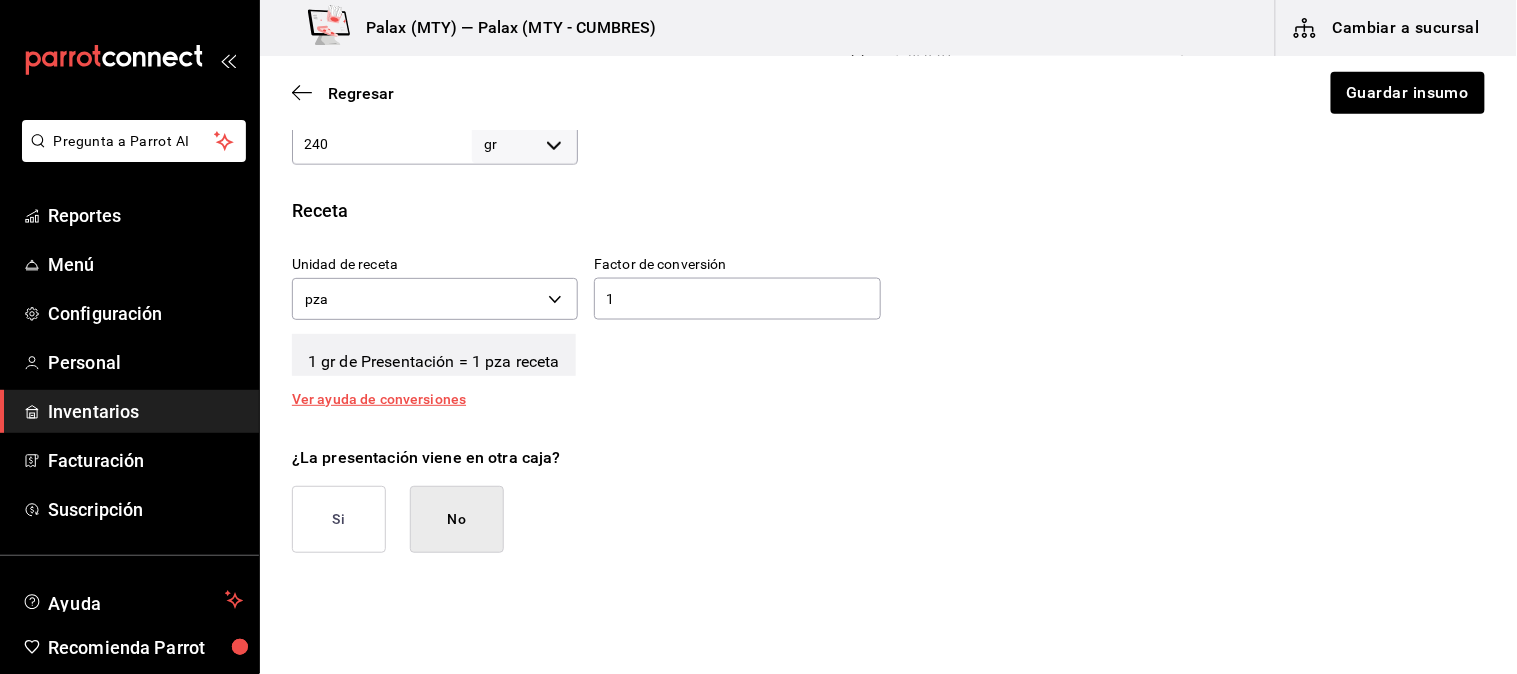 click on "No" at bounding box center [457, 519] 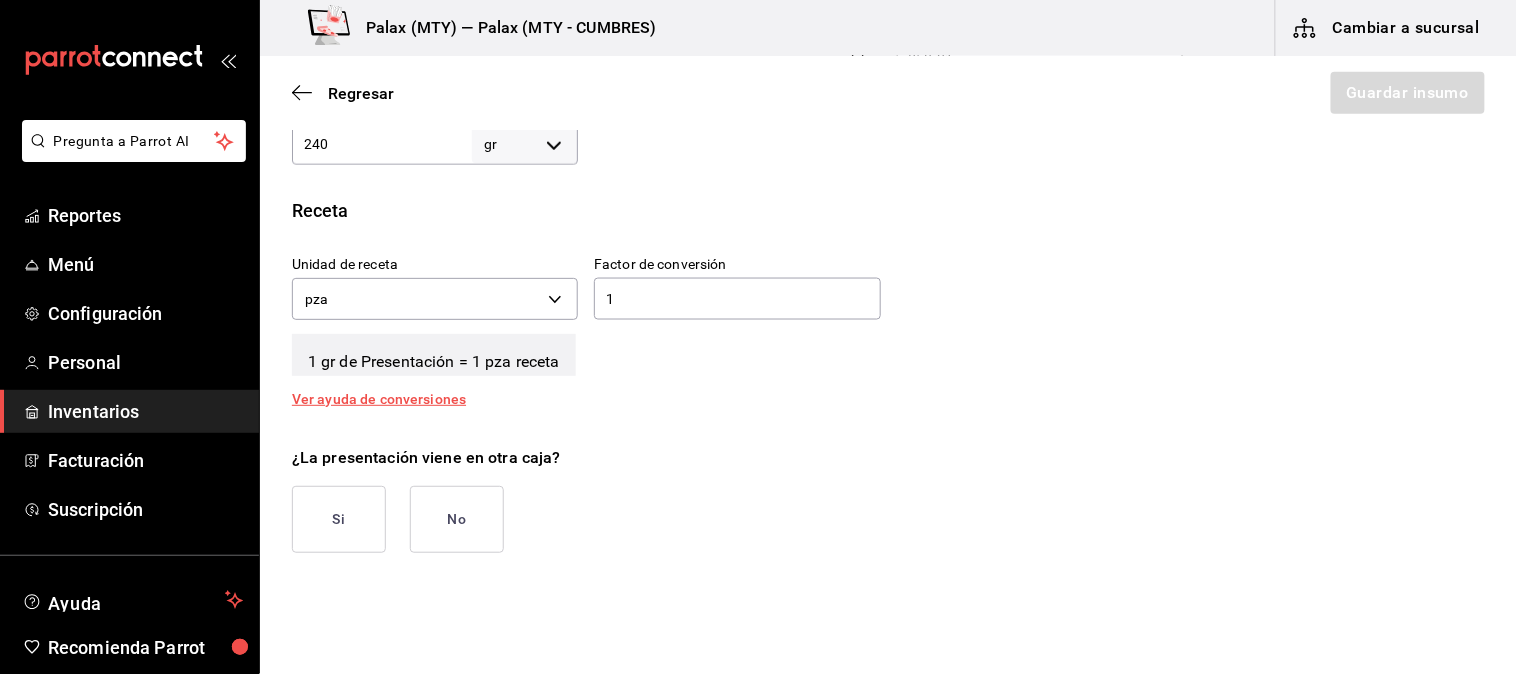 click on "No" at bounding box center [457, 519] 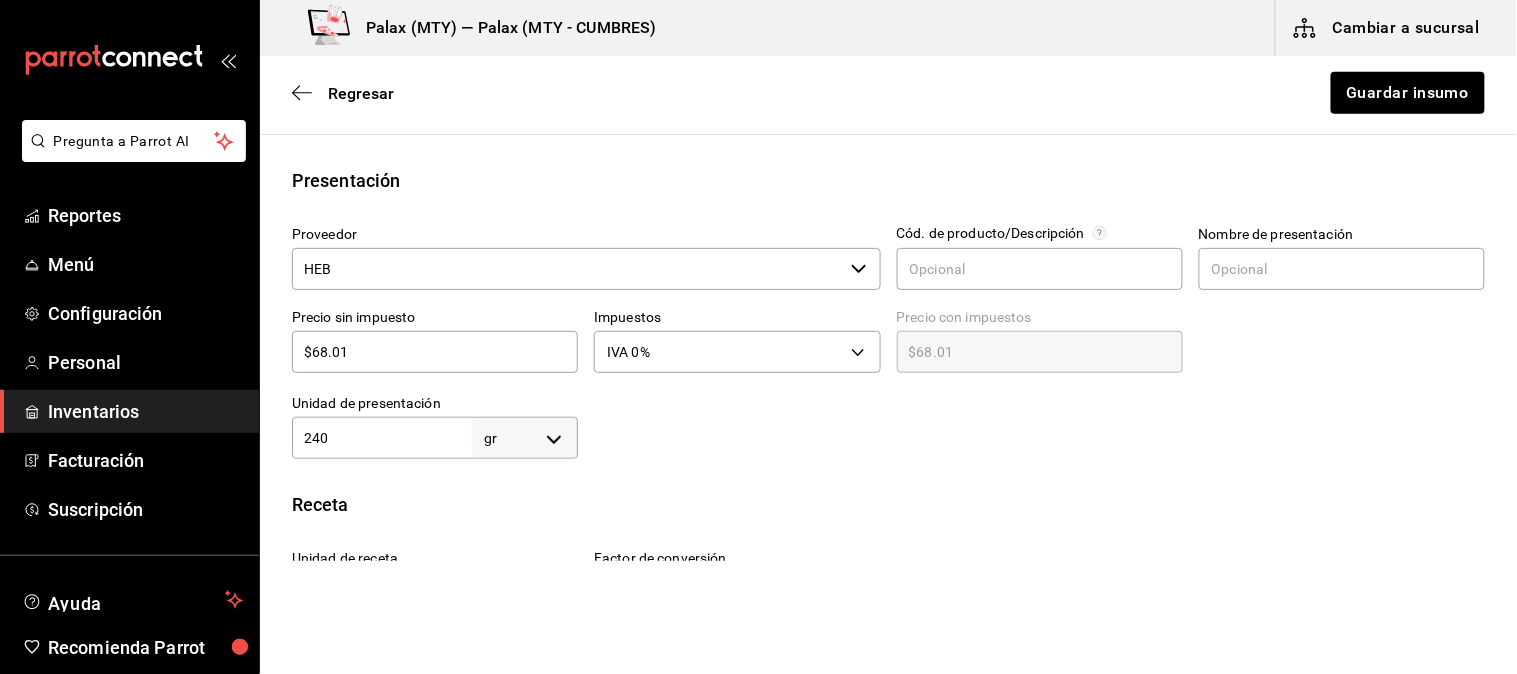 scroll, scrollTop: 333, scrollLeft: 0, axis: vertical 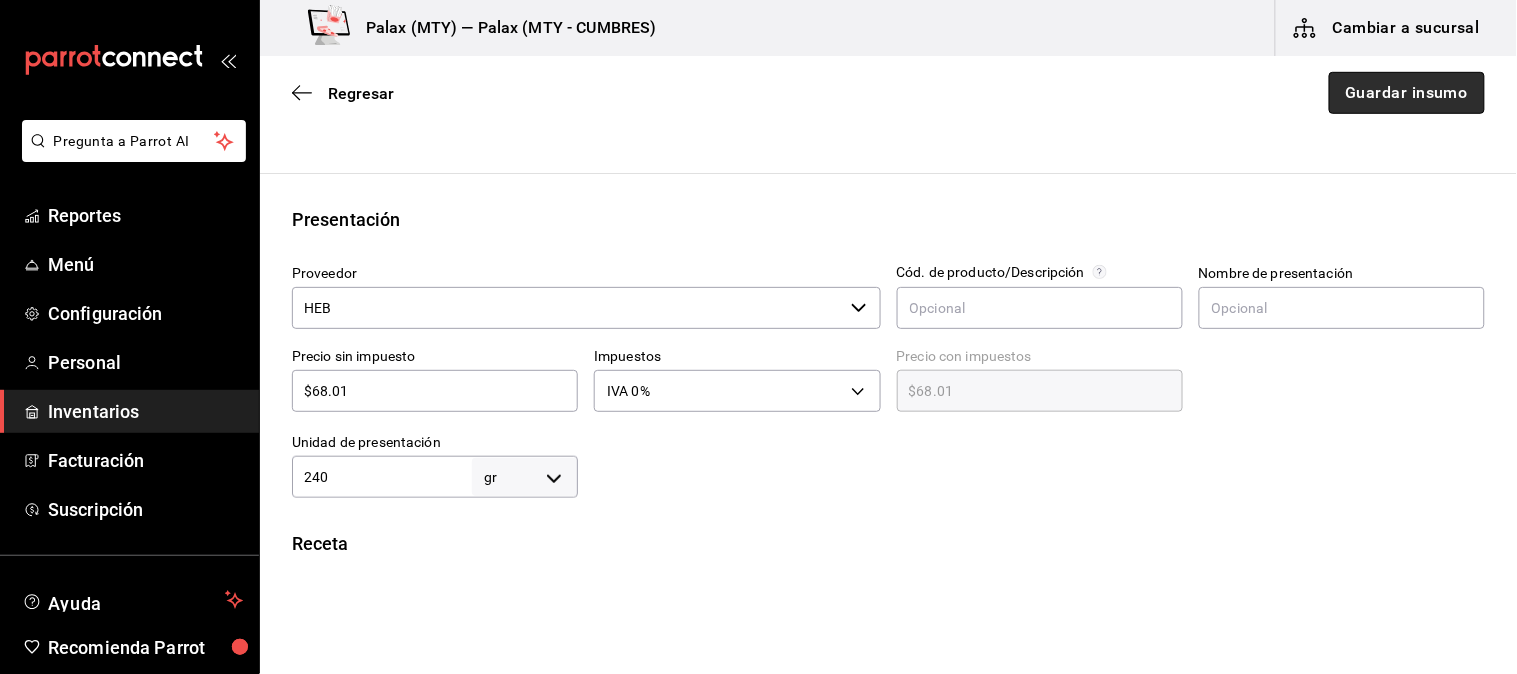 click on "Guardar insumo" at bounding box center [1407, 93] 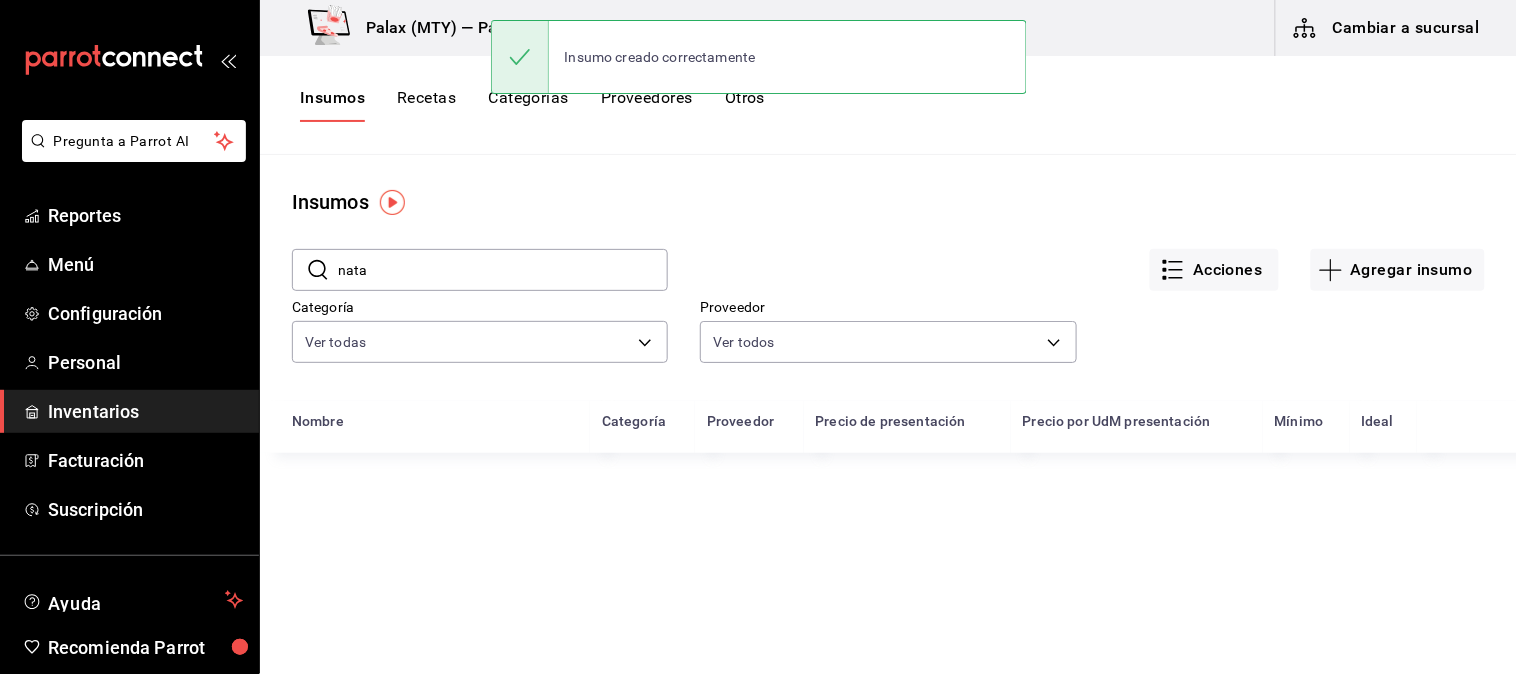click on "Cambiar a sucursal" at bounding box center [1388, 28] 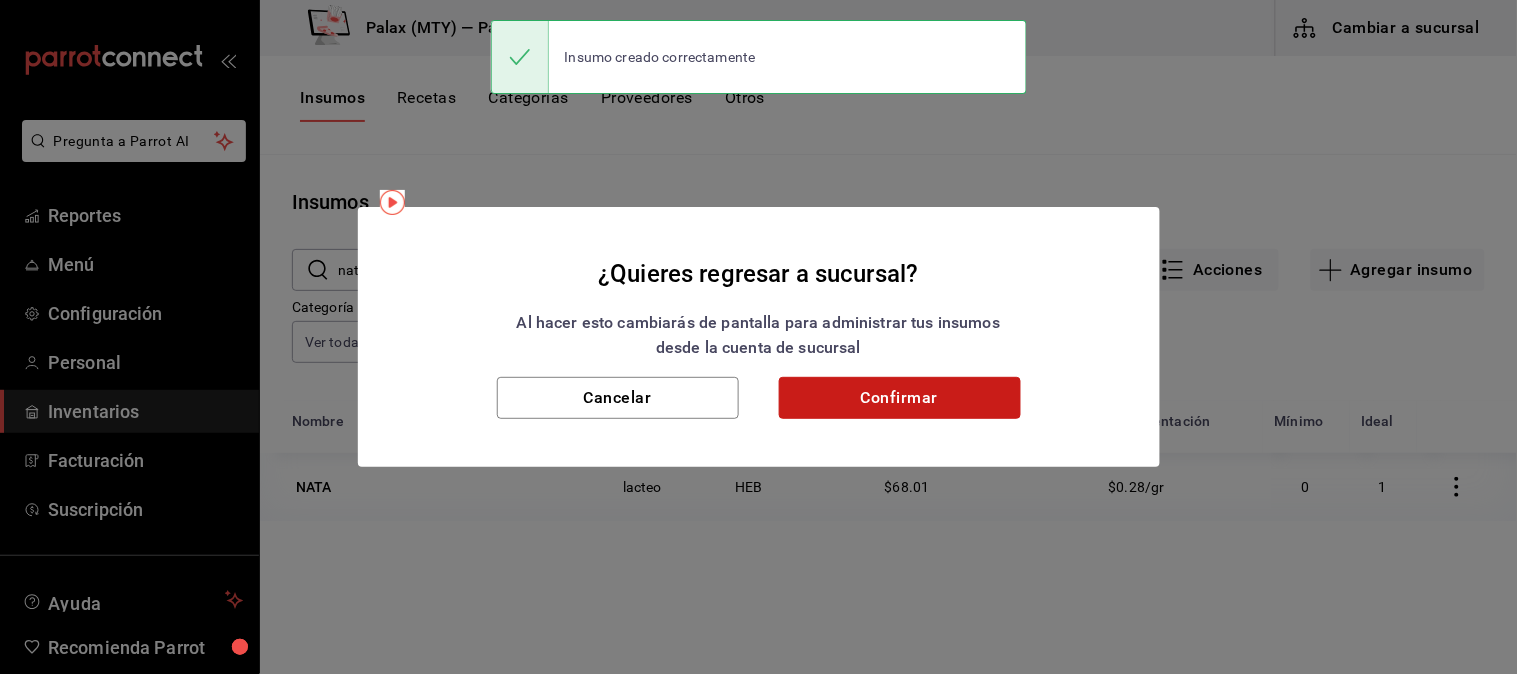 click on "Confirmar" at bounding box center (900, 398) 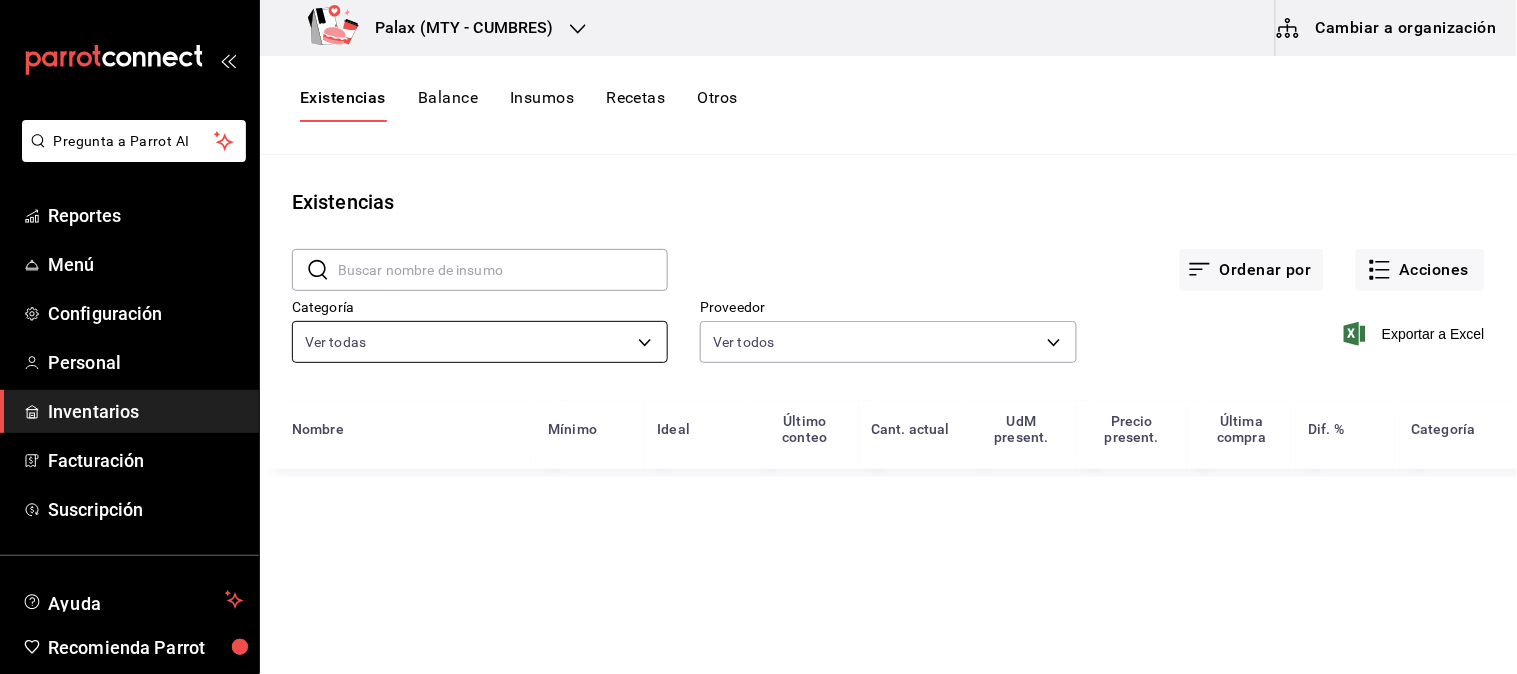 click at bounding box center (503, 270) 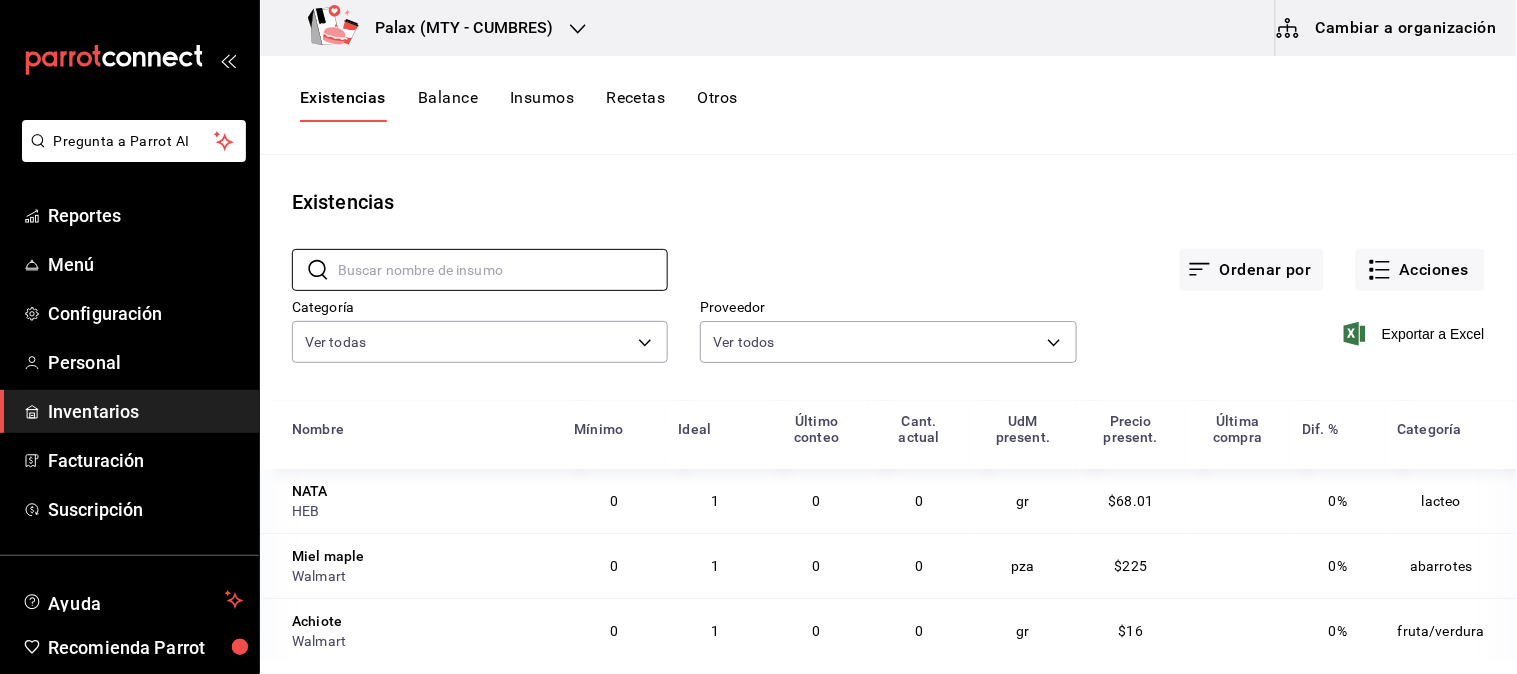 click on "Existencias ​ ​ Ordenar por Acciones Categoría Ver todas 1bd5924b-a116-43cc-a1f3-b2230b5d895a,295ba39c-74a3-434c-af72-f852c590be20,861d8c7b-bc93-4875-acc2-796e211b2c27,8cc70f9a-ddf4-445b-9667-85d8a9692a84,5d8a14b9-bf3b-4005-bb9f-8a8c2547c405,5c9ac129-6de3-4aed-a2ca-27dd8f42c079,419ed886-a751-4737-a18c-9a15b863b12b,604daf49-e175-4efc-9e9e-d5d5b0c3c47a,96fe7b55-ffce-4600-b8a9-e1eb0c902baa,3fb0f05f-effb-4fb5-92d4-c405cfc0e9e0 Proveedor Ver todos Exportar a Excel Nombre Mínimo Ideal Último conteo Cant. actual UdM present. Precio present. Última compra Dif. % Categoría NATA HEB 0 1 0 0 gr $68.01 0% lacteo Miel maple Walmart 0 1 0 0 pza $225 0% abarrotes Achiote Walmart 0 1 0 0 gr $16 0% fruta/verdura Chile serrano Soriana 0 1 0 0 kg $39.5 0% fruta/verdura Chile de arbol Walmart 0 1 0 0 gr $25 0% fruta/verdura Nuez moscada HEB 0 1 0 0 gr $101 0% panaderia MEDIA CREMA NESTLE Walmart 0 1 0 0 gr $23 0% panaderia Galletas cremax Sams 0 1 0 0 gr $51 0% bar Lambrusco tinto Walmart 0 1 0 0 ml $54.75 0% bar 0 1 0" at bounding box center [888, 407] 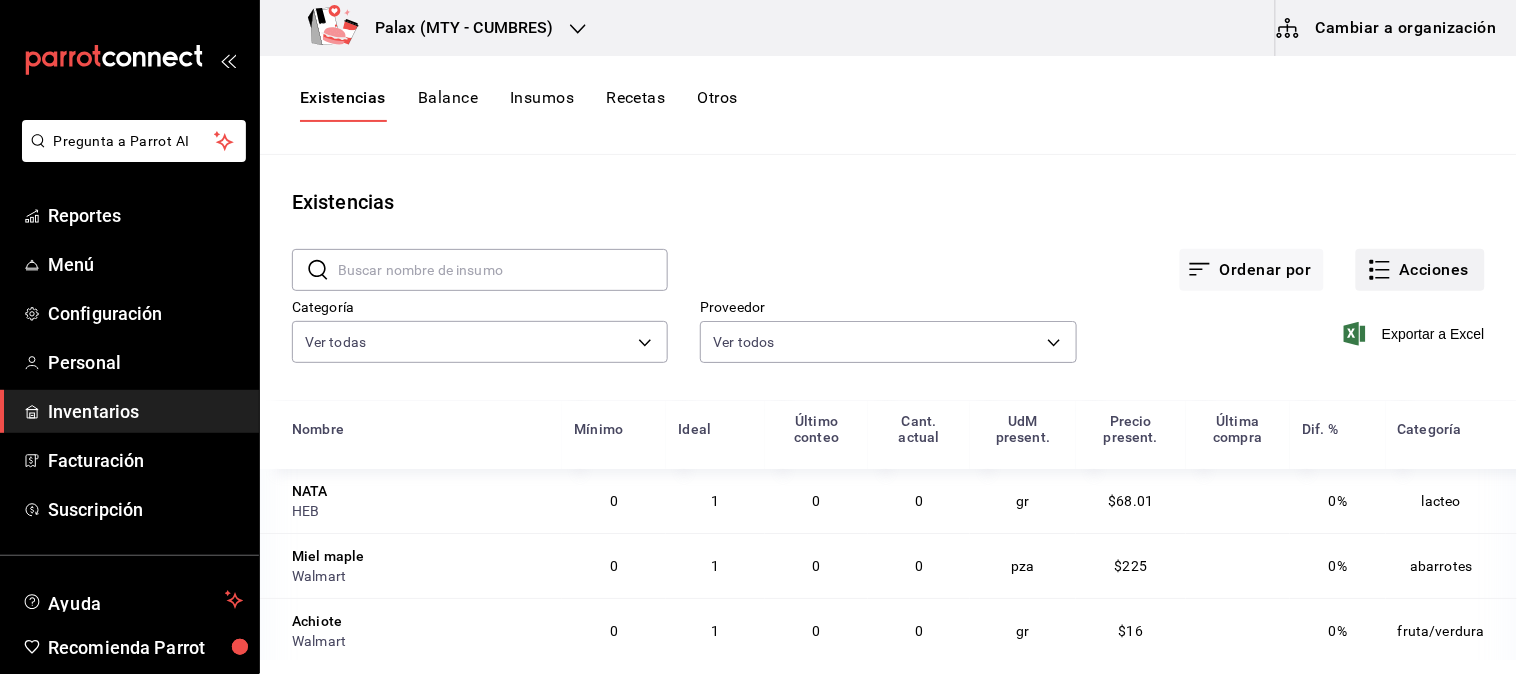 click on "Acciones" at bounding box center (1420, 270) 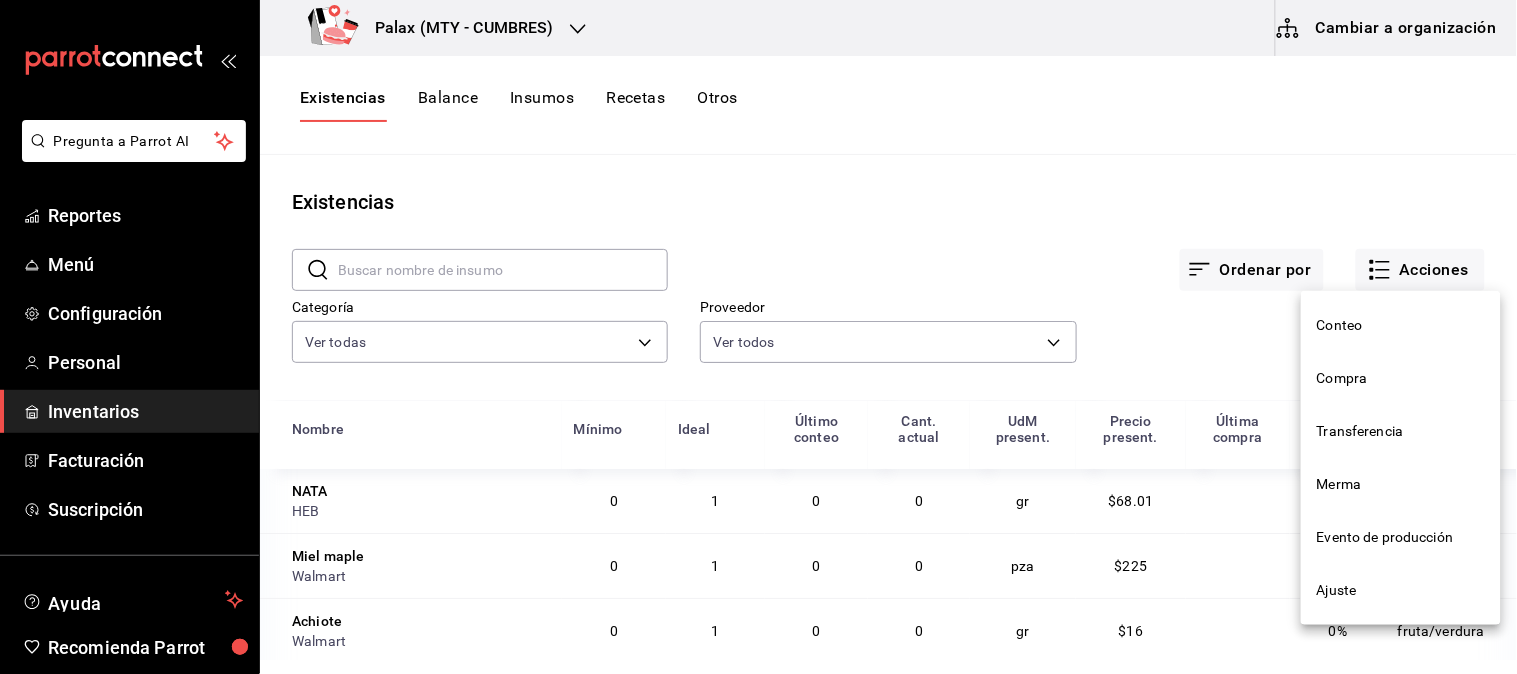 click on "Compra" at bounding box center [1401, 378] 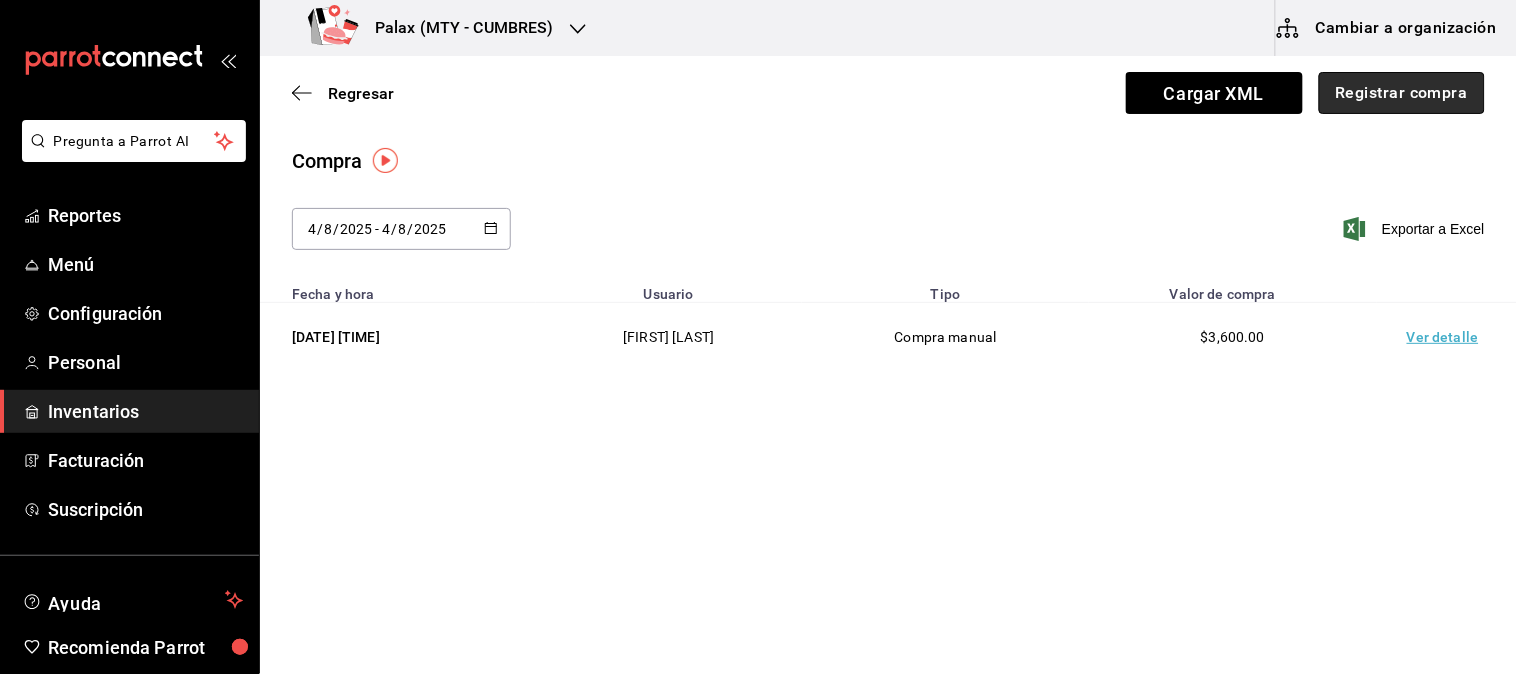 click on "Registrar compra" at bounding box center (1402, 93) 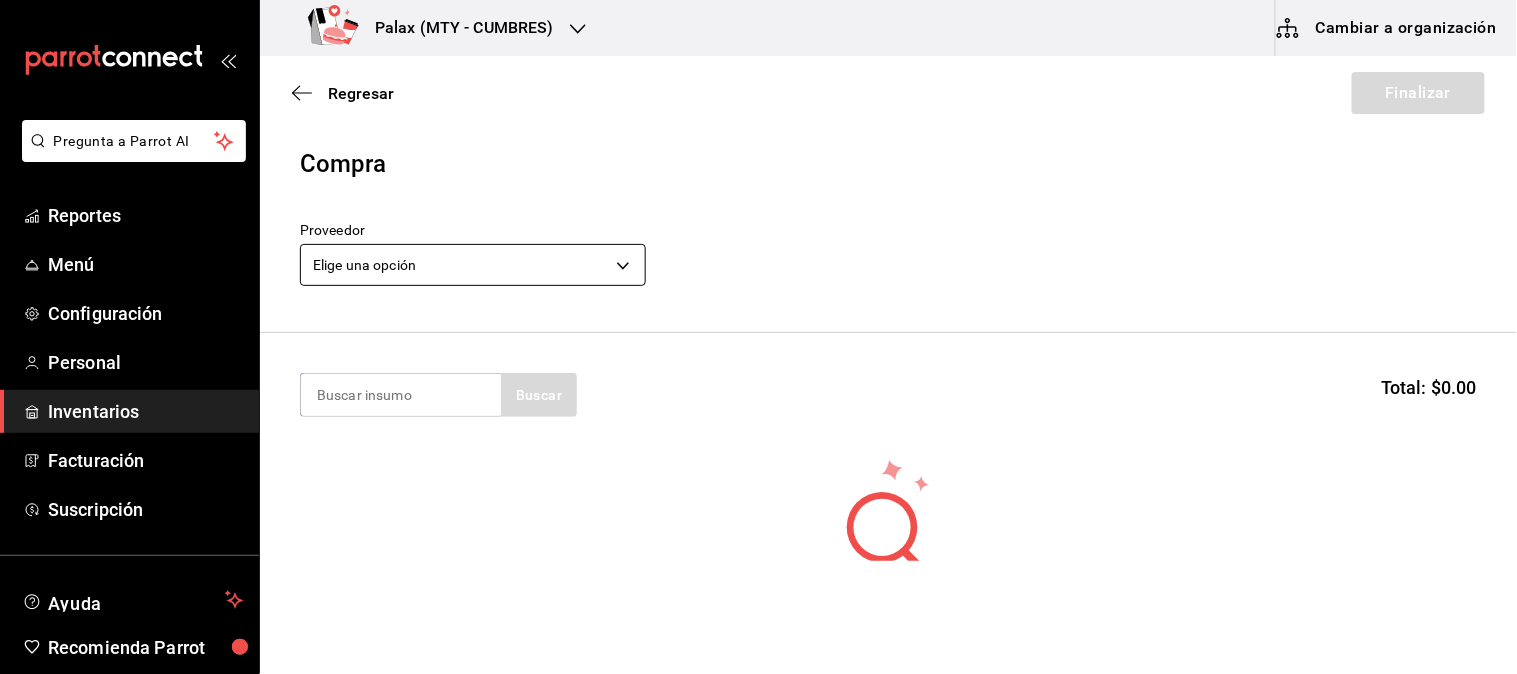 click on "Pregunta a Parrot AI Reportes   Menú   Configuración   Personal   Inventarios   Facturación   Suscripción   Ayuda Recomienda Parrot   Mutiuser Palax   Sugerir nueva función   Palax ([CITY] - [CITY]) Cambiar a organización Regresar Finalizar Compra Proveedor Elige una opción default Buscar Total: $0.00 No hay insumos a mostrar. Busca un insumo para agregarlo a la lista GANA 1 MES GRATIS EN TU SUSCRIPCIÓN AQUÍ ¿Recuerdas cómo empezó tu restaurante?
Hoy puedes ayudar a un colega a tener el mismo cambio que tú viviste.
Recomienda Parrot directamente desde tu Portal Administrador.
Es fácil y rápido.
🎁 Por cada restaurante que se una, ganas 1 mes gratis. Ver video tutorial Ir a video Pregunta a Parrot AI Reportes   Menú   Configuración   Personal   Inventarios   Facturación   Suscripción   Ayuda Recomienda Parrot   Mutiuser Palax   Sugerir nueva función   Editar Eliminar Visitar centro de ayuda ([PHONE]) [EMAIL] Visitar centro de ayuda ([PHONE])" at bounding box center [758, 280] 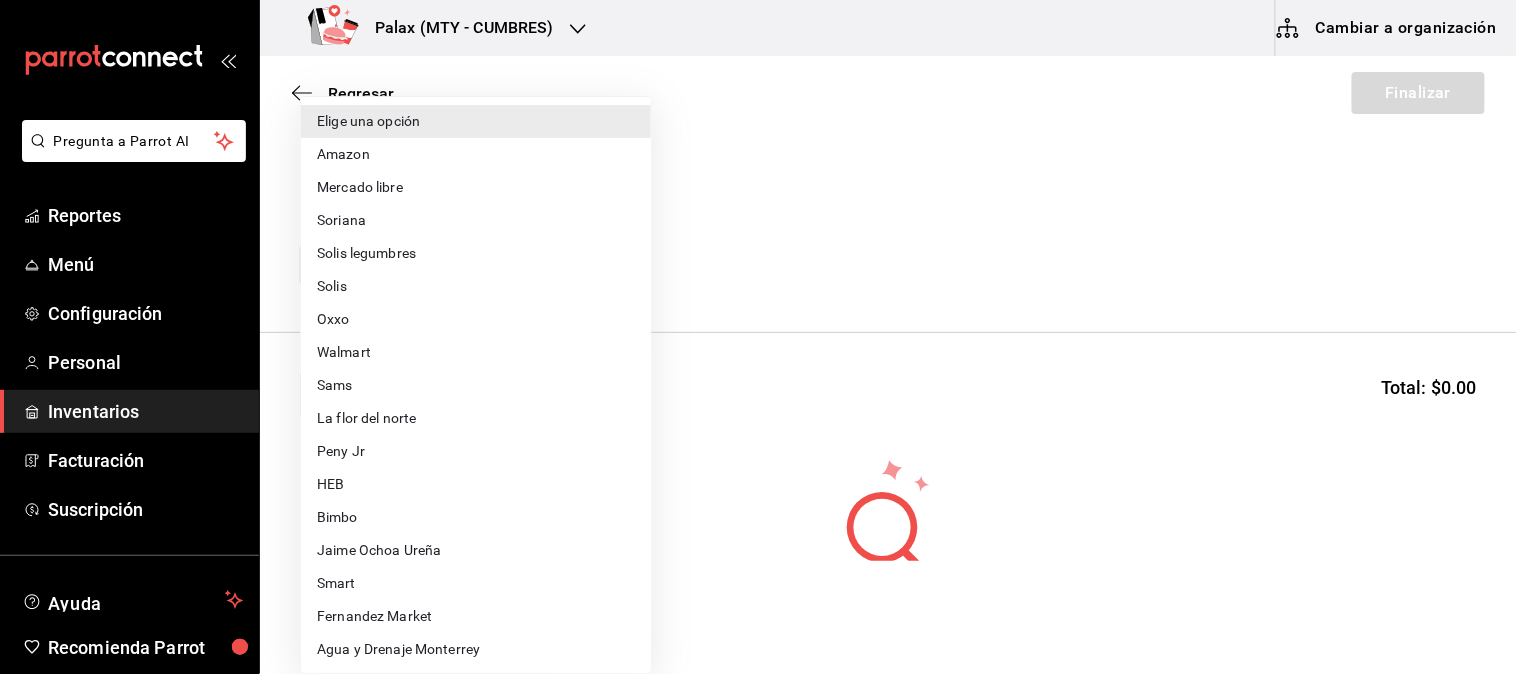 click on "HEB" at bounding box center (476, 484) 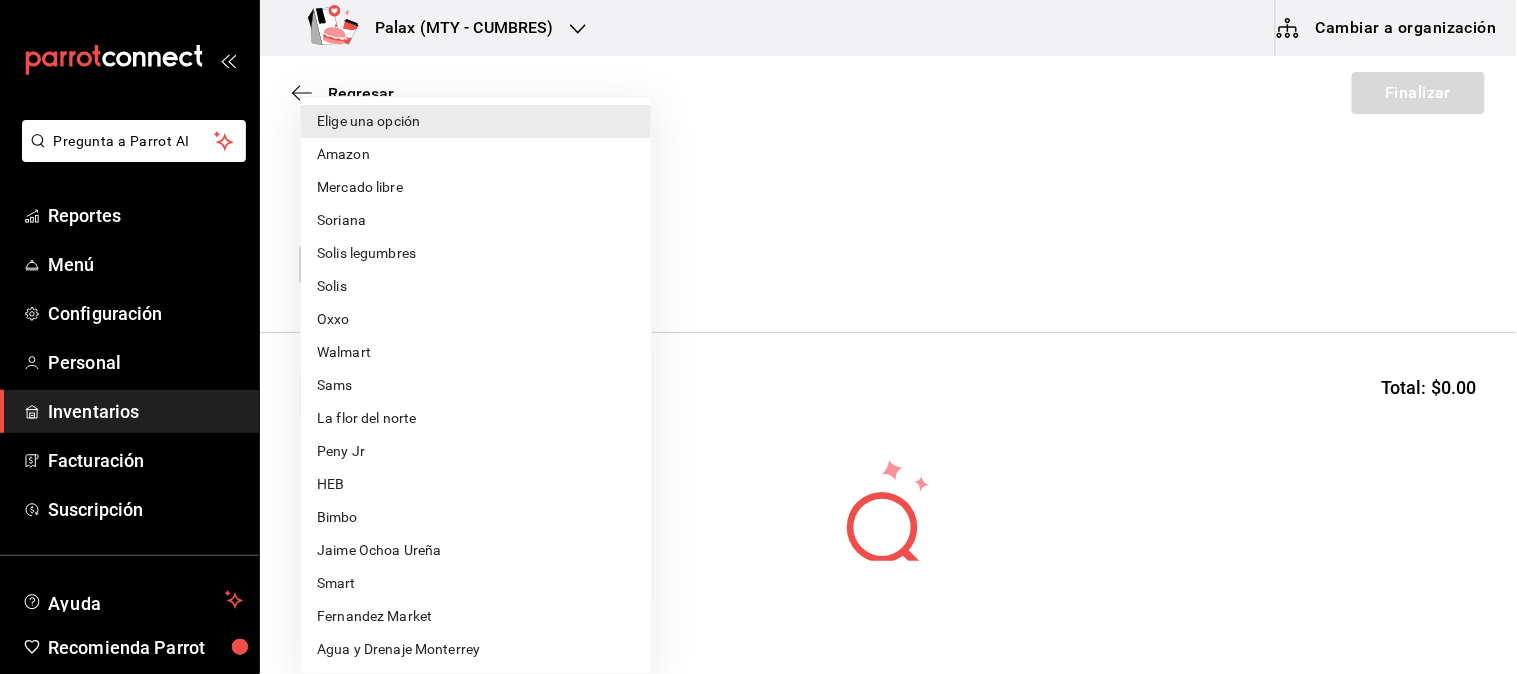 type on "16728730-f65e-4800-875b-d568d58e0c63" 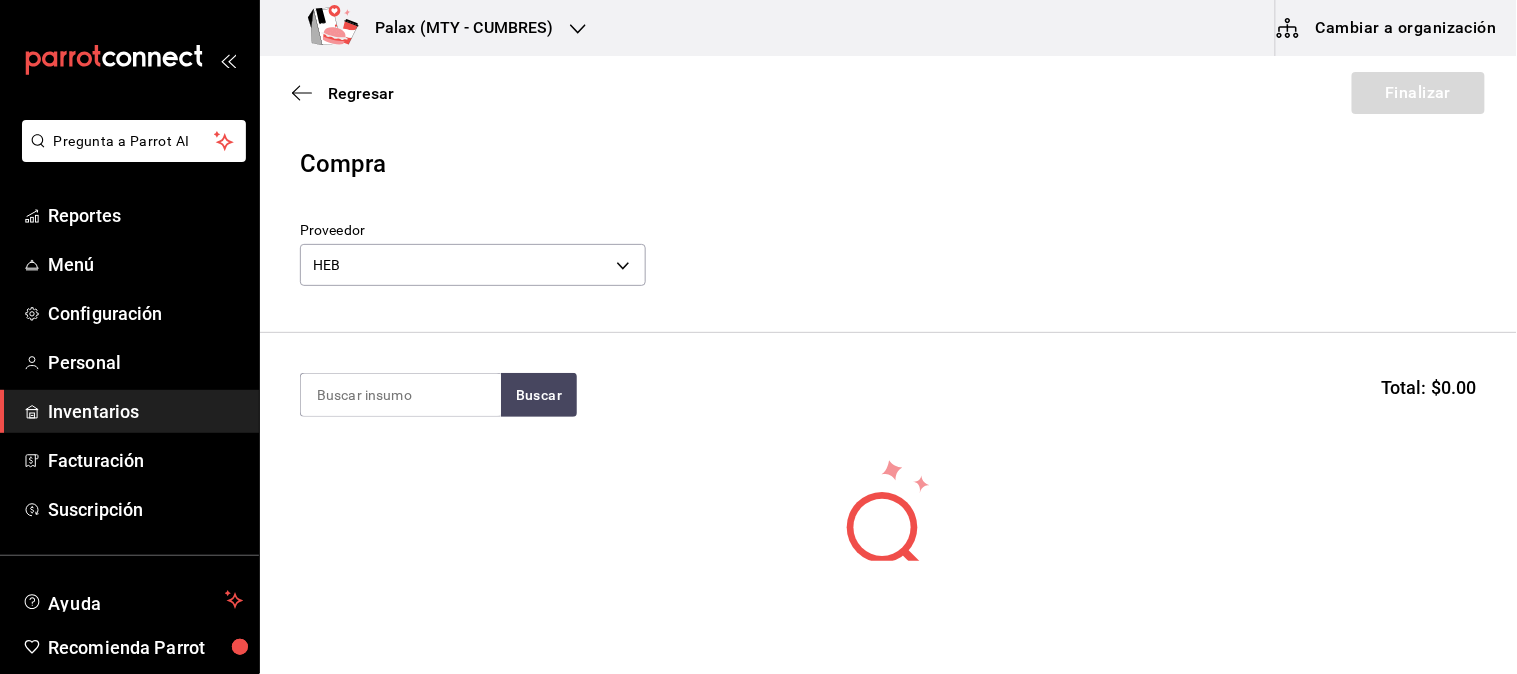 click on "Compra Proveedor HEB 16728730-f65e-4800-875b-d568d58e0c63" at bounding box center [888, 239] 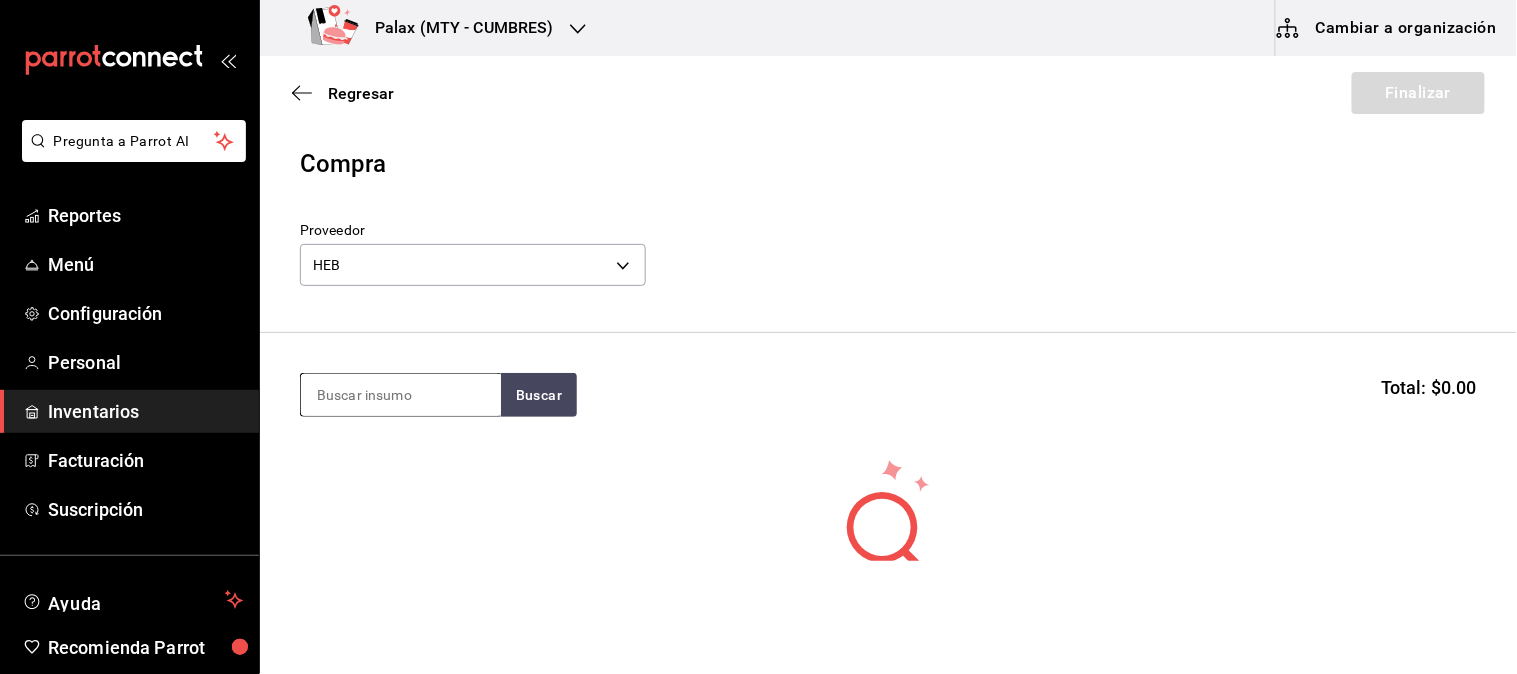 click at bounding box center (401, 395) 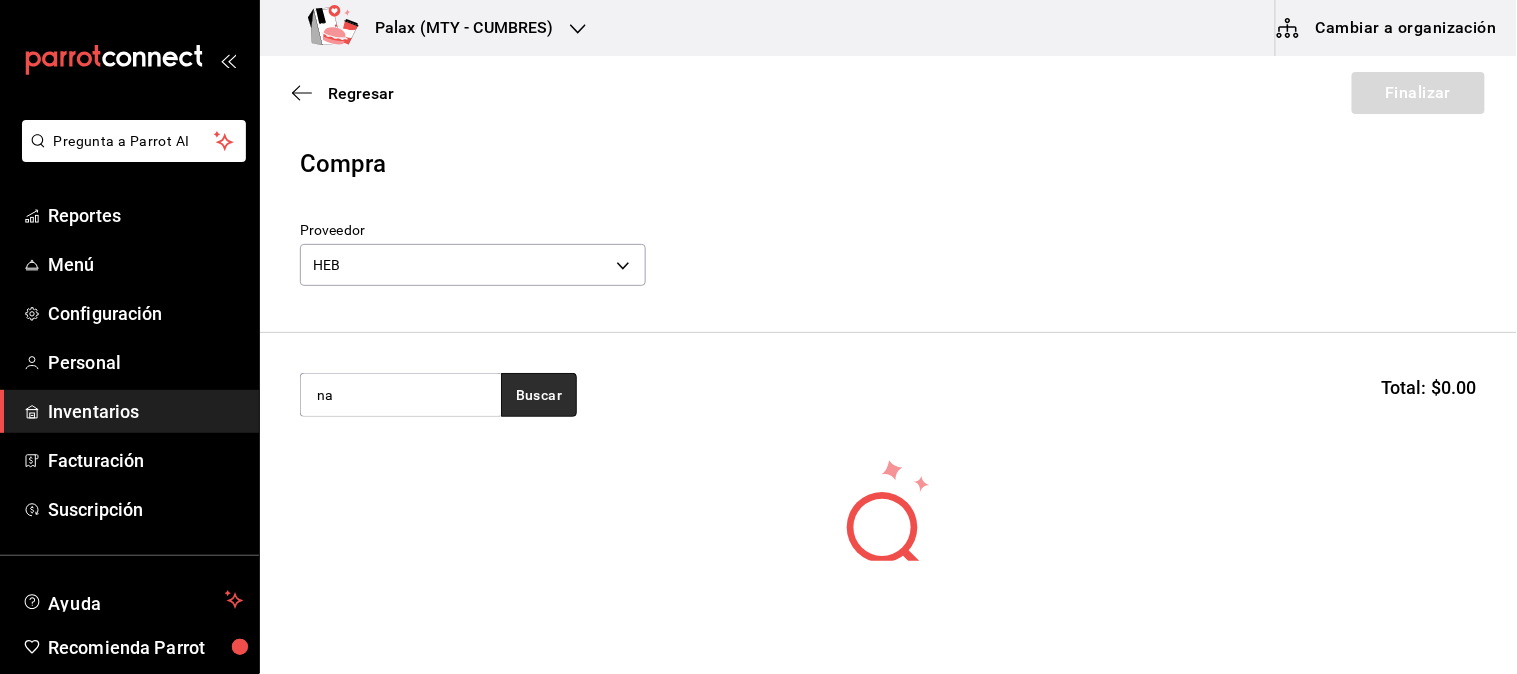 click on "Buscar" at bounding box center [539, 395] 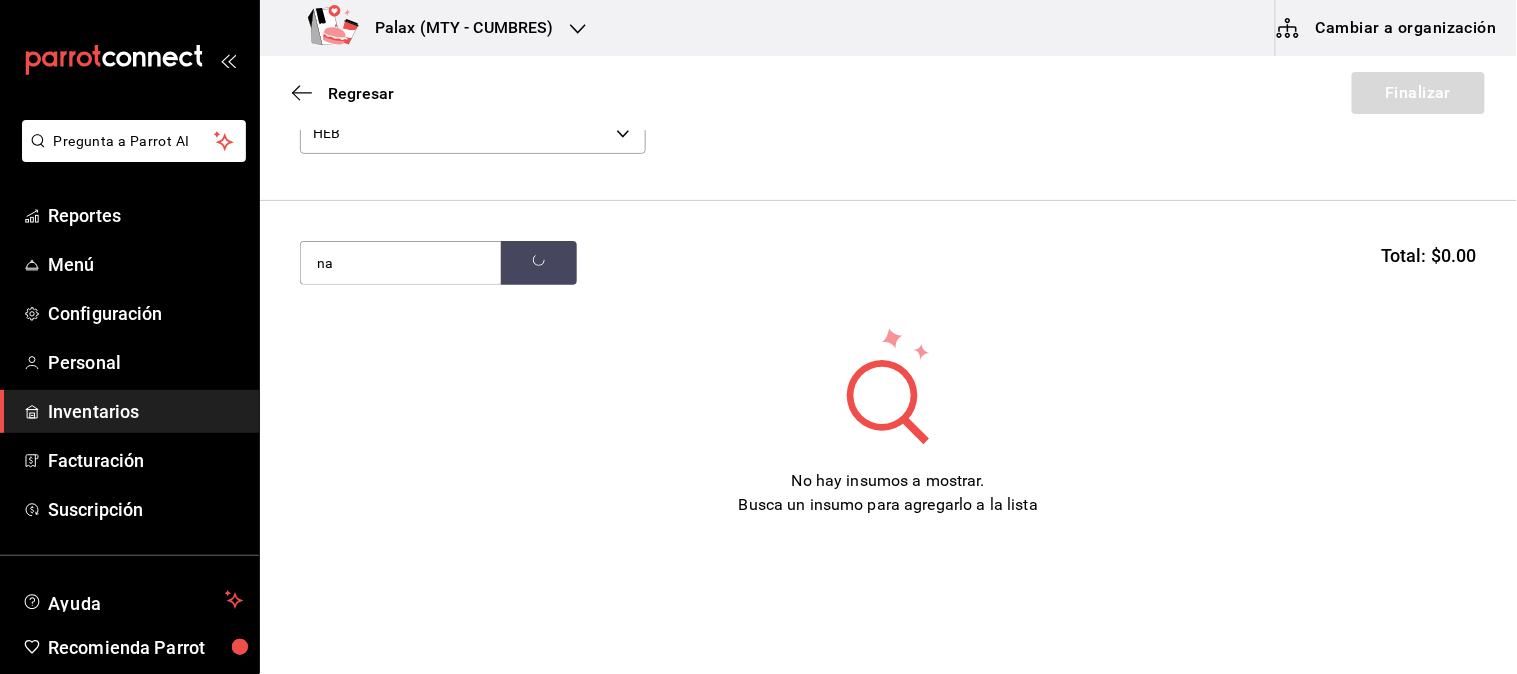scroll, scrollTop: 151, scrollLeft: 0, axis: vertical 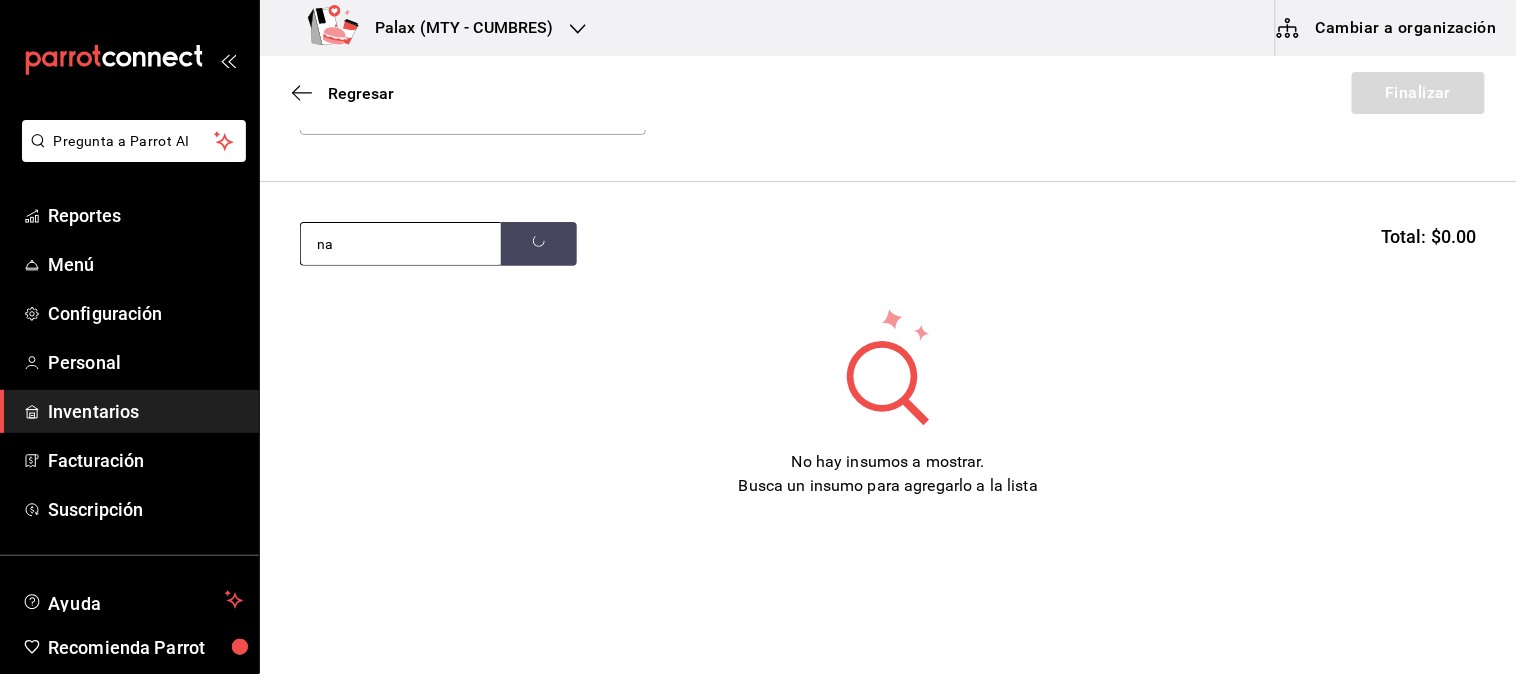 click on "na" at bounding box center (401, 244) 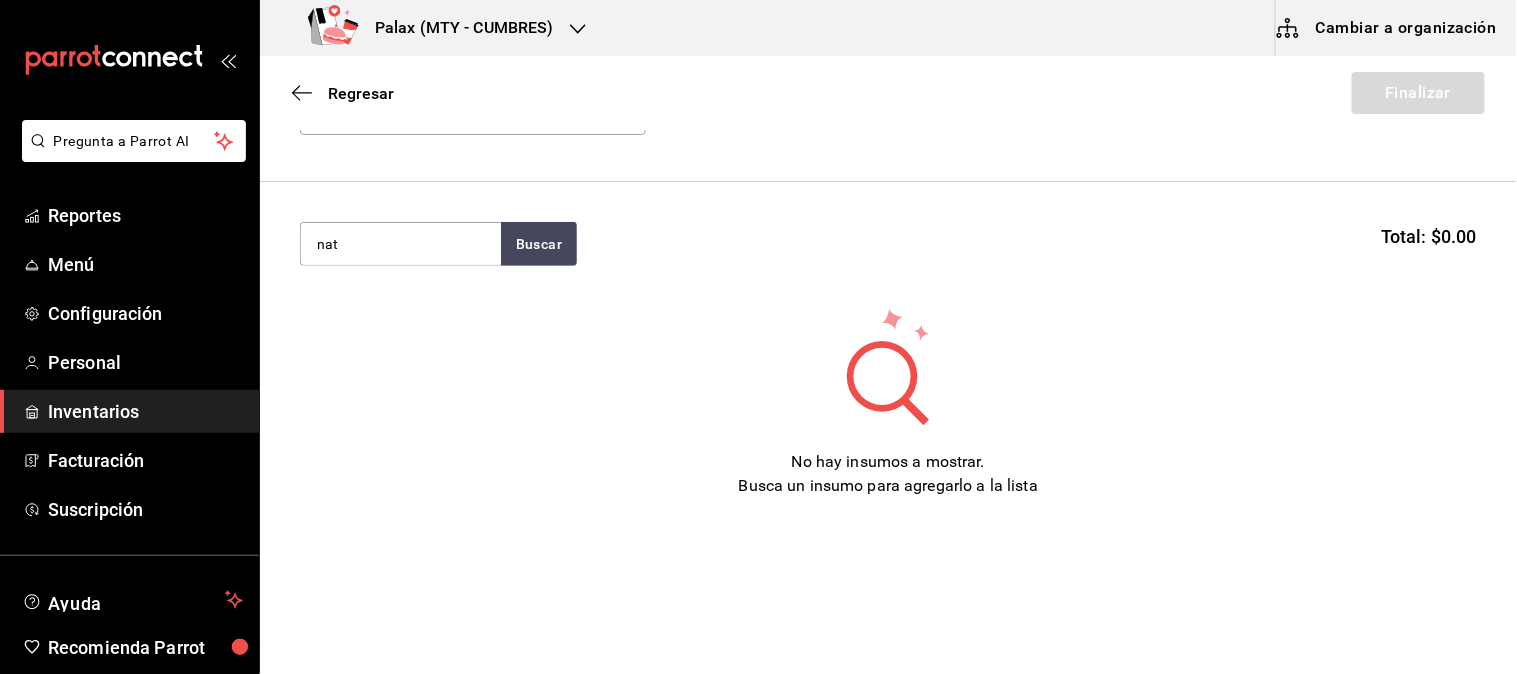 type on "nat" 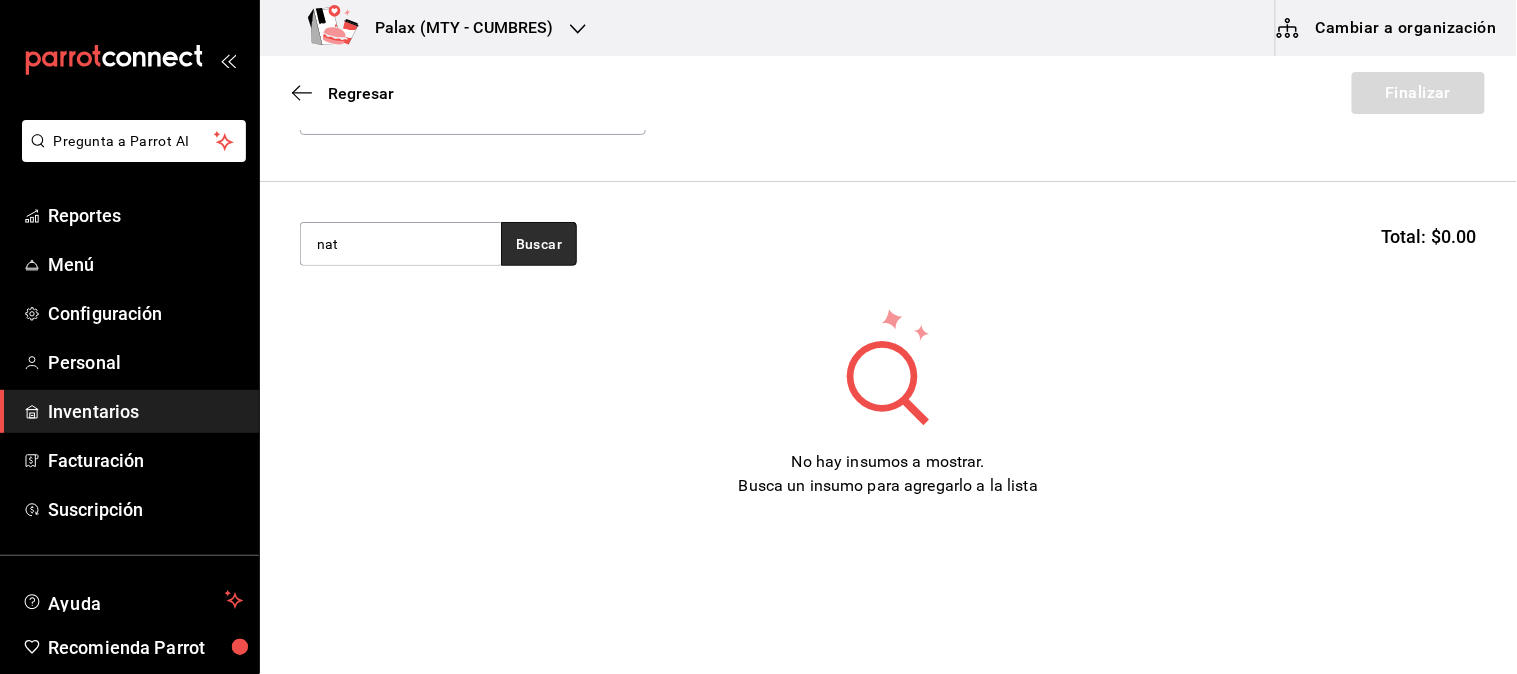 click on "Buscar" at bounding box center (539, 244) 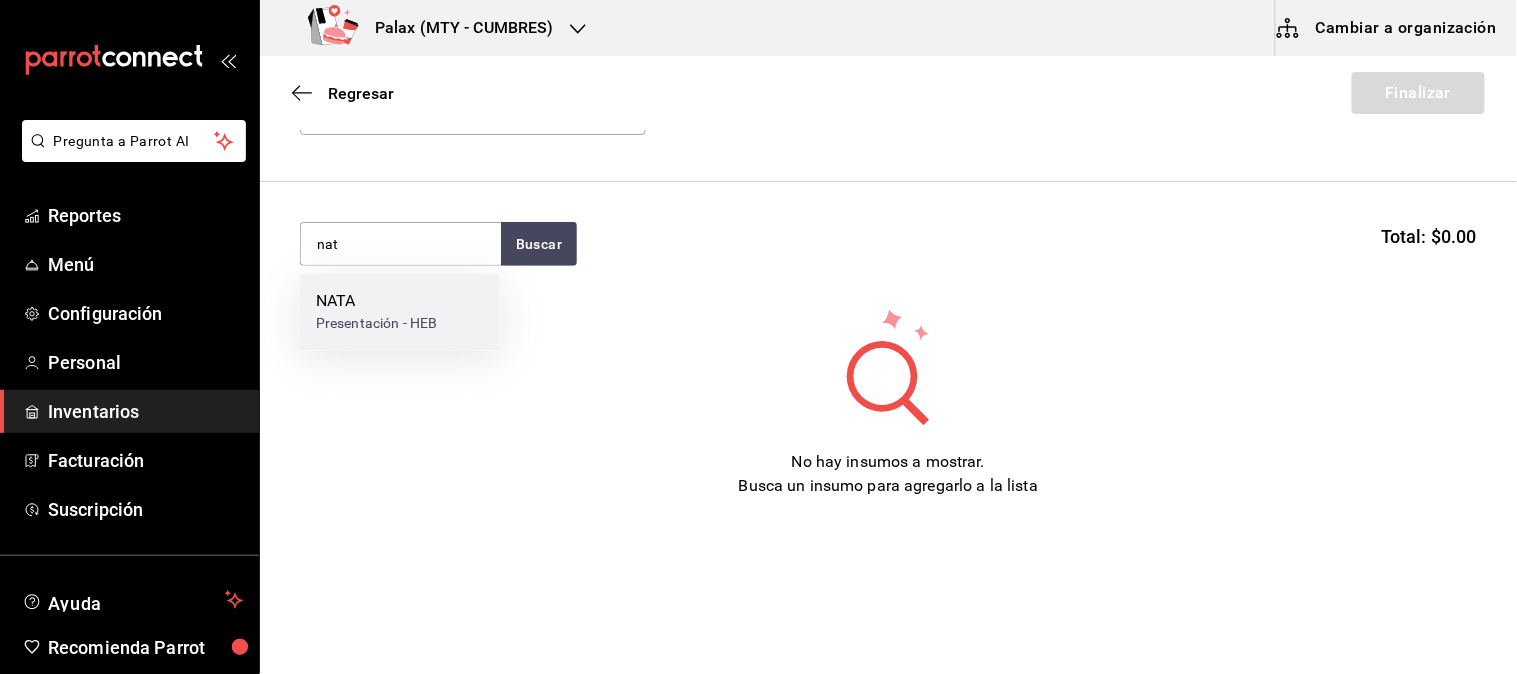 click on "NATA" at bounding box center (376, 302) 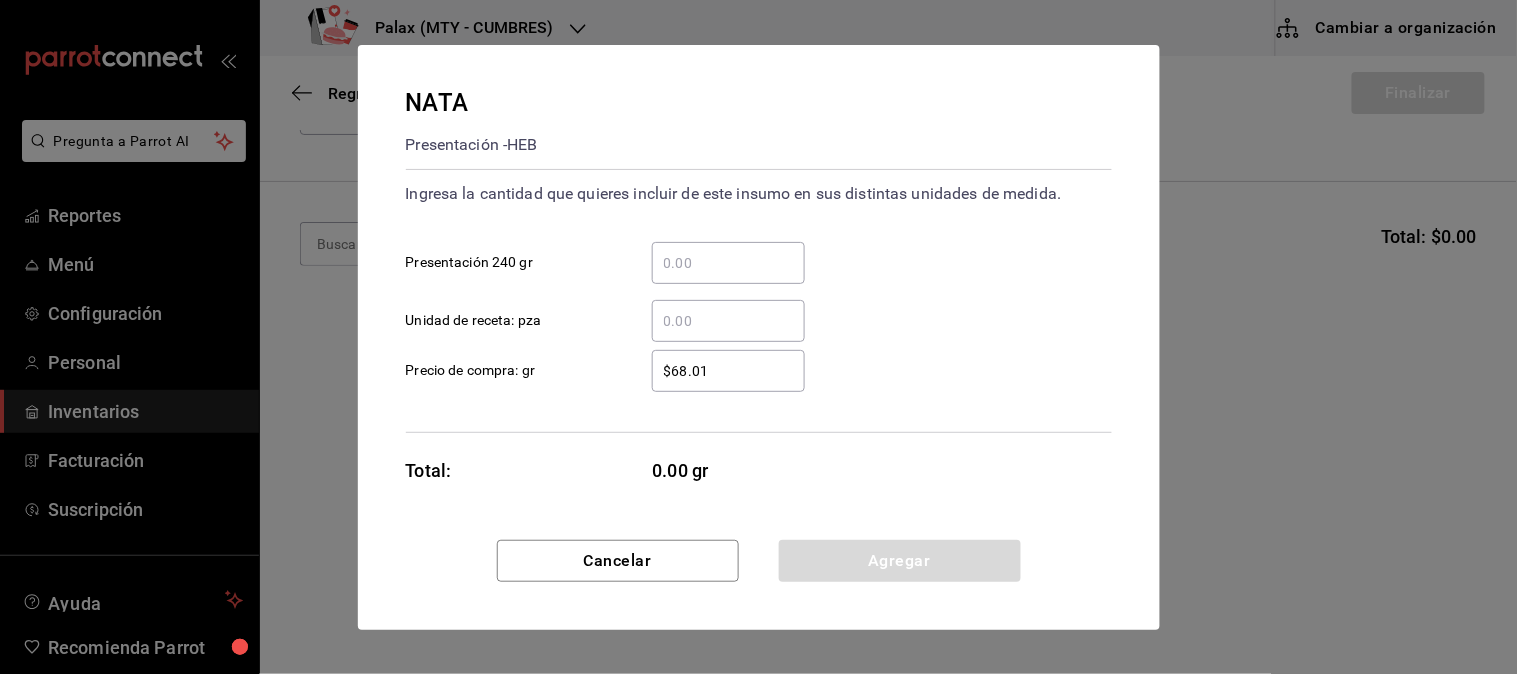 click on "​ Presentación 240 gr" at bounding box center [728, 263] 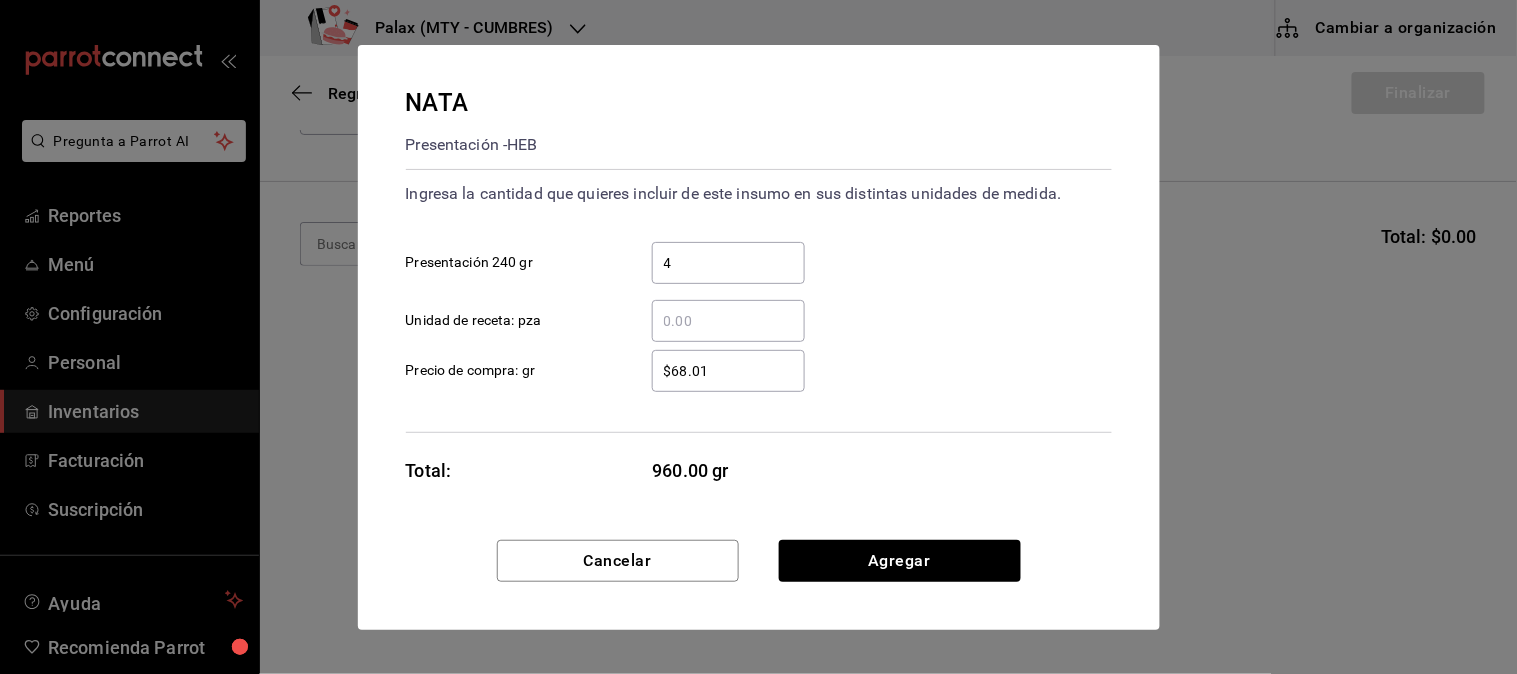 click on "960.00 gr" at bounding box center (729, 470) 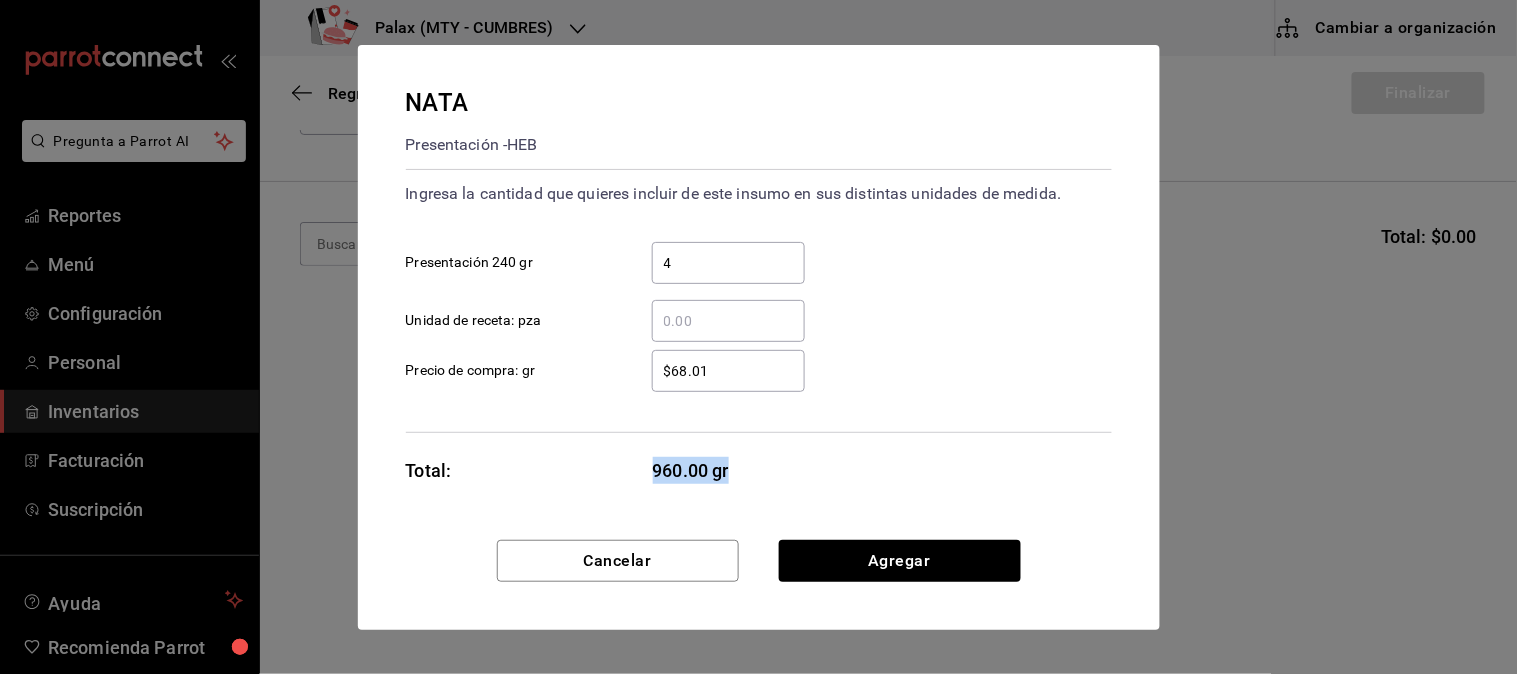 drag, startPoint x: 735, startPoint y: 461, endPoint x: 558, endPoint y: 453, distance: 177.1807 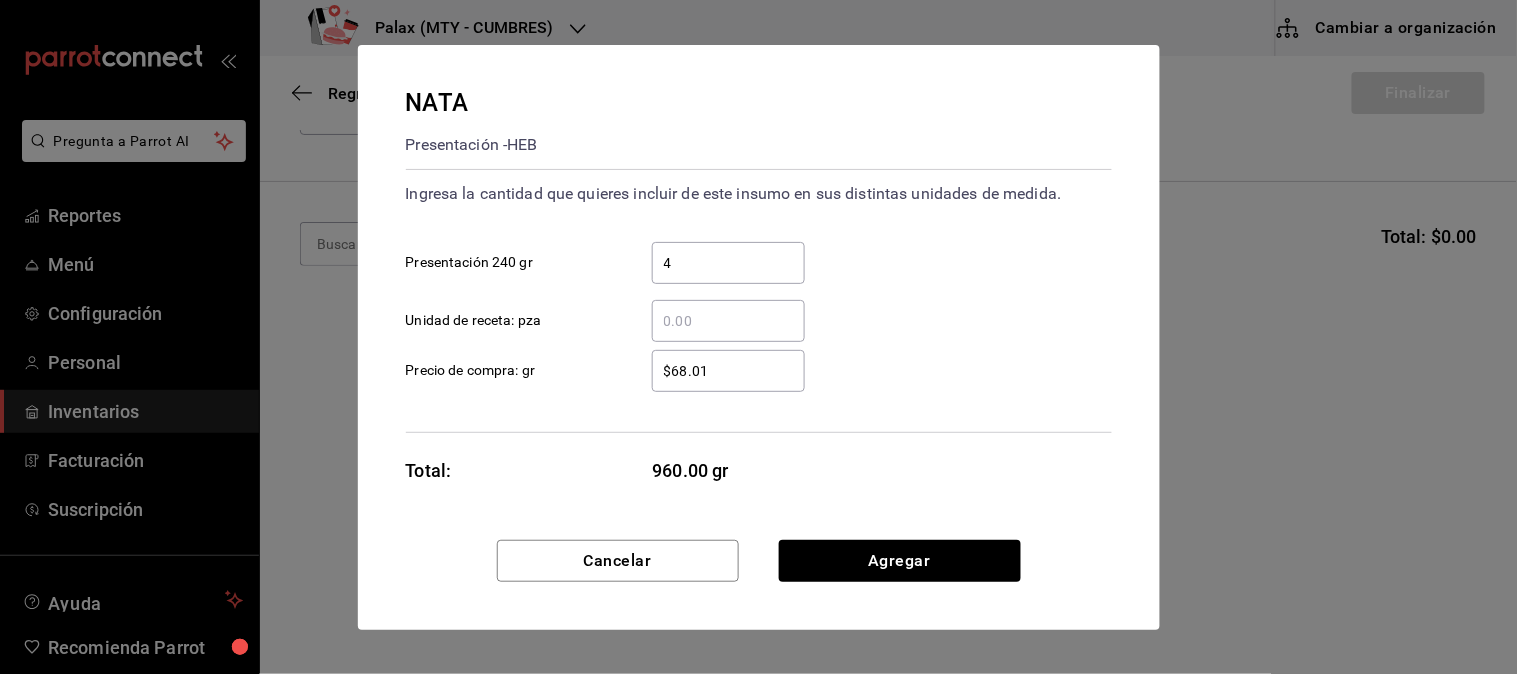 click on "4" at bounding box center (728, 263) 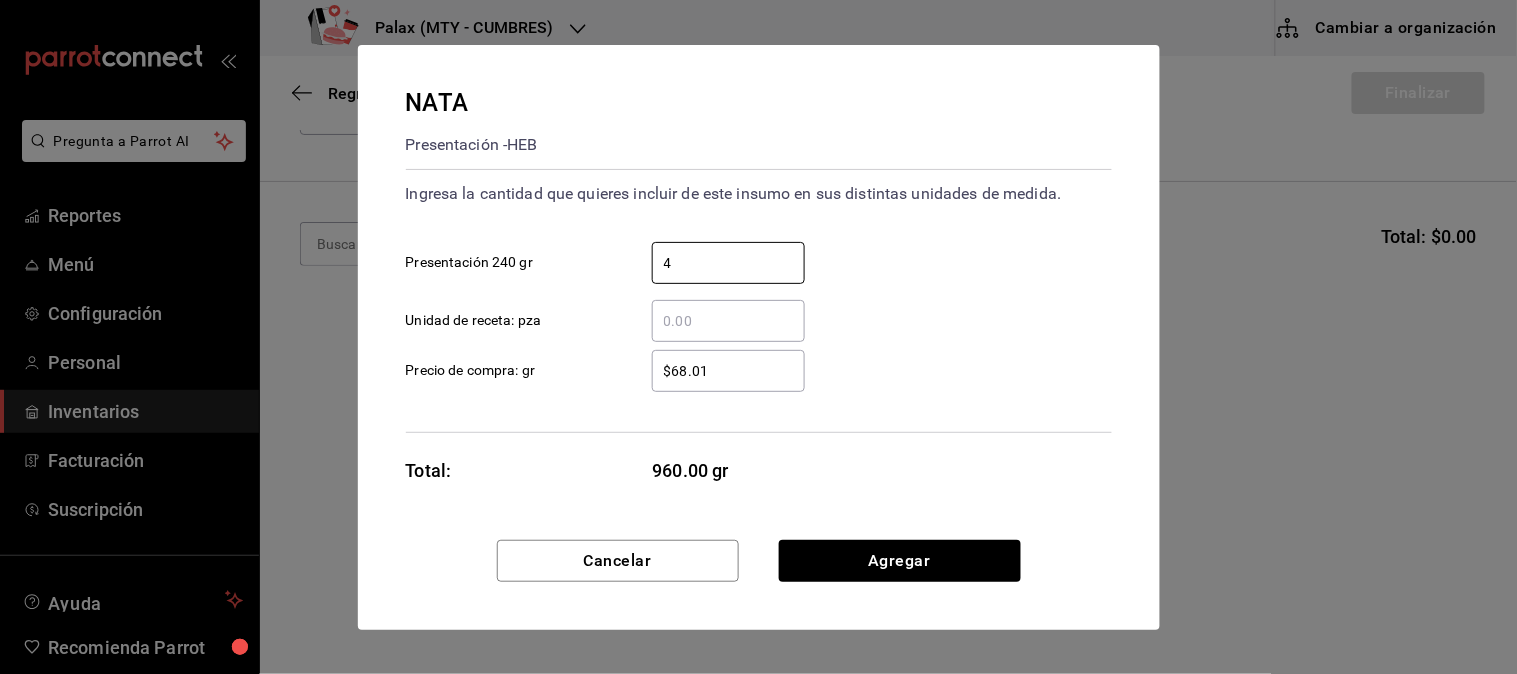 click on "​ Unidad de receta: pza" at bounding box center [751, 313] 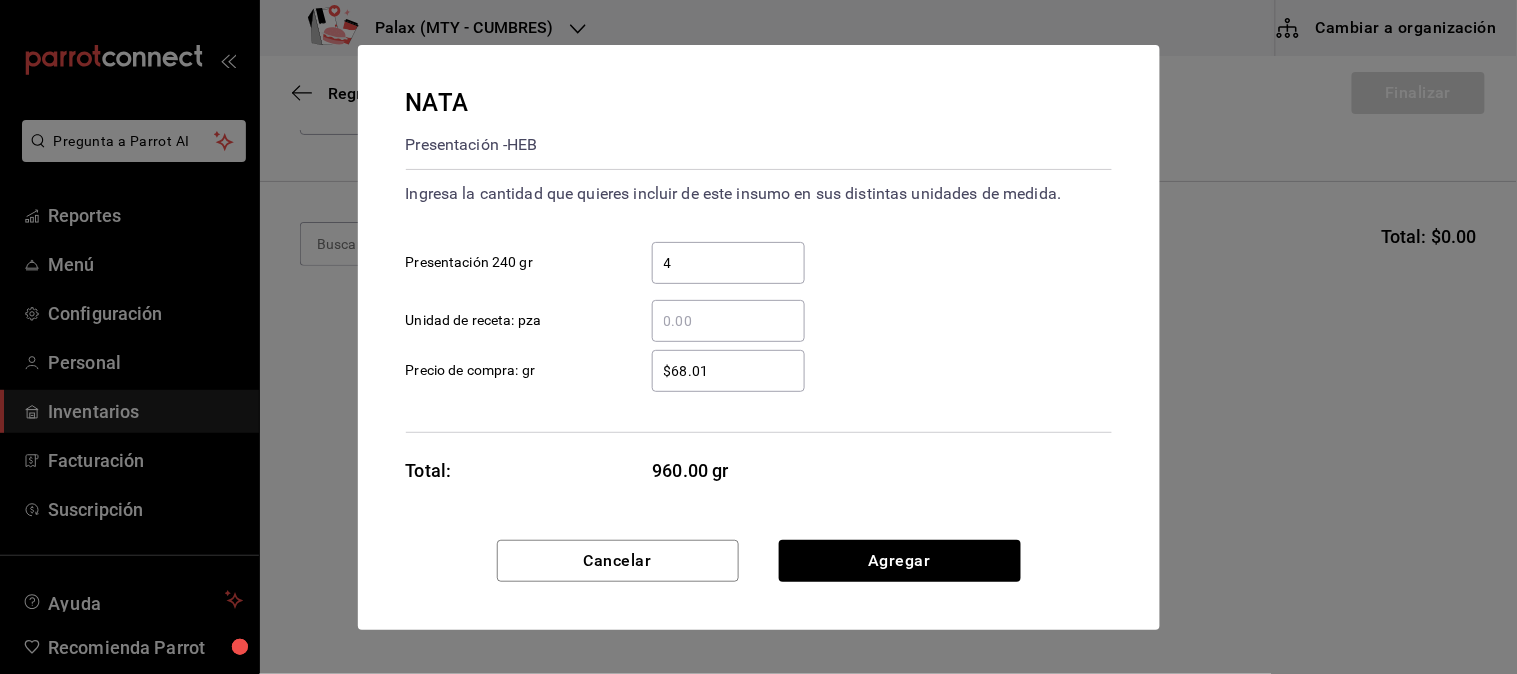click on "4 ​" at bounding box center [728, 263] 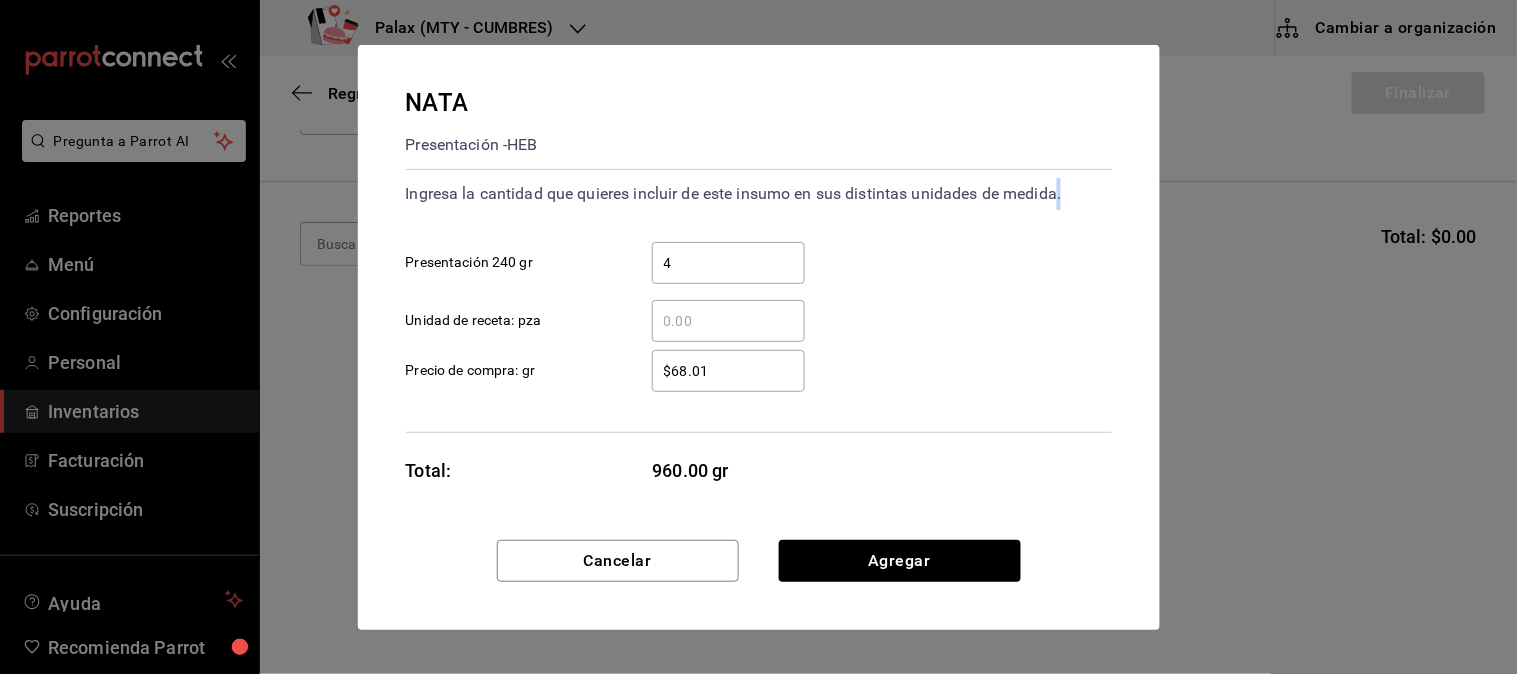 click on "4 ​" at bounding box center [728, 263] 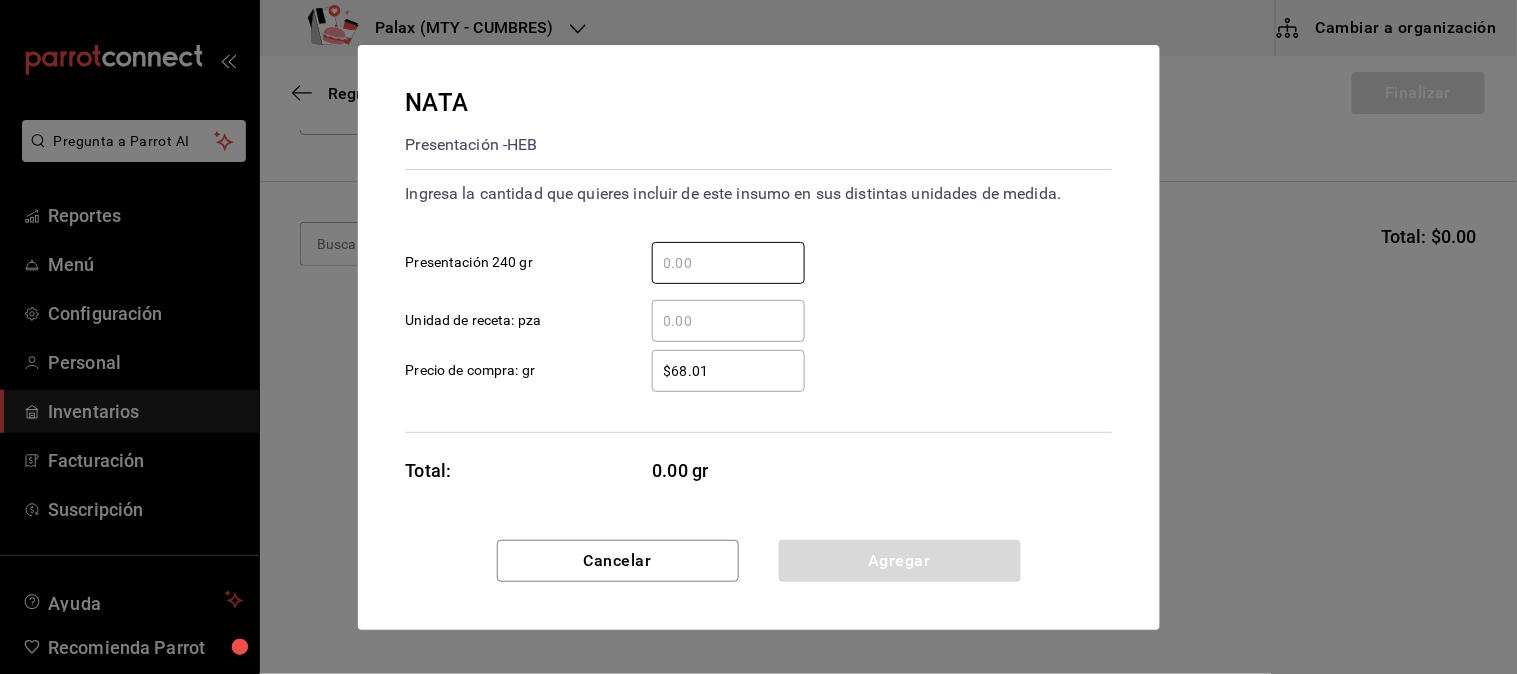type 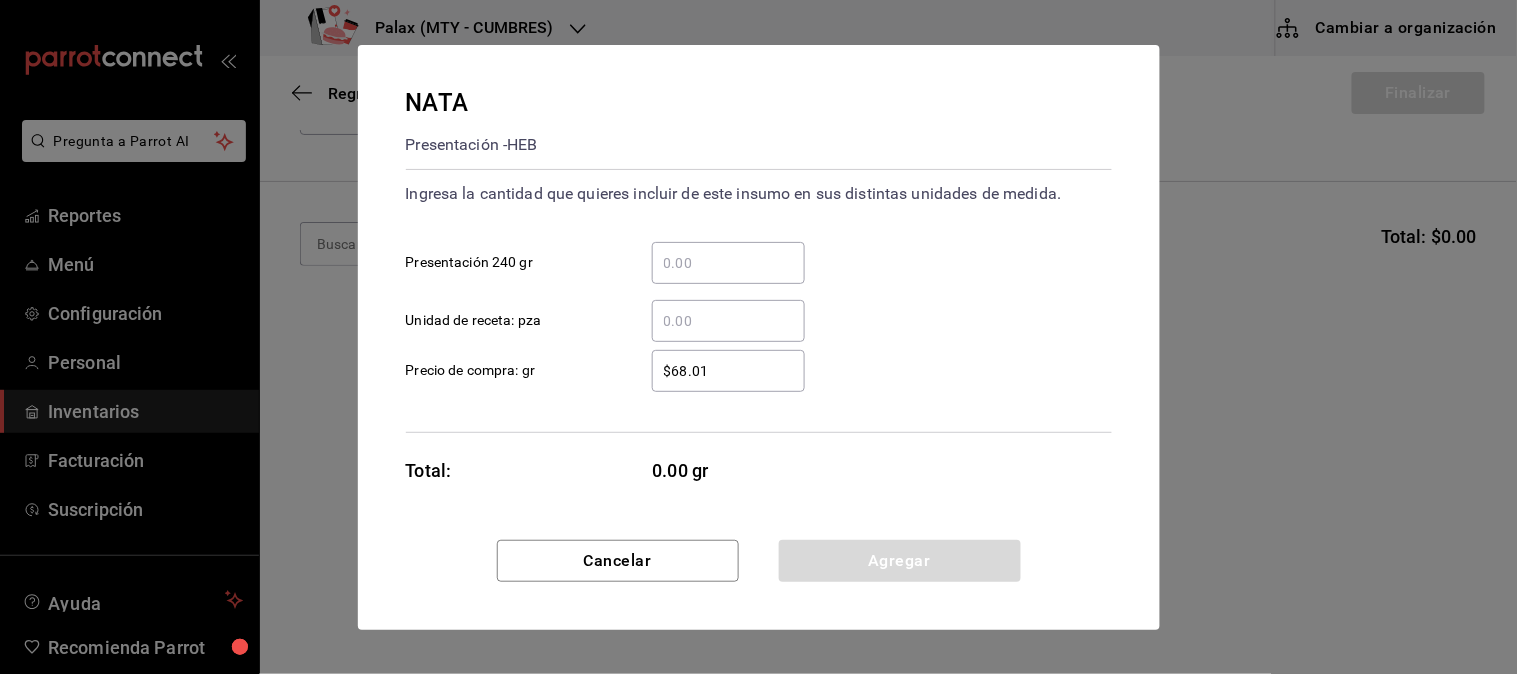 type on "1" 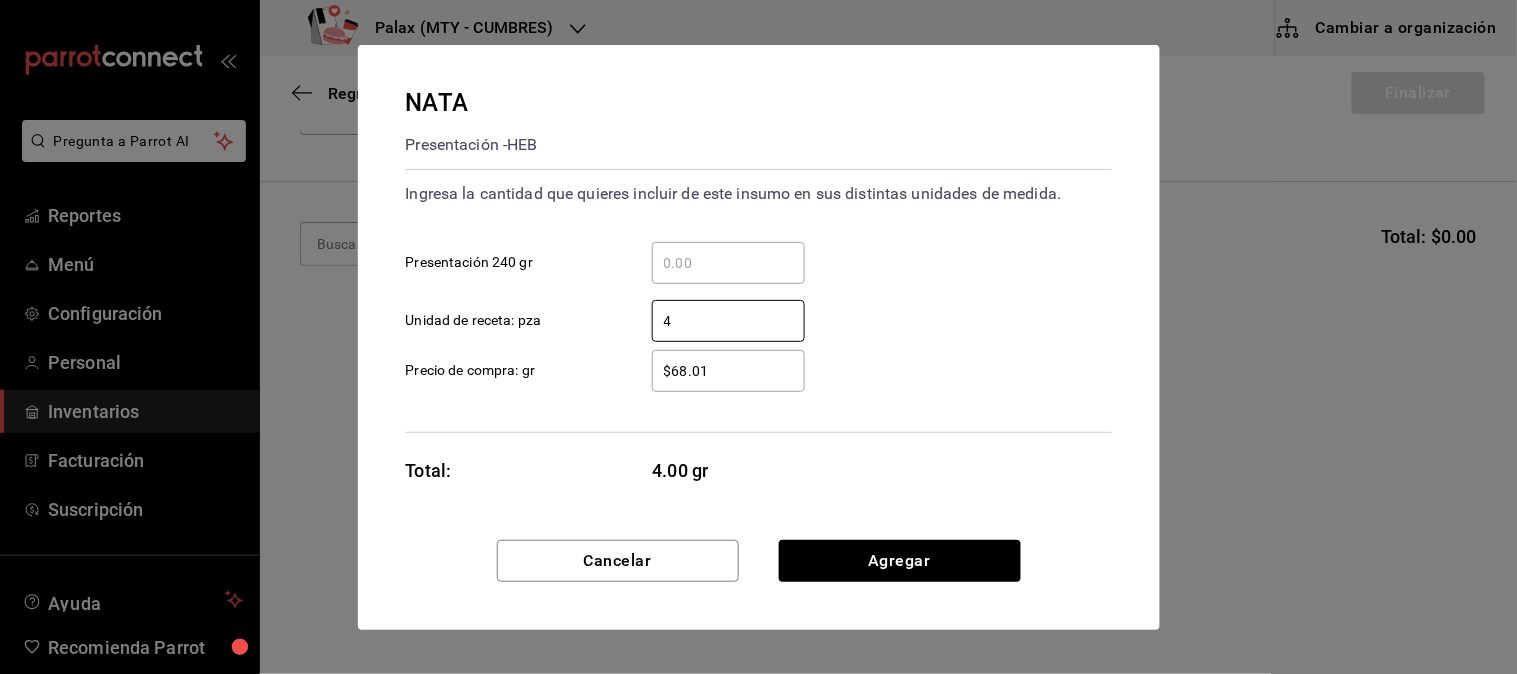 type on "4" 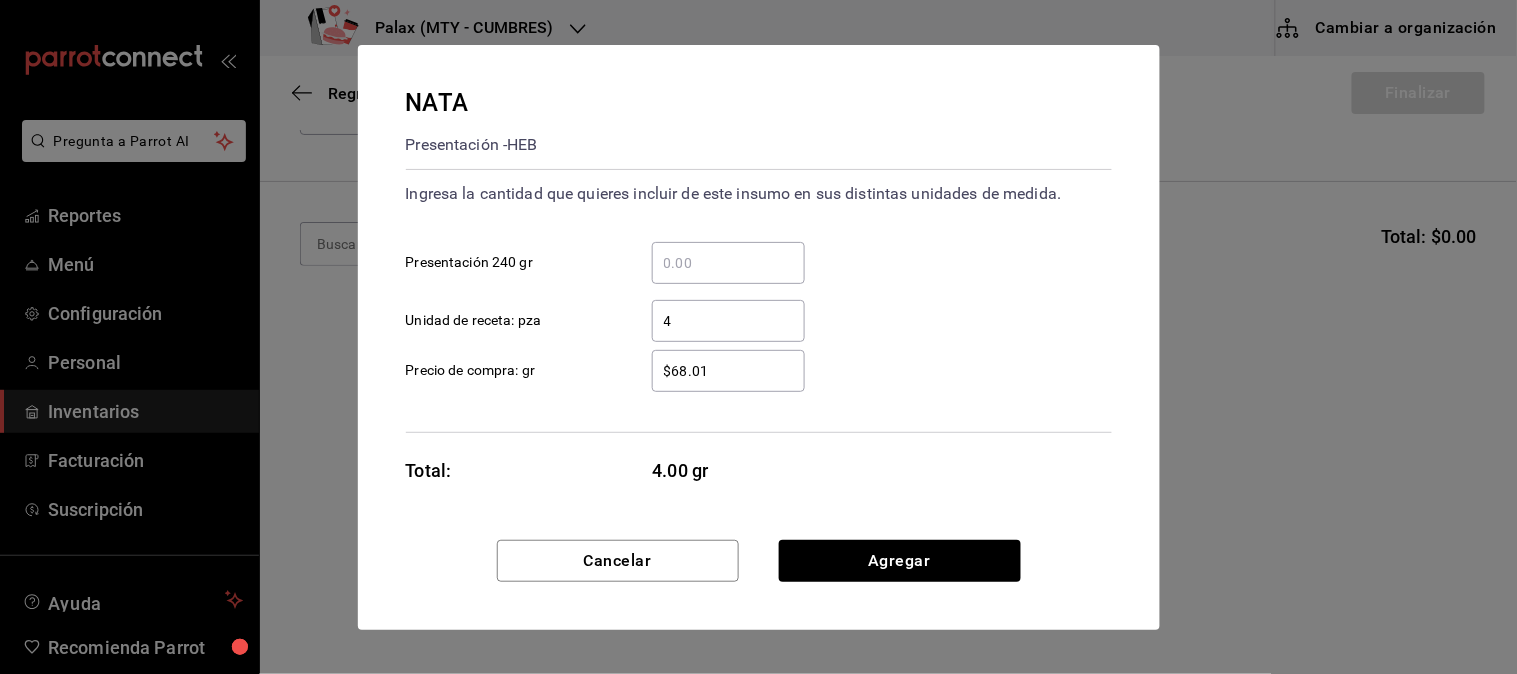 click on "$68.01 ​ Precio de compra: gr" at bounding box center [751, 363] 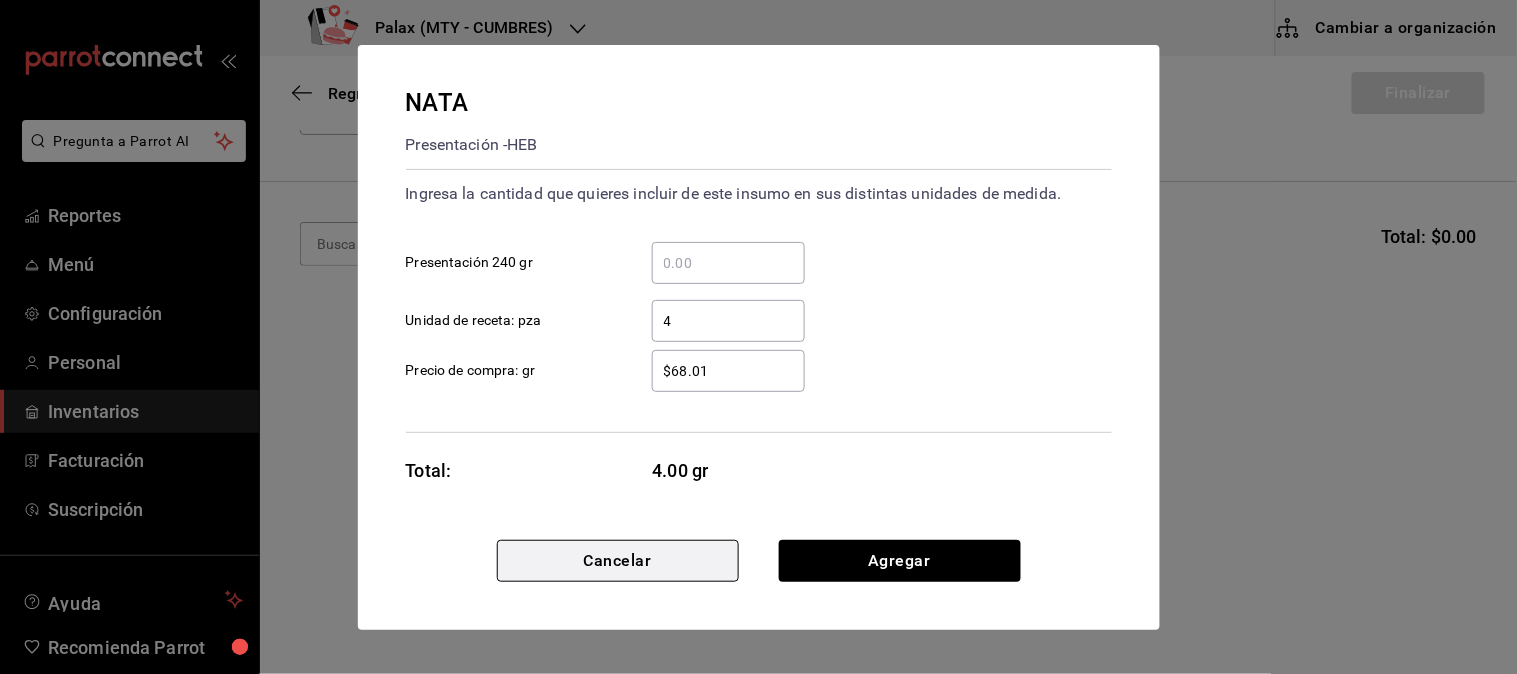 click on "Cancelar" at bounding box center (618, 561) 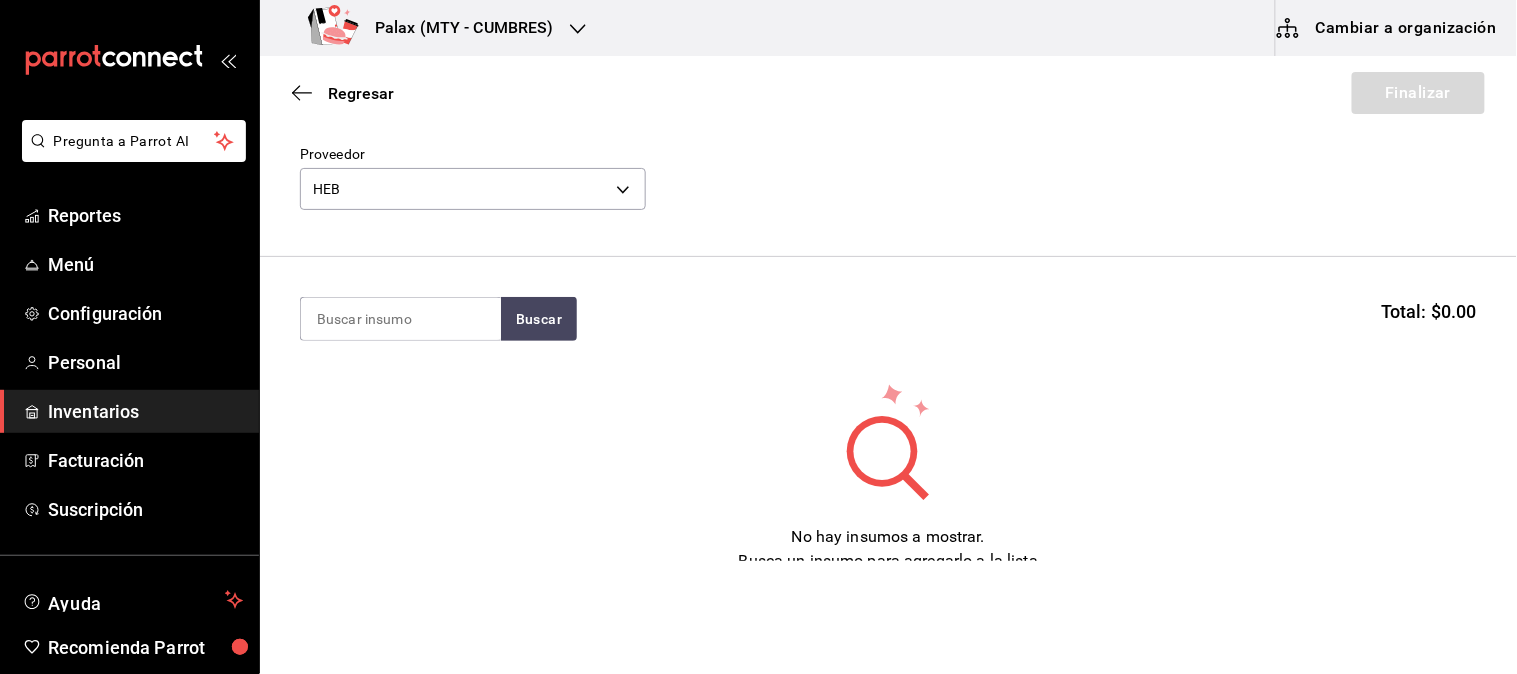 scroll, scrollTop: 0, scrollLeft: 0, axis: both 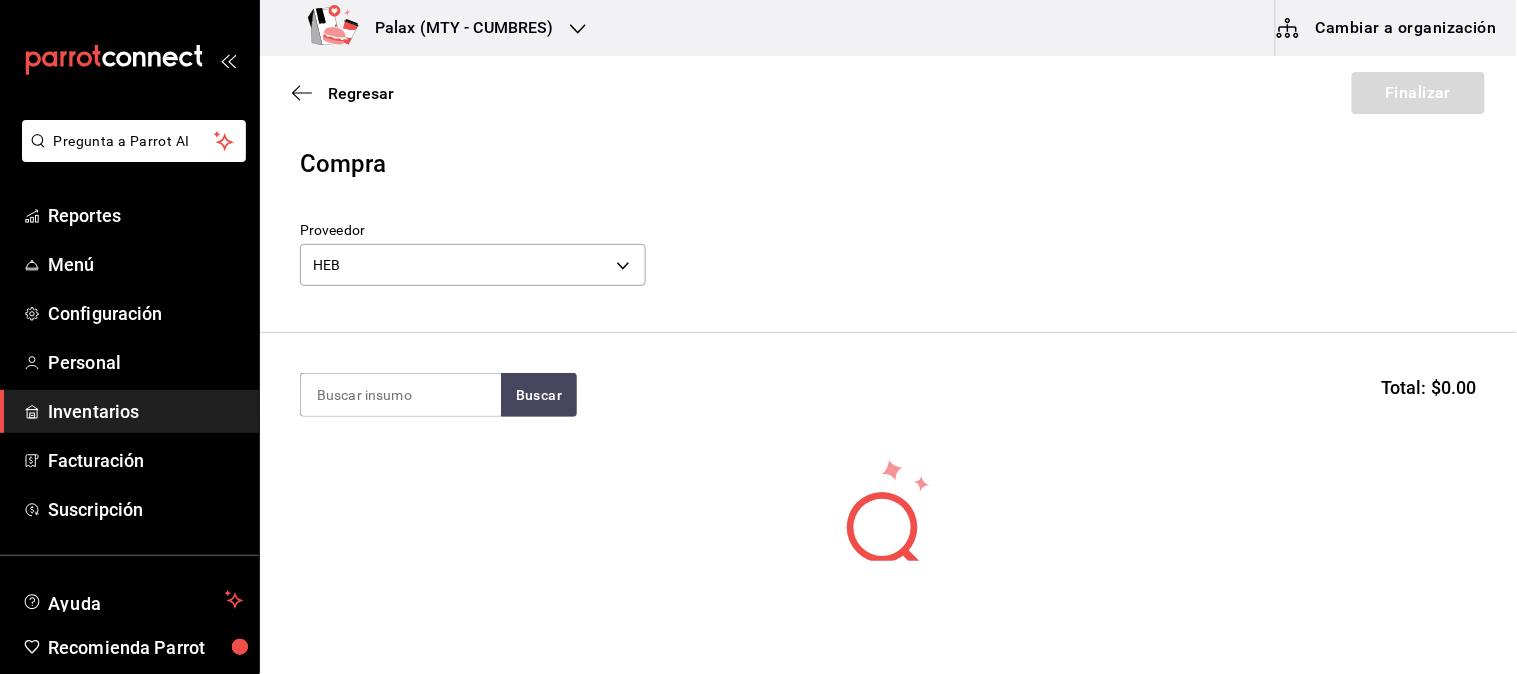 click on "Cambiar a organización" at bounding box center (1388, 28) 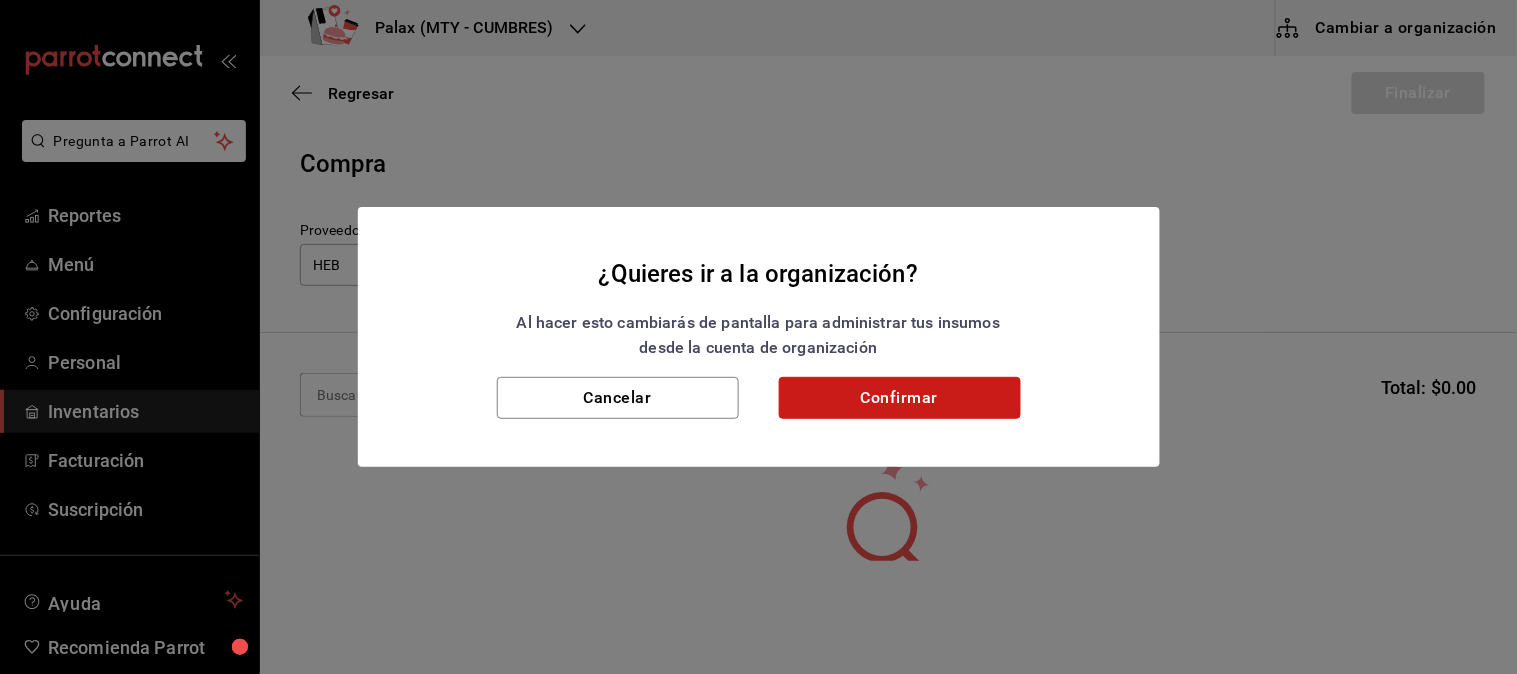 click on "Confirmar" at bounding box center [900, 398] 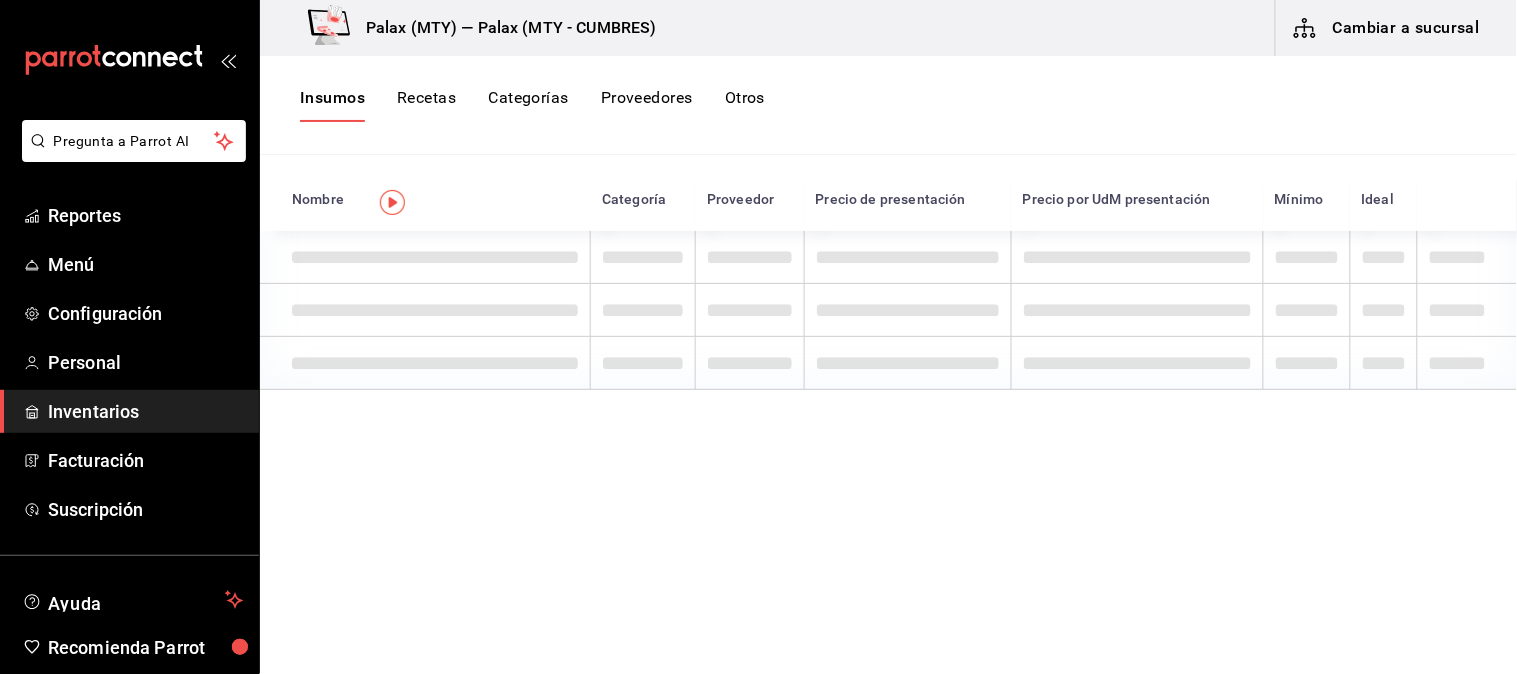 scroll, scrollTop: 0, scrollLeft: 0, axis: both 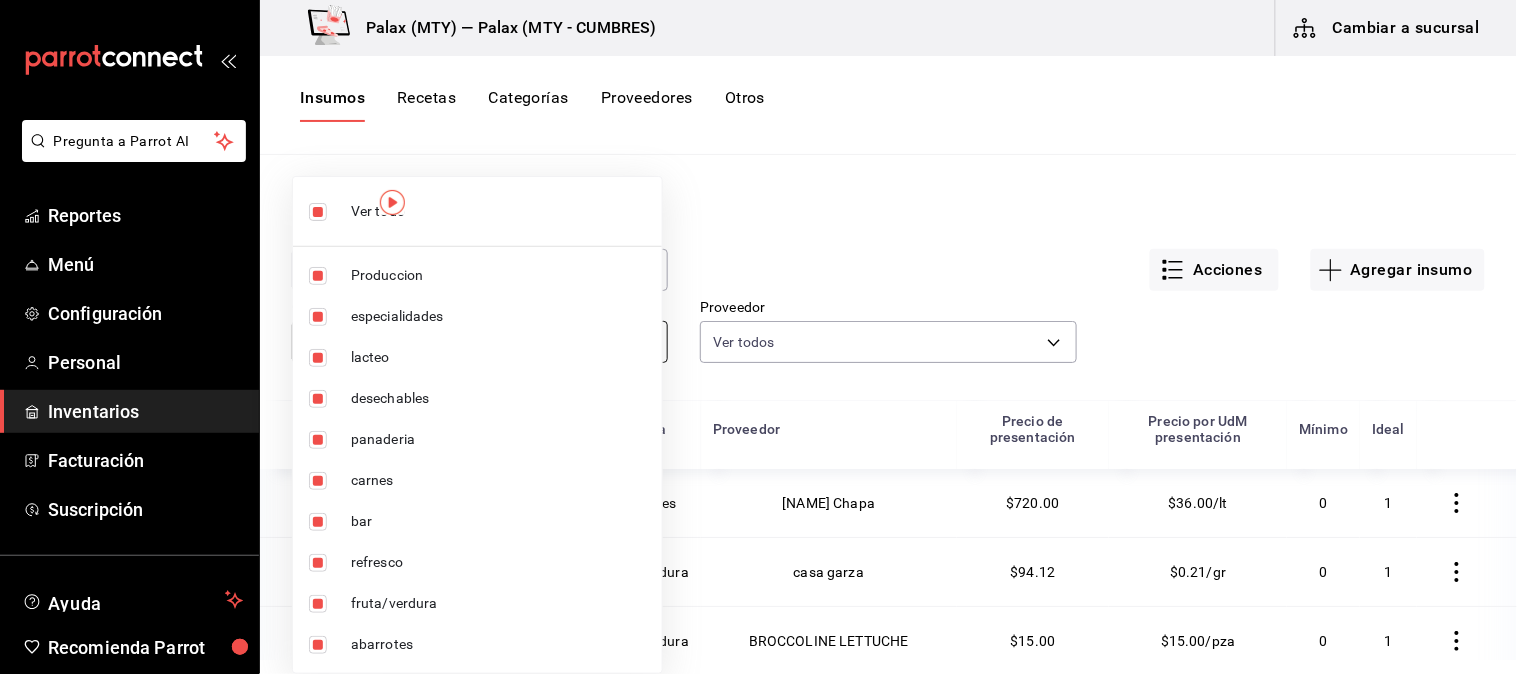 click on "Pregunta a Parrot AI Reportes   Menú   Configuración   Personal   Inventarios   Facturación   Suscripción   Ayuda Recomienda Parrot   Mutiuser Palax   Sugerir nueva función   Palax ([CITY]) — Palax ([CITY] - [CITY]) Cambiar a sucursal Insumos Recetas Categorías Proveedores Otros Insumos ​ ​ Acciones Agregar insumo Categoría Ver todas [UUID],[UUID],[UUID],[UUID],[UUID],[UUID],[UUID],[UUID],[UUID],[UUID] Proveedor Ver todos Nombre Categoría Proveedor Precio de presentación Precio por UdM presentación Mínimo Ideal Aceite Hogar SOYA rbd abarrotes Mauricio Villarreal Chapa $720.00 $36.00/lt 0 1 Aceituna deshuesada fruta/verdura casa garza $94.12 $0.21/gr 0 1 Acelga fruta/verdura BROCCOLINE LETTUCHE $15.00 0" at bounding box center [758, 330] 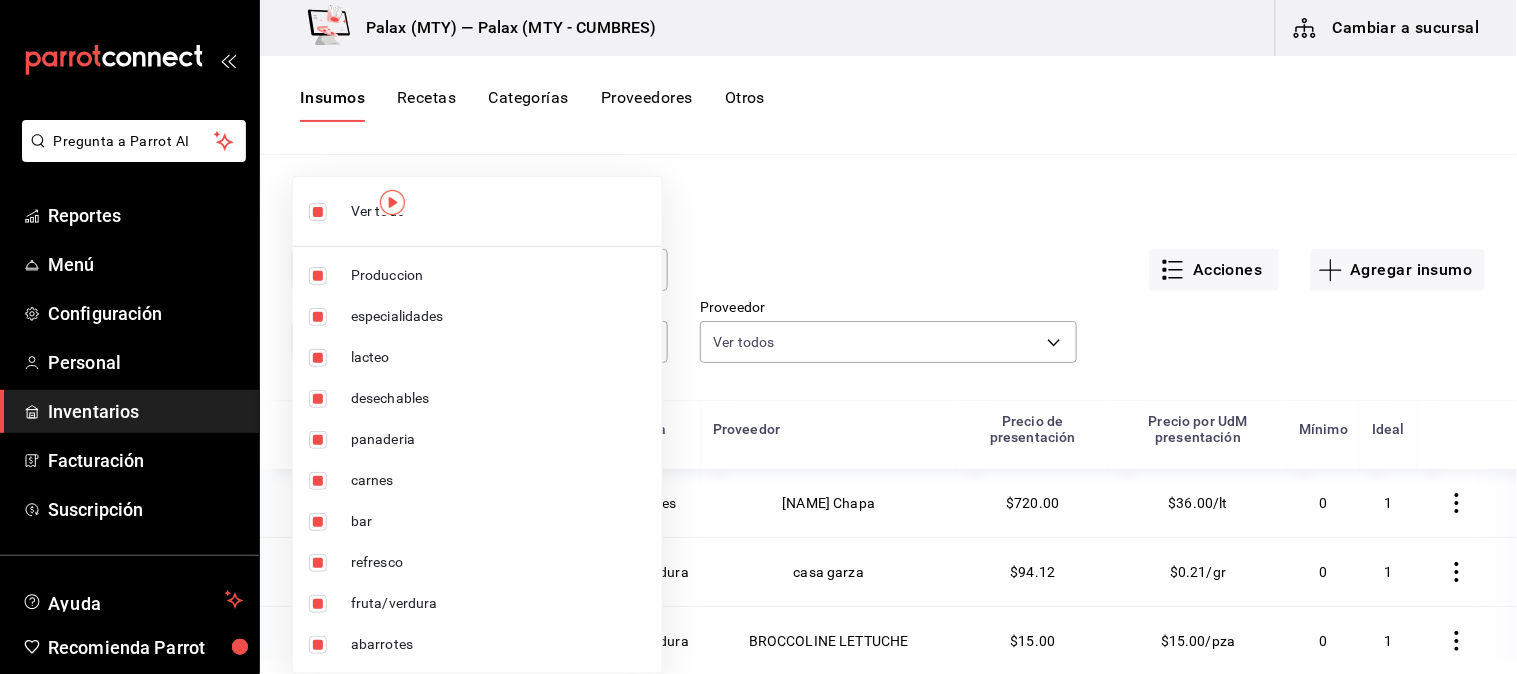 click at bounding box center (758, 337) 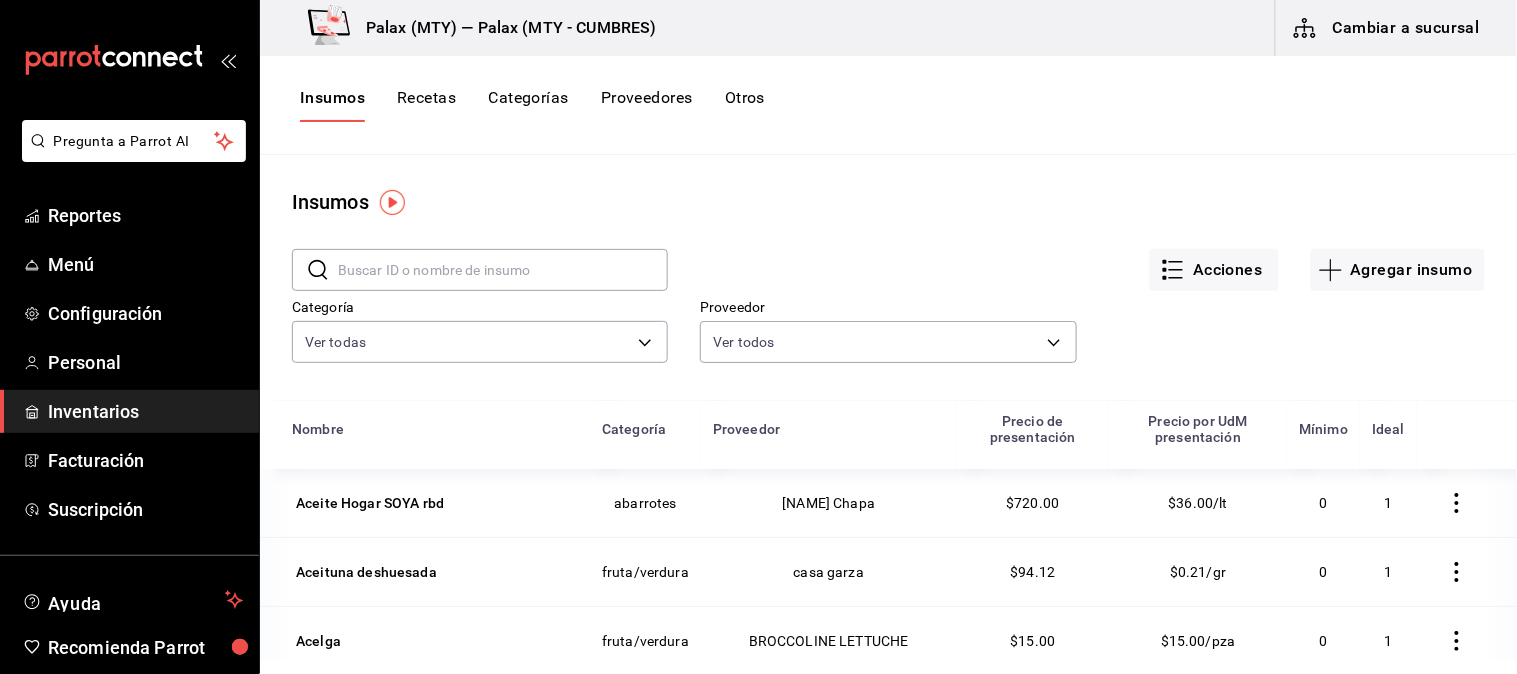 click at bounding box center (503, 270) 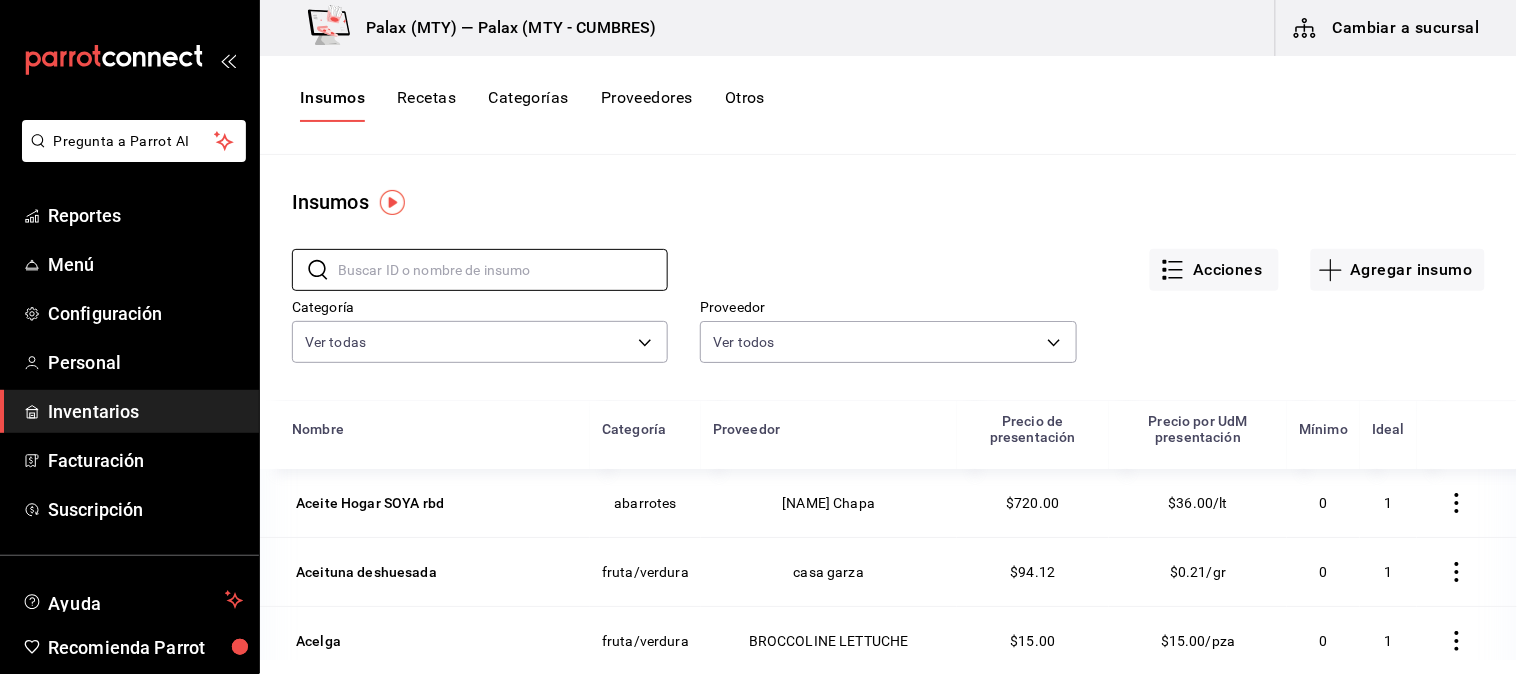 type on "nata" 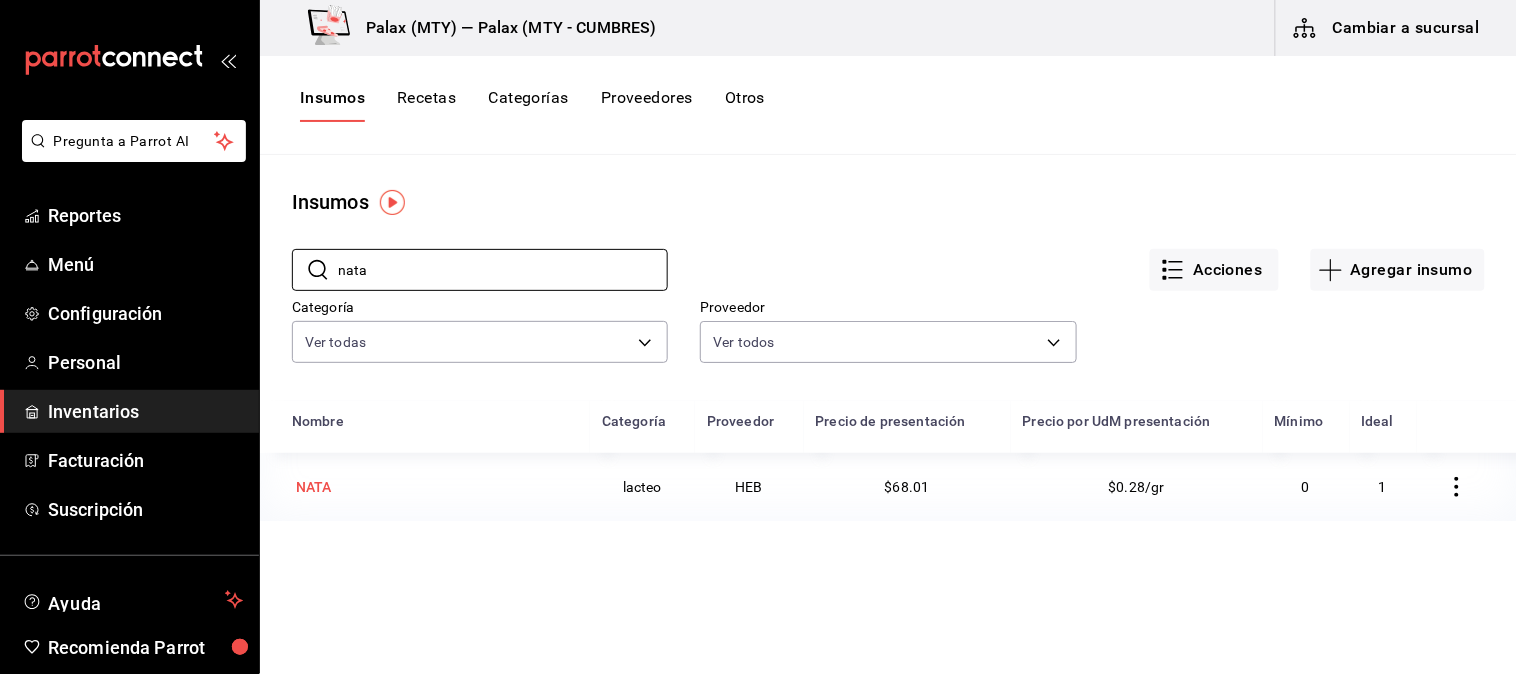 click on "NATA" at bounding box center [314, 487] 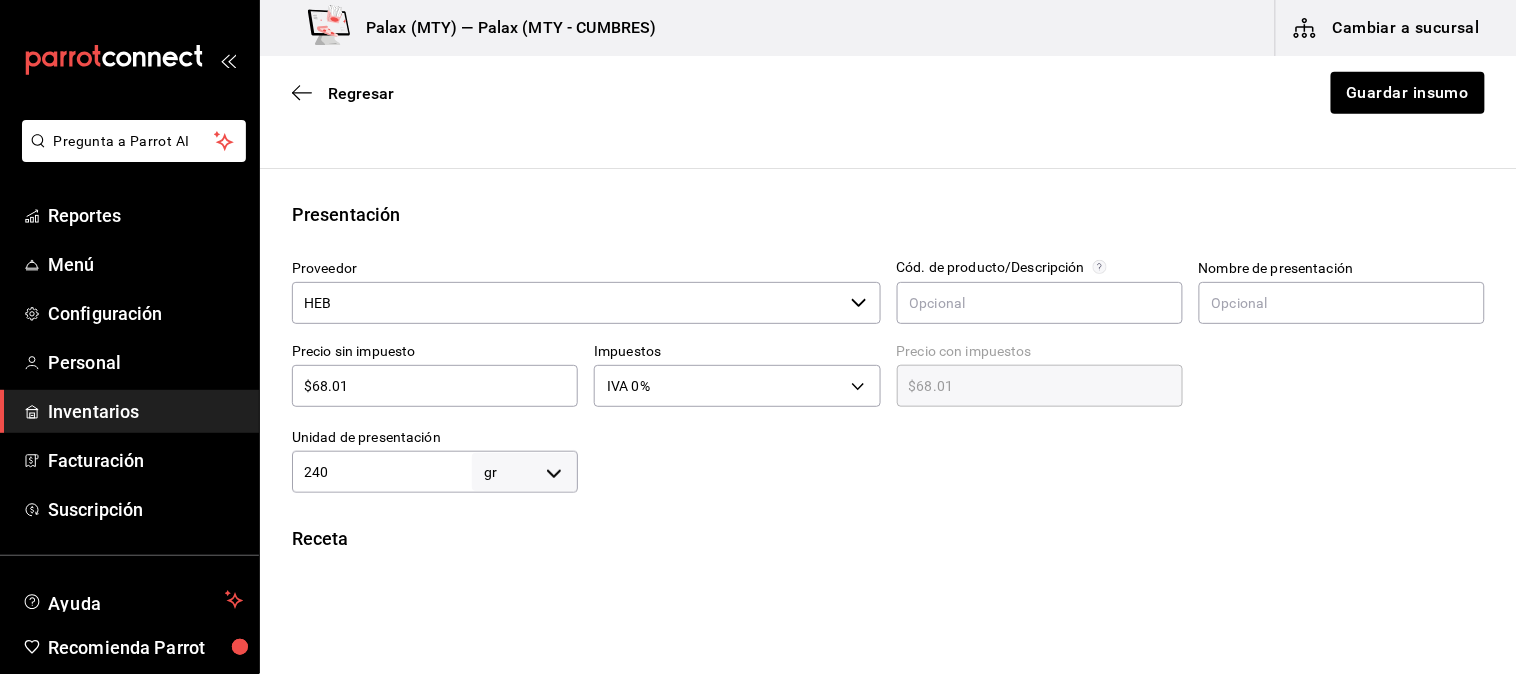 scroll, scrollTop: 333, scrollLeft: 0, axis: vertical 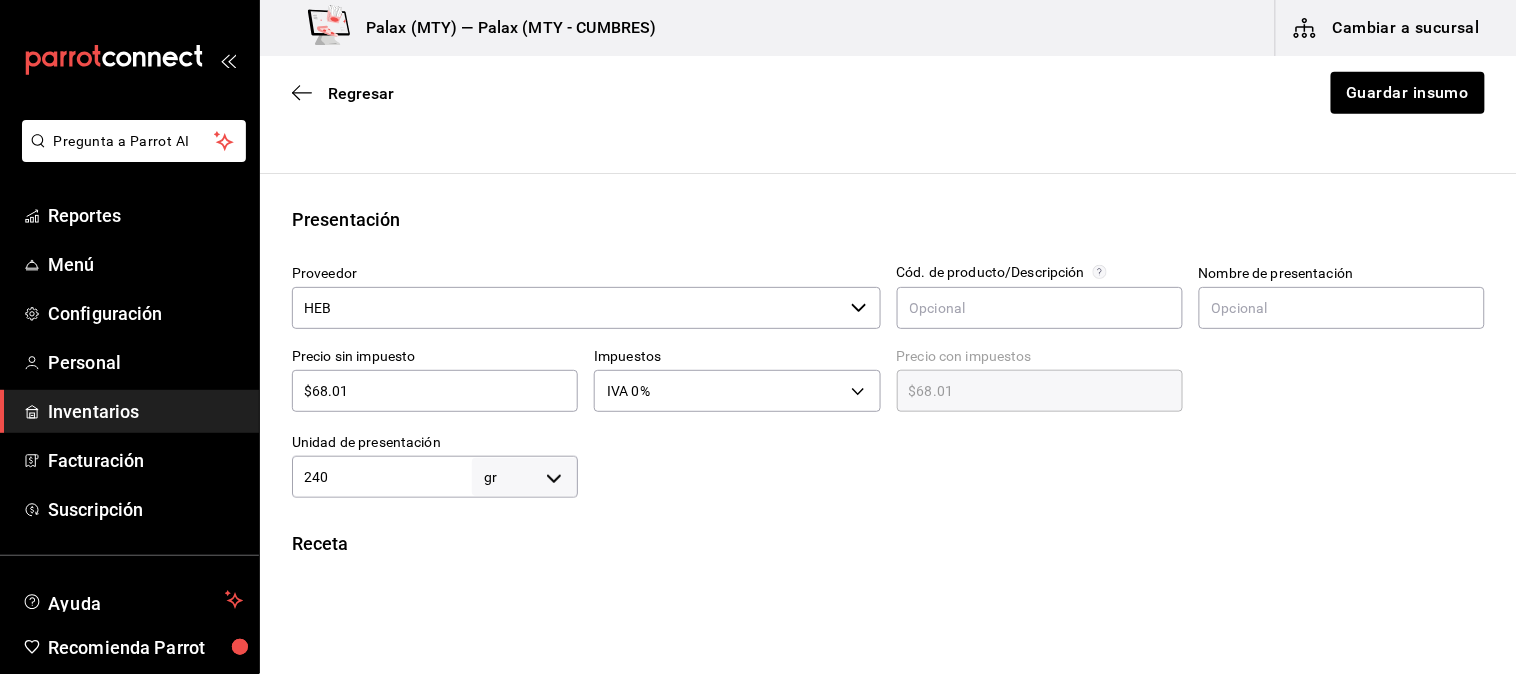 click on "Pregunta a Parrot AI Reportes   Menú   Configuración   Personal   Inventarios   Facturación   Suscripción   Ayuda Recomienda Parrot   Mutiuser Palax   Sugerir nueva función   Palax ([CITY]) — Palax ([CITY] - [CITY]) Cambiar a sucursal Regresar Guardar insumo Insumo IN-1754334997371 Nombre NATA Categoría de inventario lacteo ​ Mínimo 0 ​ Ideal 1 ​ Insumo de producción Este insumo se produce con una receta de producción Presentación Proveedor HEB ​ Cód. de producto/Descripción Nombre de presentación Precio sin impuesto $68.01 ​ Impuestos IVA 0% IVA_0 Precio con impuestos $68.01 ​ Unidad de presentación 240 gr GRAM ​ Receta Unidad de receta pza UNIT Factor de conversión 1 ​ 1 gr de Presentación = 1 pza receta Ver ayuda de conversiones ¿La presentación  viene en otra caja? Si No Unidades de conteo gr Presentaciones (240 gr) ; GANA 1 MES GRATIS EN TU SUSCRIPCIÓN AQUÍ Ver video tutorial Ir a video Pregunta a Parrot AI Reportes   Menú   Configuración   Personal   Inventarios" at bounding box center [758, 280] 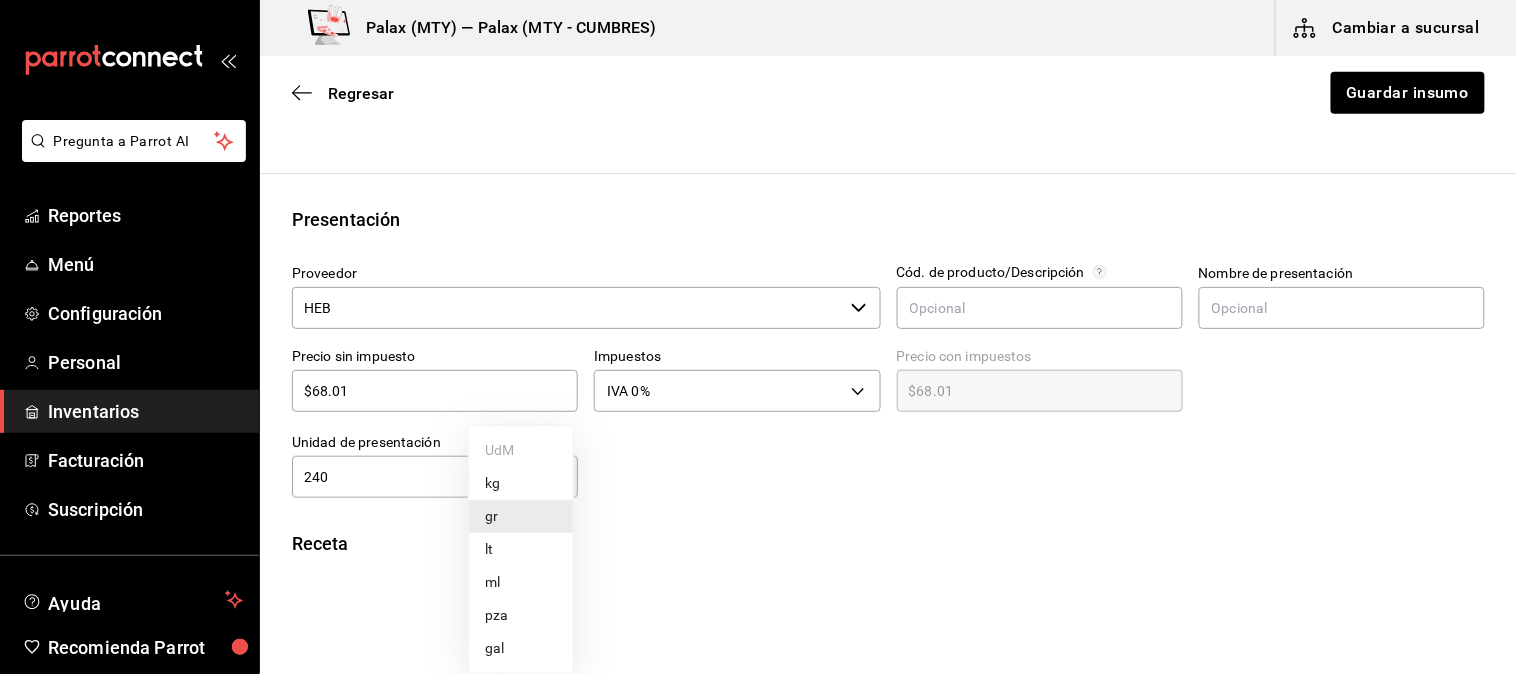 click on "gr" at bounding box center (521, 516) 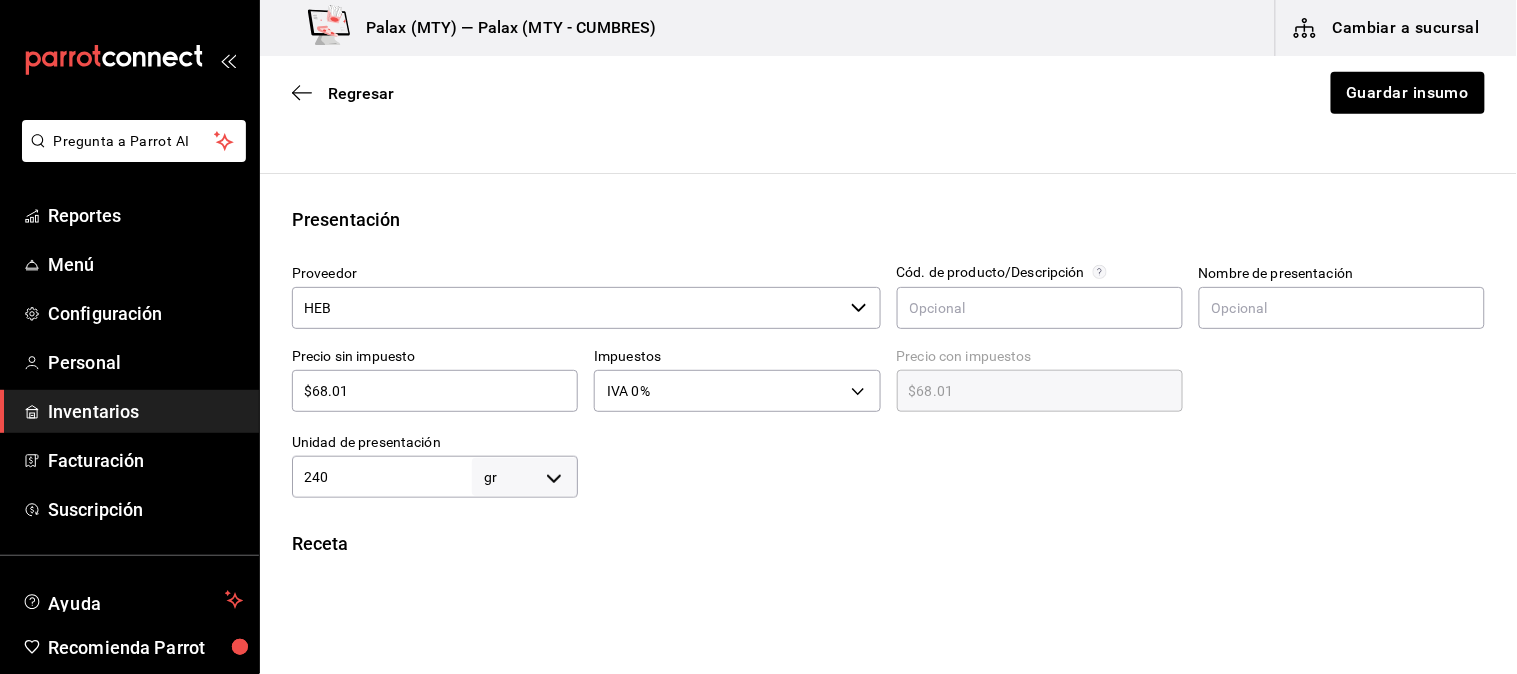 click on "240" at bounding box center [382, 477] 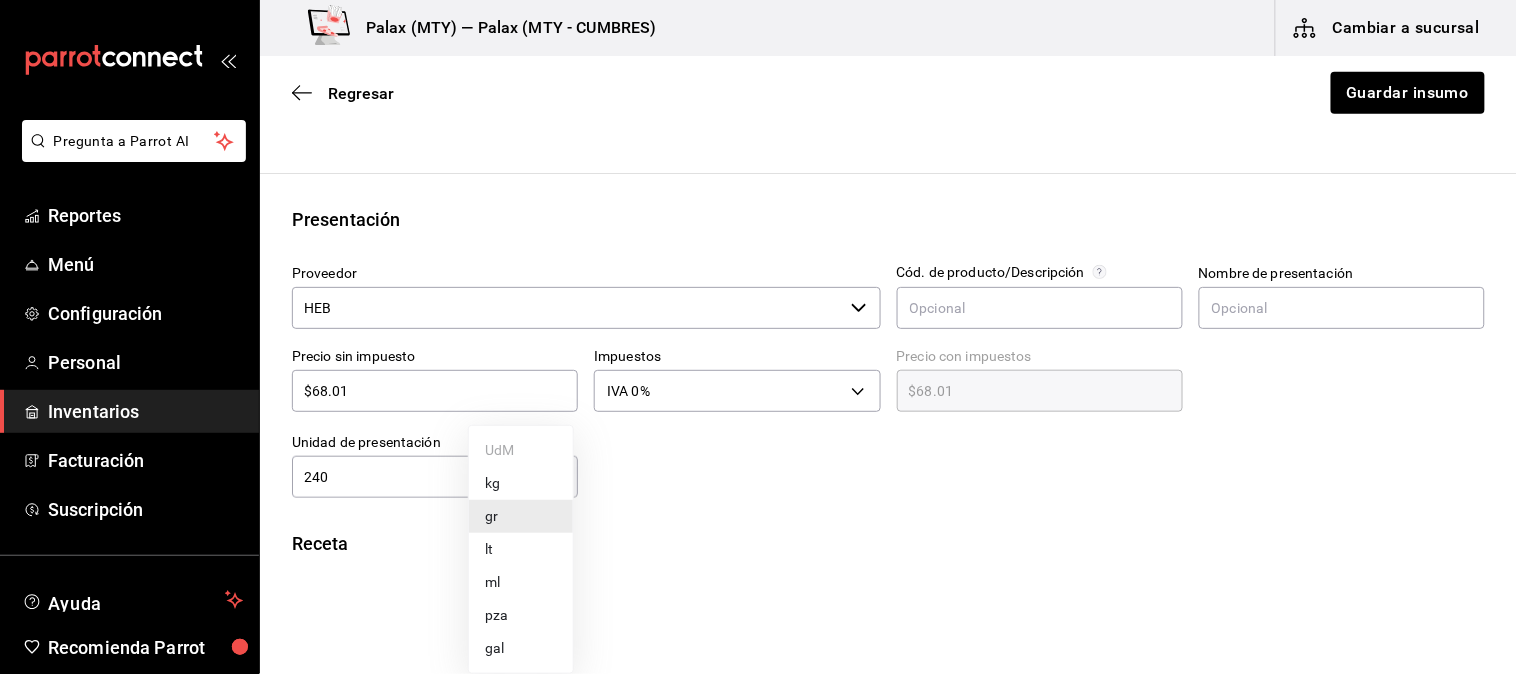 click on "pza" at bounding box center [521, 615] 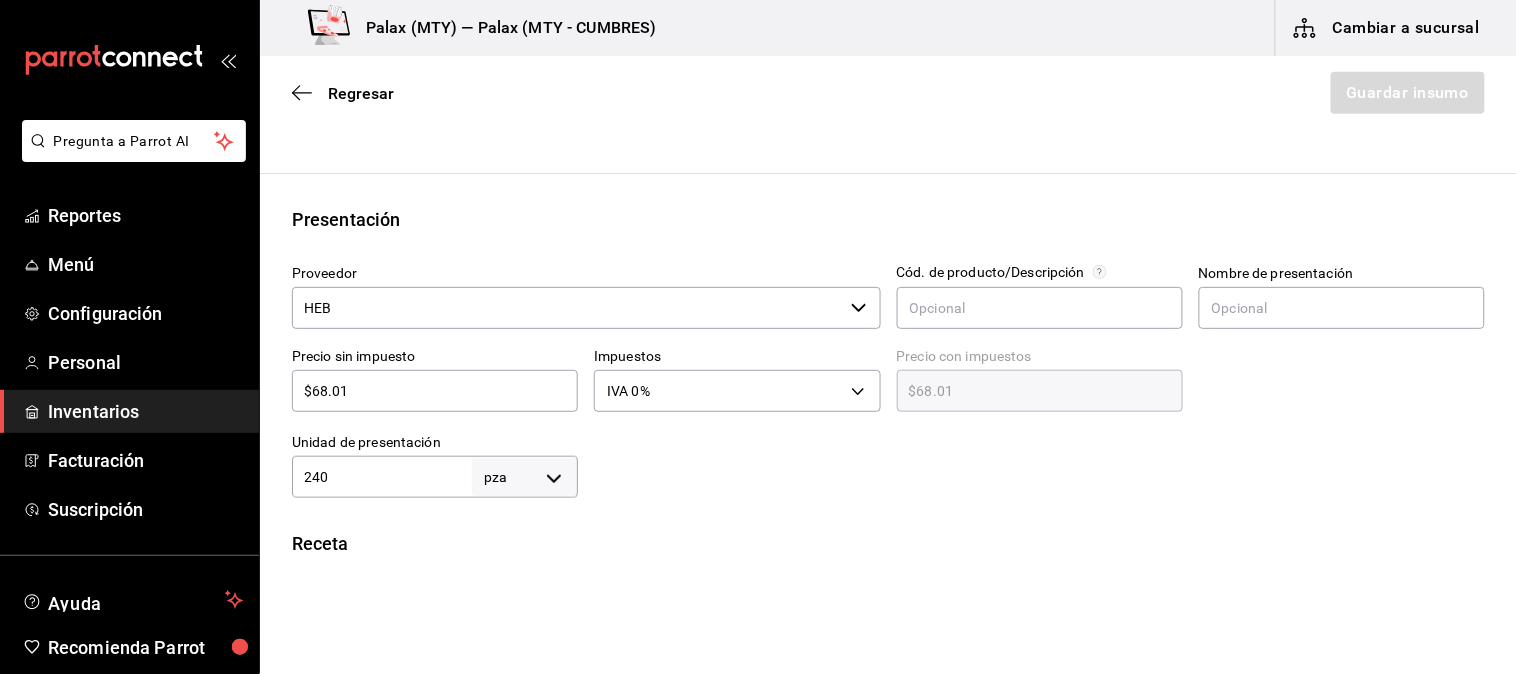 click on "Insumo IN-1754334997371 Nombre NATA Categoría de inventario lacteo ​ Mínimo 0 ​ Ideal 1 ​ Insumo de producción Este insumo se produce con una receta de producción Presentación Proveedor HEB ​ Cód. de producto/Descripción Nombre de presentación Precio sin impuesto $68.01 ​ Impuestos IVA 0% IVA_0 Precio con impuestos $68.01 ​ Unidad de presentación 240 pza UNIT ​ Receta Unidad de receta pza UNIT Factor de conversión ​ Ingrese un número mayor a 0 1 pza de Presentación = 0 pza receta Ver ayuda de conversiones ¿La presentación  viene en otra caja? Si No Unidades de conteo pza Presentaciones (240 pza)" at bounding box center (888, 427) 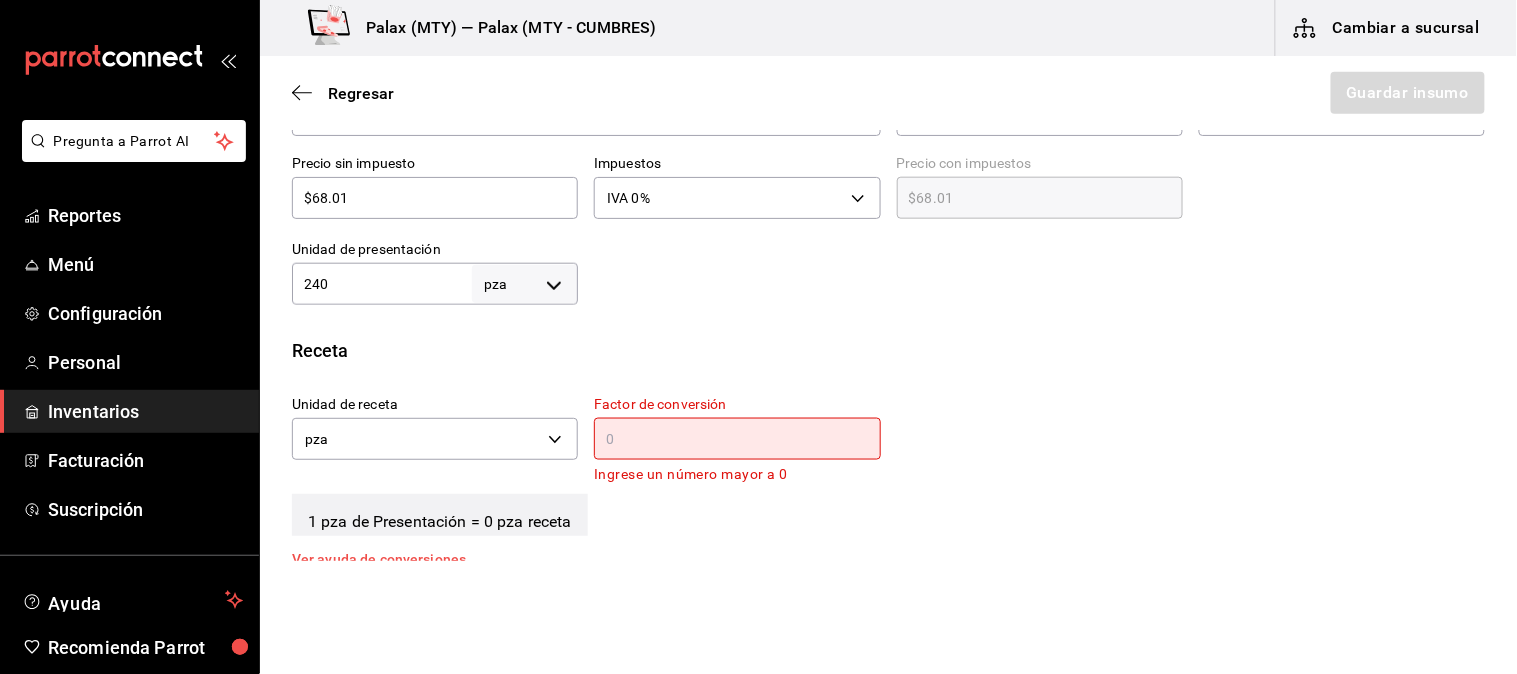 scroll, scrollTop: 555, scrollLeft: 0, axis: vertical 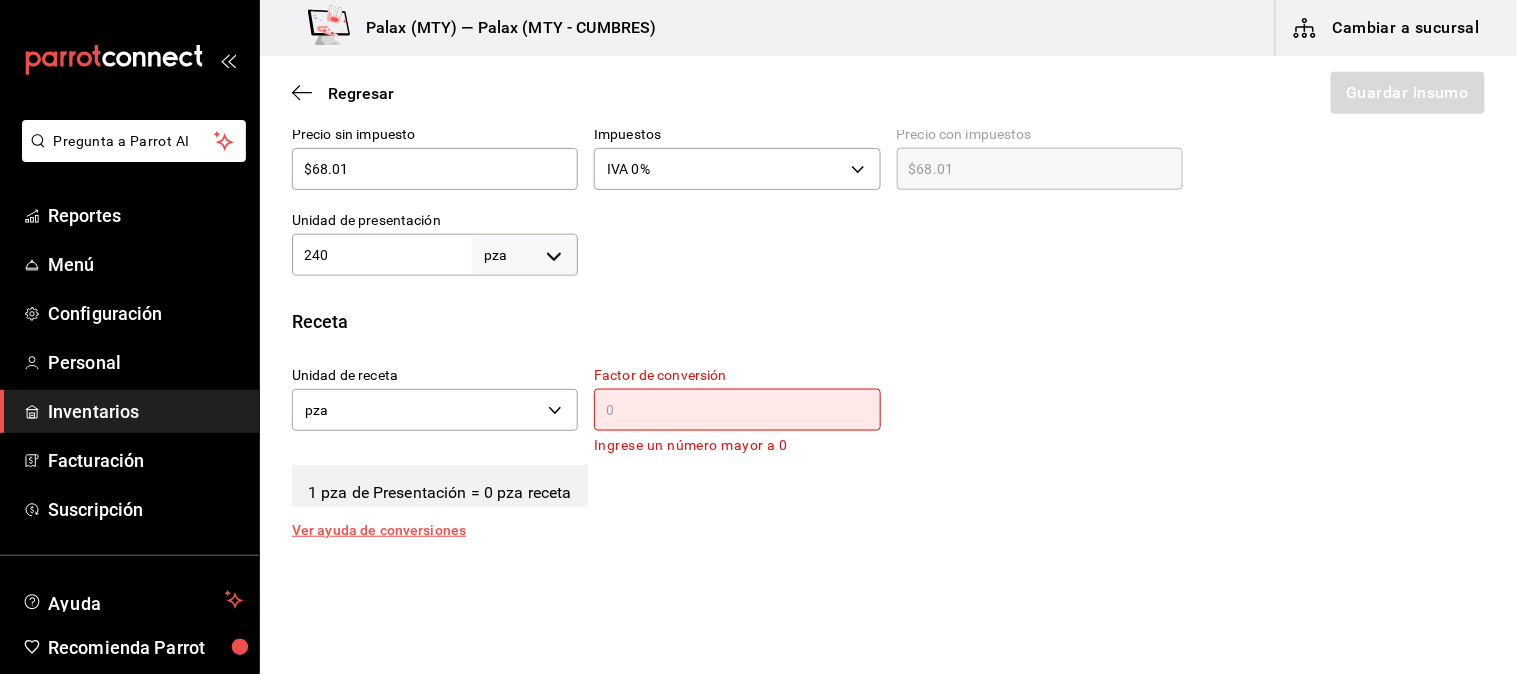 click at bounding box center [737, 410] 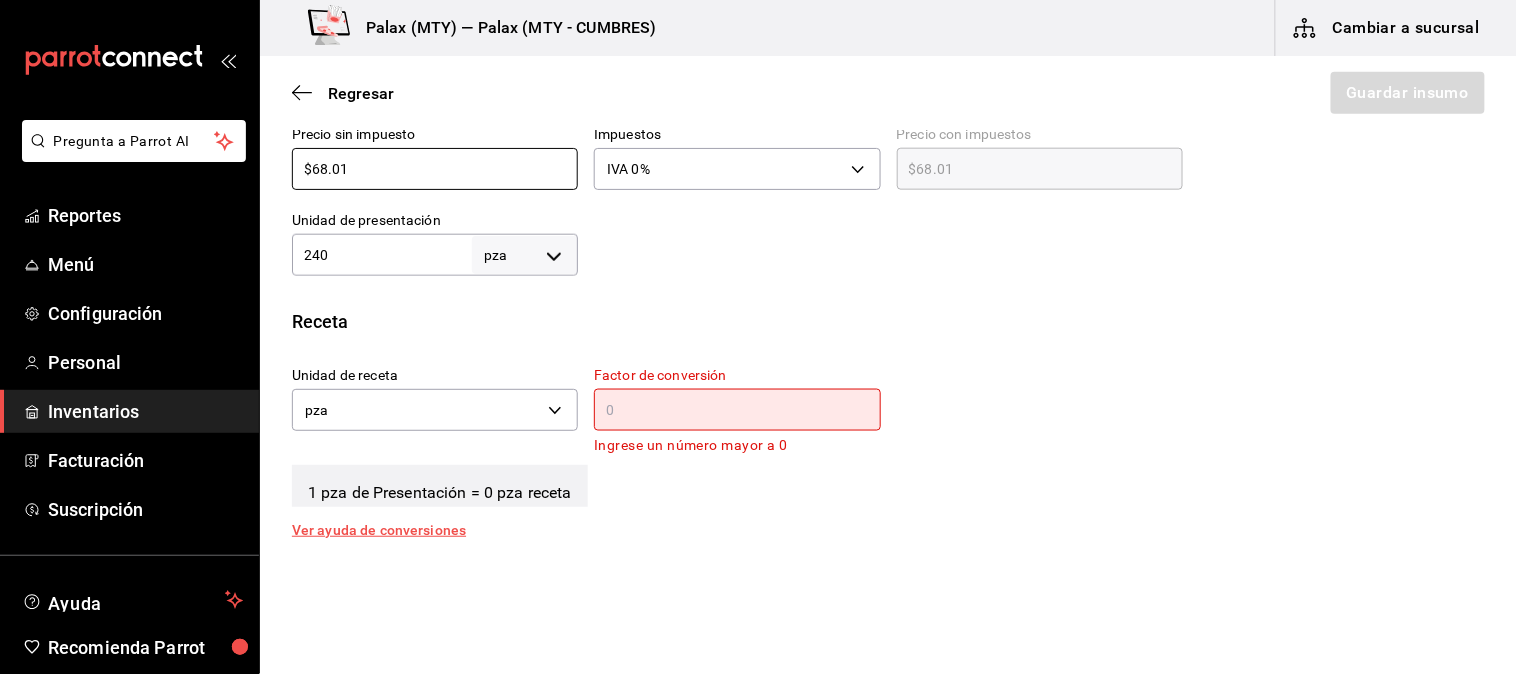 drag, startPoint x: 360, startPoint y: 178, endPoint x: 228, endPoint y: 176, distance: 132.01515 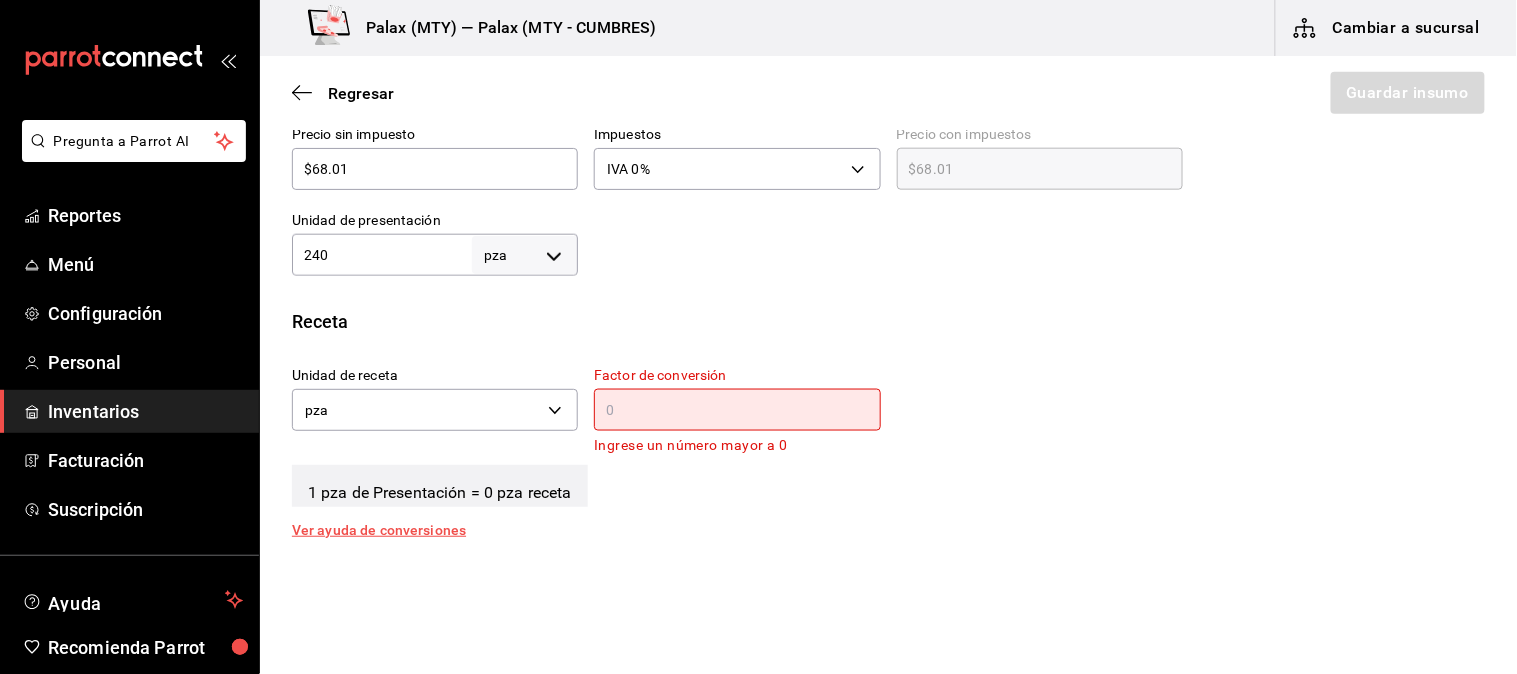 drag, startPoint x: 392, startPoint y: 258, endPoint x: 342, endPoint y: 256, distance: 50.039986 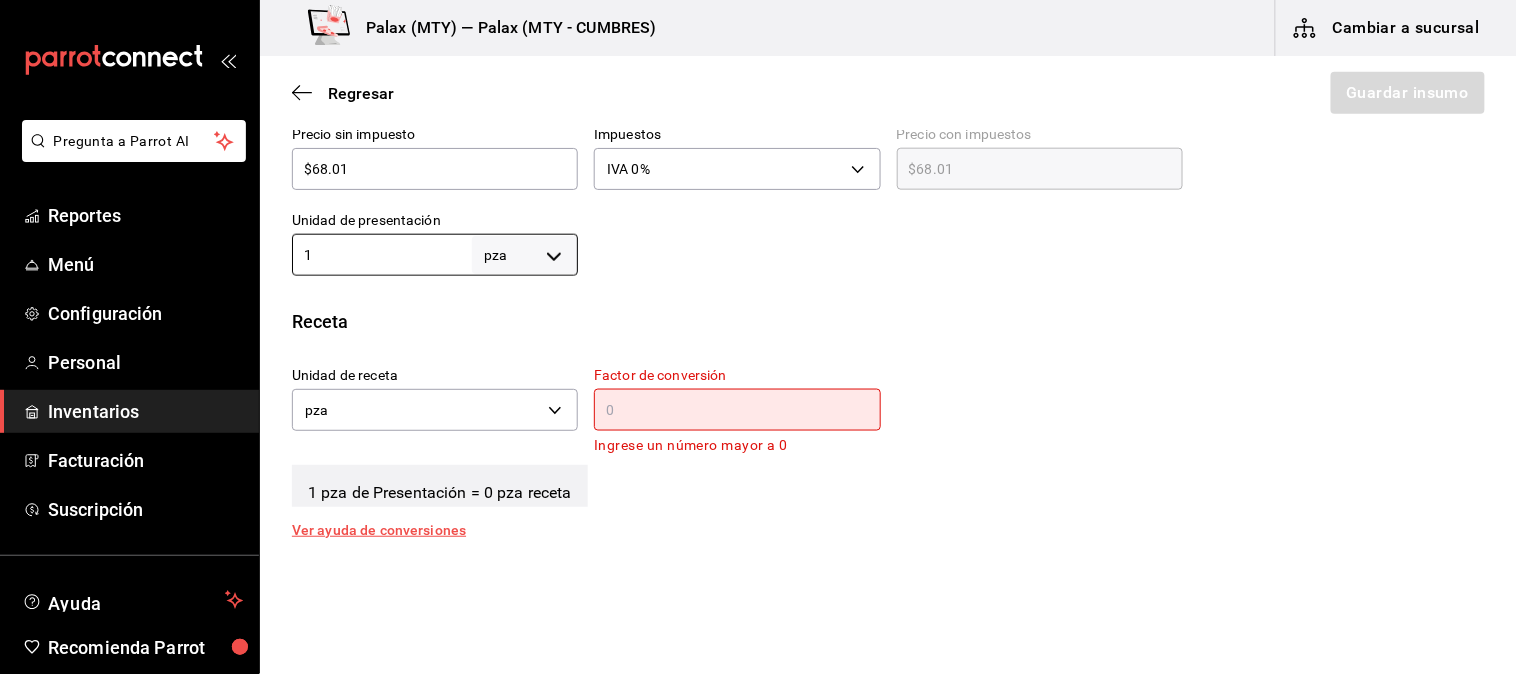 type on "1" 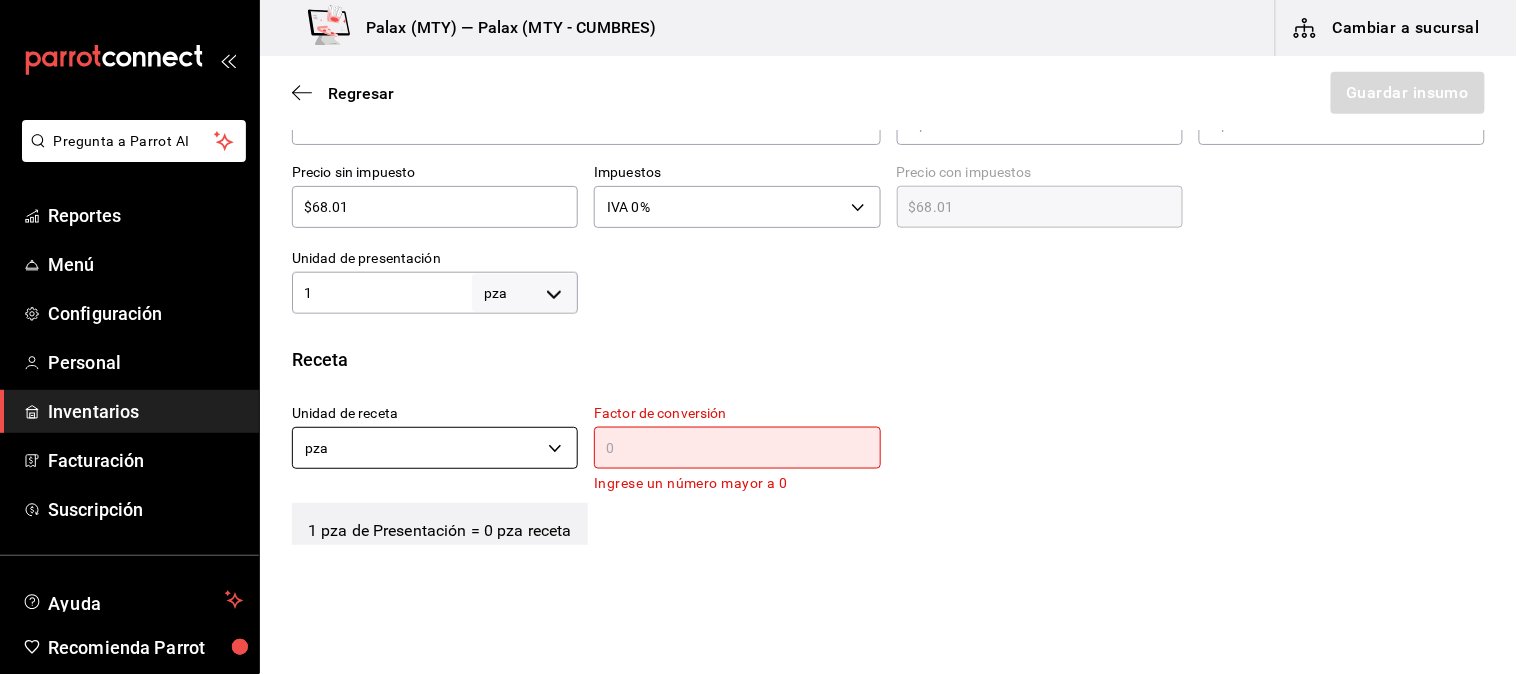 scroll, scrollTop: 555, scrollLeft: 0, axis: vertical 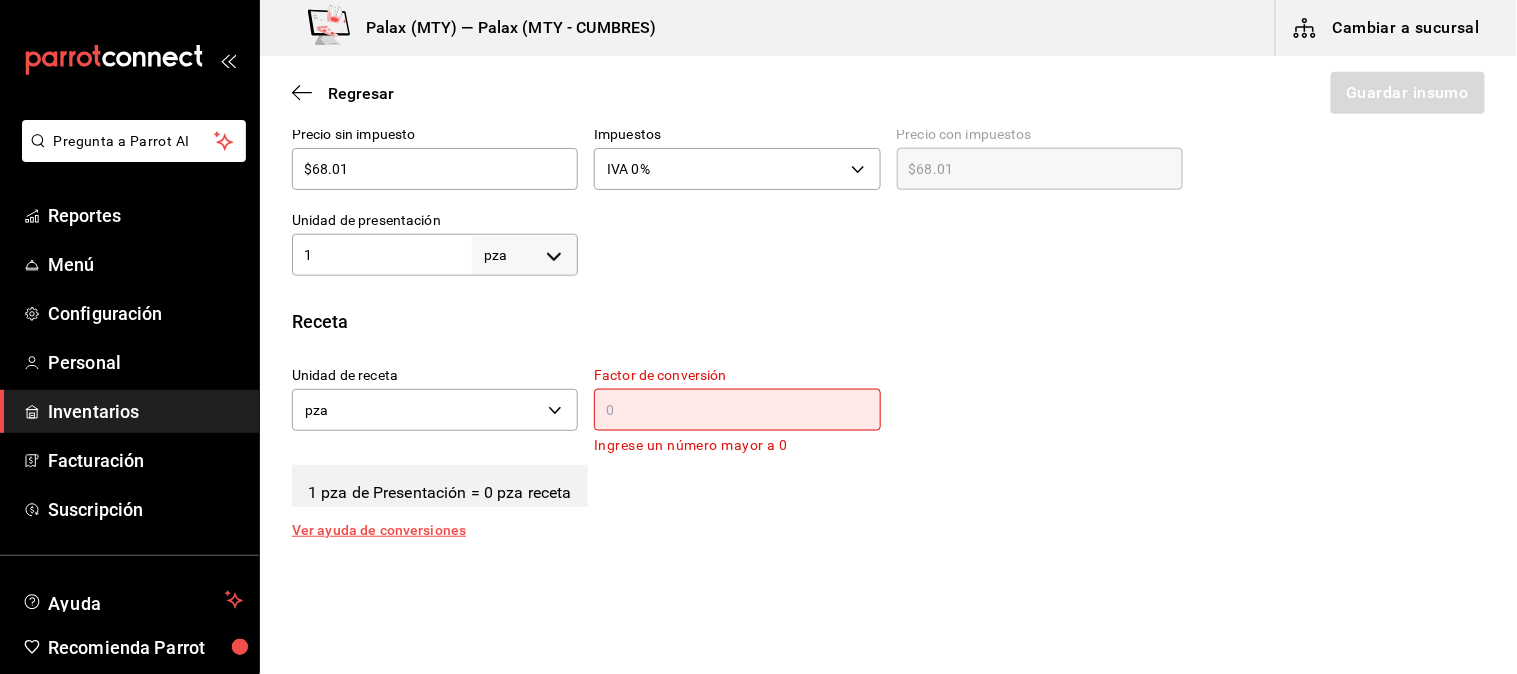 click at bounding box center [737, 410] 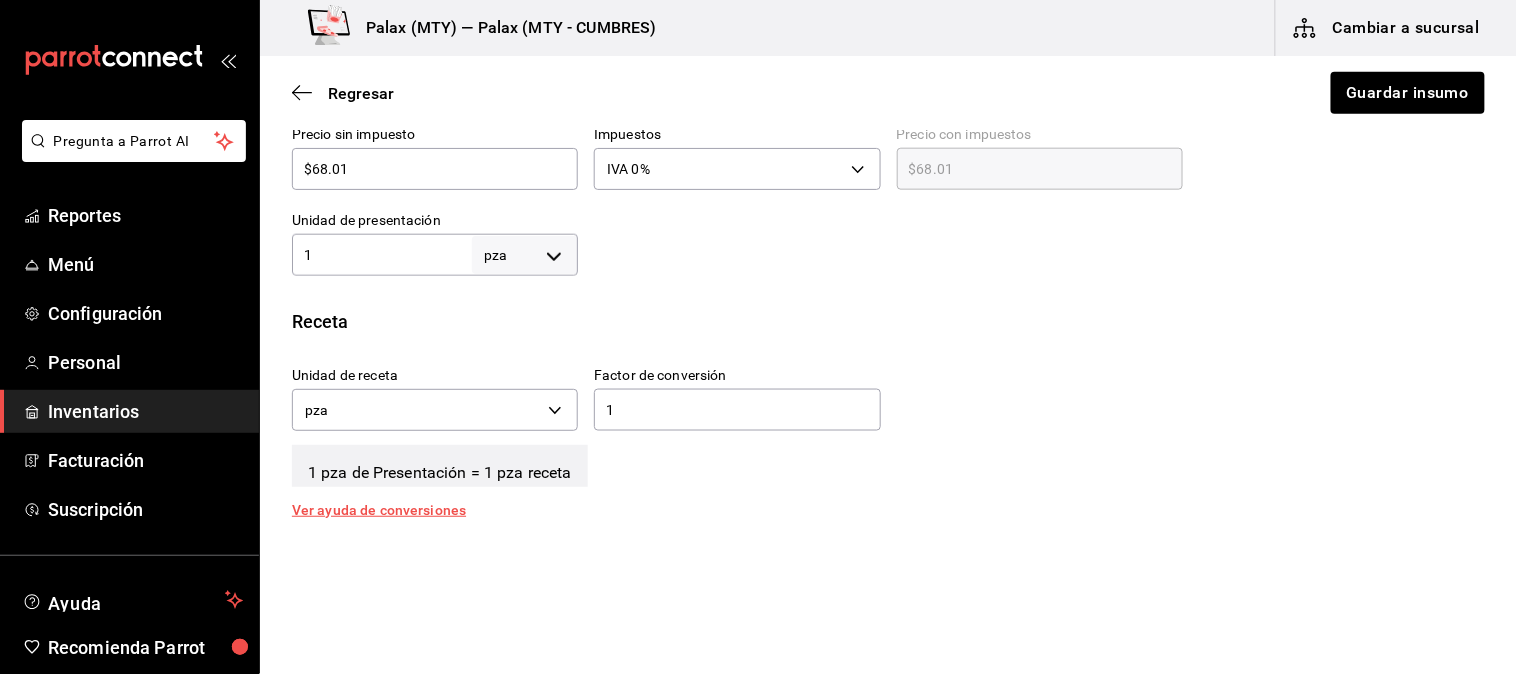 click on "Receta" at bounding box center (888, 321) 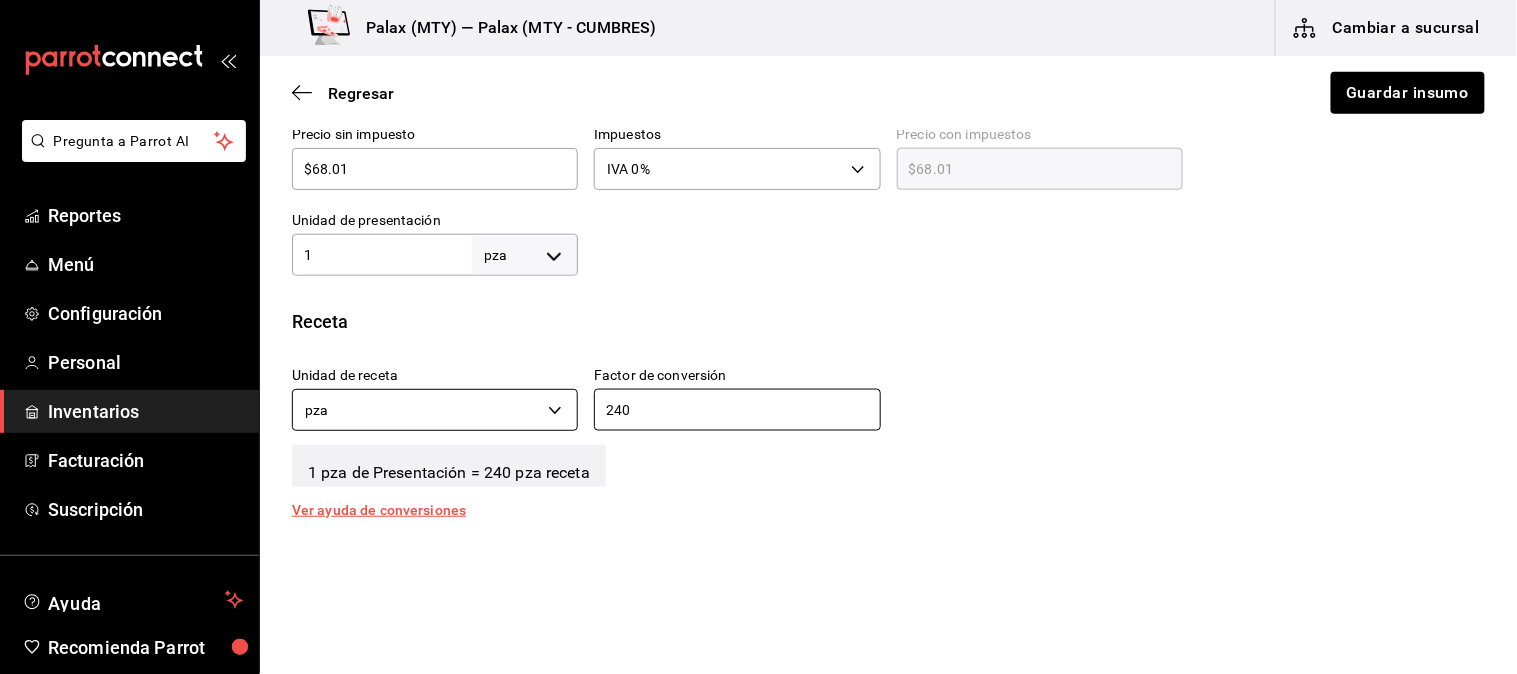 type on "240" 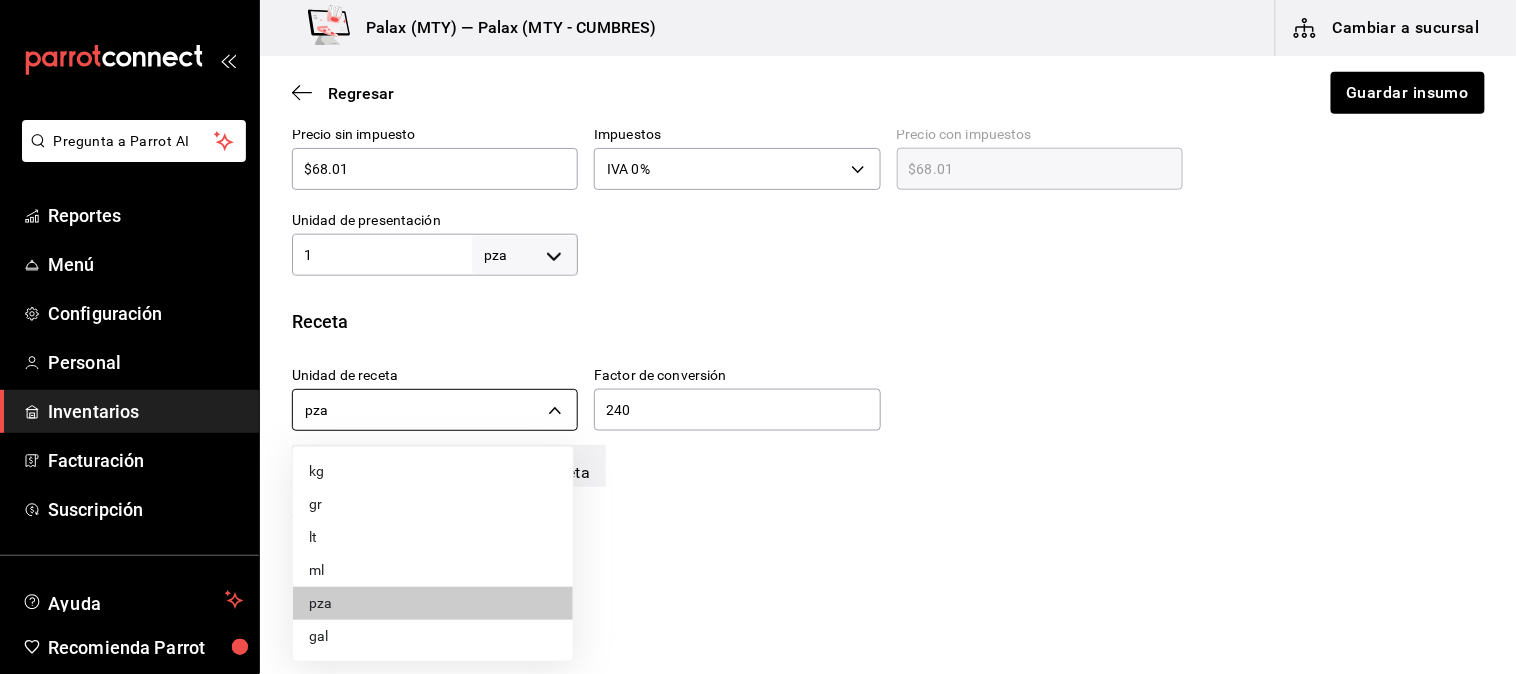 click on "Pregunta a Parrot AI Reportes   Menú   Configuración   Personal   Inventarios   Facturación   Suscripción   Ayuda Recomienda Parrot   Mutiuser Palax   Sugerir nueva función   Palax (MTY) — Palax (MTY - CUMBRES) Cambiar a sucursal Regresar Guardar insumo Insumo IN-1754334997371 Nombre NATA Categoría de inventario lacteo ​ Mínimo 0 ​ Ideal 1 ​ Insumo de producción Este insumo se produce con una receta de producción Presentación Proveedor HEB ​ Cód. de producto/Descripción Nombre de presentación Precio sin impuesto $68.01 ​ Impuestos IVA 0% IVA_0 Precio con impuestos $68.01 ​ Unidad de presentación 1 pza UNIT ​ Receta Unidad de receta pza UNIT Factor de conversión 240 ​ 1 pza de Presentación = 240 pza receta Ver ayuda de conversiones ¿La presentación  viene en otra caja? Si No Unidades de conteo pza Presentación (1 pza) ; GANA 1 MES GRATIS EN TU SUSCRIPCIÓN AQUÍ Ver video tutorial Ir a video Pregunta a Parrot AI Reportes   Menú   Configuración   Personal   Inventarios" at bounding box center (758, 280) 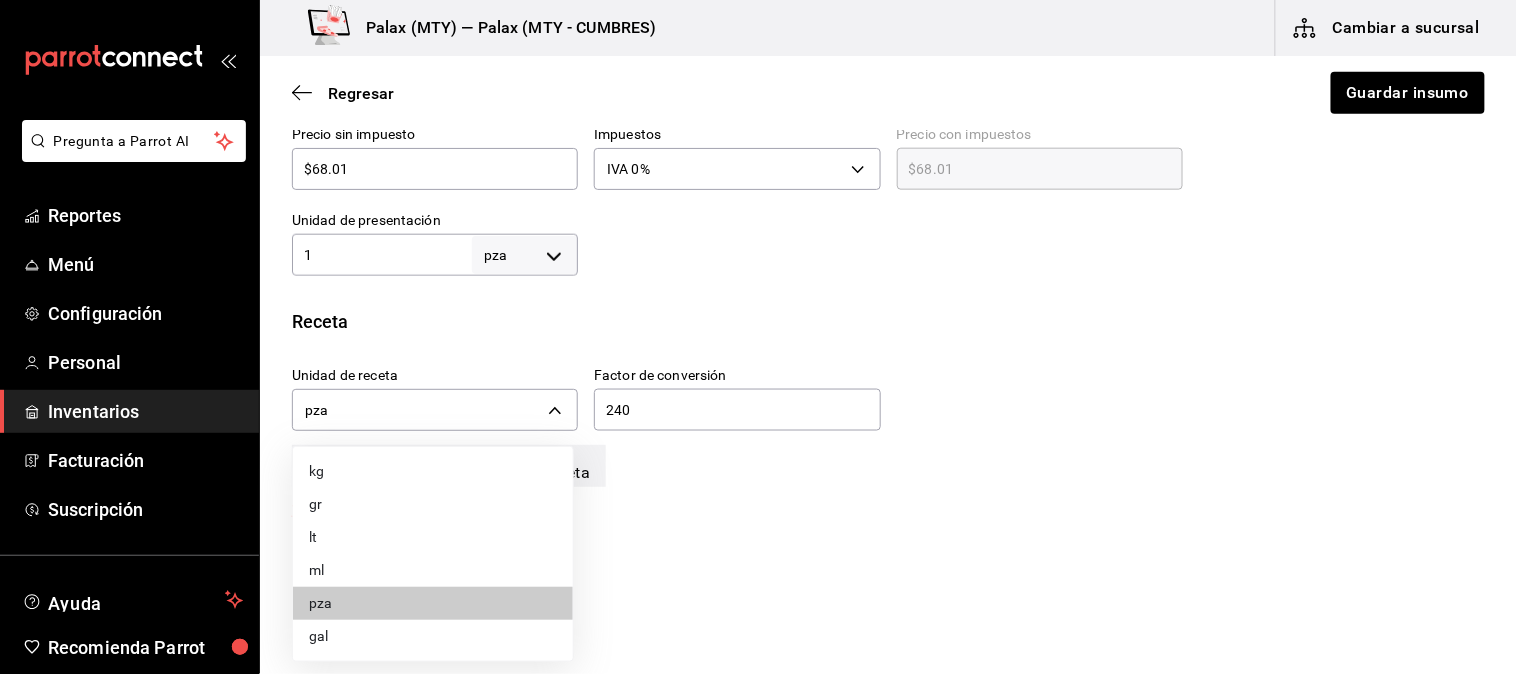 click on "gr" at bounding box center [433, 504] 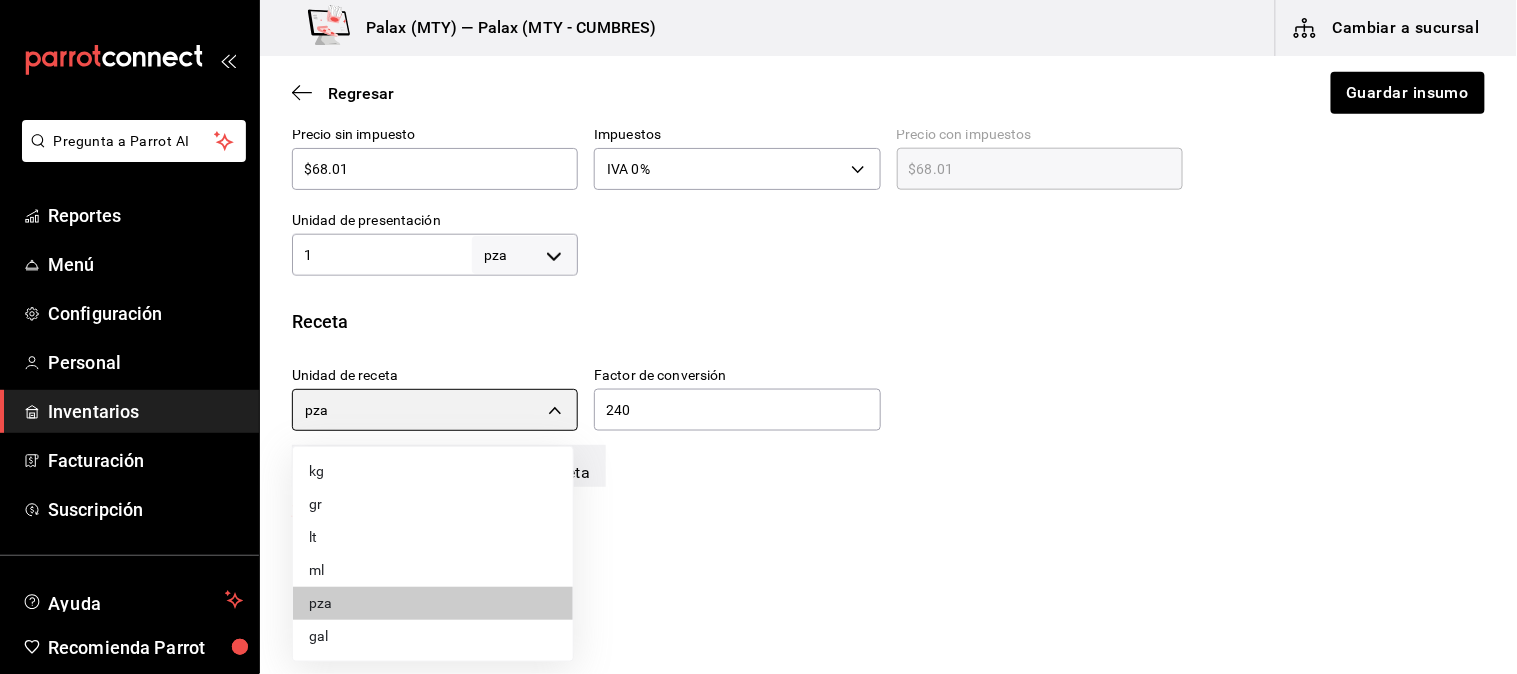 type on "GRAM" 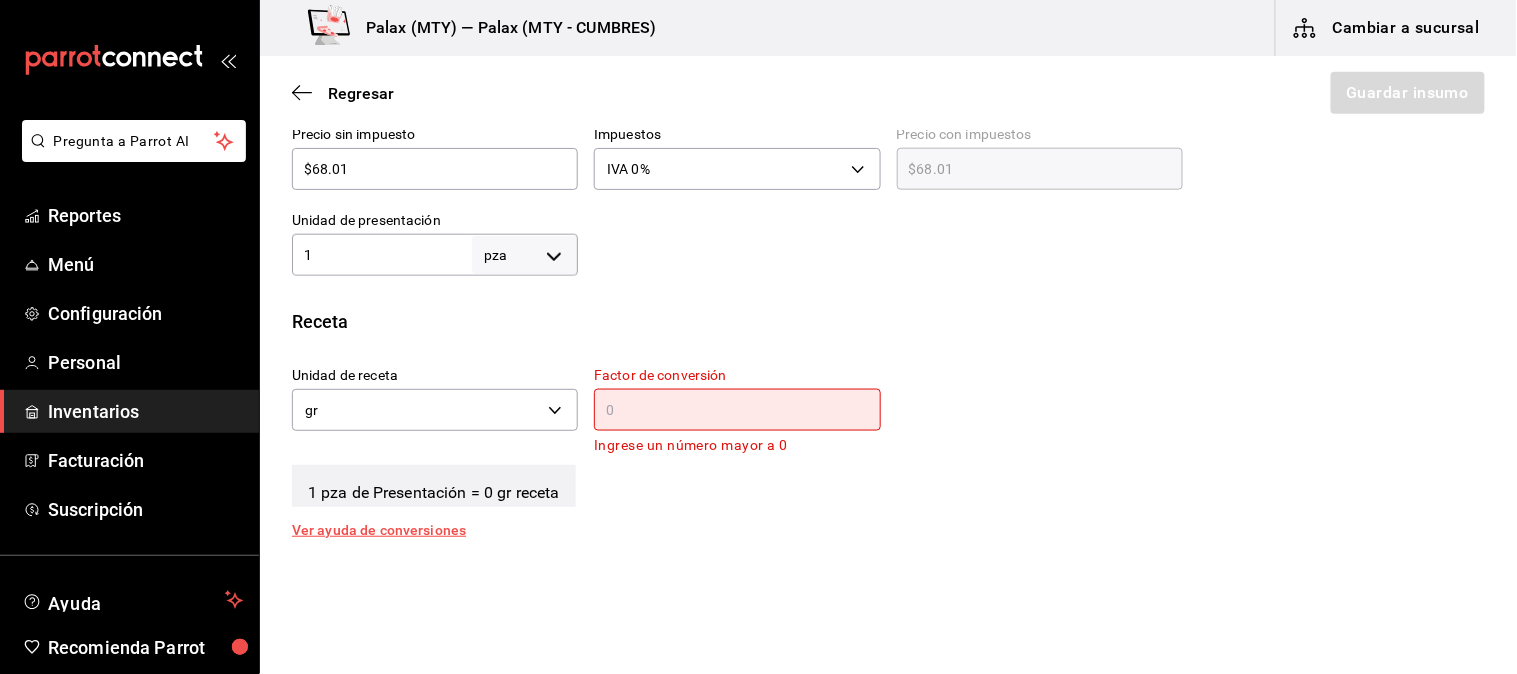 drag, startPoint x: 686, startPoint y: 418, endPoint x: 692, endPoint y: 386, distance: 32.55764 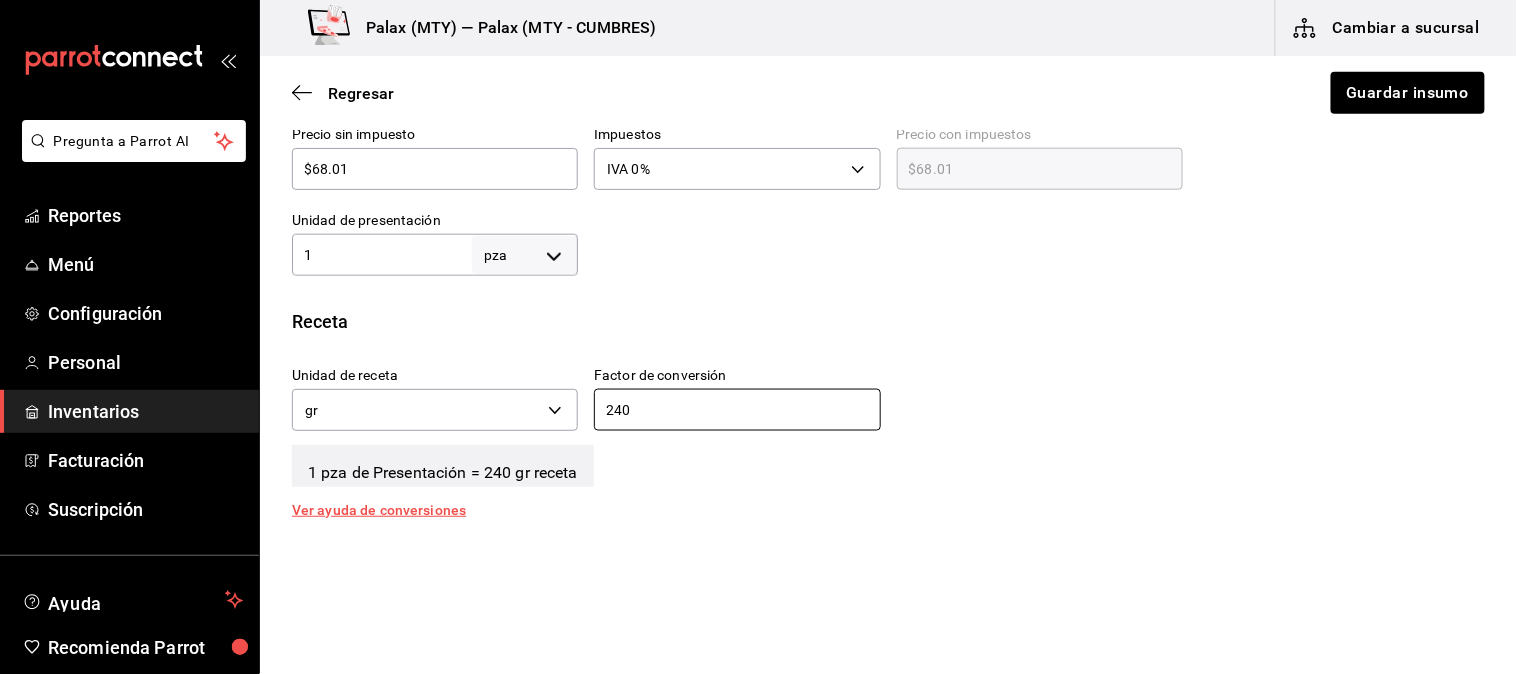 type on "240" 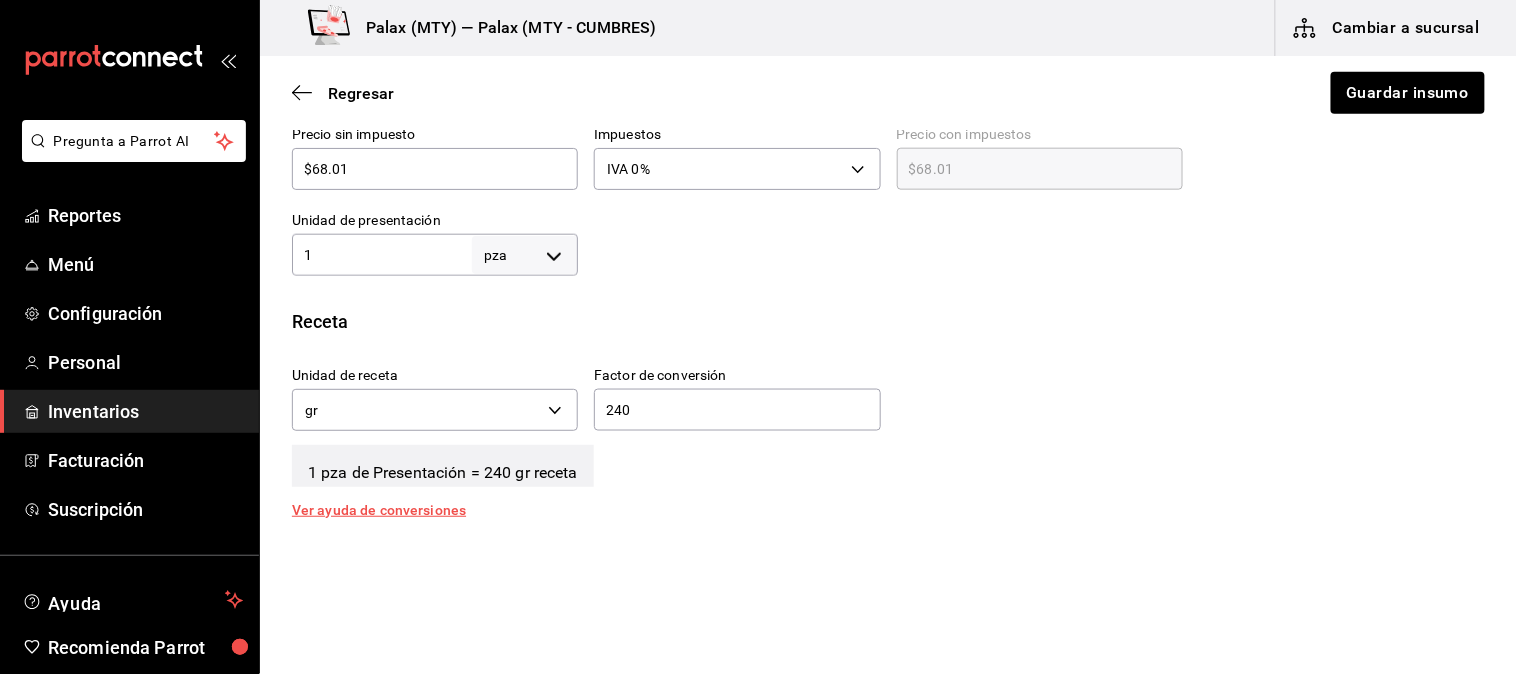 click on "Insumo IN-1754334997371 Nombre NATA Categoría de inventario lacteo ​ Mínimo 0 ​ Ideal 1 ​ Insumo de producción Este insumo se produce con una receta de producción Presentación Proveedor HEB ​ Cód. de producto/Descripción Nombre de presentación Precio sin impuesto $68.01 ​ Impuestos IVA 0% IVA_0 Precio con impuestos $68.01 ​ Unidad de presentación 1 pza UNIT ​ Receta Unidad de receta gr GRAM Factor de conversión 240 ​ 1 pza de Presentación = 240 gr receta Ver ayuda de conversiones ¿La presentación  viene en otra caja? Si No Unidades de conteo pza Presentación (1 pza)" at bounding box center (888, 195) 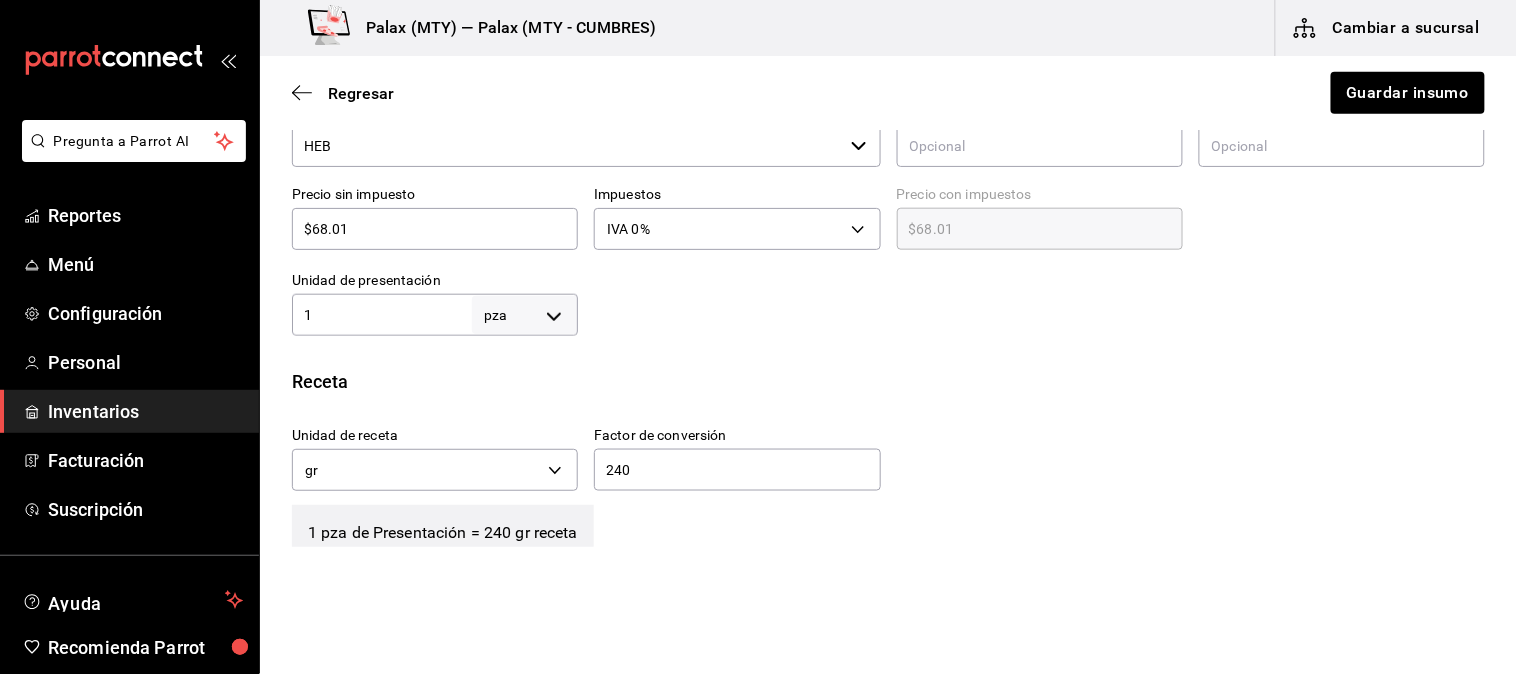 scroll, scrollTop: 555, scrollLeft: 0, axis: vertical 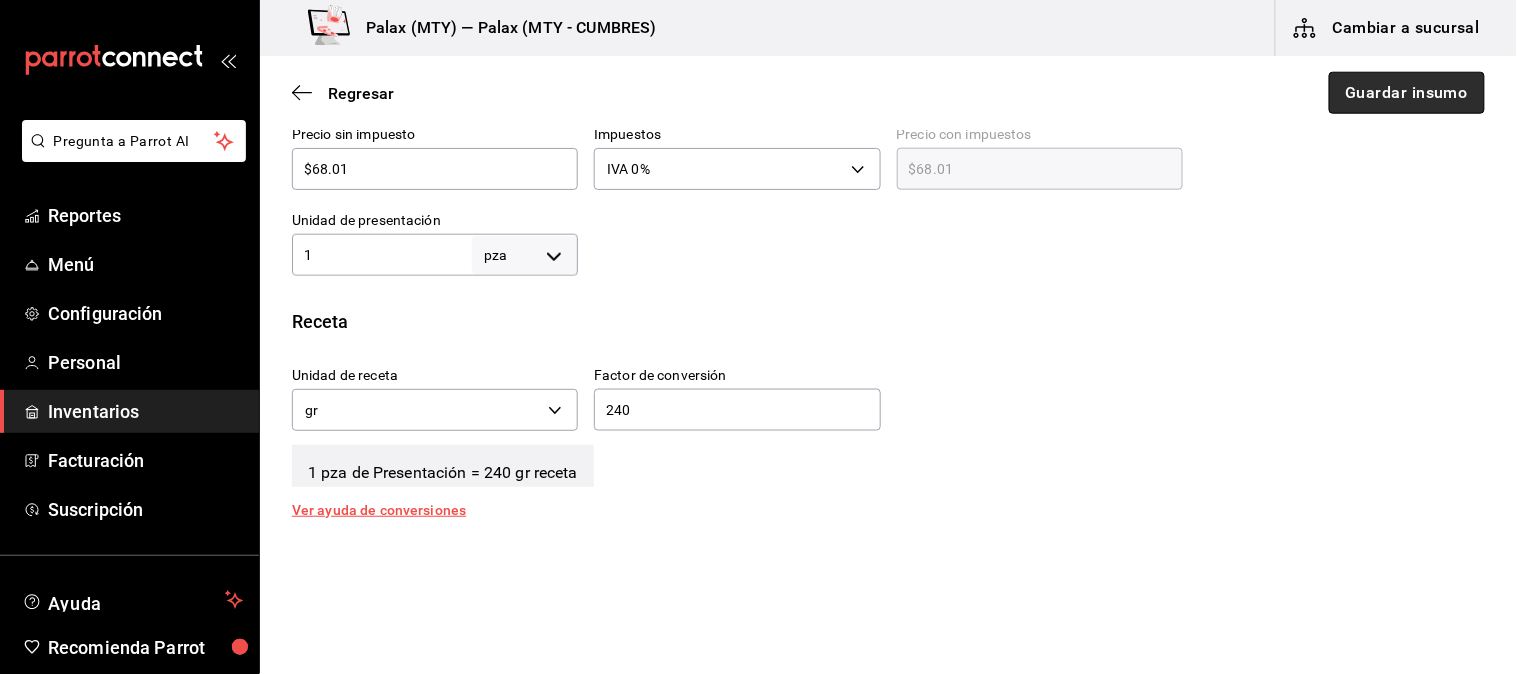 click on "Guardar insumo" at bounding box center (1407, 93) 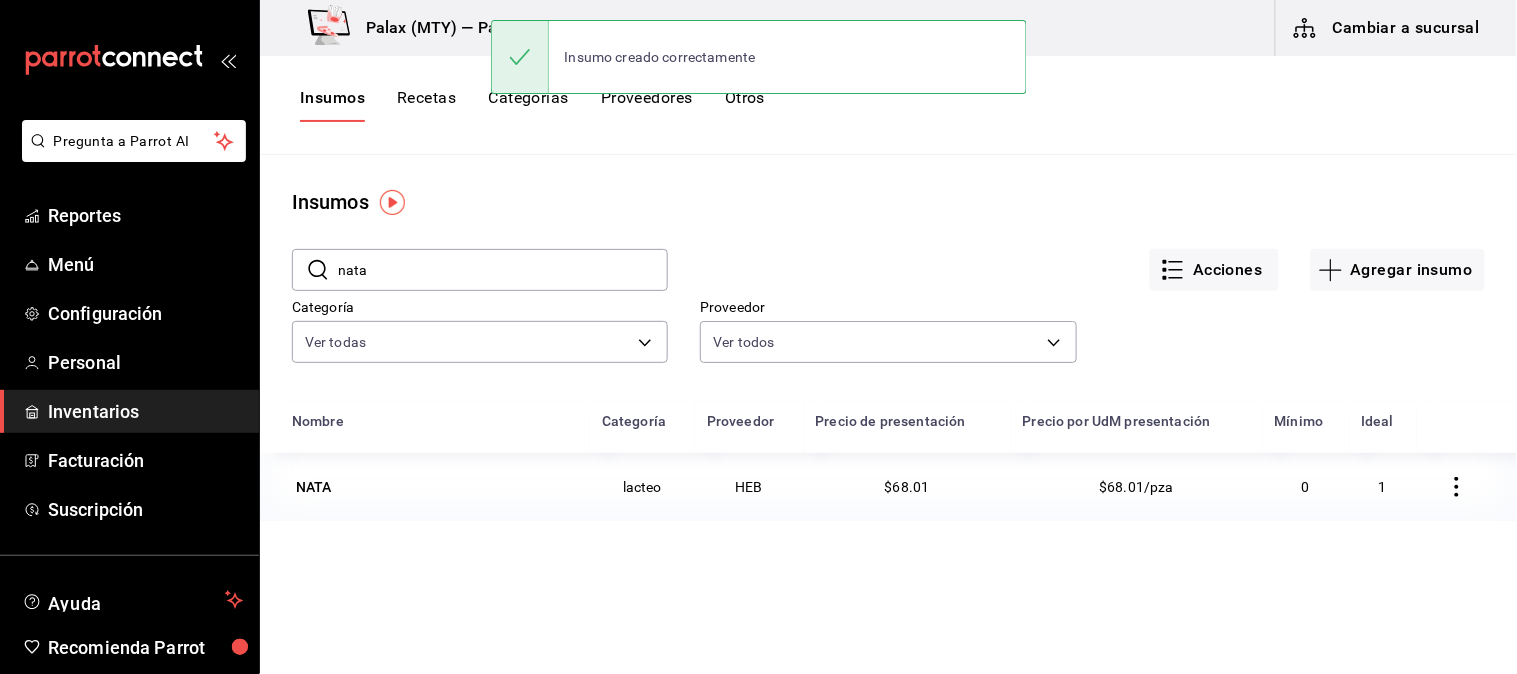 click on "Insumos ​ nata ​ Acciones Agregar insumo Categoría Ver todas 1bd5924b-a116-43cc-a1f3-b2230b5d895a,295ba39c-74a3-434c-af72-f852c590be20,861d8c7b-bc93-4875-acc2-796e211b2c27,8cc70f9a-ddf4-445b-9667-85d8a9692a84,5d8a14b9-bf3b-4005-bb9f-8a8c2547c405,5c9ac129-6de3-4aed-a2ca-27dd8f42c079,419ed886-a751-4737-a18c-9a15b863b12b,604daf49-e175-4efc-9e9e-d5d5b0c3c47a,96fe7b55-ffce-4600-b8a9-e1eb0c902baa,3fb0f05f-effb-4fb5-92d4-c405cfc0e9e0 Proveedor Ver todos Nombre Categoría Proveedor Precio de presentación Precio por UdM presentación Mínimo Ideal NATA lacteo HEB $68.01 $68.01/pza 0 1" at bounding box center (888, 407) 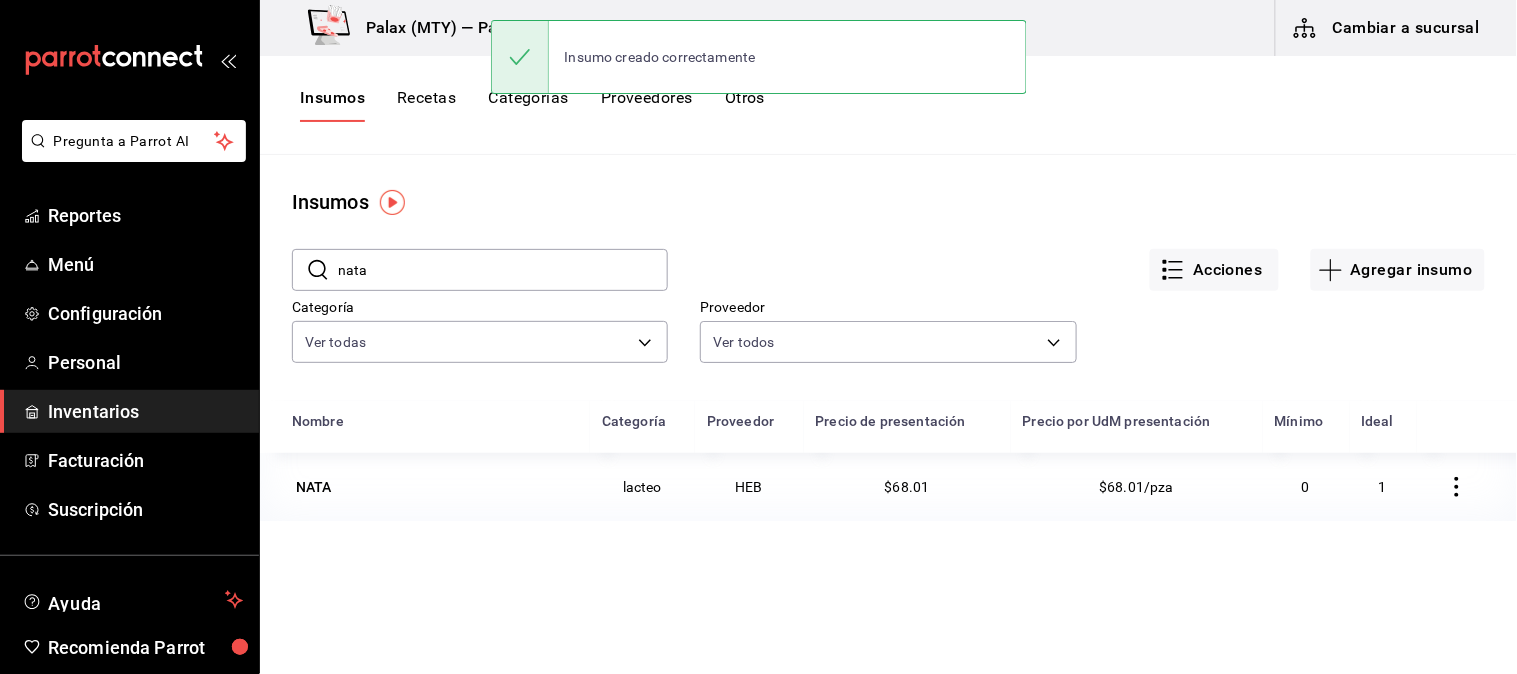 click on "Cambiar a sucursal" at bounding box center [1388, 28] 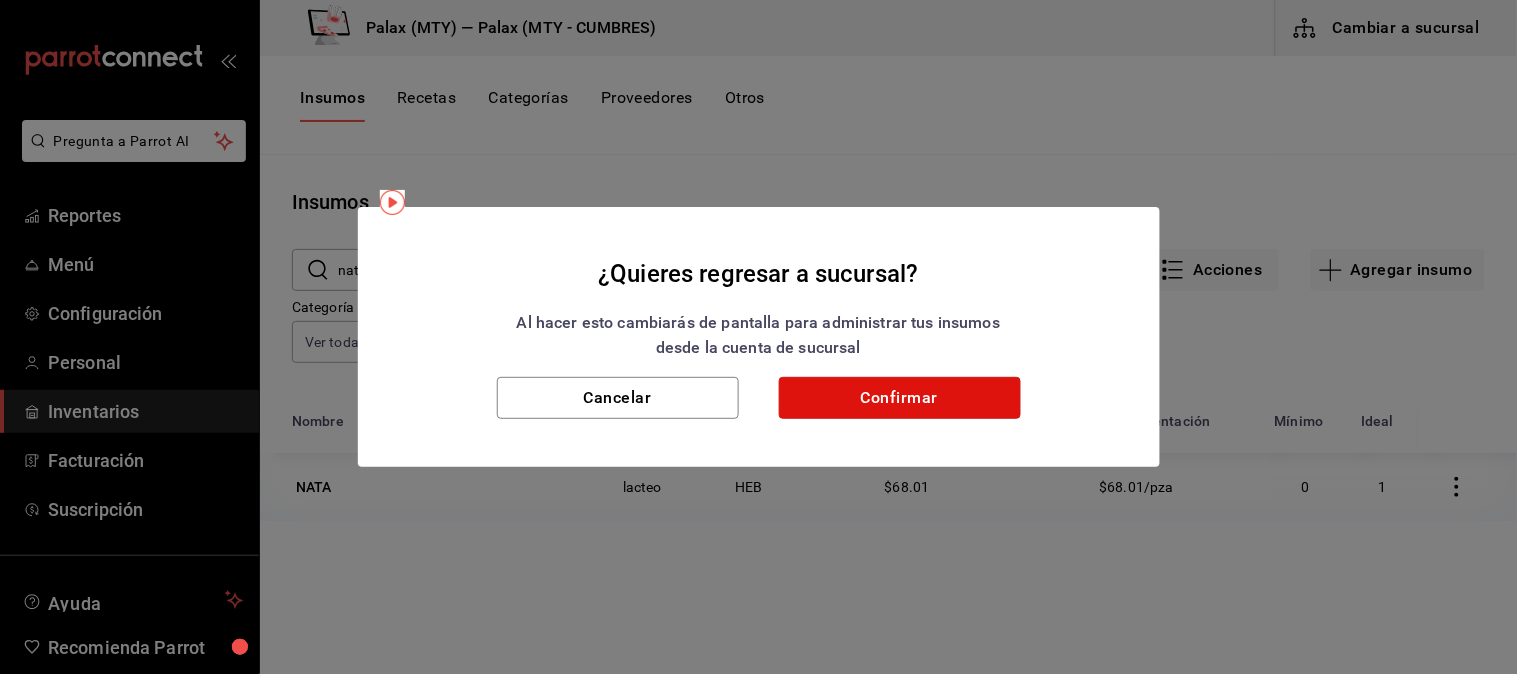 click on "Confirmar" at bounding box center (900, 398) 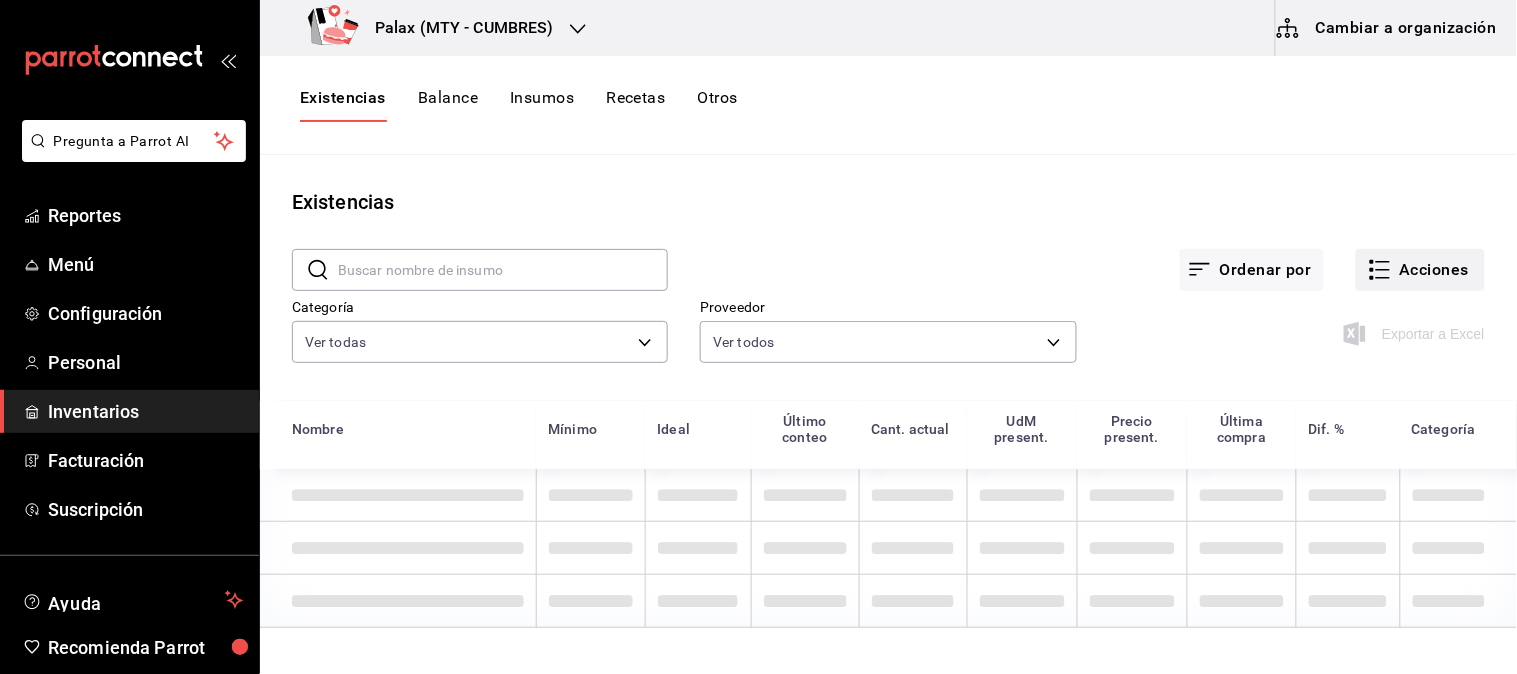 click on "Acciones" at bounding box center (1420, 270) 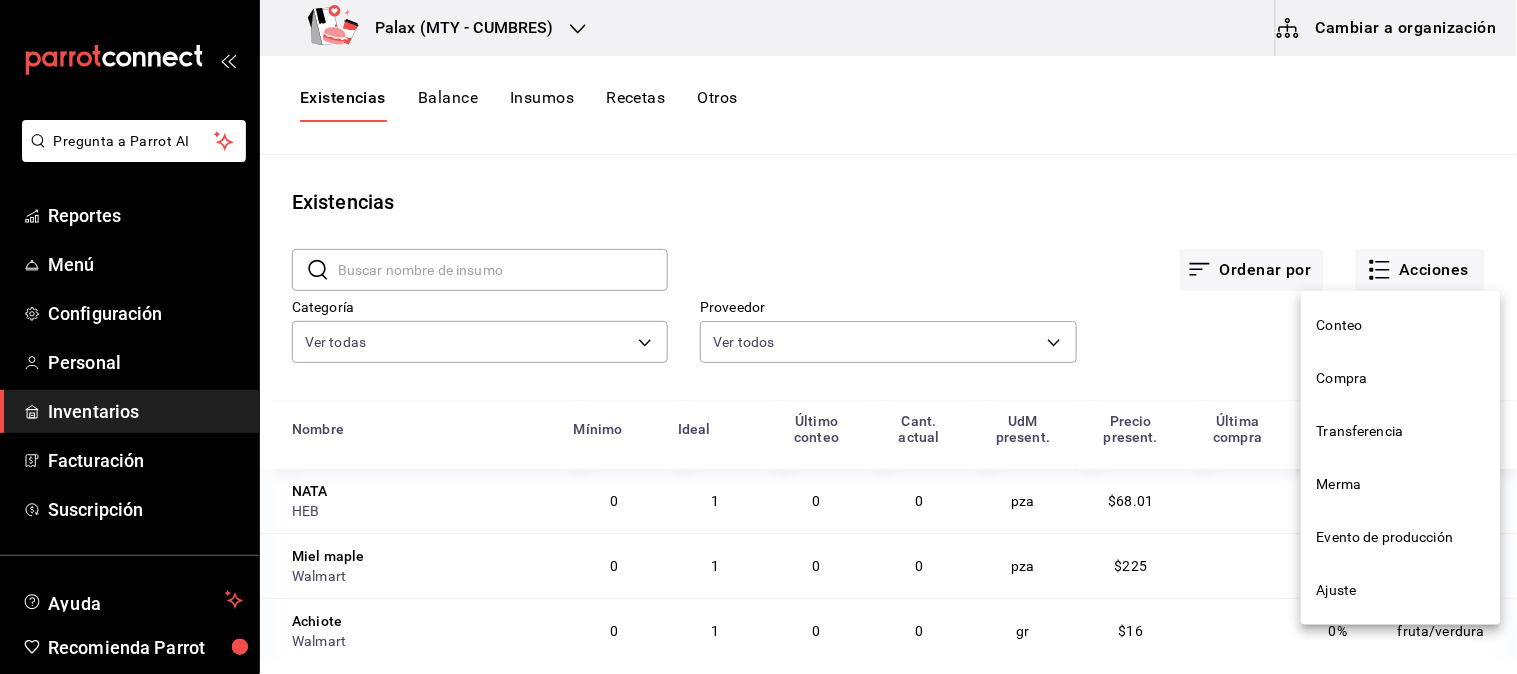 click on "Compra" at bounding box center (1401, 378) 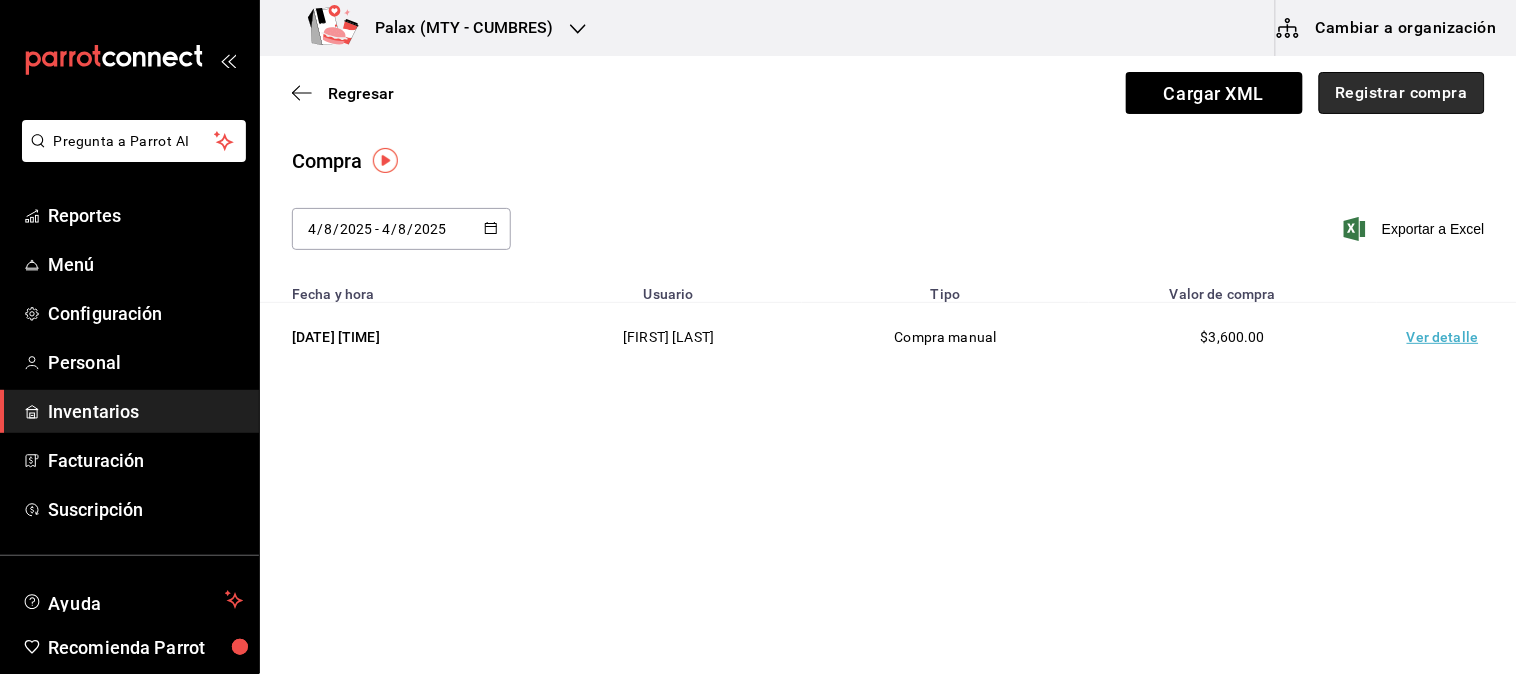 click on "Registrar compra" at bounding box center (1402, 93) 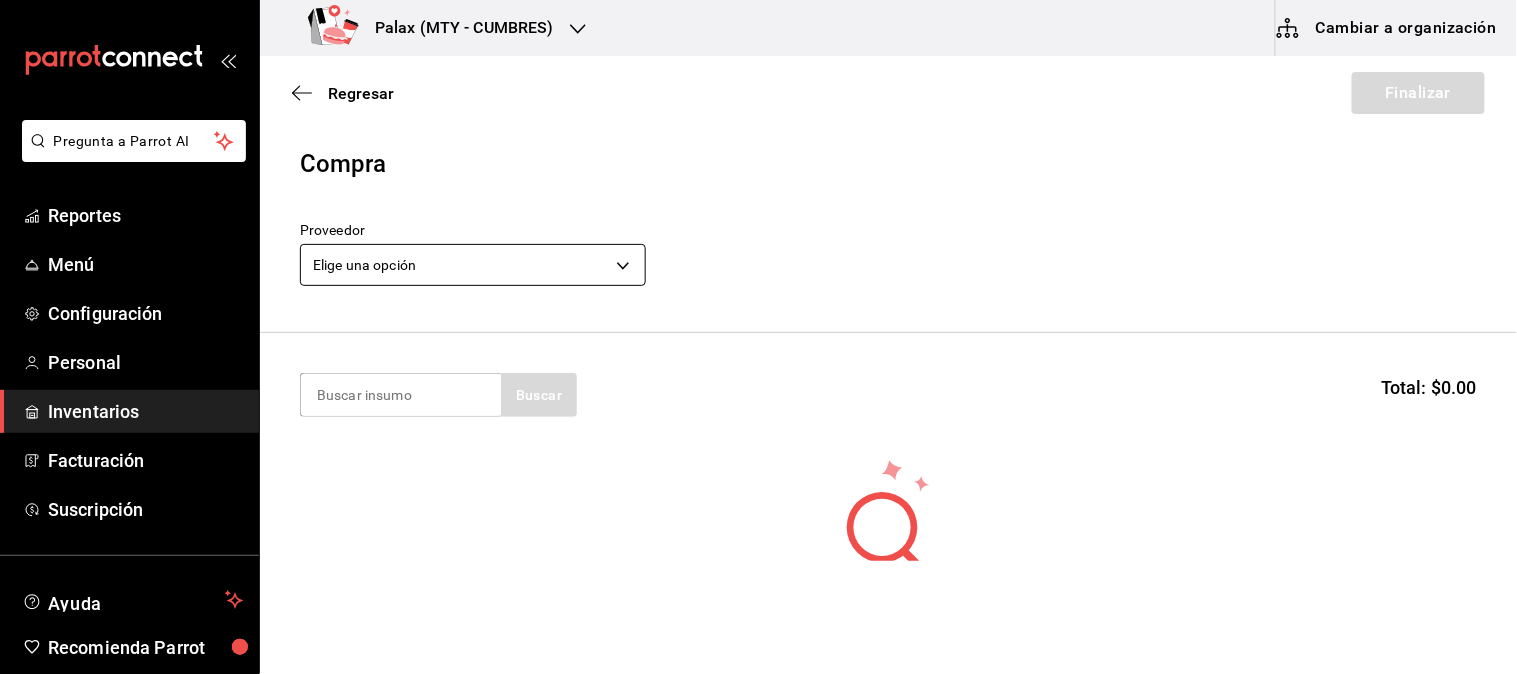 click on "Pregunta a Parrot AI Reportes   Menú   Configuración   Personal   Inventarios   Facturación   Suscripción   Ayuda Recomienda Parrot   Mutiuser Palax   Sugerir nueva función   Palax ([CITY] - [CITY]) Cambiar a organización Regresar Finalizar Compra Proveedor Elige una opción default Buscar Total: $0.00 No hay insumos a mostrar. Busca un insumo para agregarlo a la lista GANA 1 MES GRATIS EN TU SUSCRIPCIÓN AQUÍ ¿Recuerdas cómo empezó tu restaurante?
Hoy puedes ayudar a un colega a tener el mismo cambio que tú viviste.
Recomienda Parrot directamente desde tu Portal Administrador.
Es fácil y rápido.
🎁 Por cada restaurante que se una, ganas 1 mes gratis. Ver video tutorial Ir a video Pregunta a Parrot AI Reportes   Menú   Configuración   Personal   Inventarios   Facturación   Suscripción   Ayuda Recomienda Parrot   Mutiuser Palax   Sugerir nueva función   Editar Eliminar Visitar centro de ayuda ([PHONE]) [EMAIL] Visitar centro de ayuda ([PHONE])" at bounding box center [758, 280] 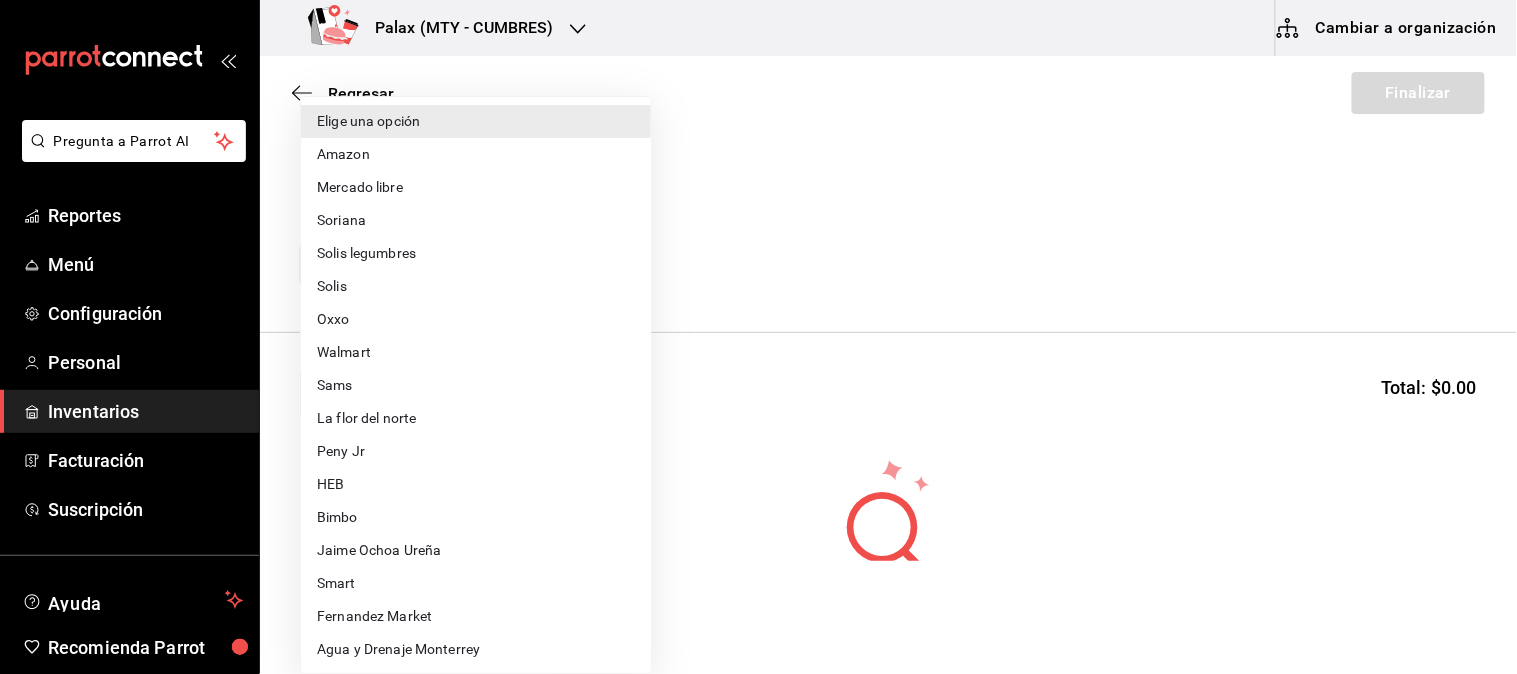 click on "HEB" at bounding box center (476, 484) 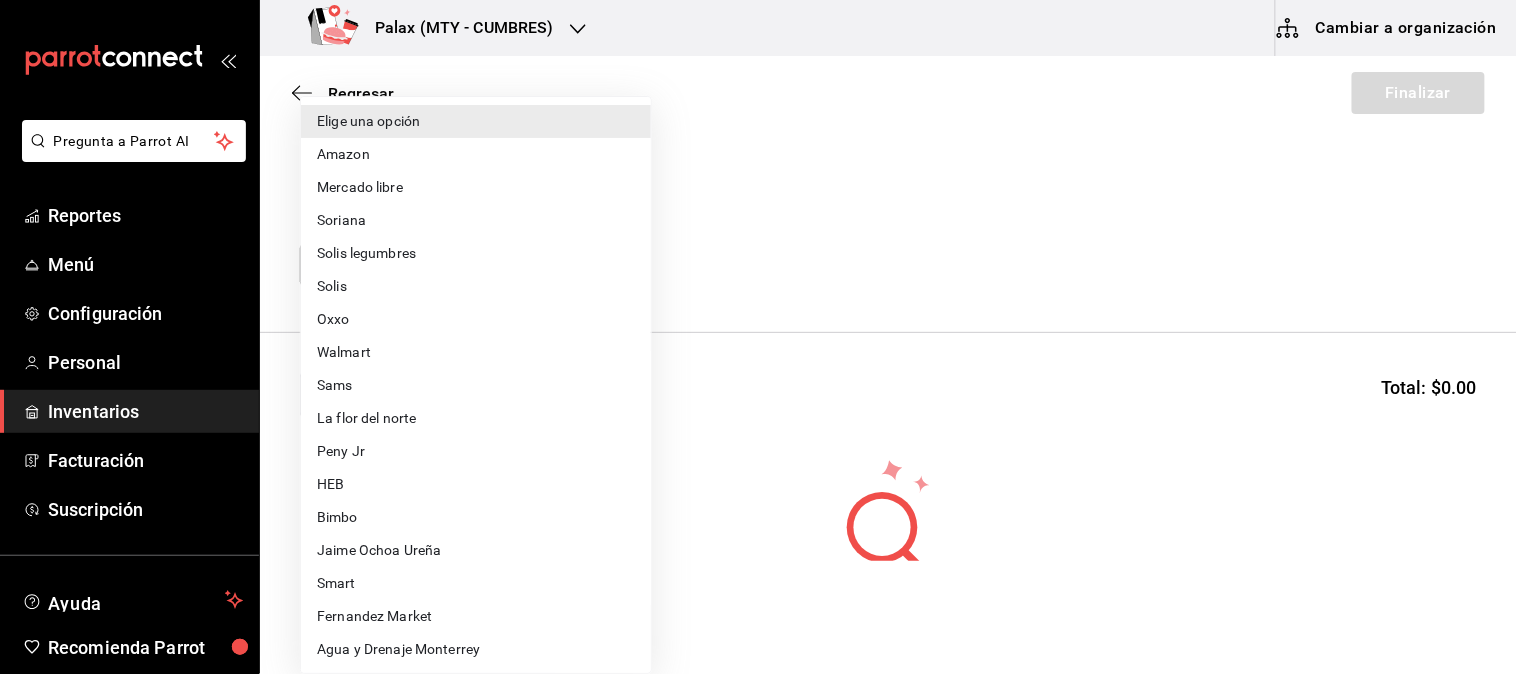 type on "16728730-f65e-4800-875b-d568d58e0c63" 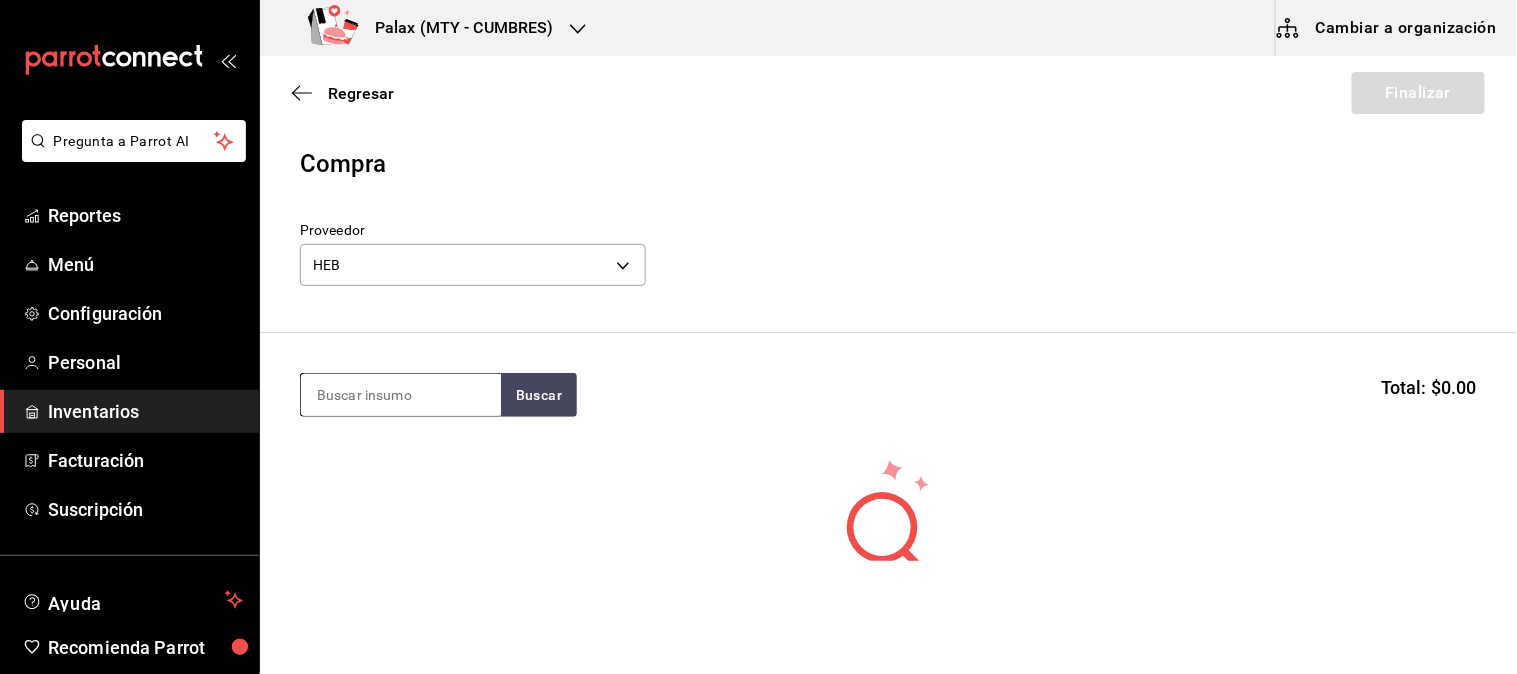 click at bounding box center [401, 395] 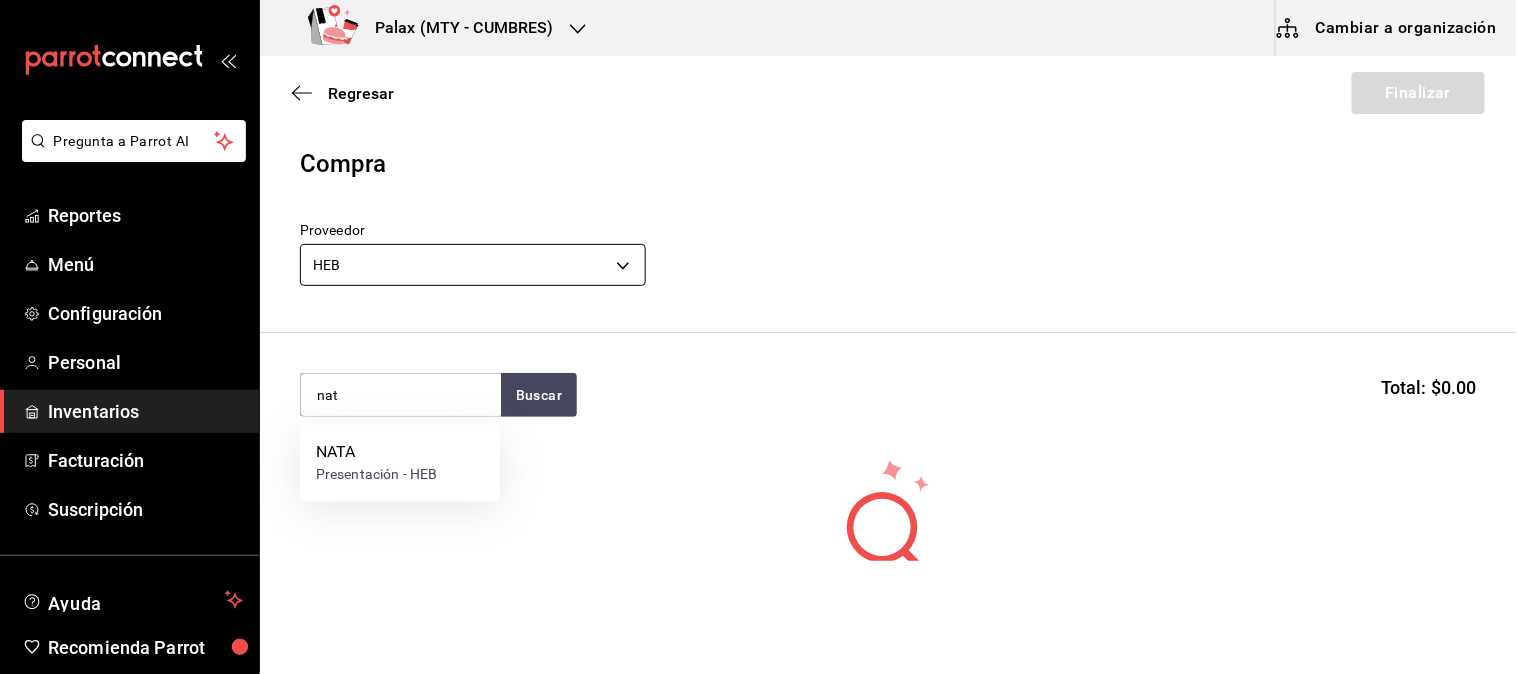 type on "nat" 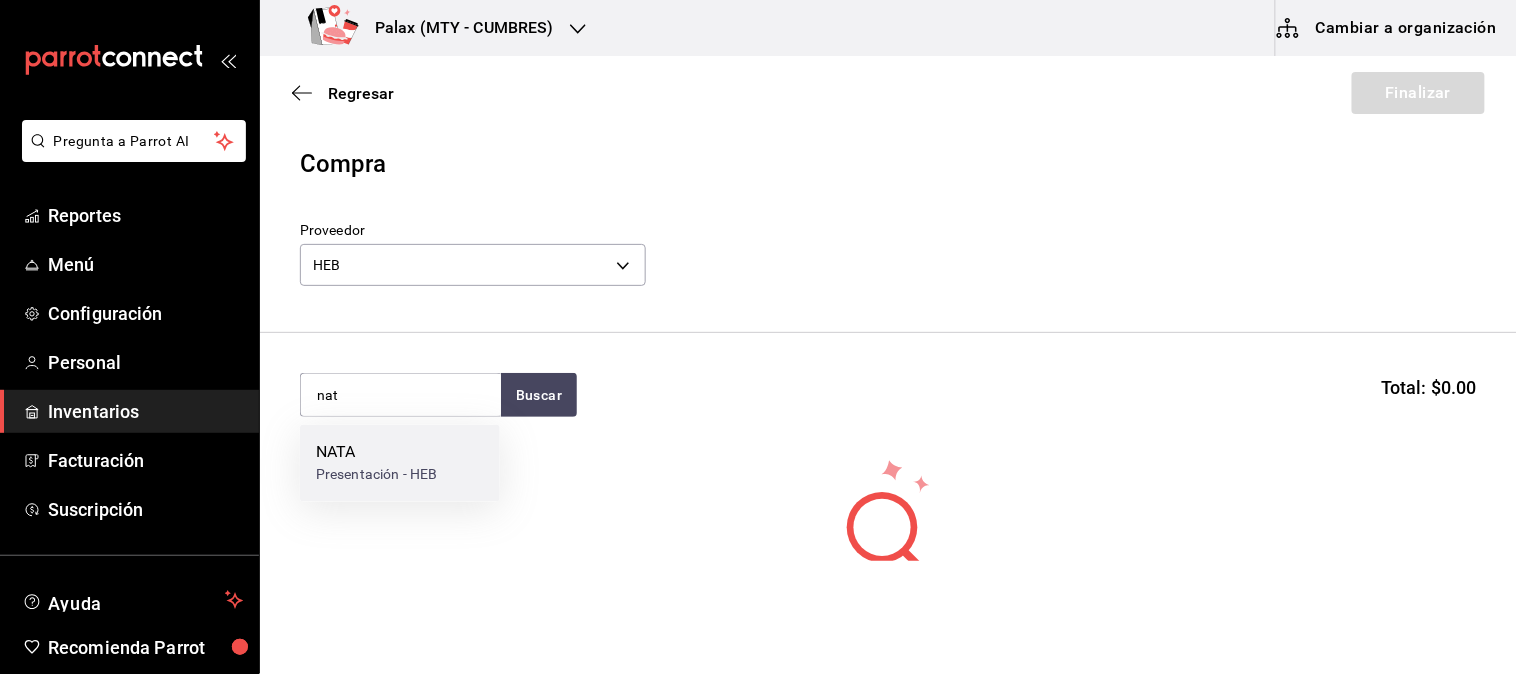 click on "NATA" at bounding box center [376, 453] 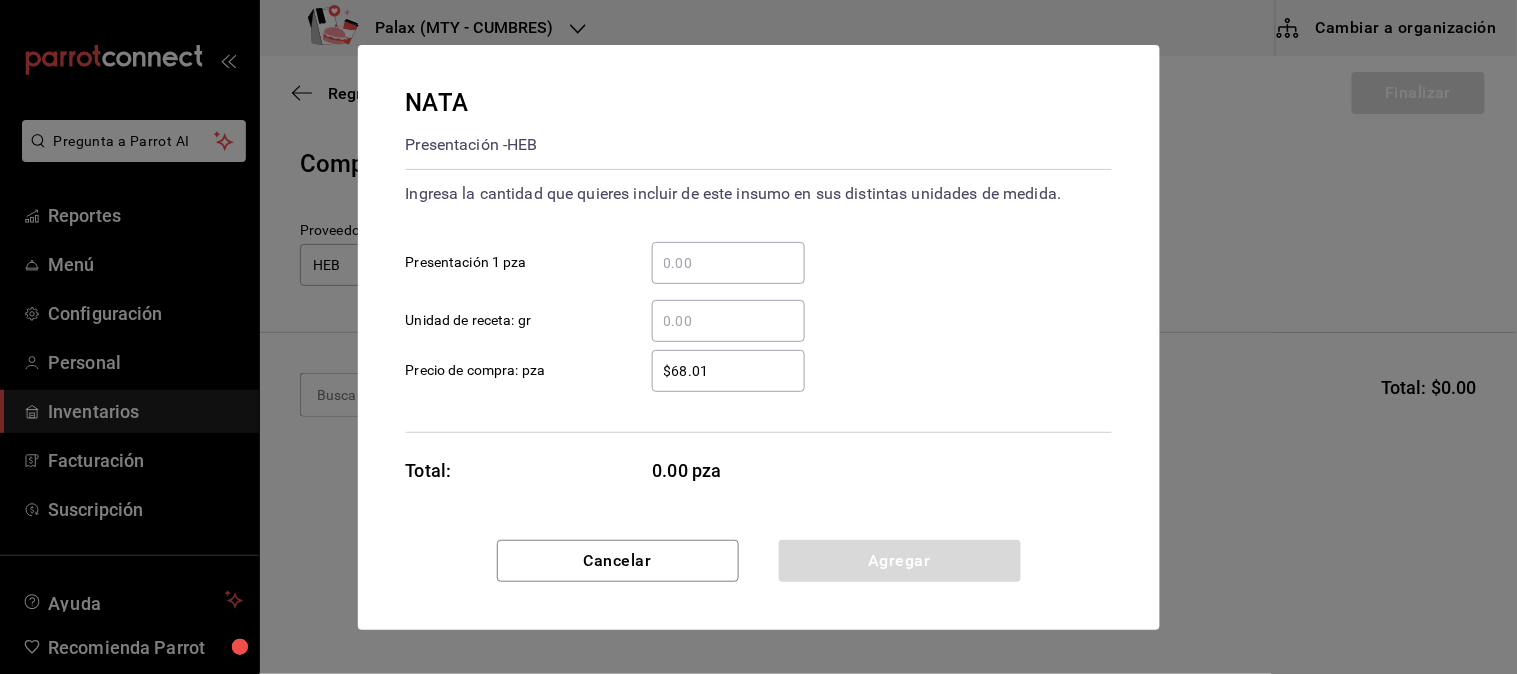 click on "​" at bounding box center [728, 263] 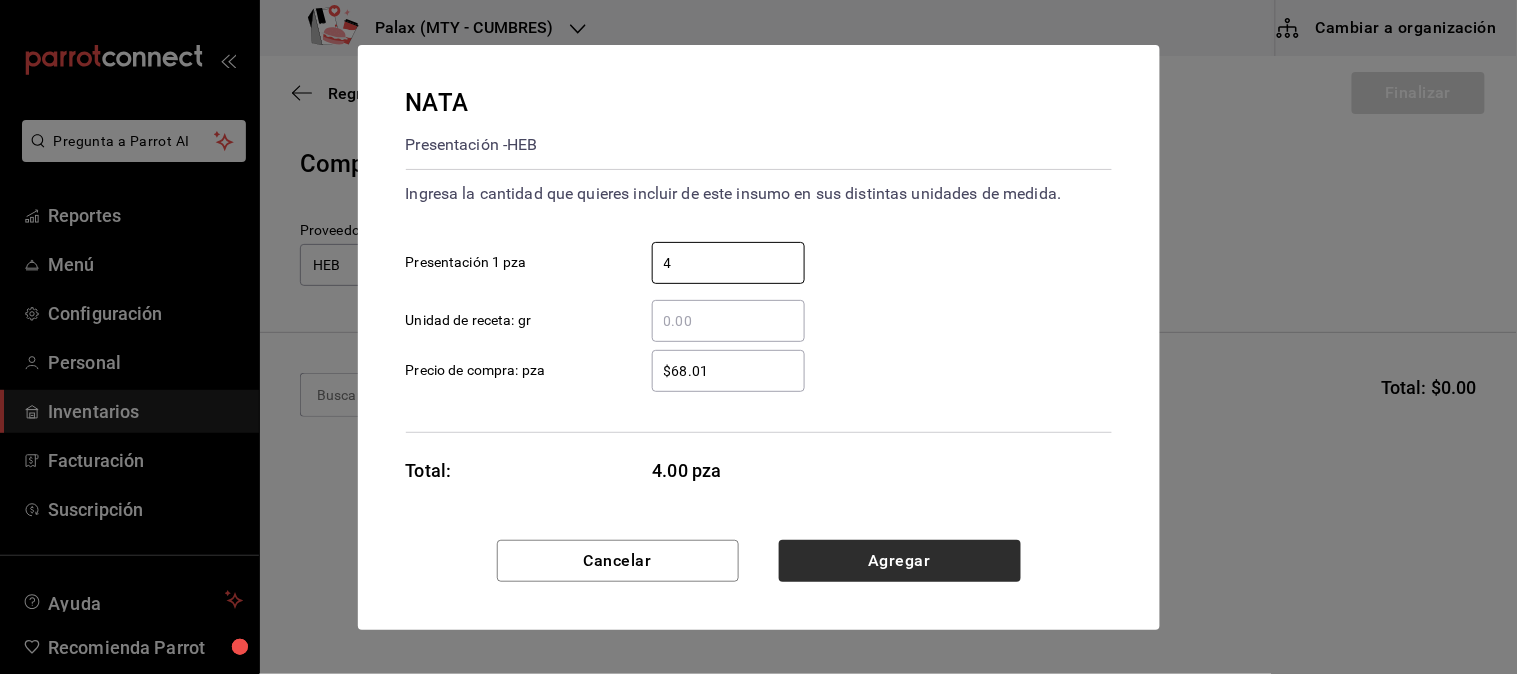 type on "4" 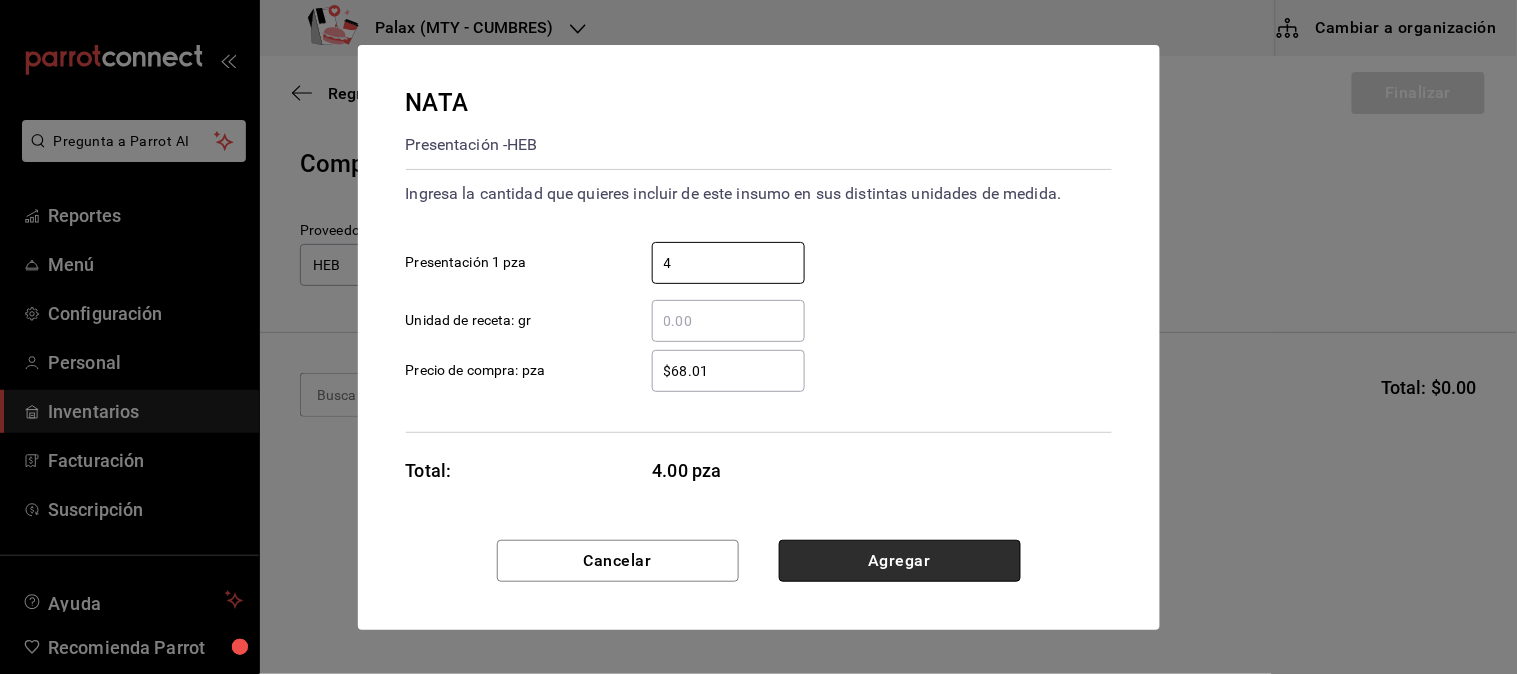 click on "Agregar" at bounding box center (900, 561) 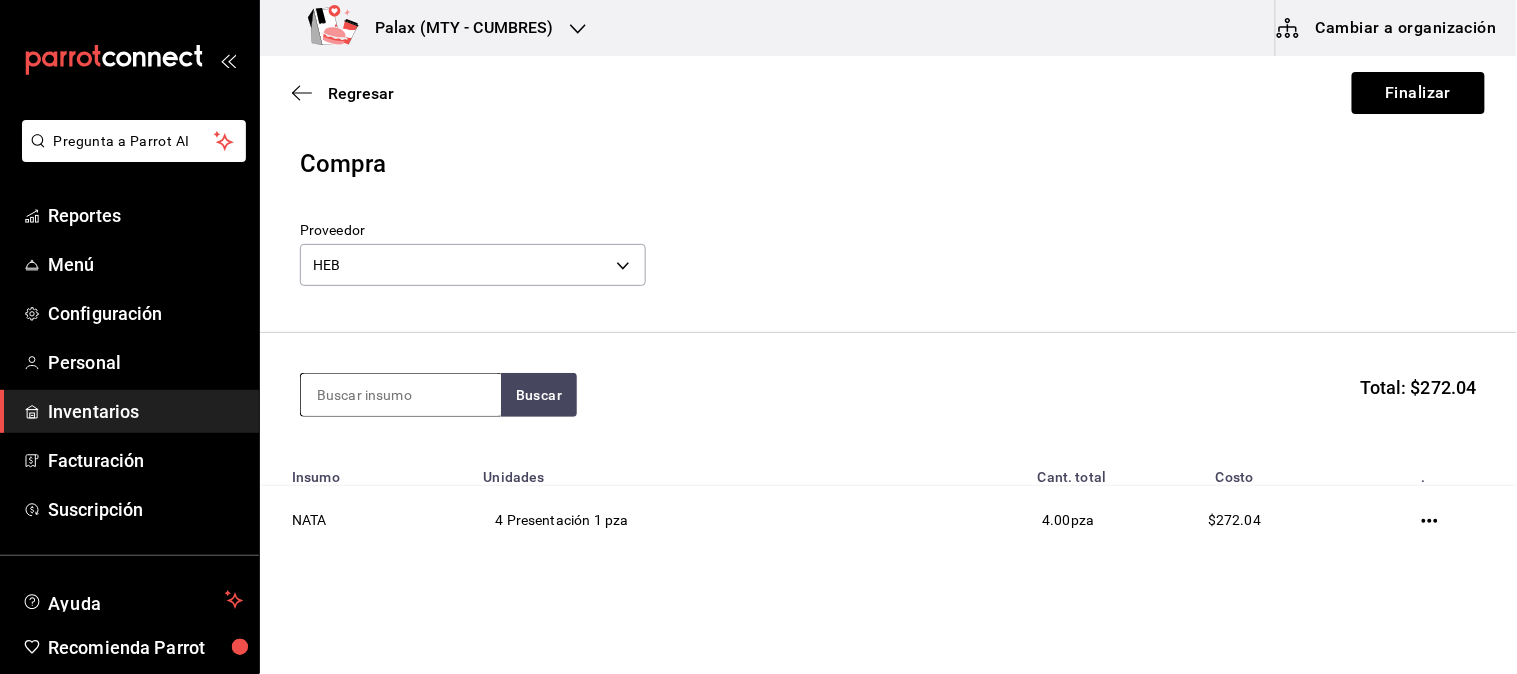click at bounding box center [401, 395] 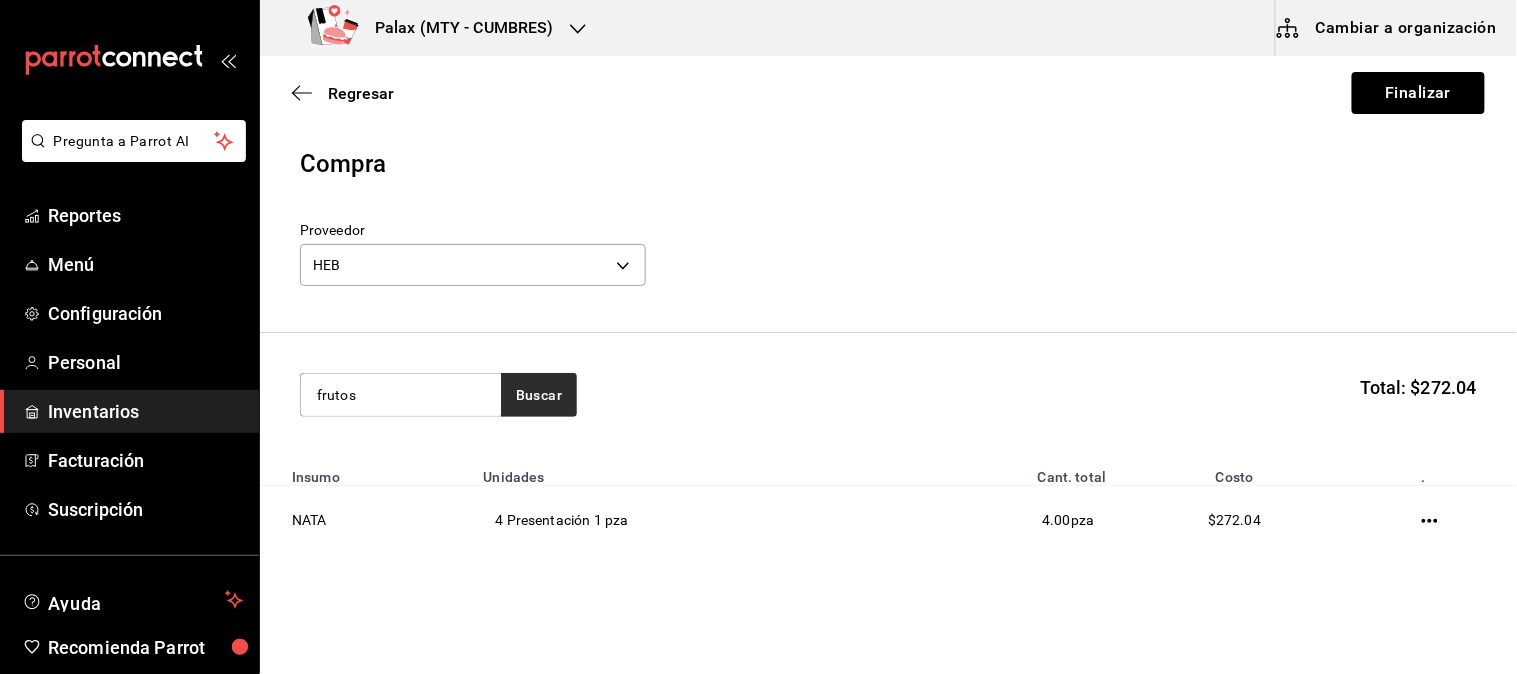 type on "frutos" 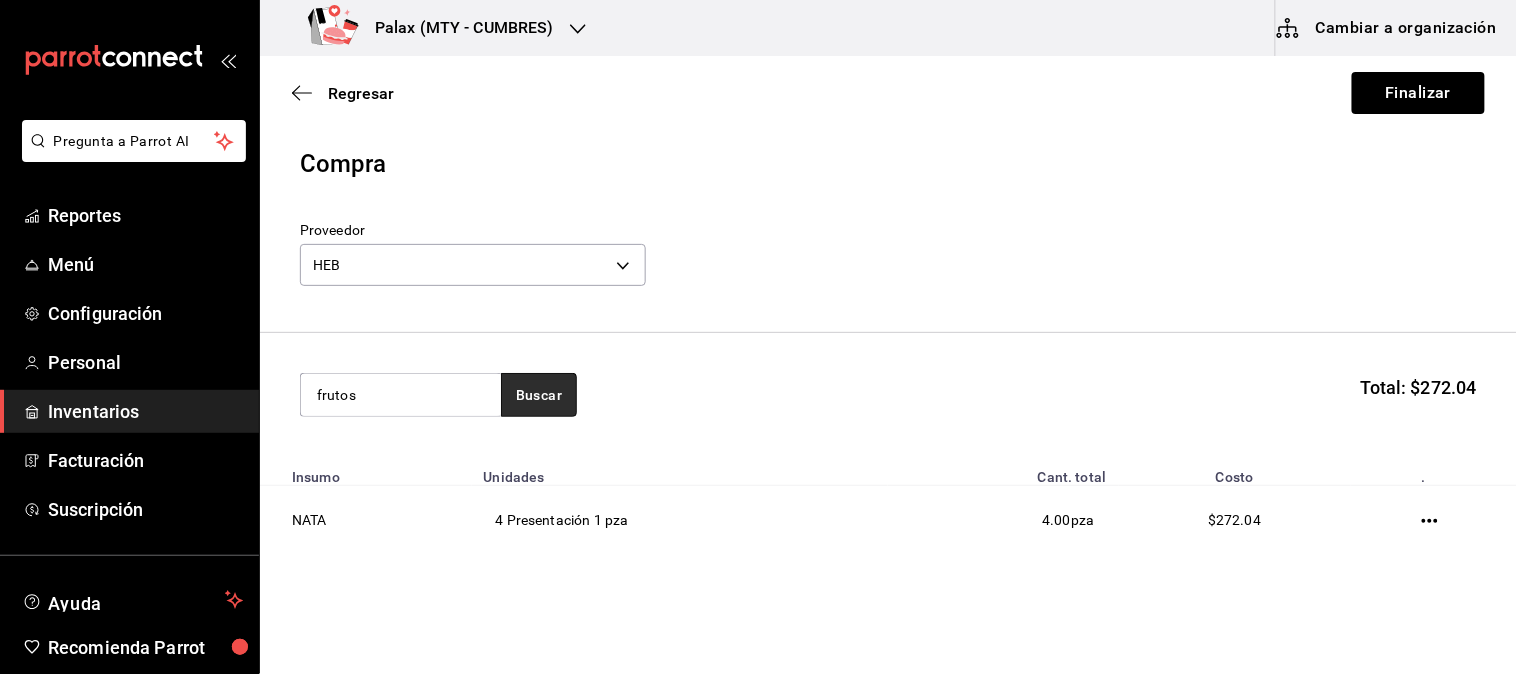 click on "Buscar" at bounding box center [539, 395] 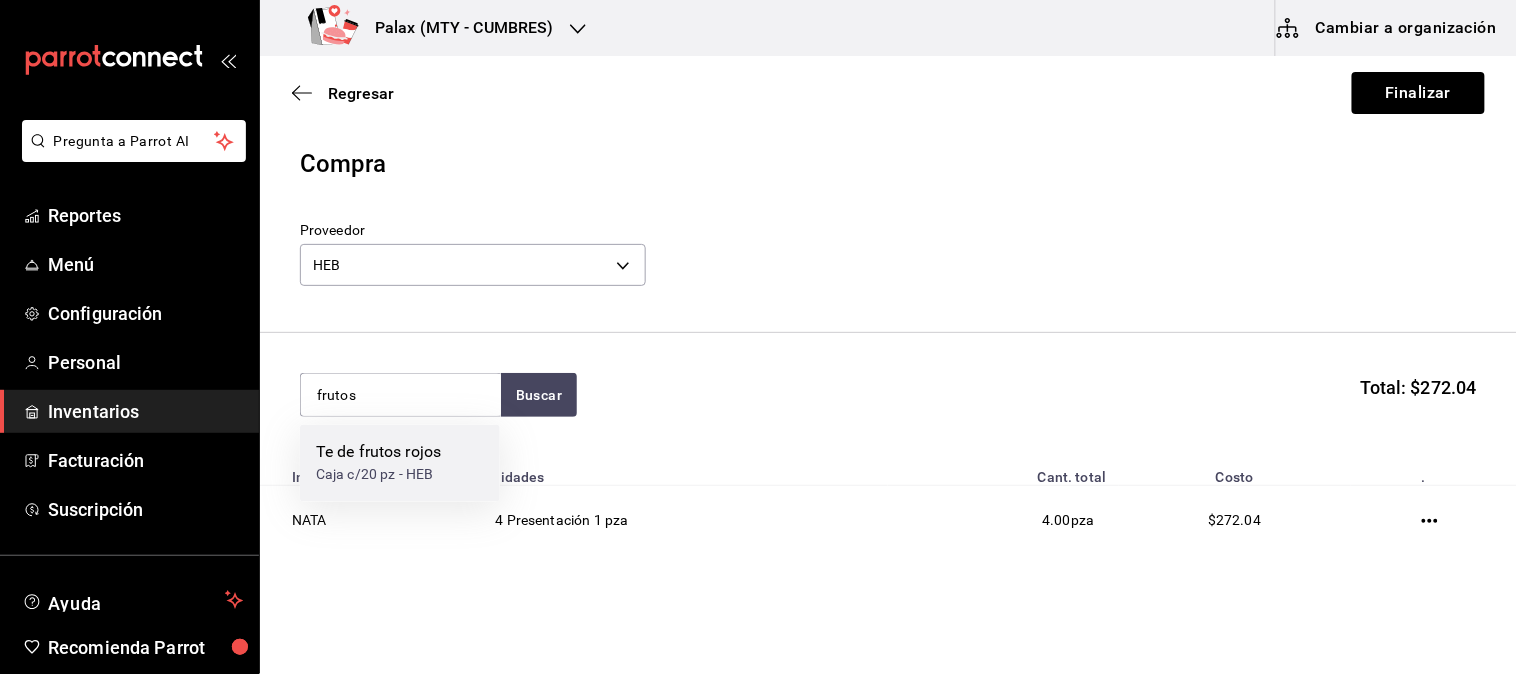 click on "Te de frutos rojos" at bounding box center [378, 453] 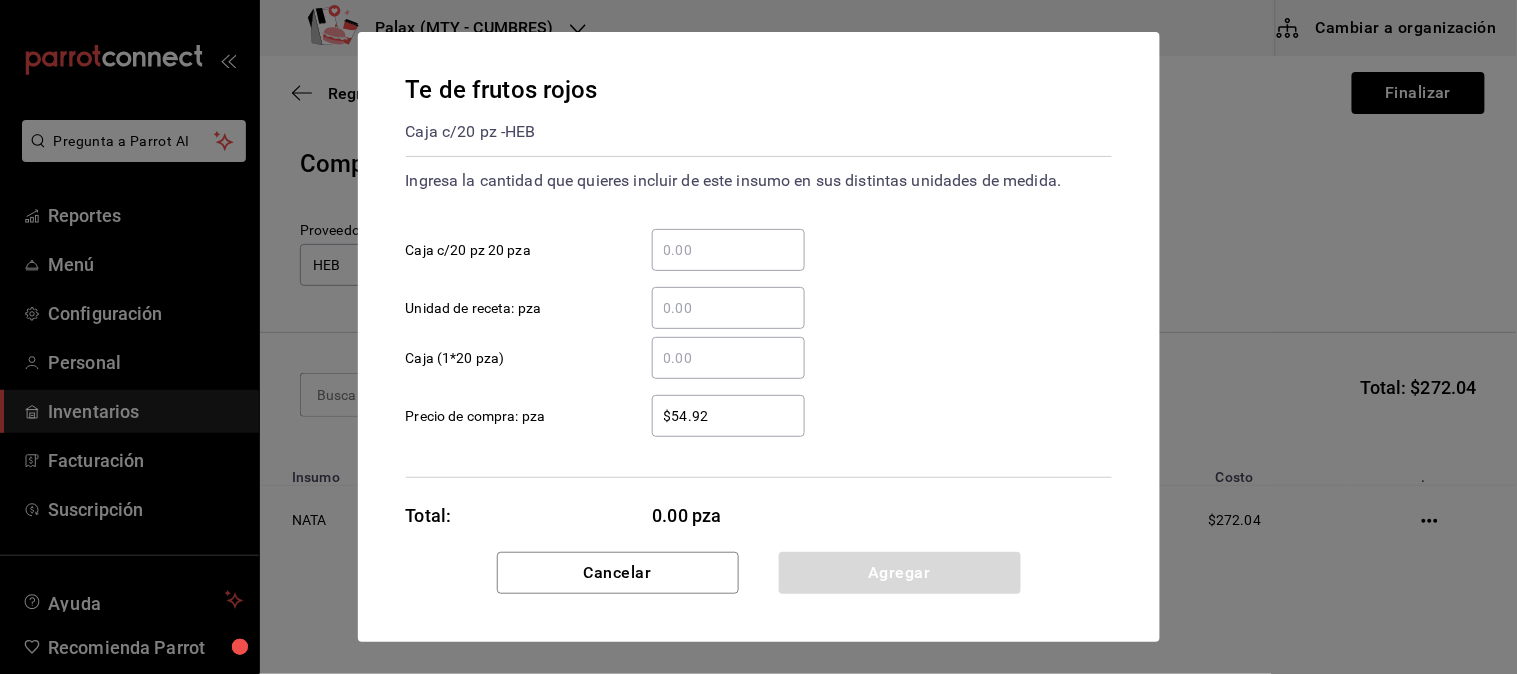 click on "​ Unidad de receta: pza" at bounding box center [751, 300] 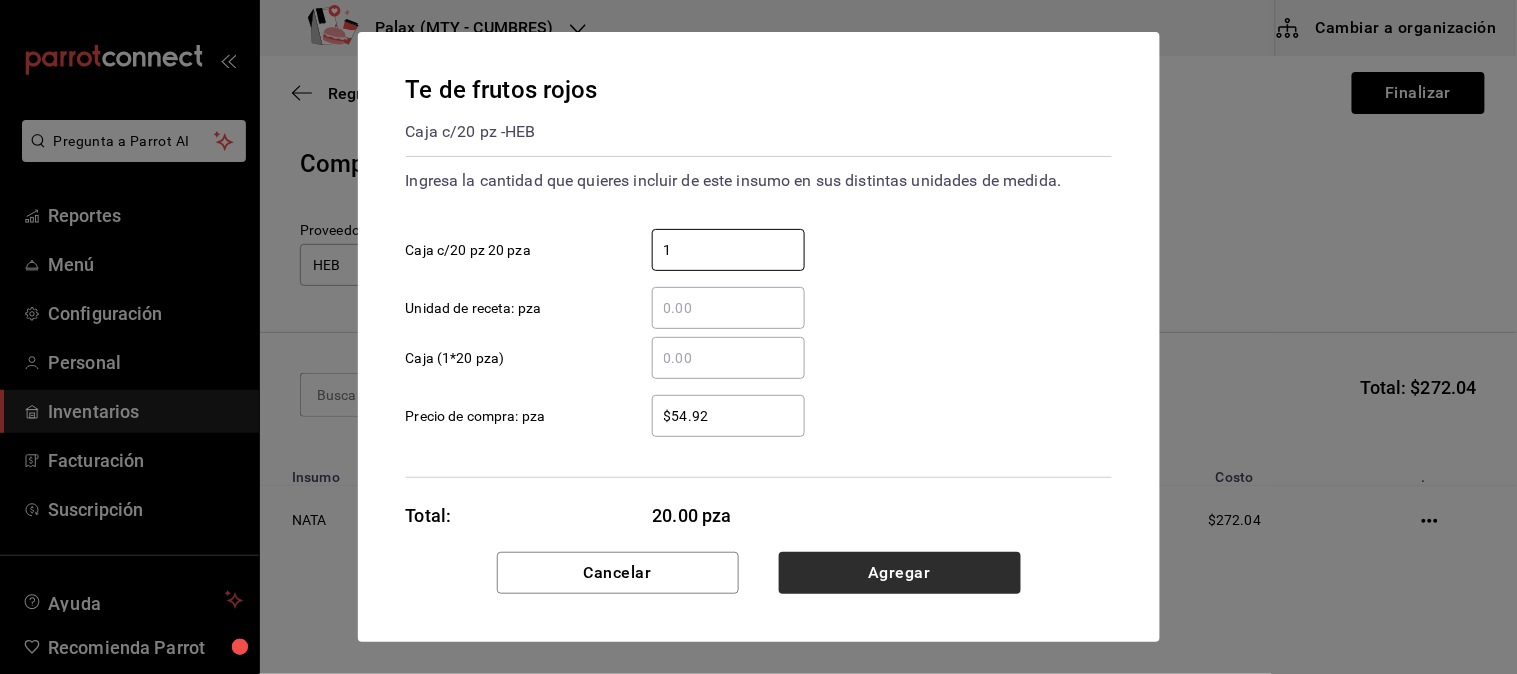 type on "1" 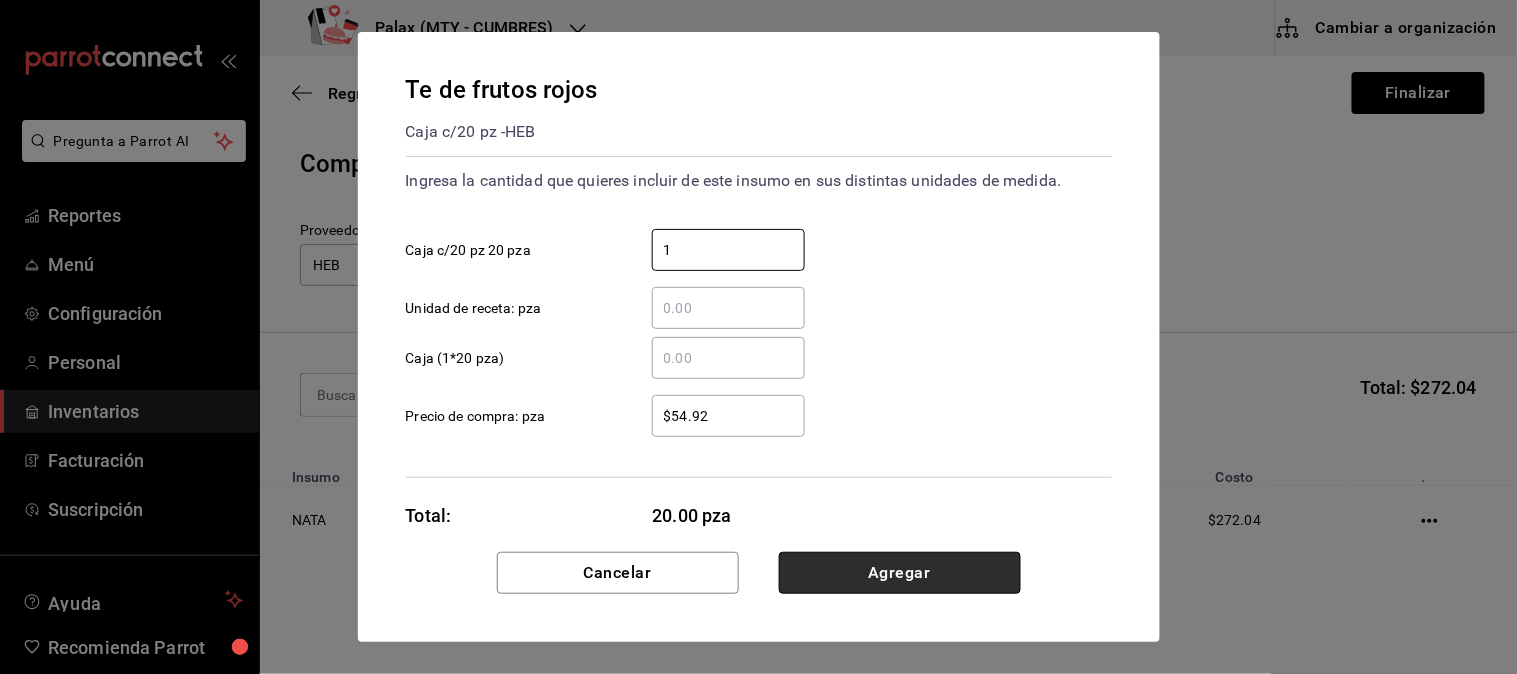 click on "Agregar" at bounding box center (900, 573) 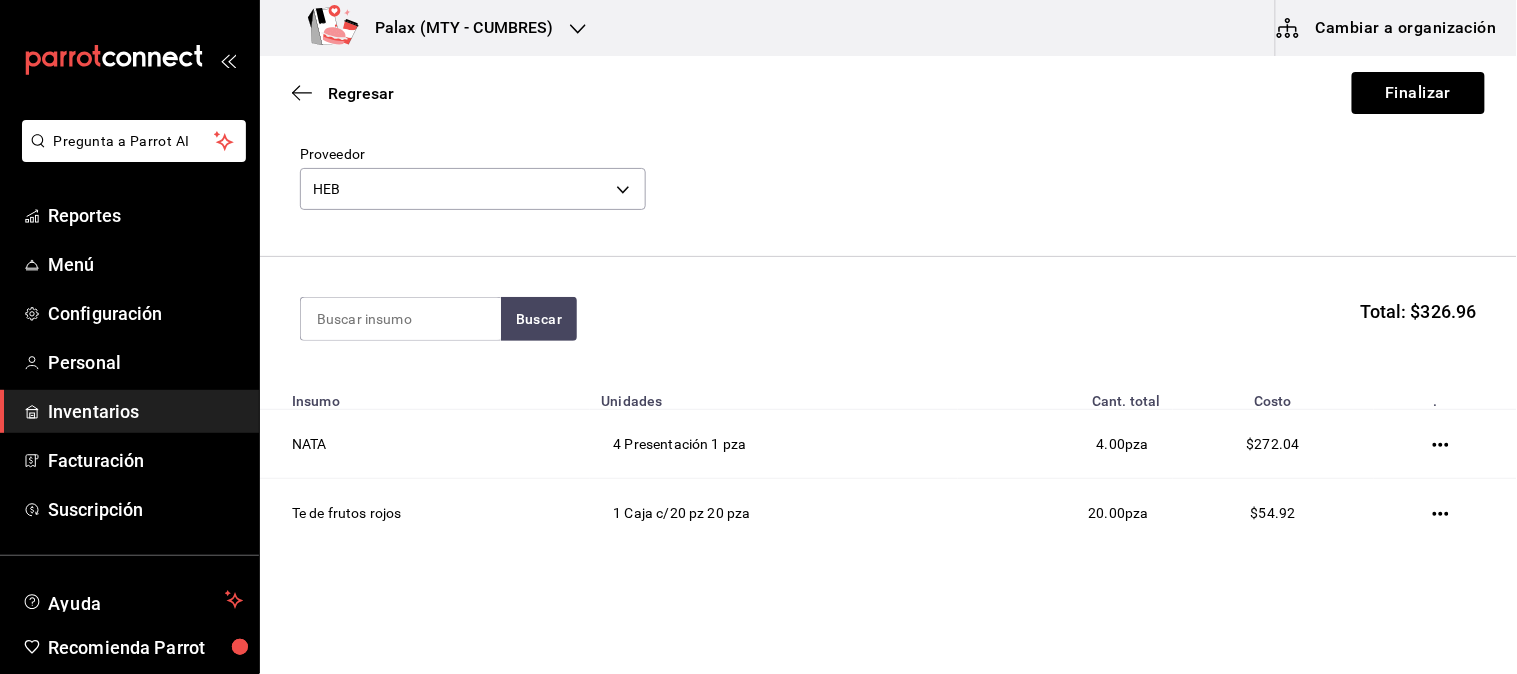 scroll, scrollTop: 126, scrollLeft: 0, axis: vertical 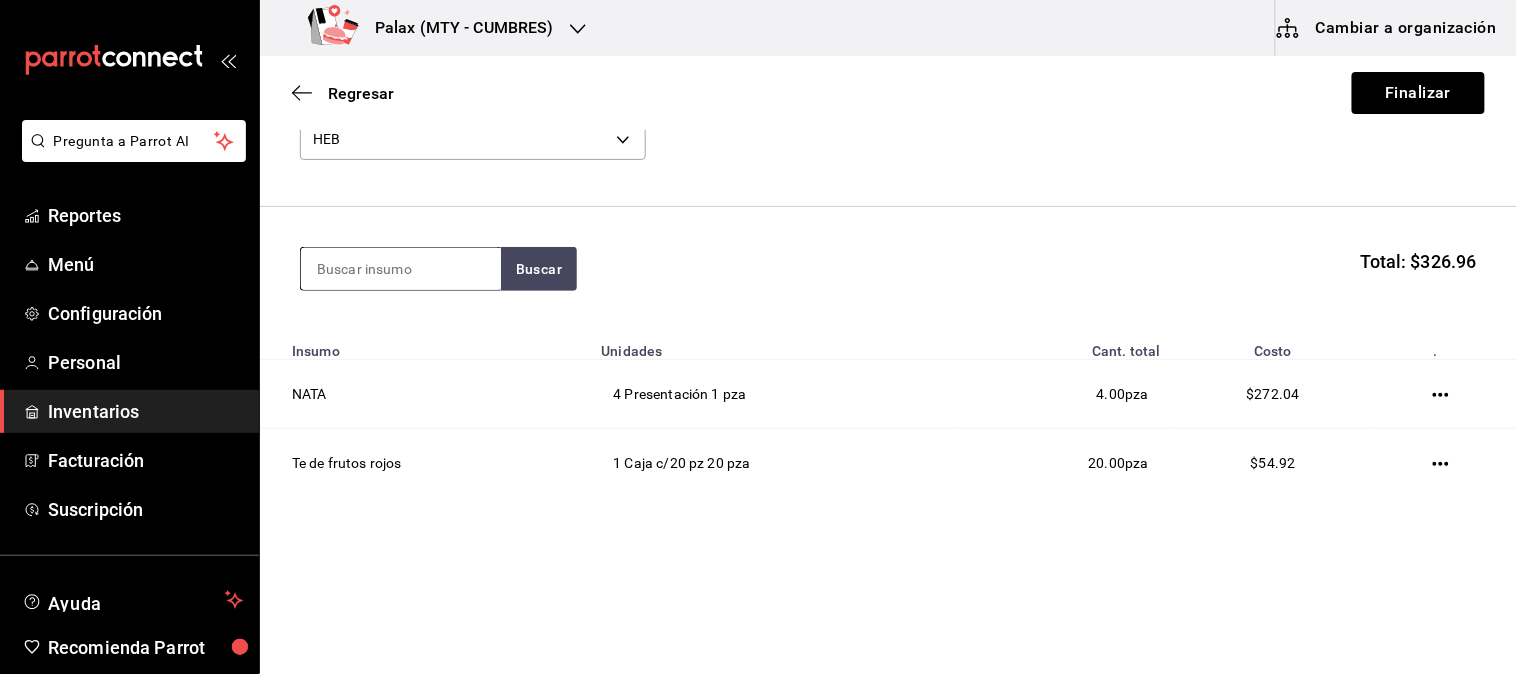 click at bounding box center [401, 269] 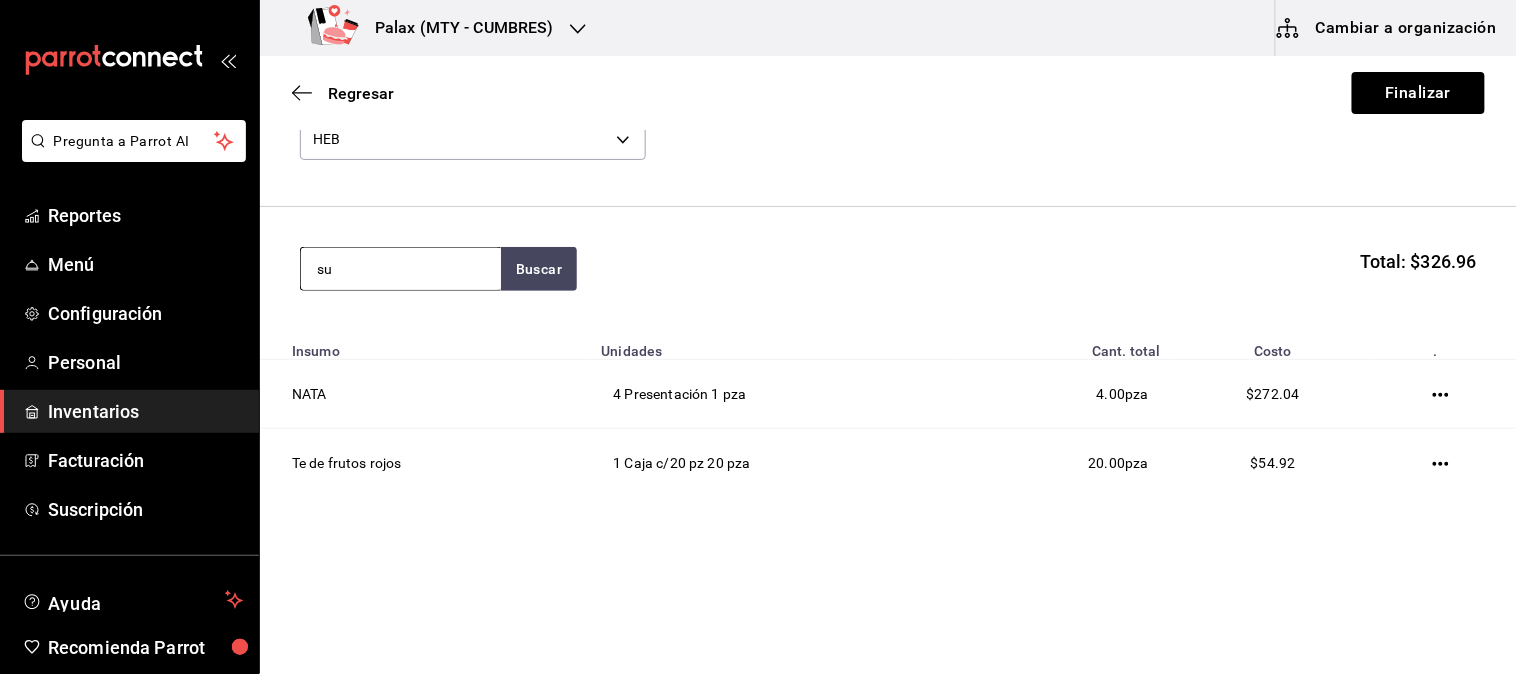 type on "s" 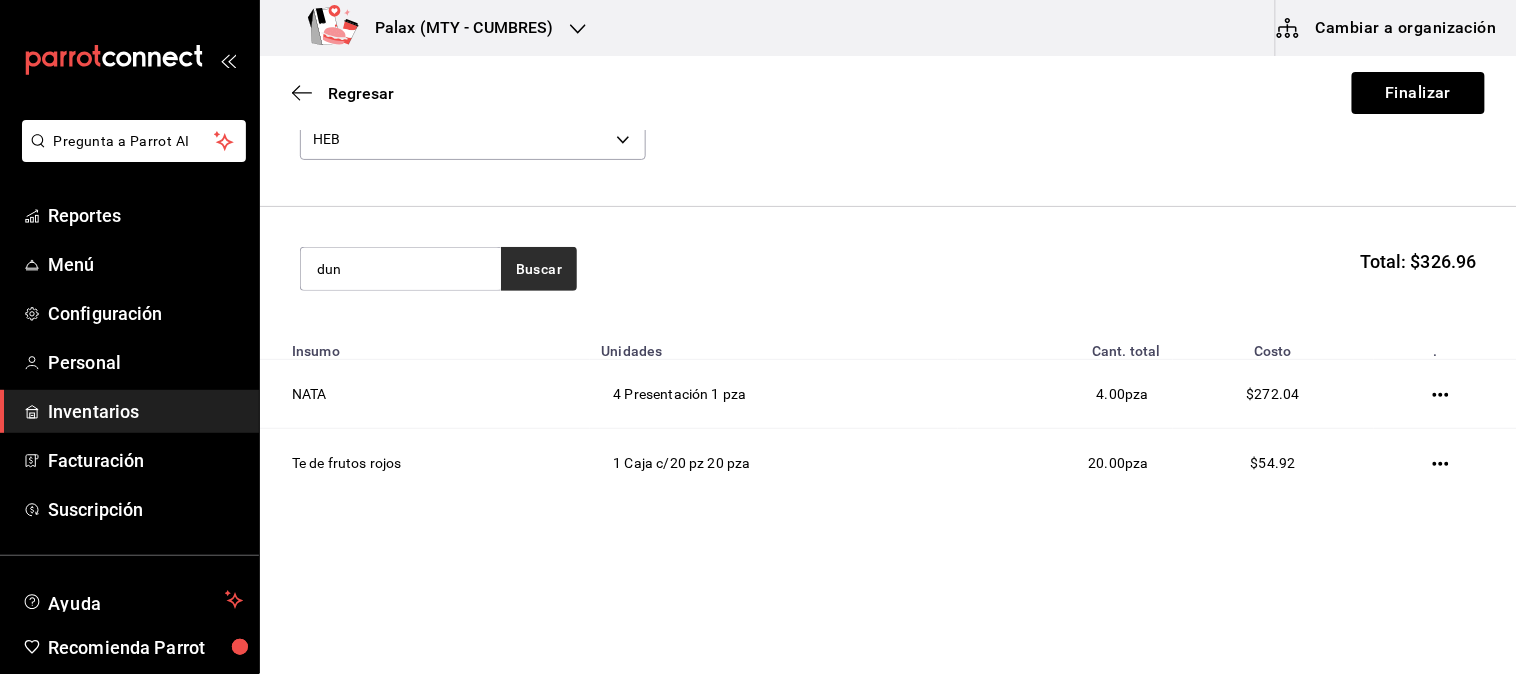 type on "dun" 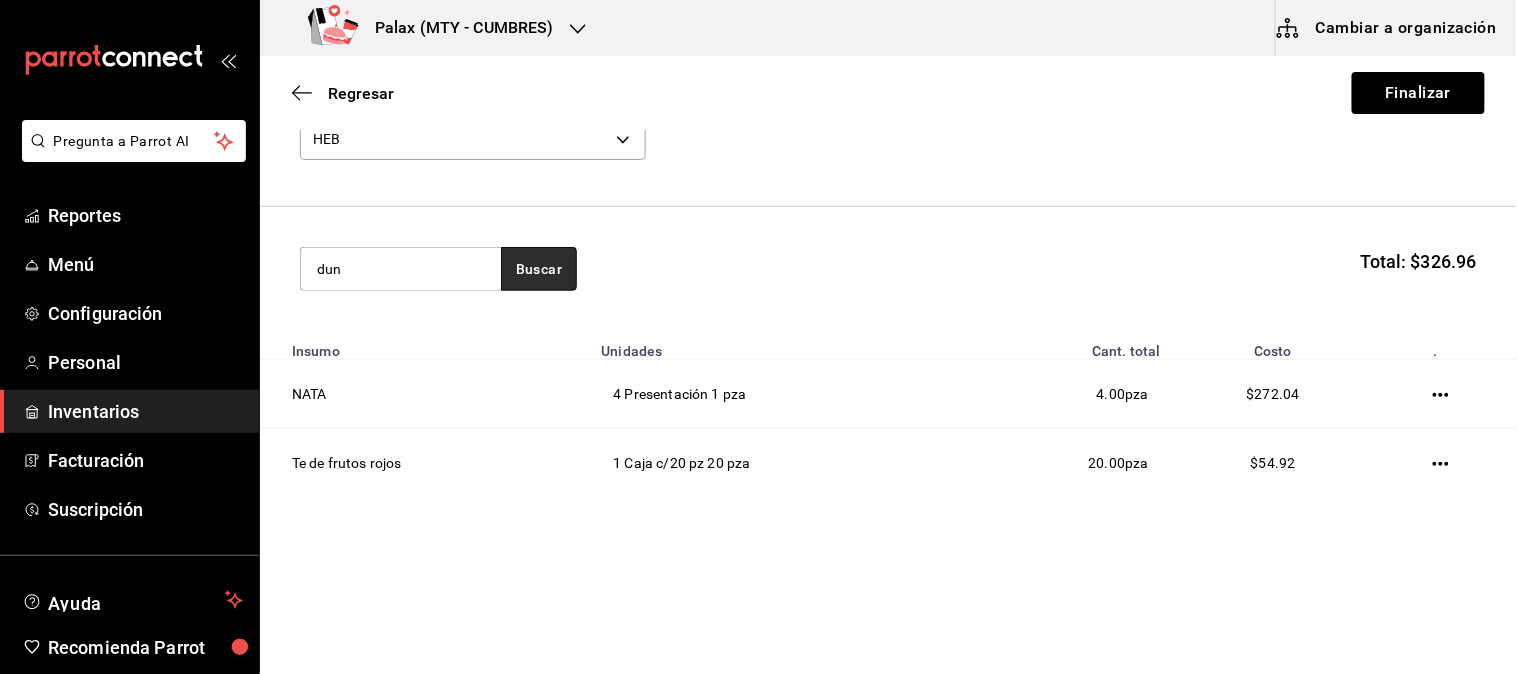 click on "Buscar" at bounding box center (539, 269) 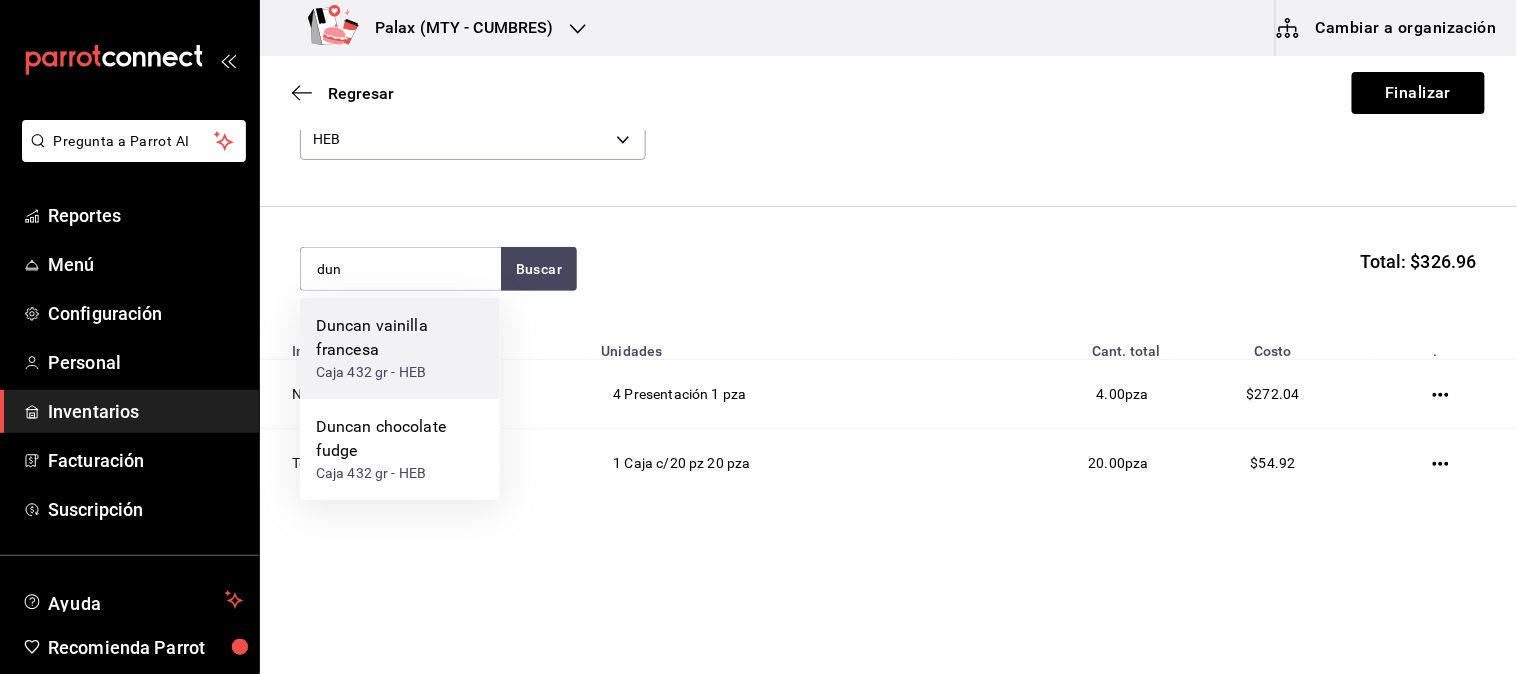 click on "Duncan vainilla francesa" at bounding box center [400, 338] 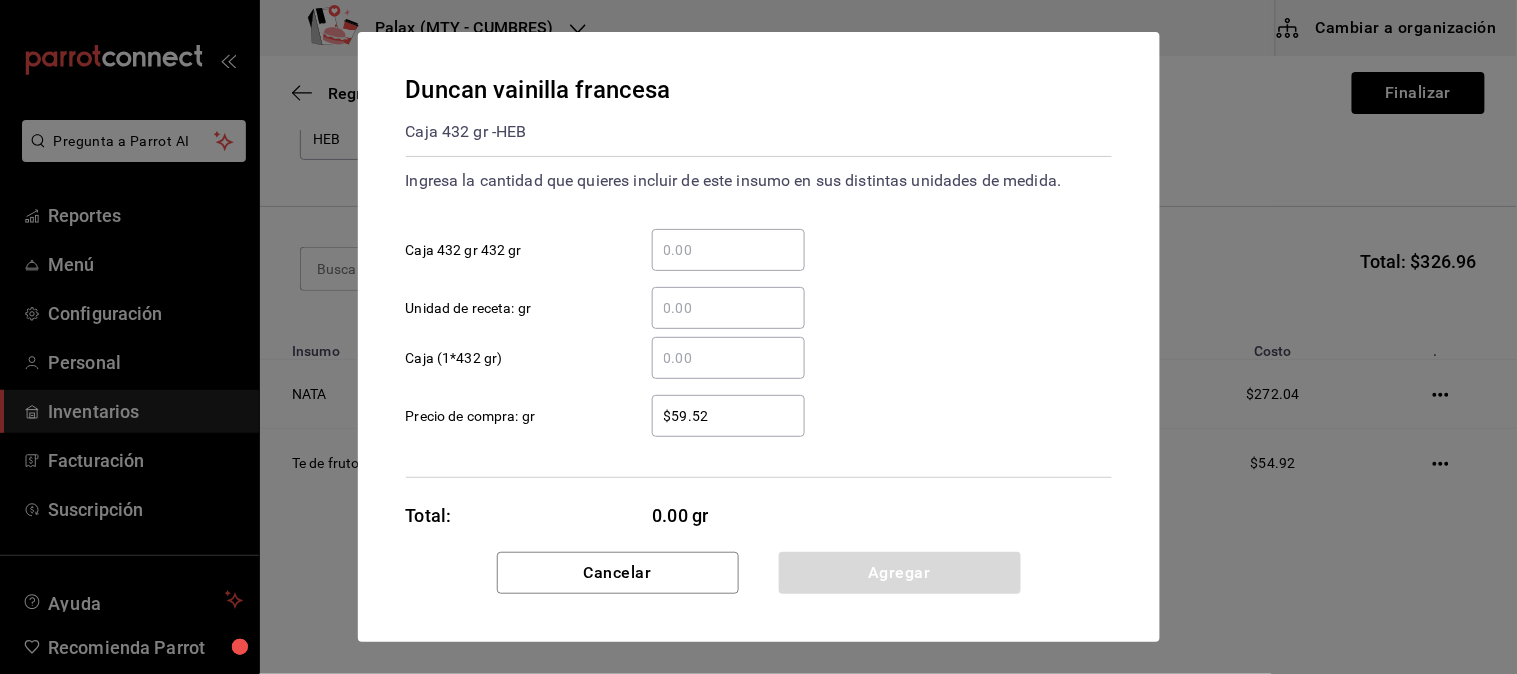 click on "​ Caja 432 gr 432 gr" at bounding box center [728, 250] 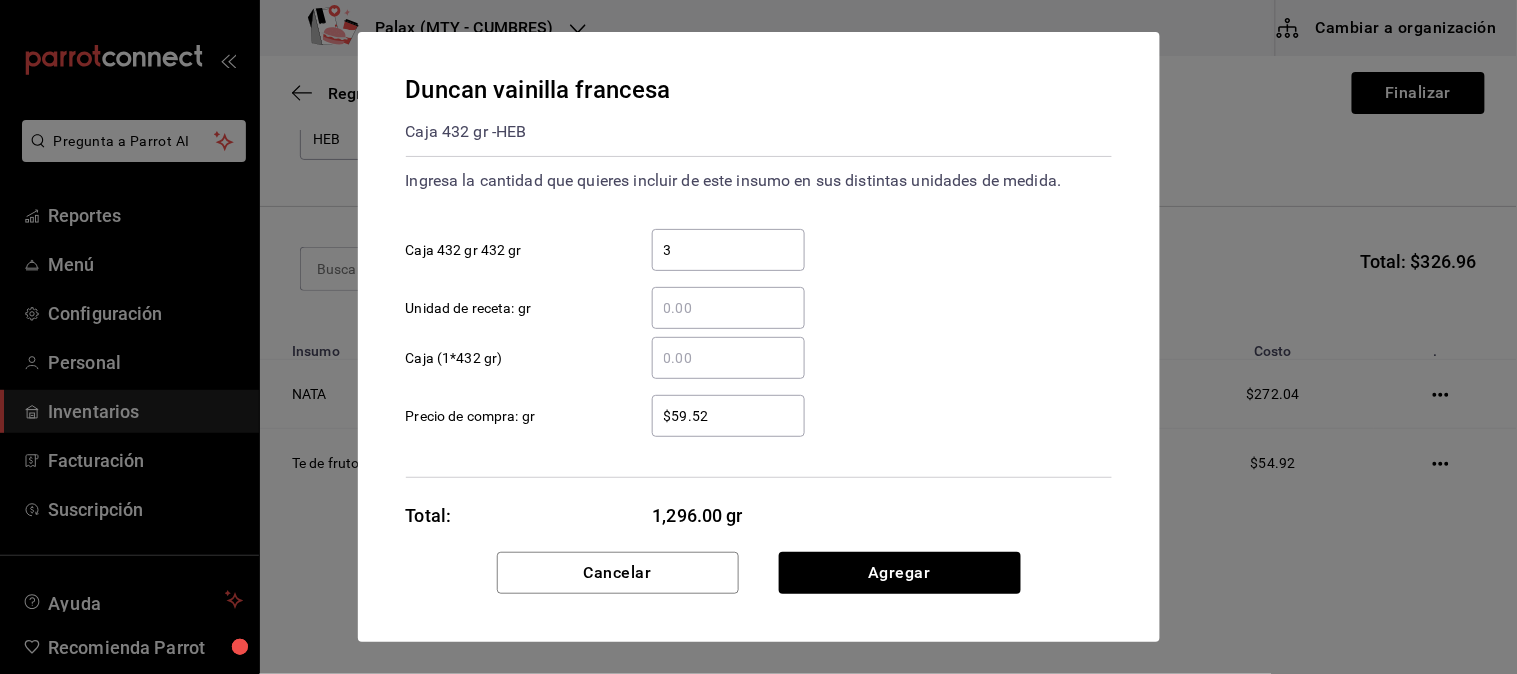 type on "3" 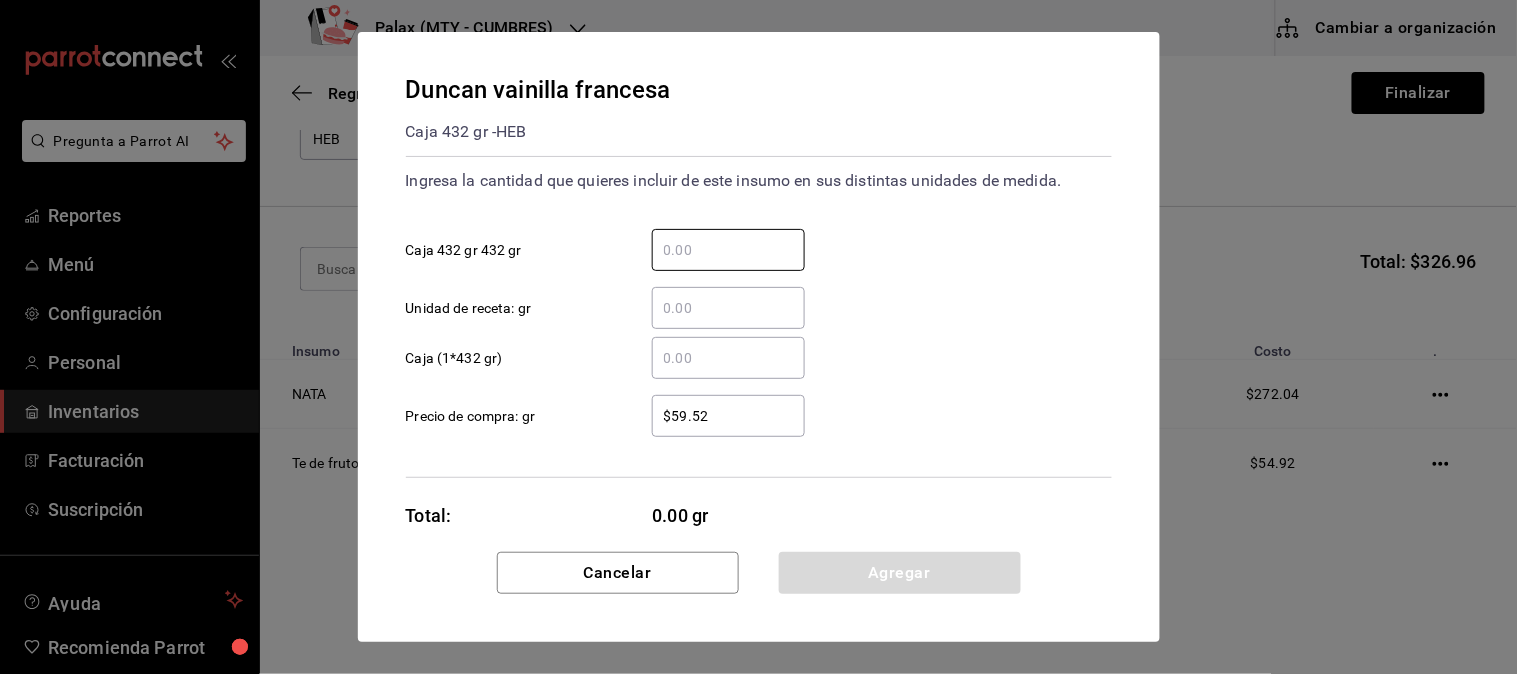 type 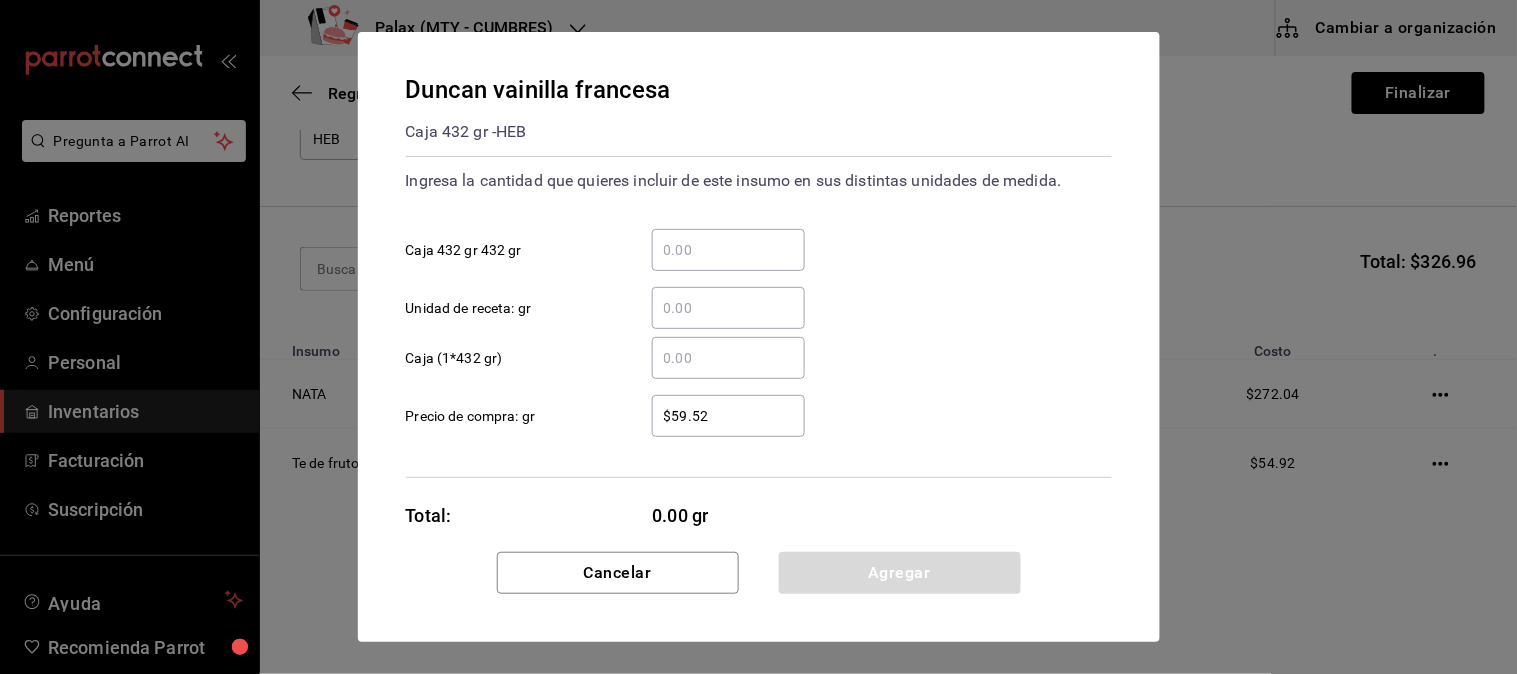 click on "​ Caja (1*432 gr)" at bounding box center [728, 358] 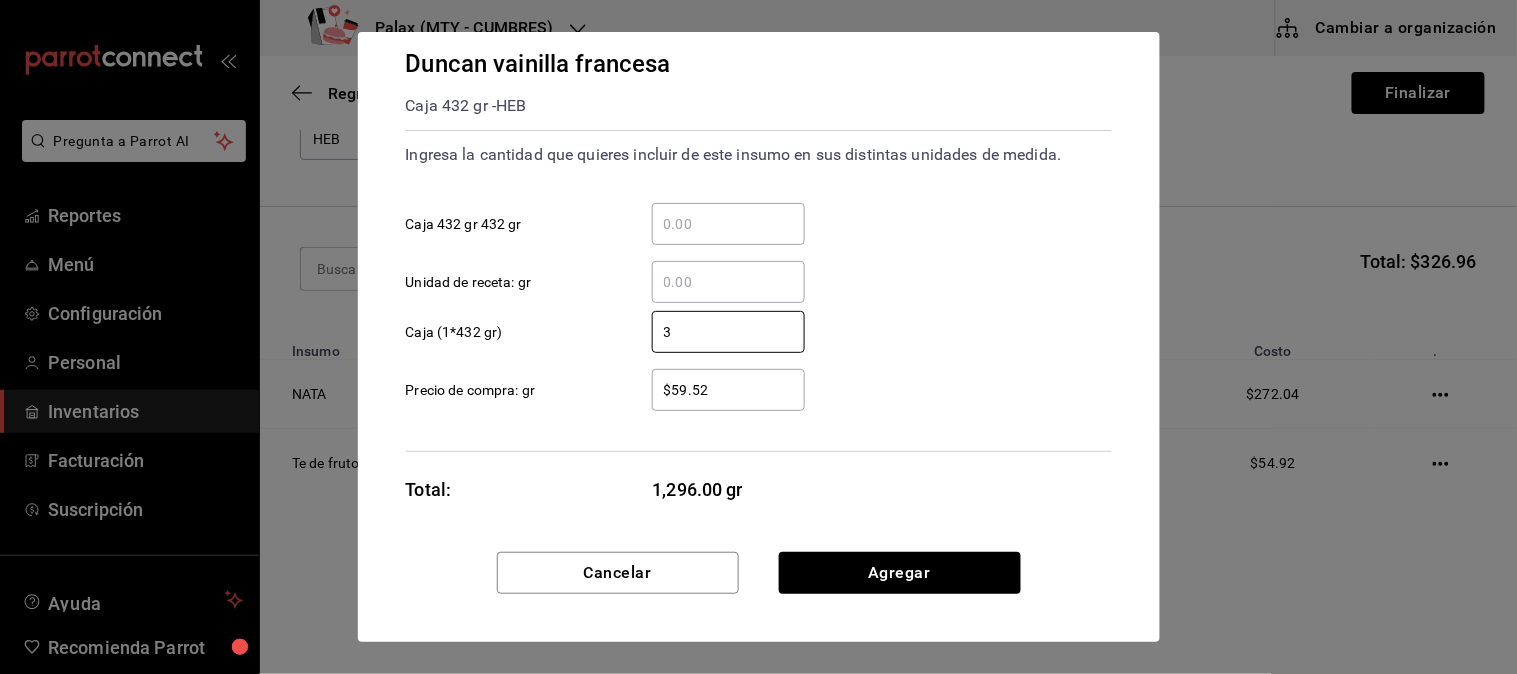 scroll, scrollTop: 33, scrollLeft: 0, axis: vertical 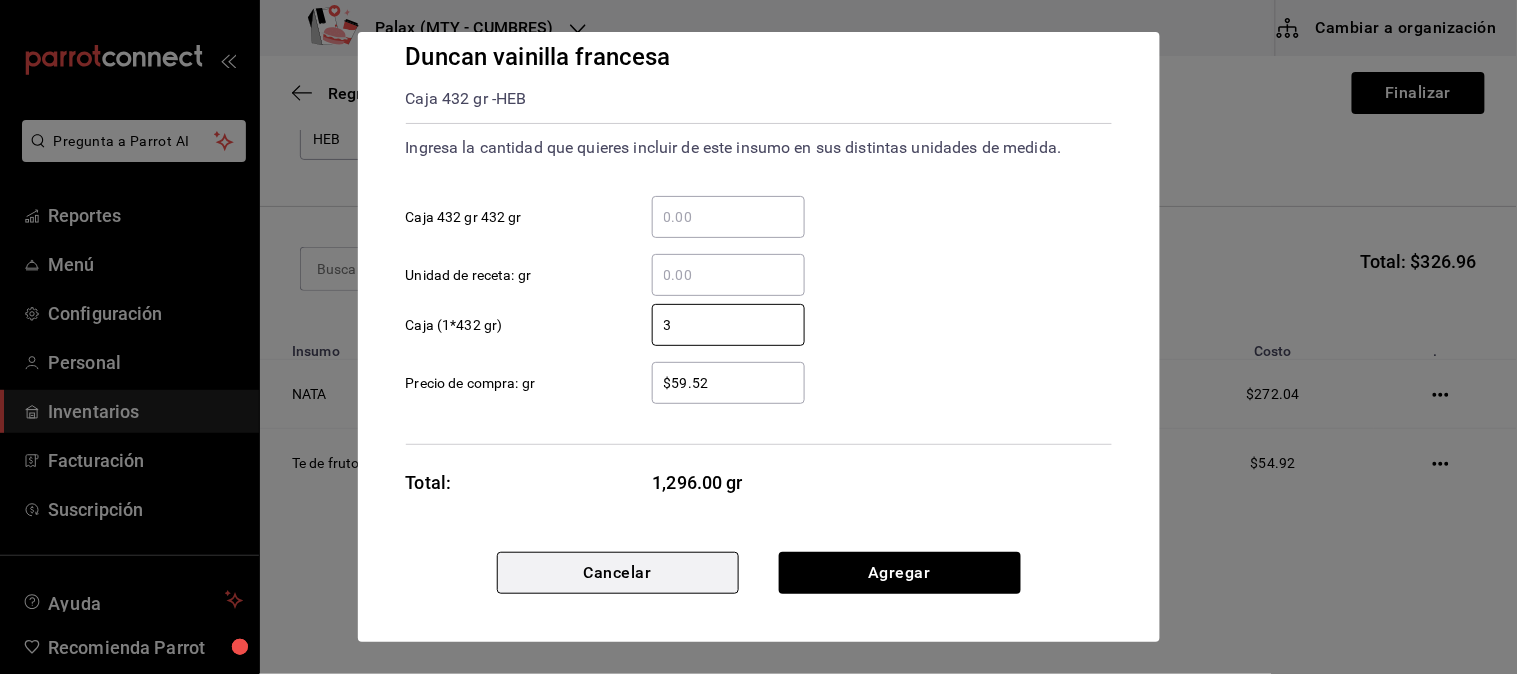 type on "3" 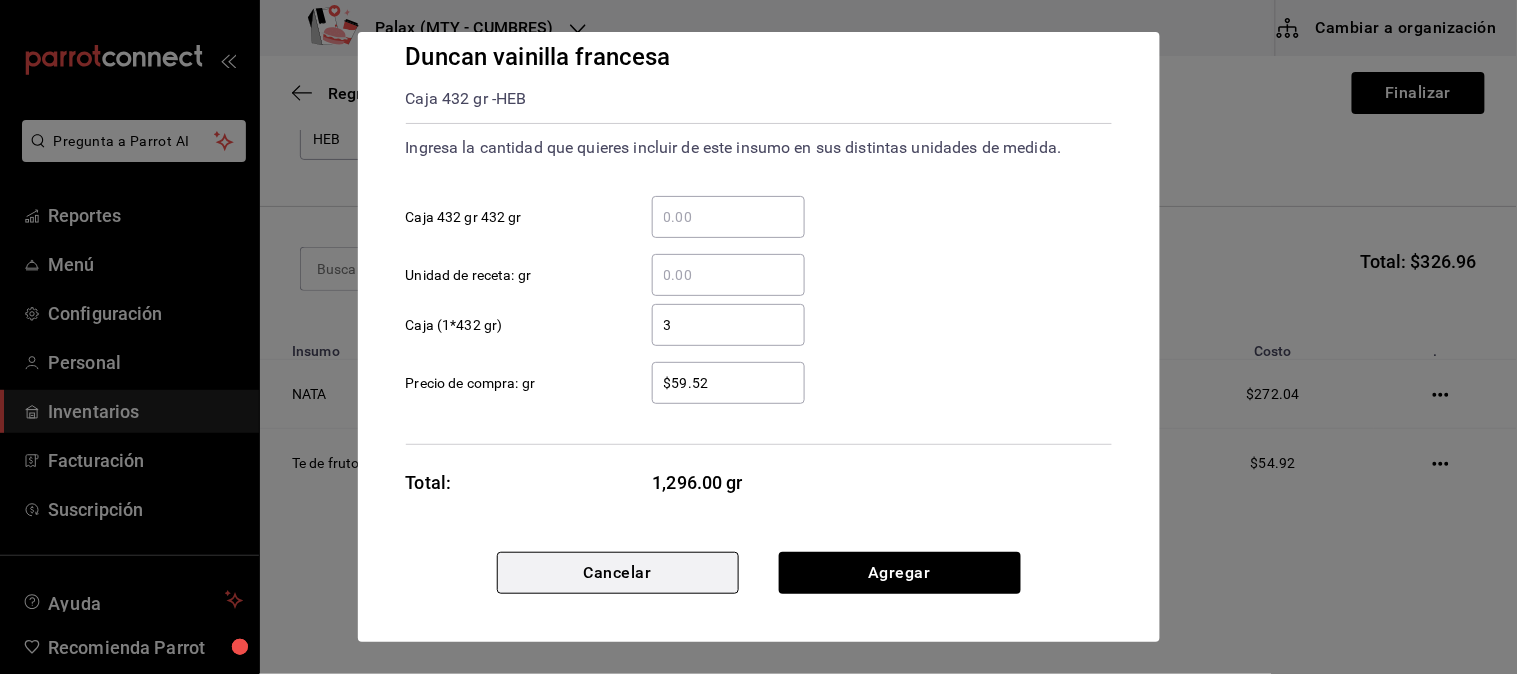 click on "Cancelar" at bounding box center (618, 573) 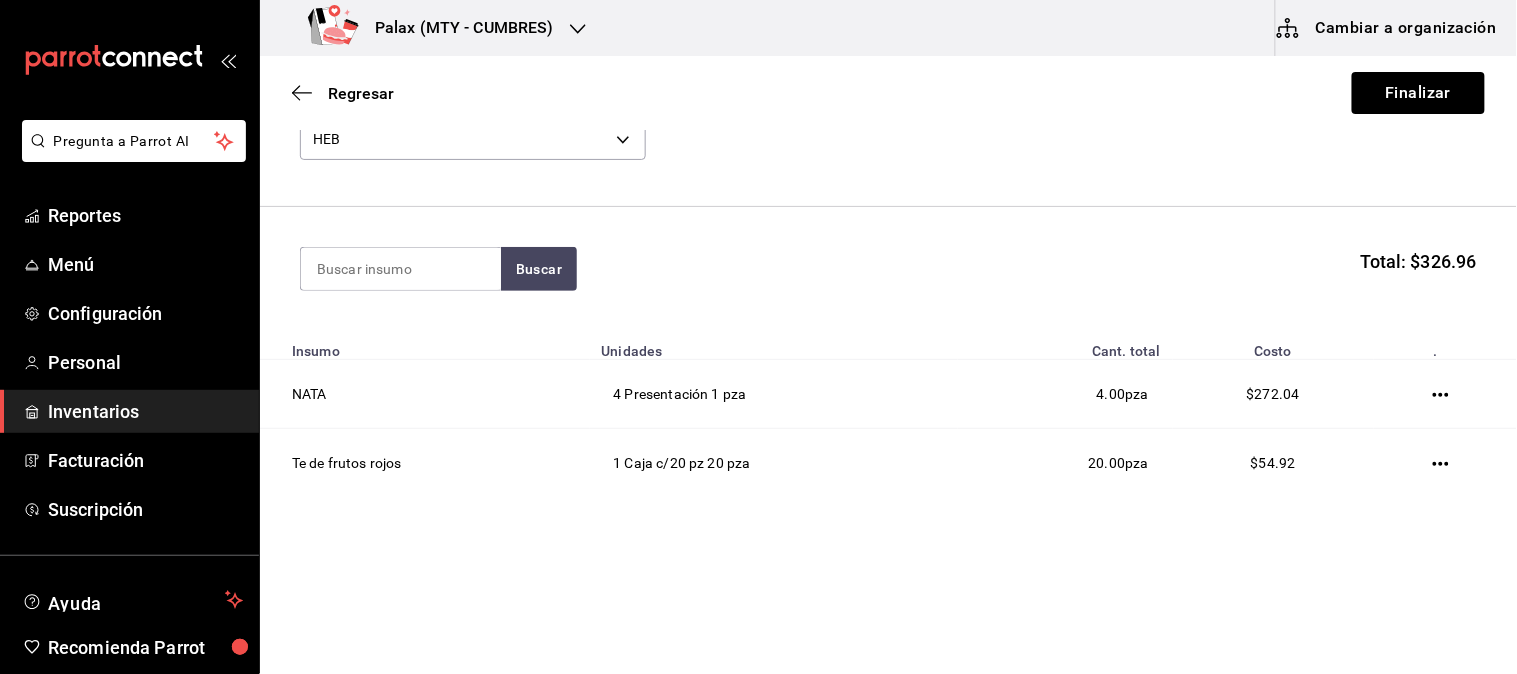 click on "Regresar Finalizar" at bounding box center [888, 93] 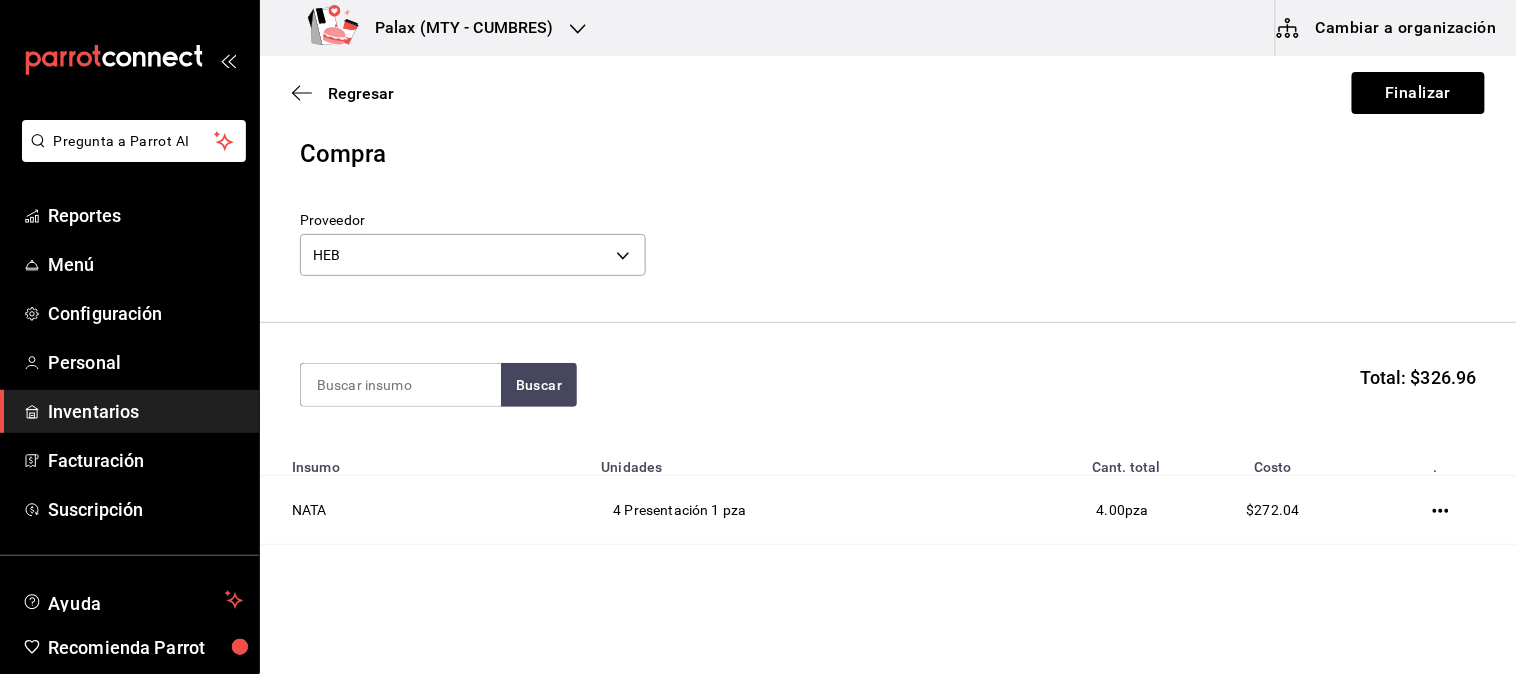 scroll, scrollTop: 0, scrollLeft: 0, axis: both 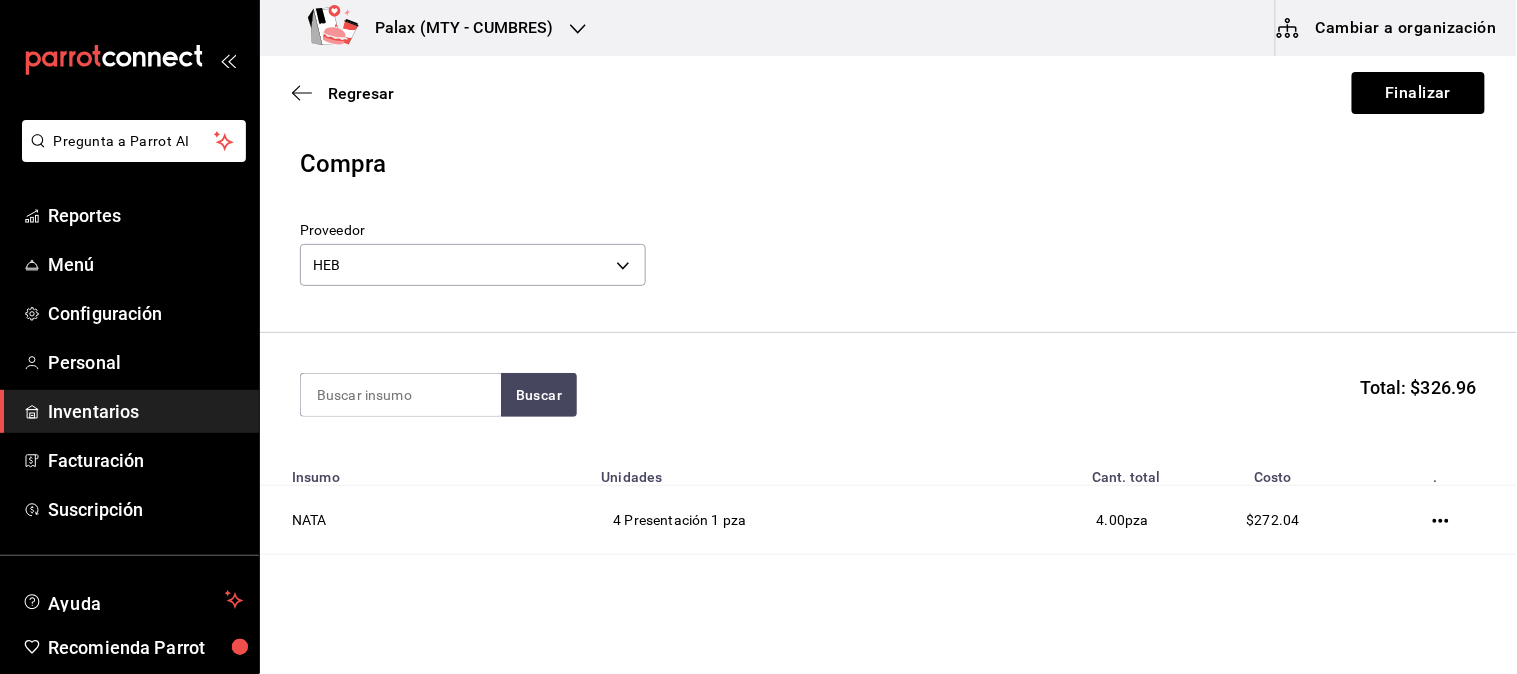 click on "Cambiar a organización" at bounding box center (1388, 28) 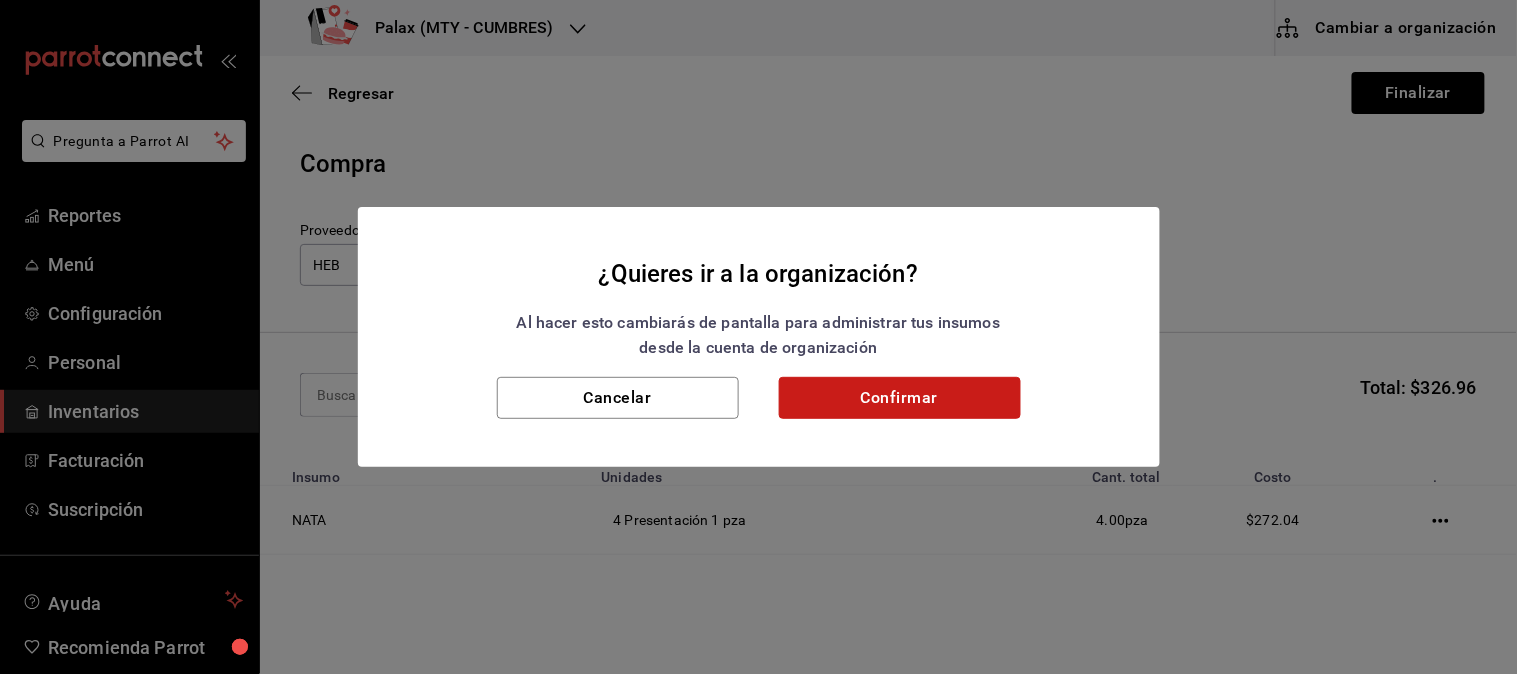 click on "Confirmar" at bounding box center (900, 398) 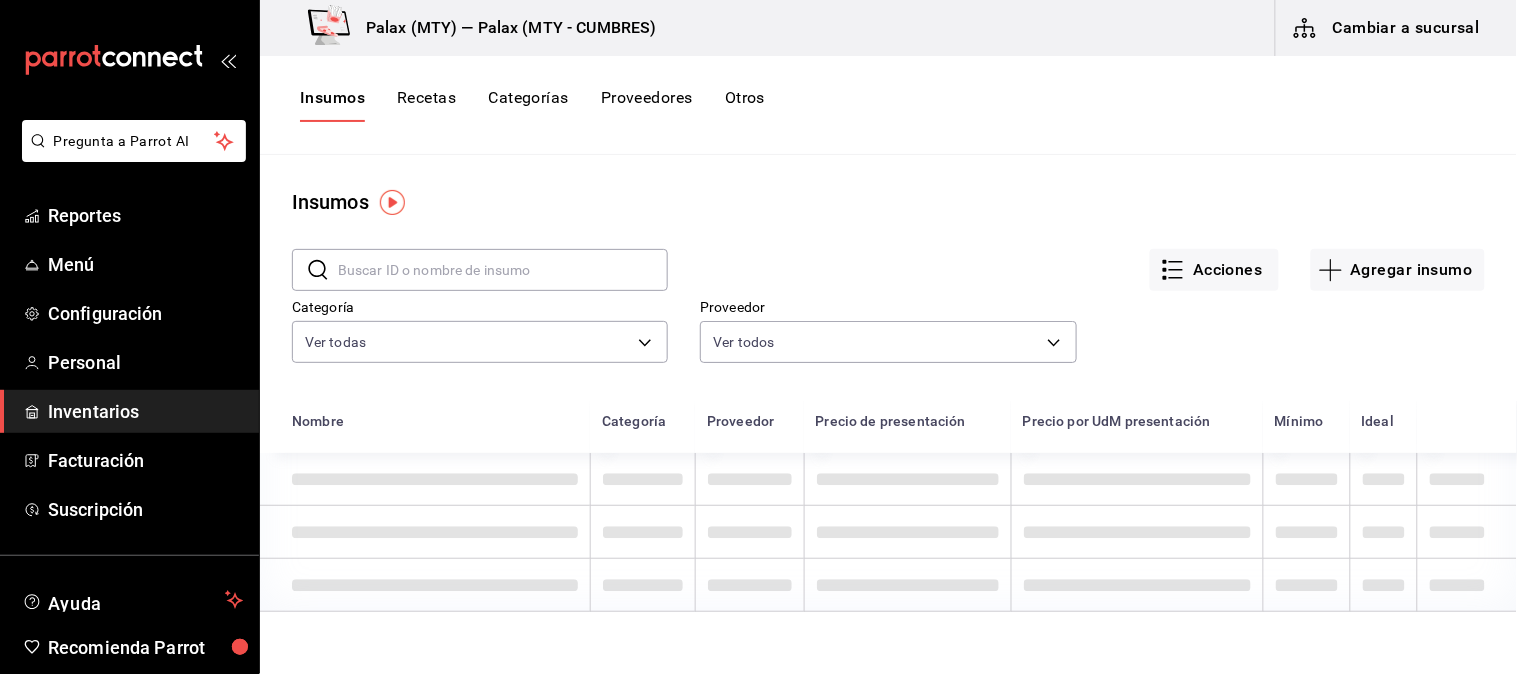 click at bounding box center [503, 270] 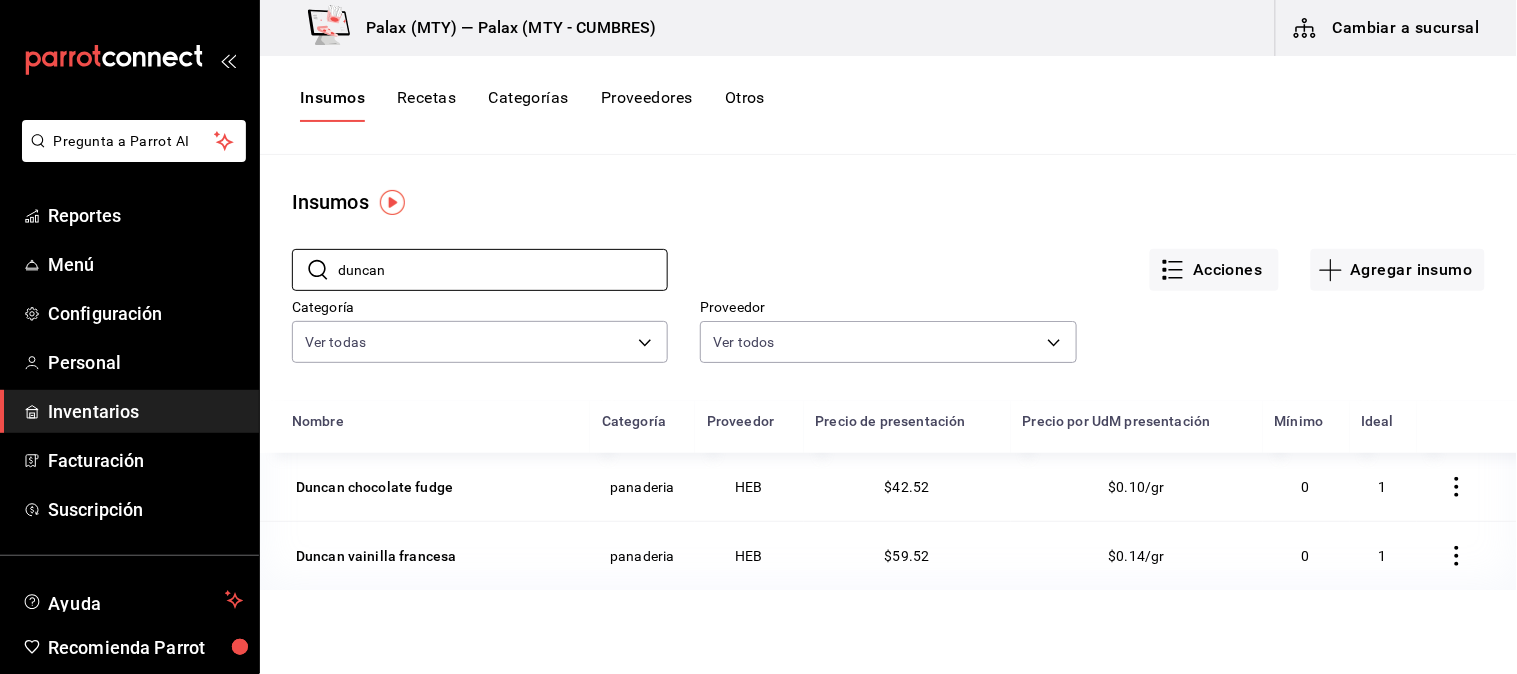 type on "duncan" 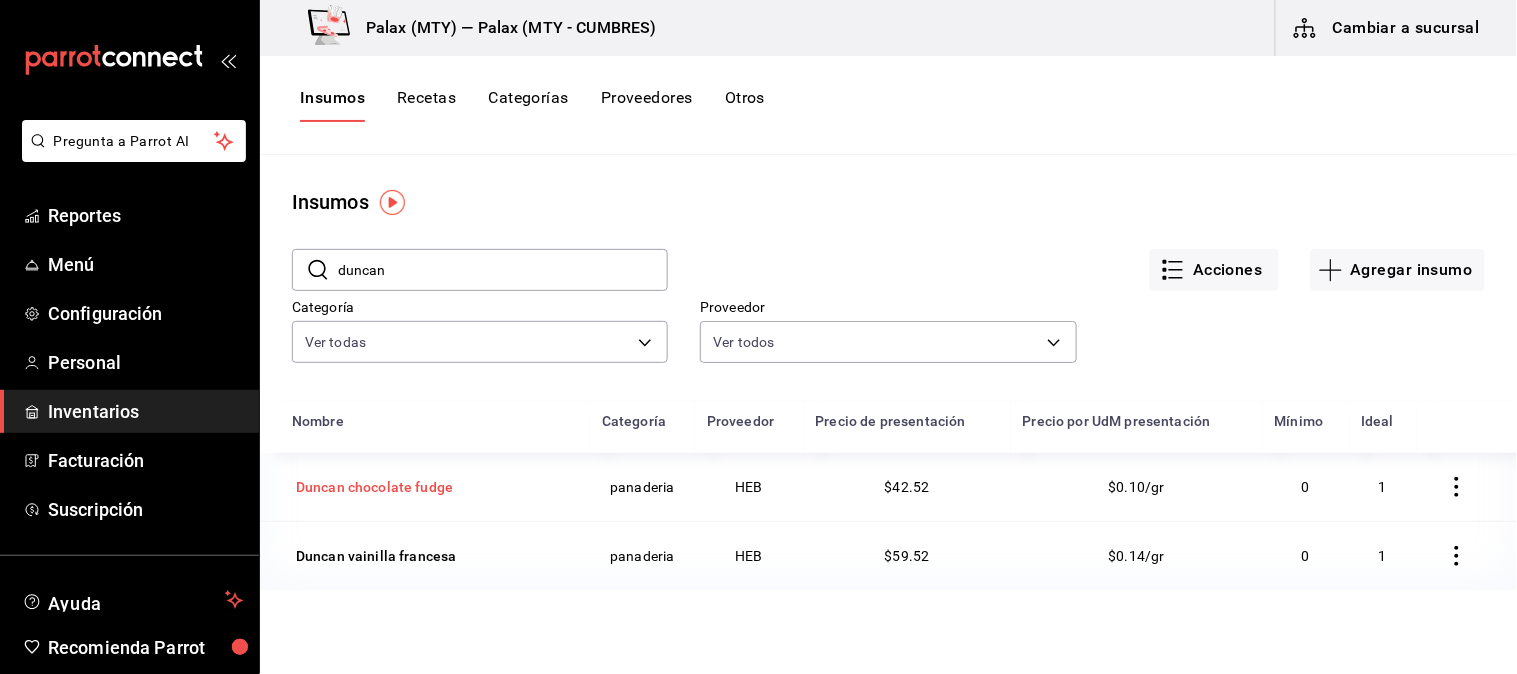 click on "Duncan chocolate fudge" at bounding box center [374, 487] 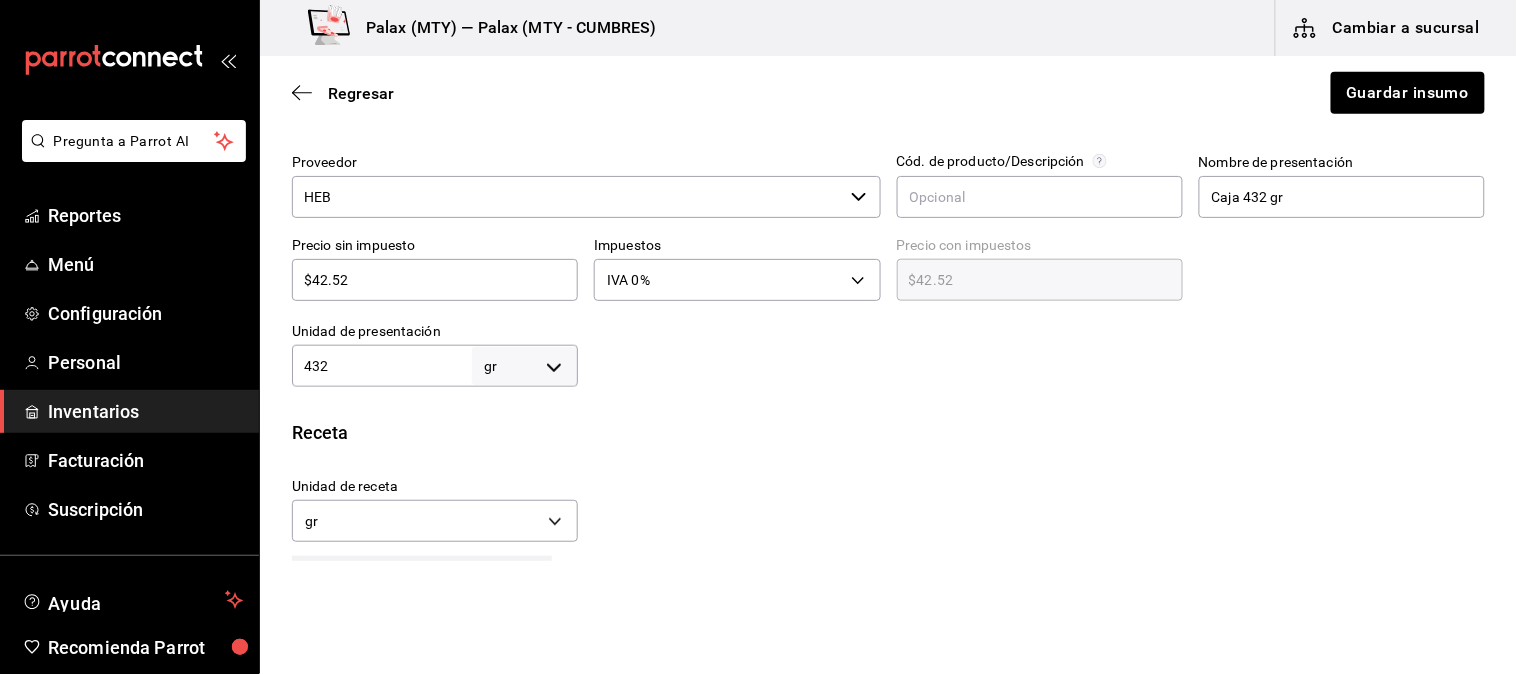 scroll, scrollTop: 555, scrollLeft: 0, axis: vertical 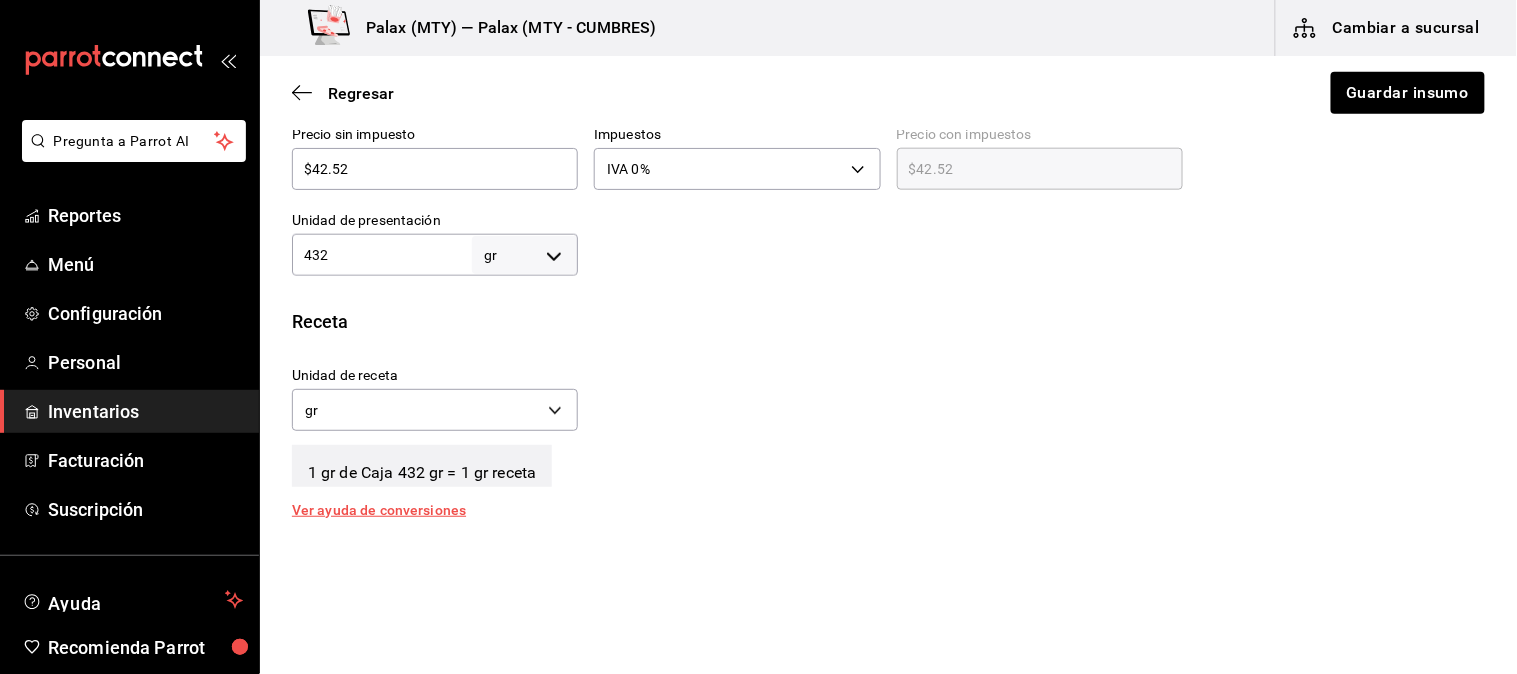 click on "Pregunta a Parrot AI Reportes   Menú   Configuración   Personal   Inventarios   Facturación   Suscripción   Ayuda Recomienda Parrot   Mutiuser Palax   Sugerir nueva función   Palax ([CITY]) — Palax ([CITY] - [CITY]) Cambiar a sucursal Regresar Guardar insumo Insumo IN-1747434723278 Nombre Duncan chocolate fudge Categoría de inventario panaderia ​ Mínimo 0 ​ Ideal 1 ​ Insumo de producción Este insumo se produce con una receta de producción Presentación Proveedor HEB ​ Cód. de producto/Descripción Nombre de presentación Caja 432 gr Precio sin impuesto $42.52 ​ Impuestos IVA 0% IVA_0 Precio con impuestos $42.52 ​ Unidad de presentación 432 gr GRAM ​ Receta Unidad de receta gr GRAM Factor de conversión 432 ​ 1 gr de Caja 432 gr = 1 gr receta Ver ayuda de conversiones ¿La presentación (Caja 432 gr) viene en otra caja? Si No Presentaciones por caja 1 ​ Caja con 1 Caja 432 gr de 432 gr Unidades de conteo gr Caja 432 gr (432 gr) Caja (1*432 gr) ; Pregunta a Parrot AI Reportes   Menú" at bounding box center [758, 280] 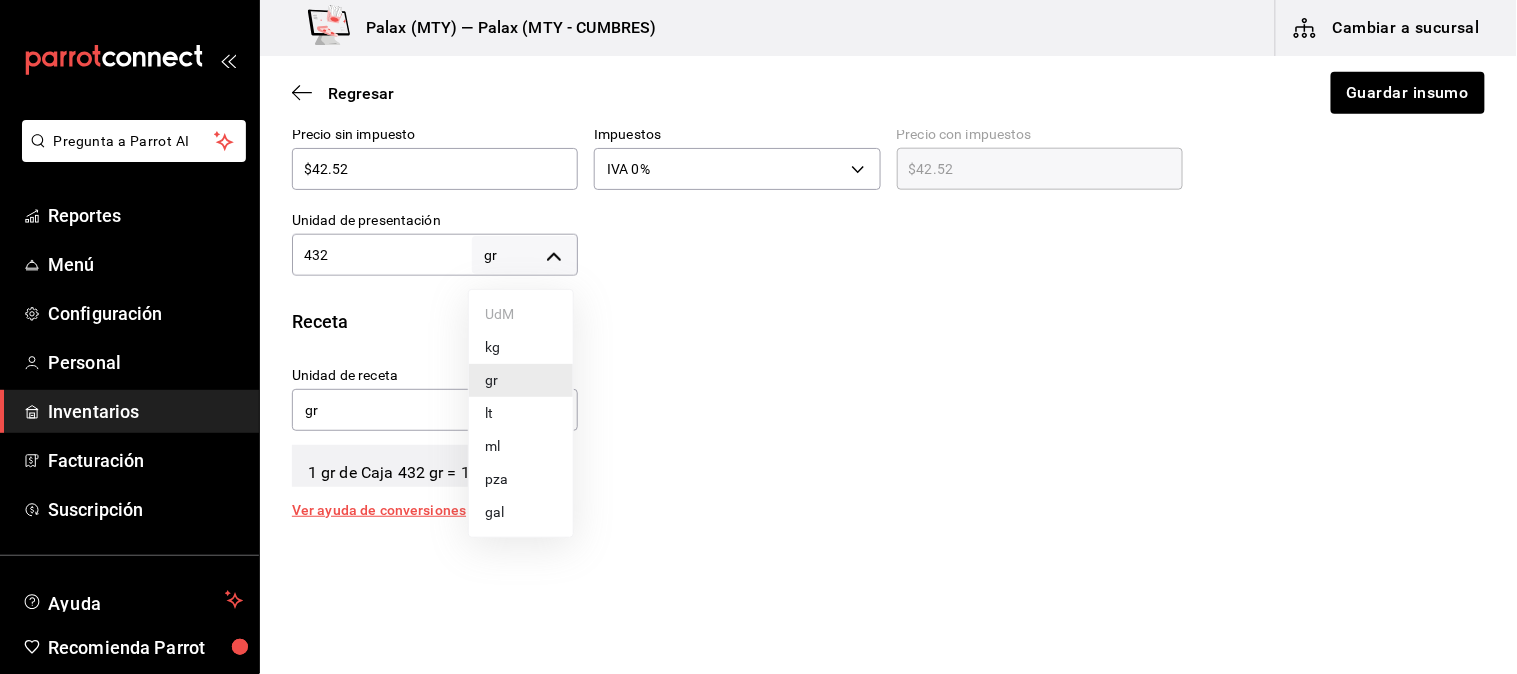 click on "pza" at bounding box center [521, 479] 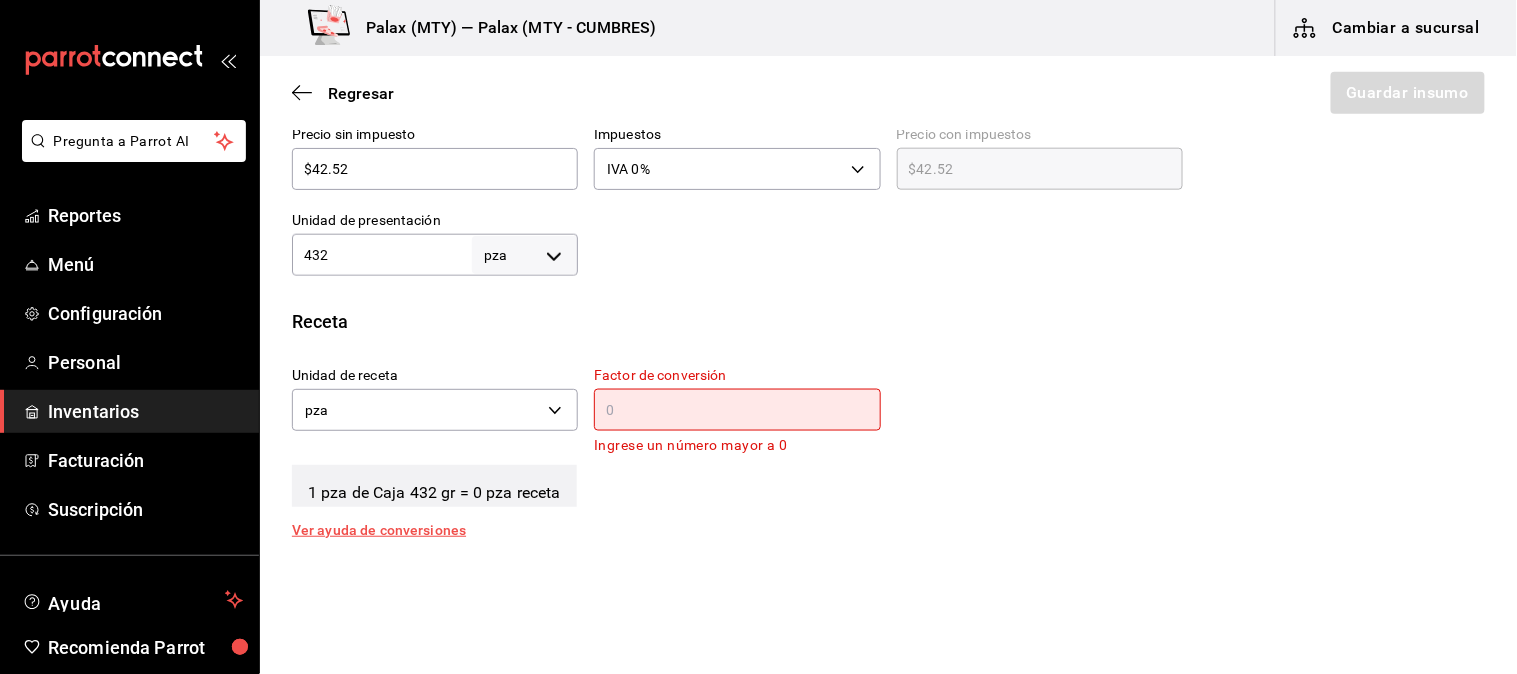 click on "432" at bounding box center [382, 255] 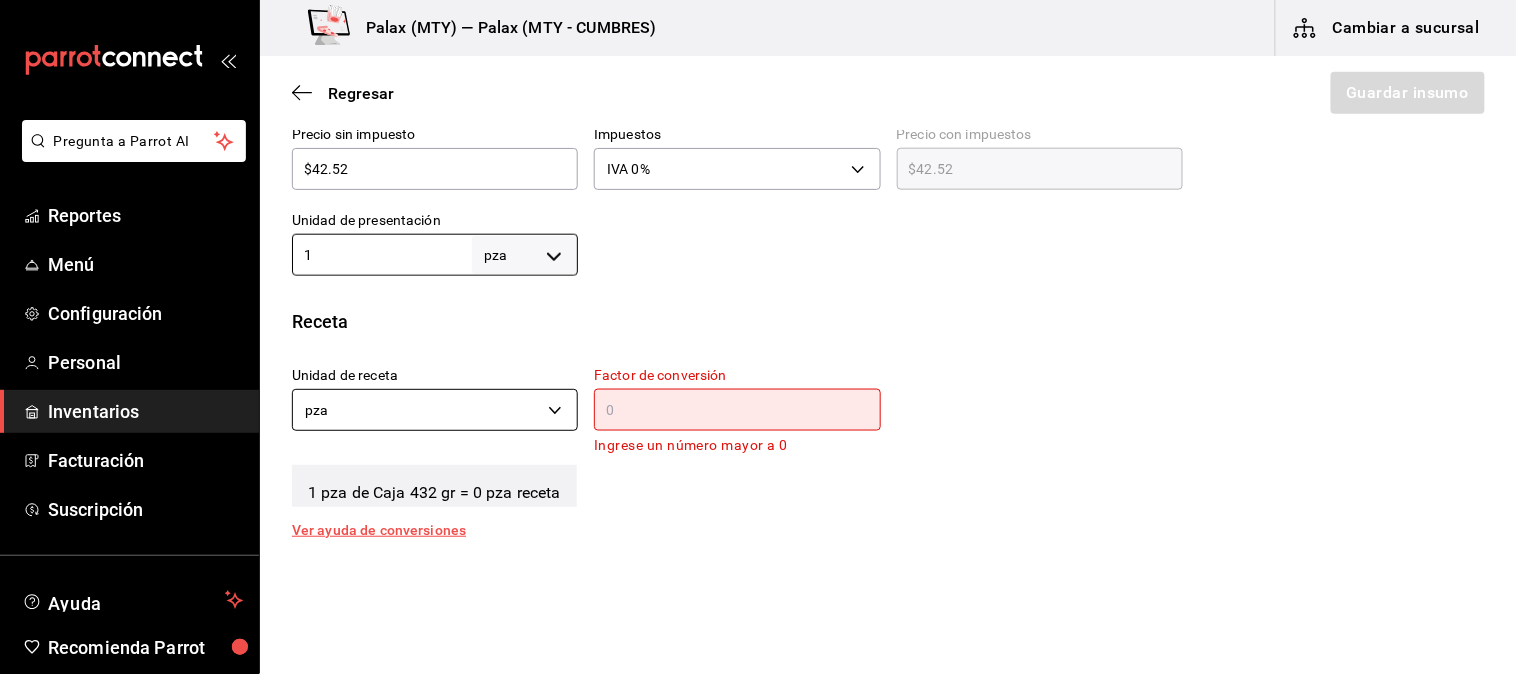 type on "1" 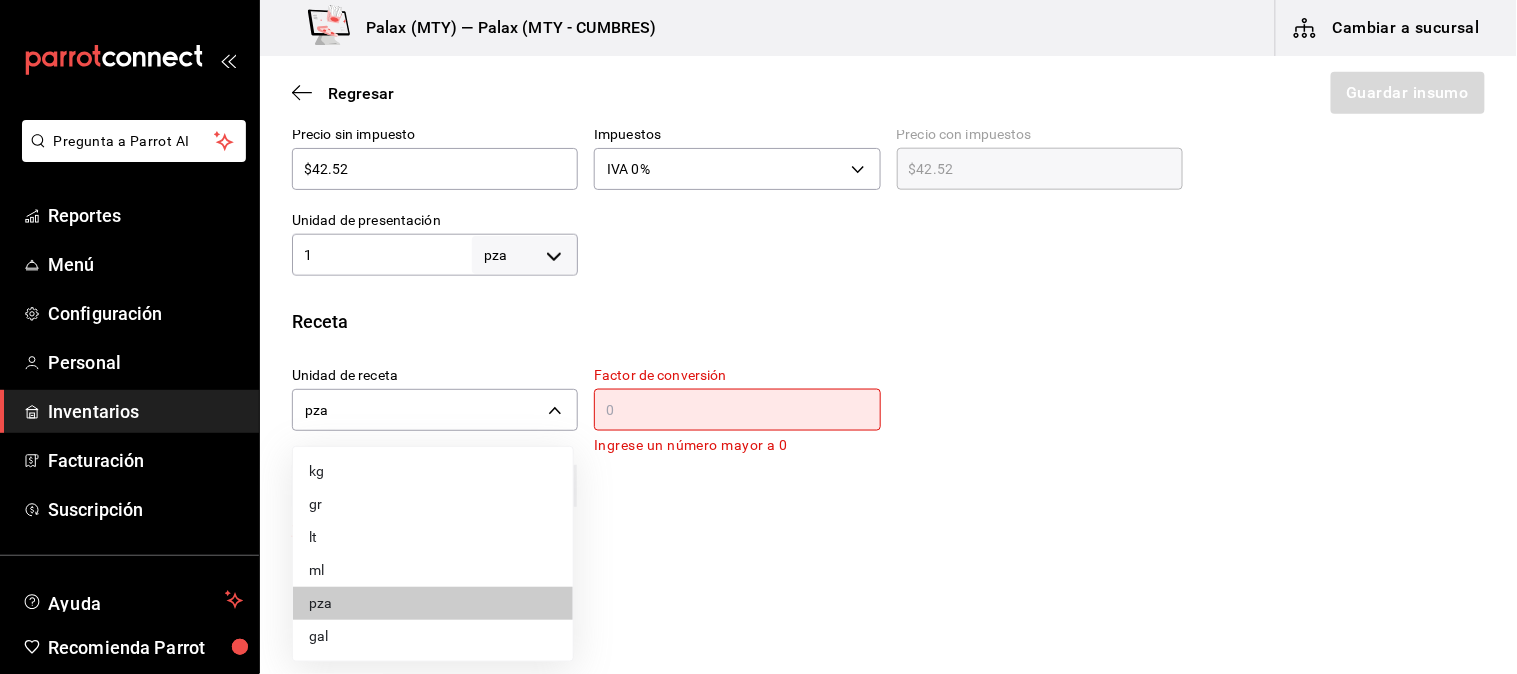click on "gr" at bounding box center [433, 504] 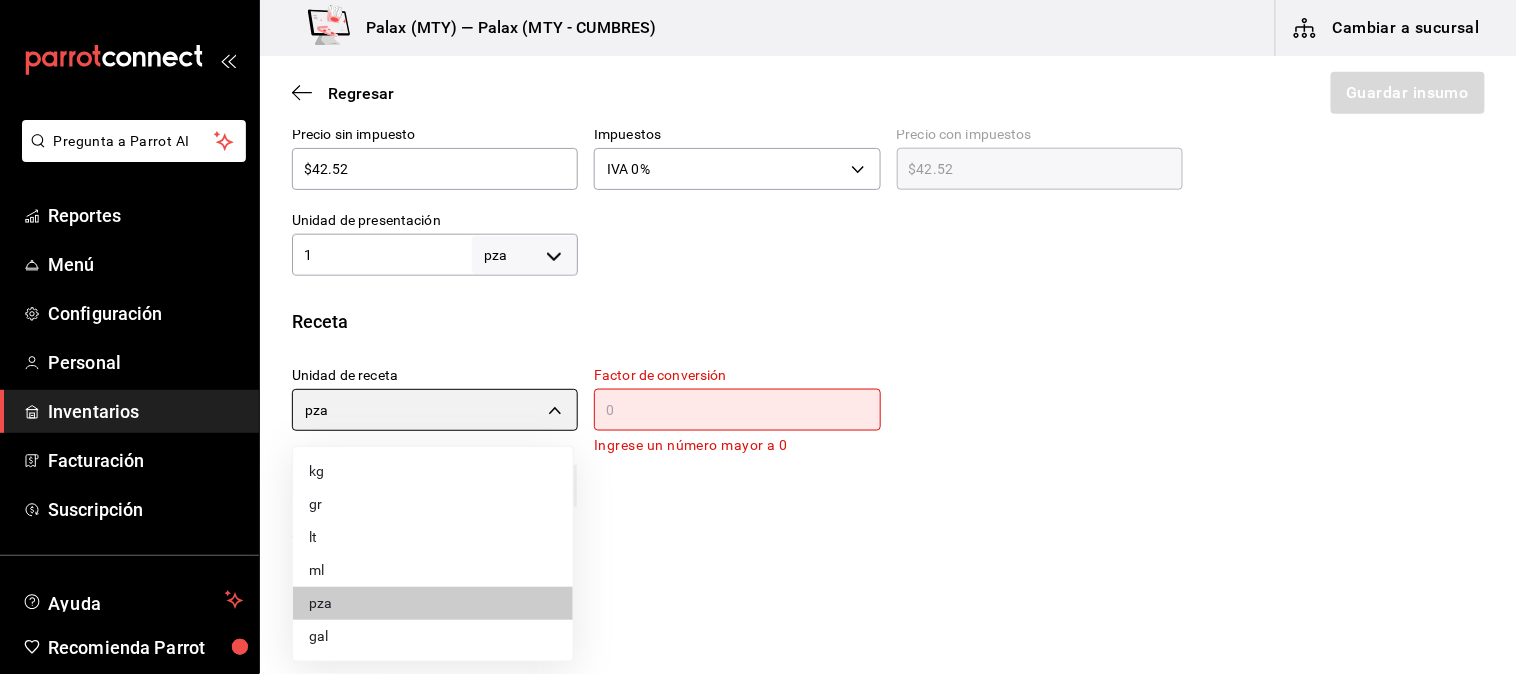 type on "GRAM" 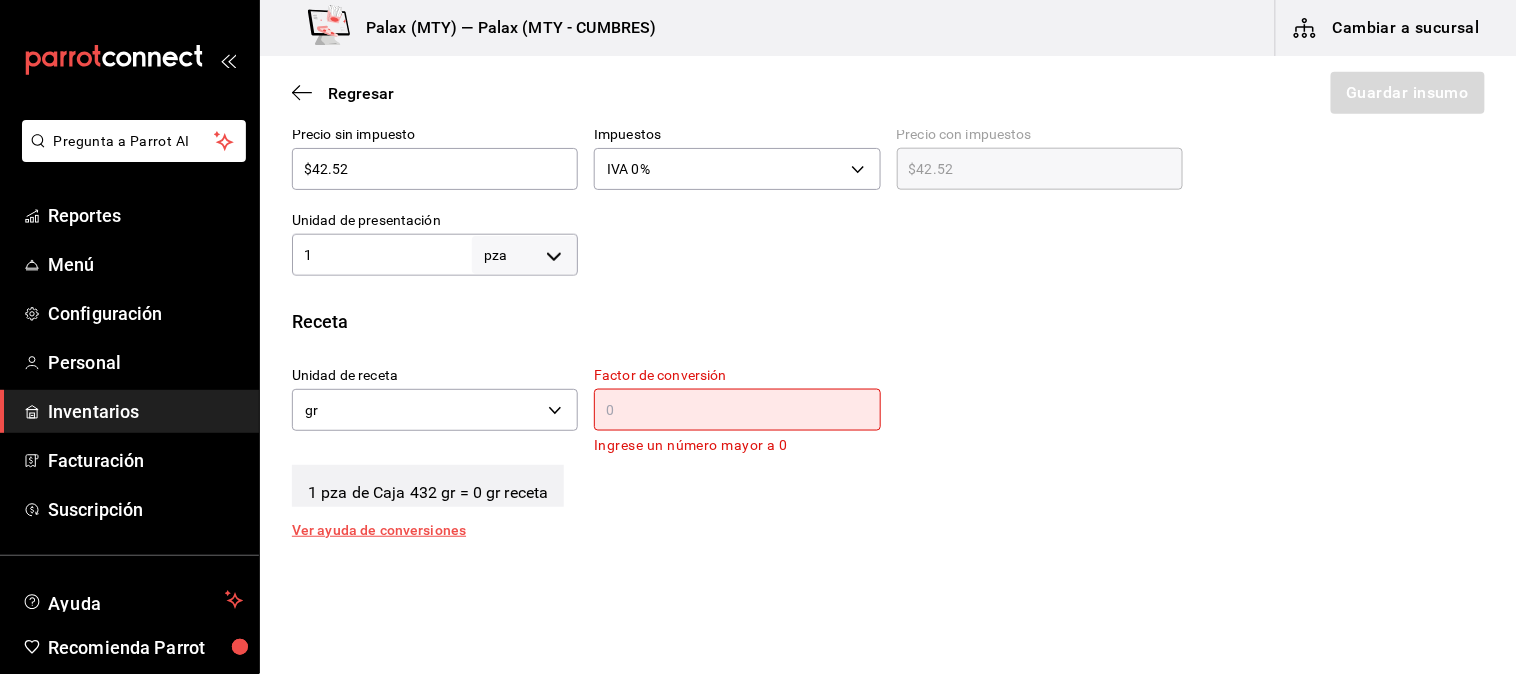 click at bounding box center [737, 410] 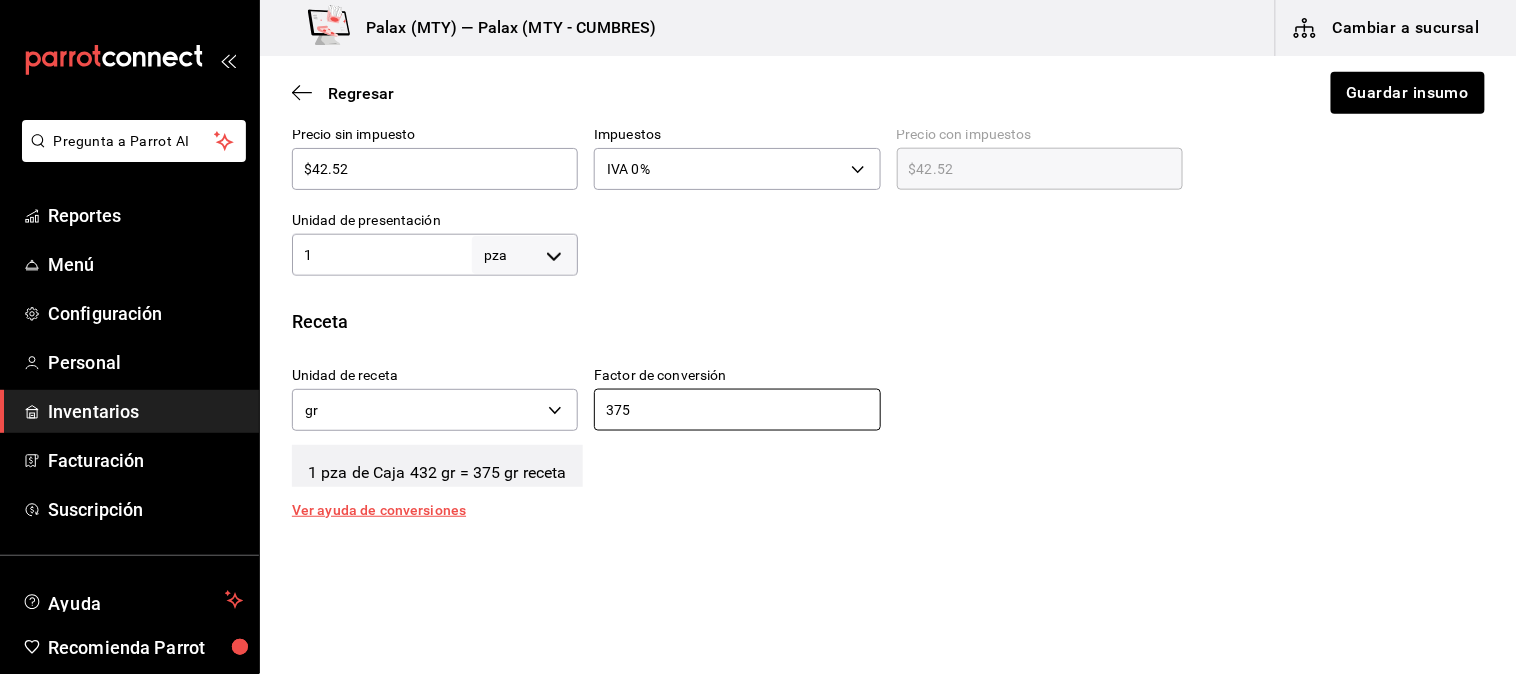 type on "375" 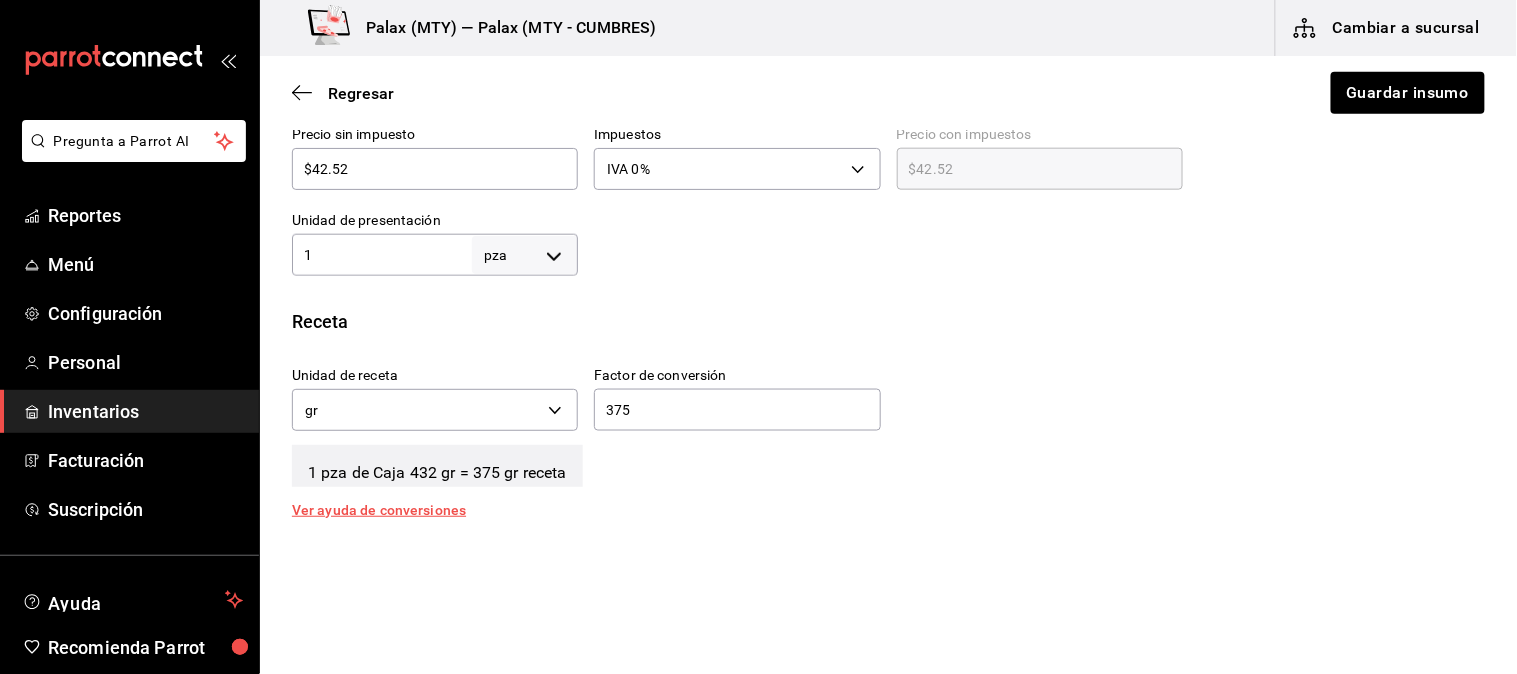 click on "¿La presentación (Caja 432 gr) viene en otra caja? Si No" at bounding box center [880, 602] 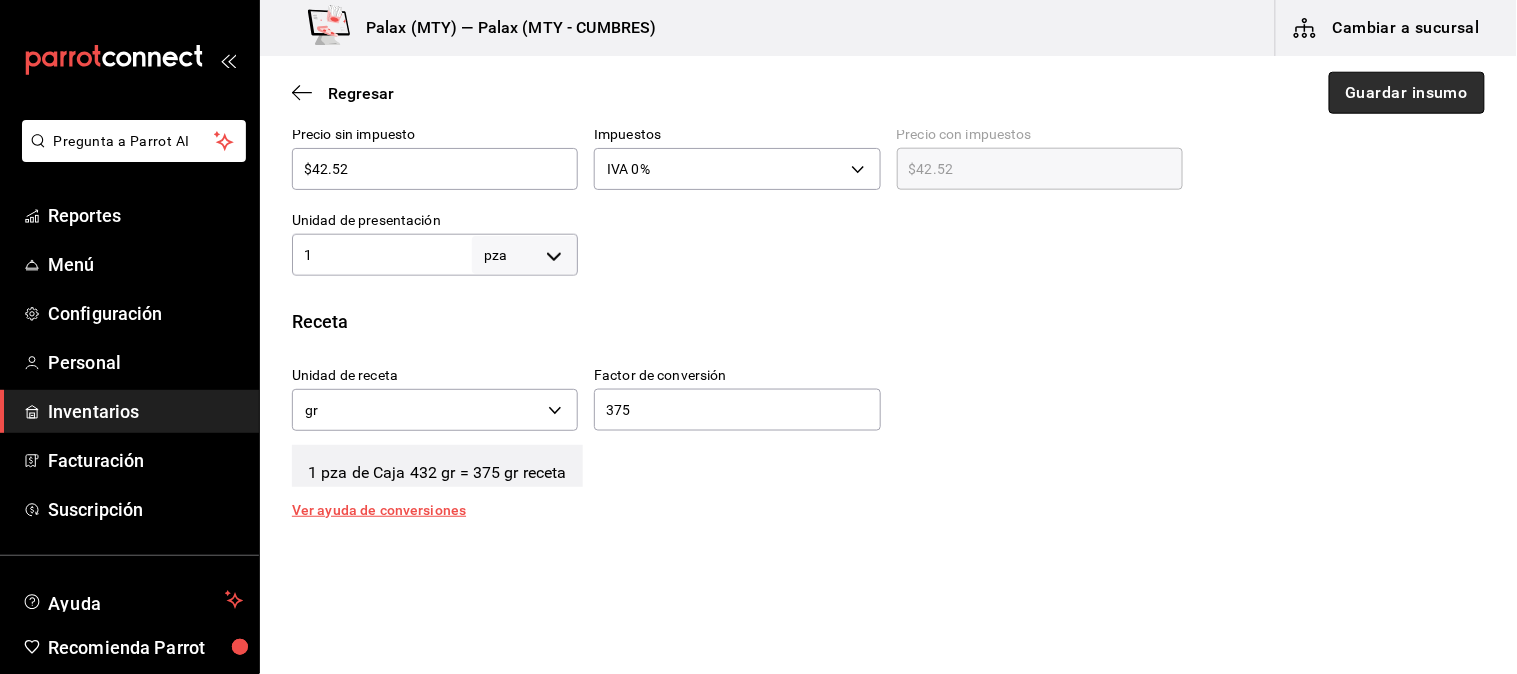 click on "Guardar insumo" at bounding box center (1407, 93) 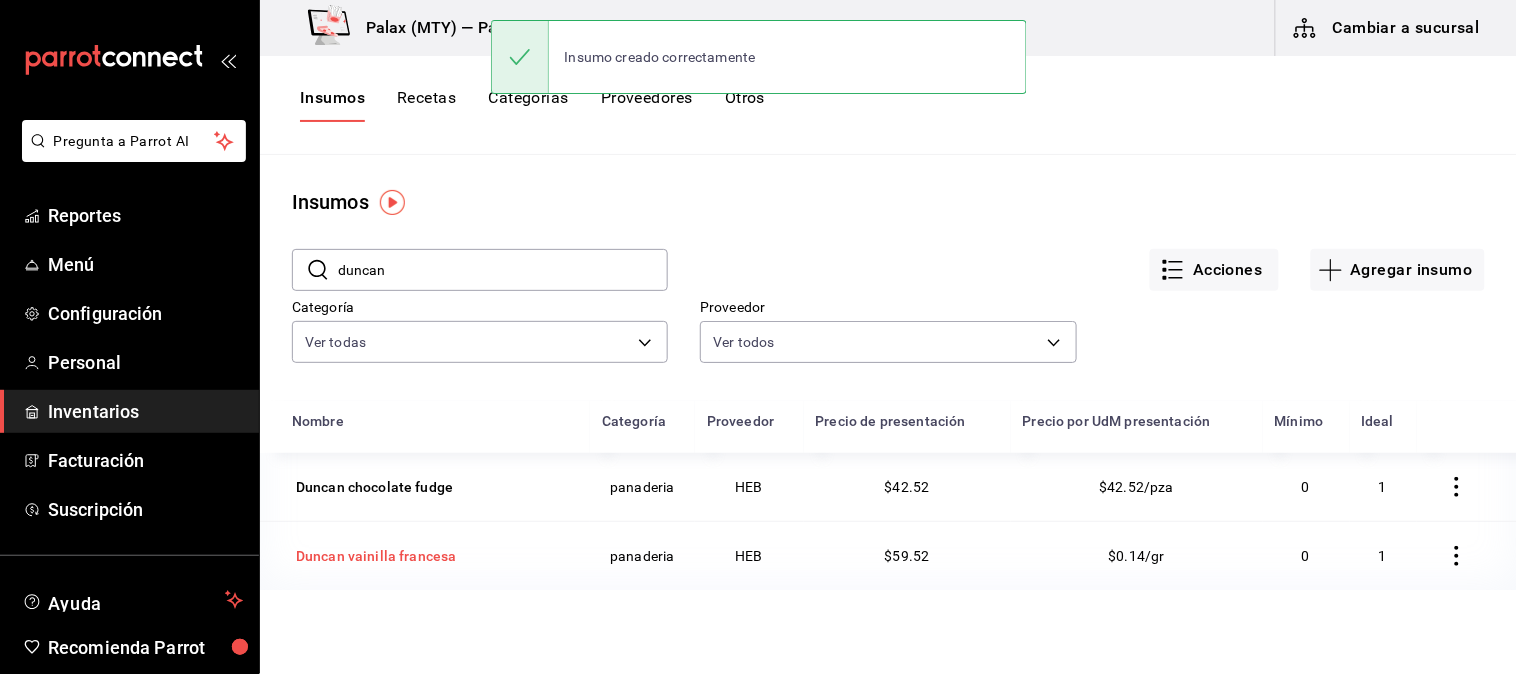 click on "Duncan vainilla francesa" at bounding box center (376, 556) 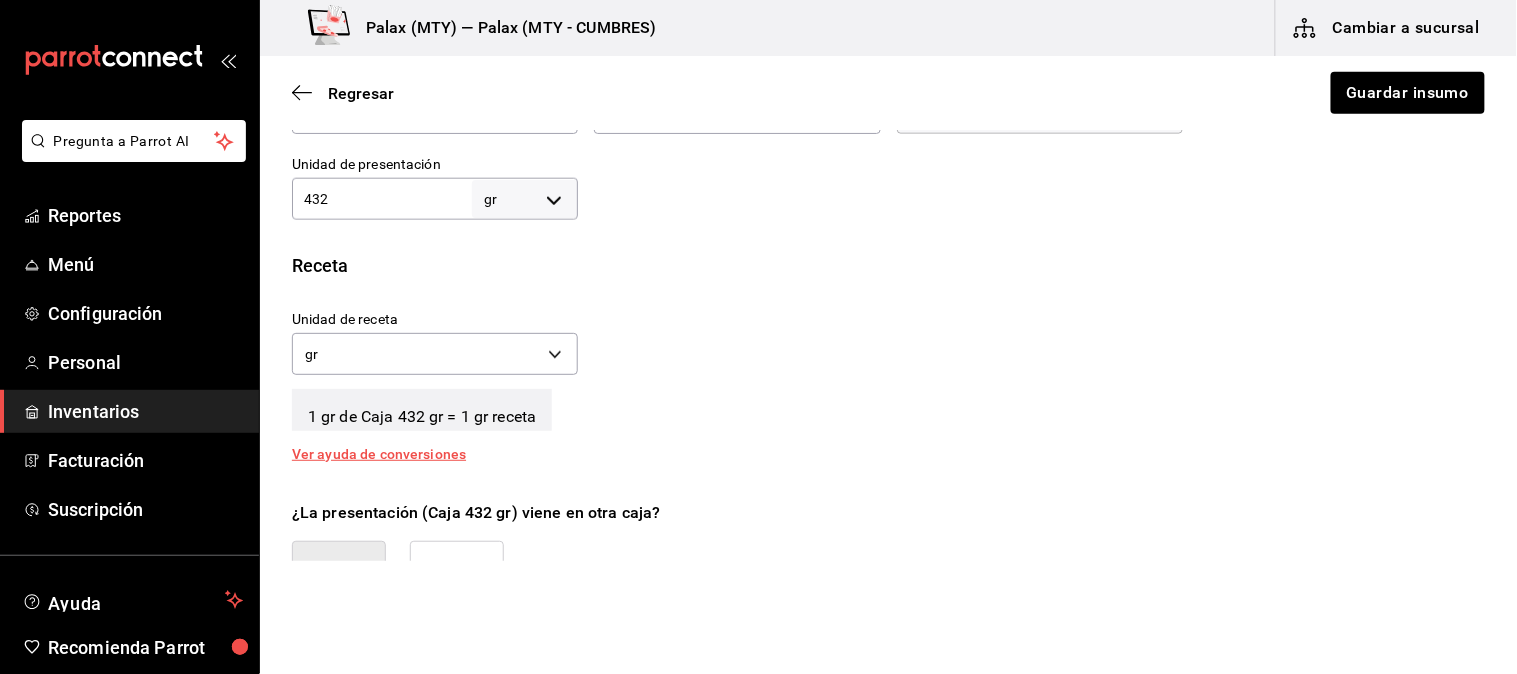 scroll, scrollTop: 420, scrollLeft: 0, axis: vertical 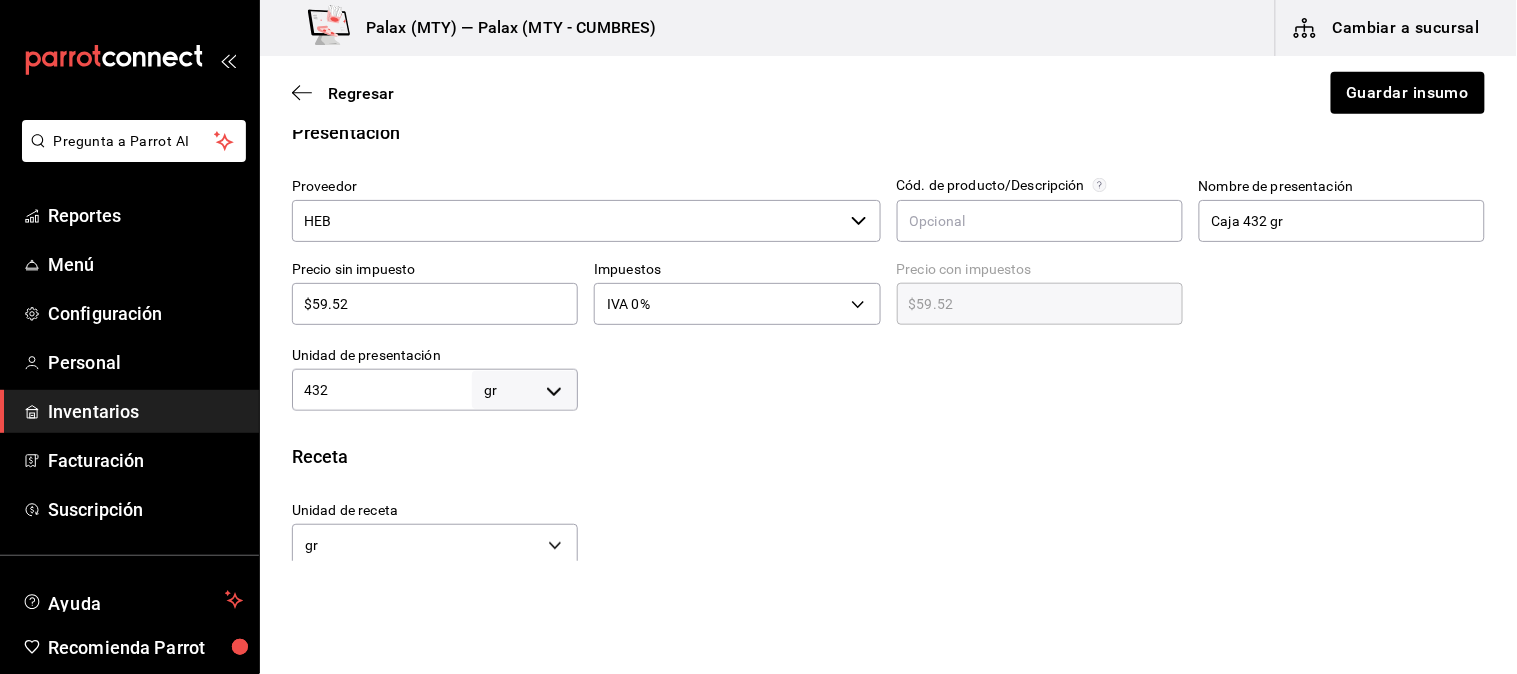 click on "Pregunta a Parrot AI Reportes   Menú   Configuración   Personal   Inventarios   Facturación   Suscripción   Ayuda Recomienda Parrot   Mutiuser Palax   Sugerir nueva función   Palax (MTY - CUMBRES) Cambiar a sucursal Regresar Guardar insumo Insumo IN-1747434782691 Nombre Duncan vainilla francesa Categoría de inventario panaderia ​ Mínimo 0 ​ Ideal 1 ​ Insumo de producción Este insumo se produce con una receta de producción Presentación Proveedor HEB ​ Cód. de producto/Descripción Nombre de presentación Caja 432 gr Precio sin impuesto $59.52 ​ Impuestos IVA 0% IVA_0 Precio con impuestos $59.52 ​ Unidad de presentación 432 gr GRAM ​ Receta Unidad de receta gr GRAM Factor de conversión 432 ​ 1 gr de Caja 432 gr = 1 gr receta Ver ayuda de conversiones ¿La presentación (Caja 432 gr) viene en otra caja? Si No Presentaciones por caja 1 ​ Caja con 1 Caja 432 gr de 432 gr Unidades de conteo gr Caja 432 gr (432 gr) Caja (1*432 gr) ; Pregunta a Parrot AI Reportes   Menú" at bounding box center [758, 280] 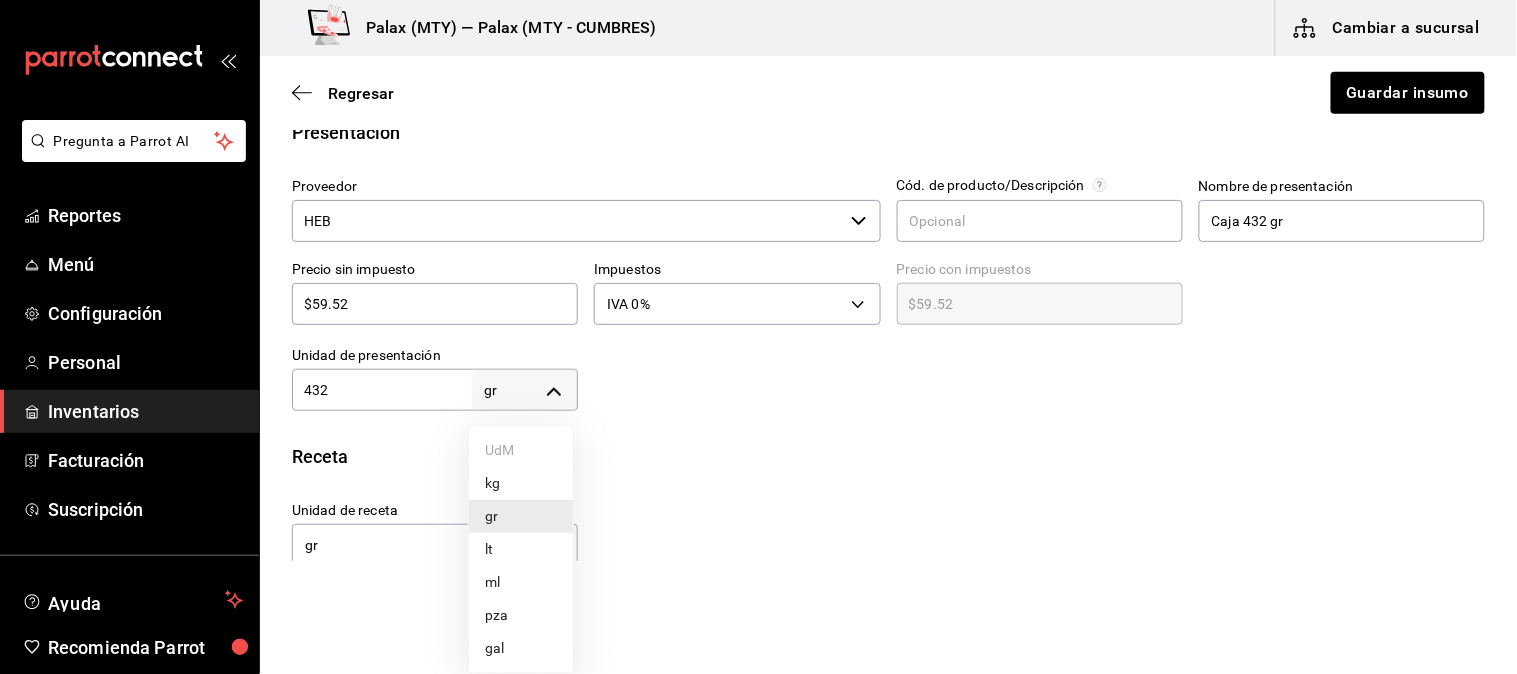 click on "pza" at bounding box center [521, 615] 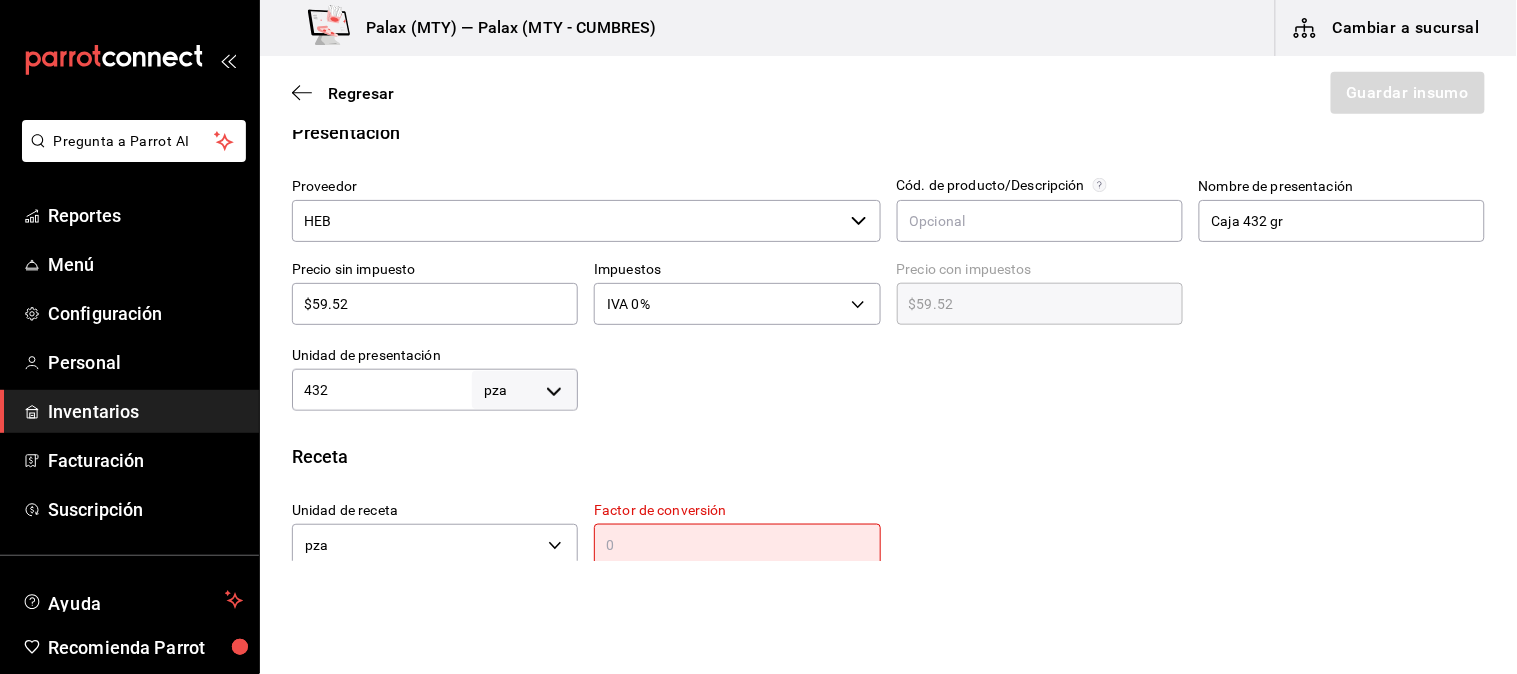 click at bounding box center [737, 545] 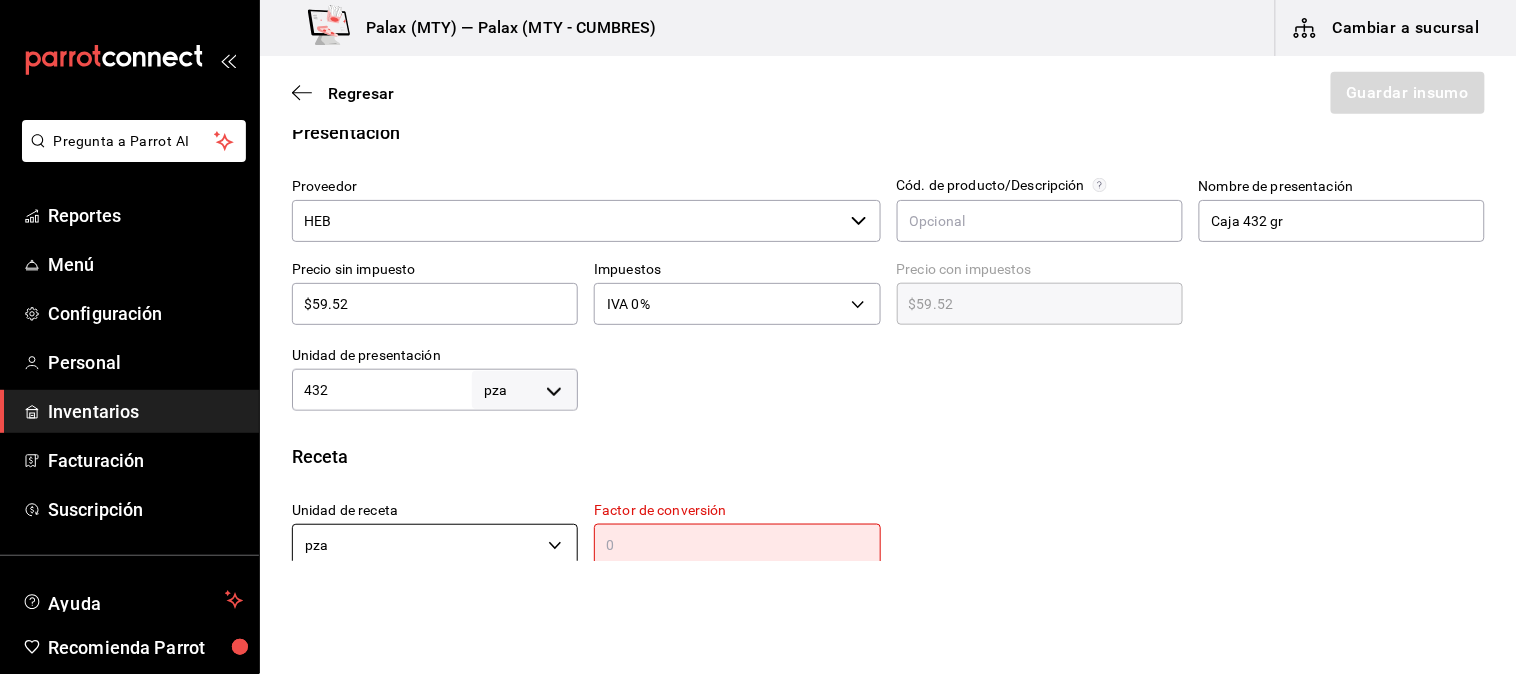 click on "Pregunta a Parrot AI Reportes   Menú   Configuración   Personal   Inventarios   Facturación   Suscripción   Ayuda Recomienda Parrot   Mutiuser Palax   Sugerir nueva función   Palax (MTY - CUMBRES) Cambiar a sucursal Regresar Guardar insumo Insumo IN-1747434782691 Nombre Duncan vainilla francesa Categoría de inventario panaderia ​ Mínimo 0 ​ Ideal 1 ​ Insumo de producción Este insumo se produce con una receta de producción Presentación Proveedor HEB ​ Cód. de producto/Descripción Nombre de presentación Caja 432 gr Precio sin impuesto $59.52 ​ Impuestos IVA 0% IVA_0 Precio con impuestos $59.52 ​ Unidad de presentación 432 pza UNIT ​ Receta Unidad de receta pza UNIT Factor de conversión ​ Ingrese un número mayor a 0 1 pza de Caja 432 gr = 0 pza receta Ver ayuda de conversiones ¿La presentación (Caja 432 gr) viene en otra caja? Si No Presentaciones por caja 1 ​ Caja con 1 Caja 432 gr de 432 pza Unidades de conteo pza Caja 432 gr (432 pza) Caja (1*432 pza) ;" at bounding box center (758, 280) 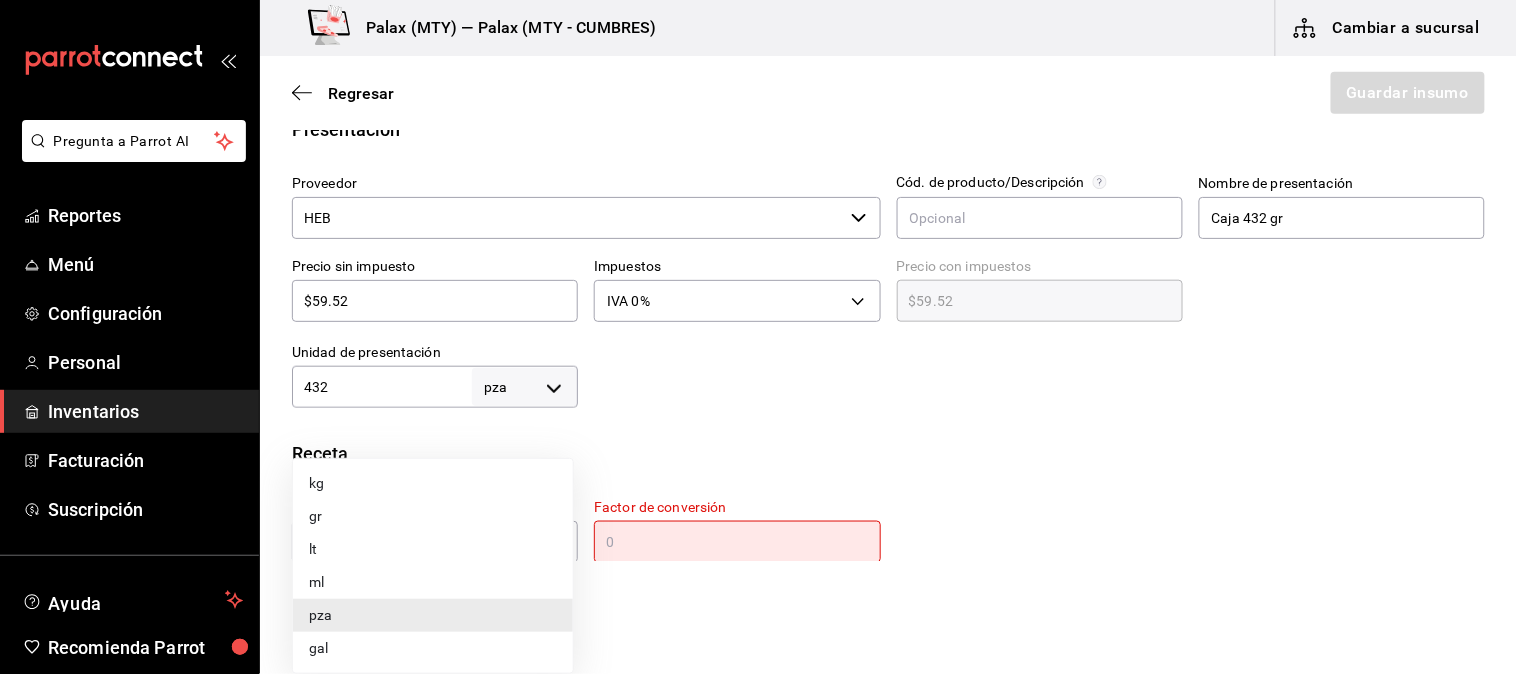 click on "gr" at bounding box center [433, 516] 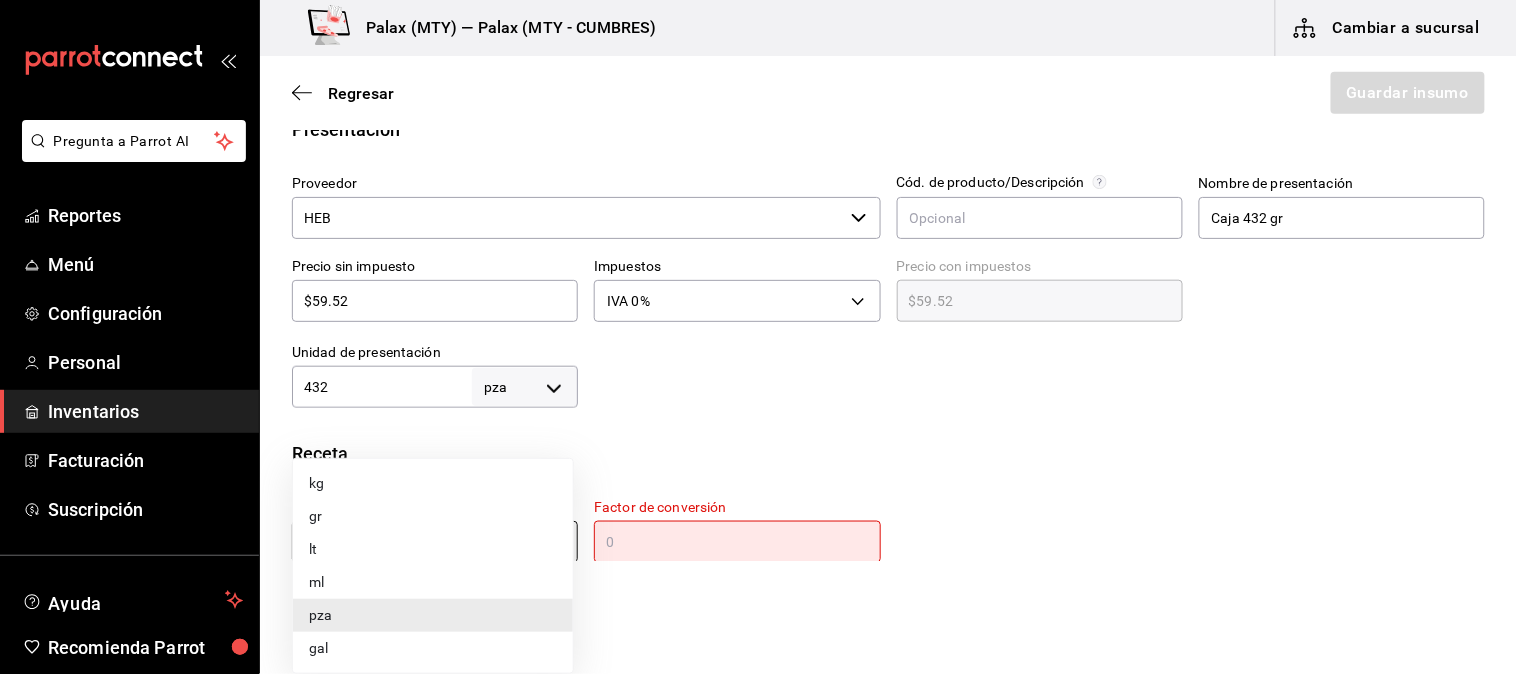 type on "GRAM" 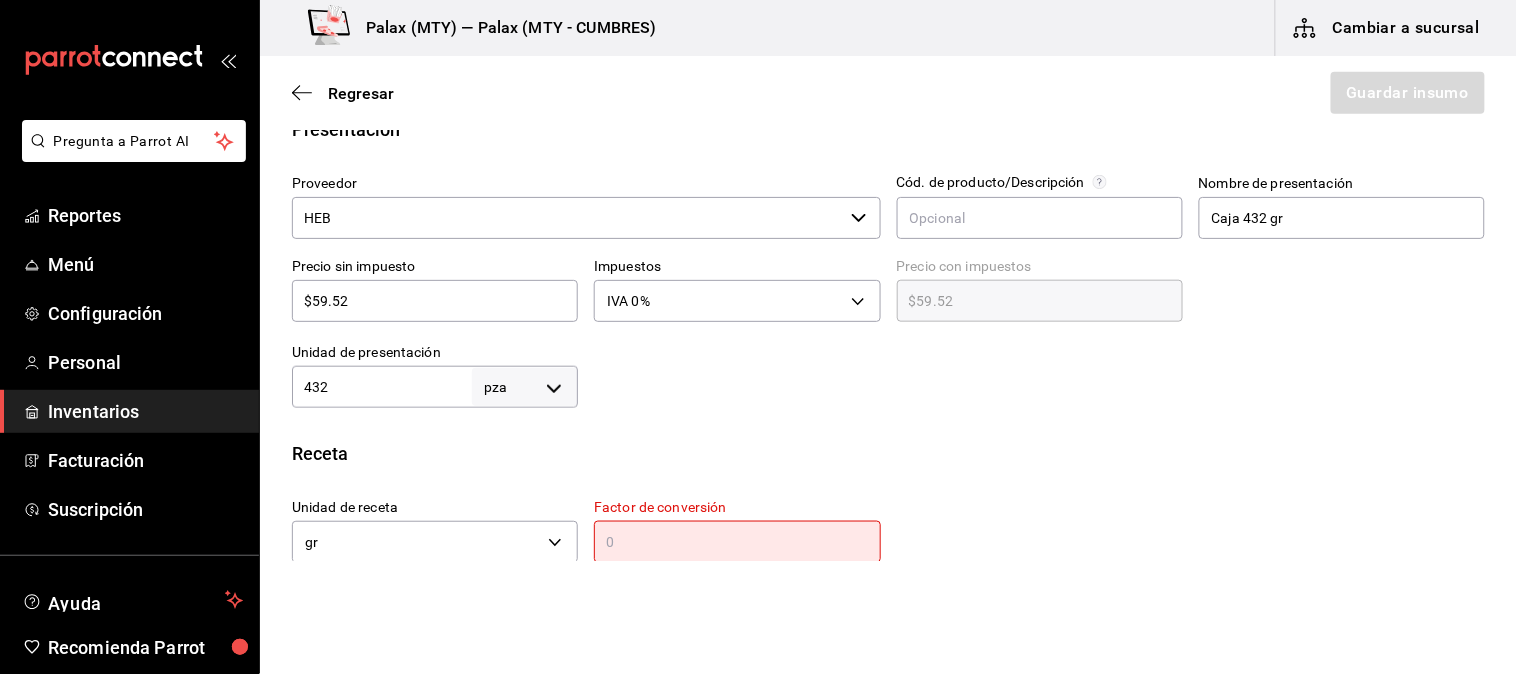 click at bounding box center [737, 542] 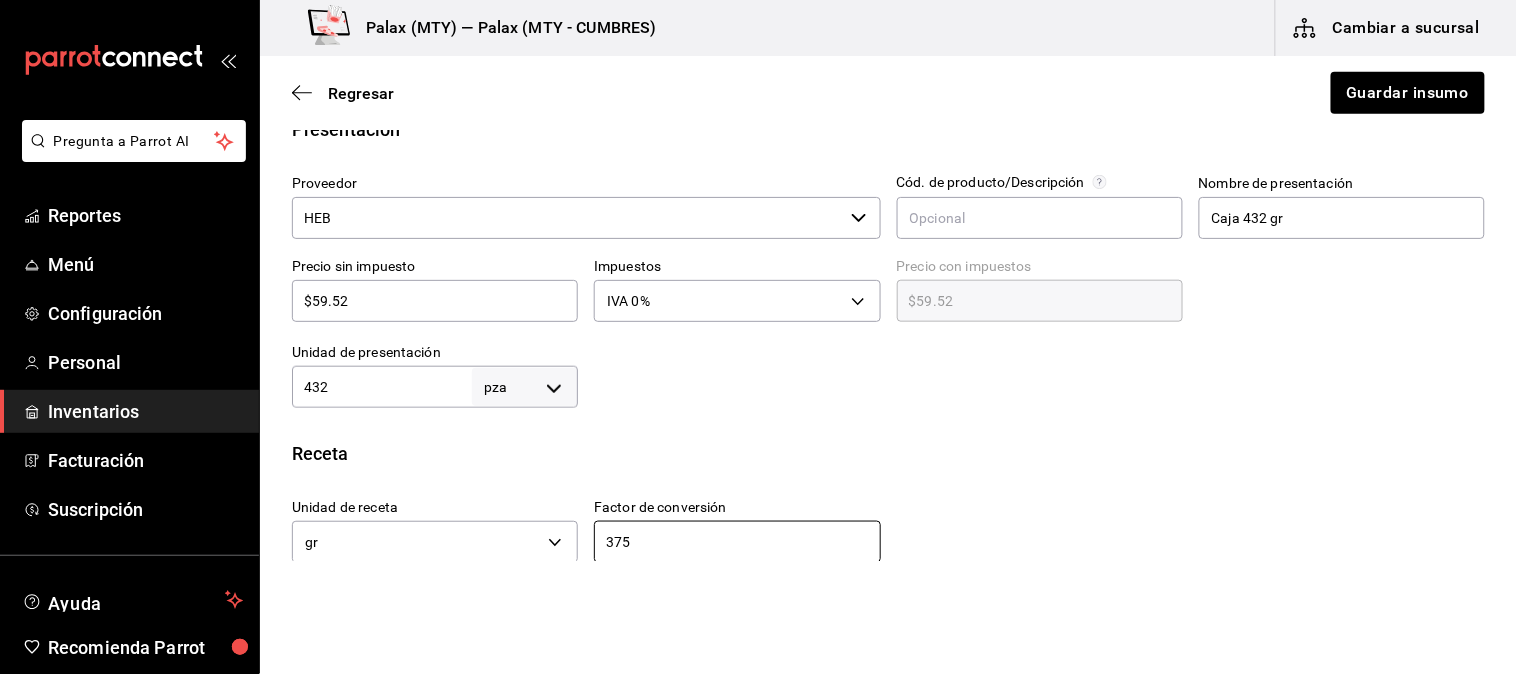 drag, startPoint x: 1085, startPoint y: 473, endPoint x: 1062, endPoint y: 473, distance: 23 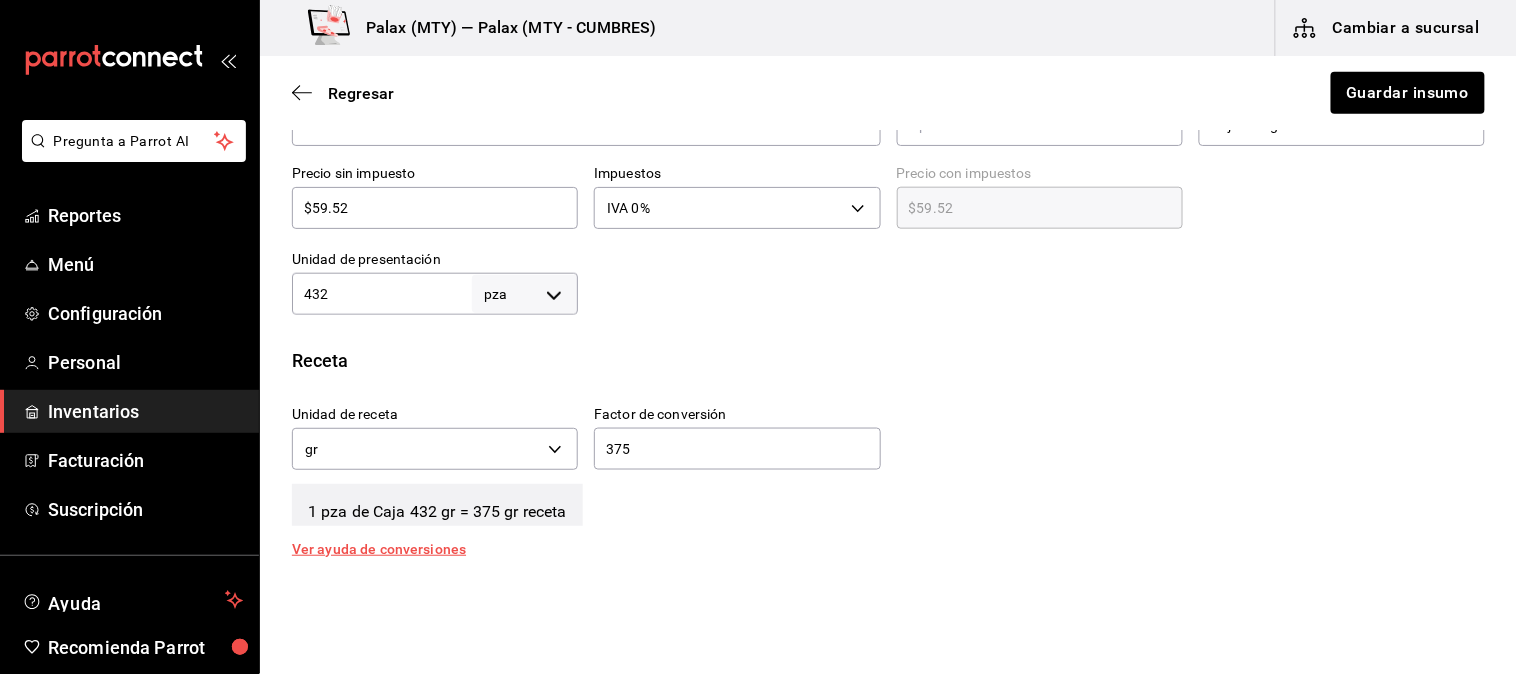scroll, scrollTop: 645, scrollLeft: 0, axis: vertical 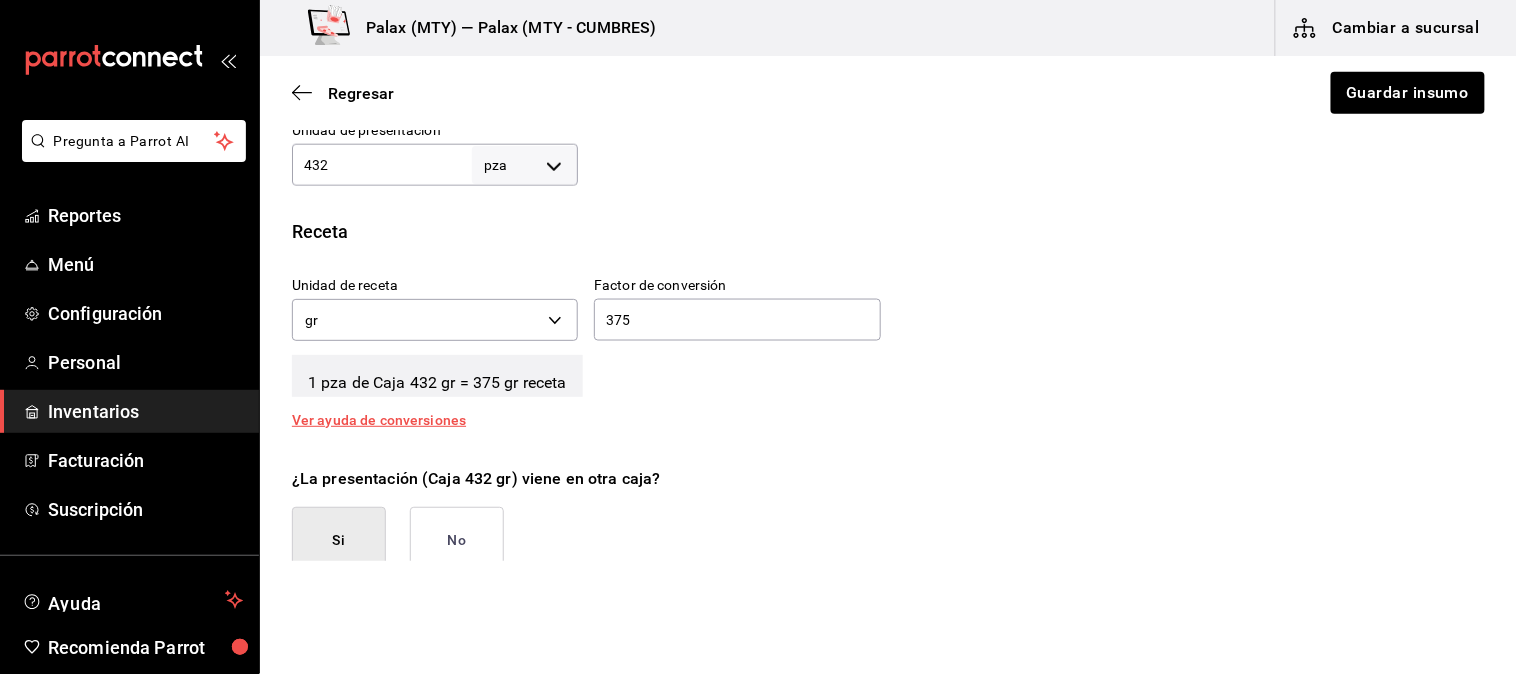 click on "No" at bounding box center [457, 540] 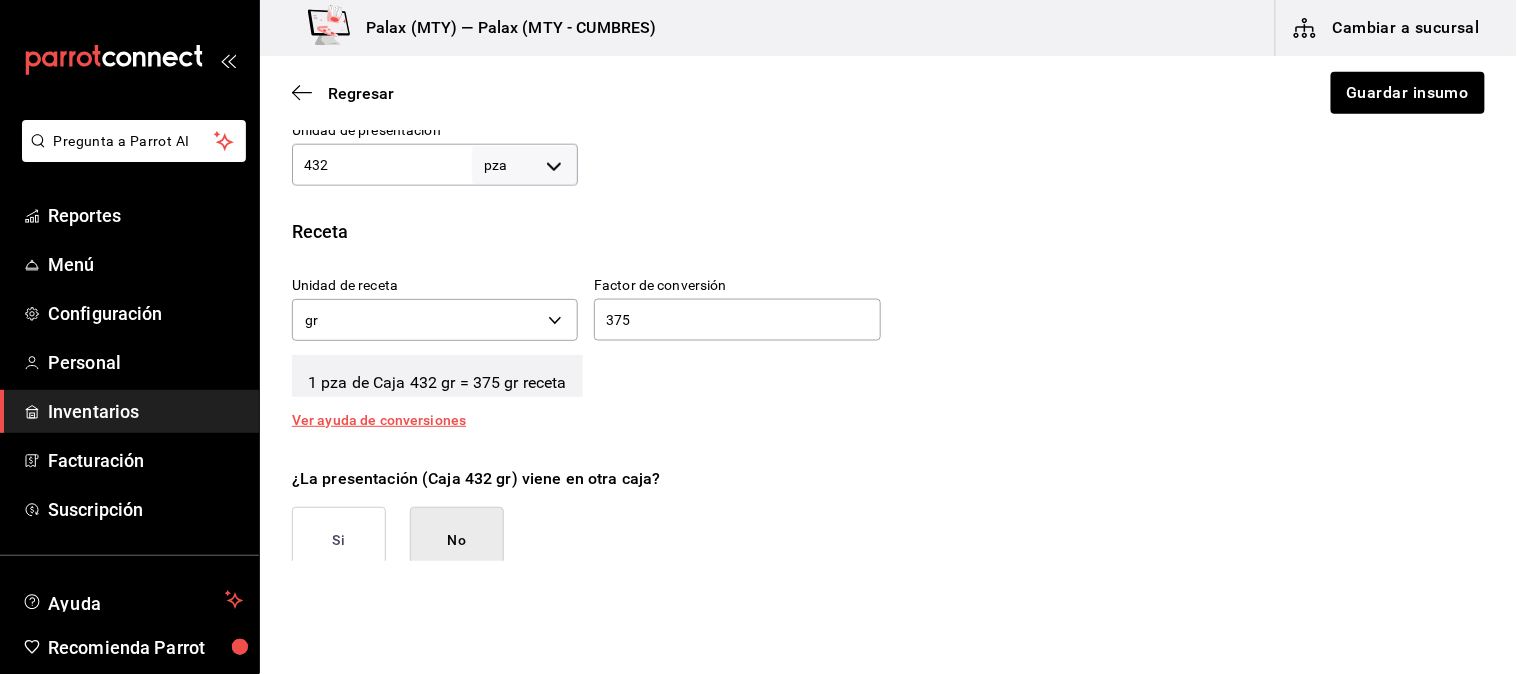 click on "No" at bounding box center [457, 540] 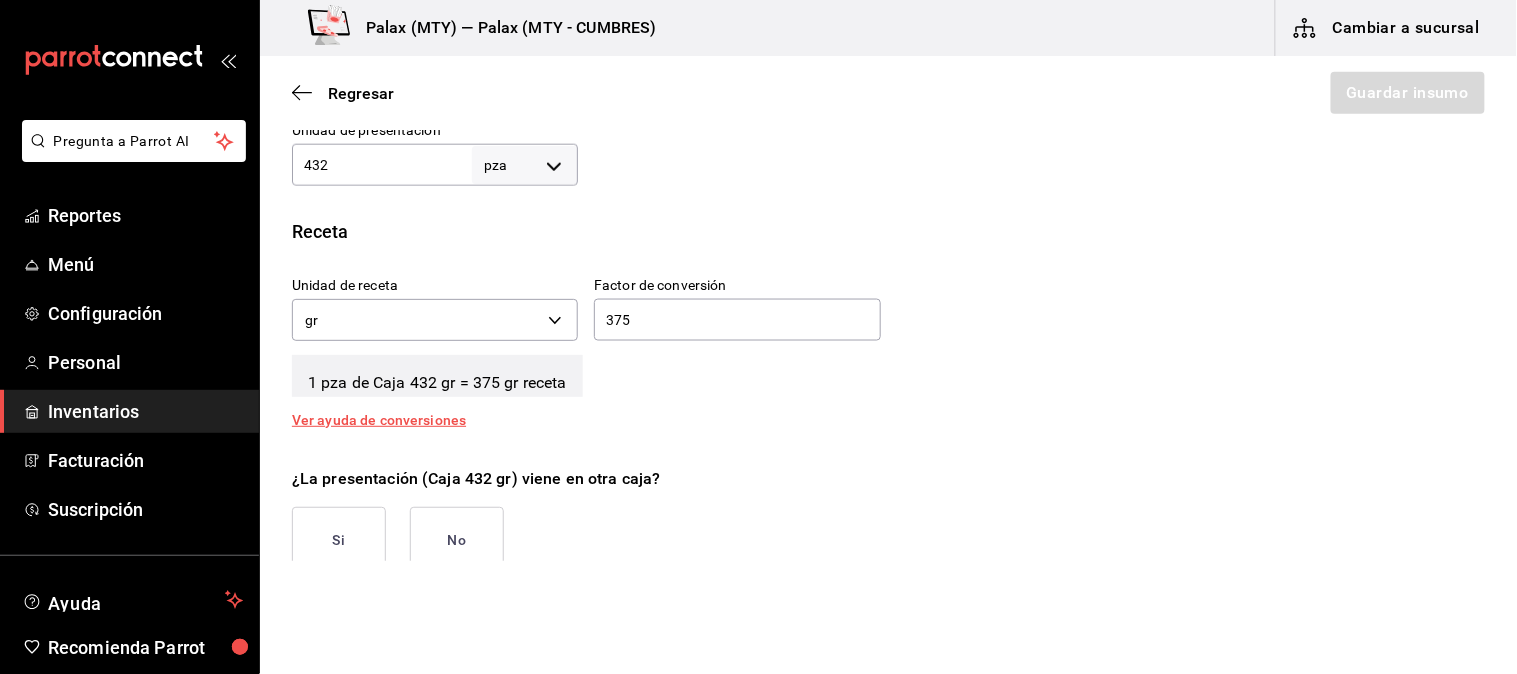 click on "No" at bounding box center (457, 540) 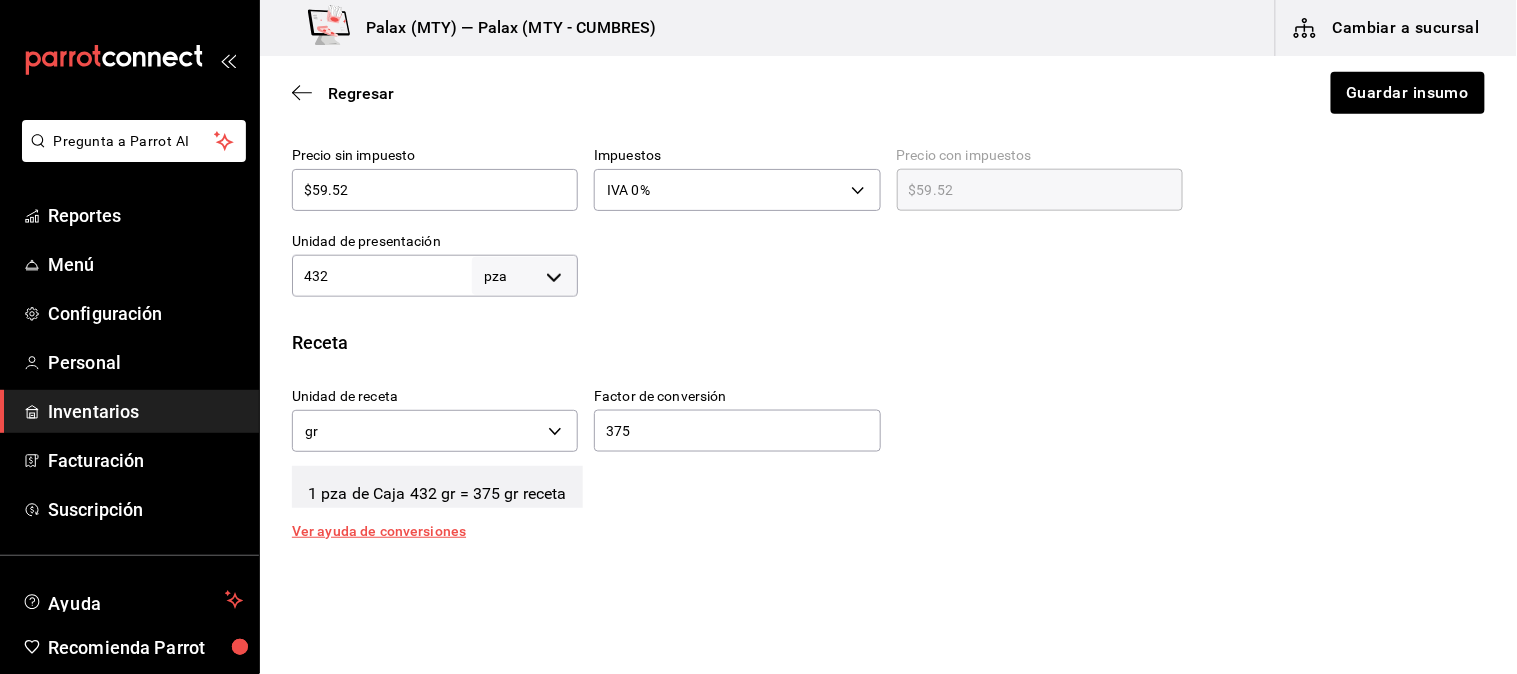 scroll, scrollTop: 423, scrollLeft: 0, axis: vertical 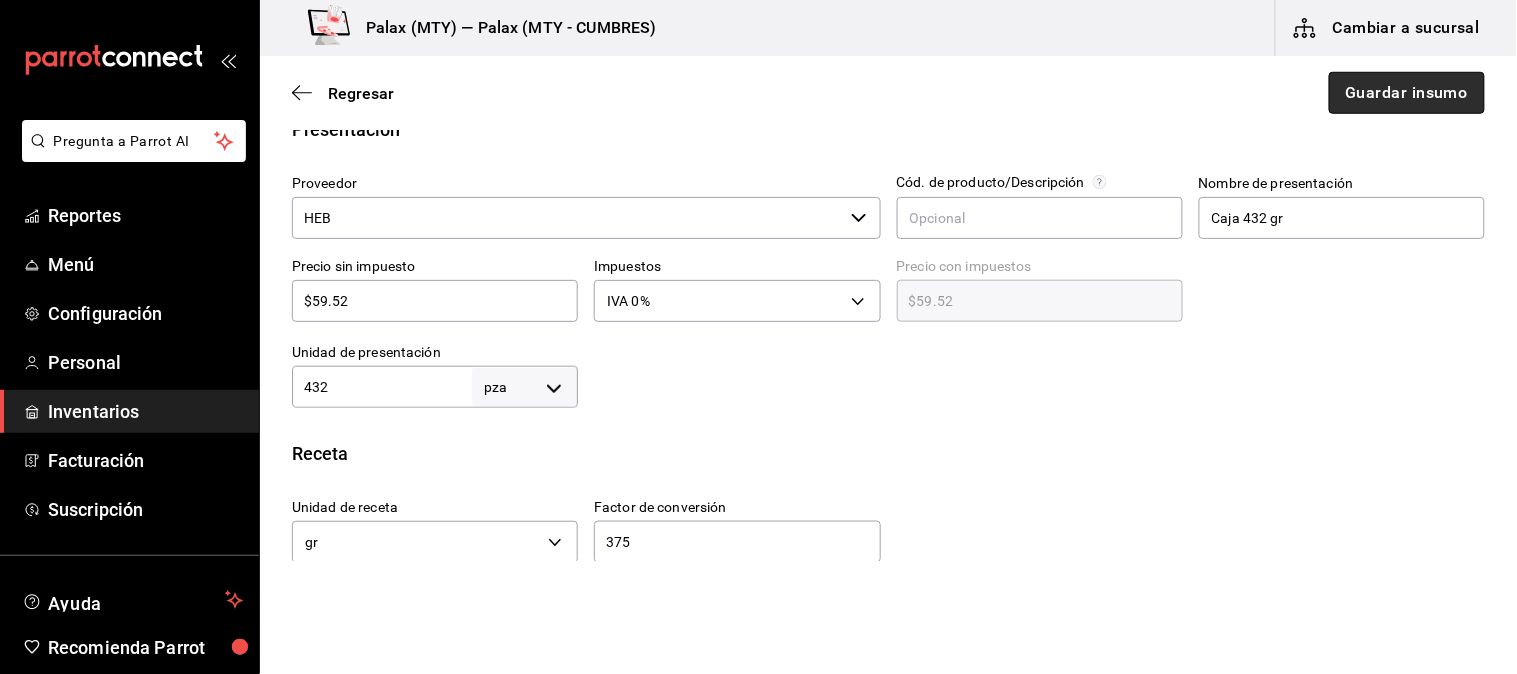 click on "Guardar insumo" at bounding box center [1407, 93] 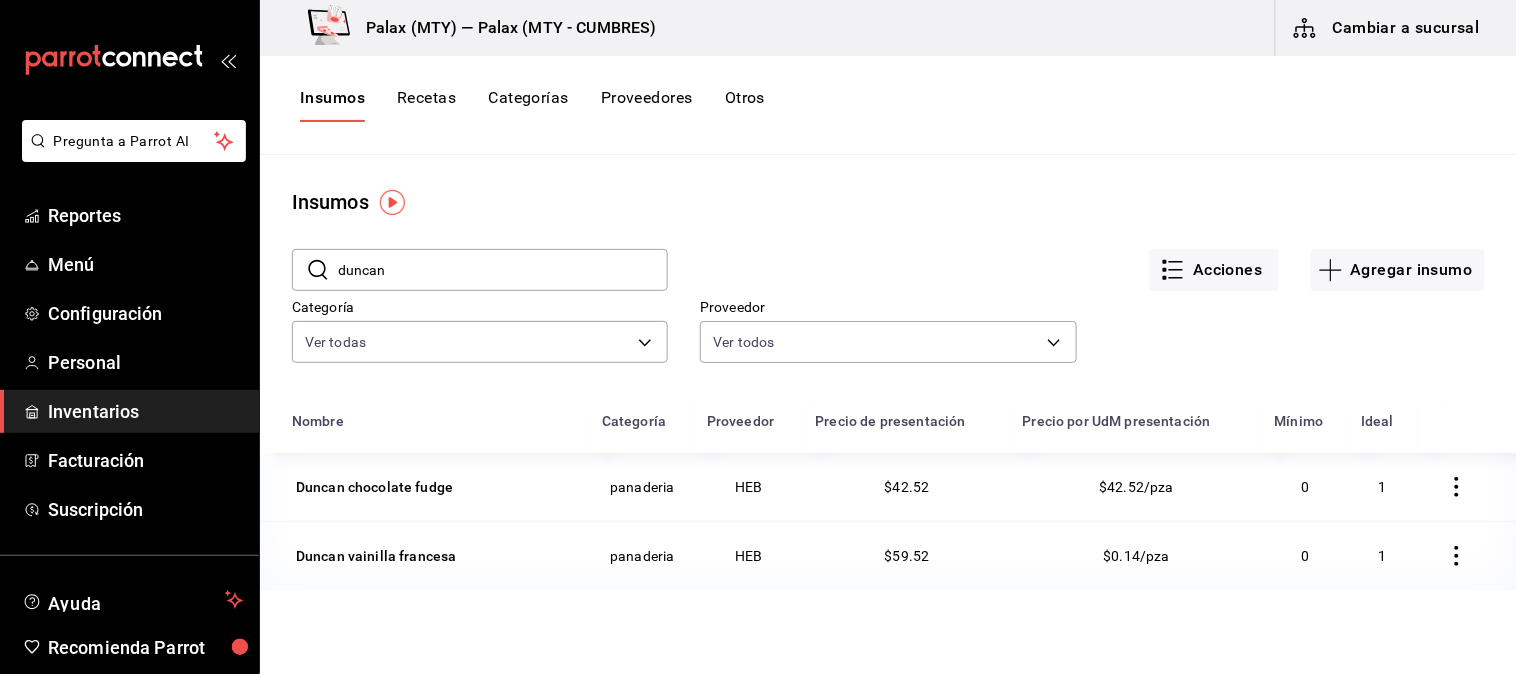 click on "duncan" at bounding box center (503, 270) 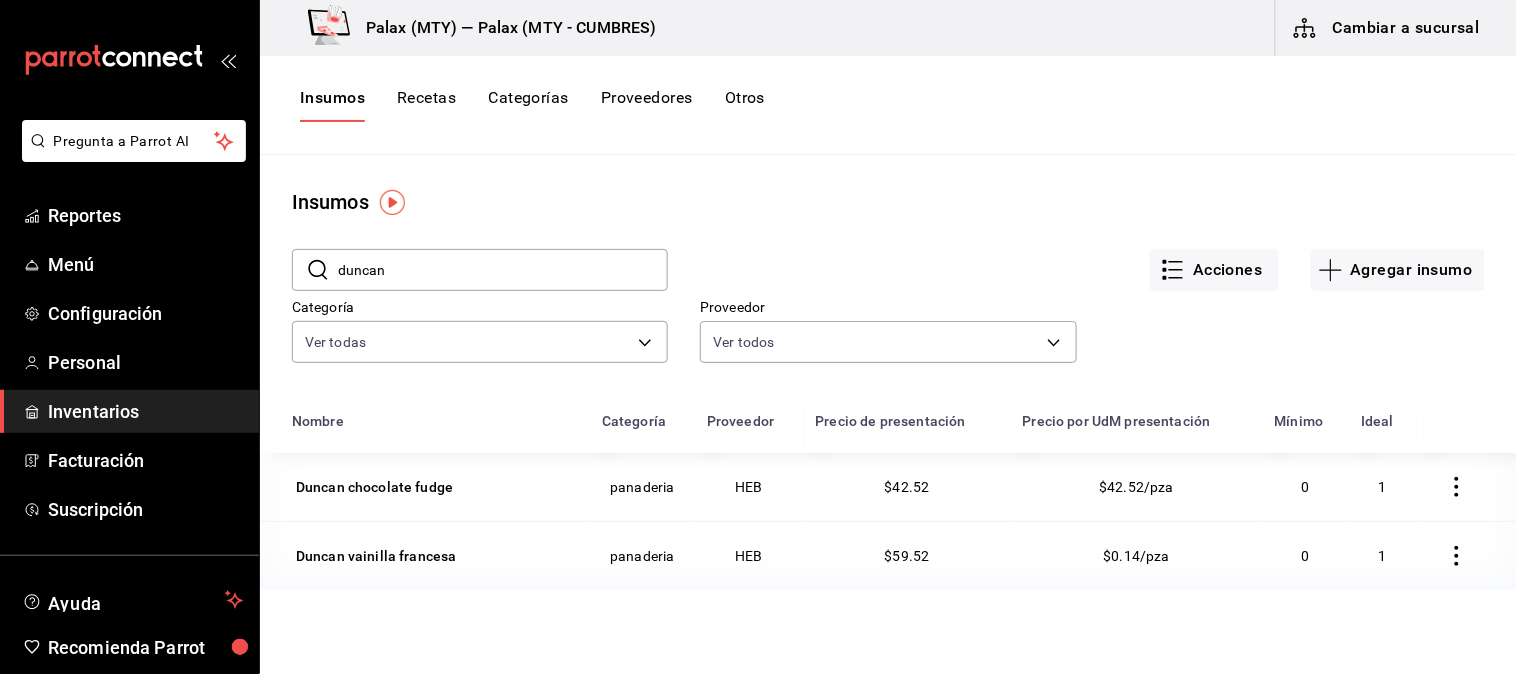 click on "Acciones Agregar insumo" at bounding box center [1076, 254] 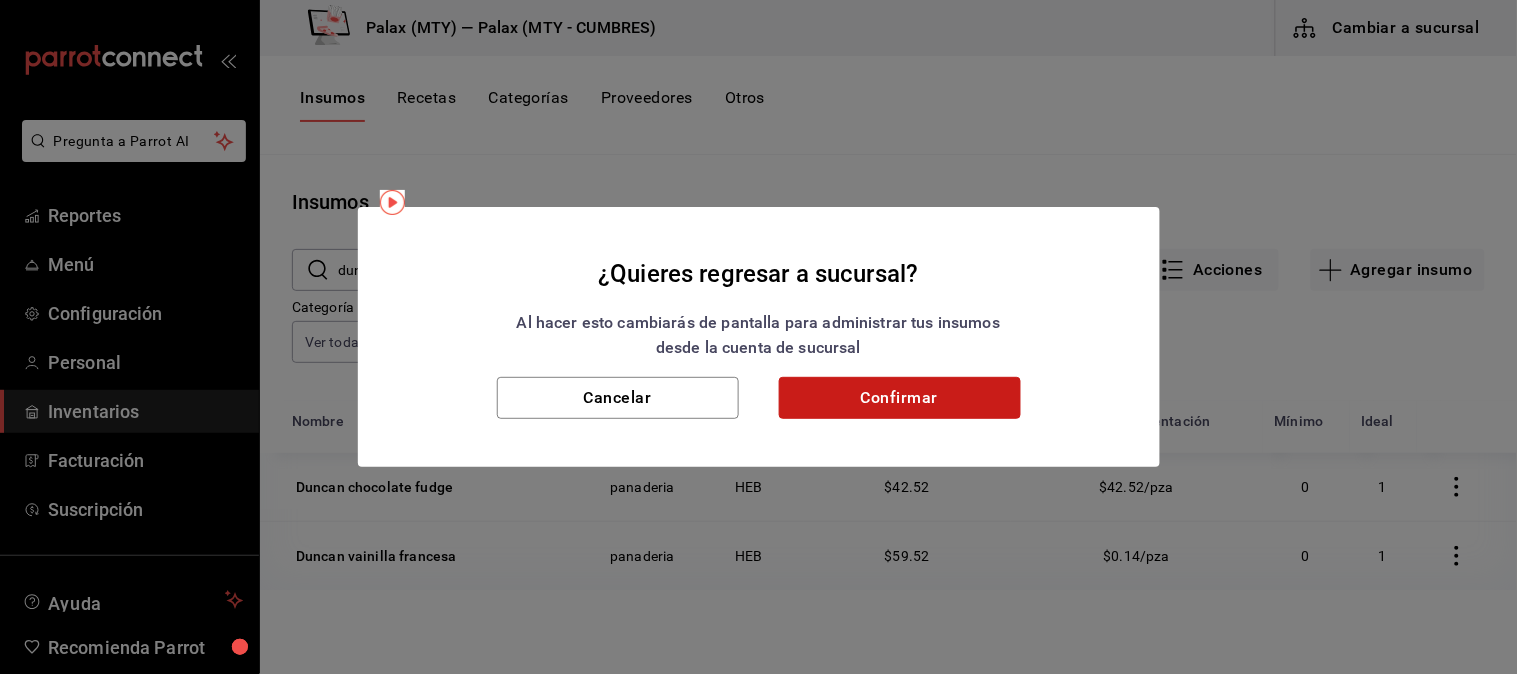 click on "Confirmar" at bounding box center [900, 398] 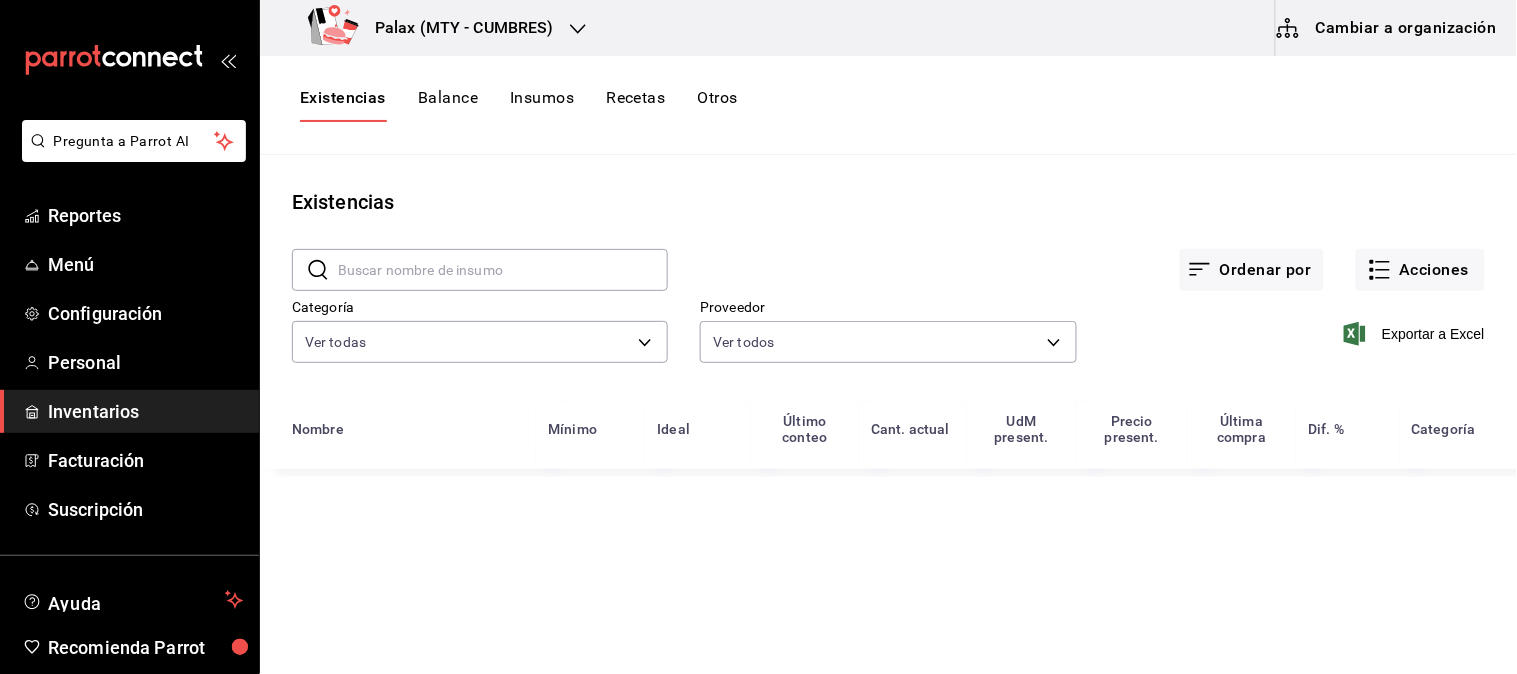 click at bounding box center (503, 270) 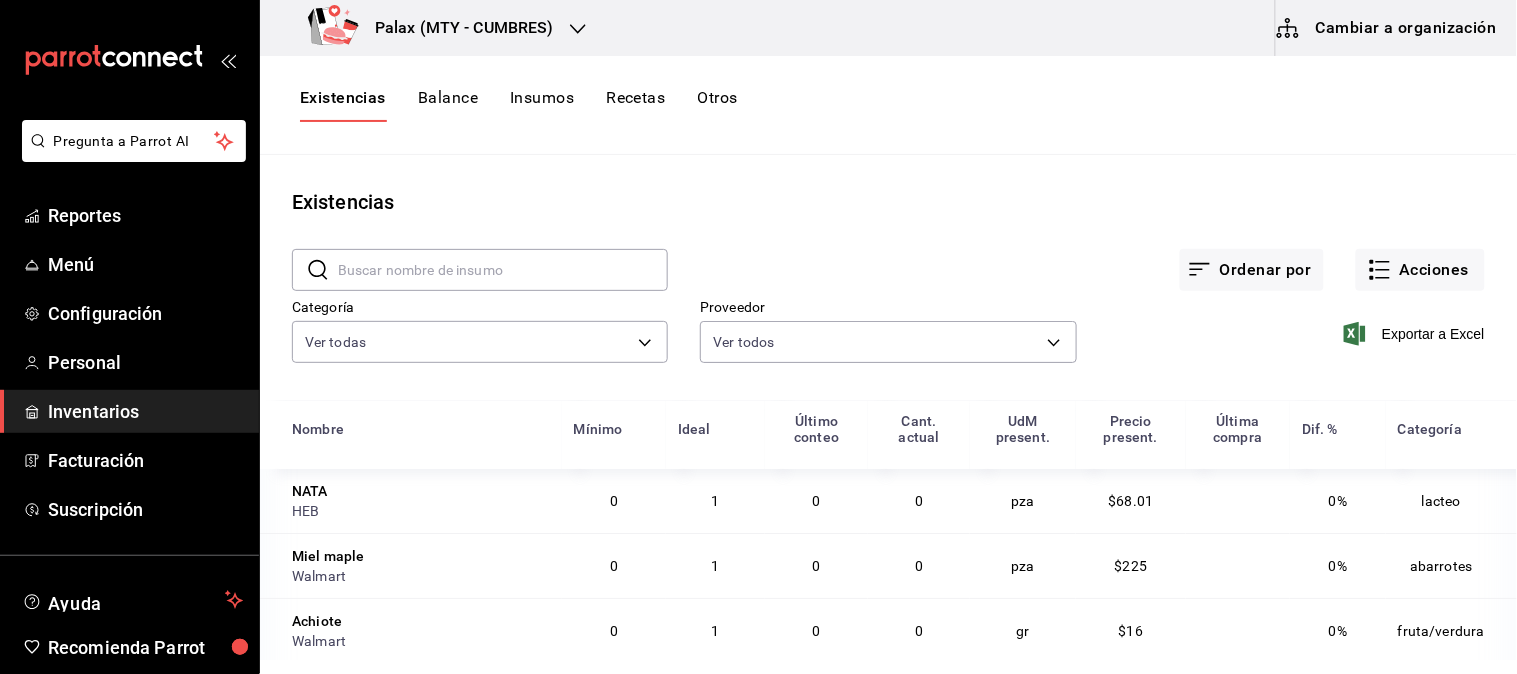 type on "U" 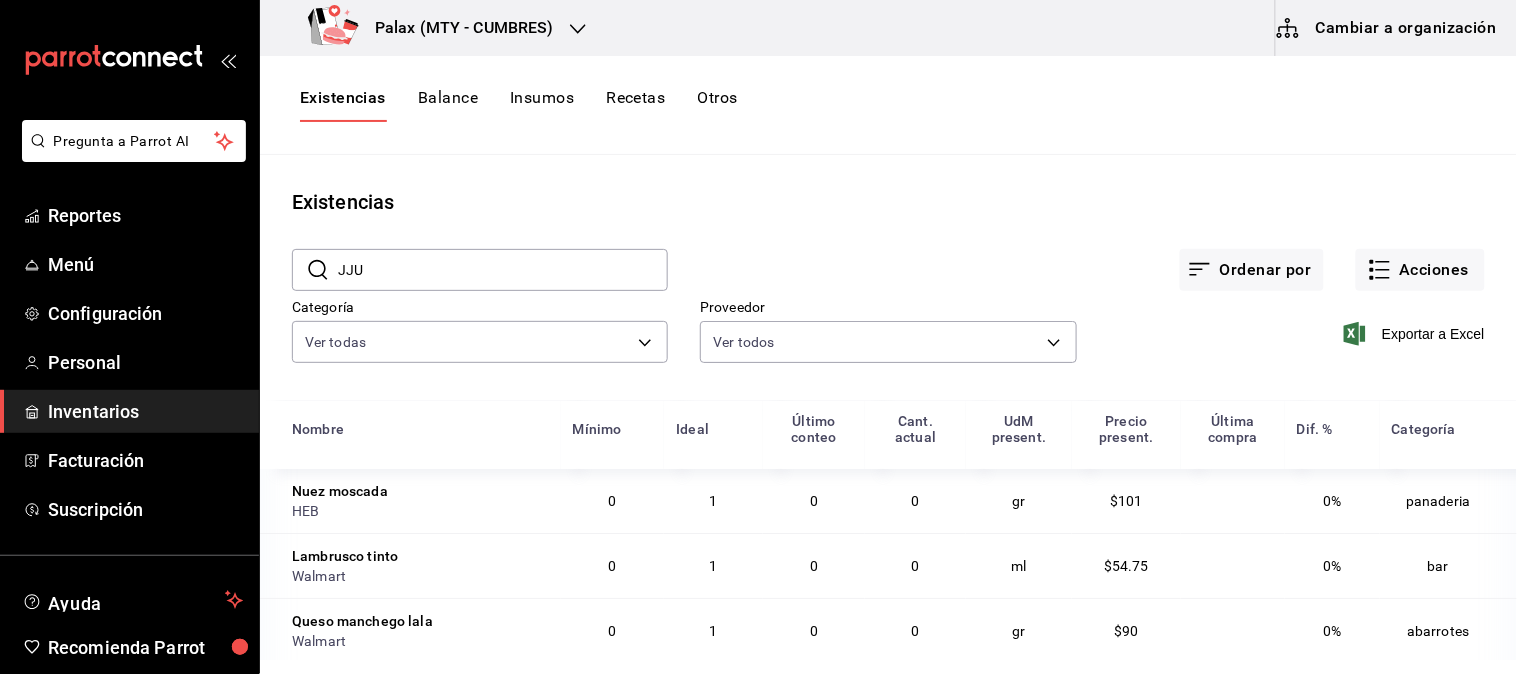 click on "JJU" at bounding box center [503, 270] 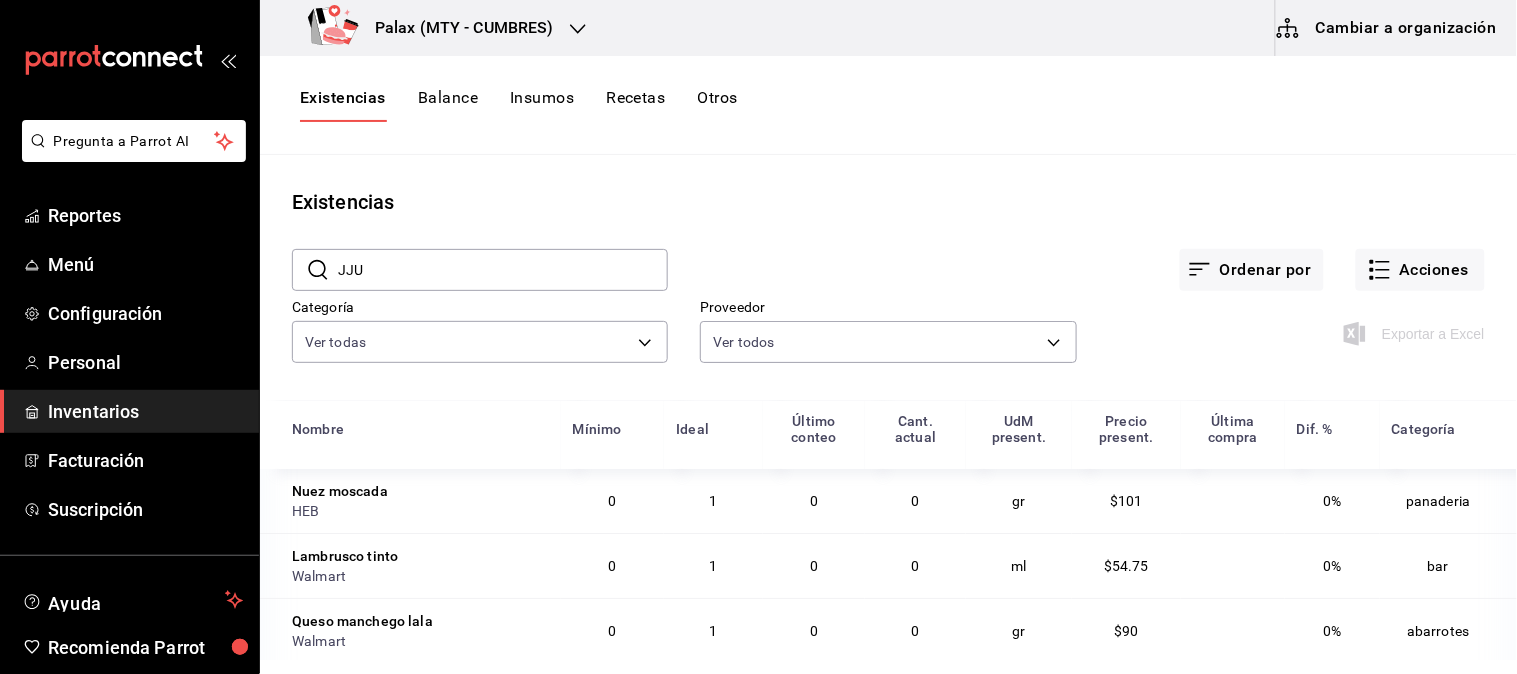 click on "JJU" at bounding box center [503, 270] 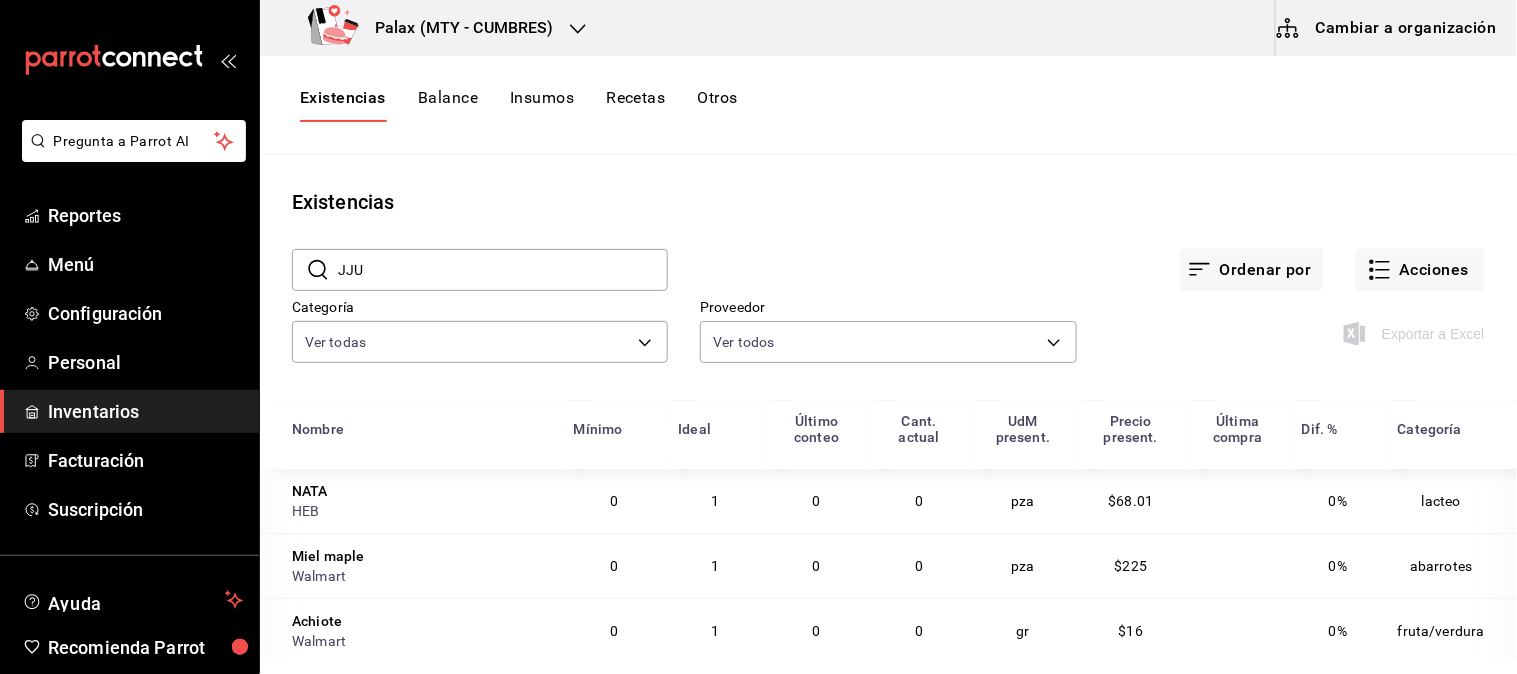 drag, startPoint x: 362, startPoint y: 268, endPoint x: 295, endPoint y: 261, distance: 67.36468 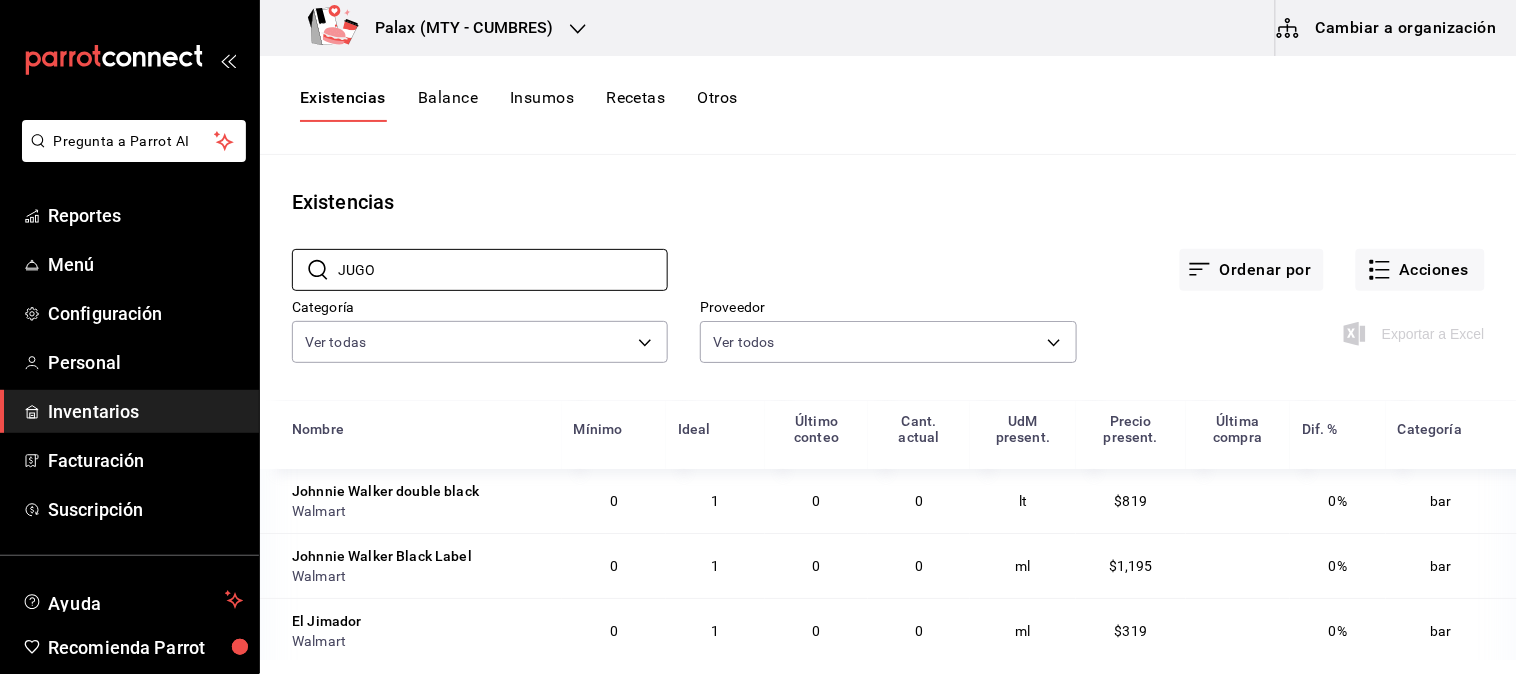 type on "jugo de nara" 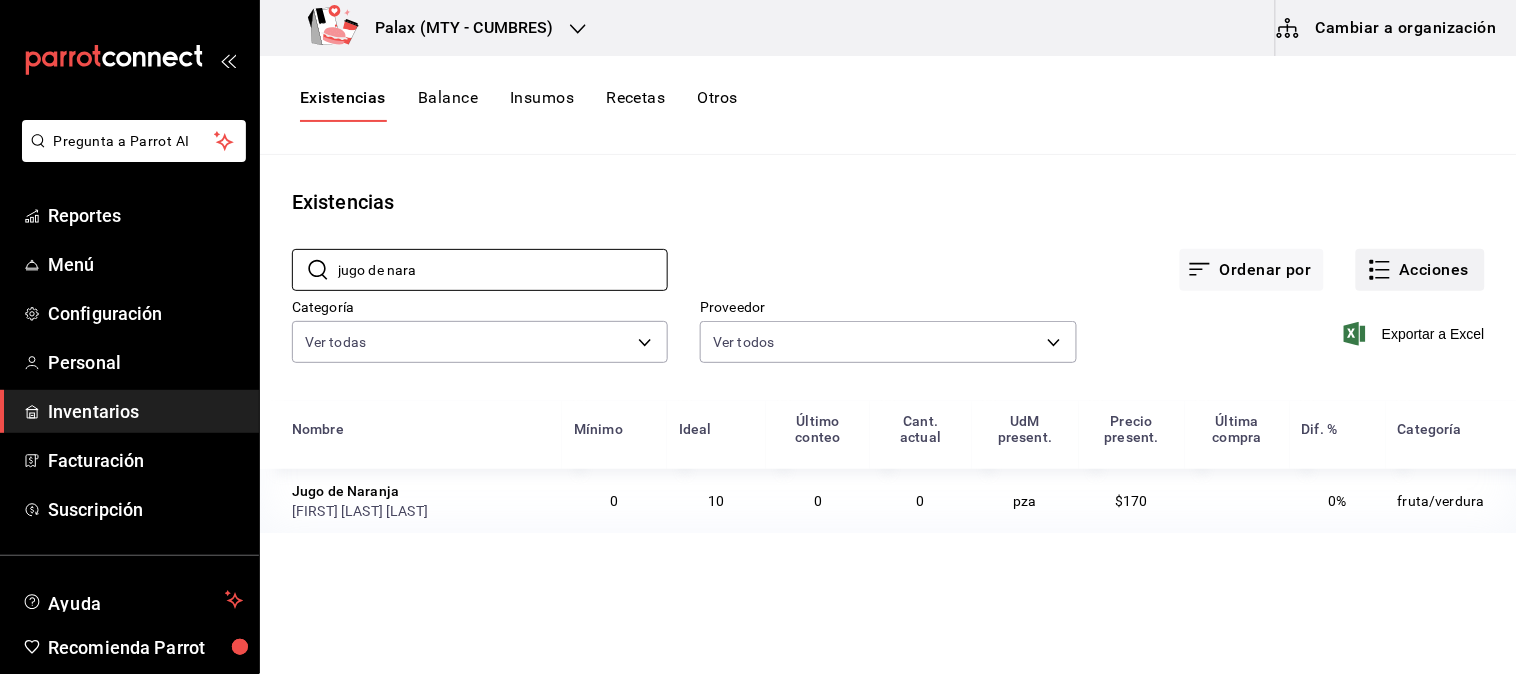 click on "Acciones" at bounding box center [1420, 270] 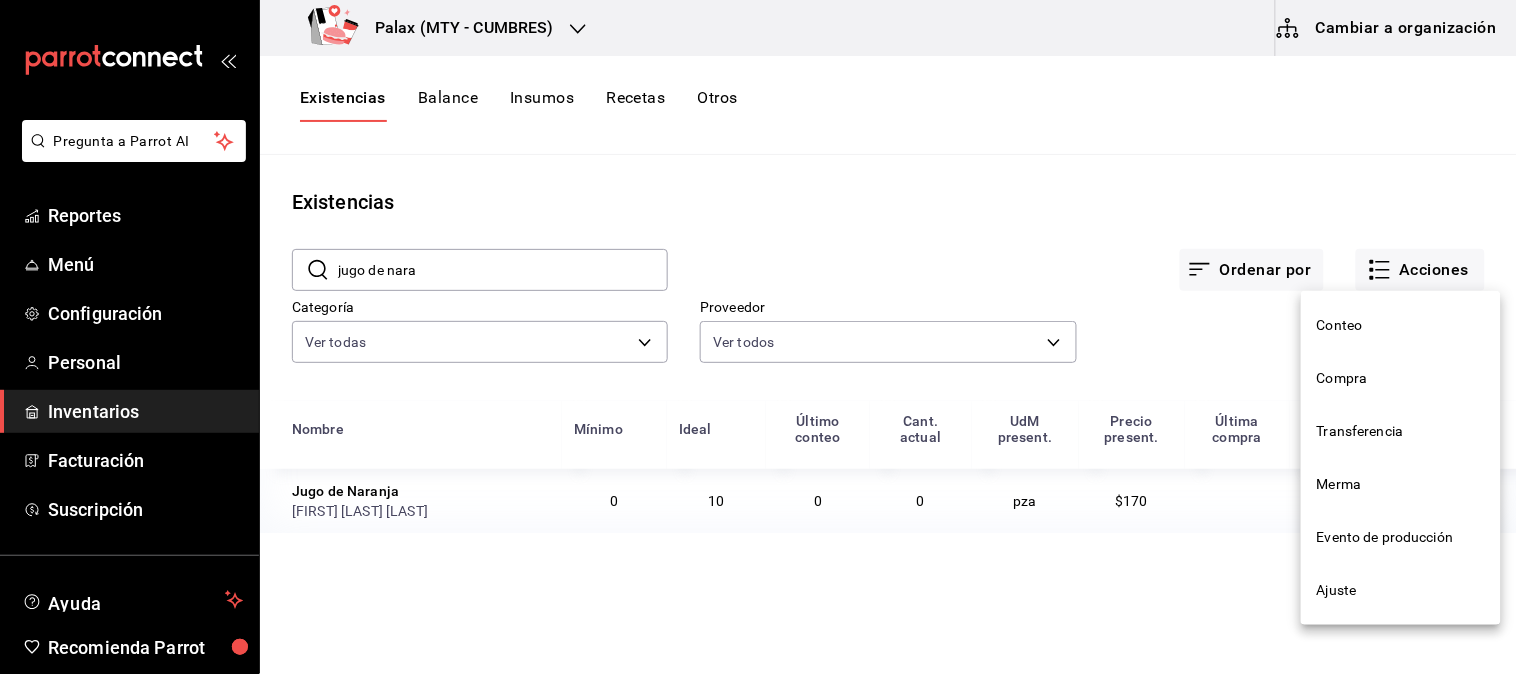 click on "Compra" at bounding box center (1401, 378) 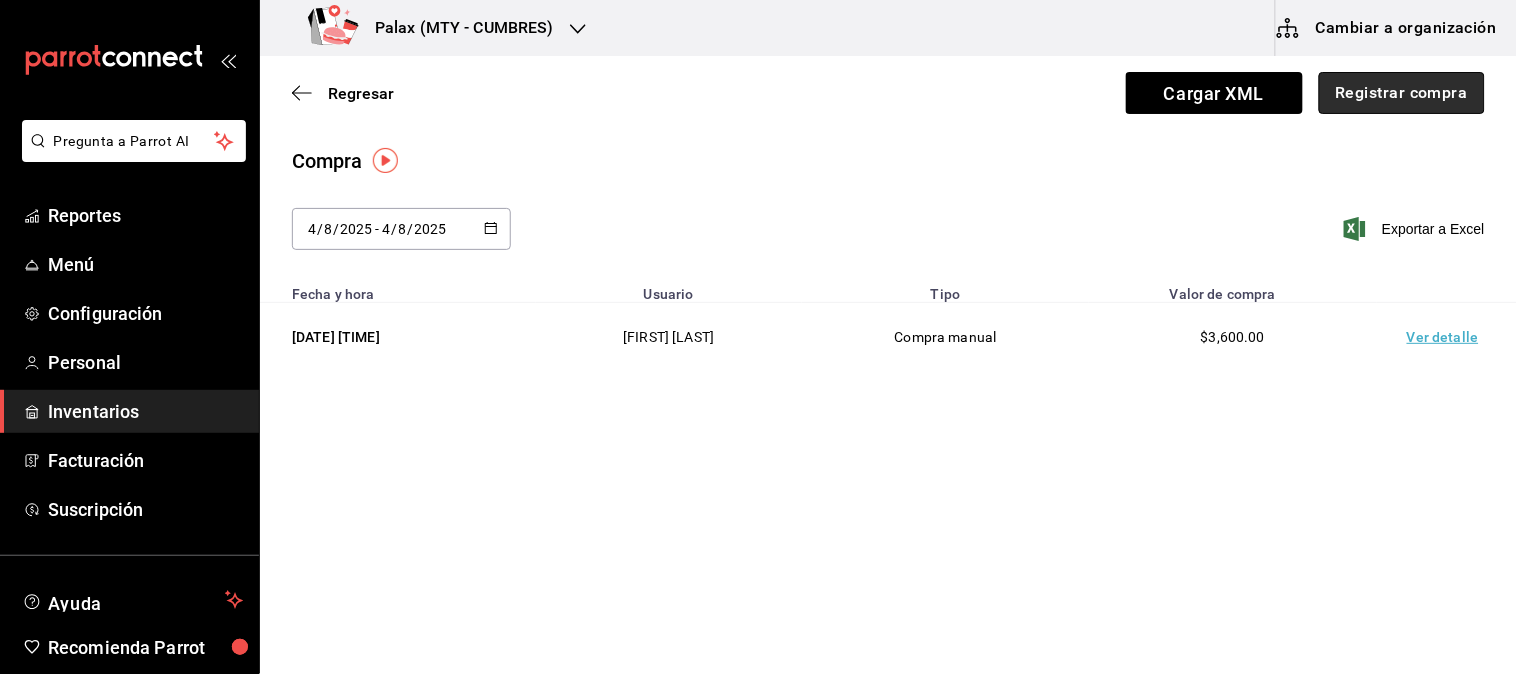 click on "Registrar compra" at bounding box center [1402, 93] 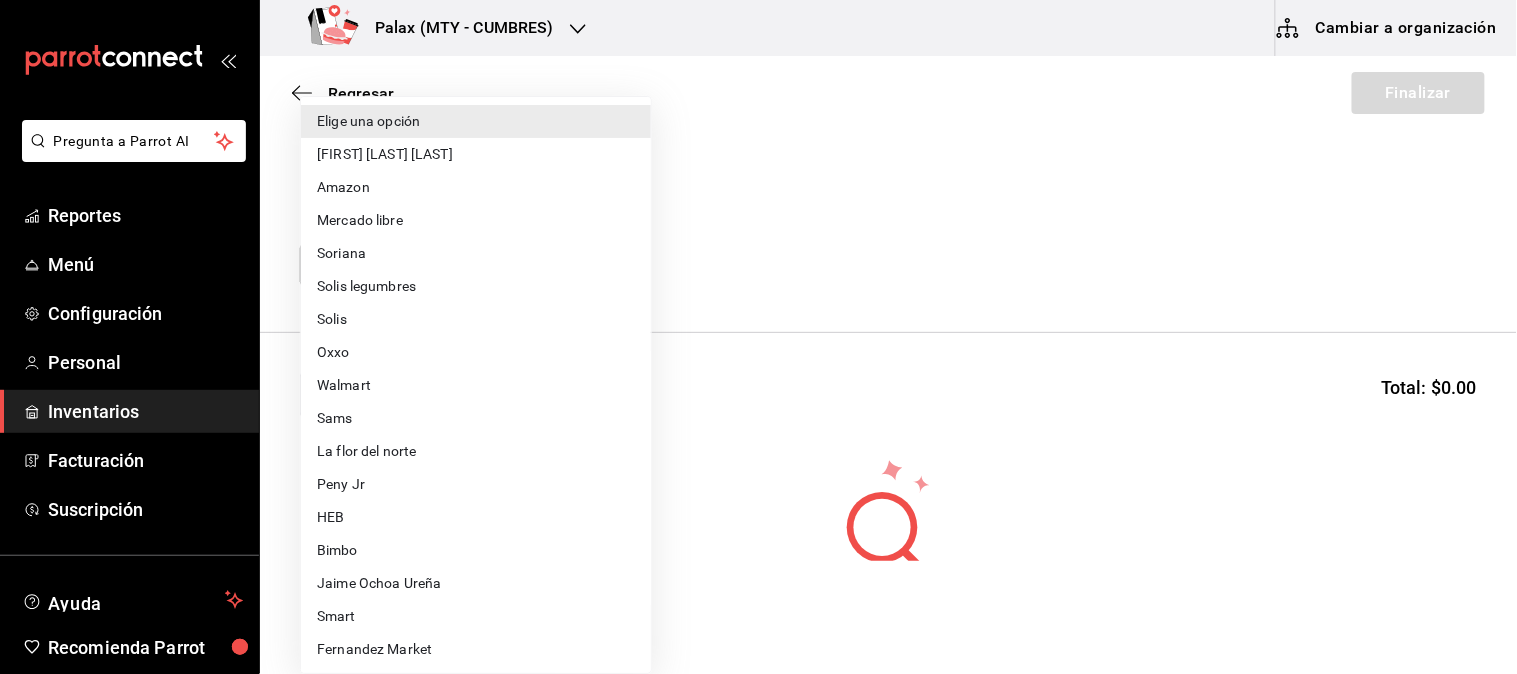click on "Pregunta a Parrot AI Reportes   Menú   Configuración   Personal   Inventarios   Facturación   Suscripción   Ayuda Recomienda Parrot   Mutiuser Palax   Sugerir nueva función   Palax (MTY - CUMBRES) Cambiar a organización Regresar Finalizar Compra Proveedor Elige una opción default Buscar Total: $0.00 No hay insumos a mostrar. Busca un insumo para agregarlo a la lista GANA 1 MES GRATIS EN TU SUSCRIPCIÓN AQUÍ ¿Recuerdas cómo empezó tu restaurante?
Hoy puedes ayudar a un colega a tener el mismo cambio que tú viviste.
Recomienda Parrot directamente desde tu Portal Administrador.
Es fácil y rápido.
🎁 Por cada restaurante que se una, ganas 1 mes gratis. Ver video tutorial Ir a video Pregunta a Parrot AI Reportes   Menú   Configuración   Personal   Inventarios   Facturación   Suscripción   Ayuda Recomienda Parrot   Mutiuser Palax   Sugerir nueva función   Editar Eliminar Visitar centro de ayuda (81) 2046 6363 soporte@parrotsoftware.io Visitar centro de ayuda (81) 2046 6363 Elige una opción" at bounding box center [758, 280] 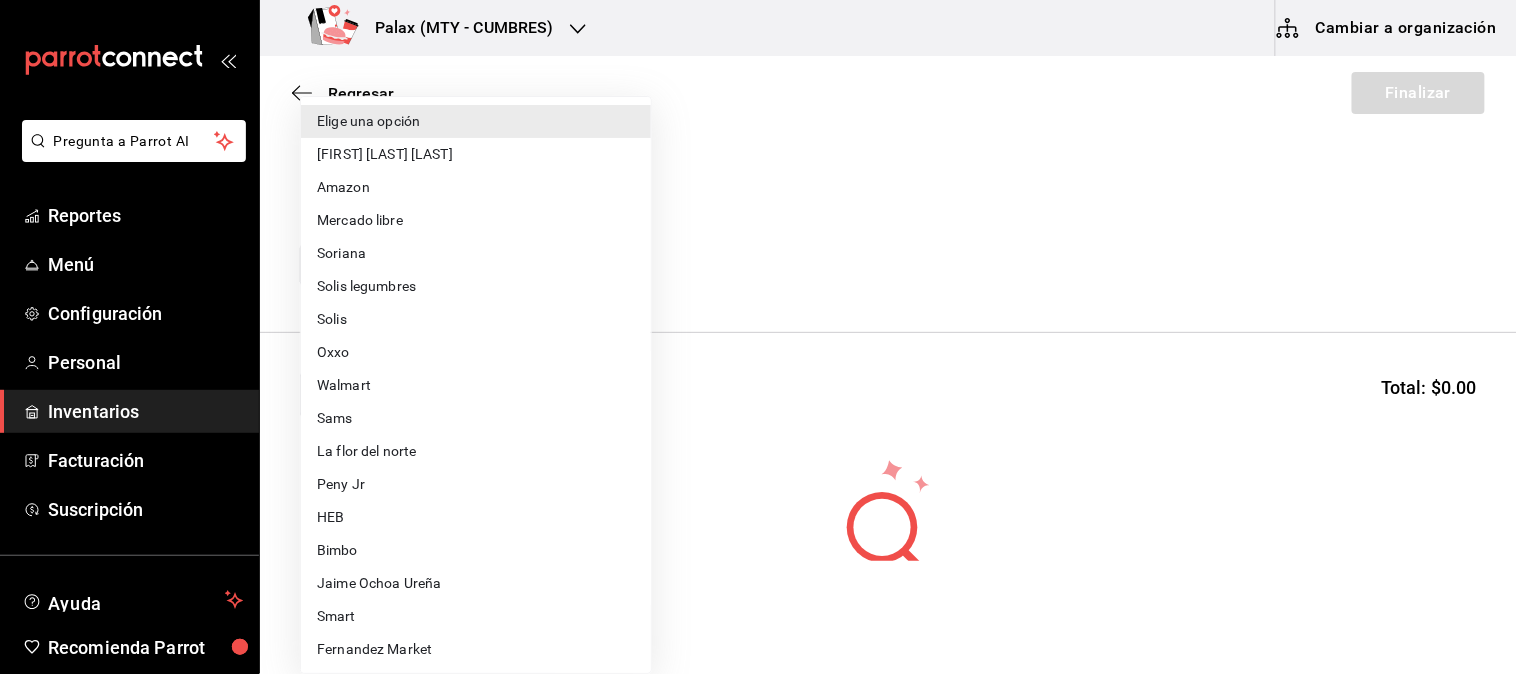 click on "[FIRST] [LAST] [LAST]" at bounding box center [476, 154] 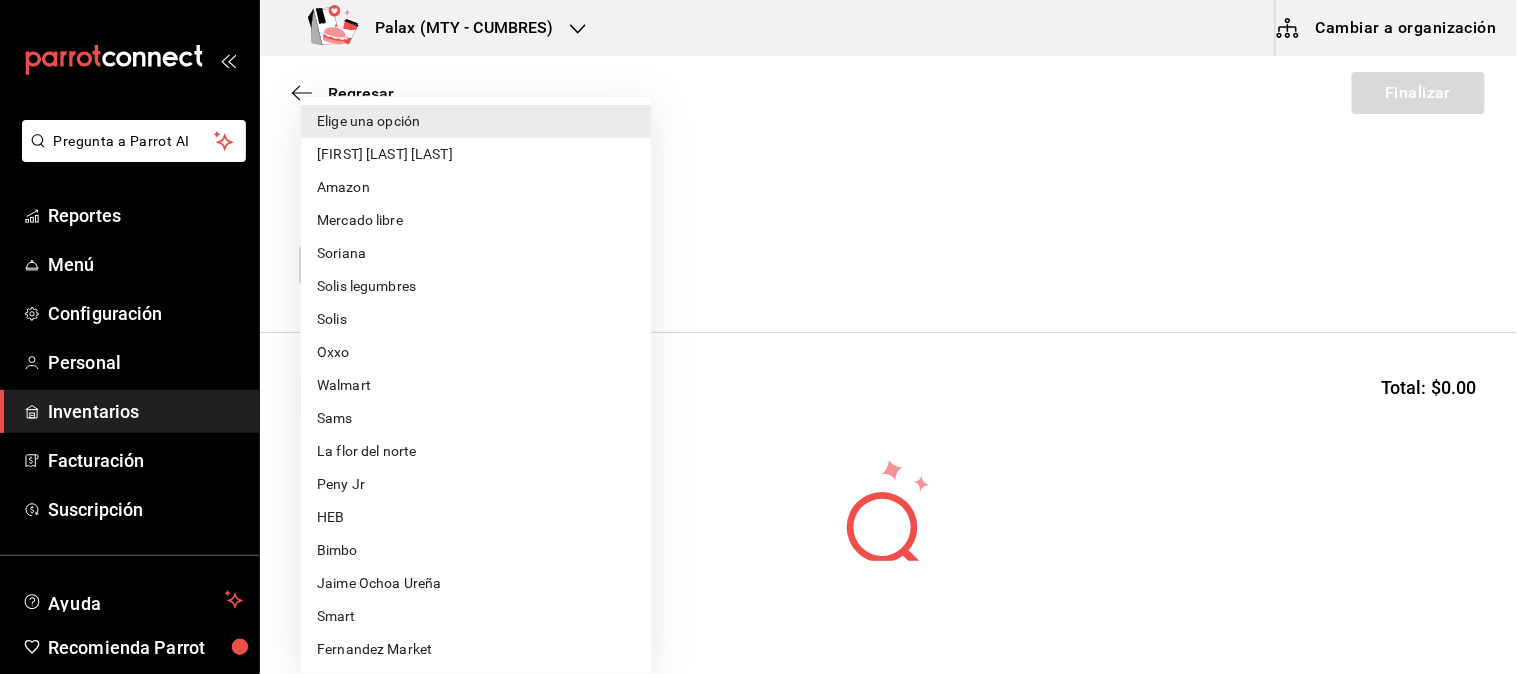 type on "261bc4b3-fe55-4ed9-b742-1ceaa0cd7f1b" 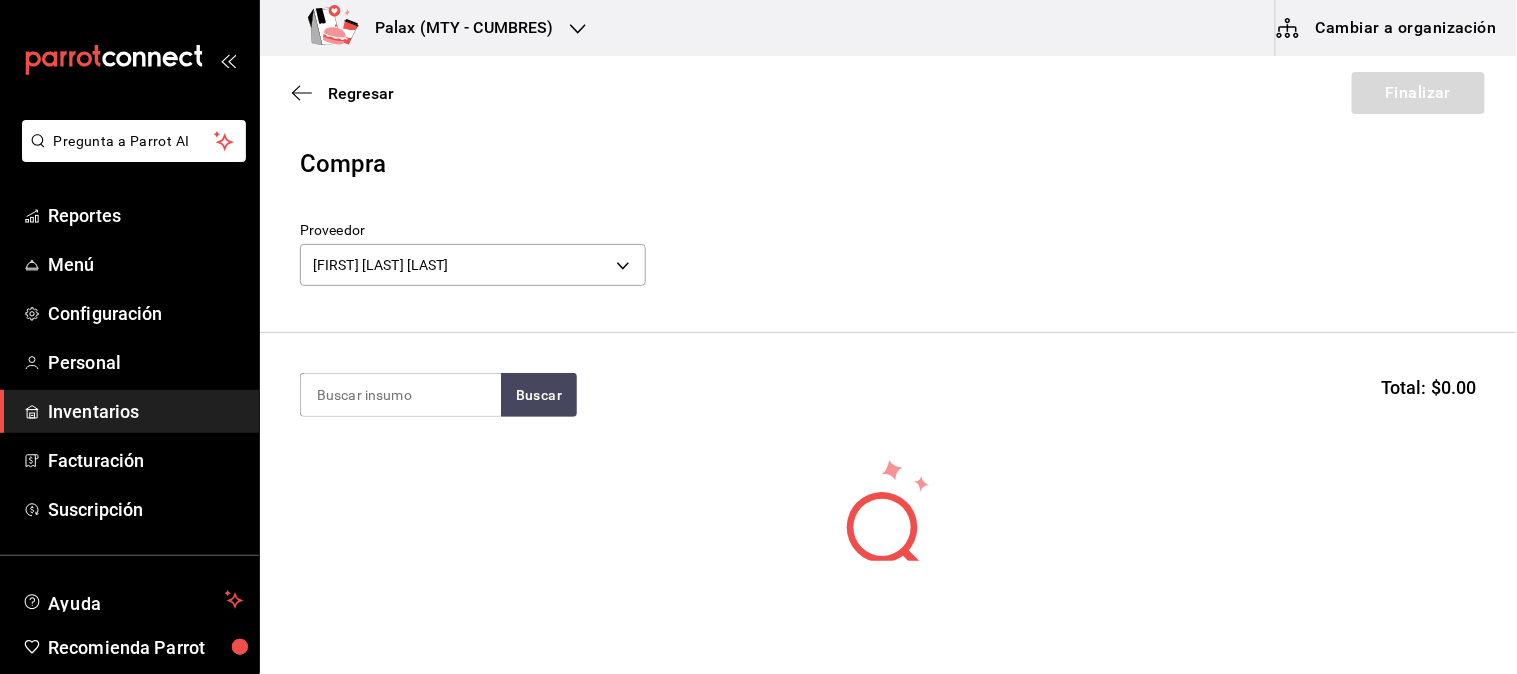 click on "Proveedor [FULL_NAME] 261bc4b3-fe55-4ed9-b742-1ceaa0cd7f1b" at bounding box center (888, 257) 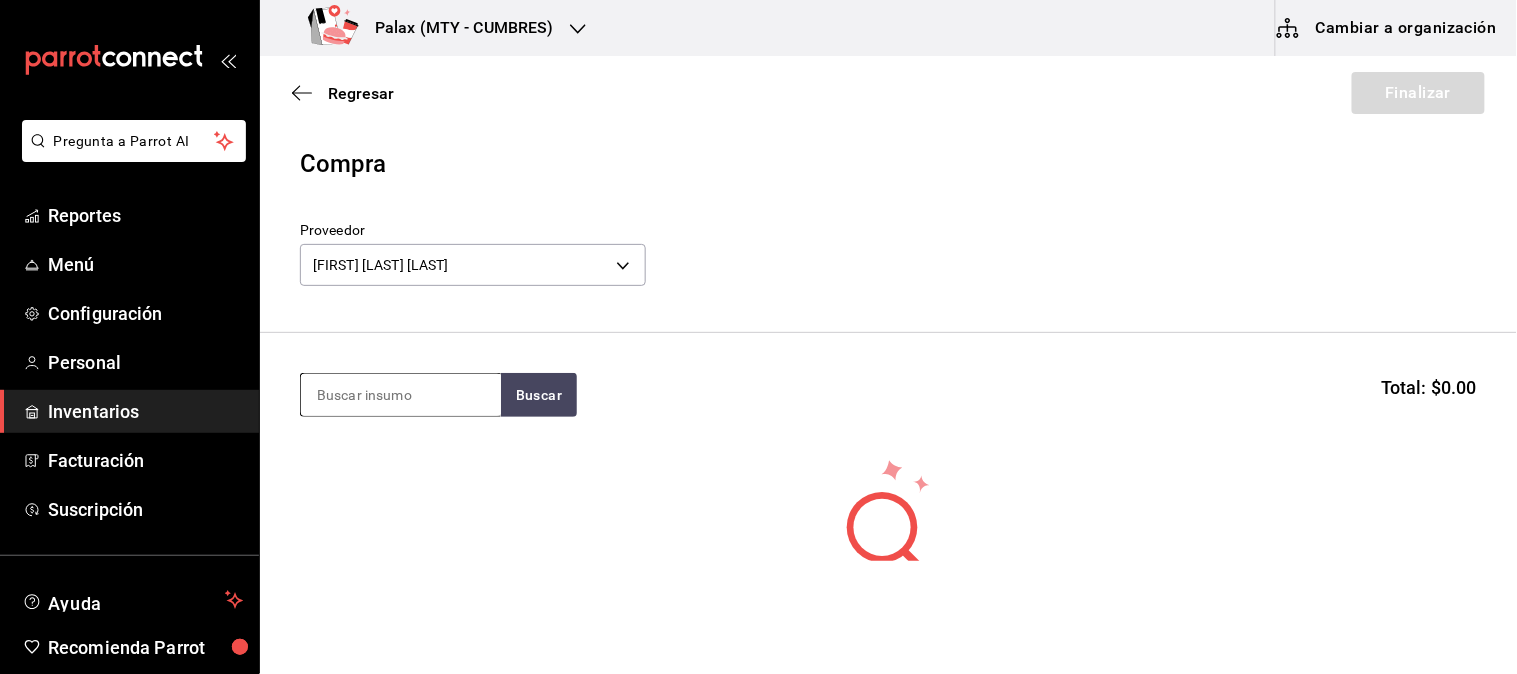 click at bounding box center (401, 395) 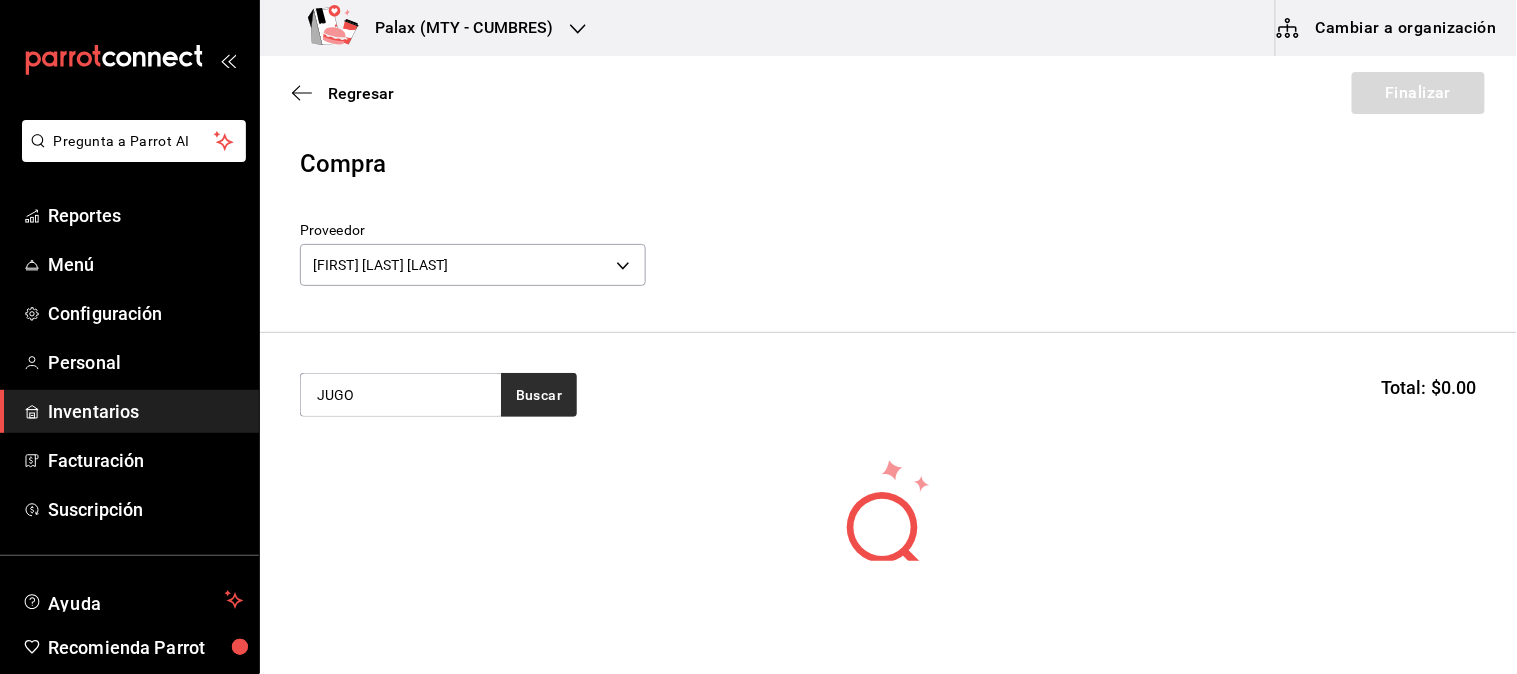 type on "JUGO" 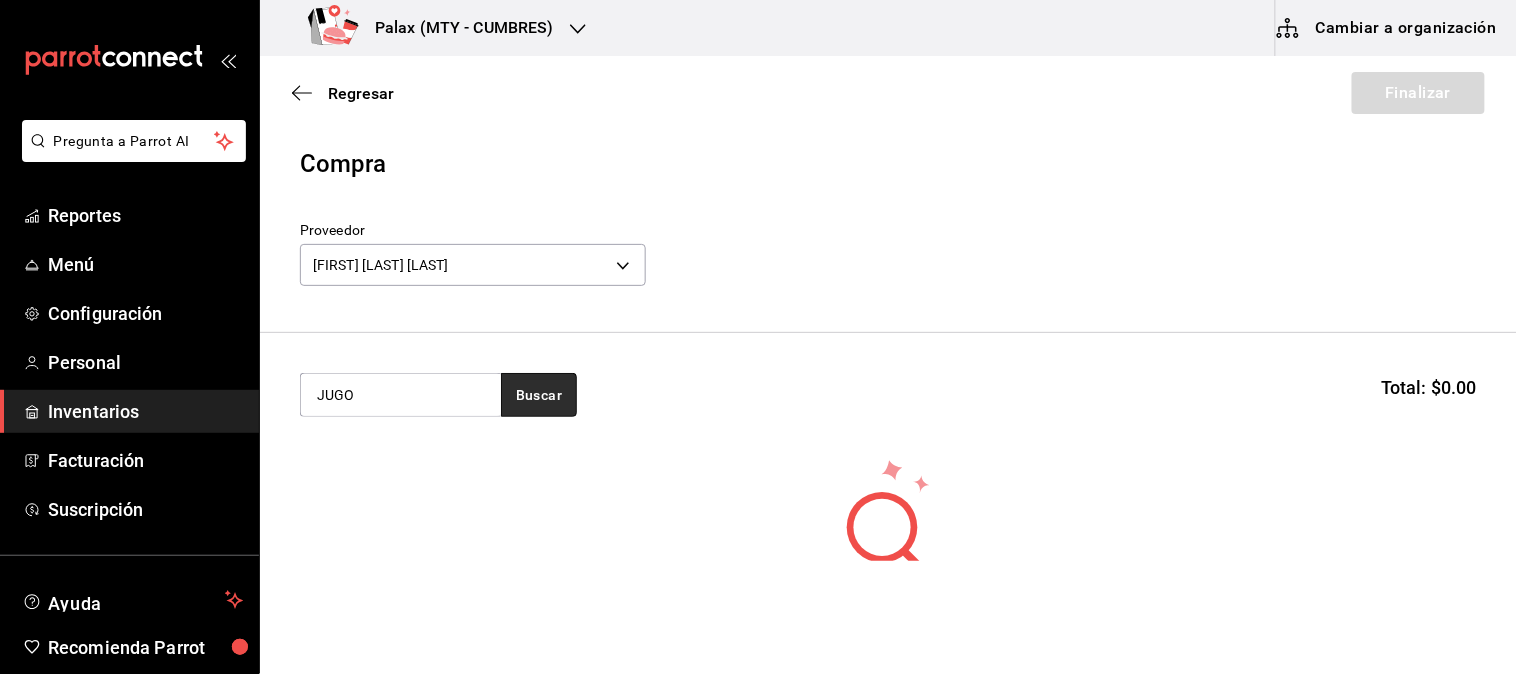 click on "Buscar" at bounding box center [539, 395] 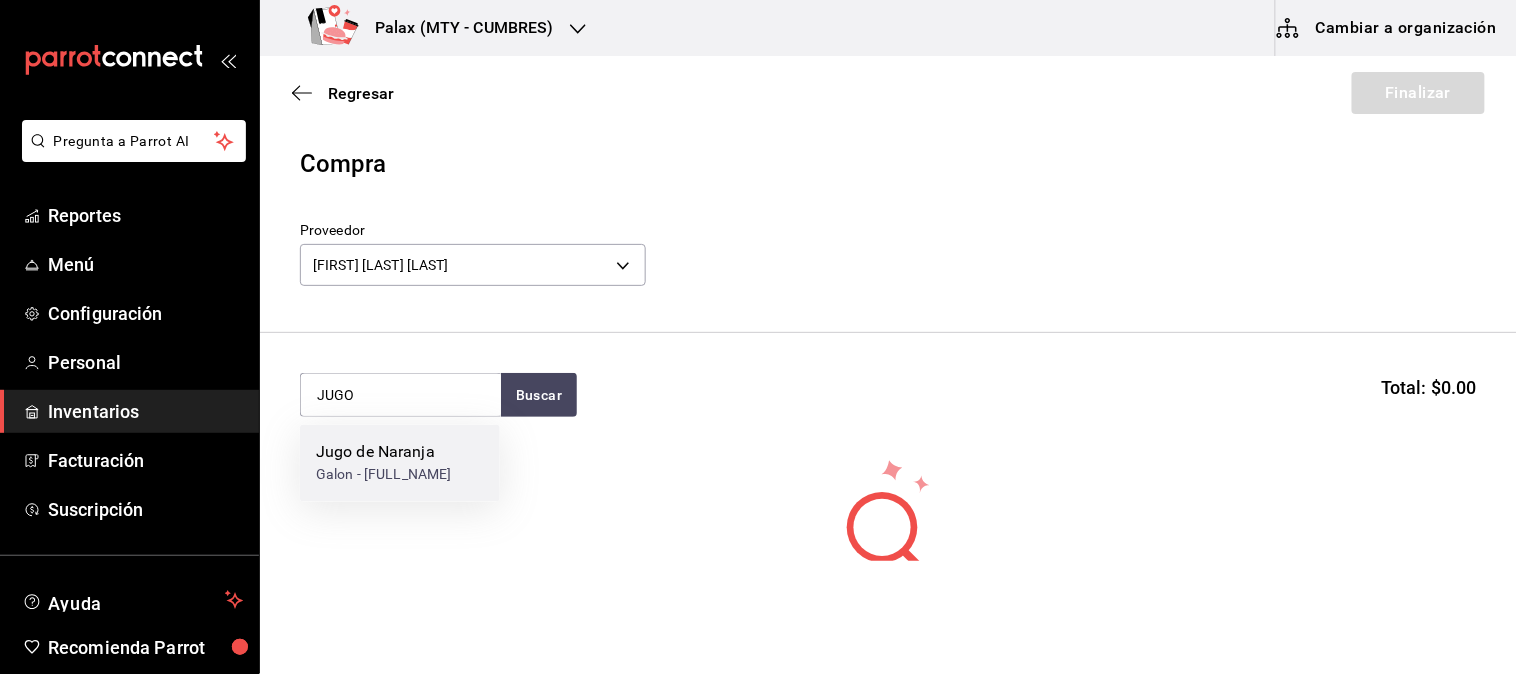 click on "Galon - [FULL_NAME]" at bounding box center (384, 475) 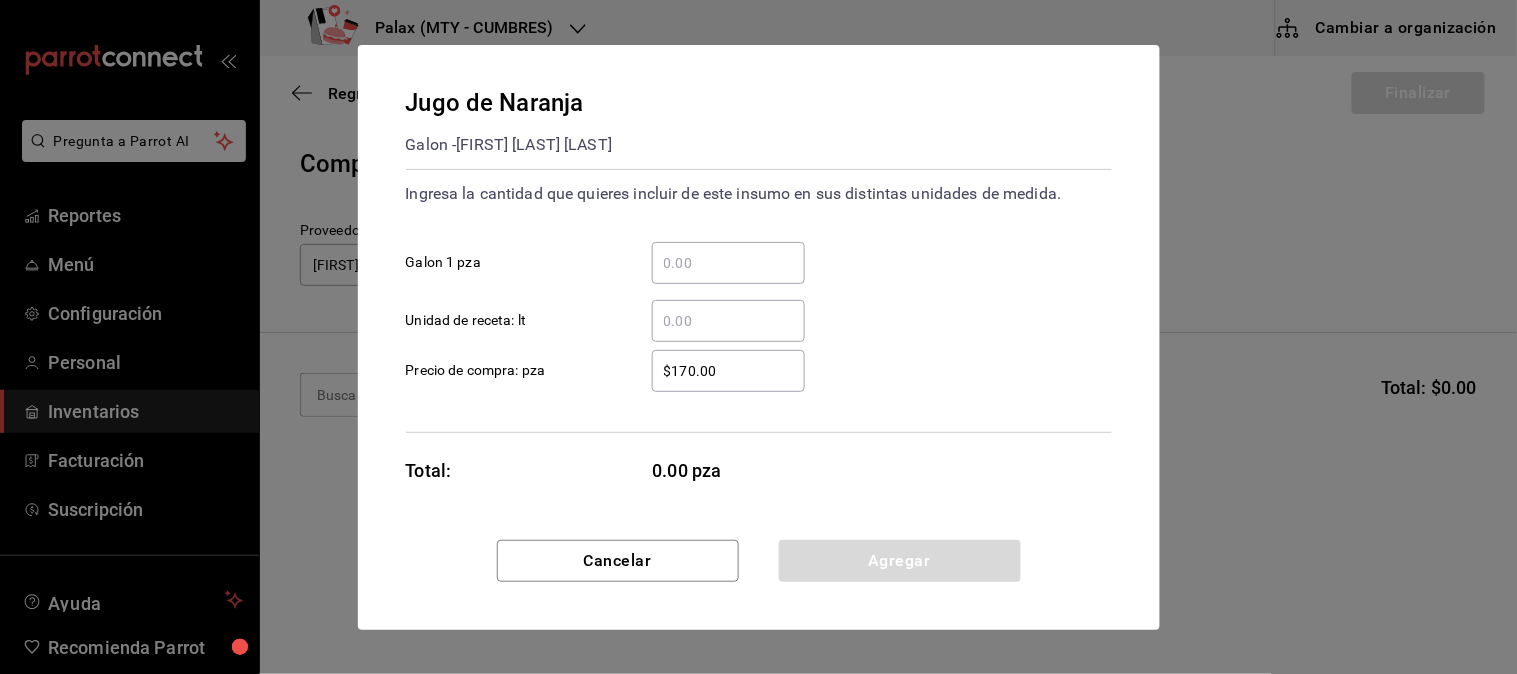 click on "​ Galon 1 pza" at bounding box center [728, 263] 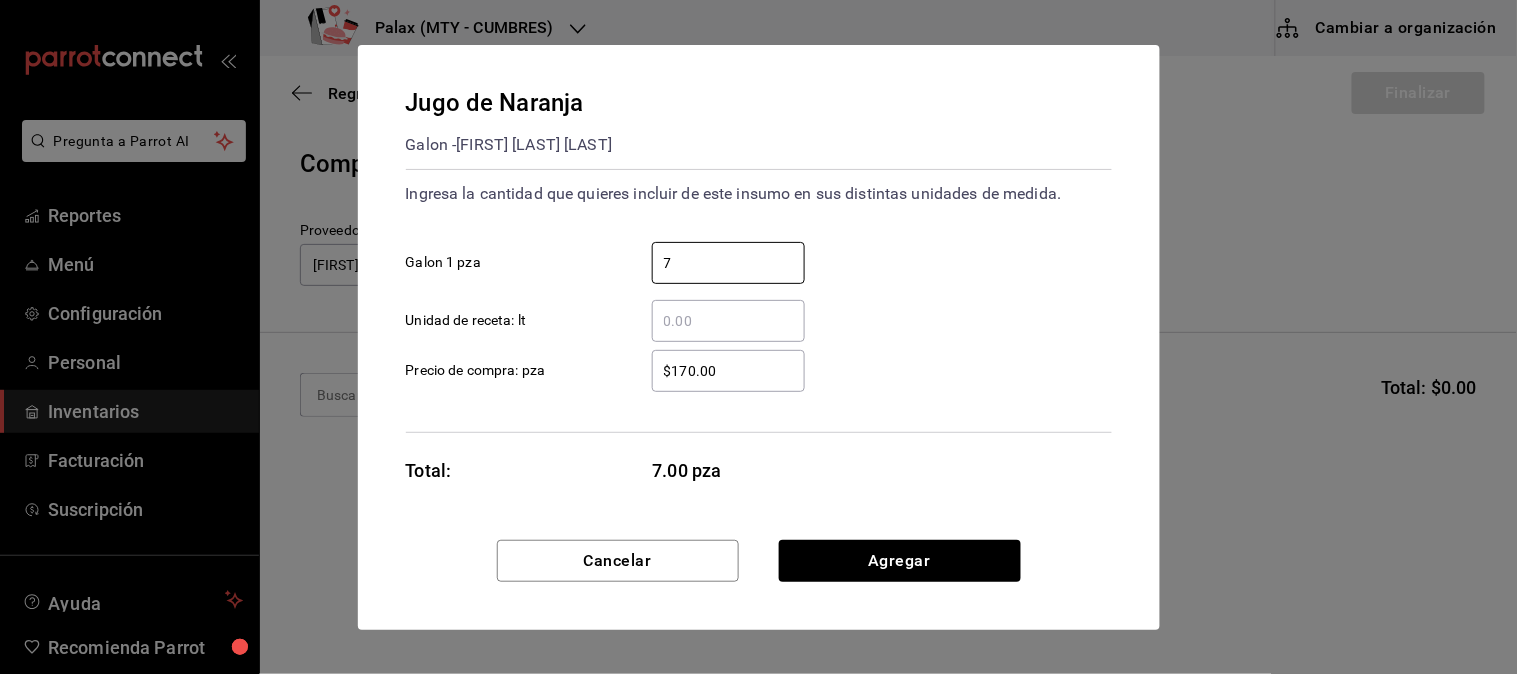 type on "7" 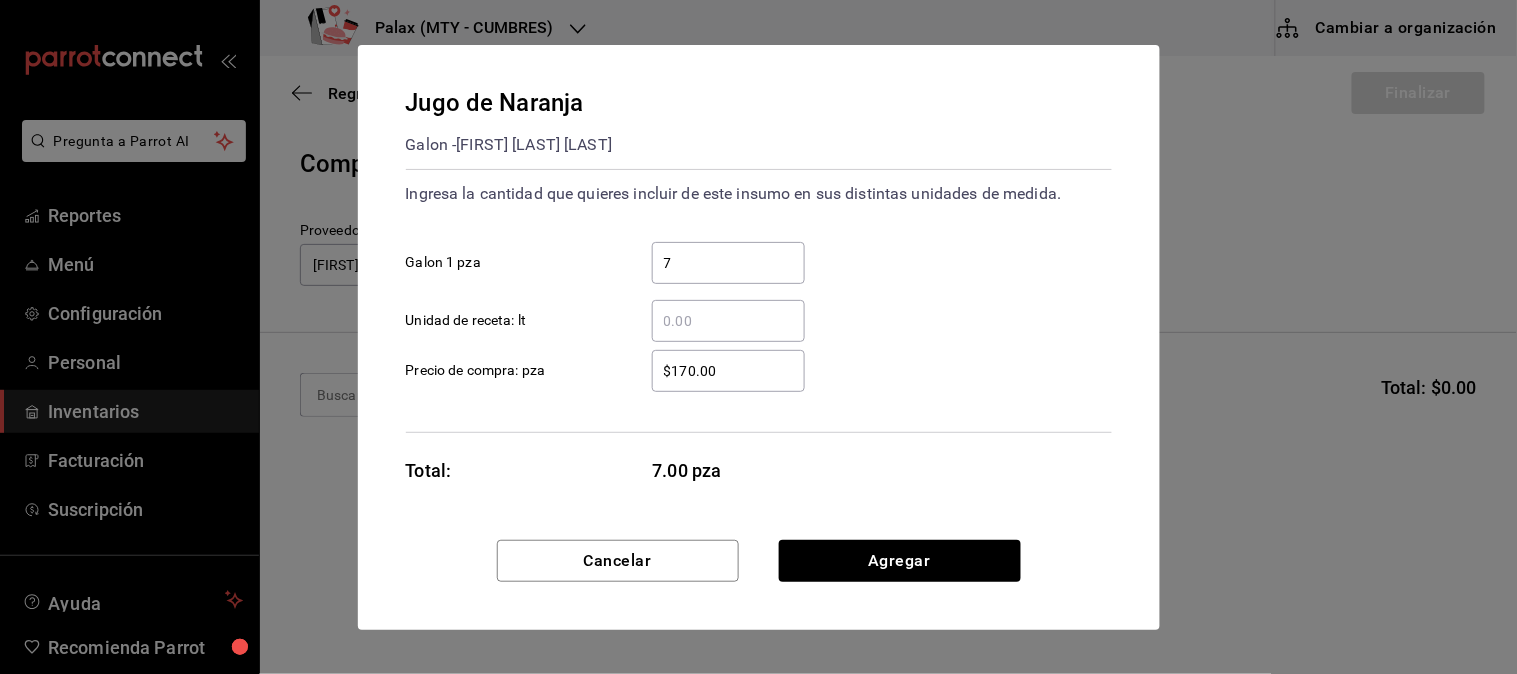 click on "​ Unidad de receta: lt" at bounding box center [728, 321] 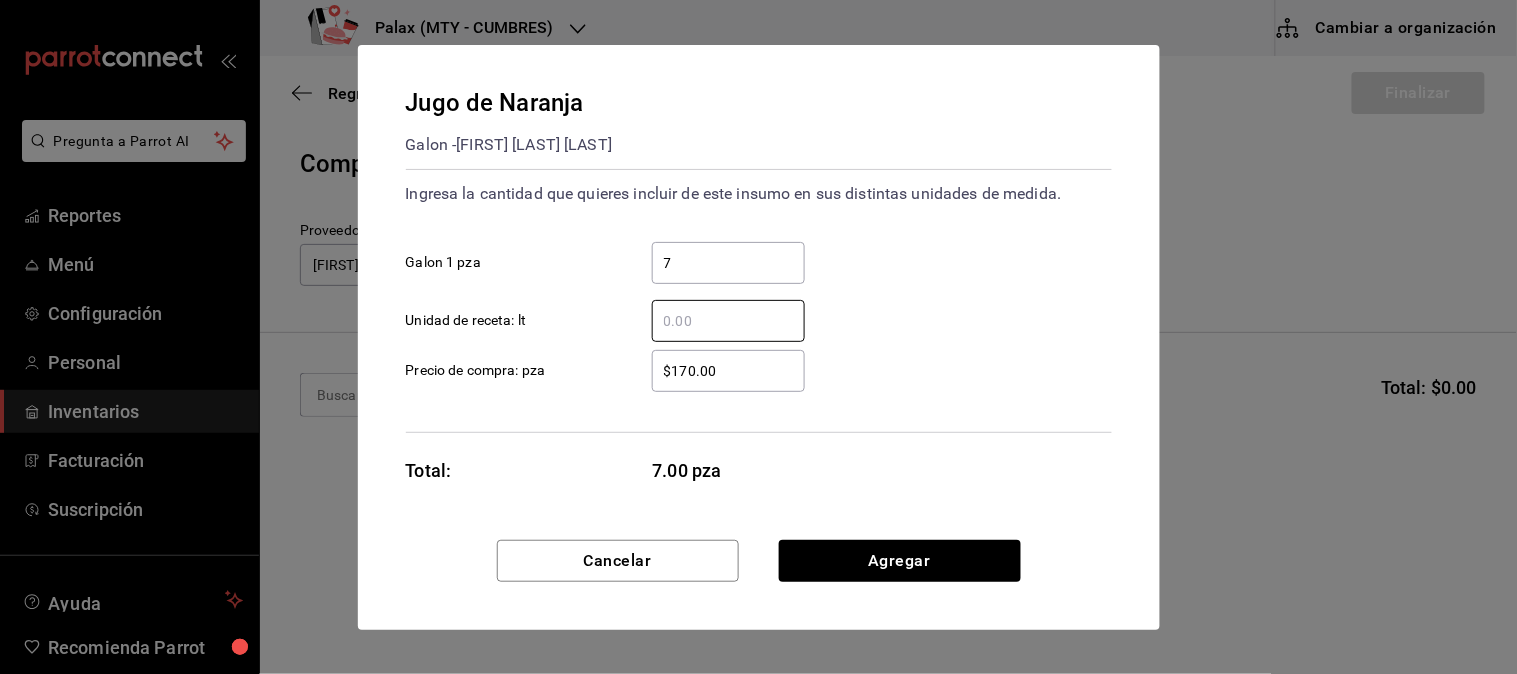 click on "7 ​ Galon 1 pza" at bounding box center [751, 255] 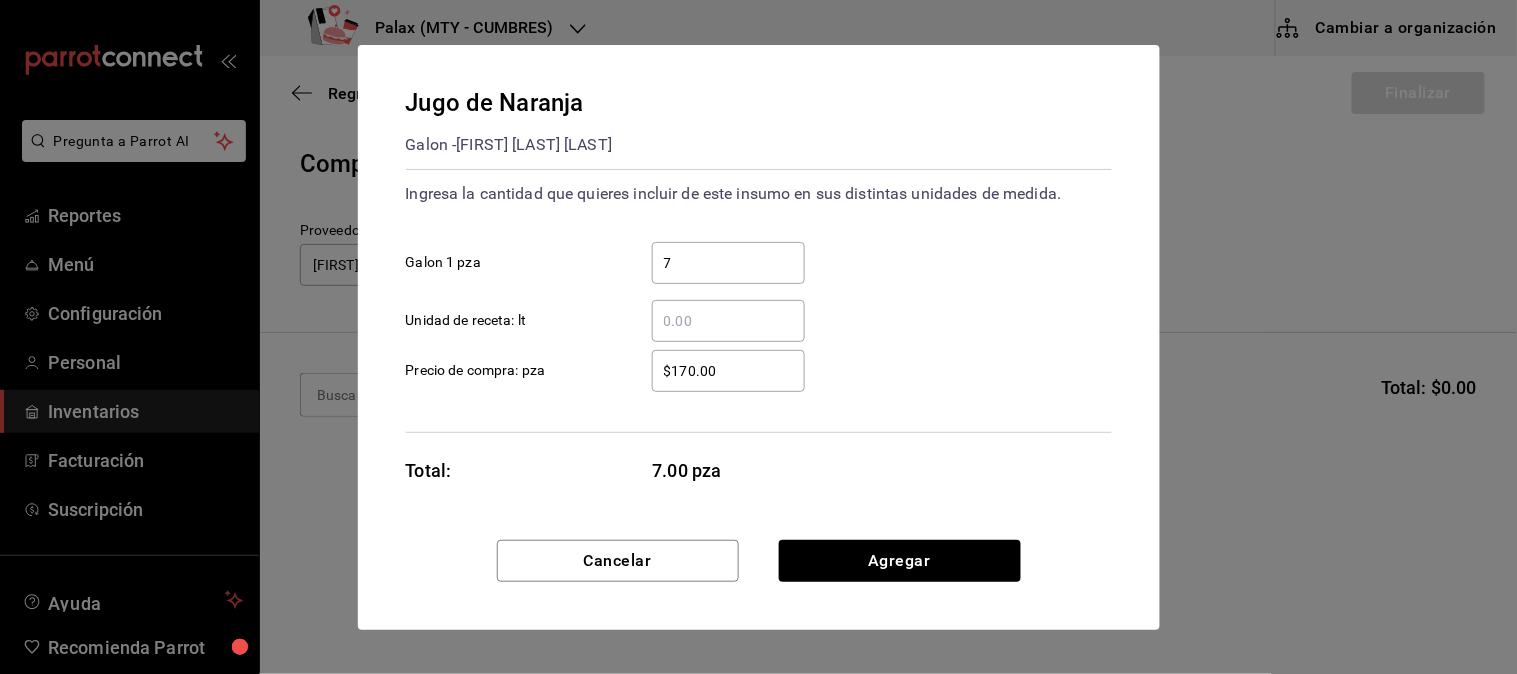 click on "​ Unidad de receta: lt" at bounding box center [728, 321] 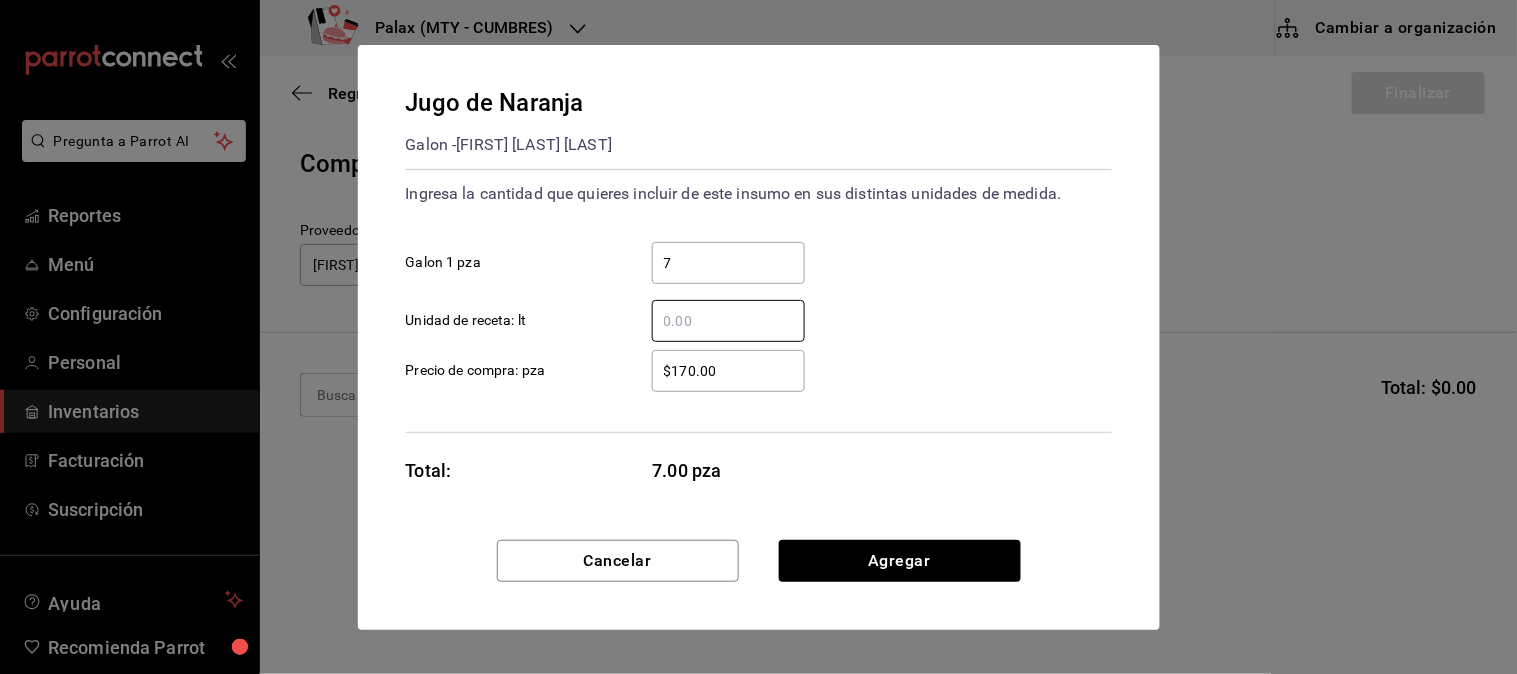 click on "7" at bounding box center (728, 263) 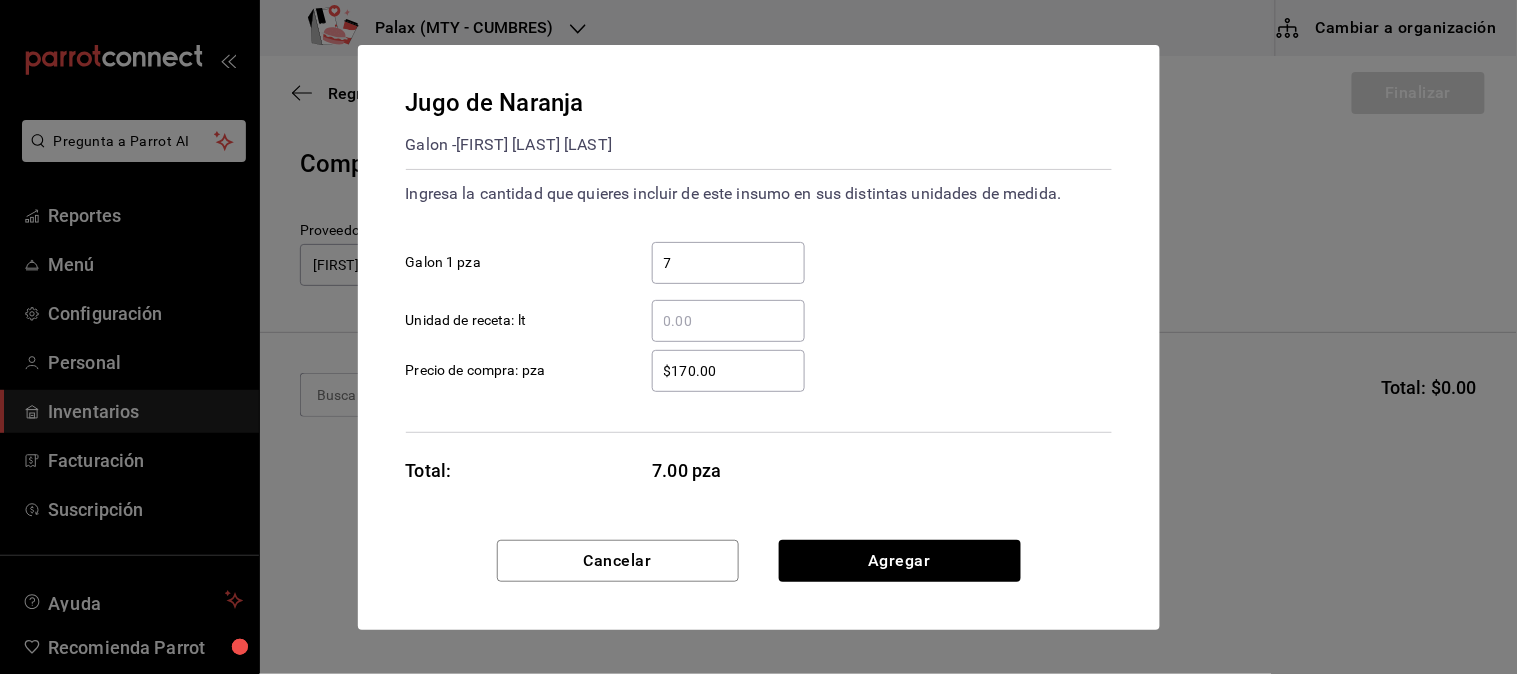 click on "7" at bounding box center [728, 263] 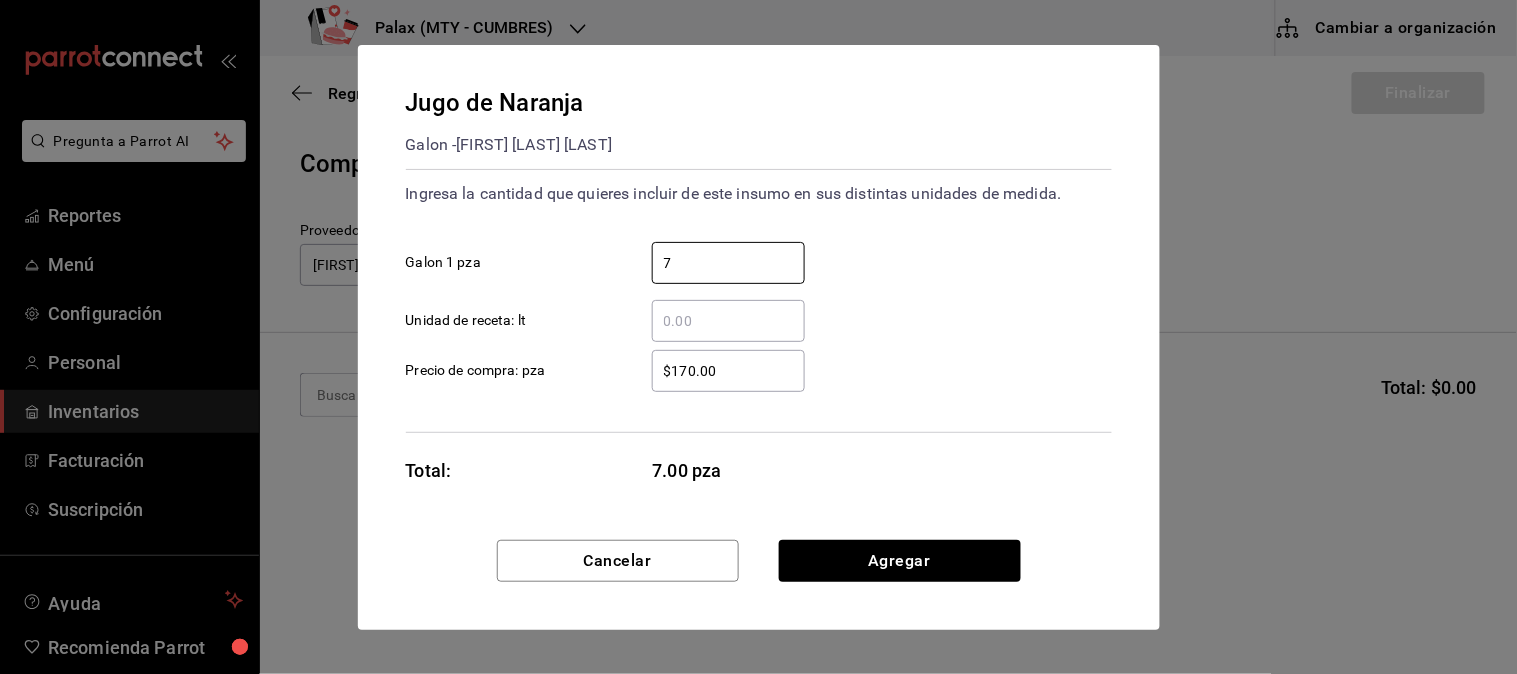 click on "$170.00 ​ Precio de compra: pza" at bounding box center [751, 363] 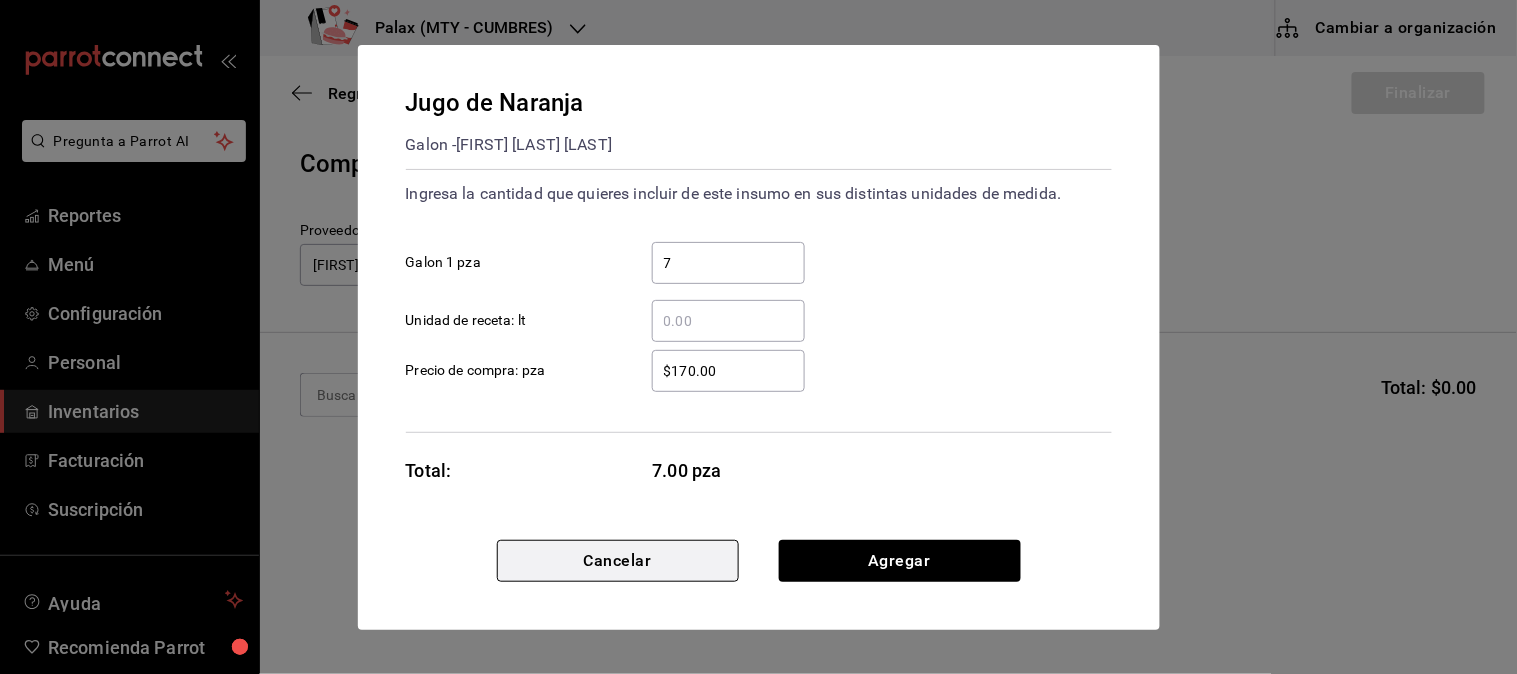 click on "Jugo de Naranja   Galon -  [FULL_NAME] Ingresa la cantidad que quieres incluir de este insumo en sus distintas unidades de medida. 7 ​ Galon 1 pza ​ Unidad de receta: lt $170.00 ​ Precio de compra: pza Total: 7.00 pza" at bounding box center (759, 292) 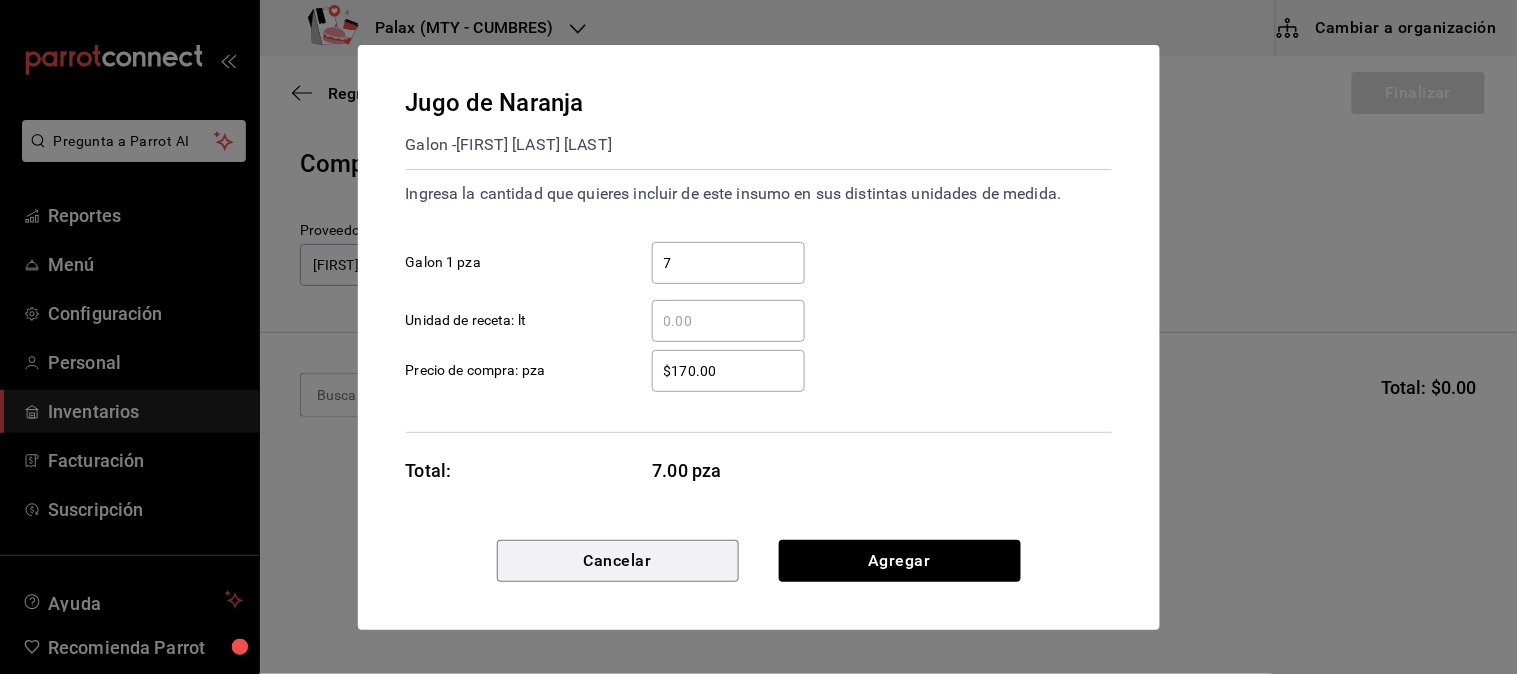 click on "Cancelar" at bounding box center (618, 561) 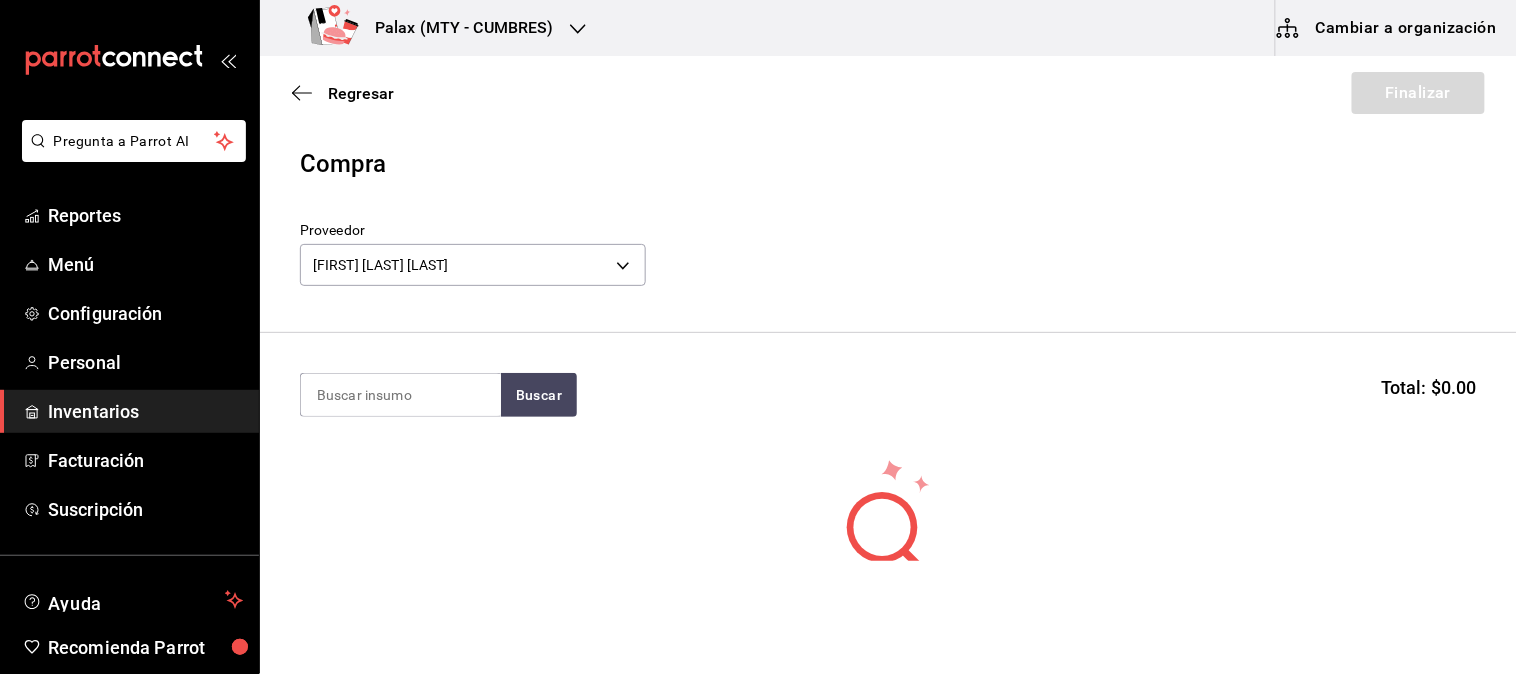click on "Compra Proveedor [FULL_NAME] 261bc4b3-fe55-4ed9-b742-1ceaa0cd7f1b" at bounding box center (888, 239) 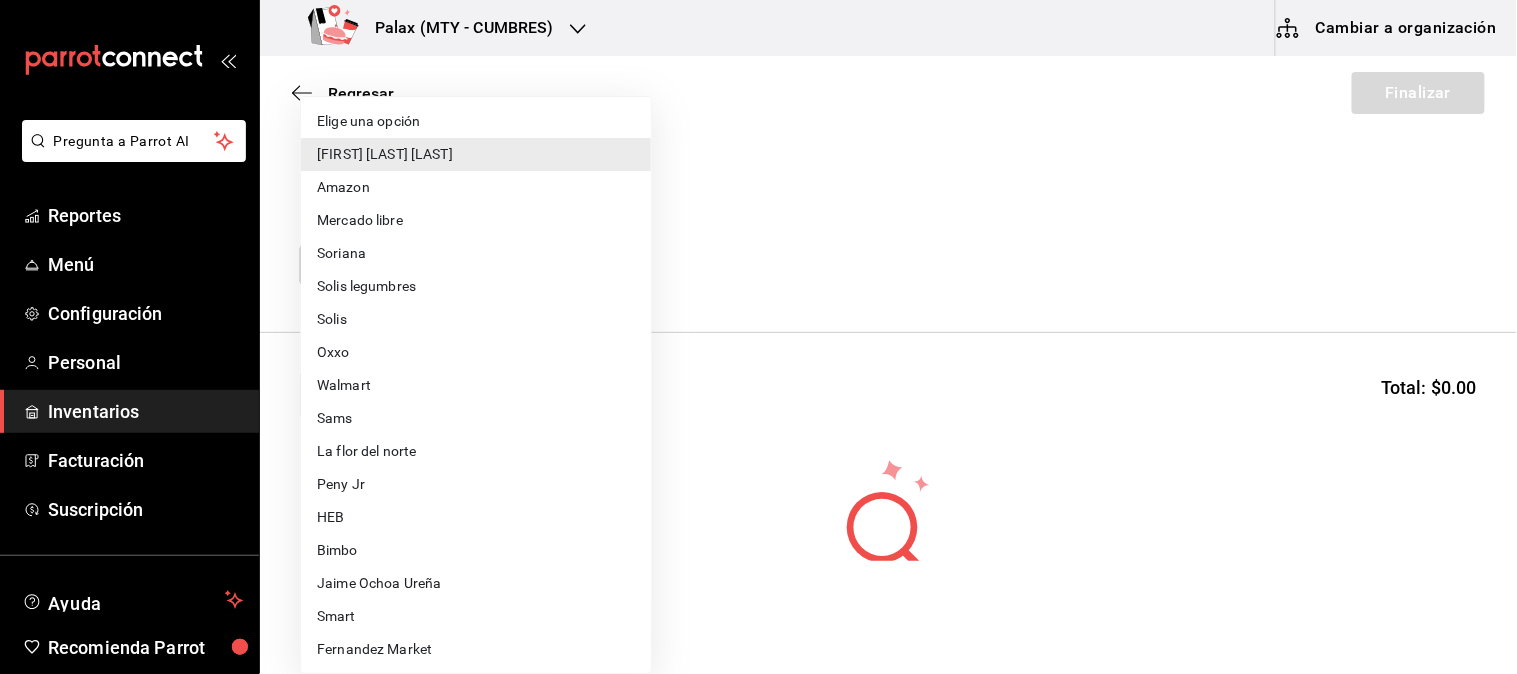 click on "Pregunta a Parrot AI Reportes   Menú   Configuración   Personal   Inventarios   Facturación   Suscripción   Ayuda Recomienda Parrot   Mutiuser Palax   Sugerir nueva función   Palax (MTY - CUMBRES) Cambiar a organización Regresar Finalizar Compra Proveedor [FULL_NAME] 261bc4b3-fe55-4ed9-b742-1ceaa0cd7f1b Buscar Total: $0.00 No hay insumos a mostrar. Busca un insumo para agregarlo a la lista GANA 1 MES GRATIS EN TU SUSCRIPCIÓN AQUÍ ¿Recuerdas cómo empezó tu restaurante?
Hoy puedes ayudar a un colega a tener el mismo cambio que tú viviste.
Recomienda Parrot directamente desde tu Portal Administrador.
Es fácil y rápido.
🎁 Por cada restaurante que se una, ganas 1 mes gratis. Ver video tutorial Ir a video Pregunta a Parrot AI Reportes   Menú   Configuración   Personal   Inventarios   Facturación   Suscripción   Ayuda Recomienda Parrot   Mutiuser Palax   Sugerir nueva función   Editar Eliminar Visitar centro de ayuda (81) 2046 6363 soporte@parrotsoftware.io (81) 2046 6363 HEB" at bounding box center [758, 280] 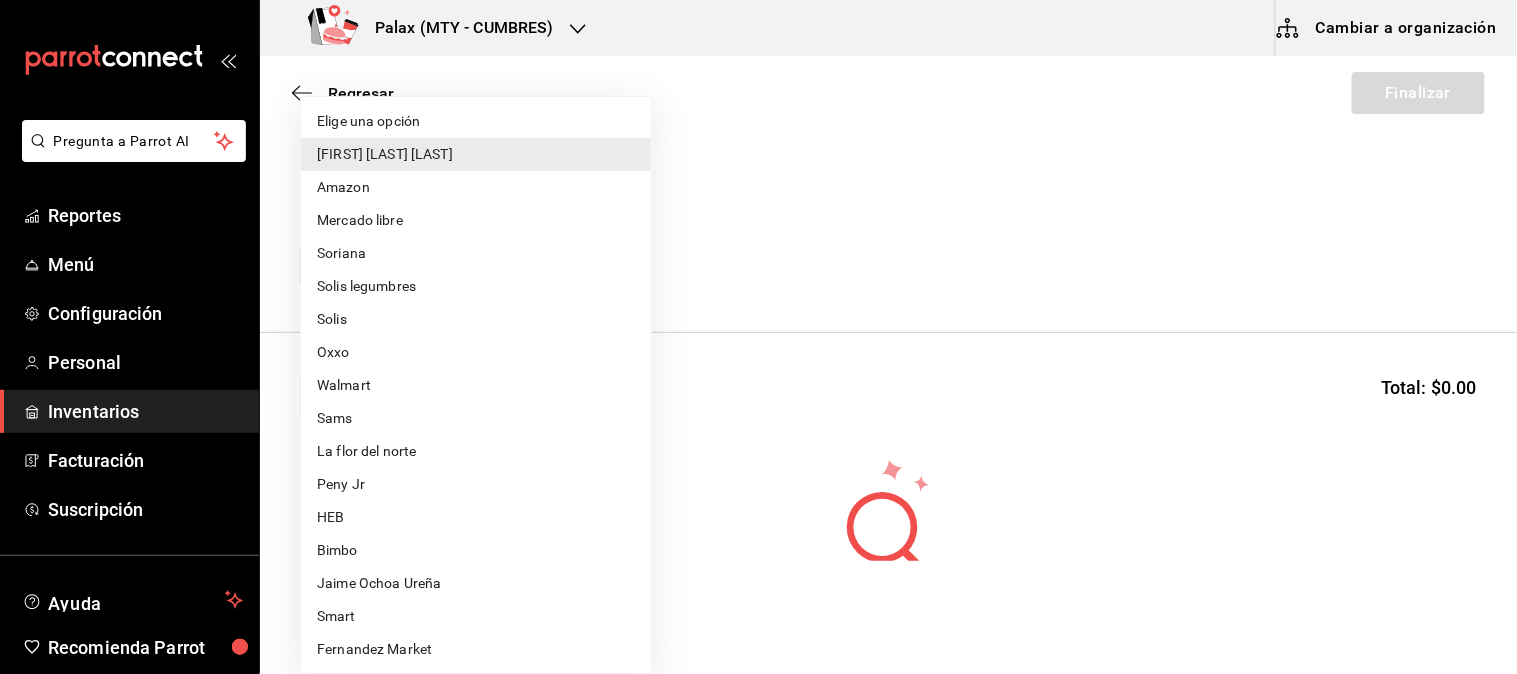 click on "HEB" at bounding box center (476, 517) 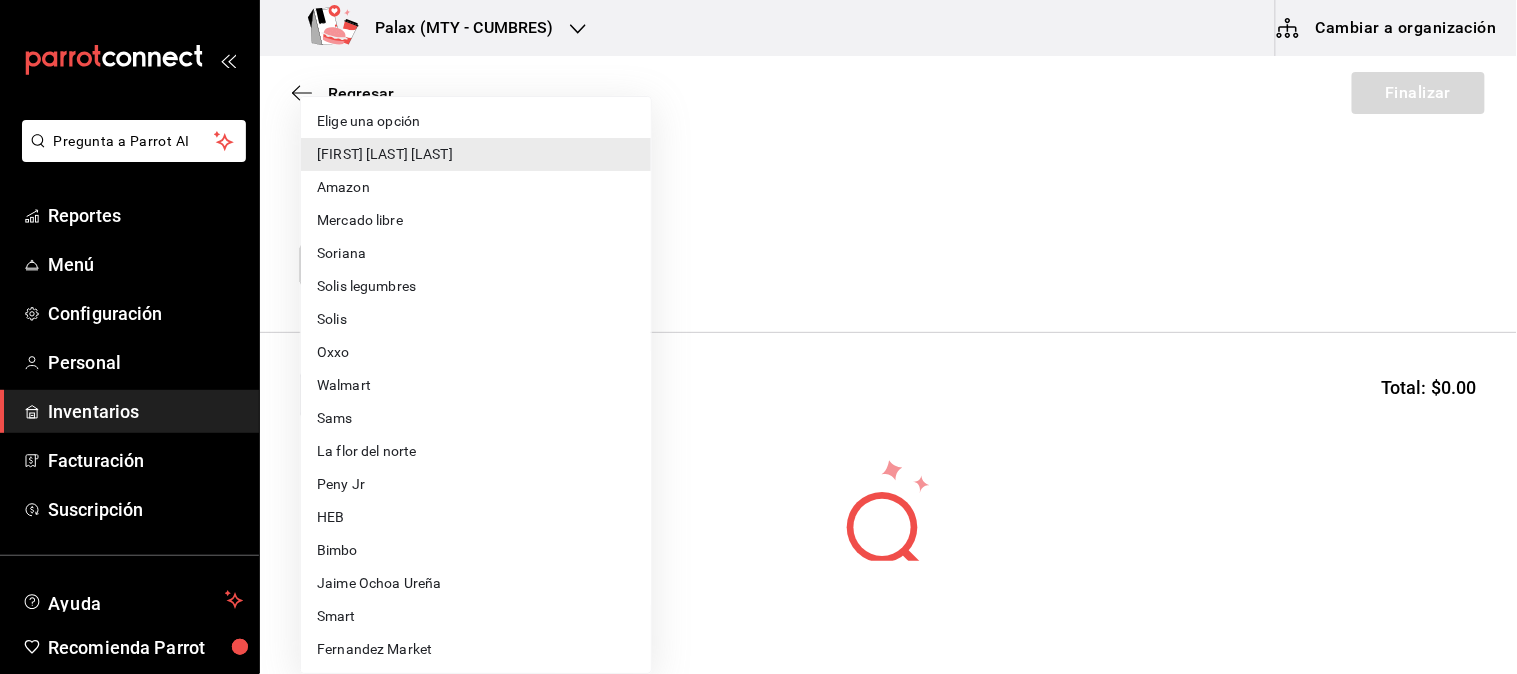 type on "16728730-f65e-4800-875b-d568d58e0c63" 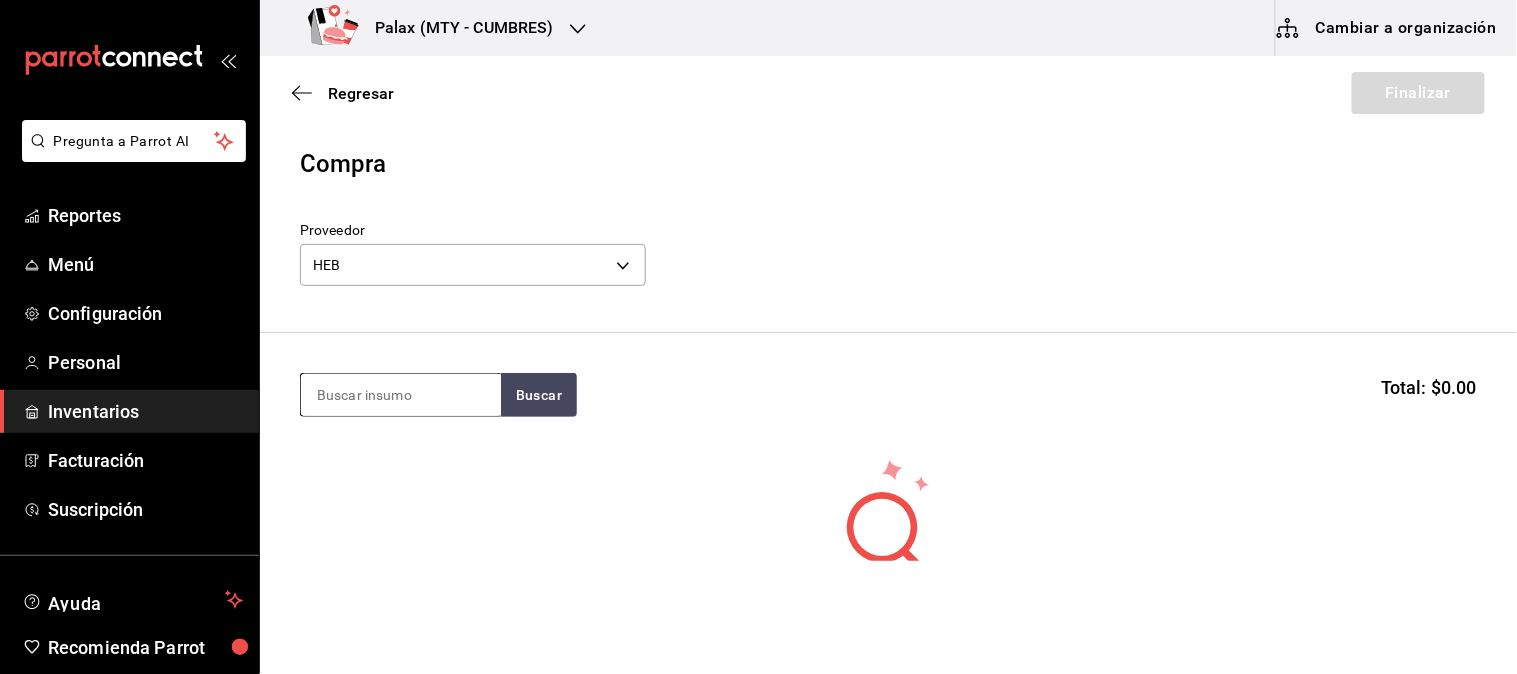 click at bounding box center (401, 395) 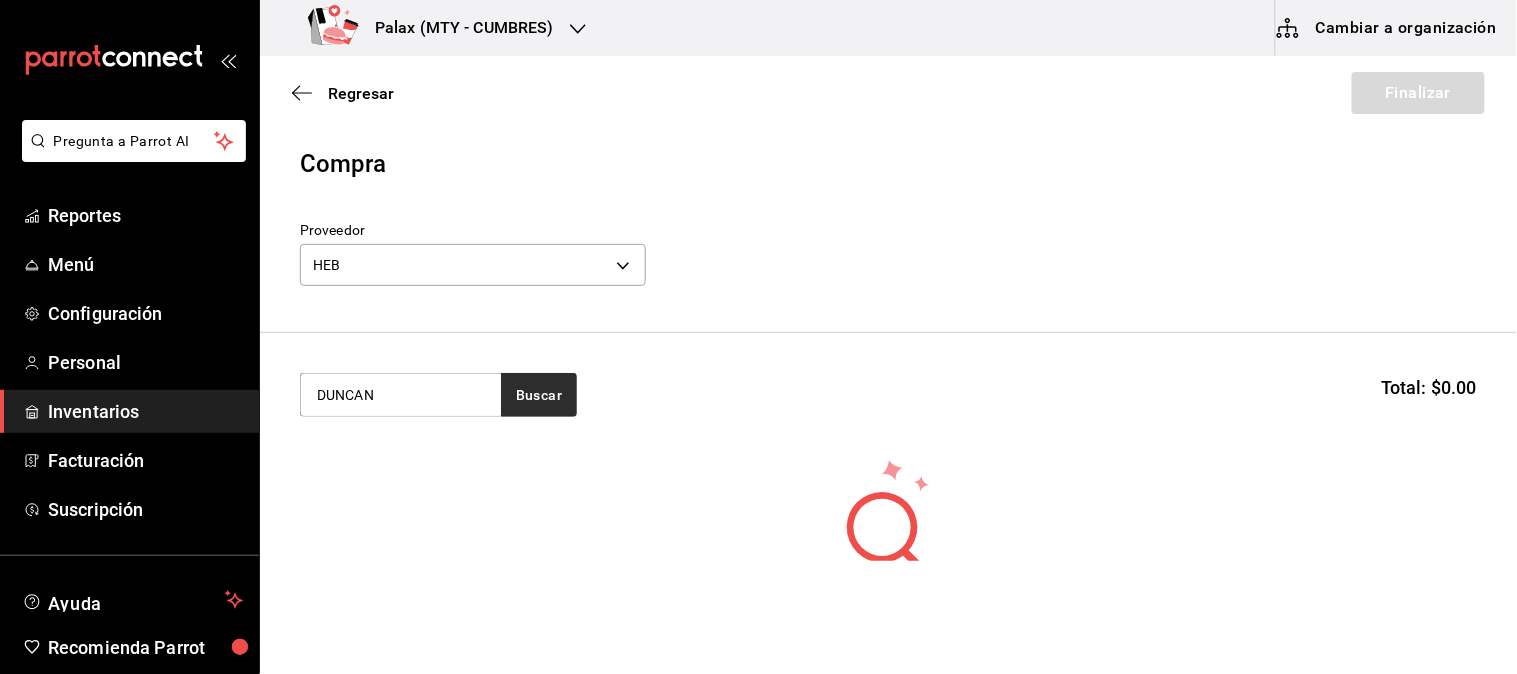 type on "DUNCAN" 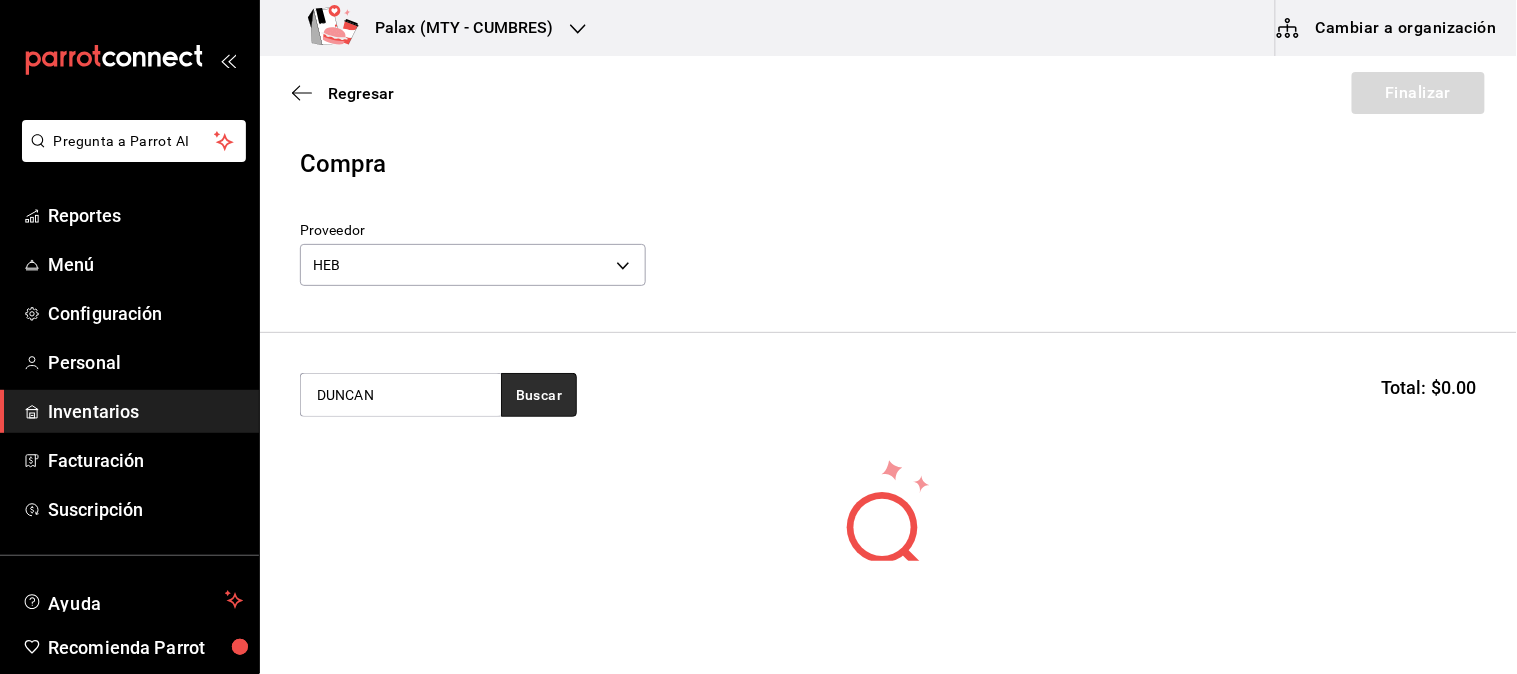 click on "Buscar" at bounding box center [539, 395] 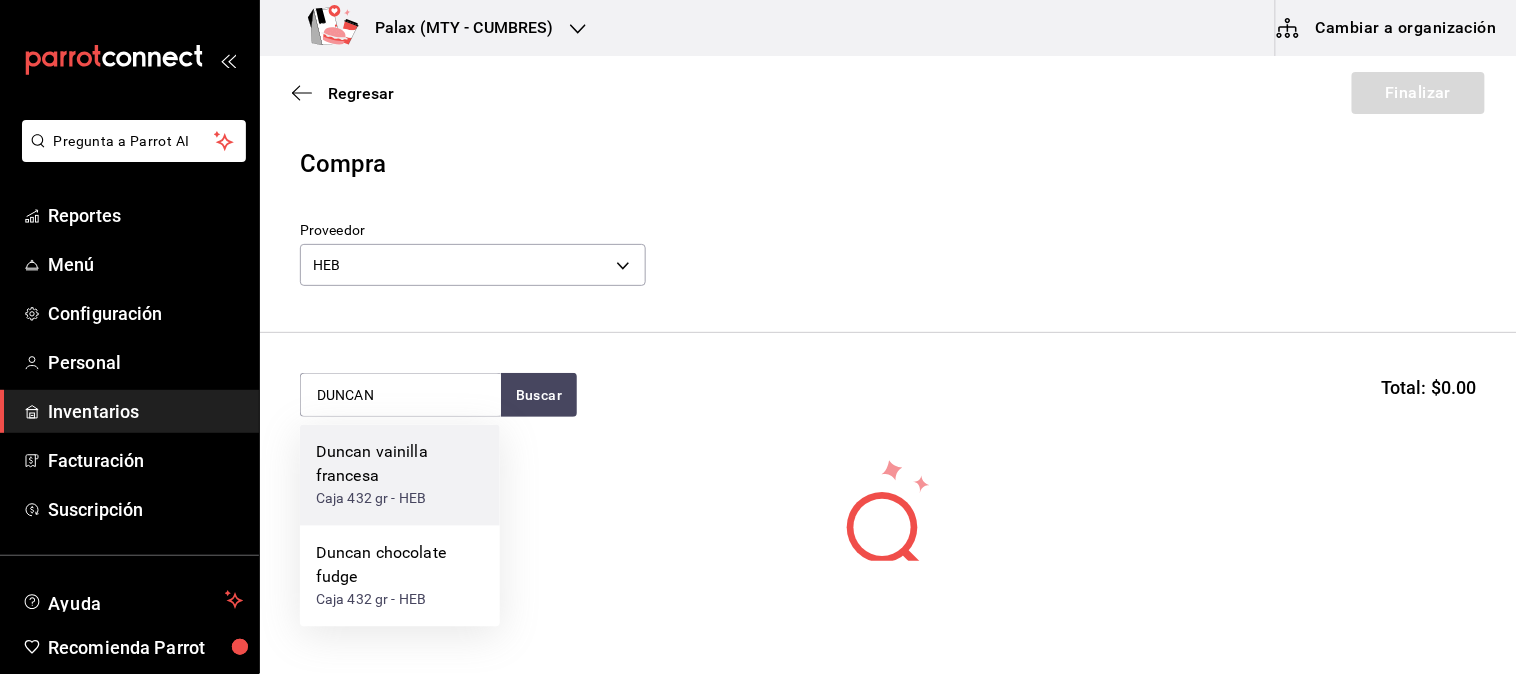 click on "Duncan vainilla francesa" at bounding box center (400, 465) 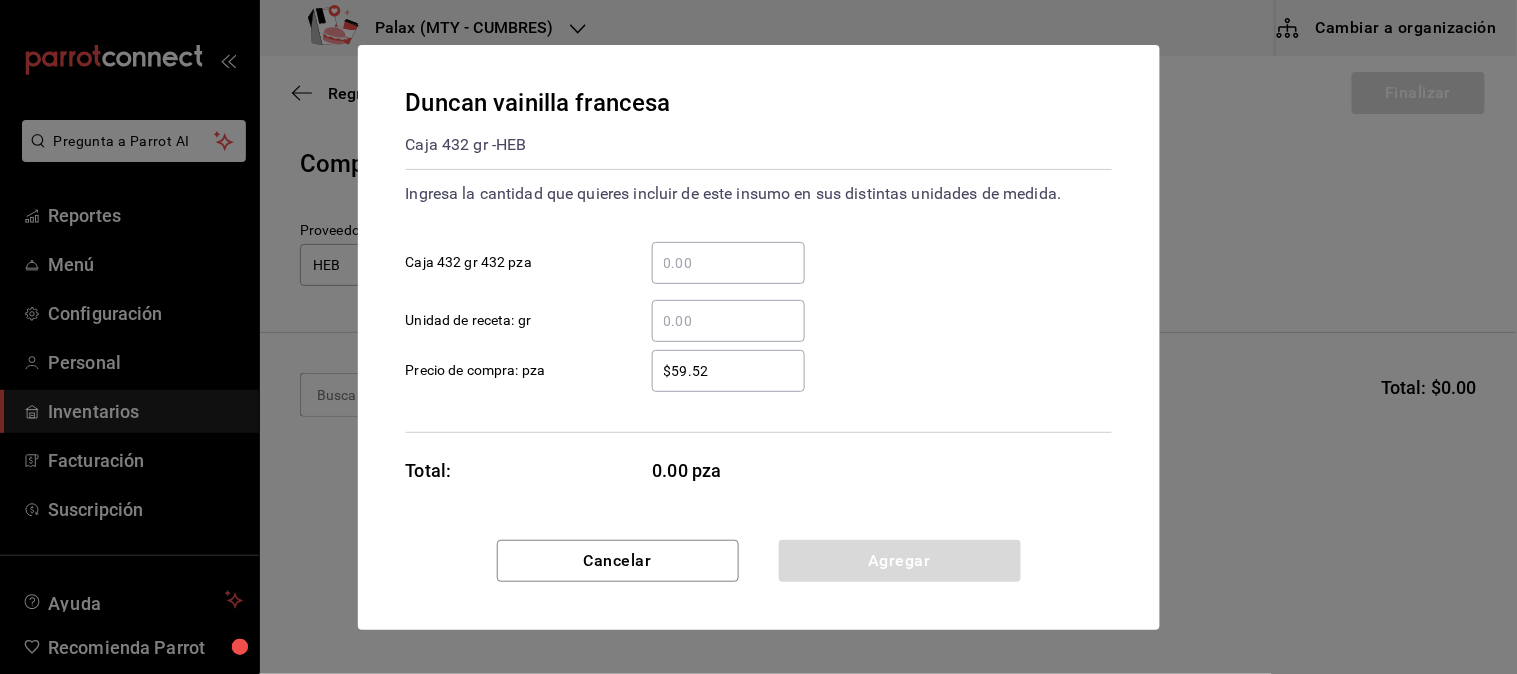 click on "​ Caja 432 gr 432 pza" at bounding box center [728, 263] 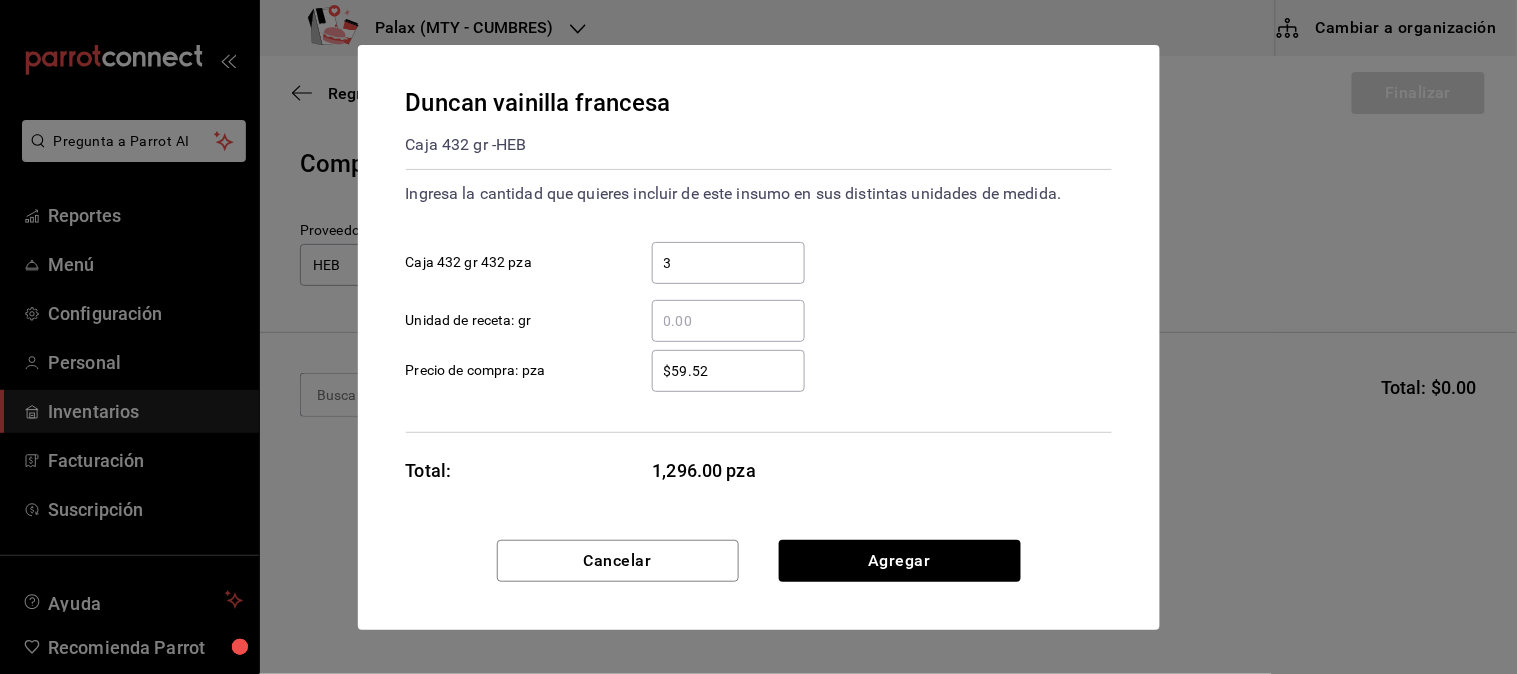 click on "3" at bounding box center [728, 263] 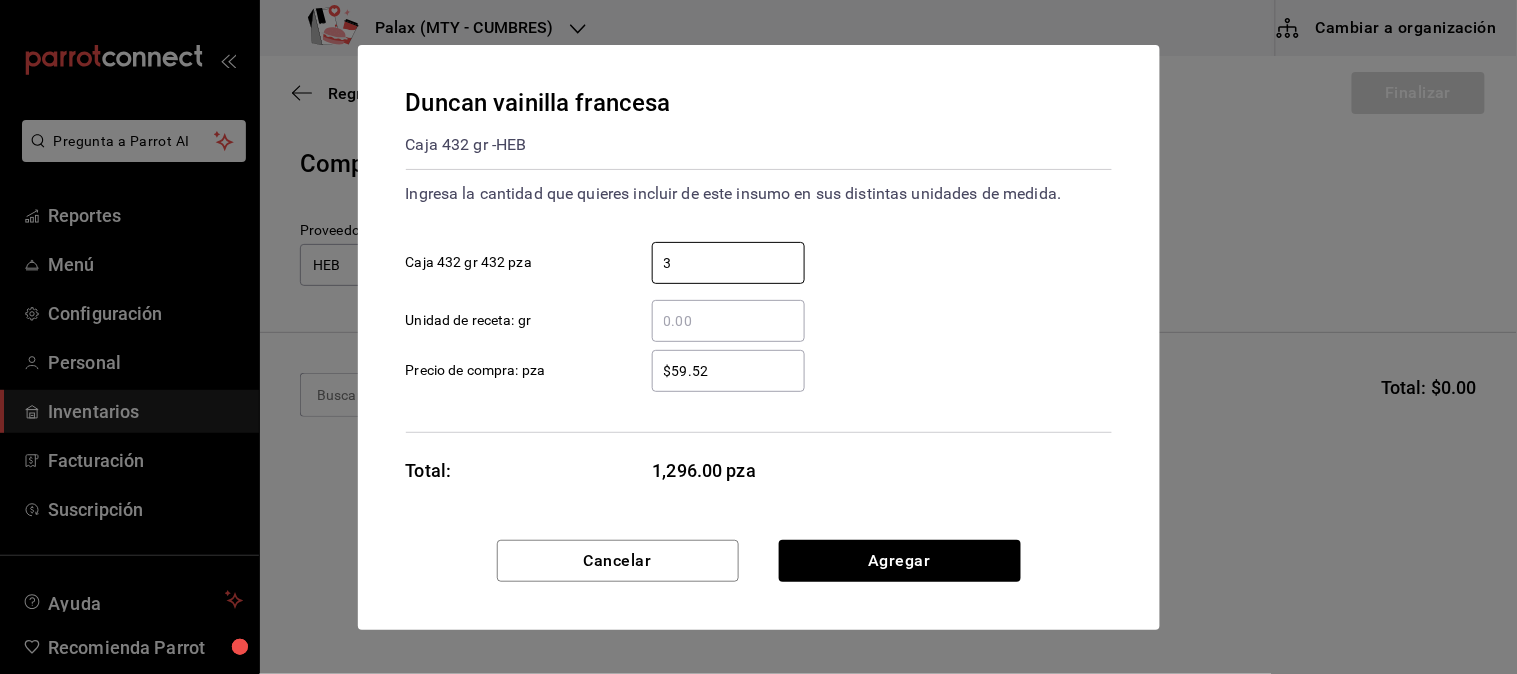 type on "3" 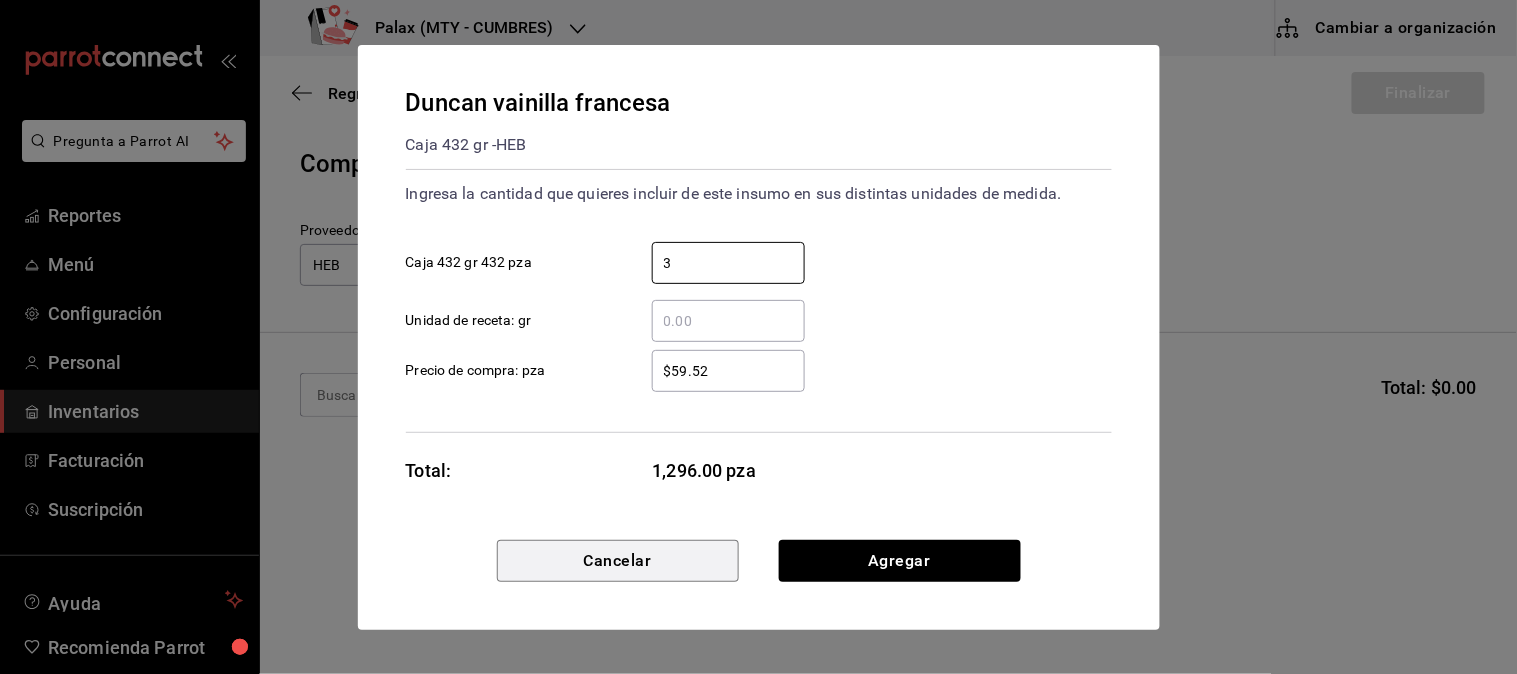 click on "Cancelar" at bounding box center (618, 561) 